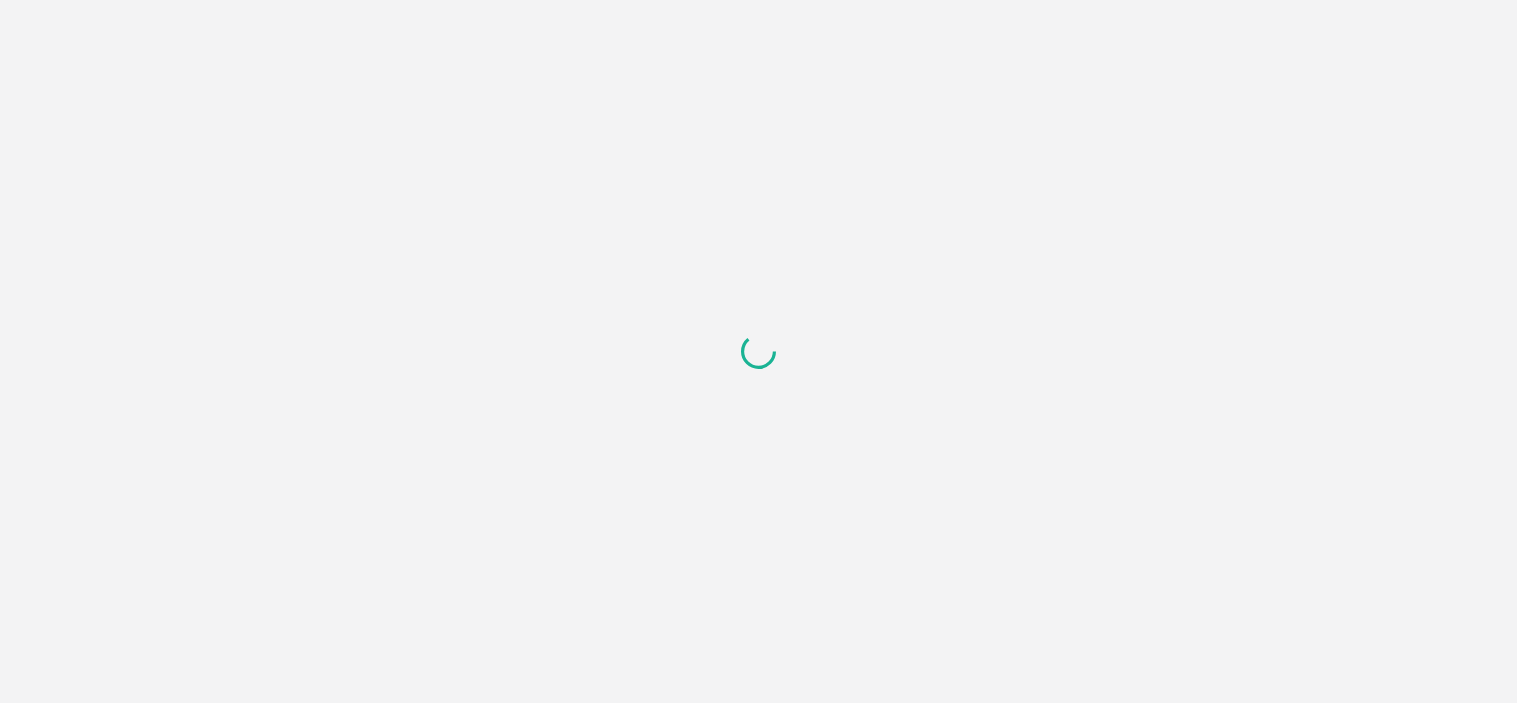 scroll, scrollTop: 0, scrollLeft: 0, axis: both 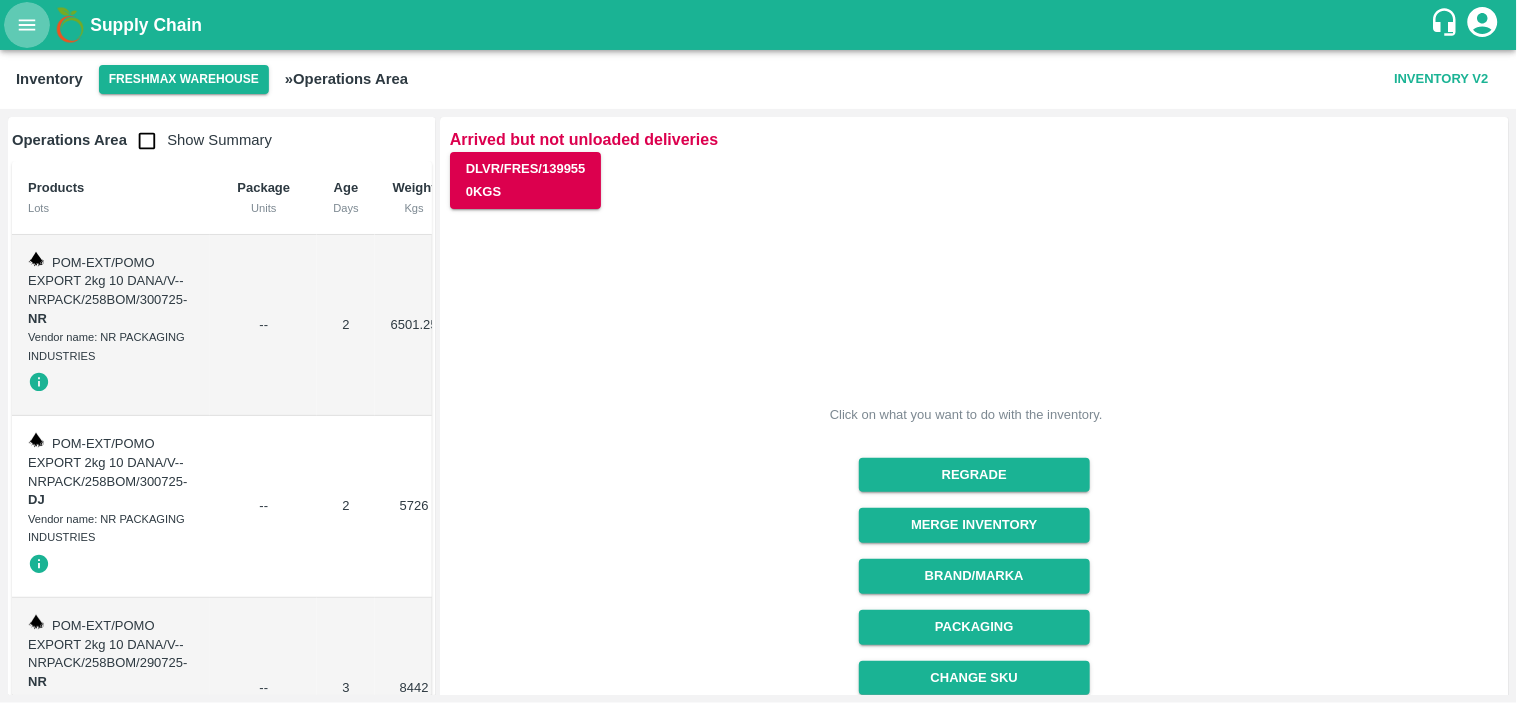 click 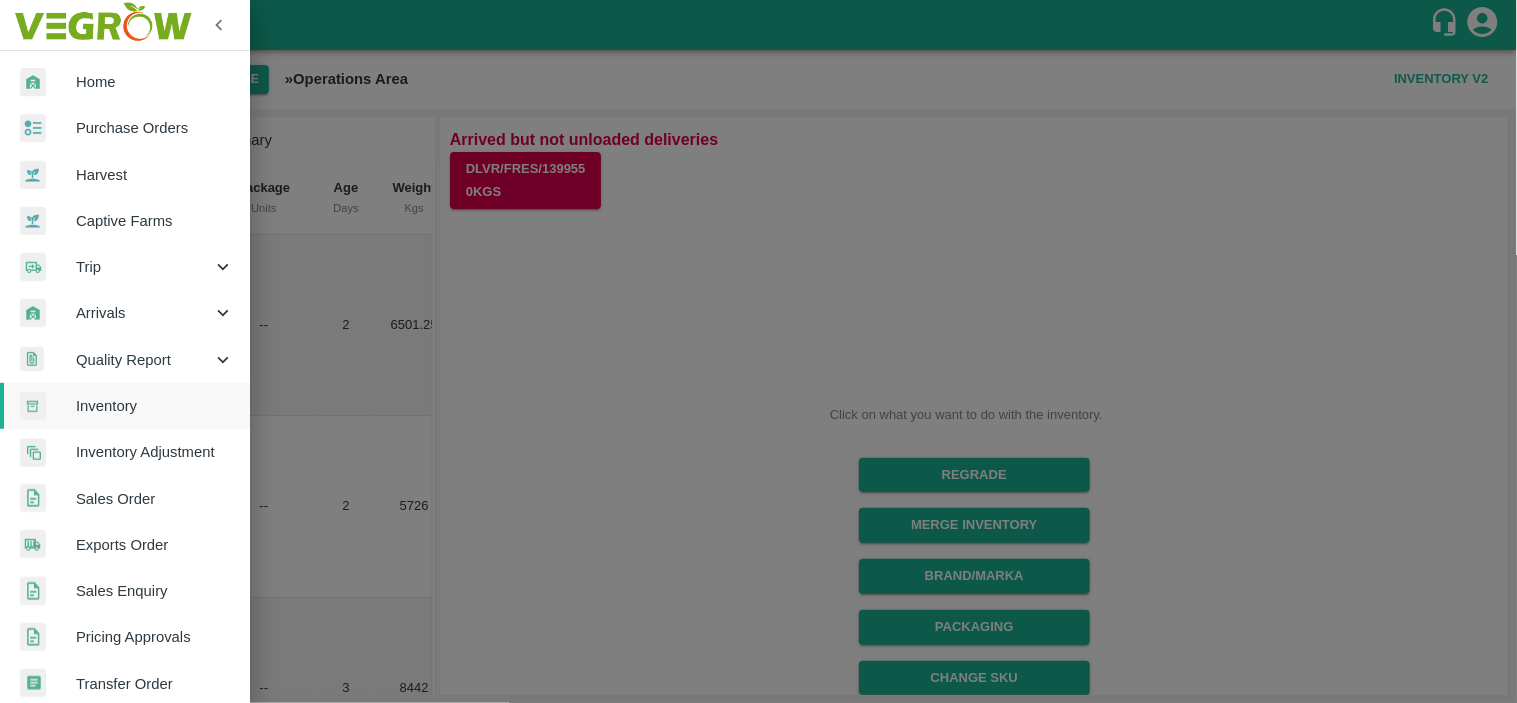 click on "Exports Order" at bounding box center (155, 545) 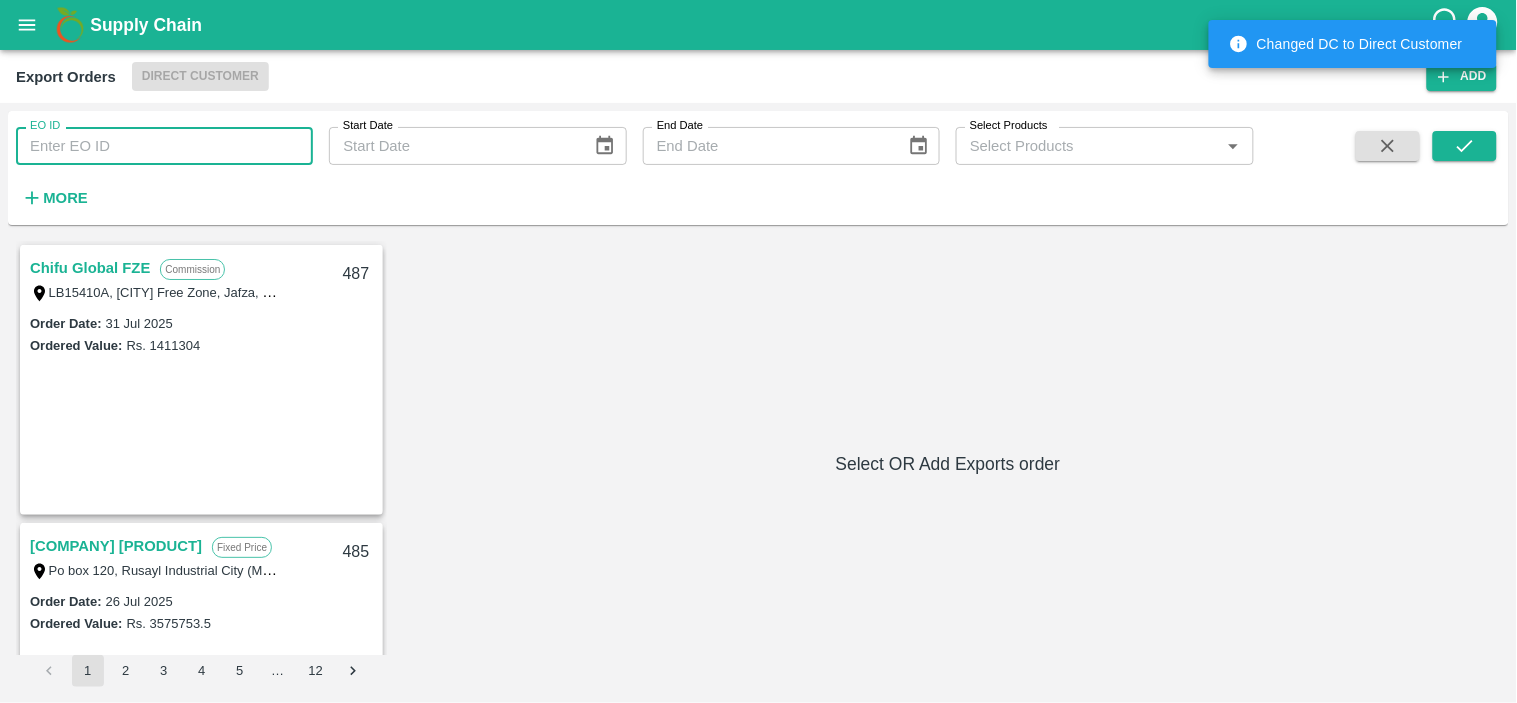 click on "EO ID" at bounding box center (164, 146) 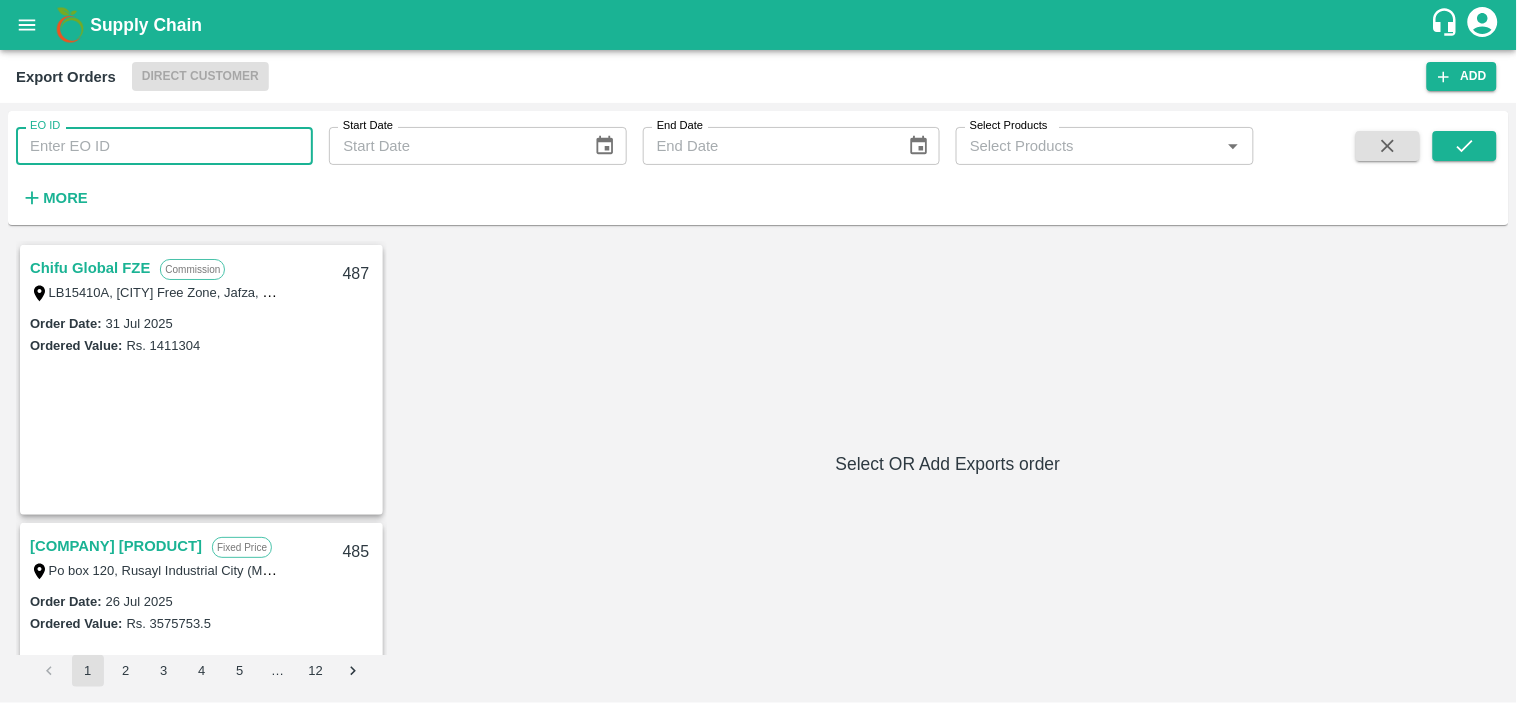 click on "EO ID" at bounding box center [164, 146] 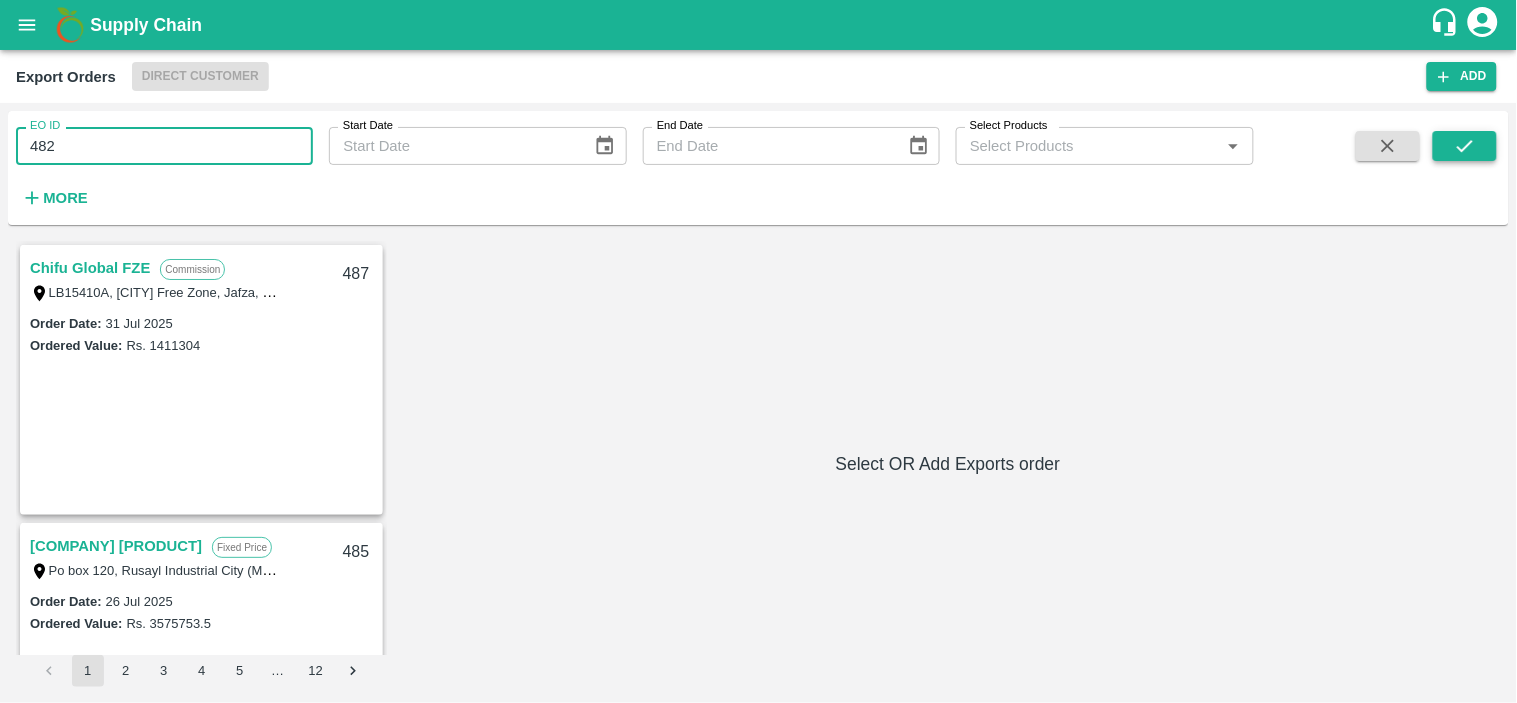 type on "482" 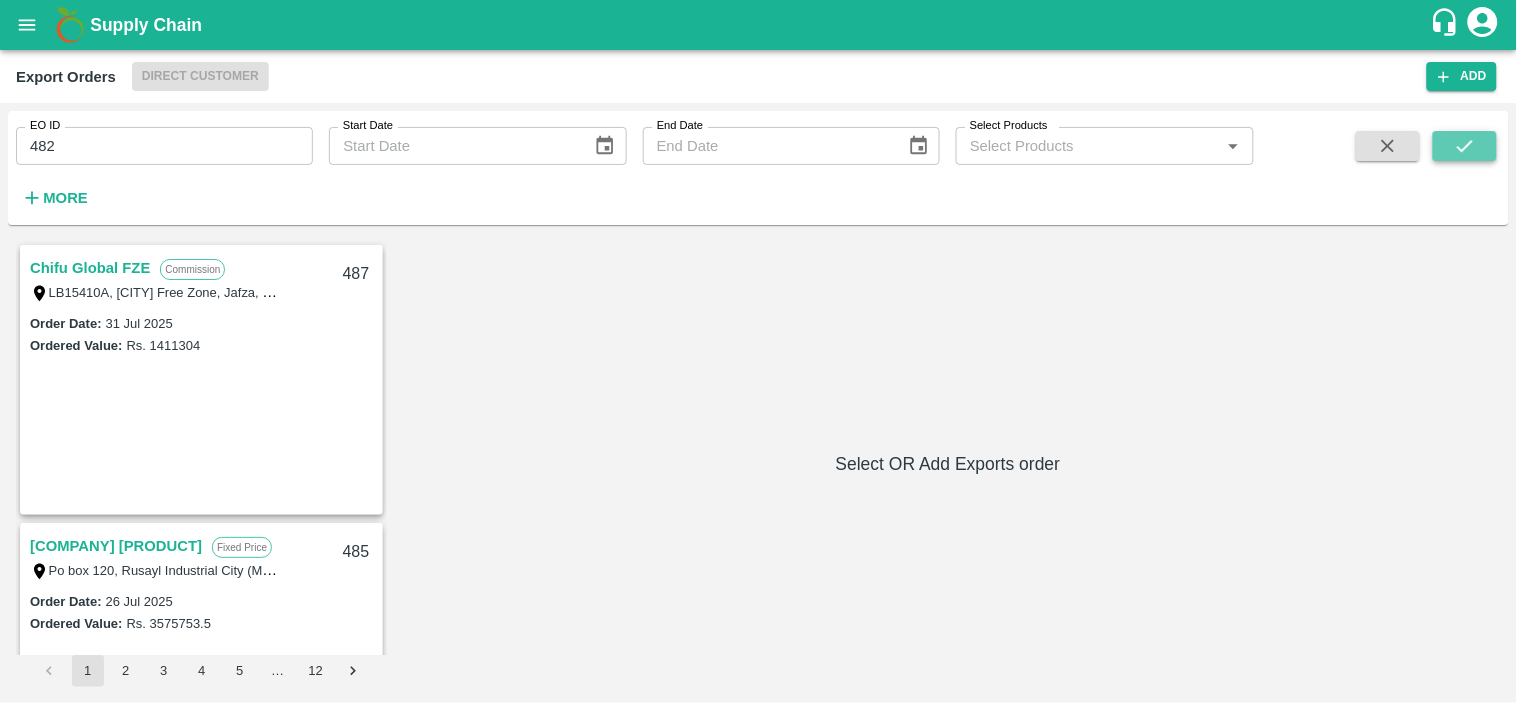 click 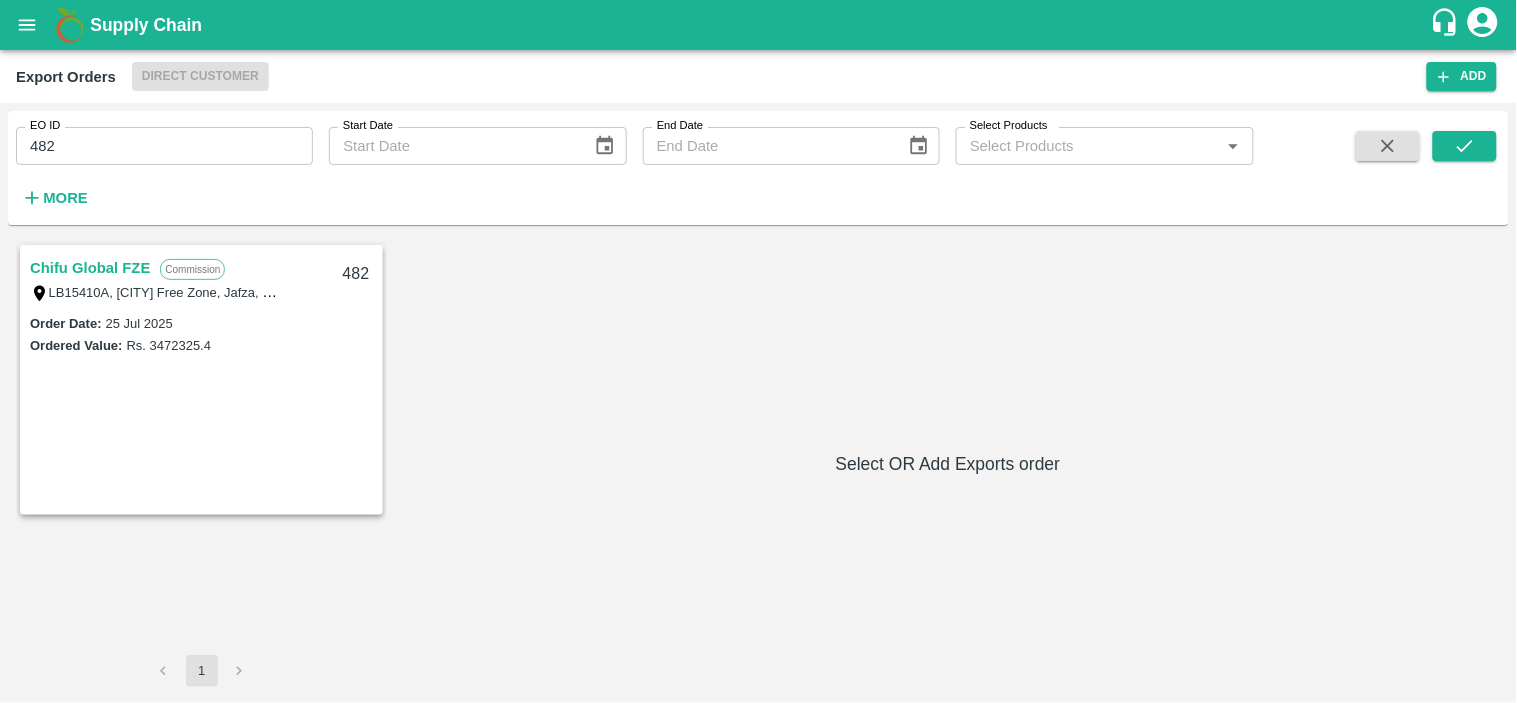 click on "Chifu Global FZE" at bounding box center [90, 268] 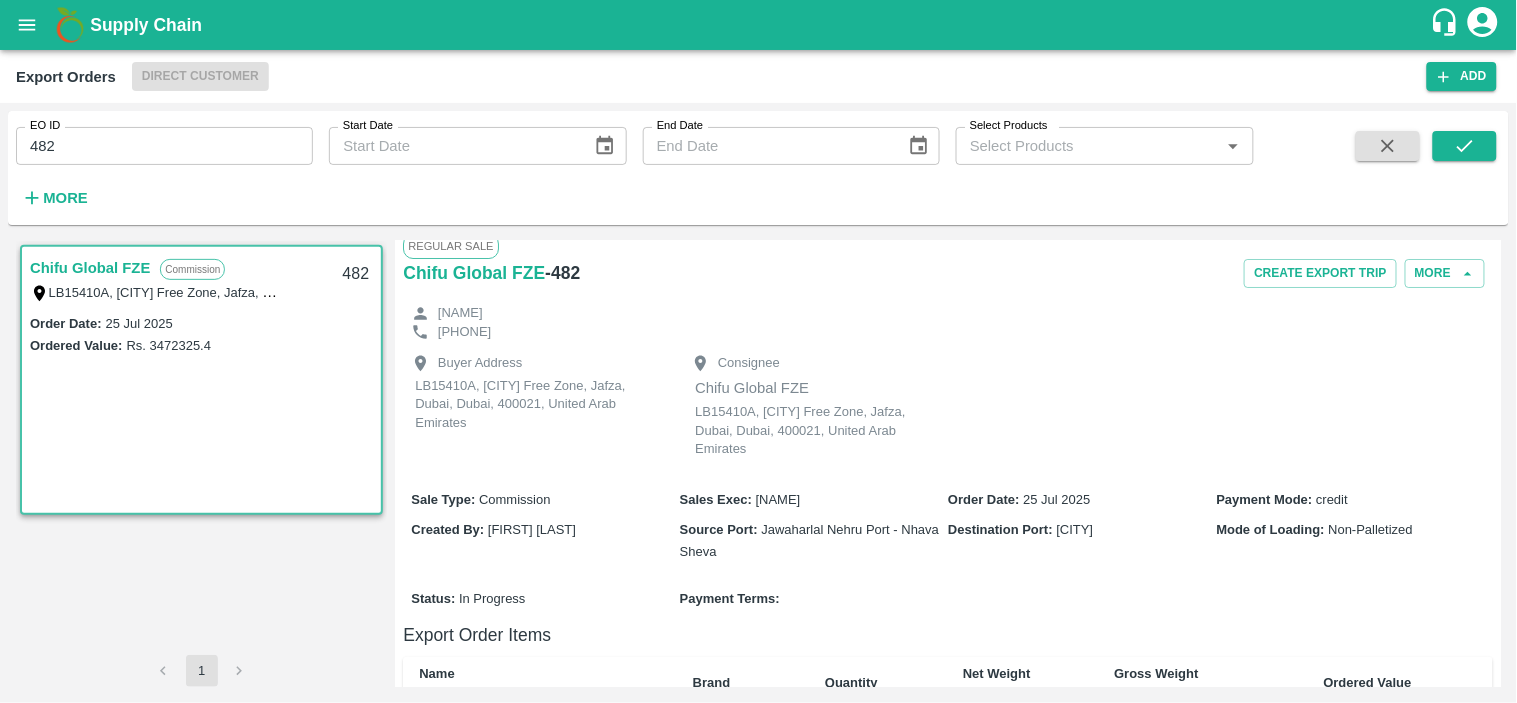 scroll, scrollTop: 0, scrollLeft: 0, axis: both 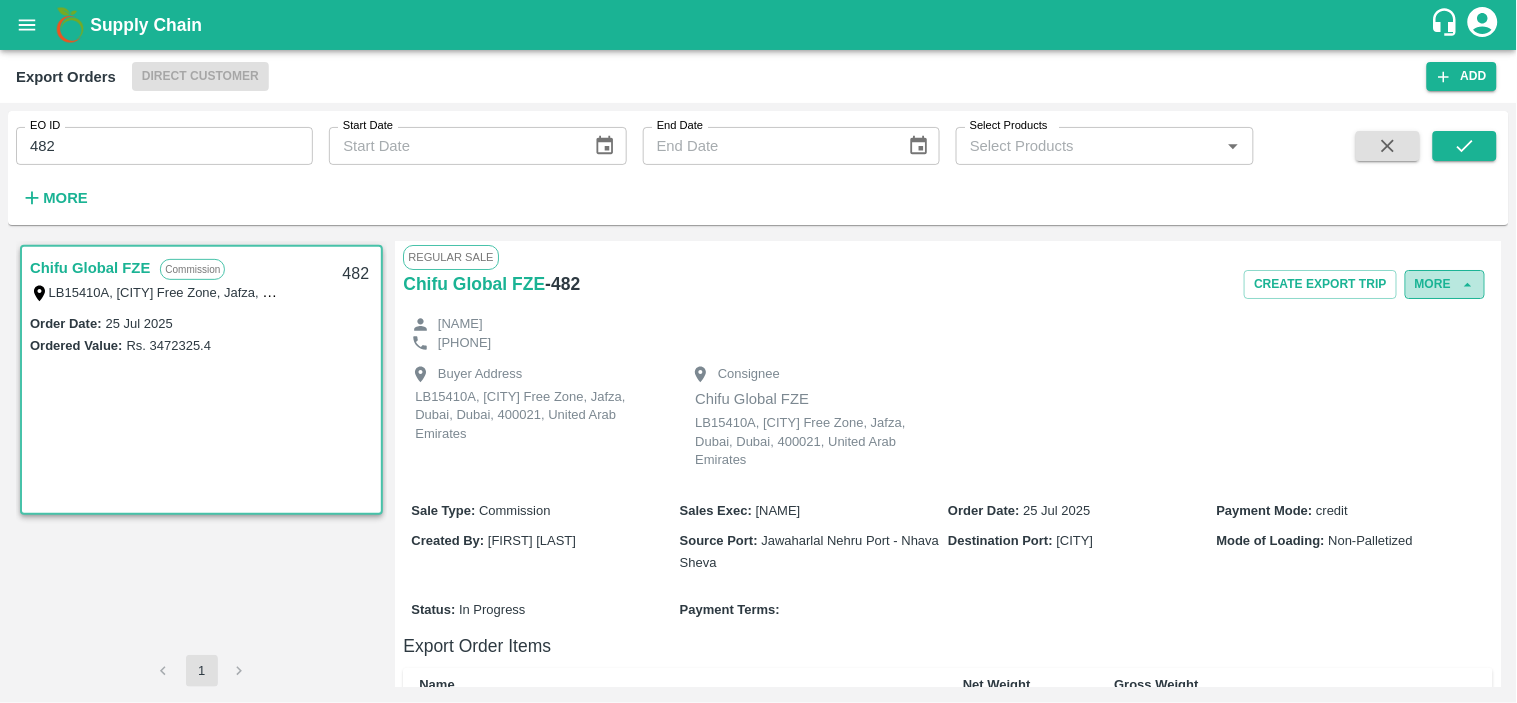 click on "More" at bounding box center [1445, 284] 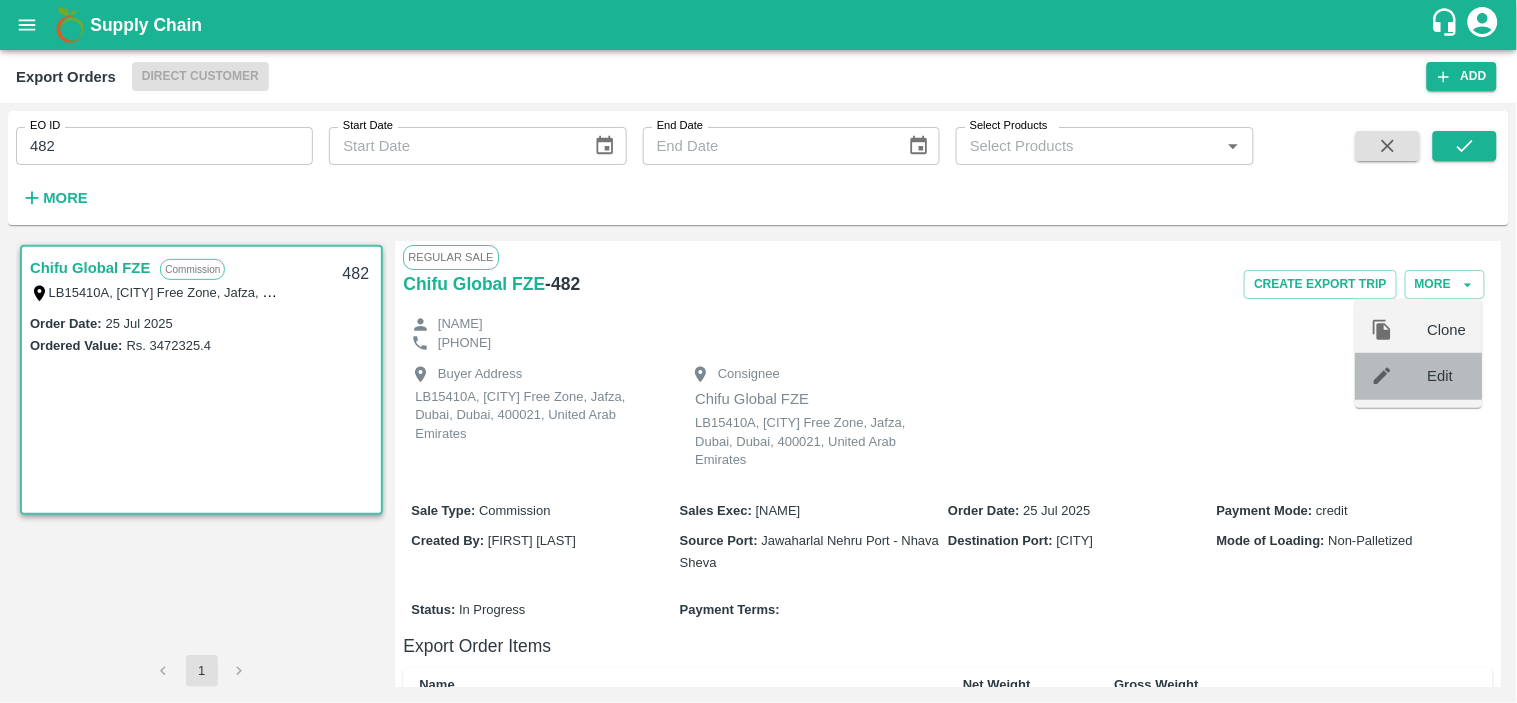 click on "Edit" at bounding box center (1447, 376) 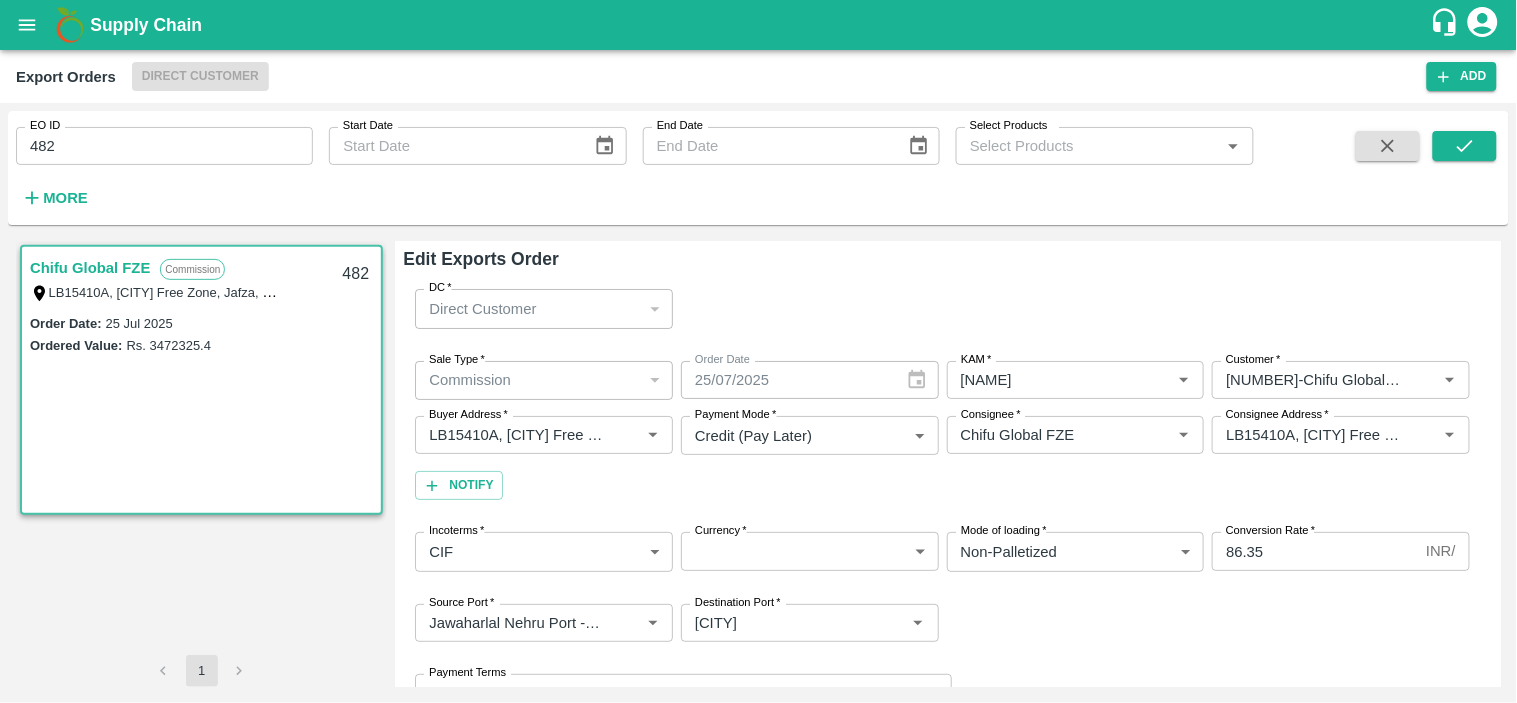 type on "Hunnar Ramwani" 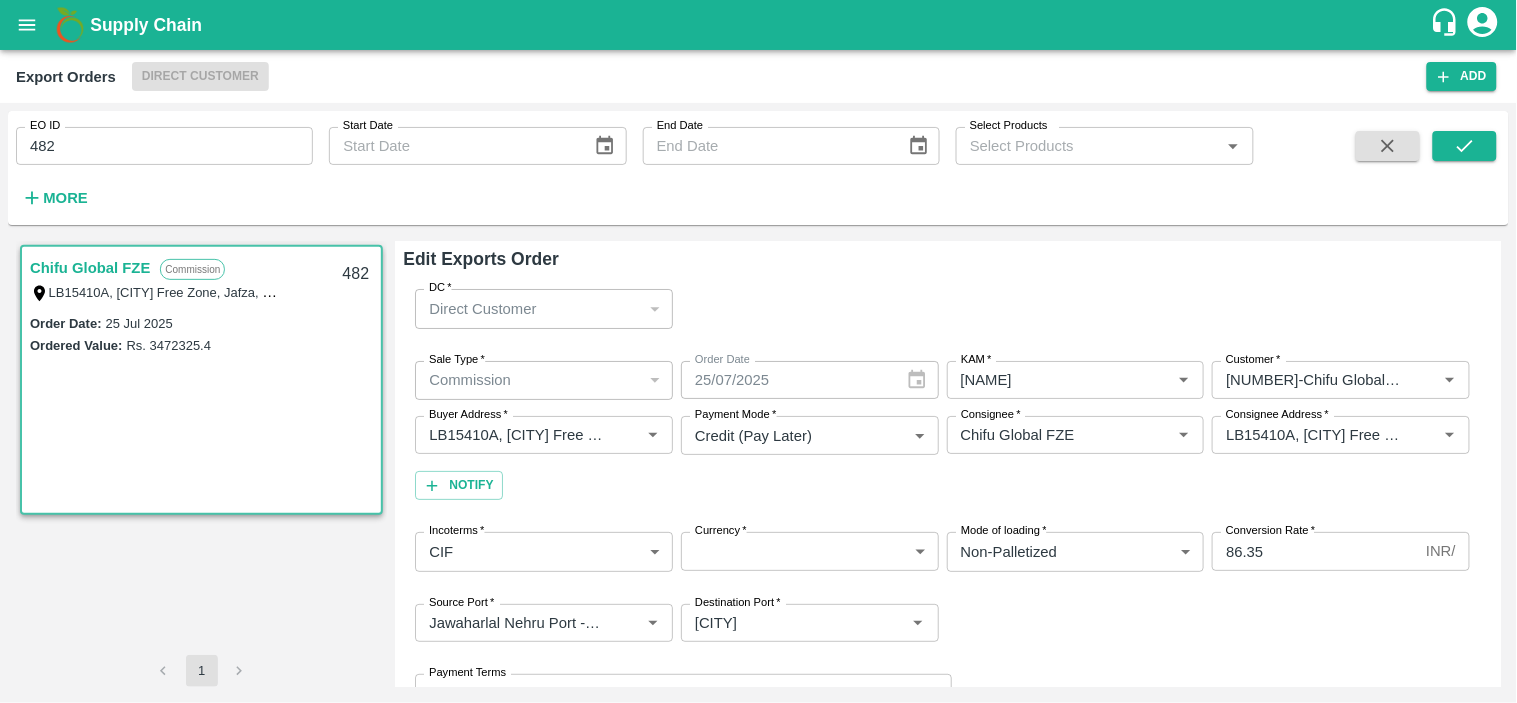 type on "7437-Chifu Global FZE" 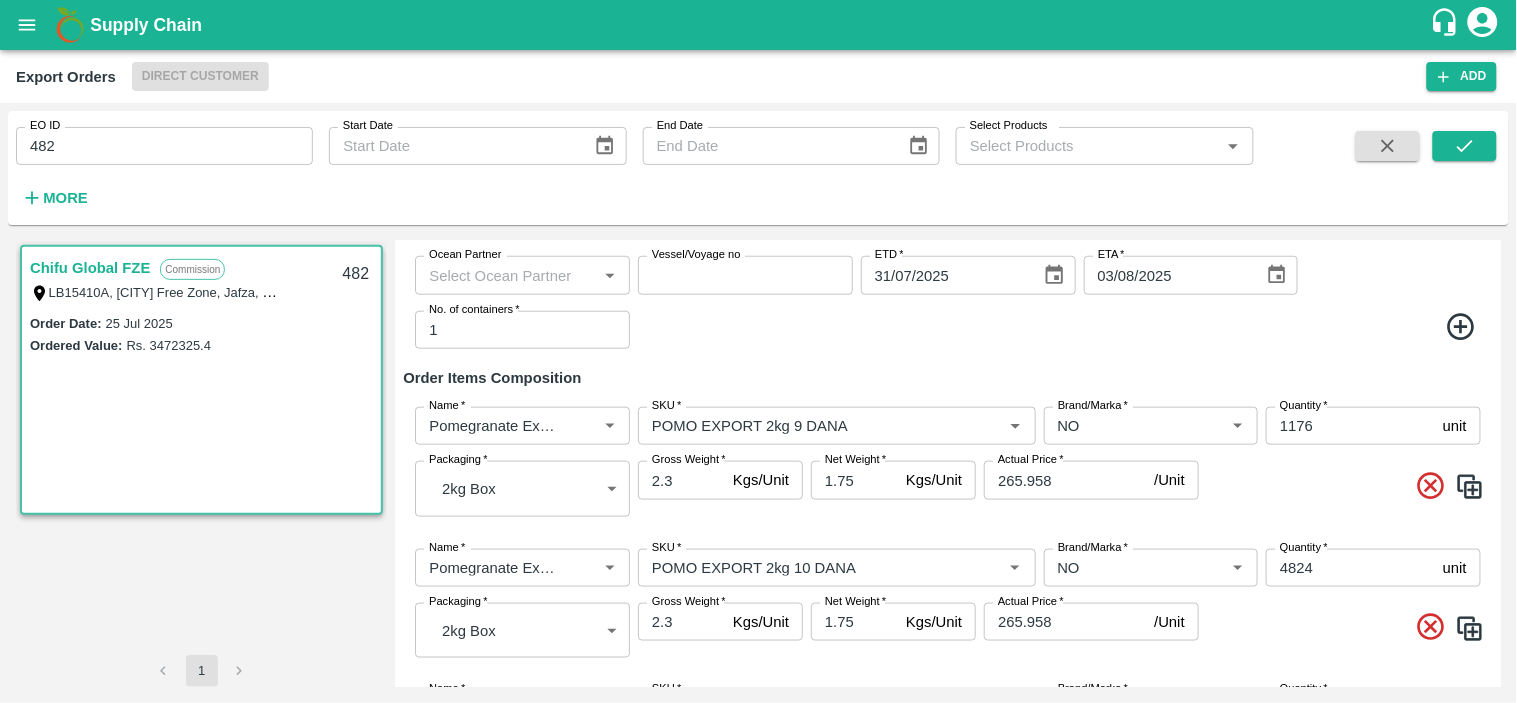 scroll, scrollTop: 532, scrollLeft: 0, axis: vertical 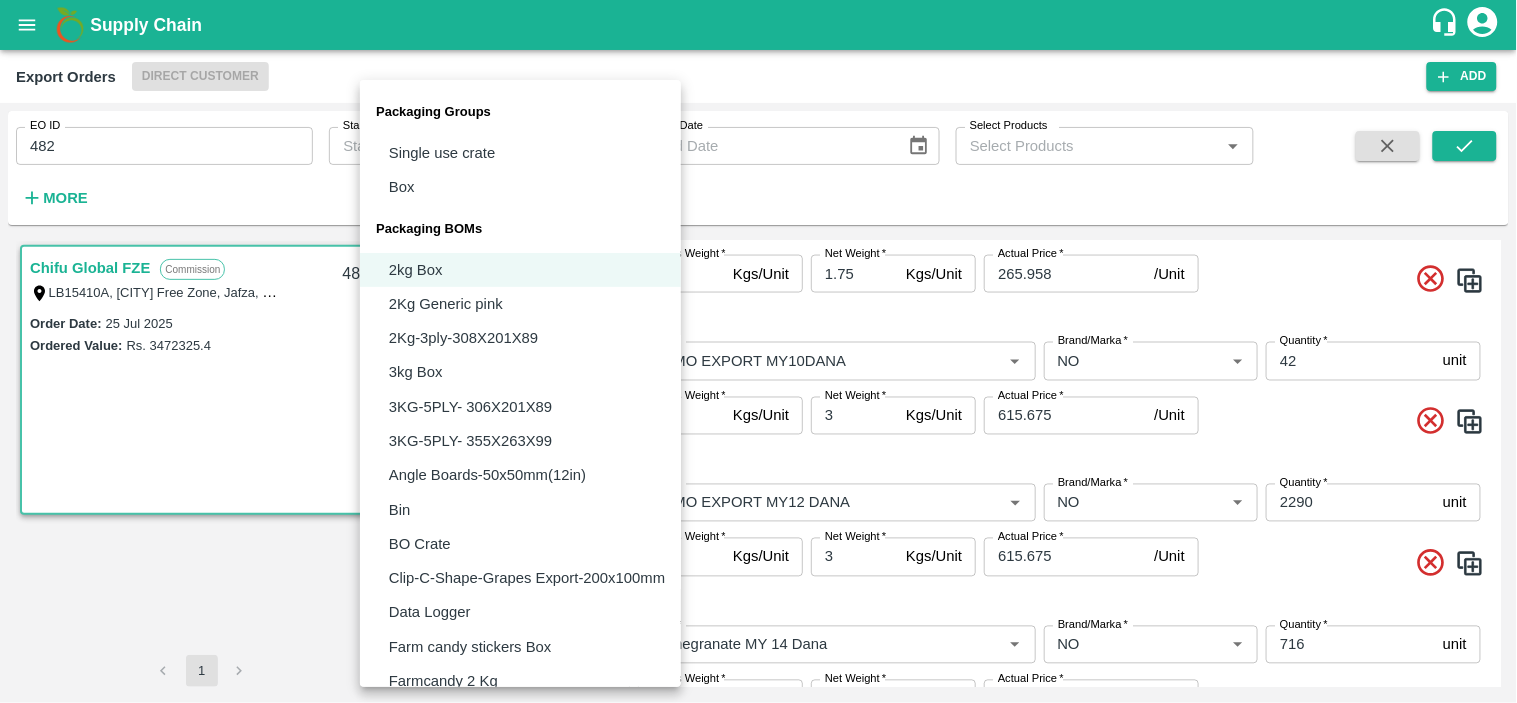 click on "Supply Chain Export Orders Direct Customer Add EO ID 482 EO ID Start Date Start Date End Date End Date Select Products Select Products   * More Chifu Global FZE Commission LB15410A, Jebel Ali Free Zone, Jafza, Dubai, Dubai, 400021, United Arab Emirates 482 Order Date : 25 Jul 2025 Ordered Value: Rs.   3472325.4 1 Edit Exports Order DC   * Direct Customer 6 DC Sale Type   * Commission 2 Sale Type Order Date 25/07/2025 Order Date KAM   * KAM   * Customer   * Customer   * Buyer Address   * Buyer Address   * Payment Mode   * Credit (Pay Later) credit Payment Mode Consignee   * Consignee   * Consignee Address   * Consignee Address   * Notify Incoterms   * CIF 1 Incoterms Currency   * USD (USD) 25 Currency Mode of loading   * Non-Palletized Non-Palletized Mode of loading Conversion Rate   * 86.35 INR/ USD Conversion Rate Source Port   * Source Port   * Destination Port   * Destination Port   * Payment Terms Payment Terms  Vessel Information Ocean Partner Ocean Partner ETD" at bounding box center (758, 351) 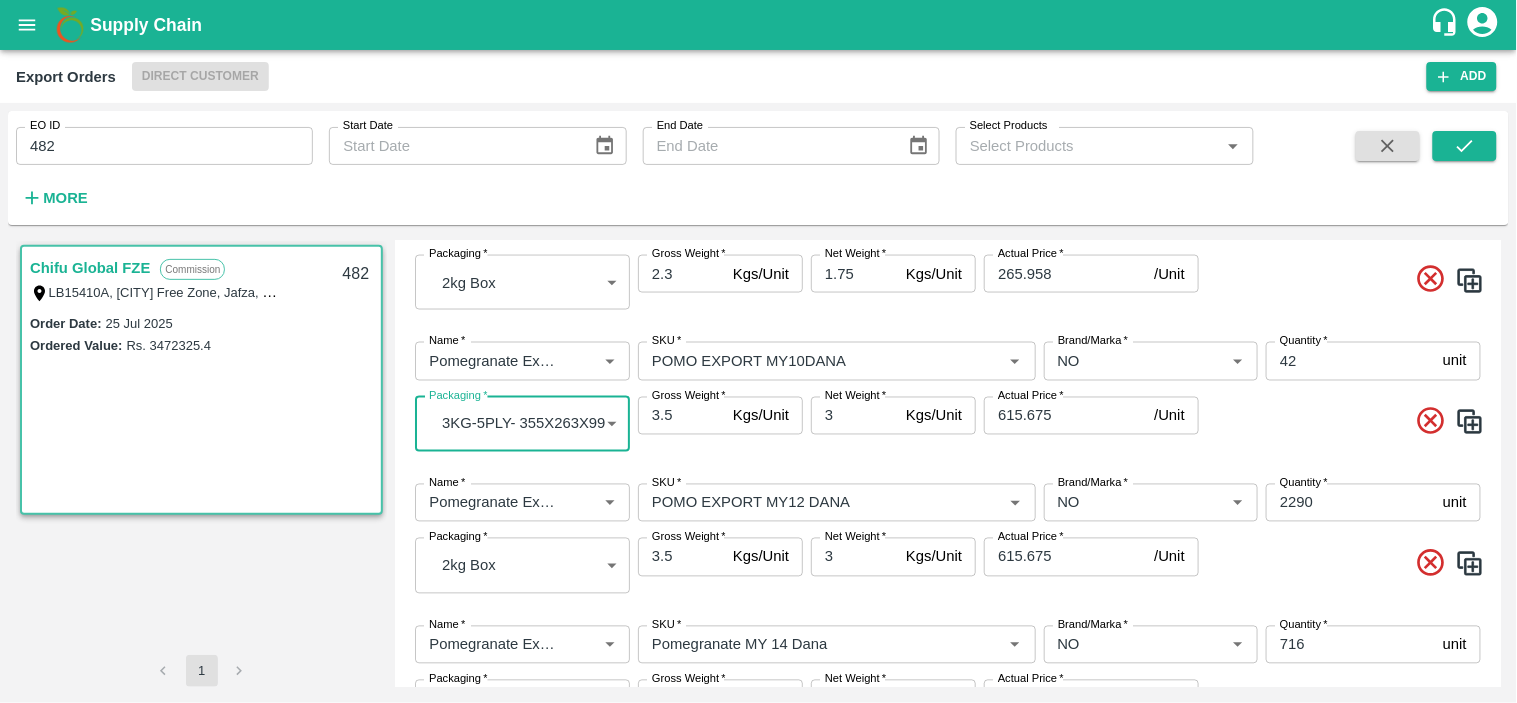 click on "Supply Chain Export Orders Direct Customer Add EO ID 482 EO ID Start Date Start Date End Date End Date Select Products Select Products   * More Chifu Global FZE Commission LB15410A, Jebel Ali Free Zone, Jafza, Dubai, Dubai, 400021, United Arab Emirates 482 Order Date : 25 Jul 2025 Ordered Value: Rs.   3472325.4 1 Edit Exports Order DC   * Direct Customer 6 DC Sale Type   * Commission 2 Sale Type Order Date 25/07/2025 Order Date KAM   * KAM   * Customer   * Customer   * Buyer Address   * Buyer Address   * Payment Mode   * Credit (Pay Later) credit Payment Mode Consignee   * Consignee   * Consignee Address   * Consignee Address   * Notify Incoterms   * CIF 1 Incoterms Currency   * USD (USD) 25 Currency Mode of loading   * Non-Palletized Non-Palletized Mode of loading Conversion Rate   * 86.35 INR/ USD Conversion Rate Source Port   * Source Port   * Destination Port   * Destination Port   * Payment Terms Payment Terms  Vessel Information Ocean Partner Ocean Partner ETD" at bounding box center (758, 351) 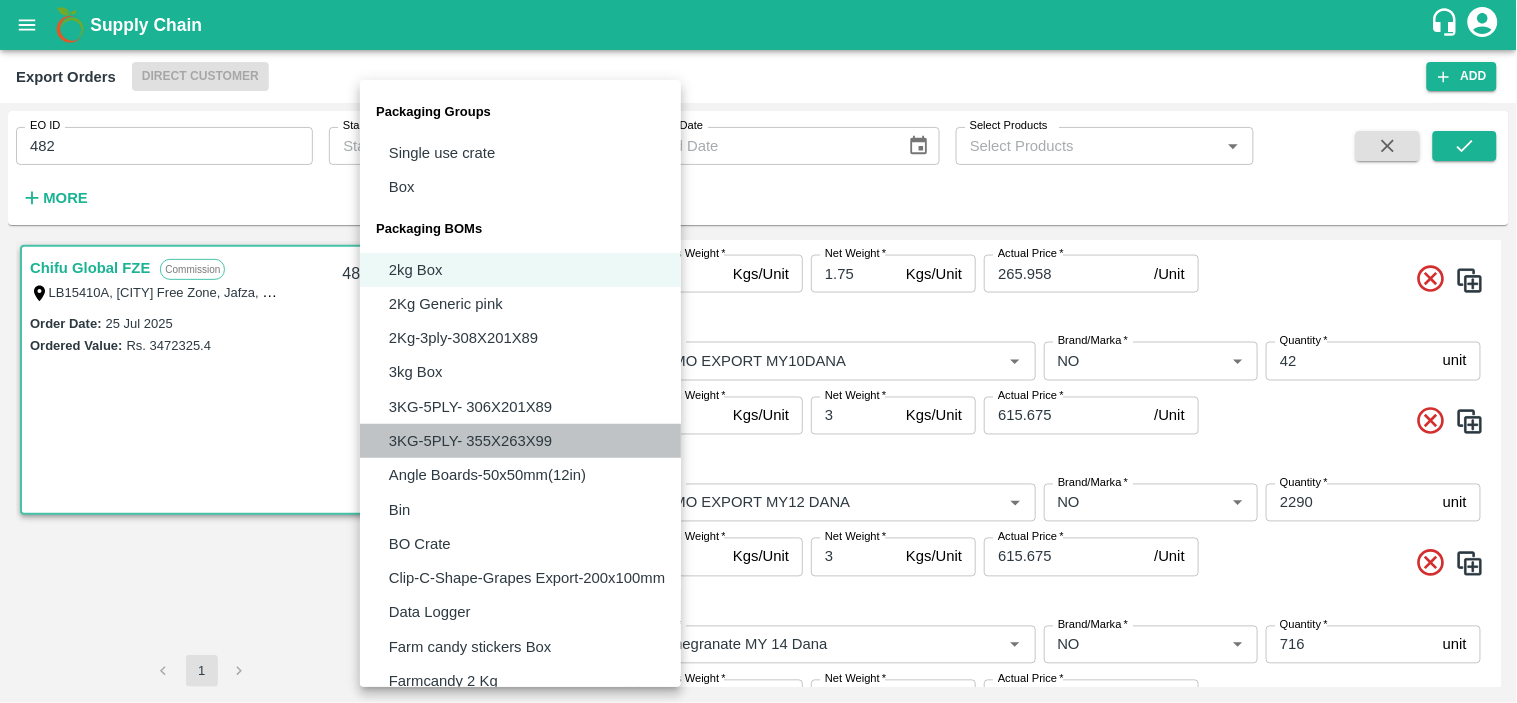 click on "3KG-5PLY- 355X263X99" at bounding box center [470, 441] 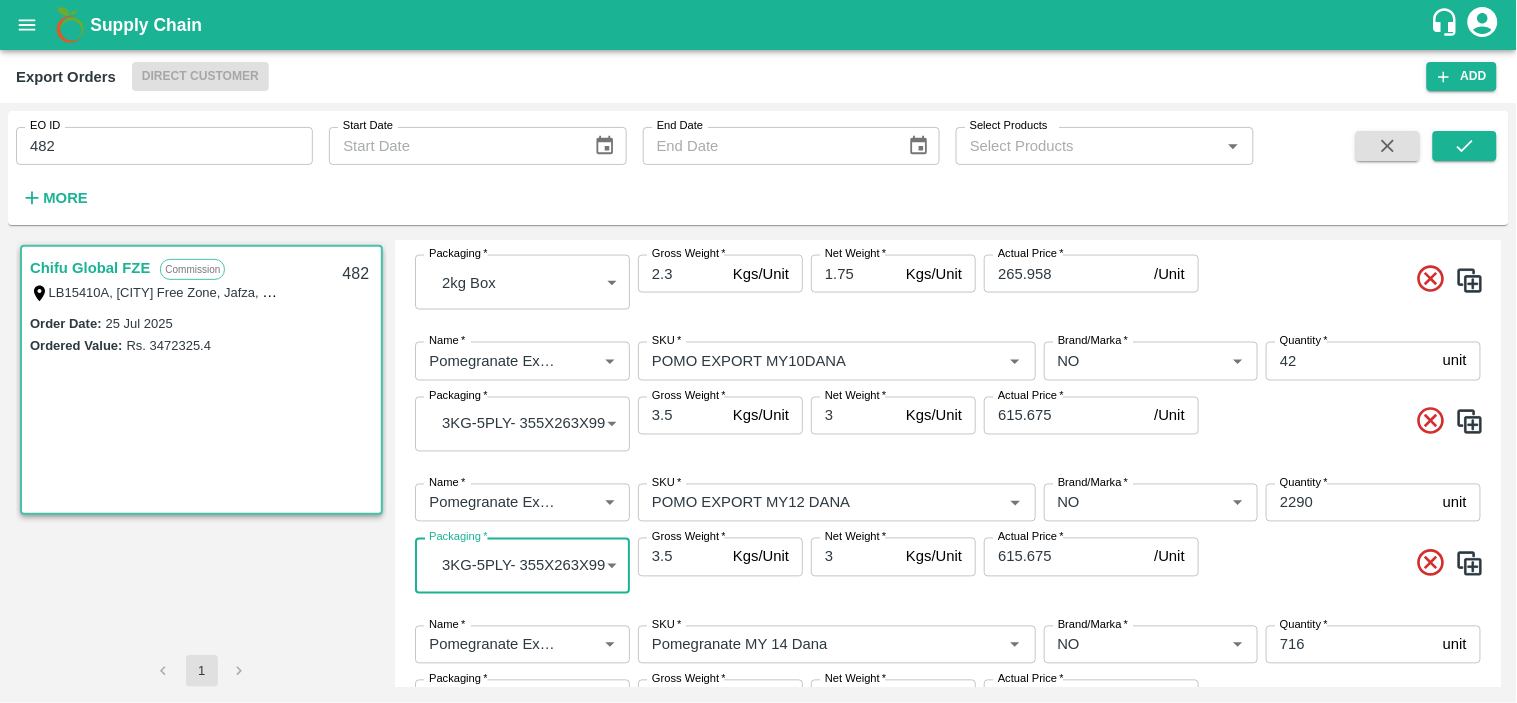 scroll, scrollTop: 978, scrollLeft: 0, axis: vertical 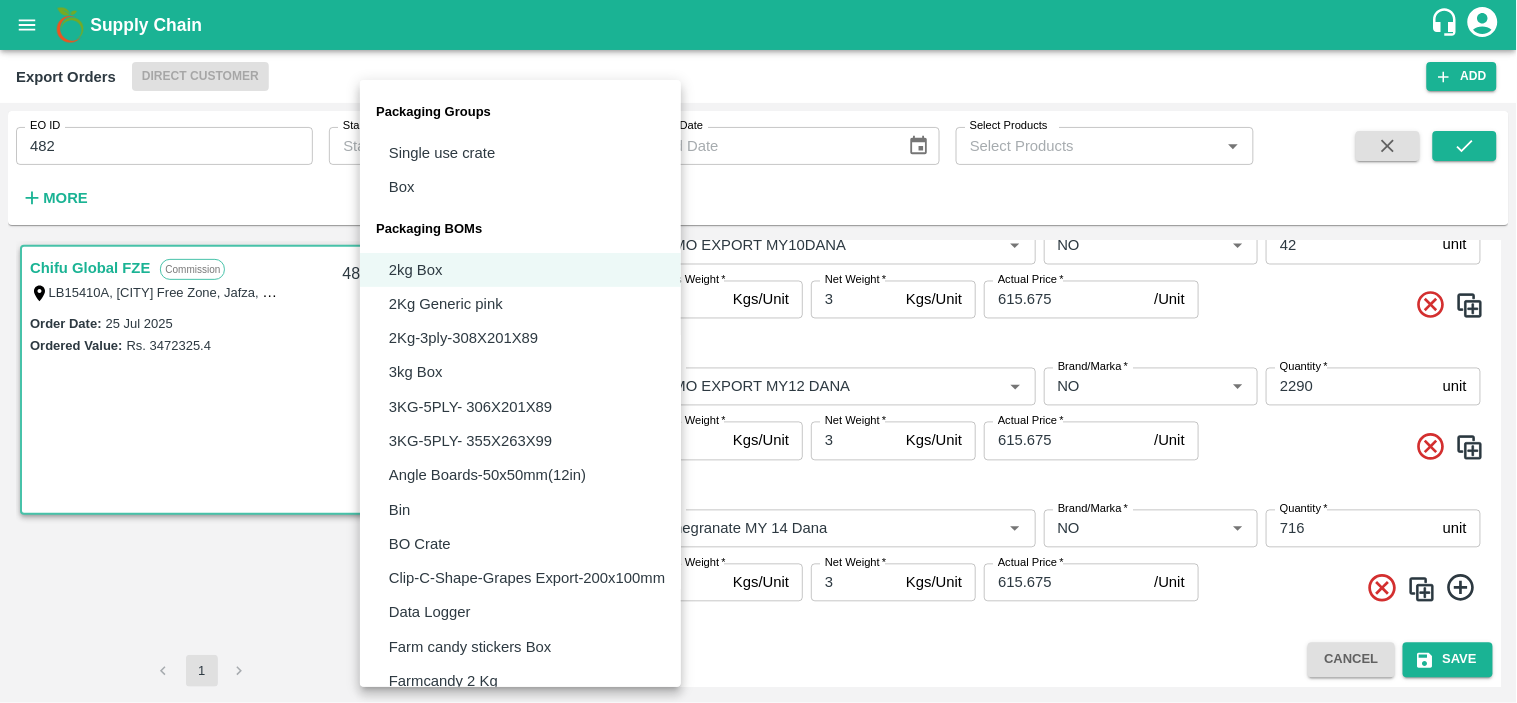 click on "Supply Chain Export Orders Direct Customer Add EO ID 482 EO ID Start Date Start Date End Date End Date Select Products Select Products   * More Chifu Global FZE Commission LB15410A, Jebel Ali Free Zone, Jafza, Dubai, Dubai, 400021, United Arab Emirates 482 Order Date : 25 Jul 2025 Ordered Value: Rs.   3472325.4 1 Edit Exports Order DC   * Direct Customer 6 DC Sale Type   * Commission 2 Sale Type Order Date 25/07/2025 Order Date KAM   * KAM   * Customer   * Customer   * Buyer Address   * Buyer Address   * Payment Mode   * Credit (Pay Later) credit Payment Mode Consignee   * Consignee   * Consignee Address   * Consignee Address   * Notify Incoterms   * CIF 1 Incoterms Currency   * USD (USD) 25 Currency Mode of loading   * Non-Palletized Non-Palletized Mode of loading Conversion Rate   * 86.35 INR/ USD Conversion Rate Source Port   * Source Port   * Destination Port   * Destination Port   * Payment Terms Payment Terms  Vessel Information Ocean Partner Ocean Partner ETD" at bounding box center (758, 351) 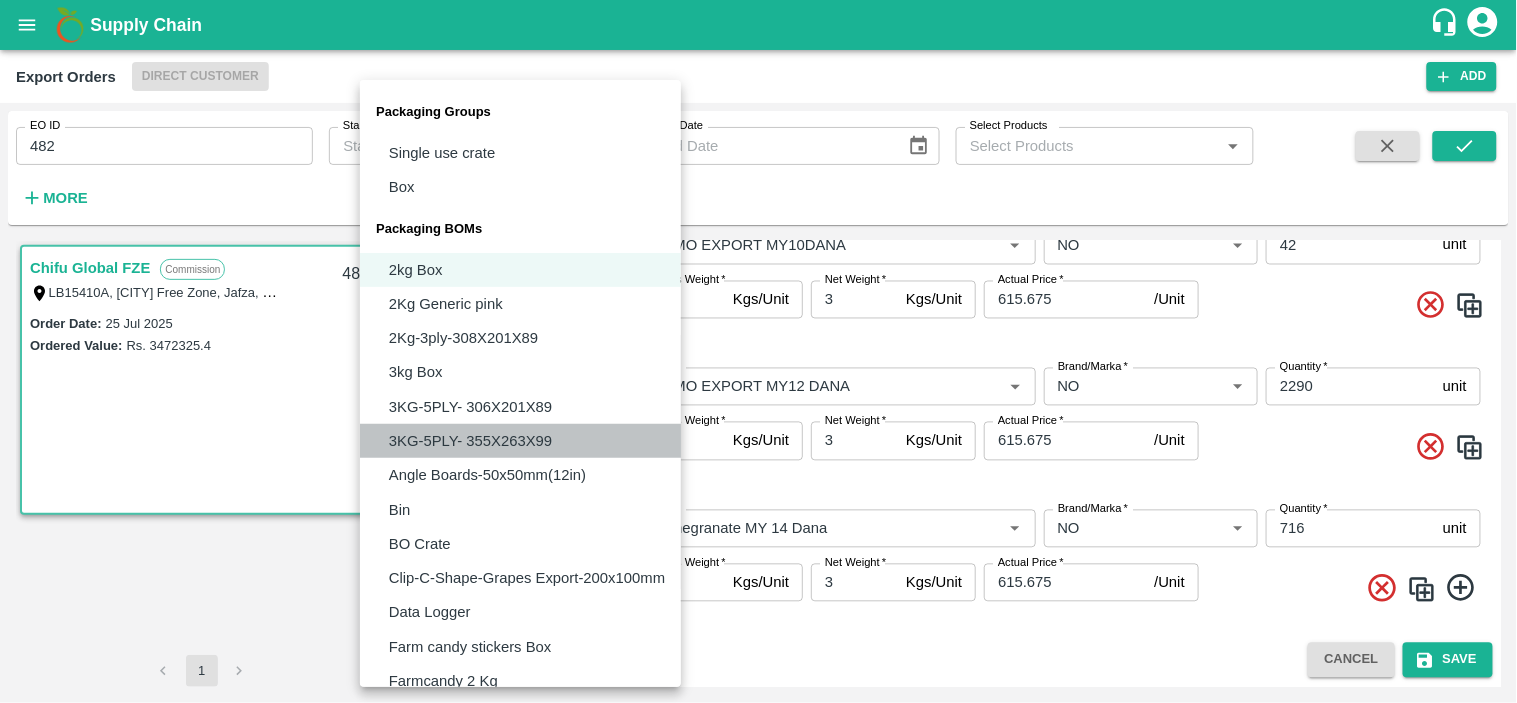 click on "3KG-5PLY- 355X263X99" at bounding box center (470, 441) 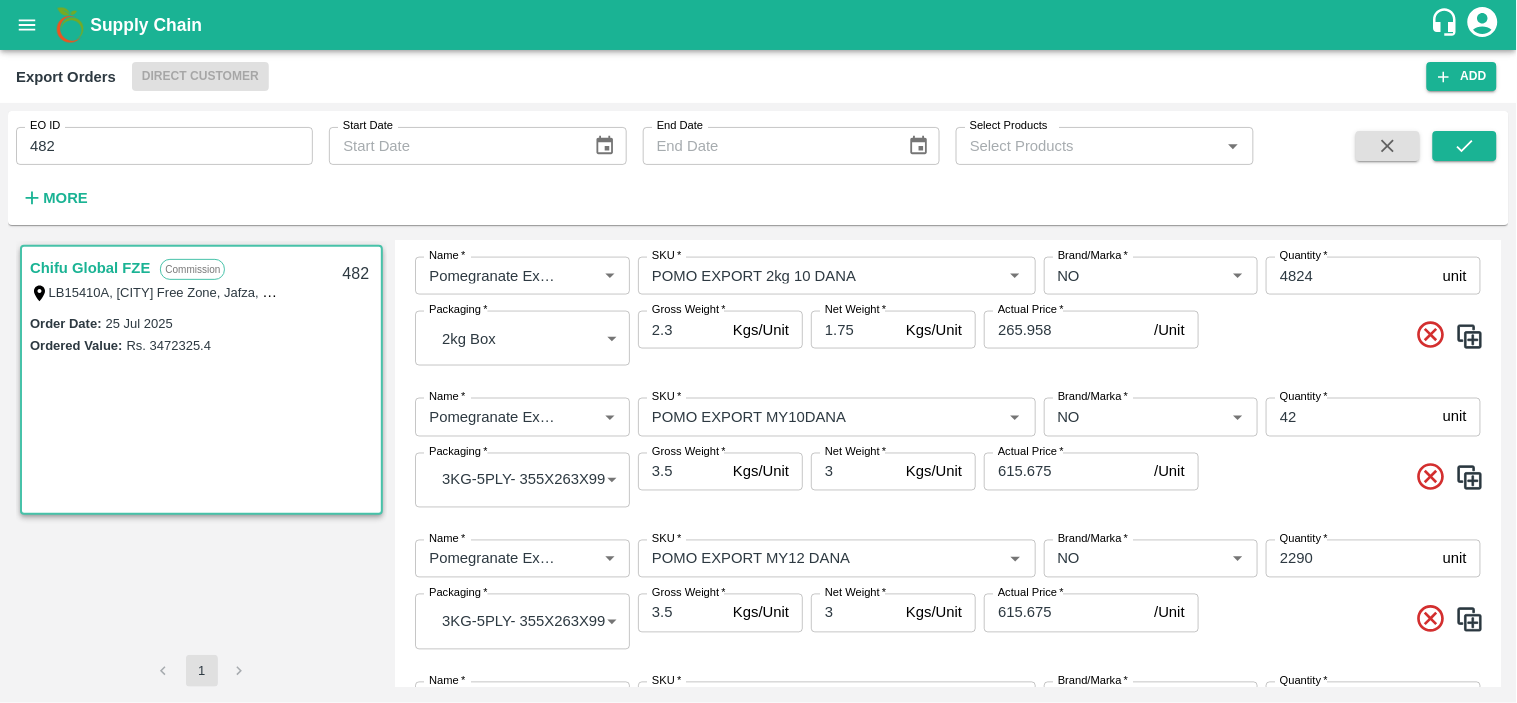 scroll, scrollTop: 978, scrollLeft: 0, axis: vertical 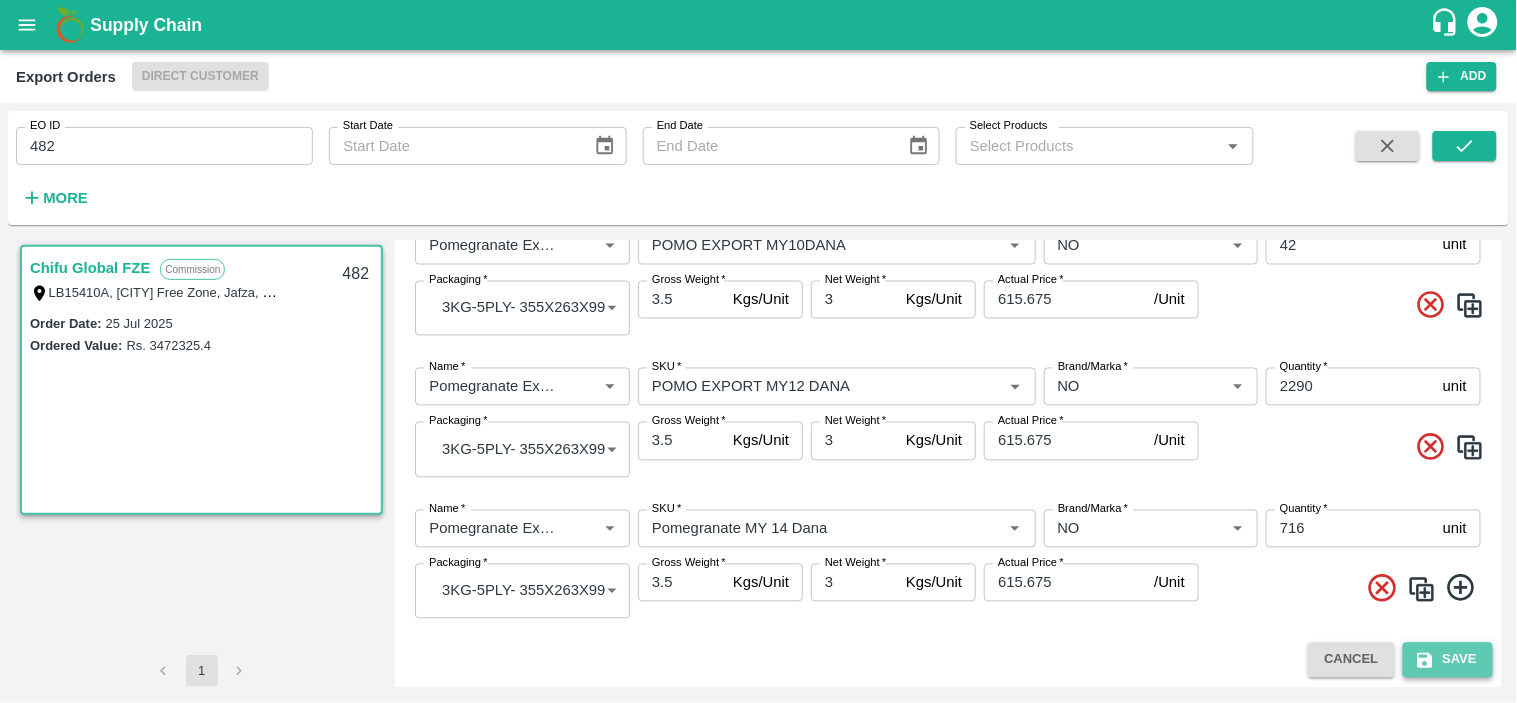 click on "Save" at bounding box center (1448, 660) 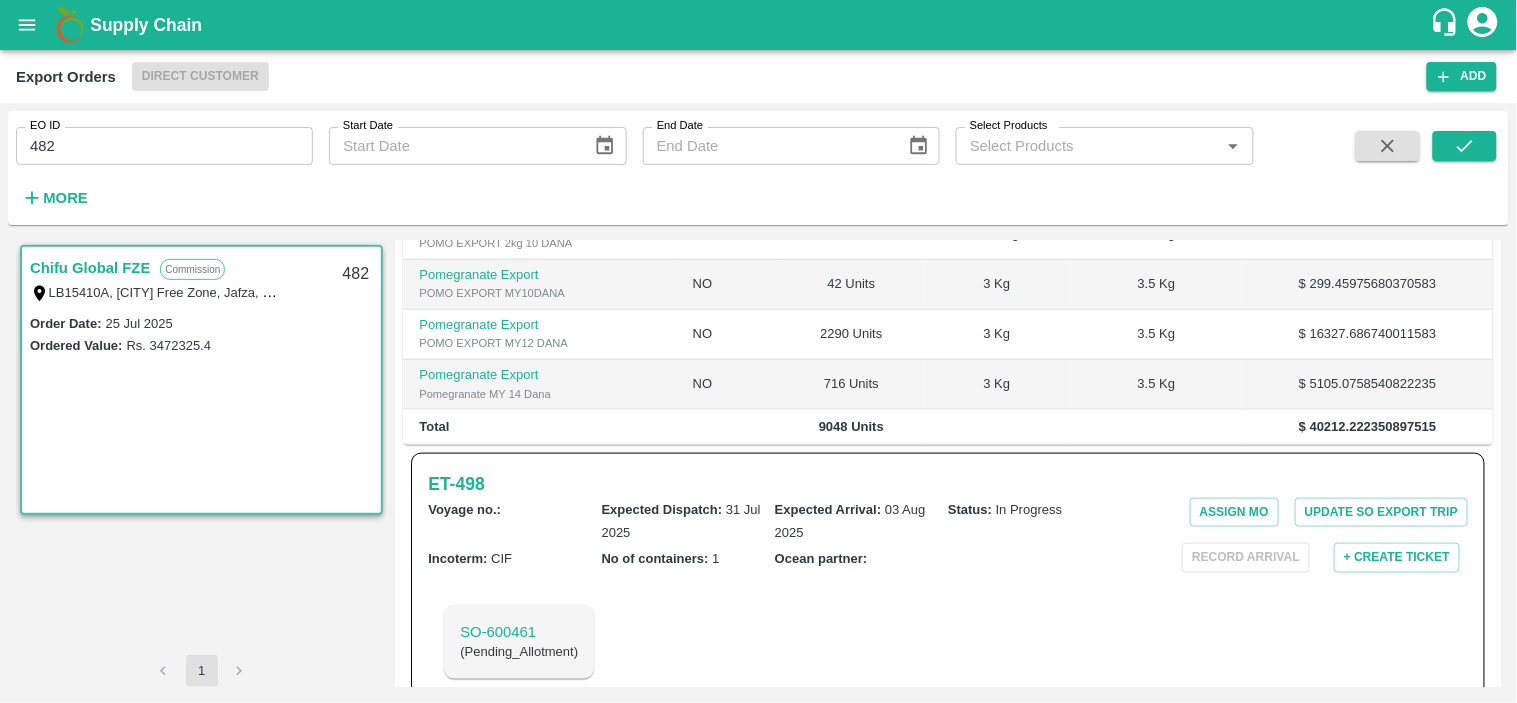 scroll, scrollTop: 600, scrollLeft: 0, axis: vertical 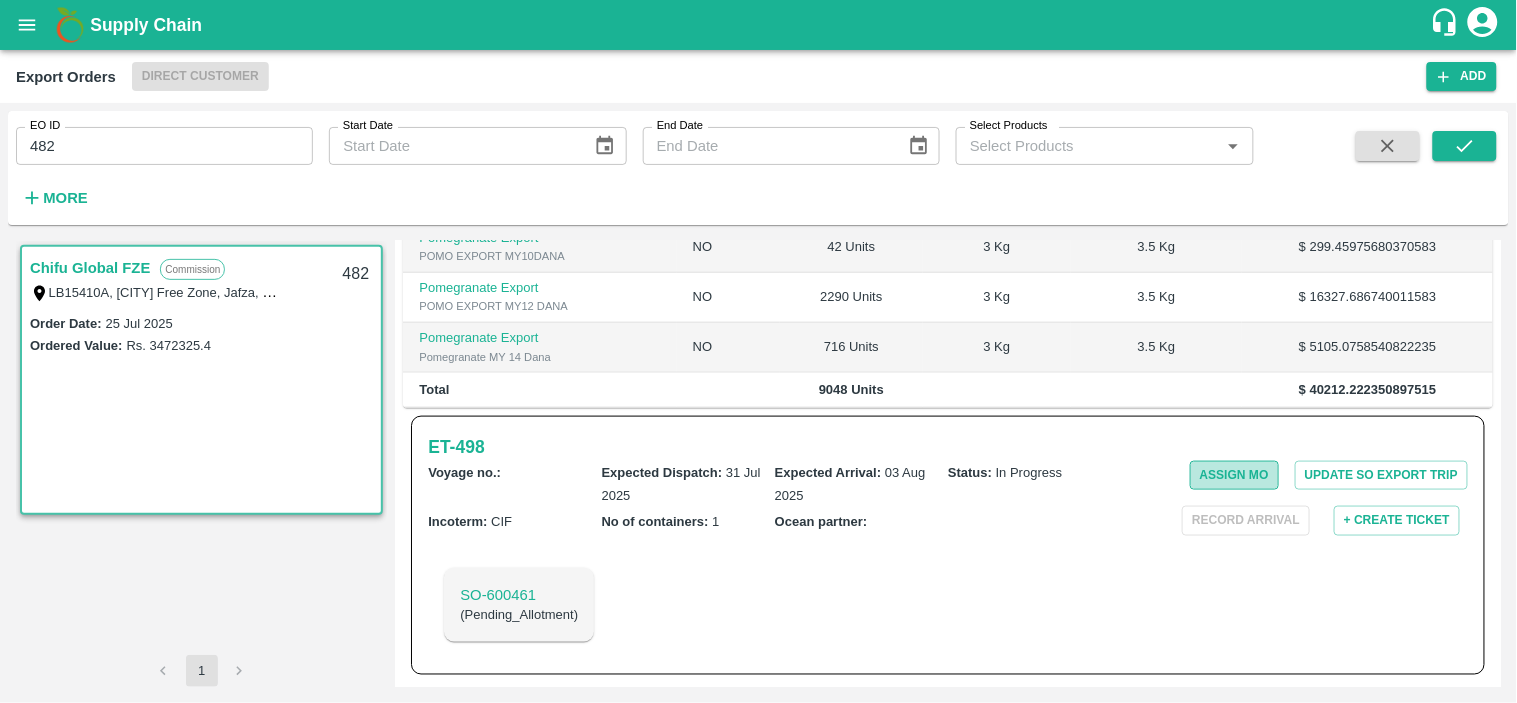 click on "Assign MO" at bounding box center [1234, 475] 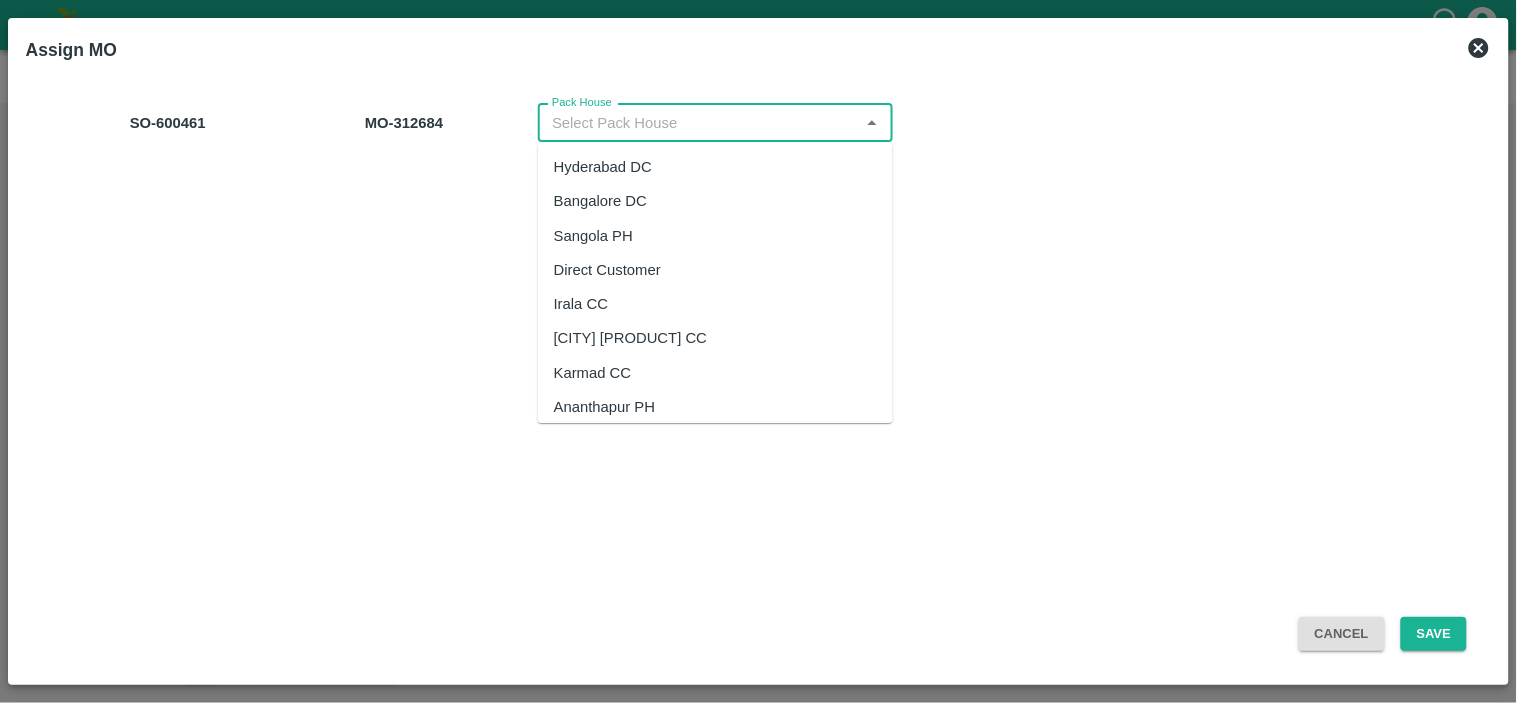 click on "Pack House" at bounding box center (698, 123) 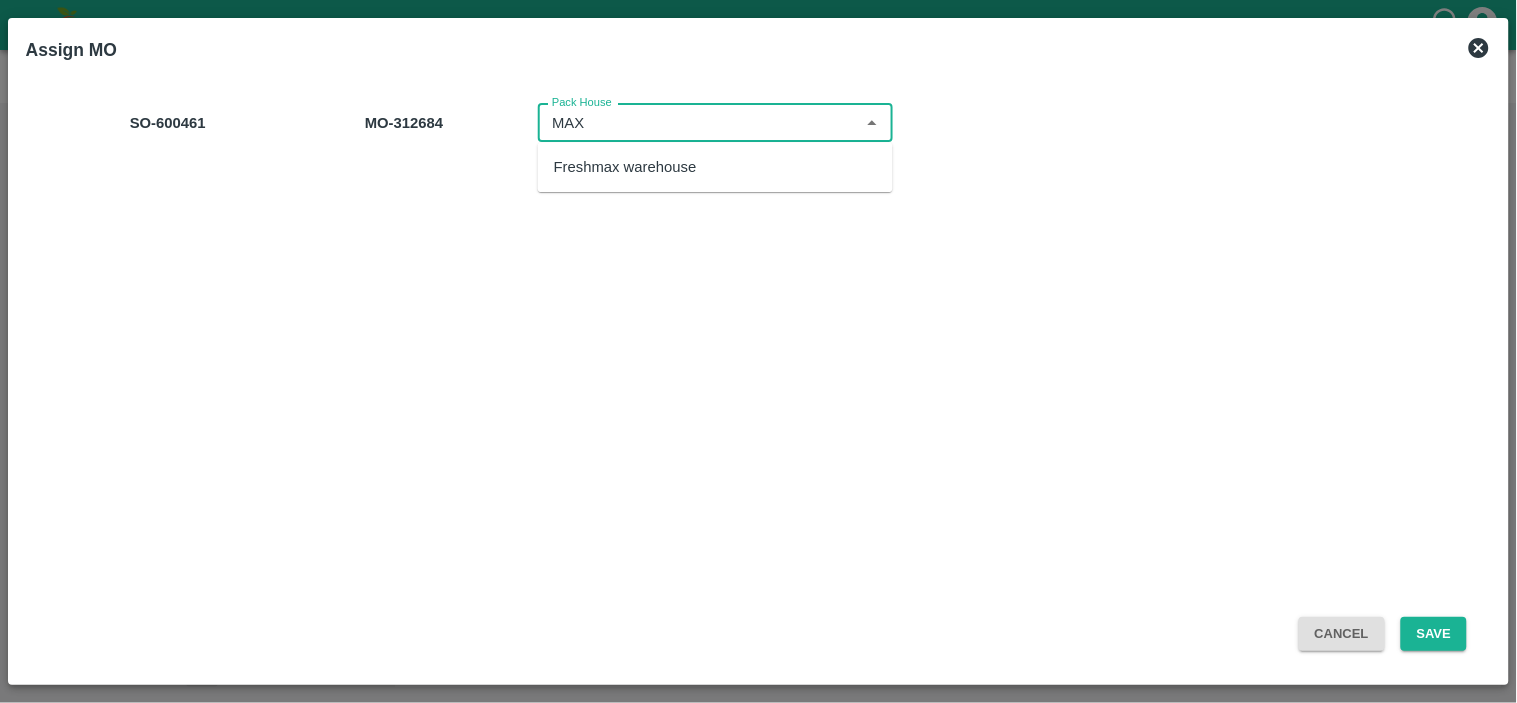 click on "Freshmax warehouse" at bounding box center [625, 167] 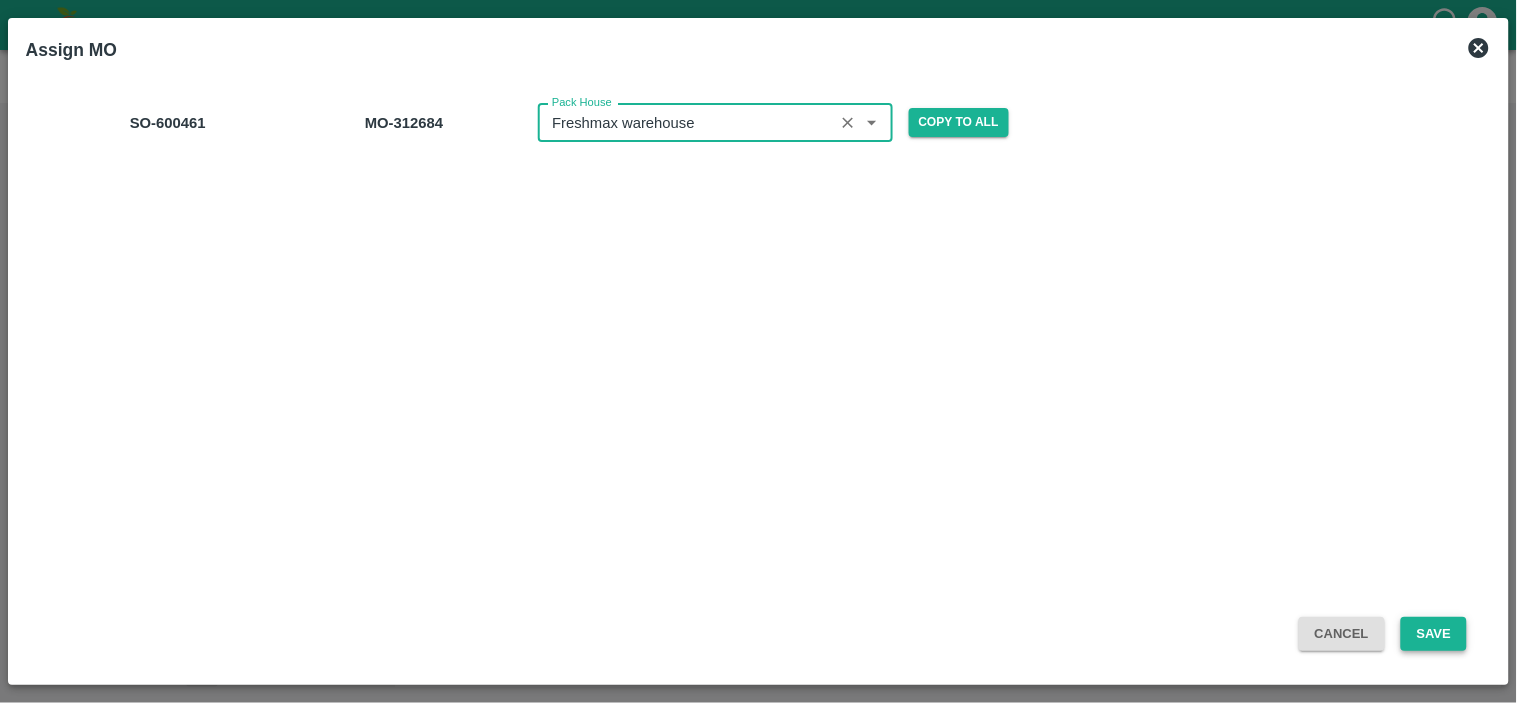 type on "Freshmax warehouse" 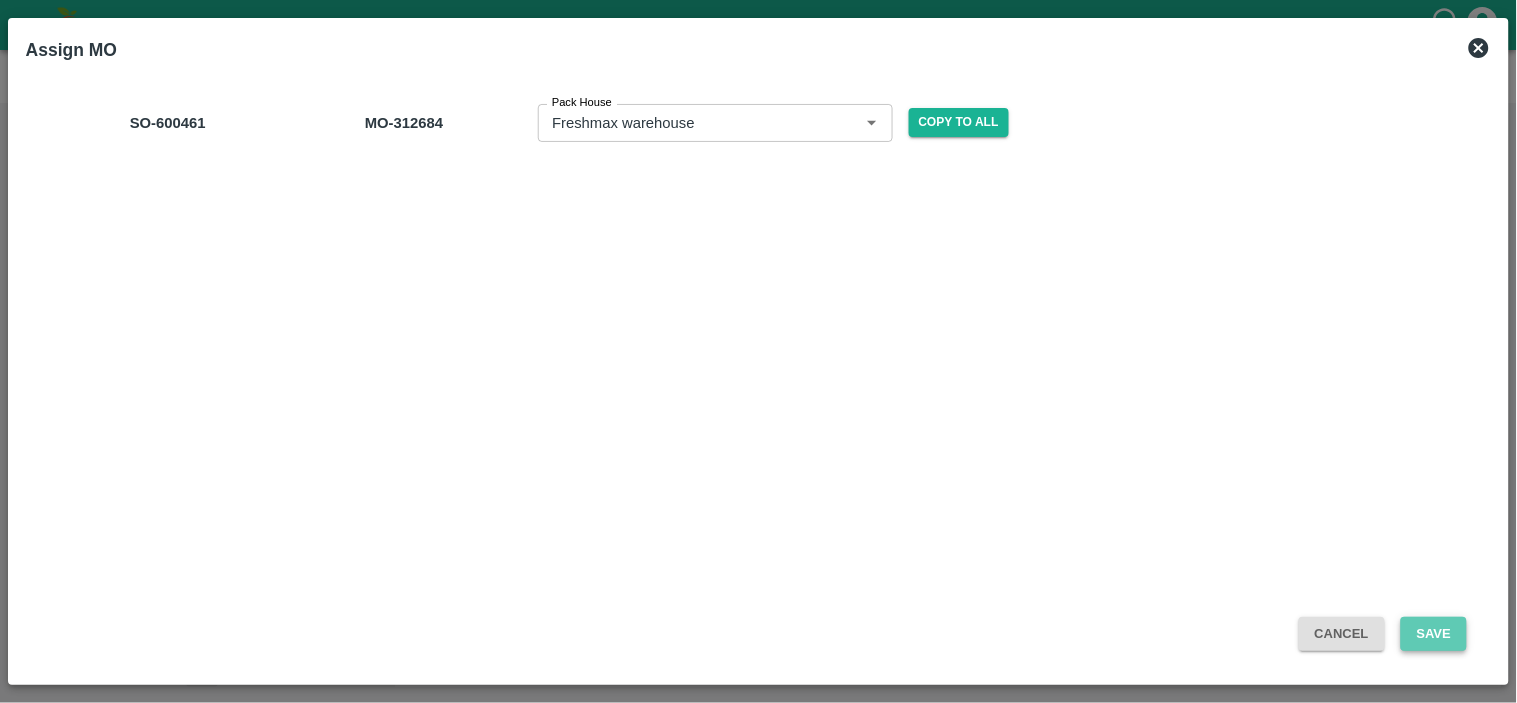 click on "Save" at bounding box center (1434, 634) 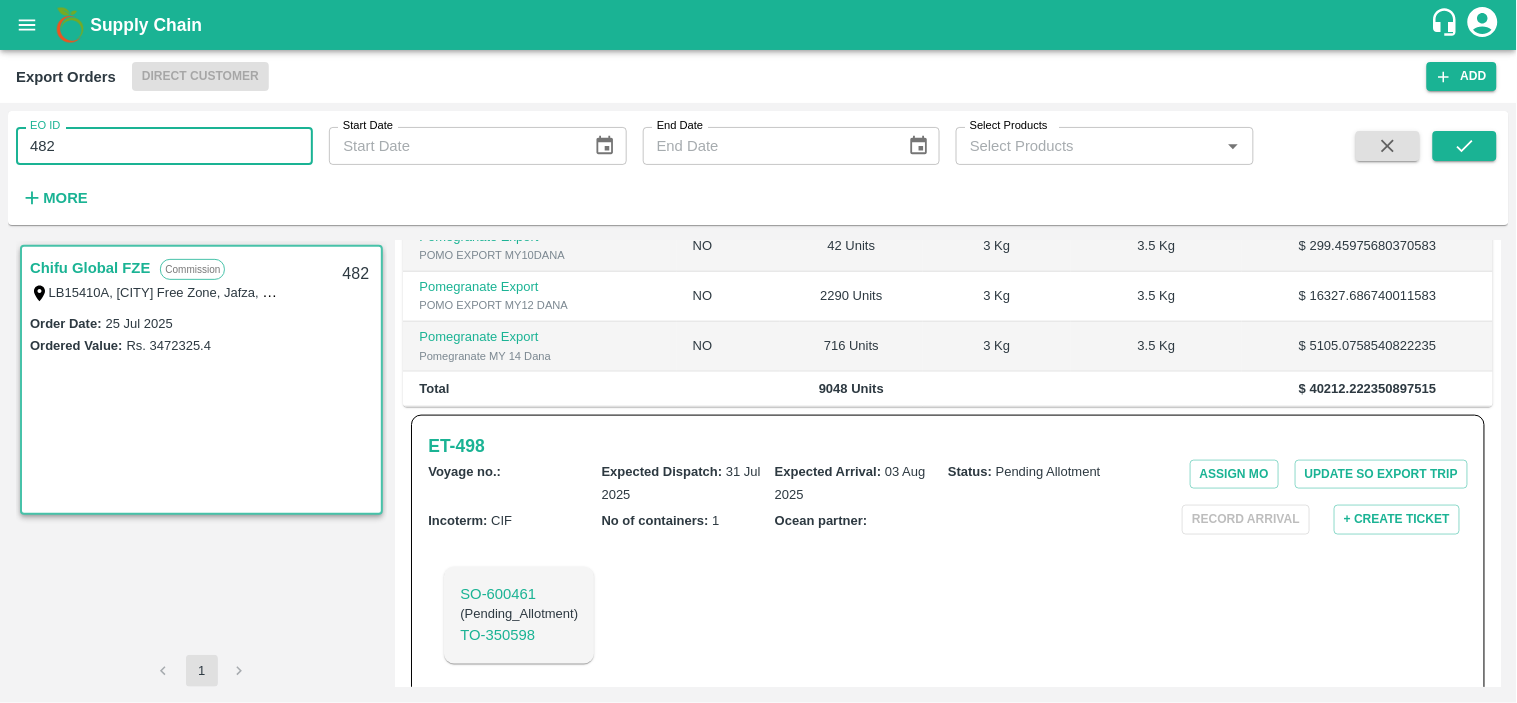 click on "482" at bounding box center (164, 146) 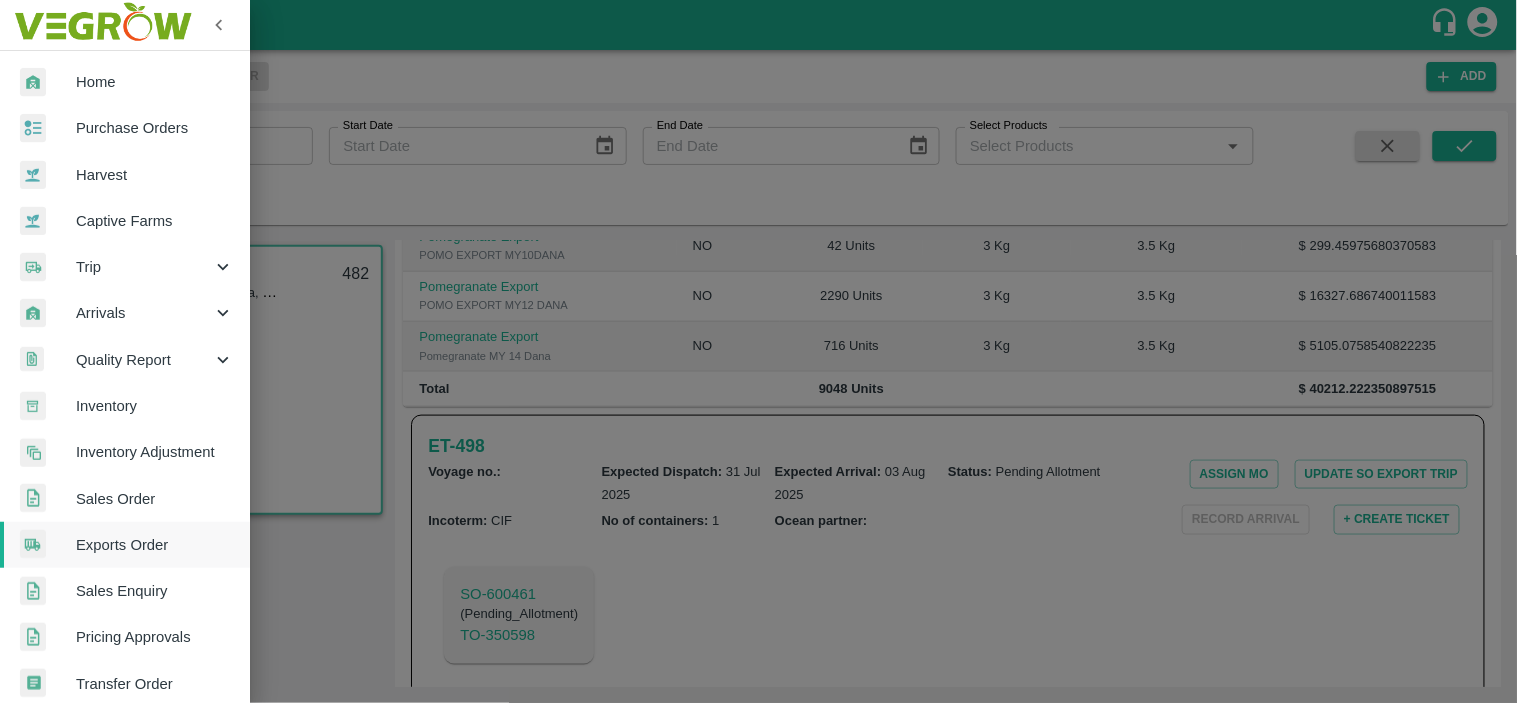 scroll, scrollTop: 95, scrollLeft: 0, axis: vertical 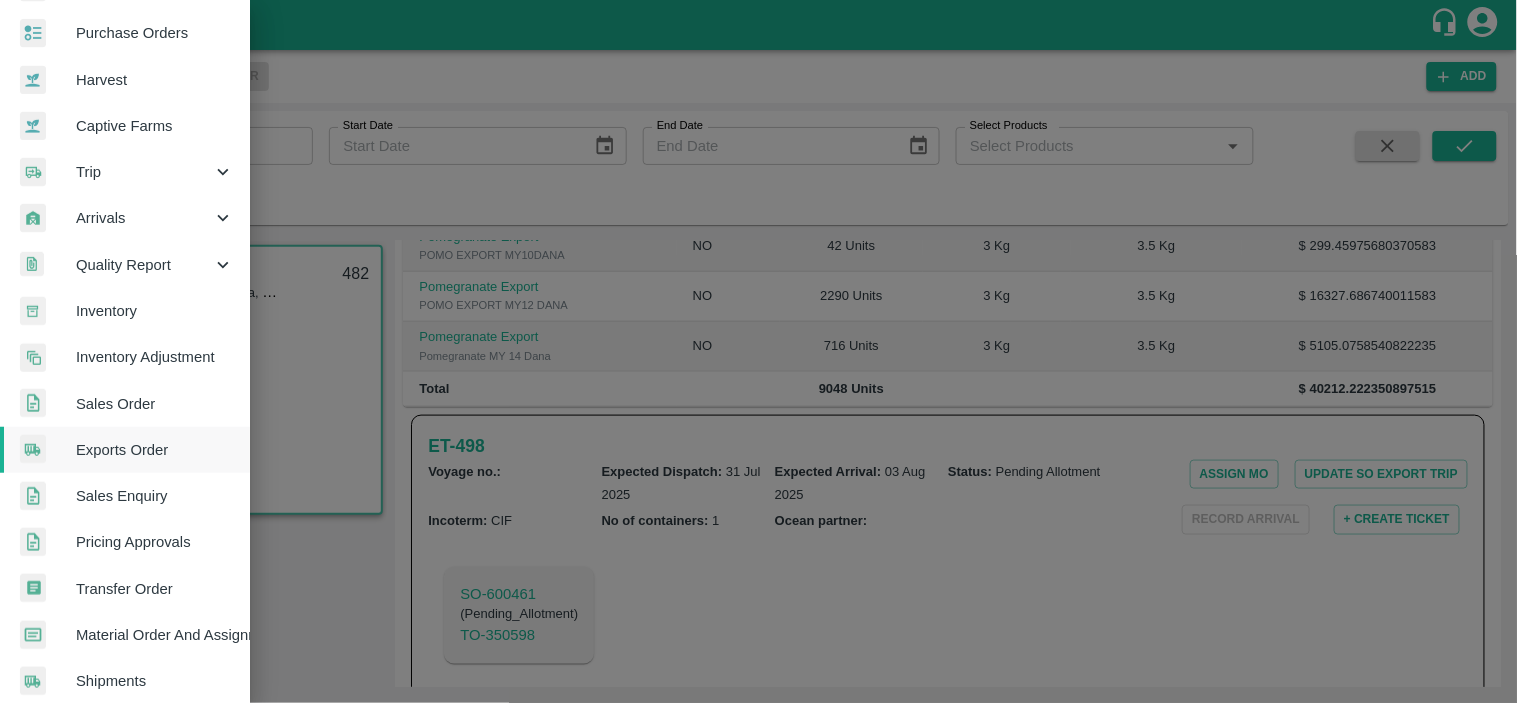 click at bounding box center [758, 351] 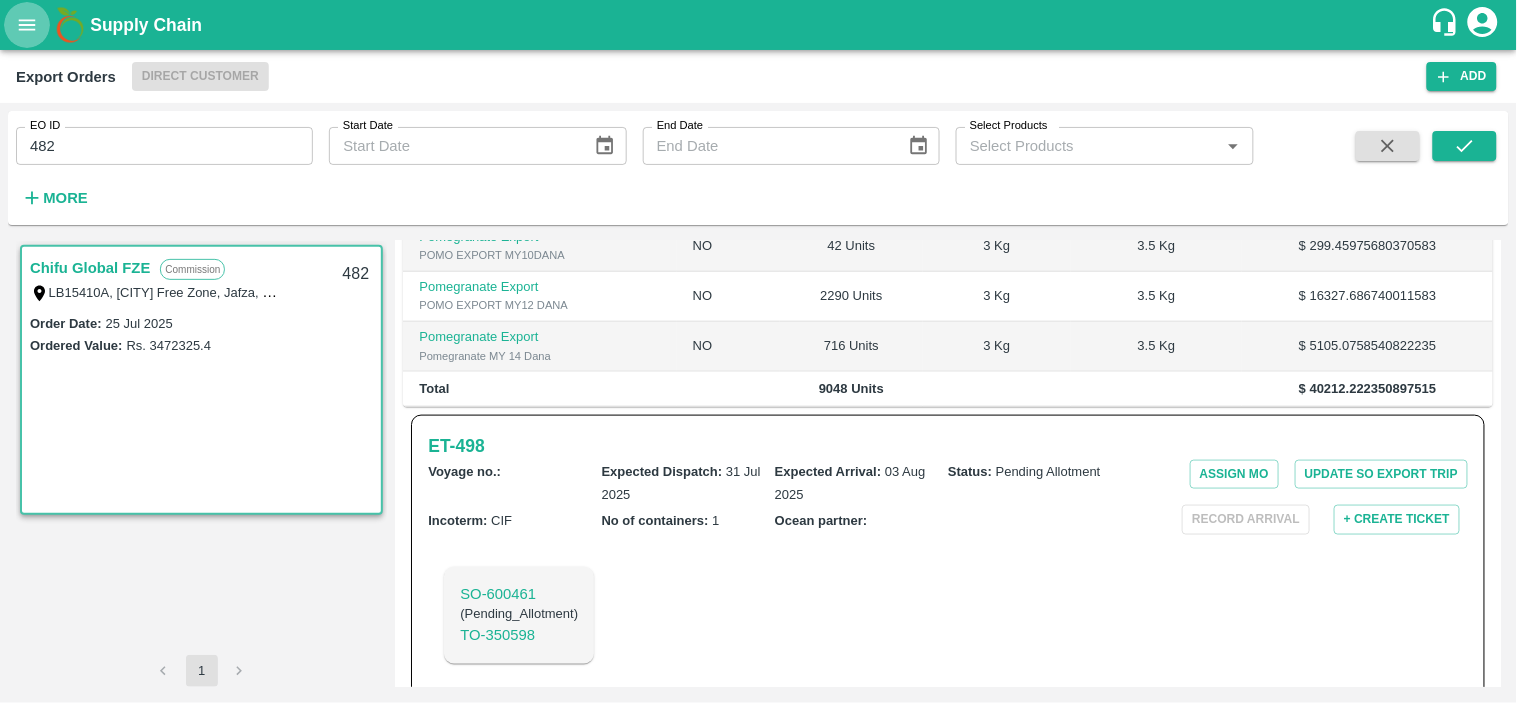click 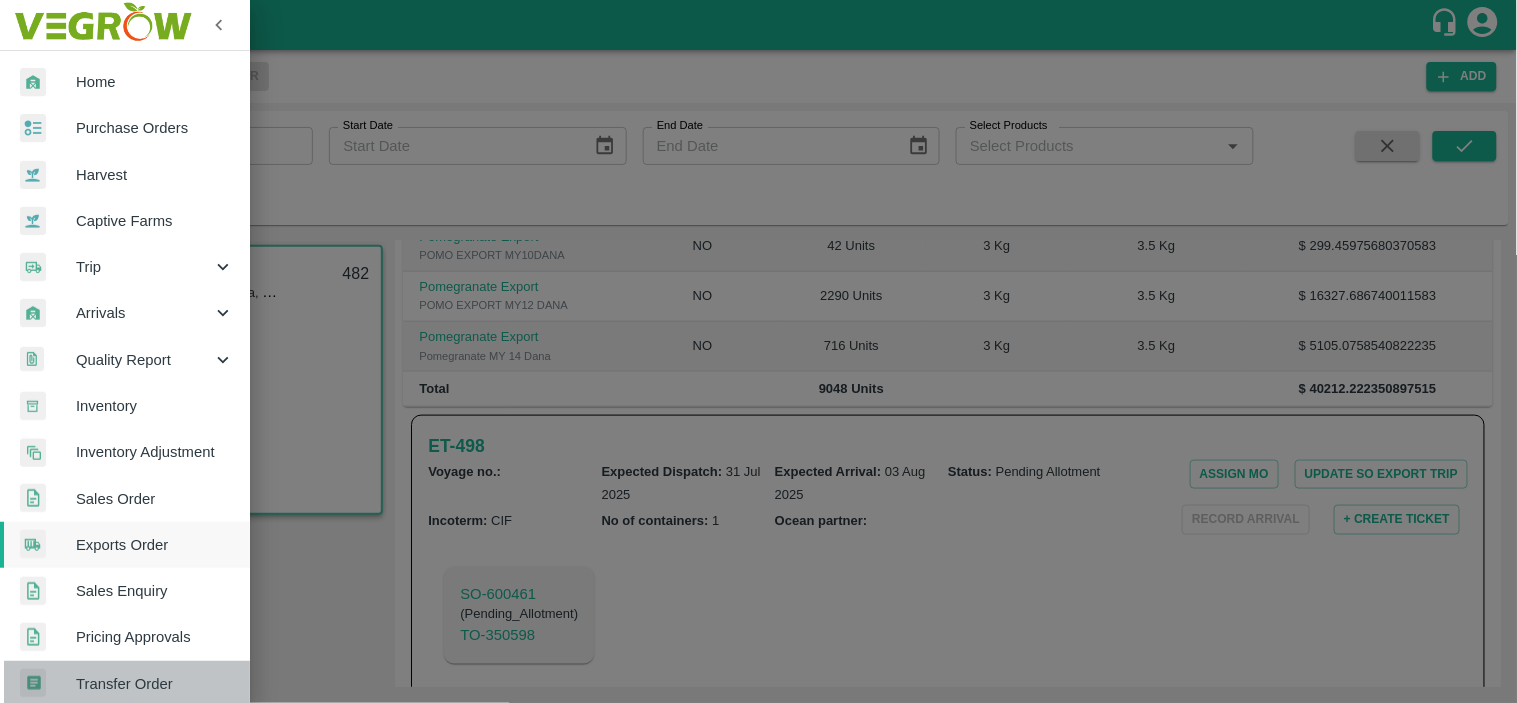 click on "Transfer Order" at bounding box center (155, 684) 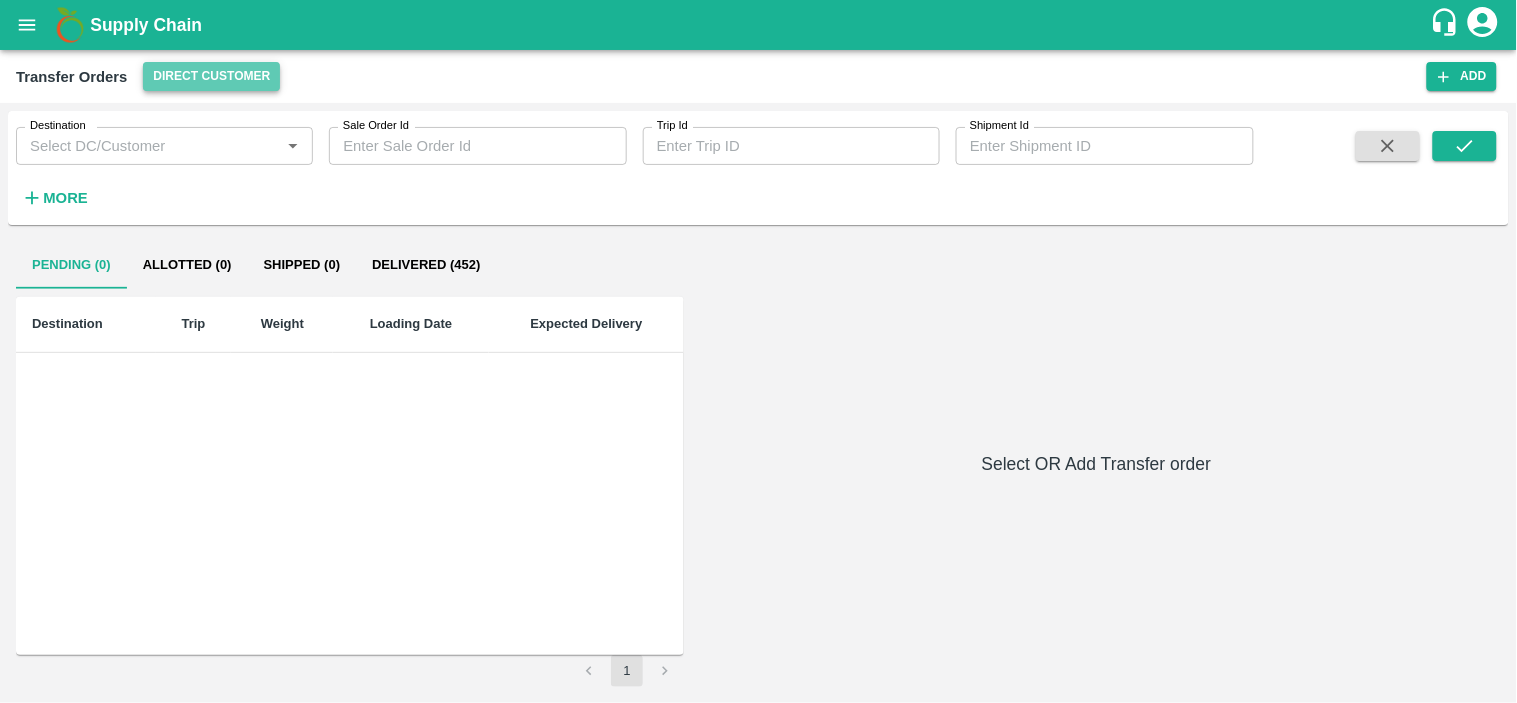 click on "Direct Customer" at bounding box center [211, 76] 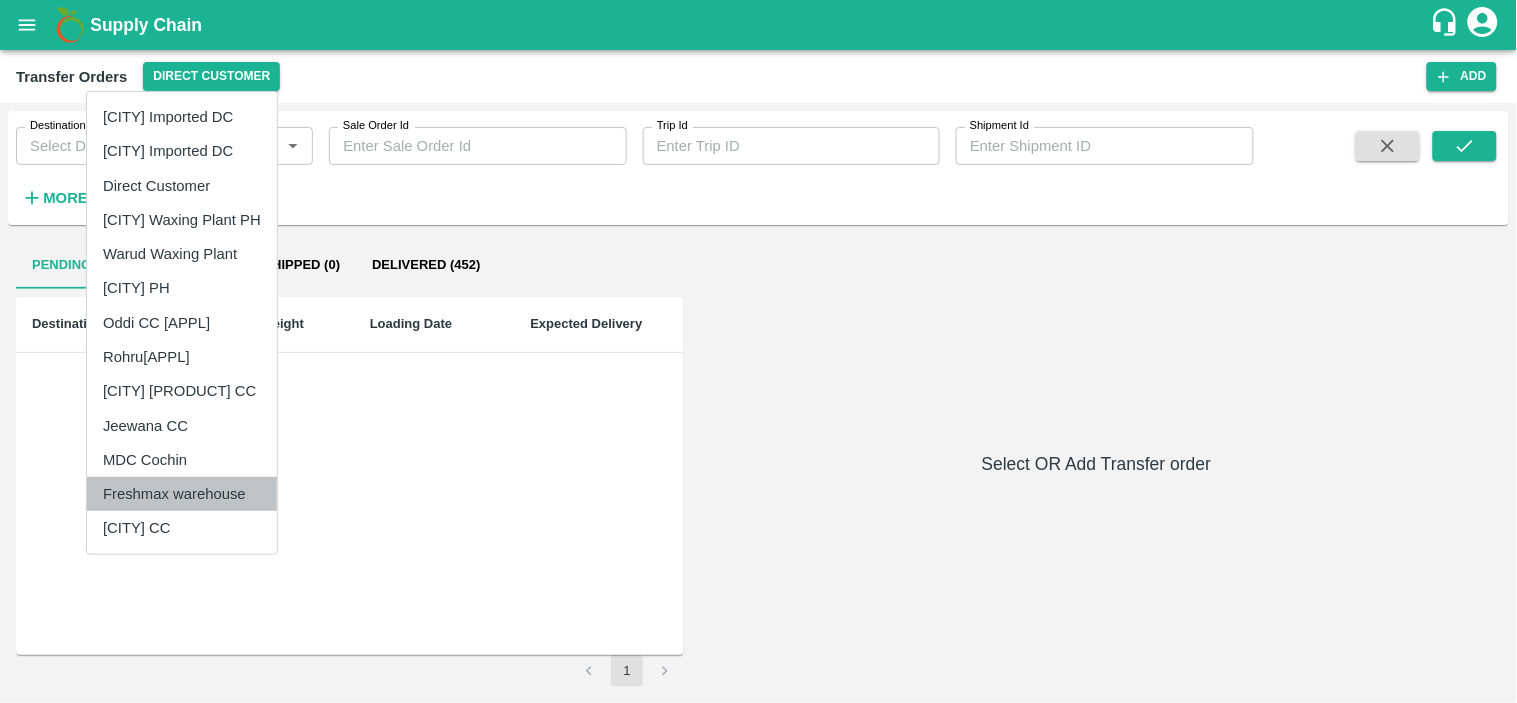 click on "Freshmax warehouse" at bounding box center (182, 494) 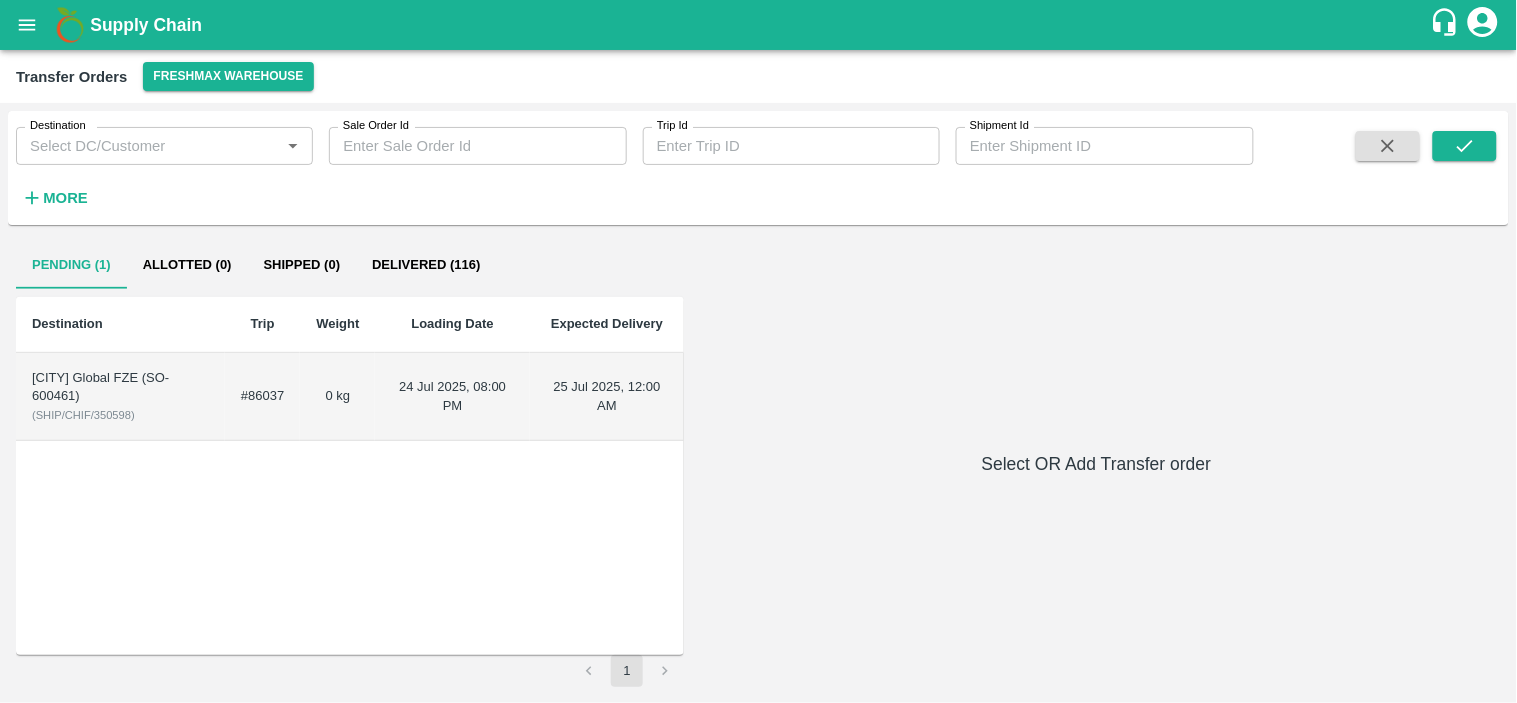 drag, startPoint x: 151, startPoint y: 406, endPoint x: 76, endPoint y: 395, distance: 75.802376 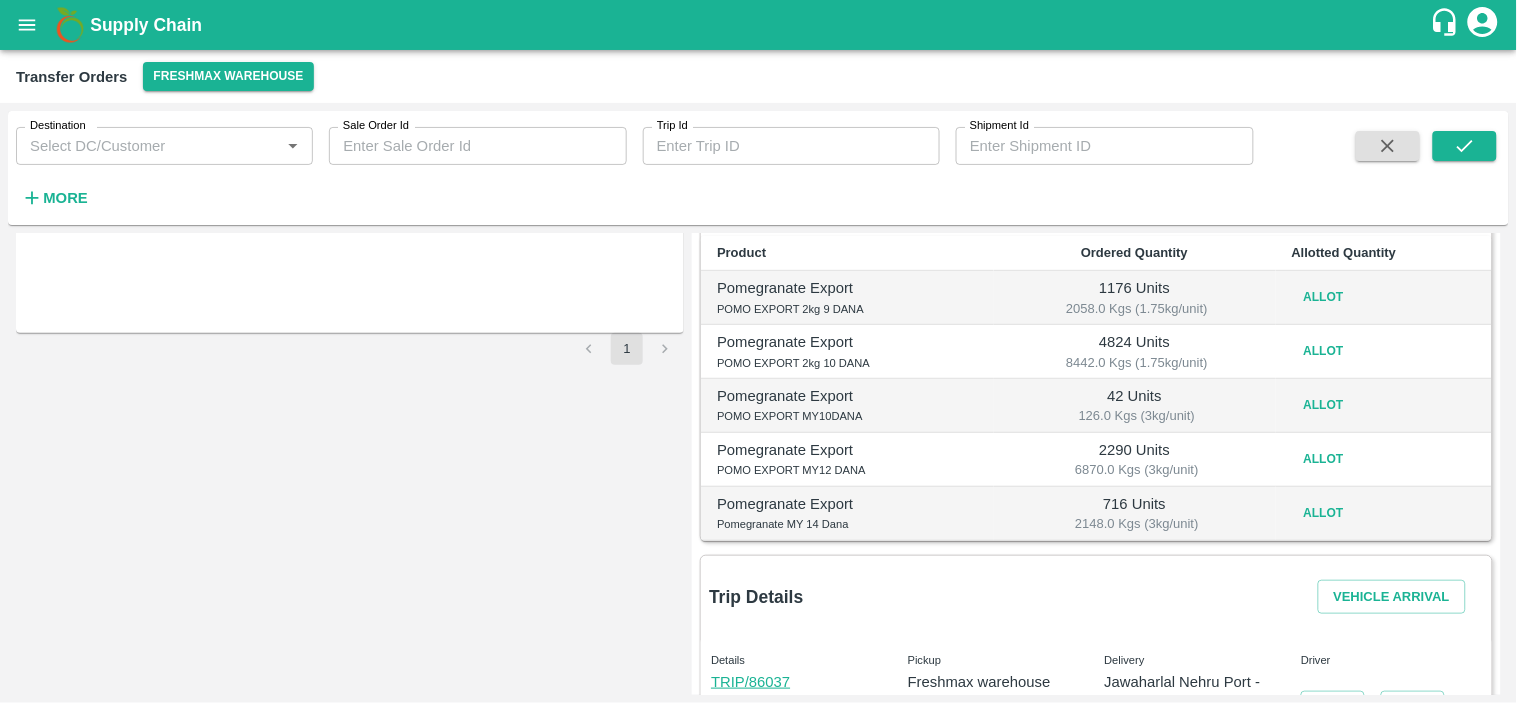 scroll, scrollTop: 314, scrollLeft: 0, axis: vertical 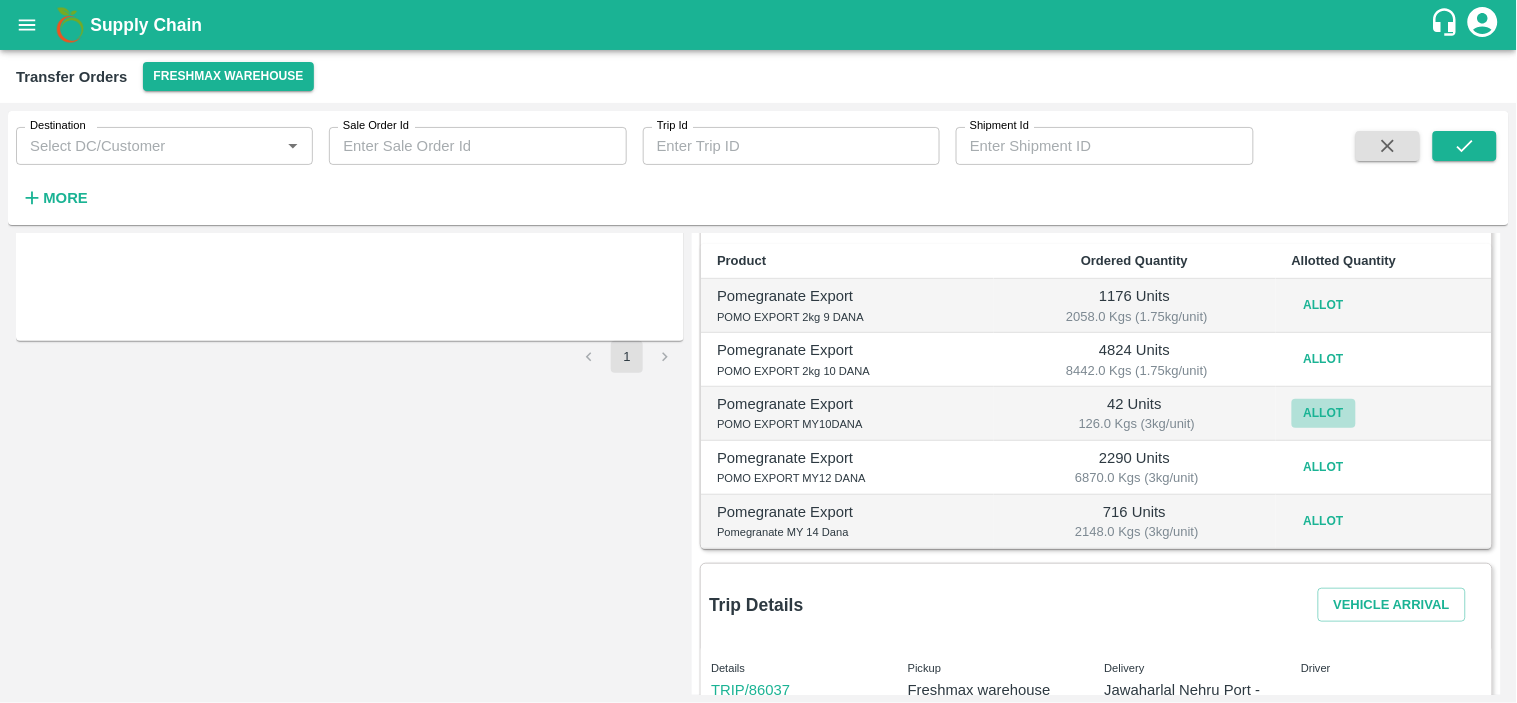 click on "Allot" at bounding box center [1324, 413] 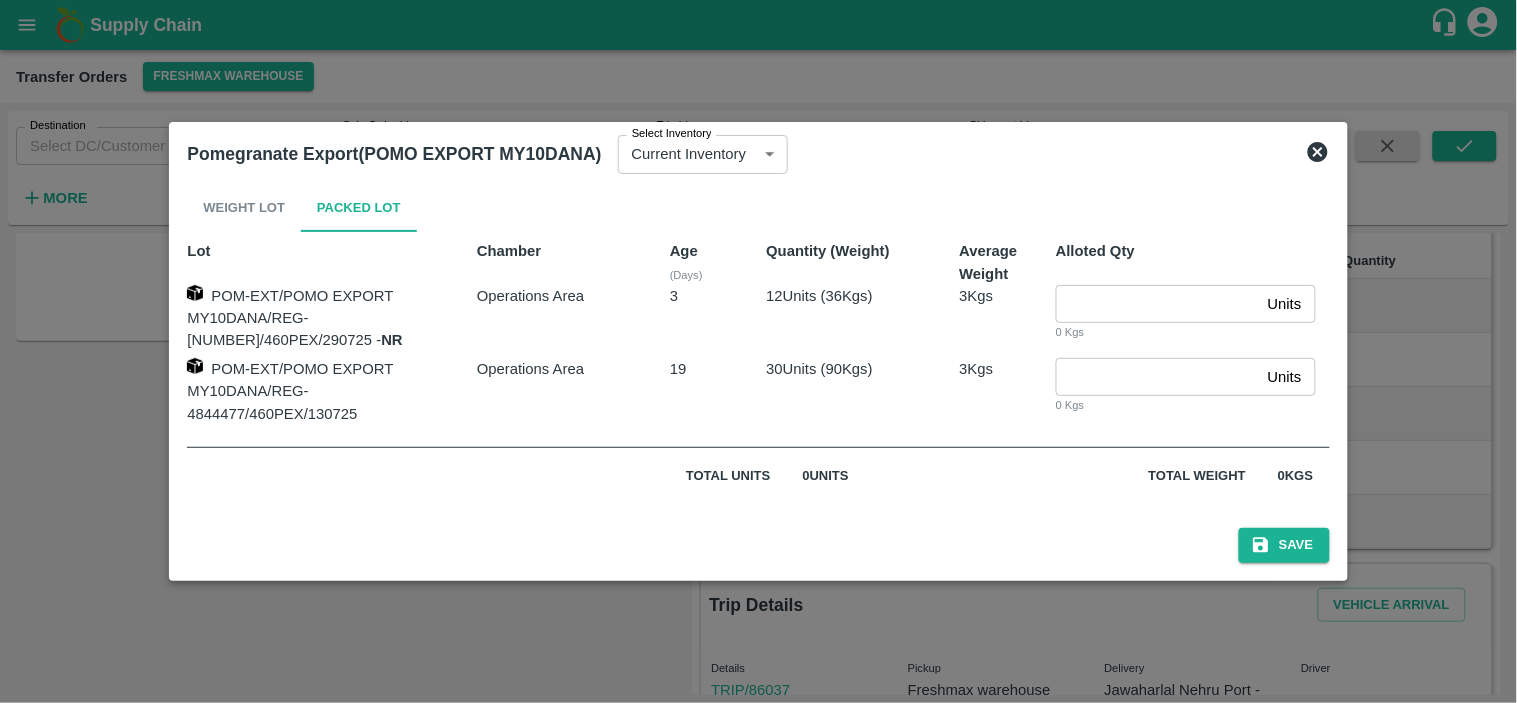 click 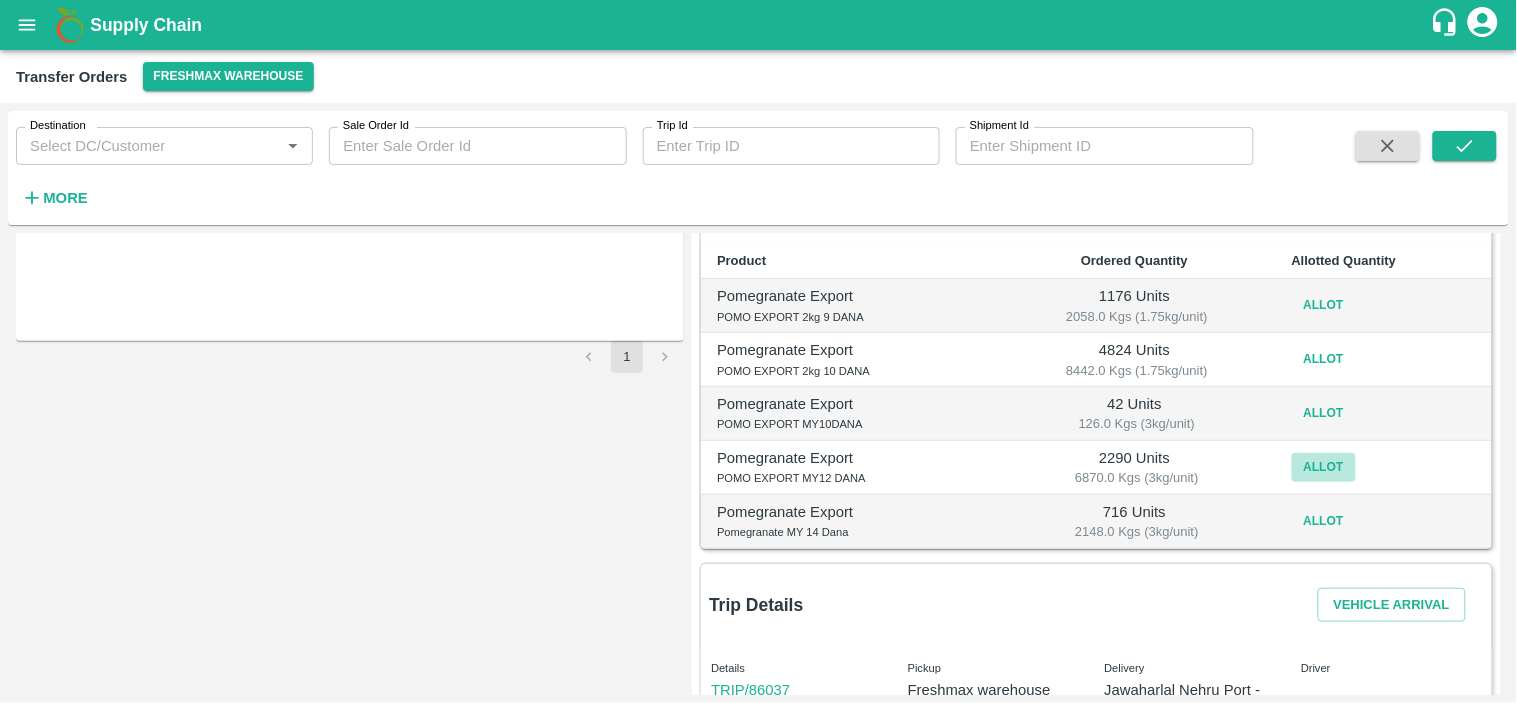 click on "Allot" at bounding box center (1324, 467) 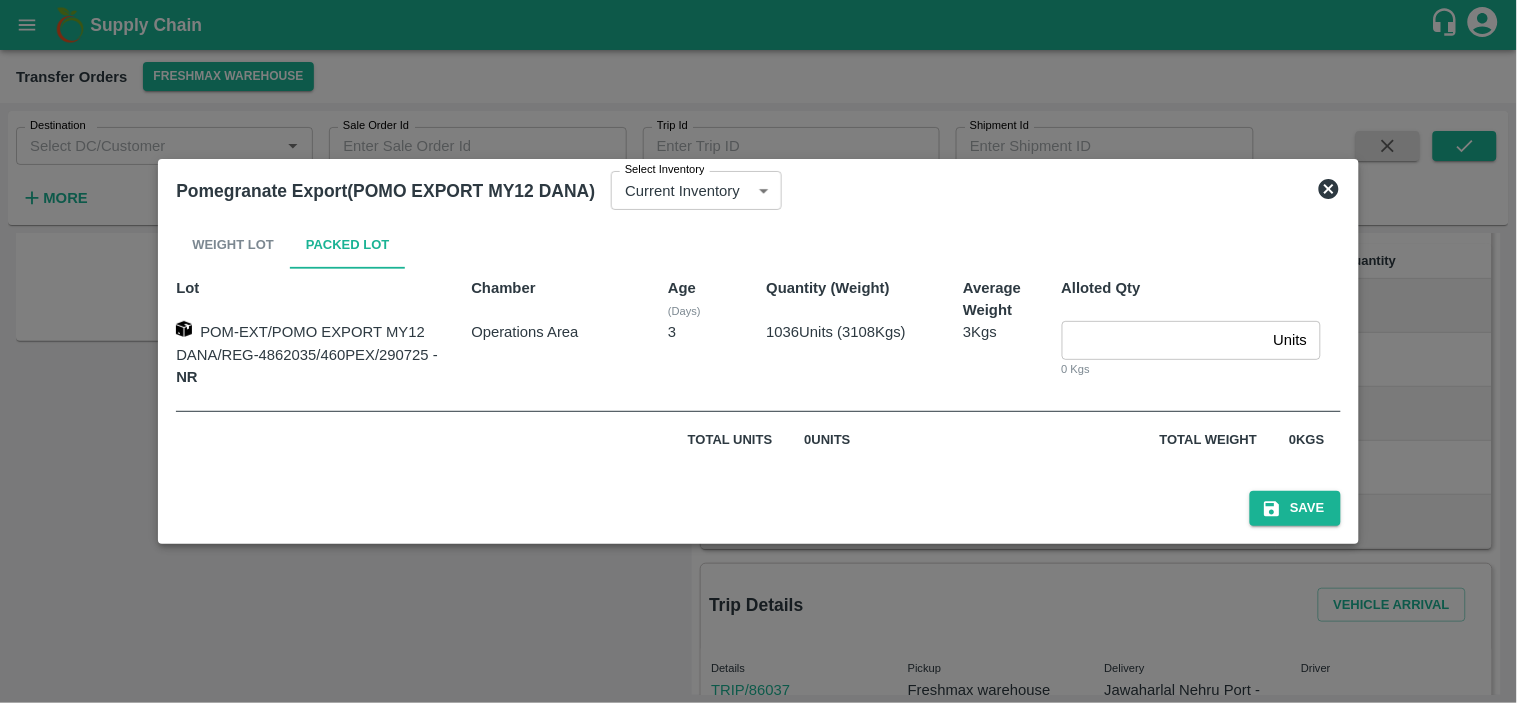 click 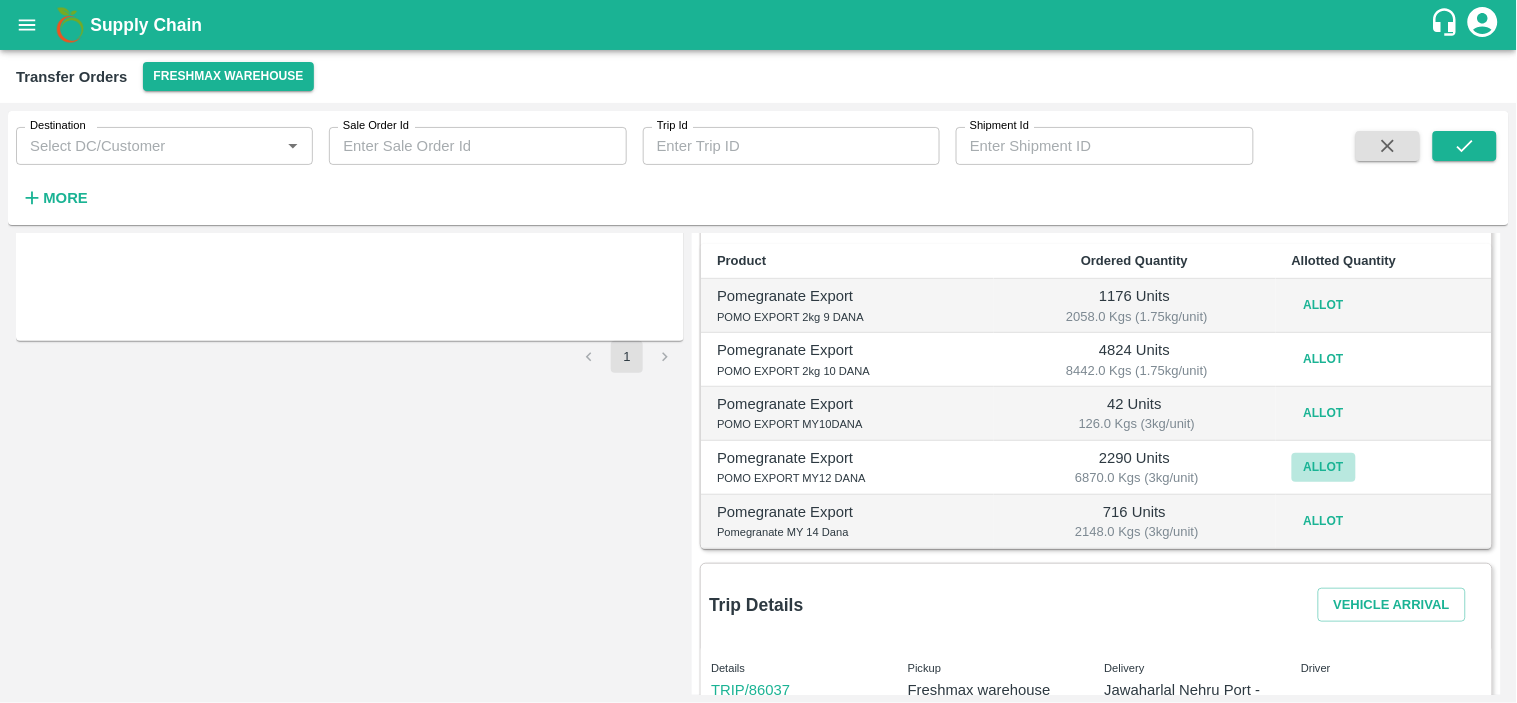 click on "Allot" at bounding box center [1324, 467] 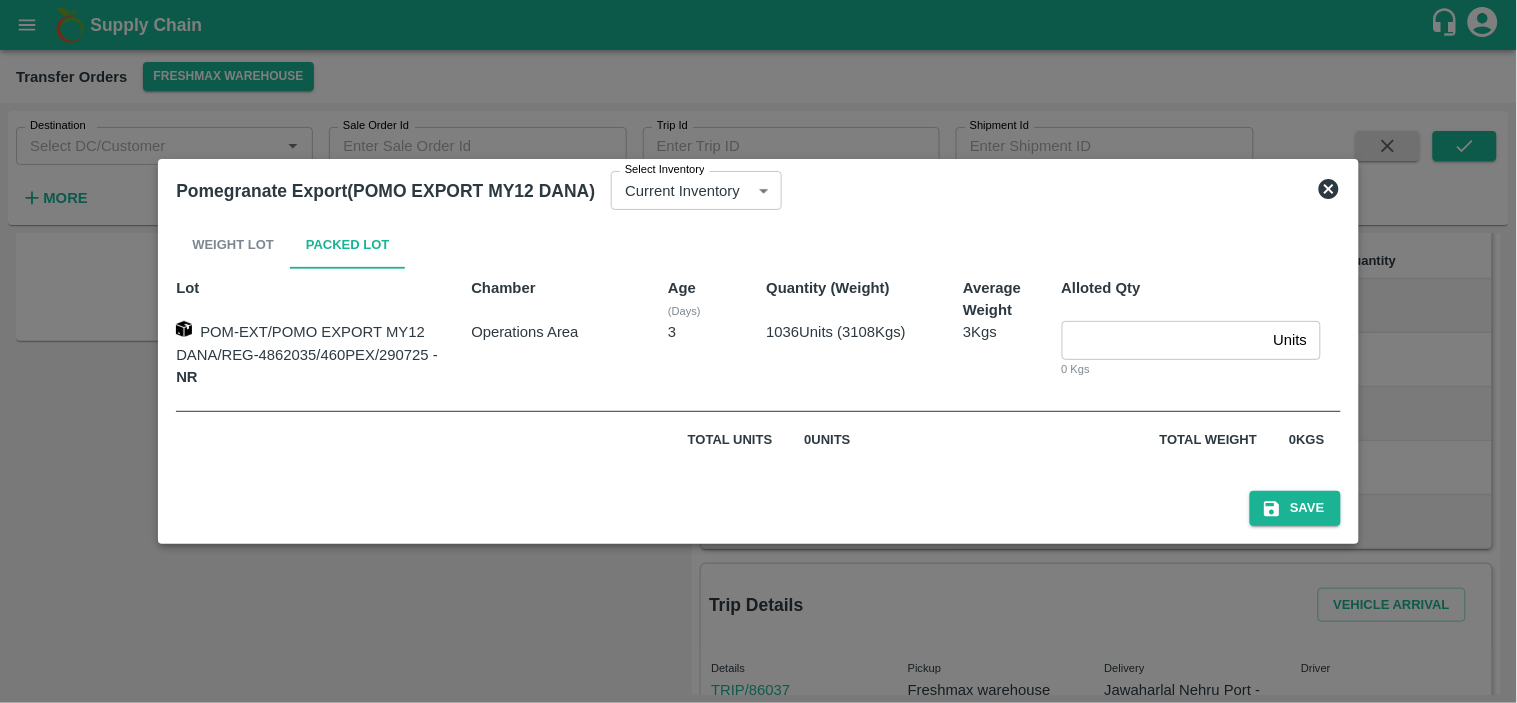 click 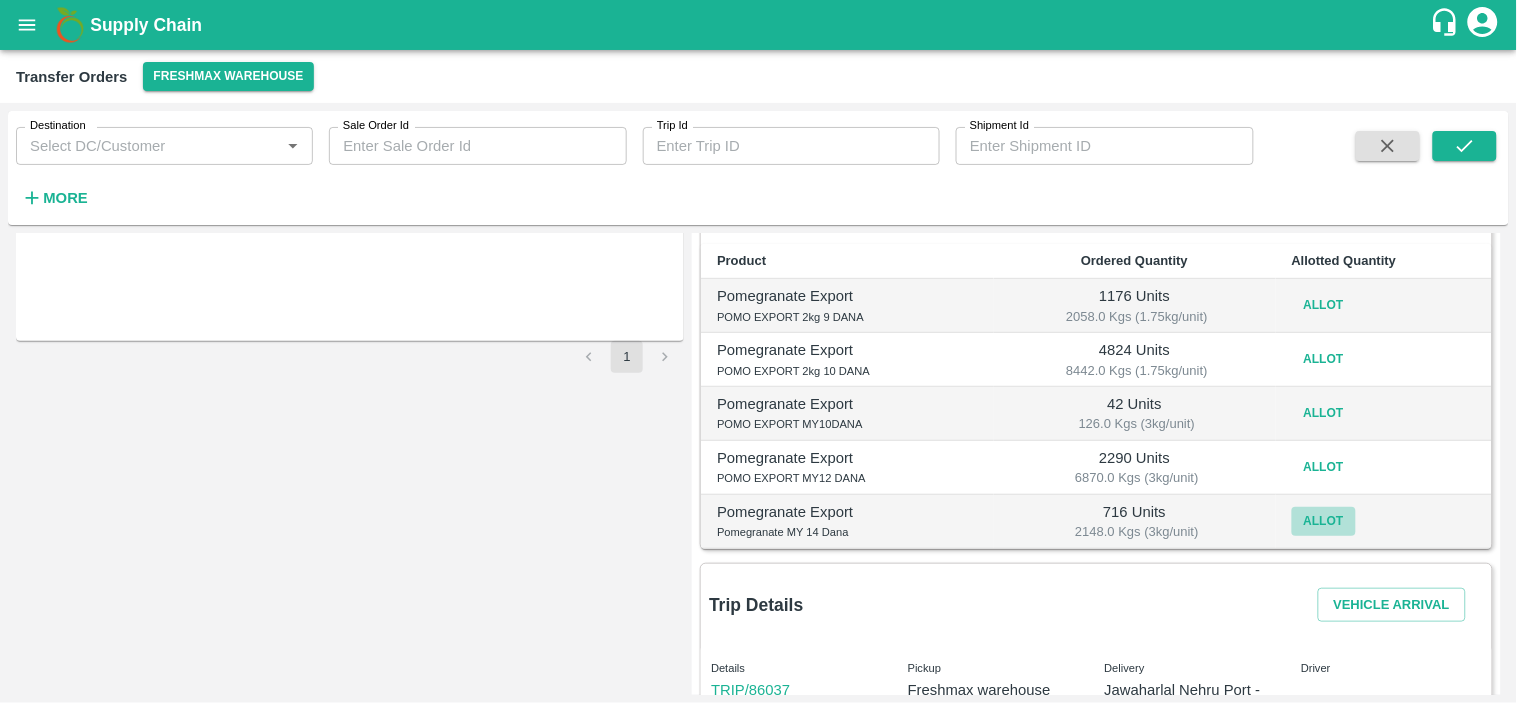 click on "Allot" at bounding box center [1324, 521] 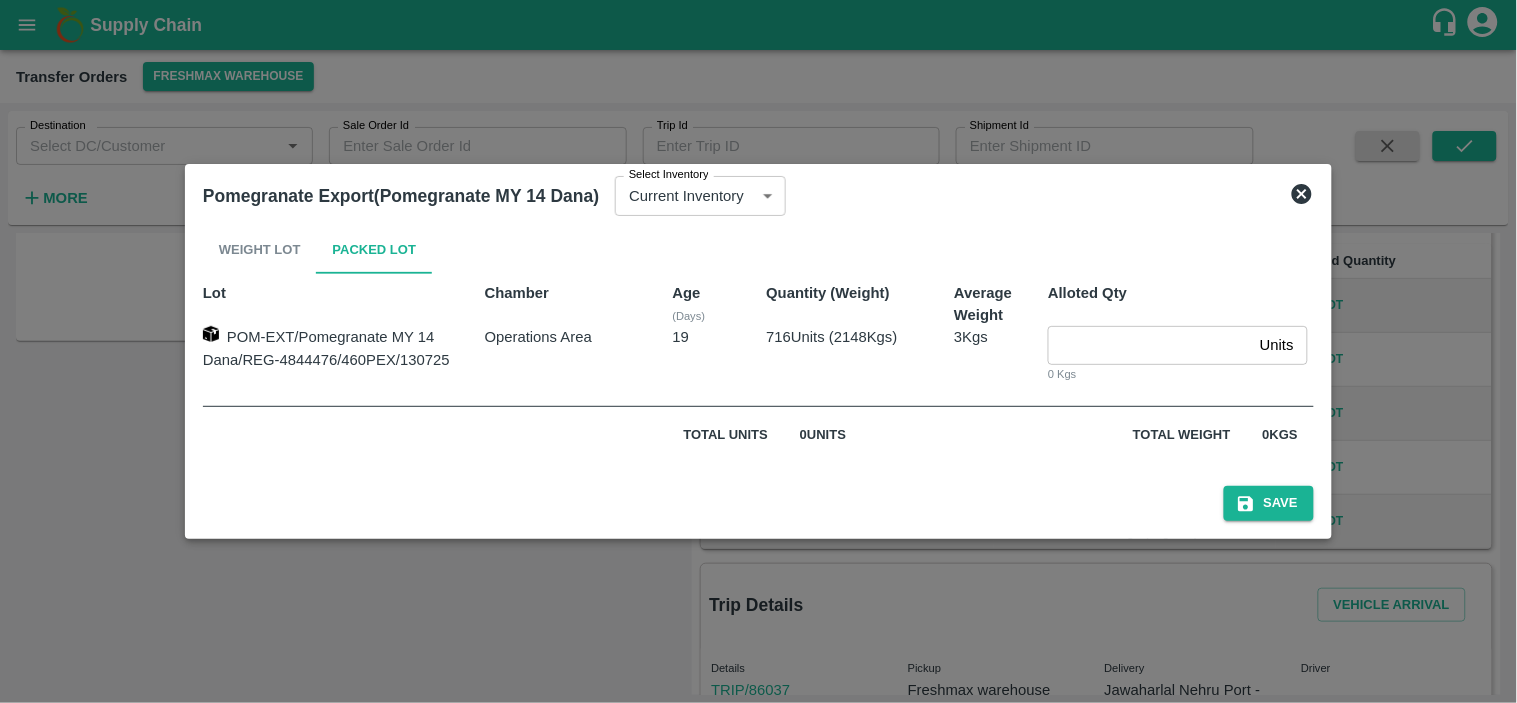 click 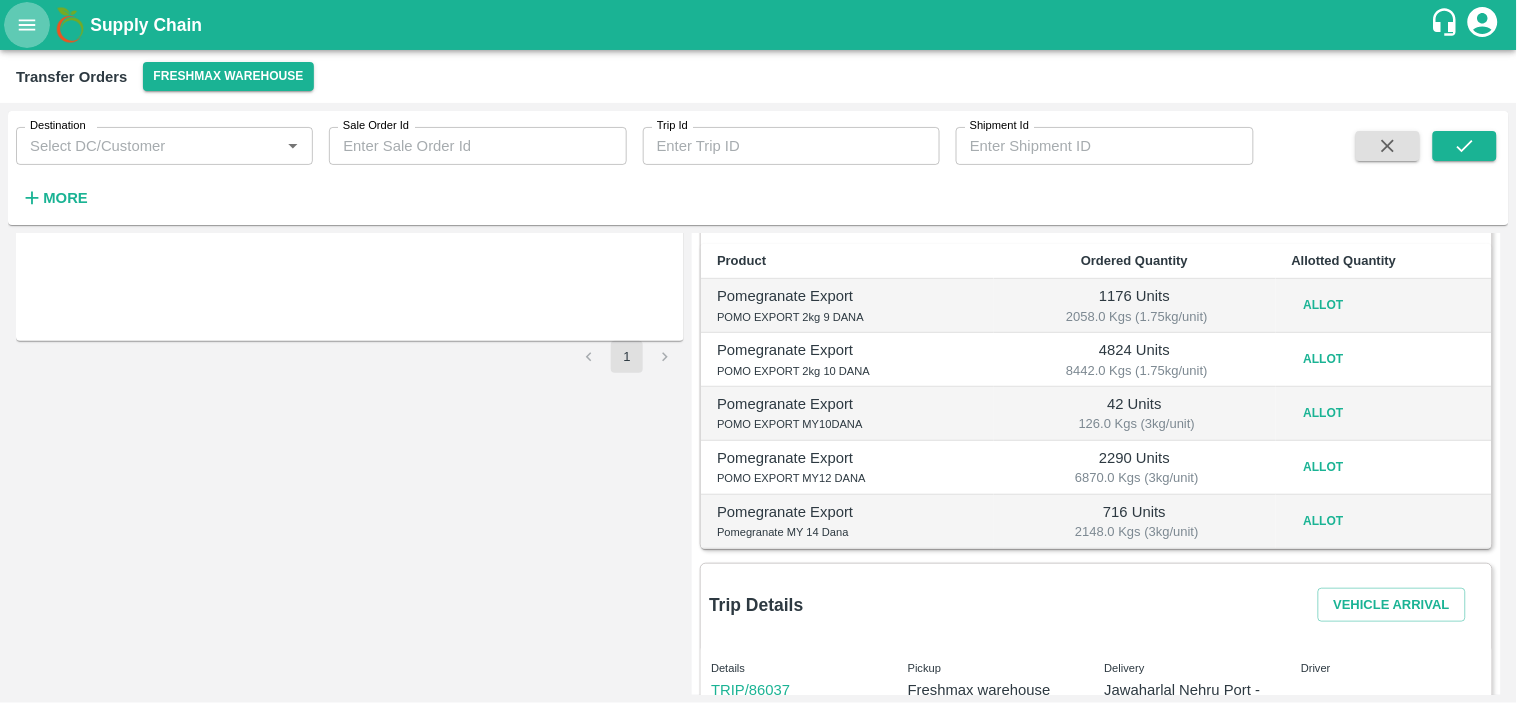 click 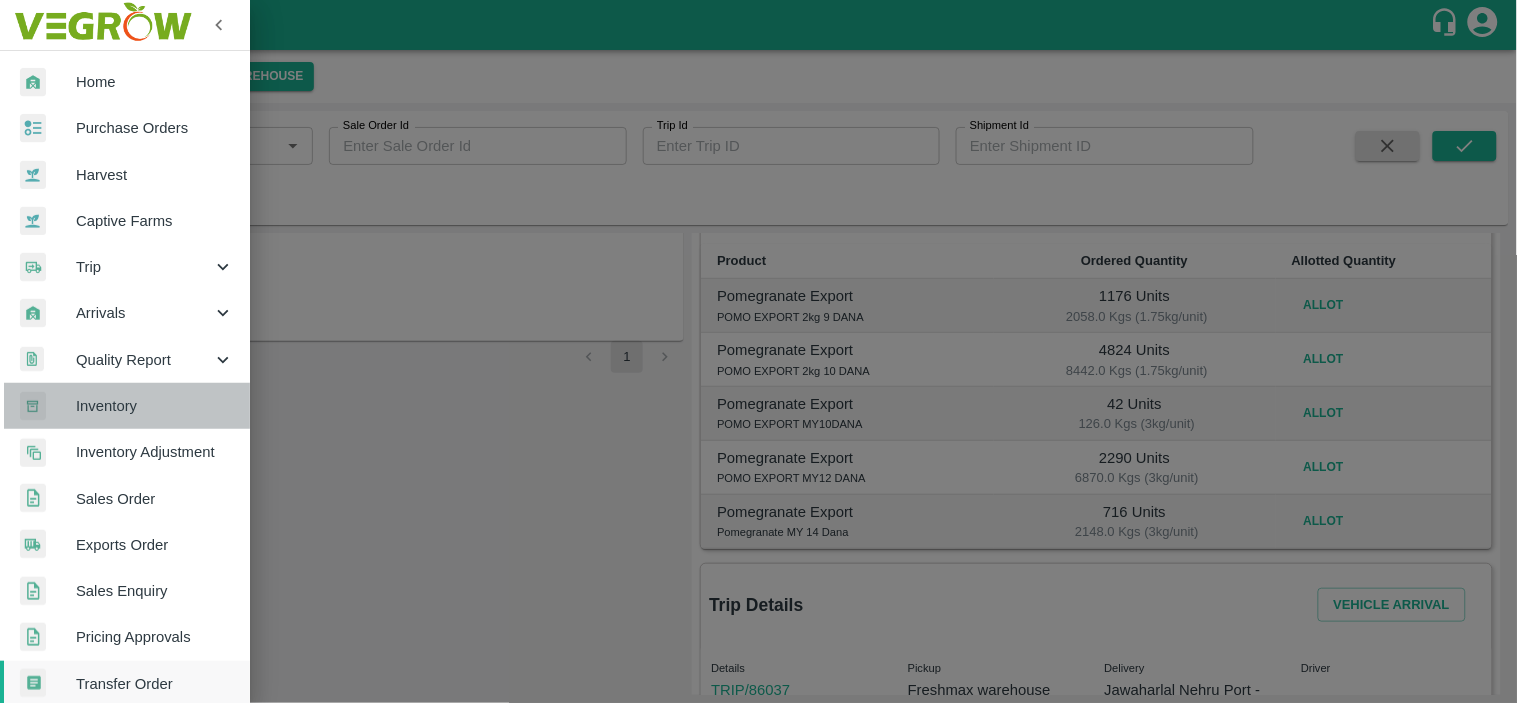 click on "Inventory" at bounding box center [155, 406] 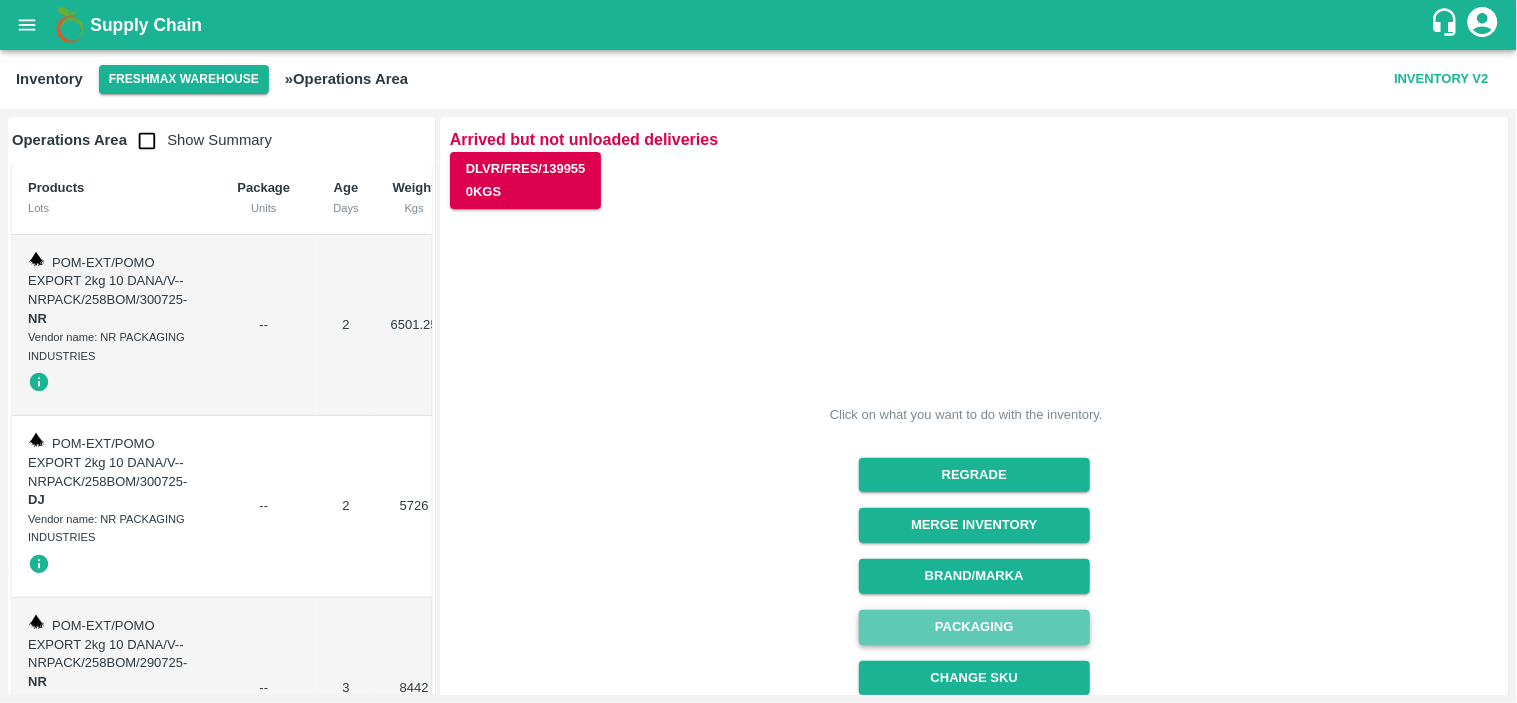click on "Packaging" at bounding box center [974, 627] 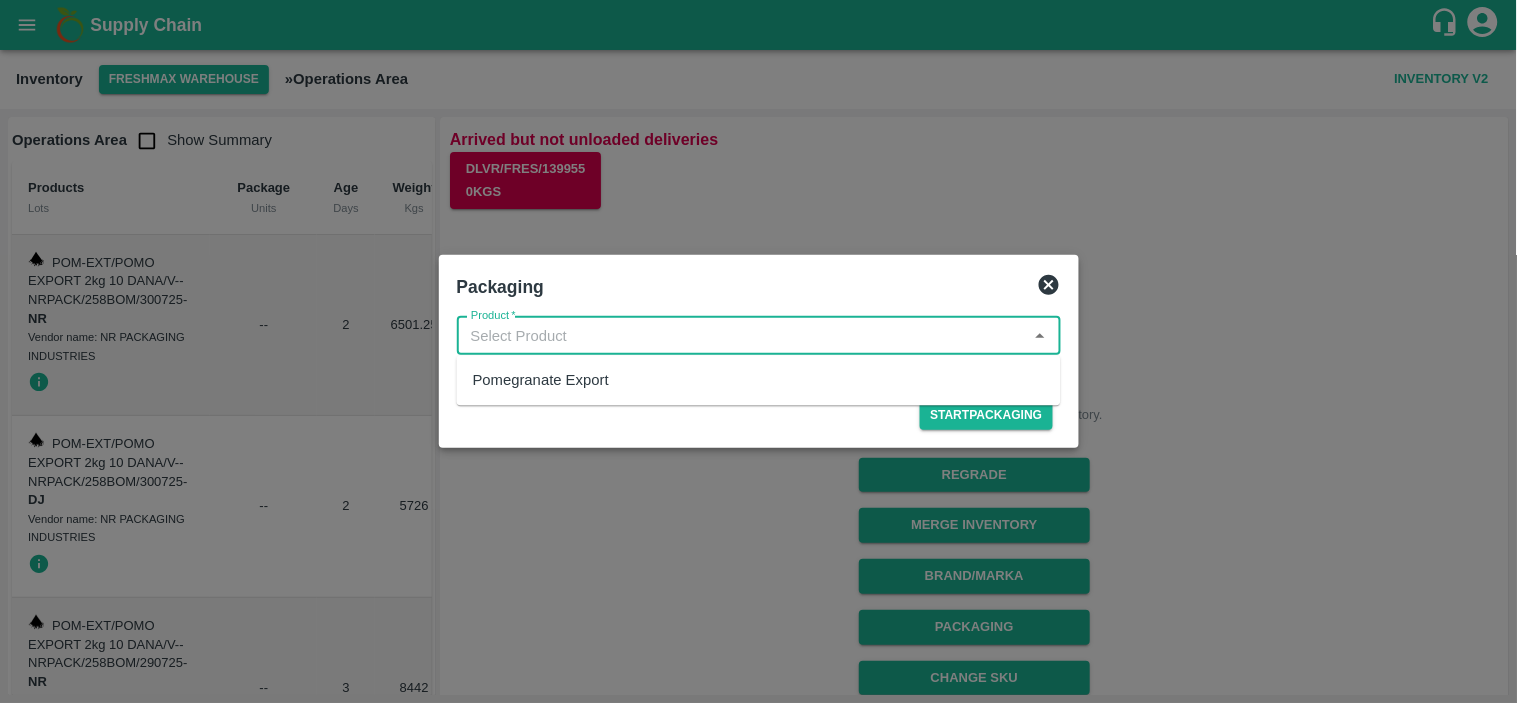 click on "Product   *" at bounding box center [742, 336] 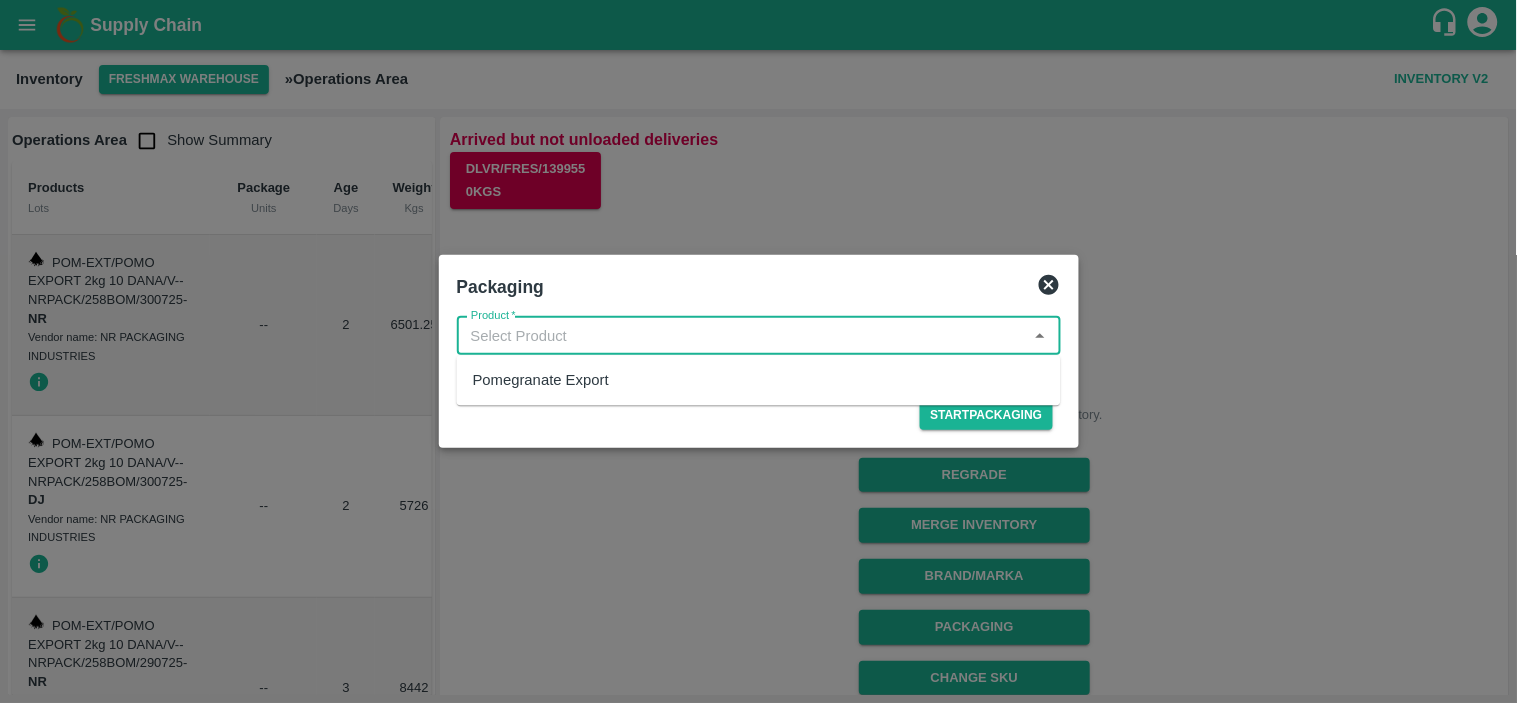 click on "Pomegranate Export" at bounding box center [541, 381] 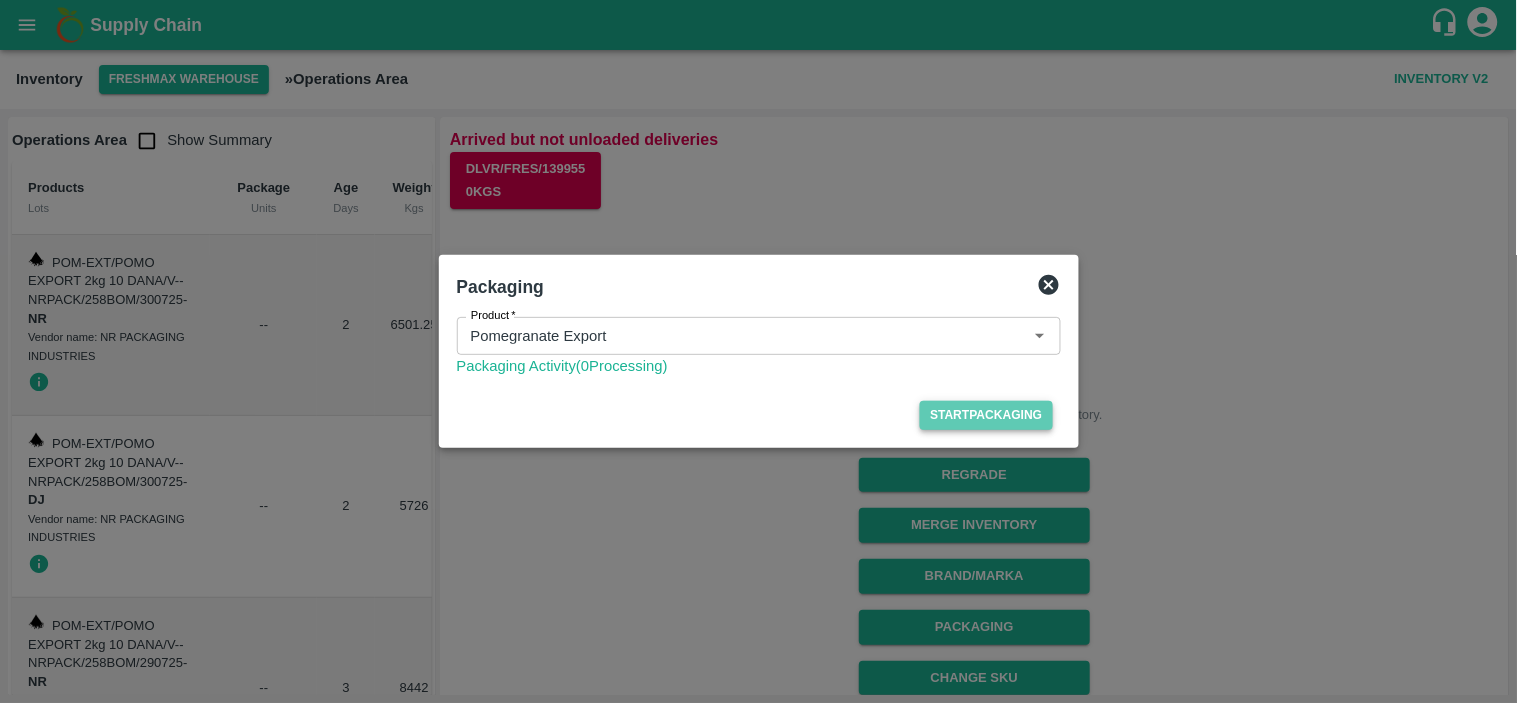 click on "Start  Packaging" at bounding box center [986, 415] 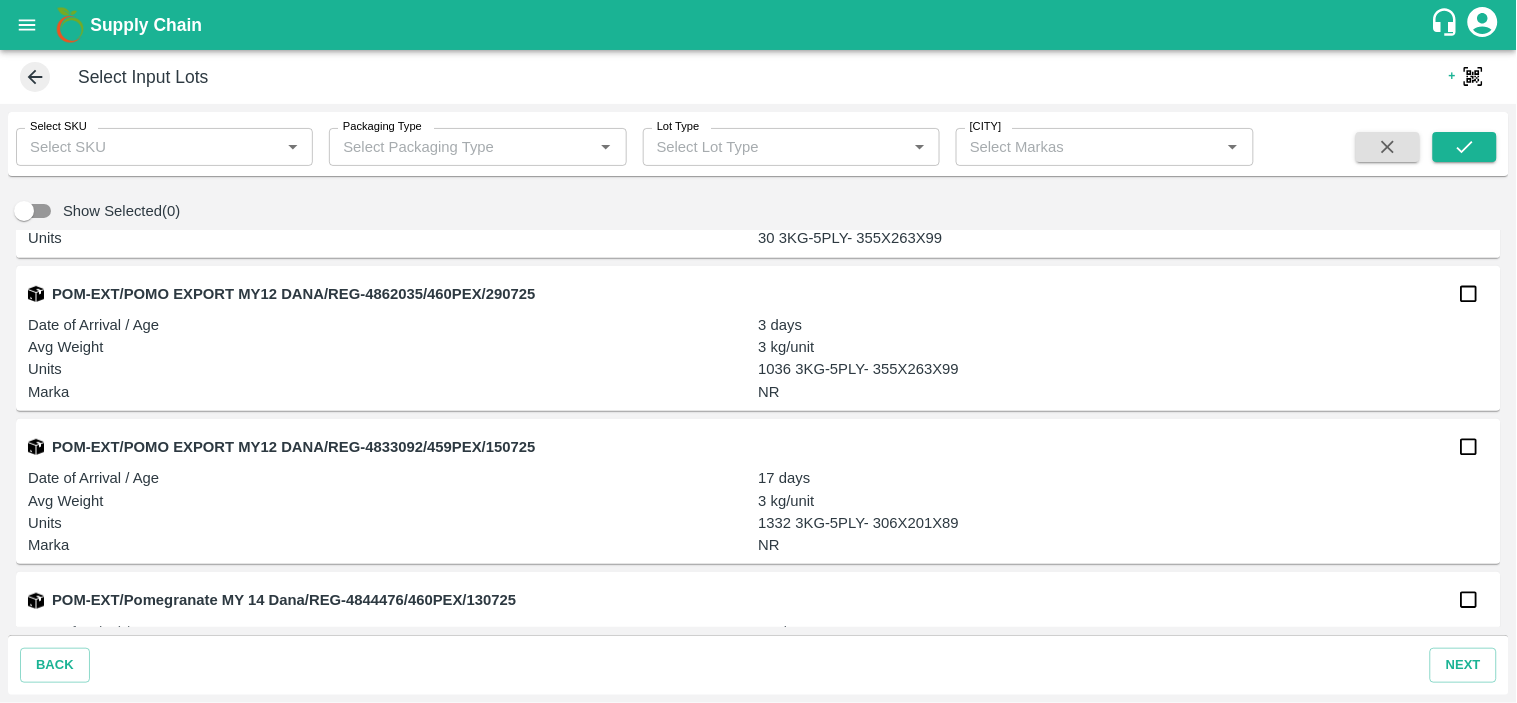 scroll, scrollTop: 1047, scrollLeft: 0, axis: vertical 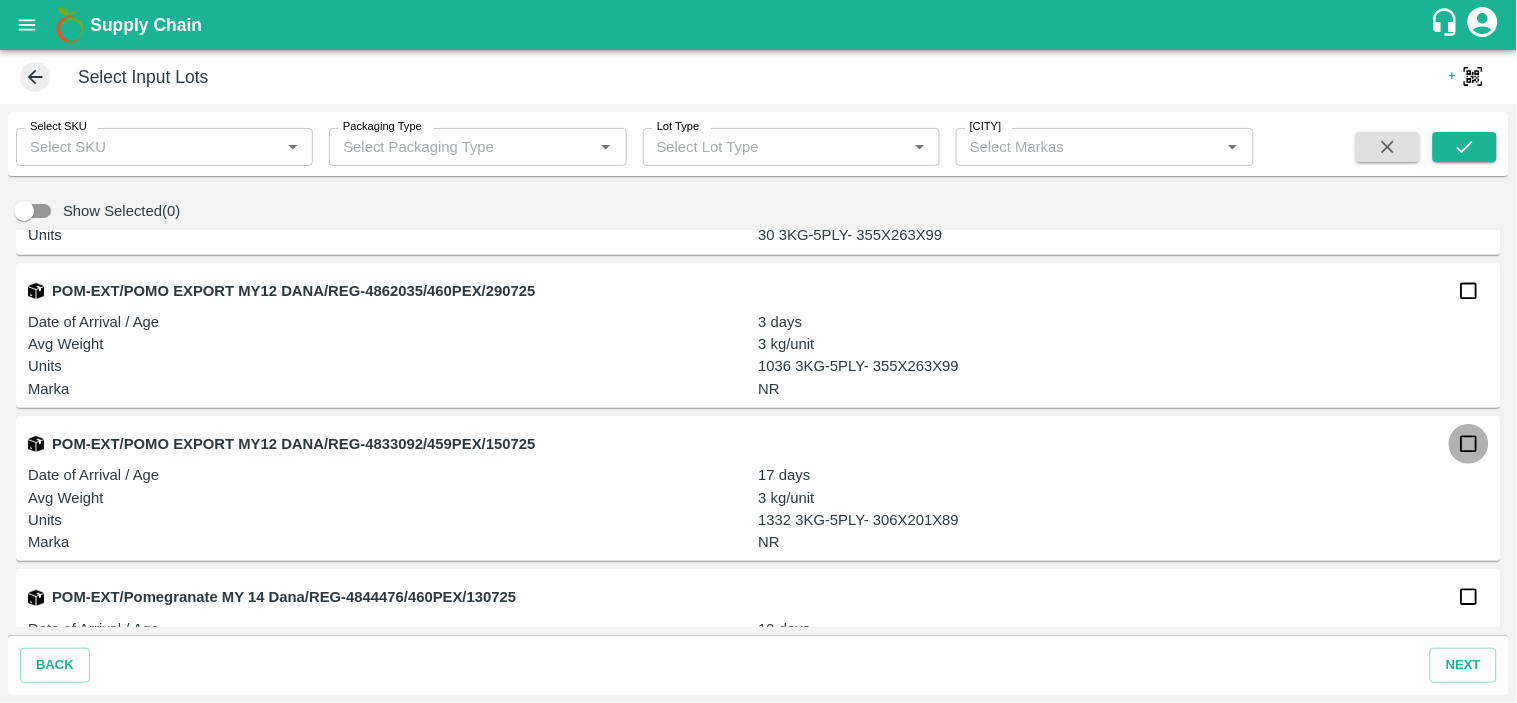 click at bounding box center [1469, 444] 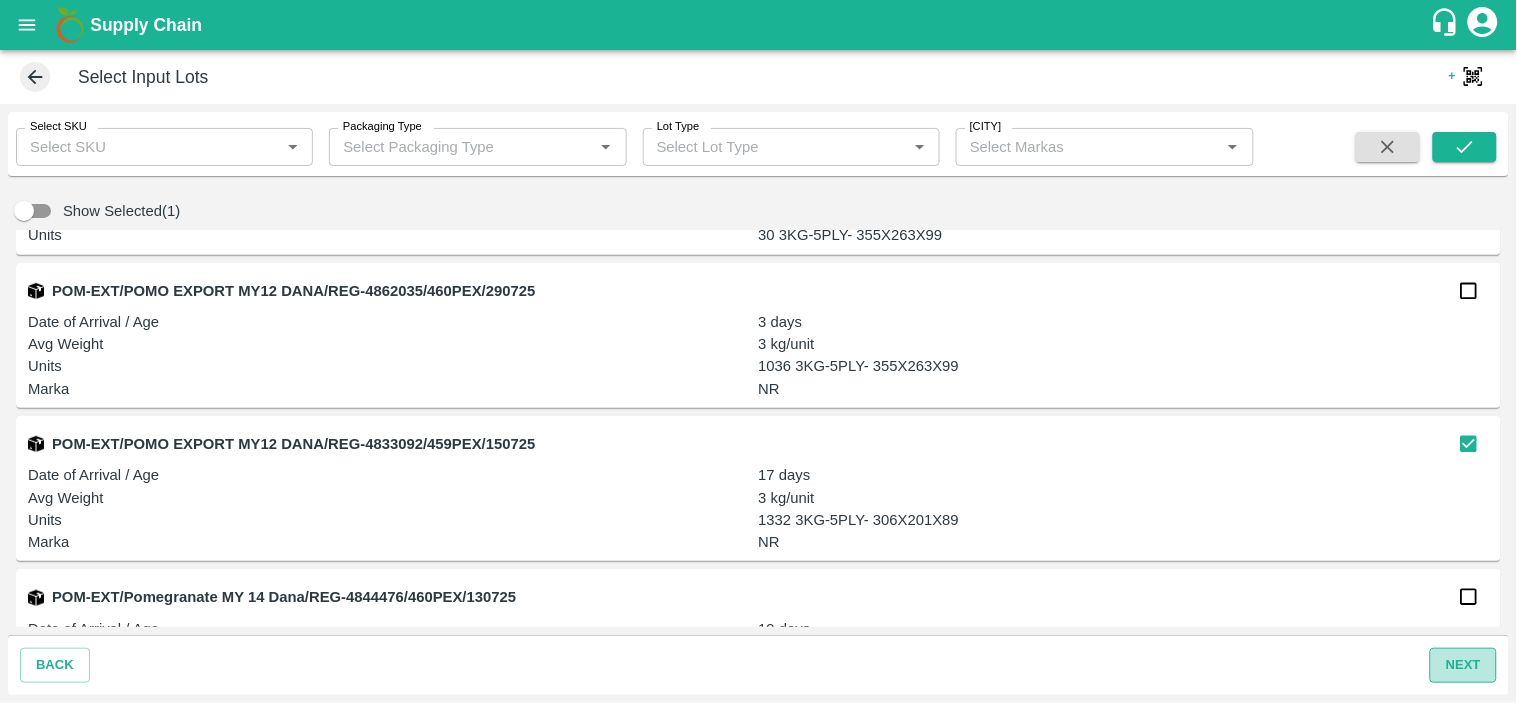 click on "next" at bounding box center [1463, 665] 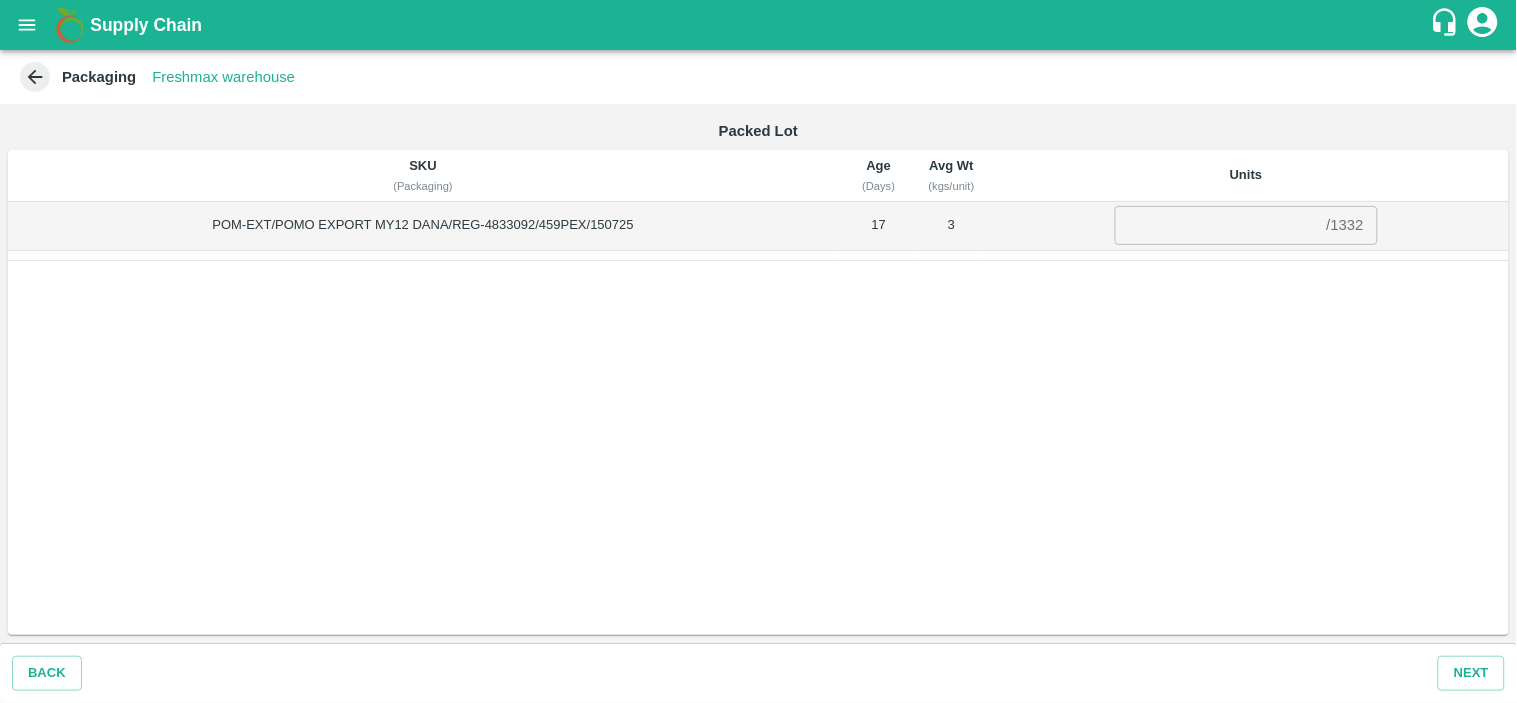 click on "/ 1332" at bounding box center [1345, 226] 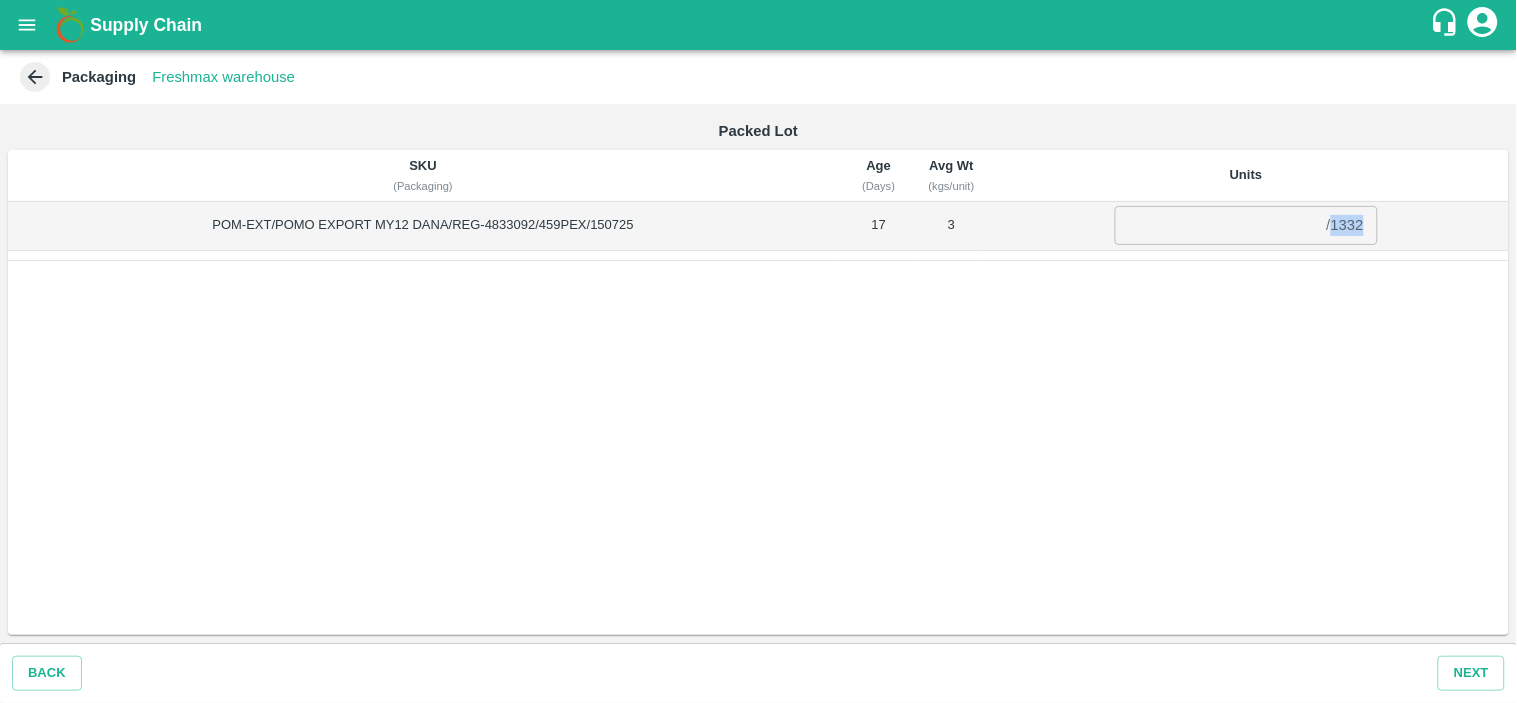 click on "/ 1332" at bounding box center [1345, 226] 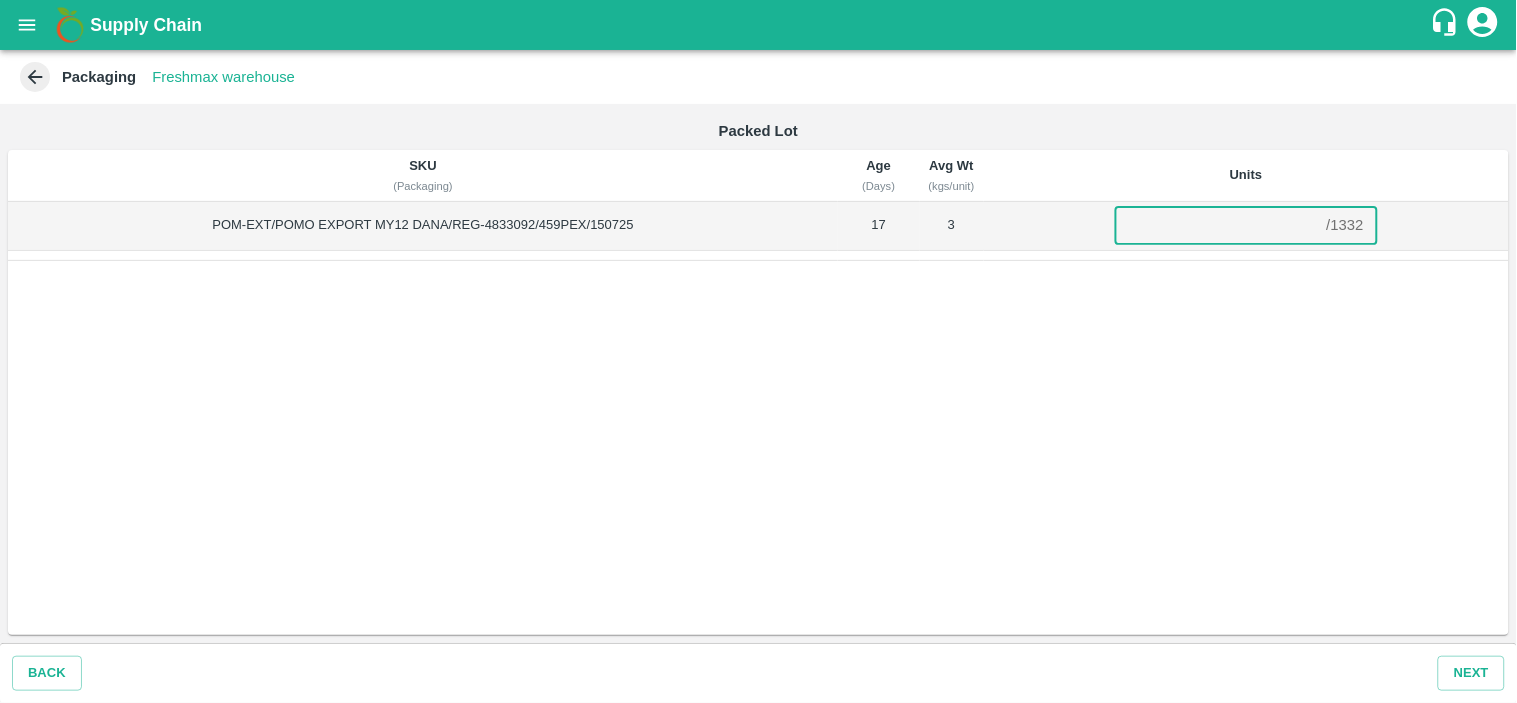 click at bounding box center [1217, 225] 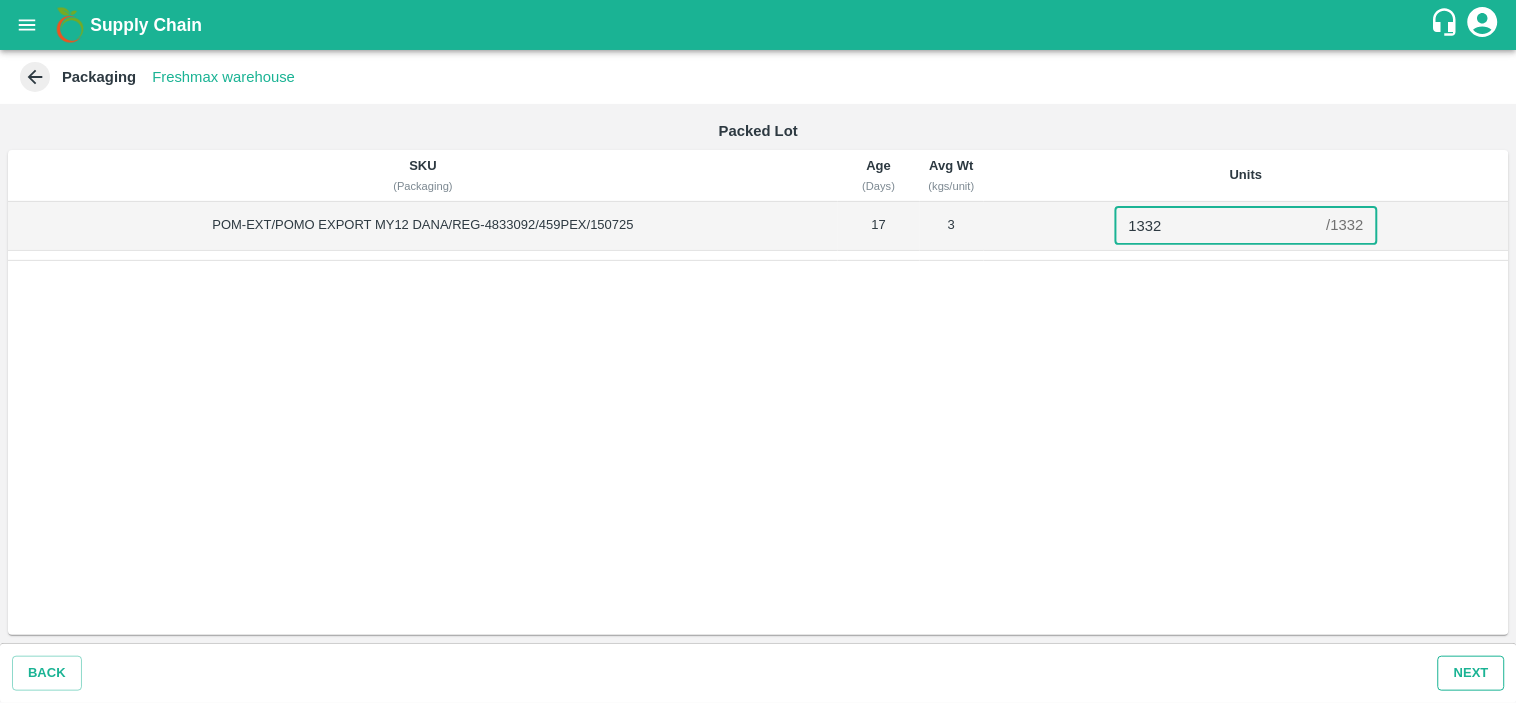 type on "1332" 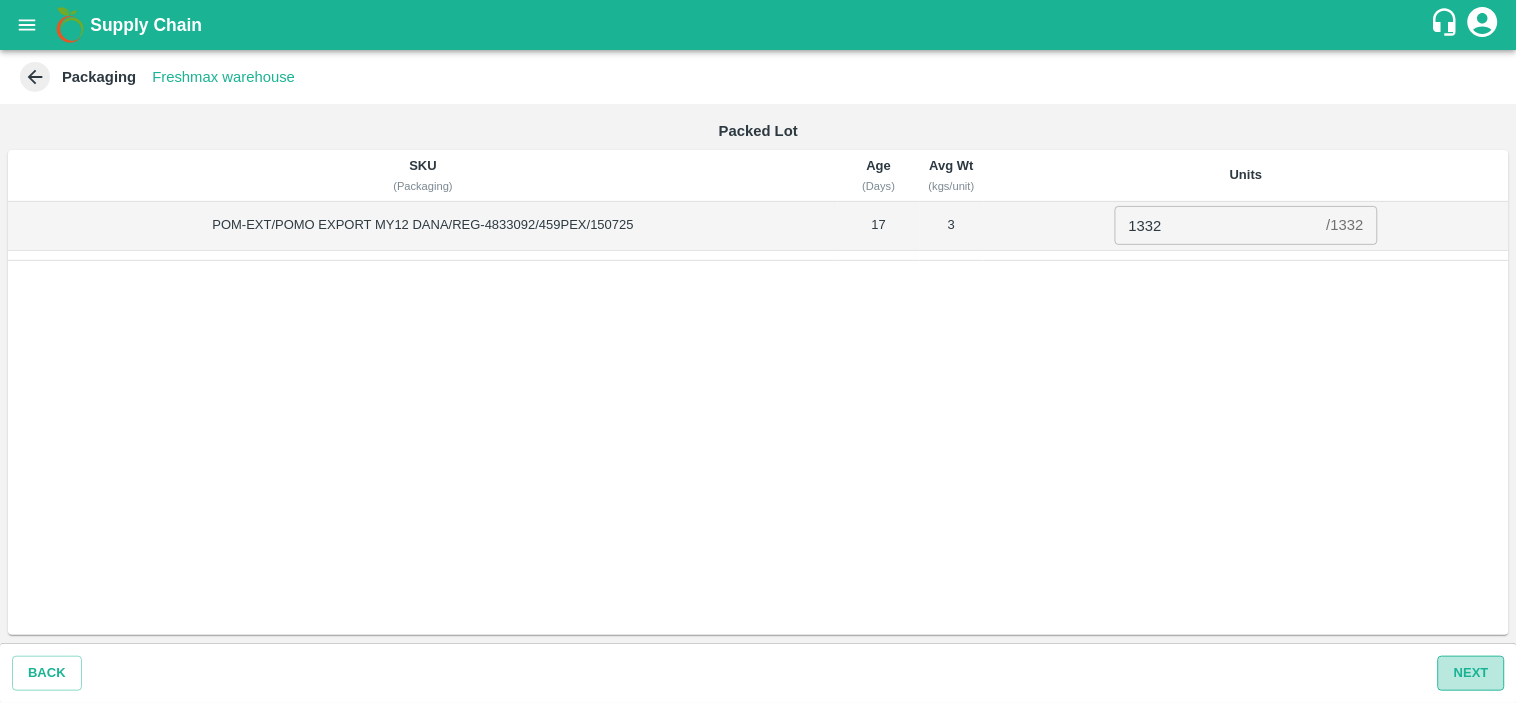 click on "Next" at bounding box center (1471, 673) 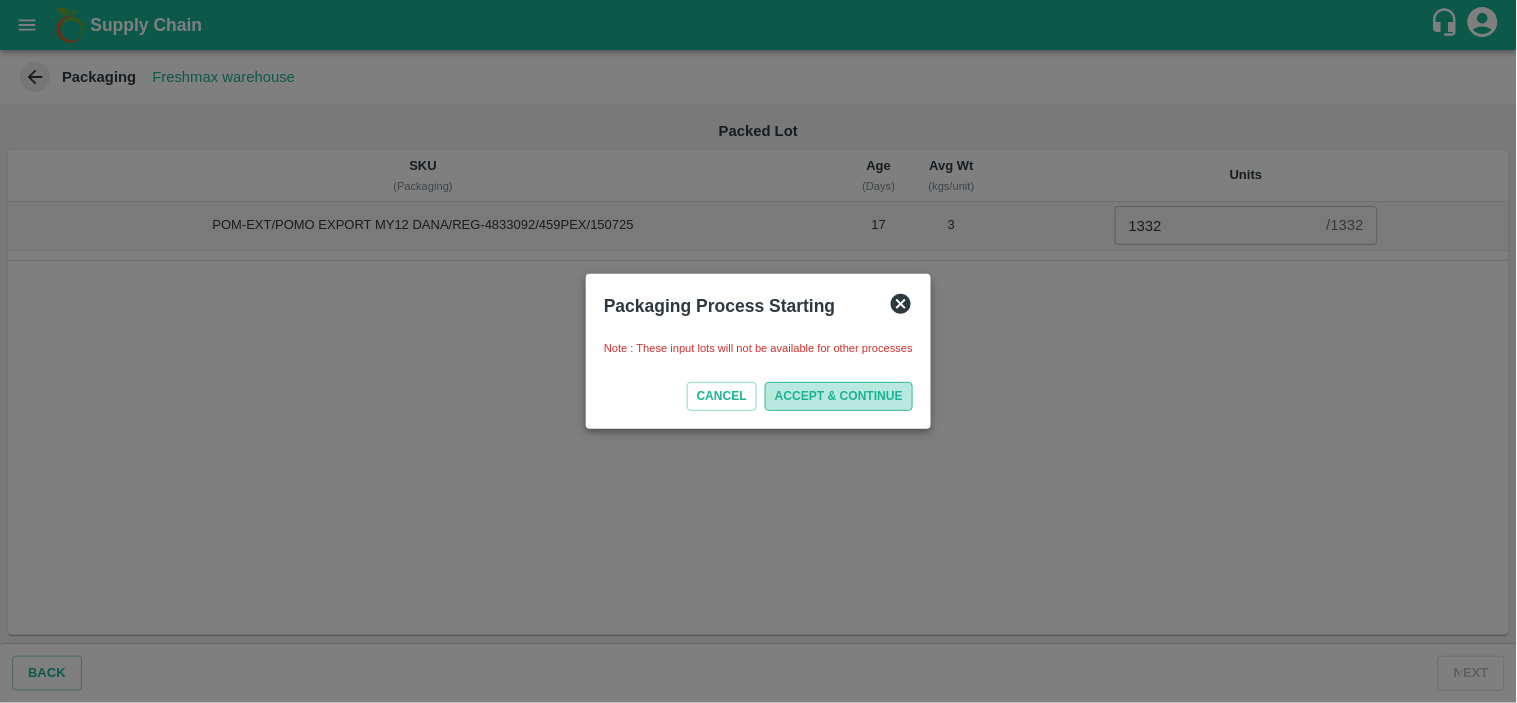 click on "ACCEPT & CONTINUE" at bounding box center (839, 396) 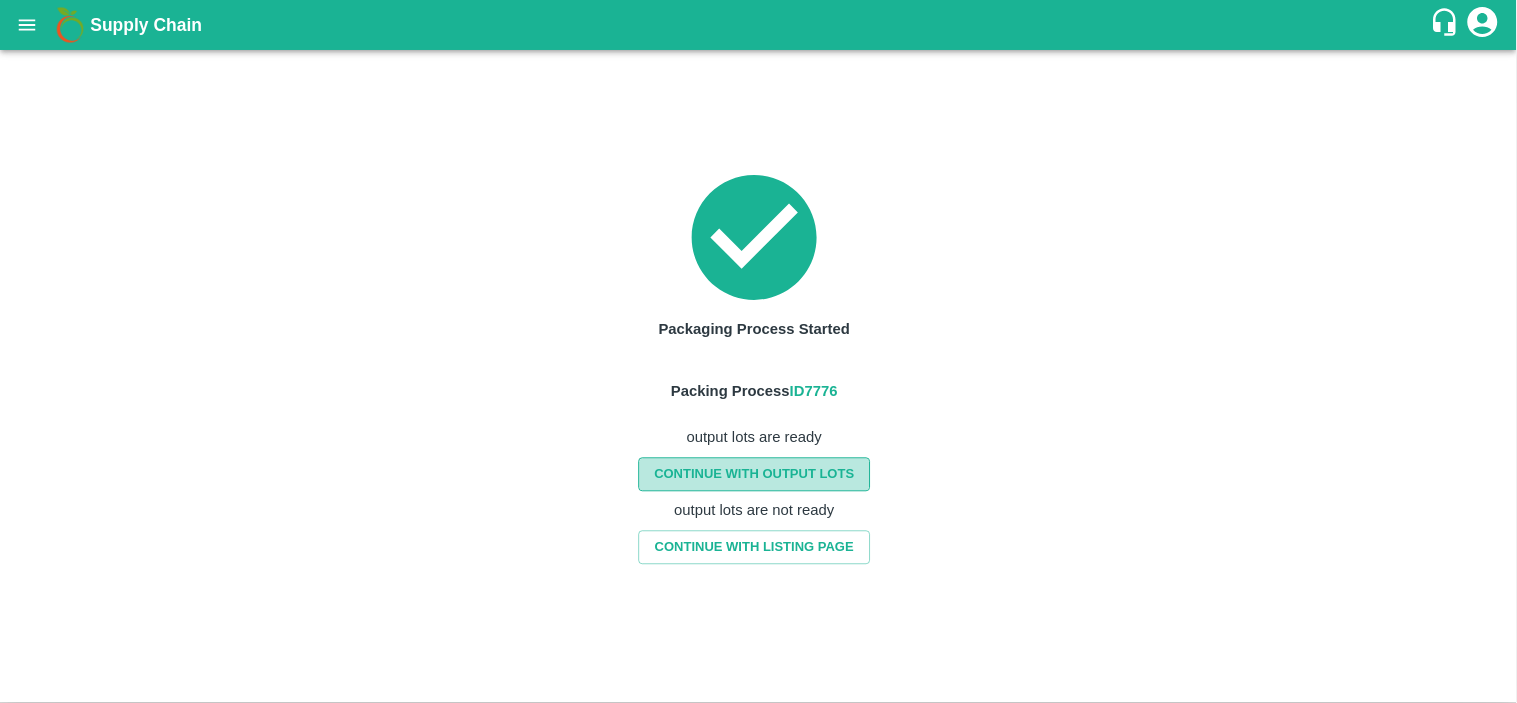 click on "CONTINUE WITH OUTPUT LOTS" at bounding box center [754, 474] 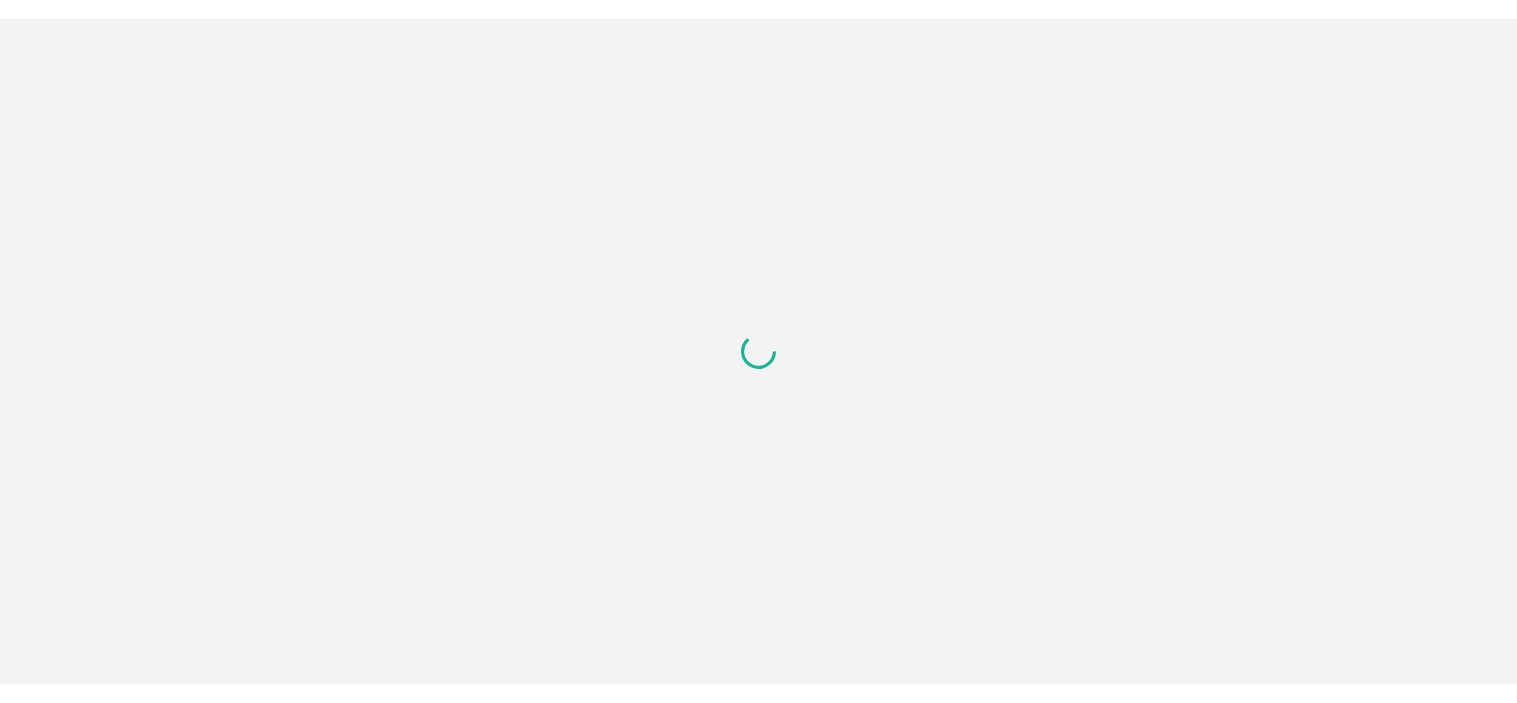 scroll, scrollTop: 0, scrollLeft: 0, axis: both 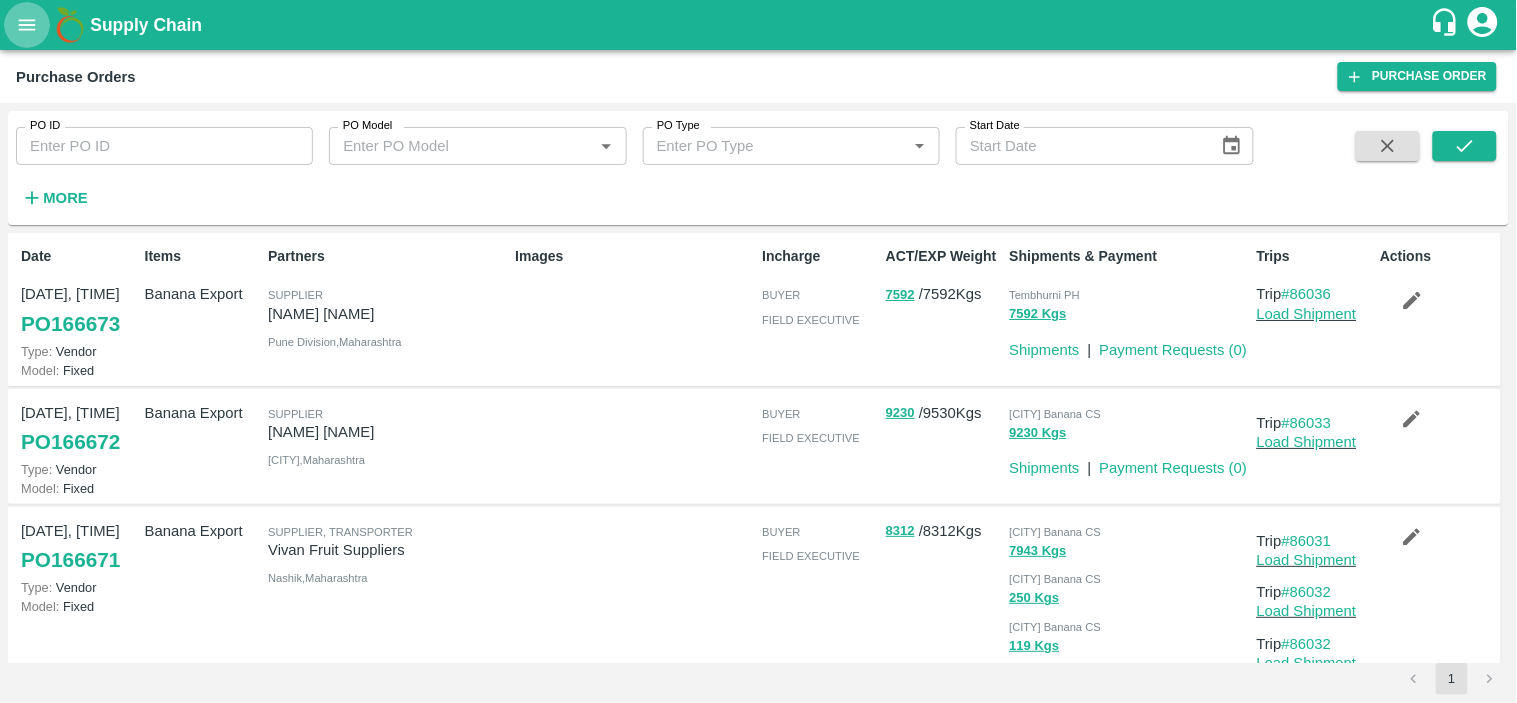 click at bounding box center [27, 25] 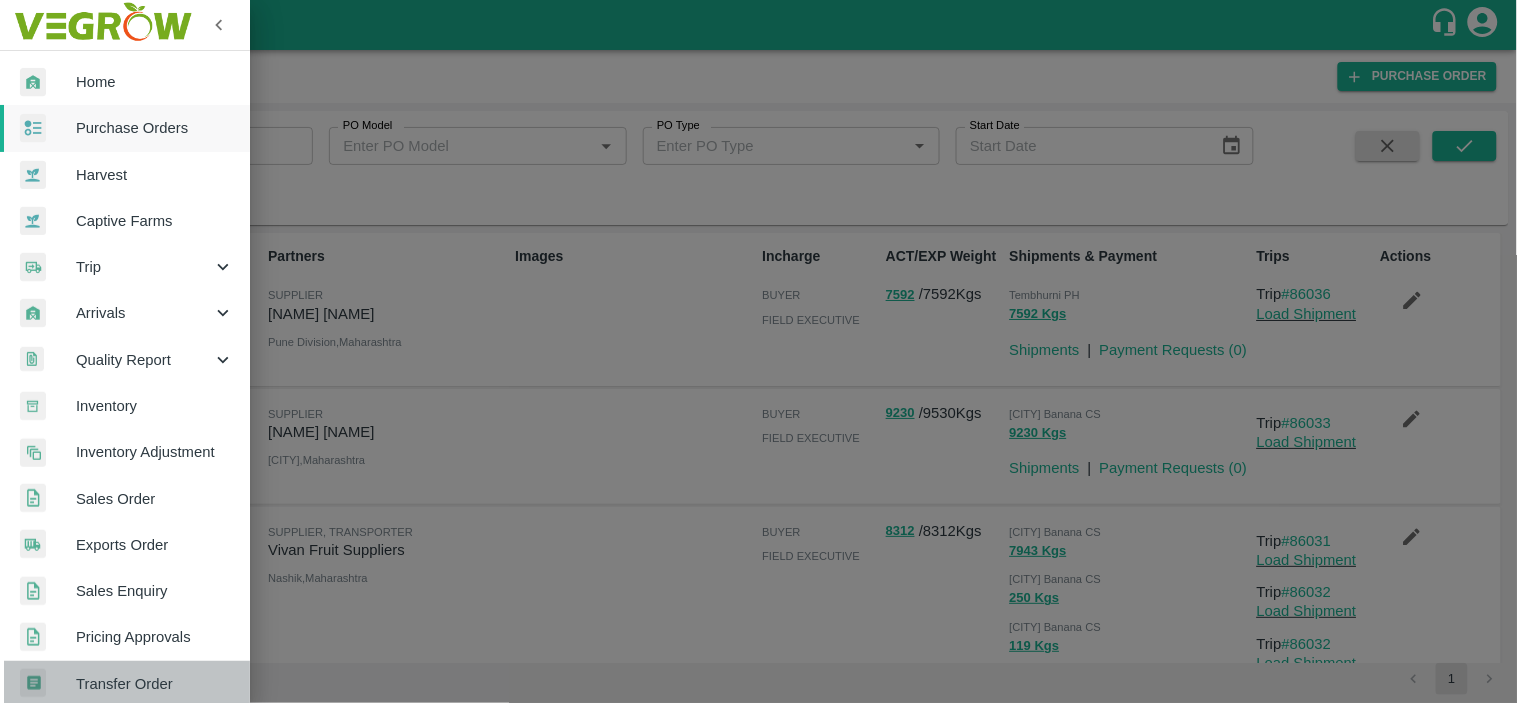 click on "Transfer Order" at bounding box center (155, 684) 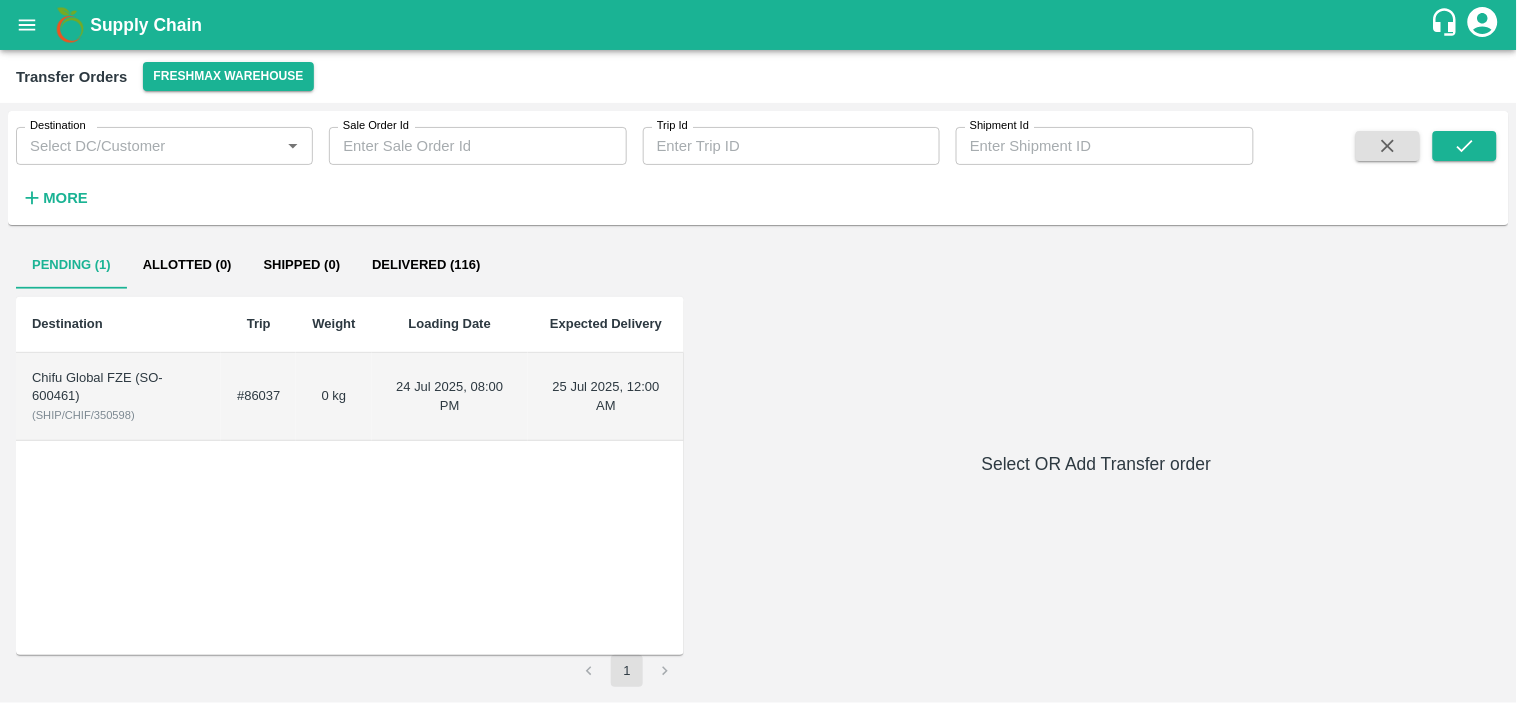 click on "[CITY] Global FZE (SO-600461)" at bounding box center (118, 387) 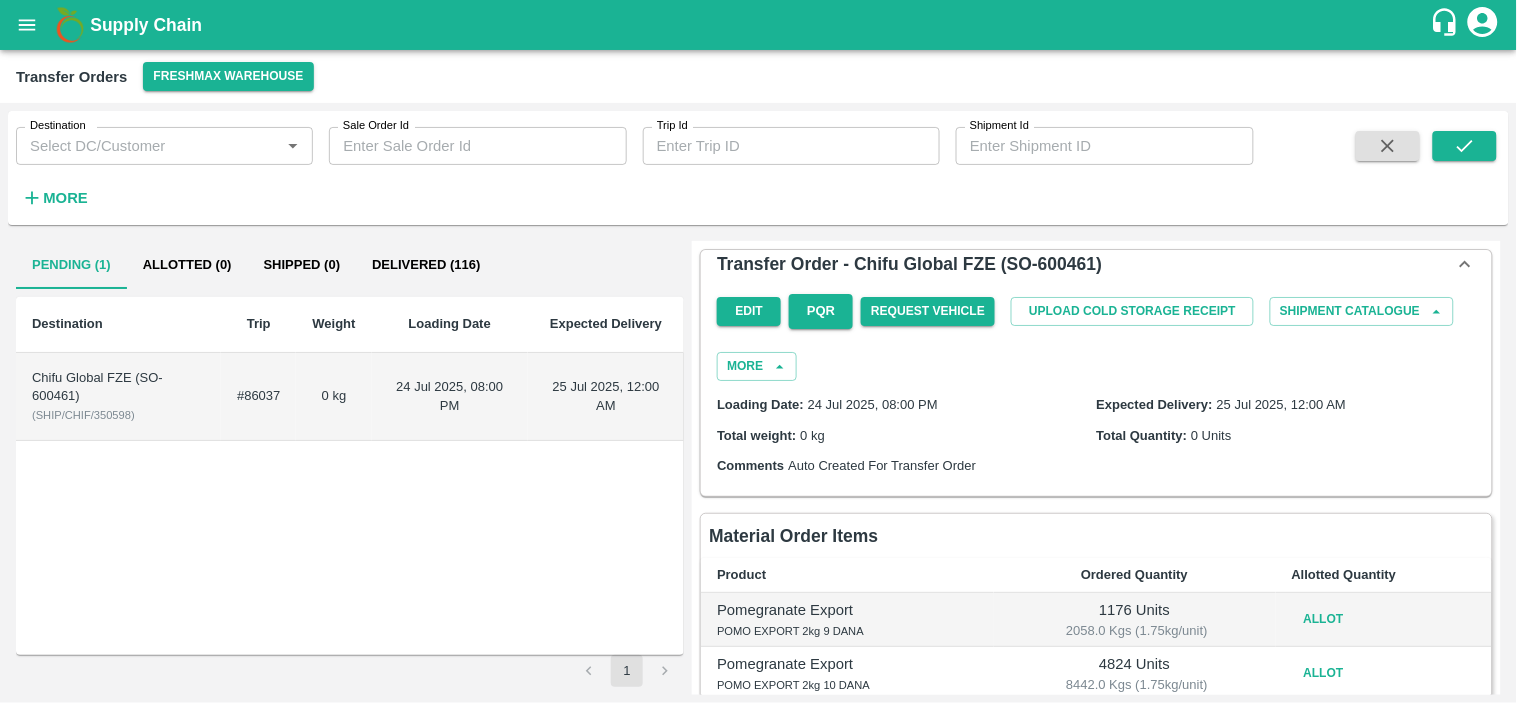 click on "Destination Destination   * Sale Order Id Sale Order Id Trip Id Trip Id Shipment Id Shipment Id More Pending (1) Allotted (0) Shipped (0) Delivered (116) Destination Trip Weight Loading Date Expected Delivery Chifu Global FZE (SO-600461) ( SHIP/CHIF/350598 ) #86037 0 kg 24 Jul 2025, 08:00 PM 25 Jul 2025, 12:00 AM 1 Transfer Order - Chifu Global FZE (SO-600461) Edit PQR Request Vehicle Upload Cold Storage Receipt Shipment Catalogue More Loading Date: 24 Jul 2025, 08:00 PM Expected Delivery: 25 Jul 2025, 12:00 AM Total weight: 0 kg Total Quantity: 0 Units Comments Auto Created For Transfer Order Material Order Items Product Ordered Quantity Allotted Quantity Pomegranate Export POMO EXPORT 2kg 9 DANA 1176   Units   2058.0 Kgs (1.75kg/unit)   Allot Pomegranate Export POMO EXPORT 2kg 10 DANA 4824   Units   8442.0 Kgs (1.75kg/unit)   Allot Pomegranate Export POMO EXPORT MY10DANA 42   Units   126.0 Kgs (3kg/unit)   Allot Pomegranate Export POMO EXPORT MY12 DANA 2290   Units   6870.0 Kgs (3kg/unit)   Allot 716" at bounding box center [758, 403] 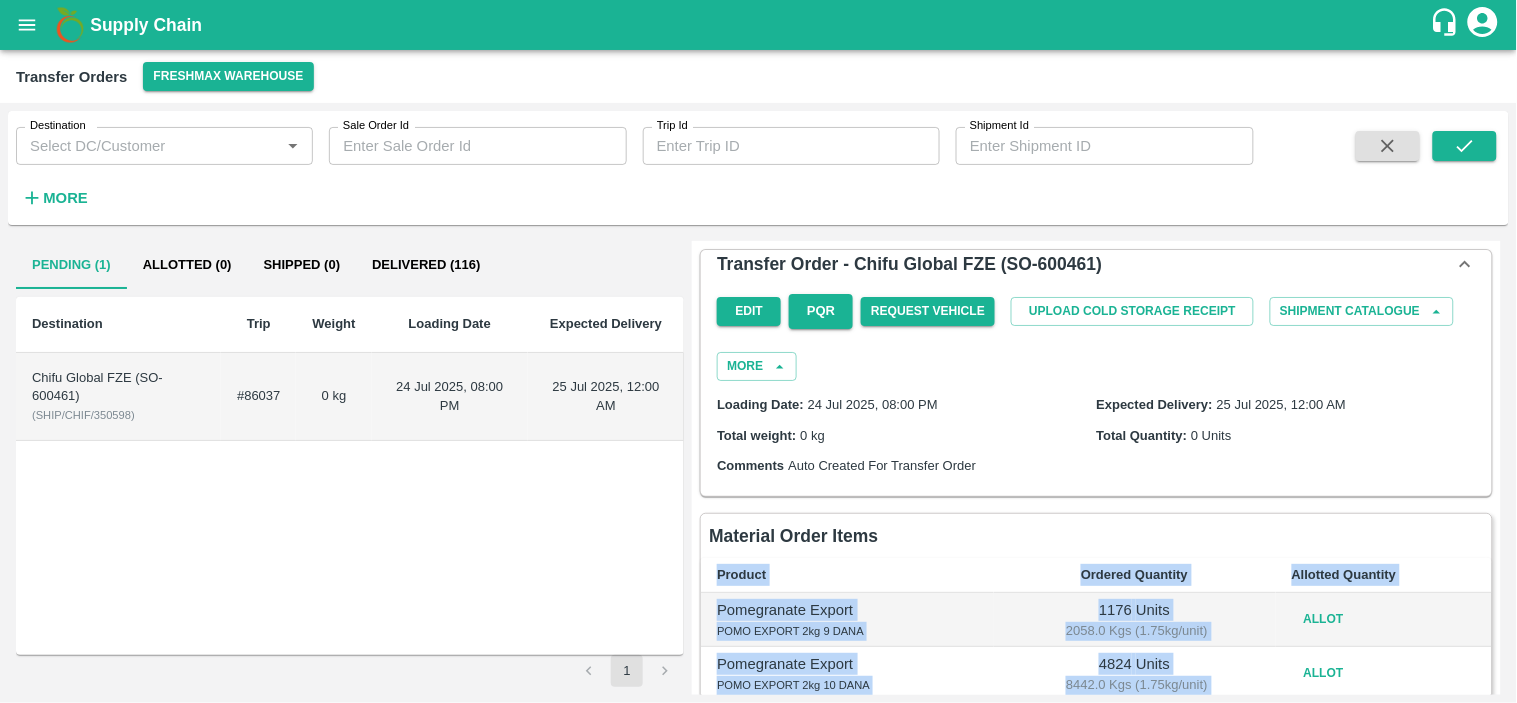 click on "Destination Destination   * Sale Order Id Sale Order Id Trip Id Trip Id Shipment Id Shipment Id More Pending (1) Allotted (0) Shipped (0) Delivered (116) Destination Trip Weight Loading Date Expected Delivery Chifu Global FZE (SO-600461) ( SHIP/CHIF/350598 ) #86037 0 kg 24 Jul 2025, 08:00 PM 25 Jul 2025, 12:00 AM 1 Transfer Order - Chifu Global FZE (SO-600461) Edit PQR Request Vehicle Upload Cold Storage Receipt Shipment Catalogue More Loading Date: 24 Jul 2025, 08:00 PM Expected Delivery: 25 Jul 2025, 12:00 AM Total weight: 0 kg Total Quantity: 0 Units Comments Auto Created For Transfer Order Material Order Items Product Ordered Quantity Allotted Quantity Pomegranate Export POMO EXPORT 2kg 9 DANA 1176   Units   2058.0 Kgs (1.75kg/unit)   Allot Pomegranate Export POMO EXPORT 2kg 10 DANA 4824   Units   8442.0 Kgs (1.75kg/unit)   Allot Pomegranate Export POMO EXPORT MY10DANA 42   Units   126.0 Kgs (3kg/unit)   Allot Pomegranate Export POMO EXPORT MY12 DANA 2290   Units   6870.0 Kgs (3kg/unit)   Allot 716" at bounding box center (758, 403) 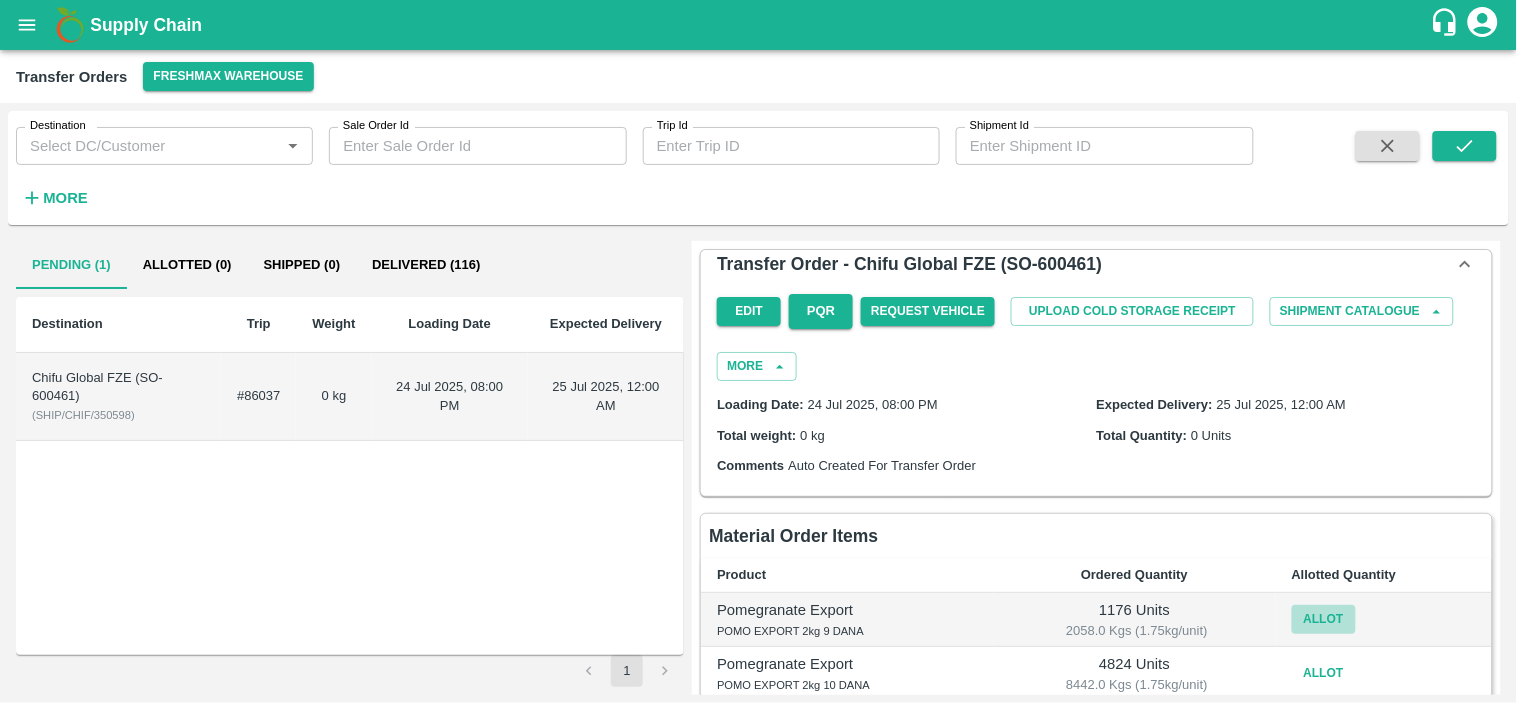 click on "Allot" at bounding box center (1324, 619) 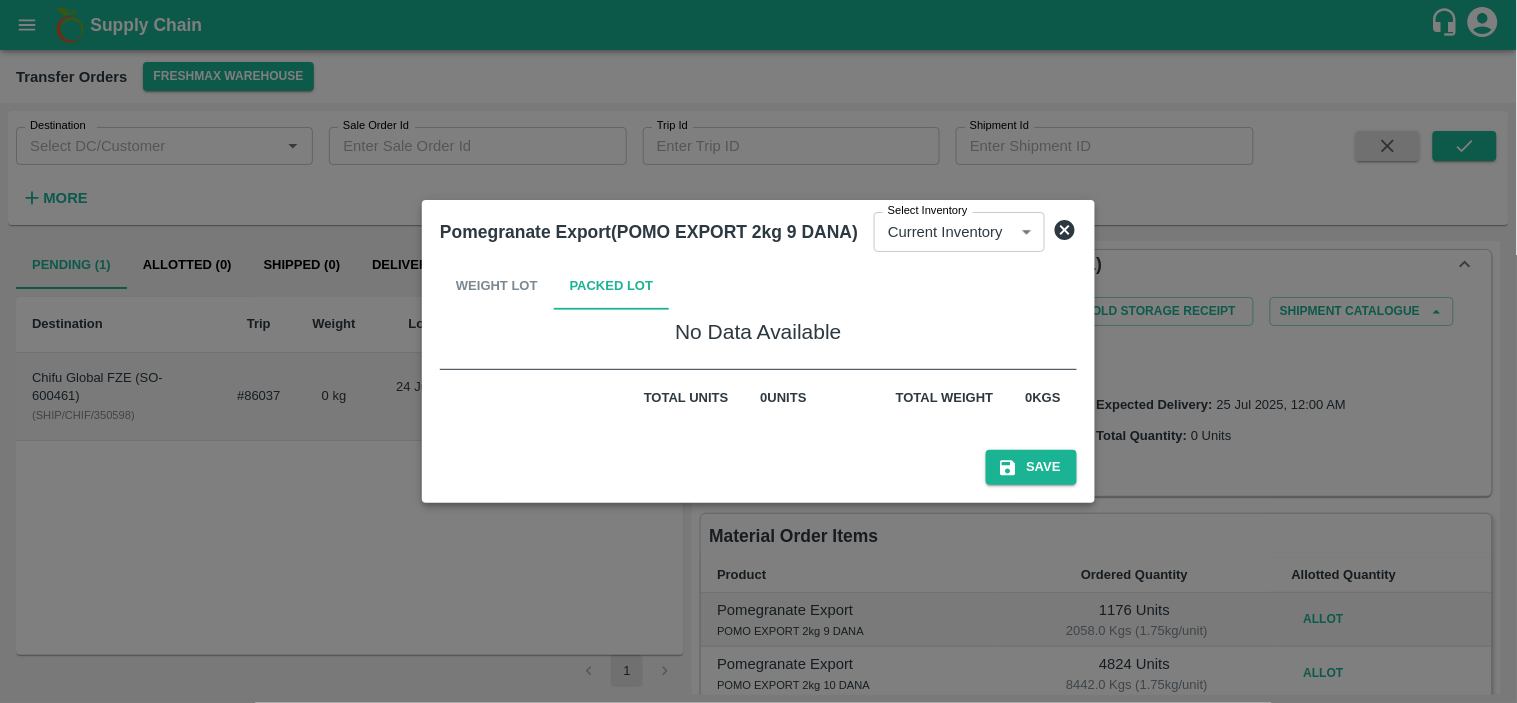 click 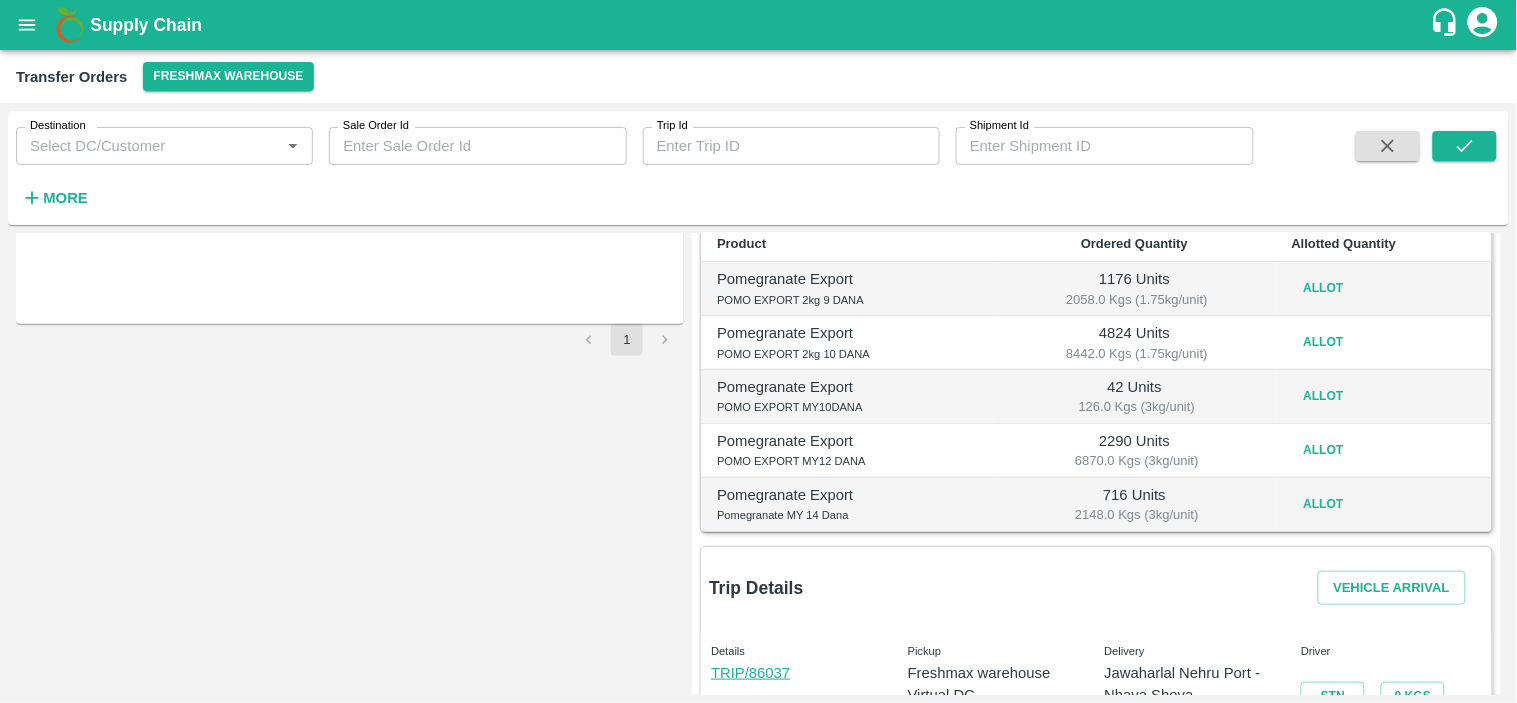 scroll, scrollTop: 348, scrollLeft: 0, axis: vertical 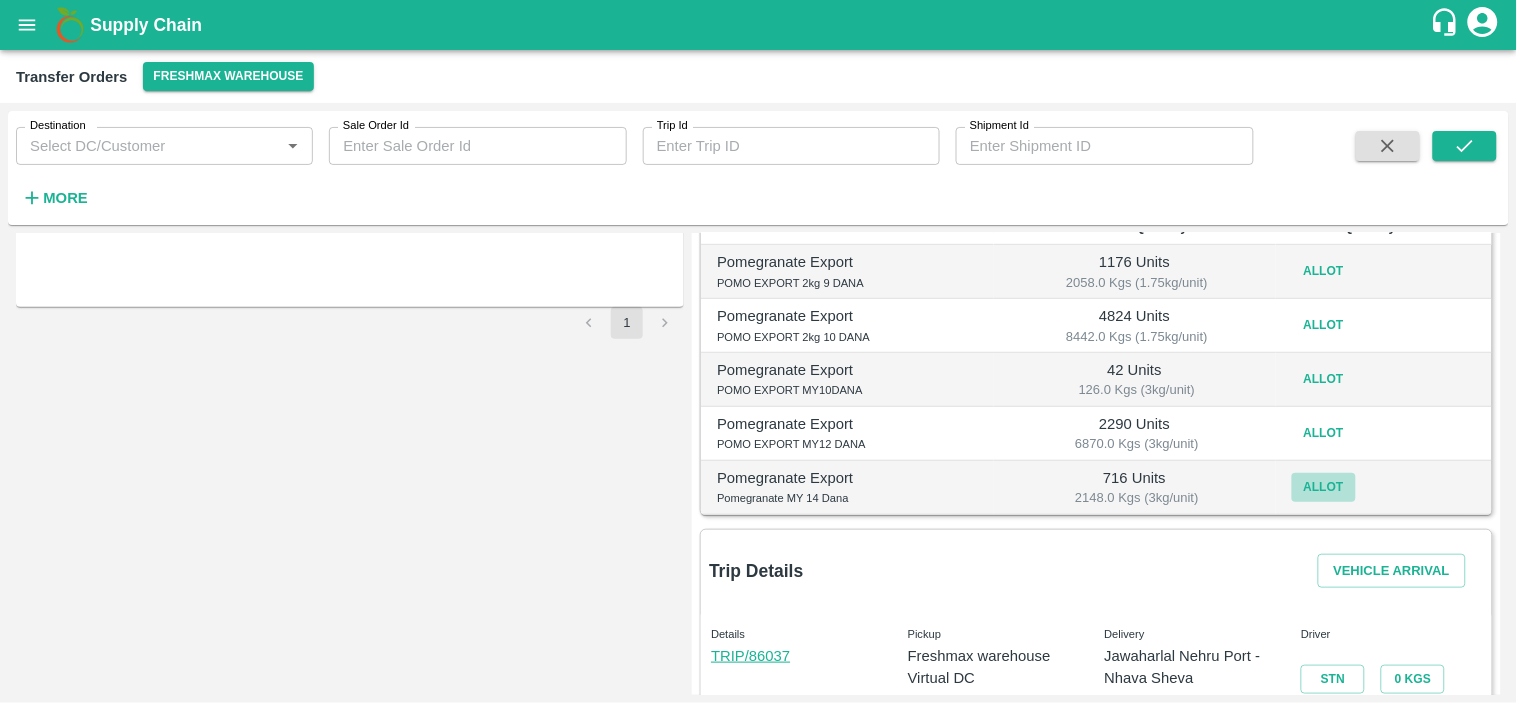 click on "Allot" at bounding box center (1324, 487) 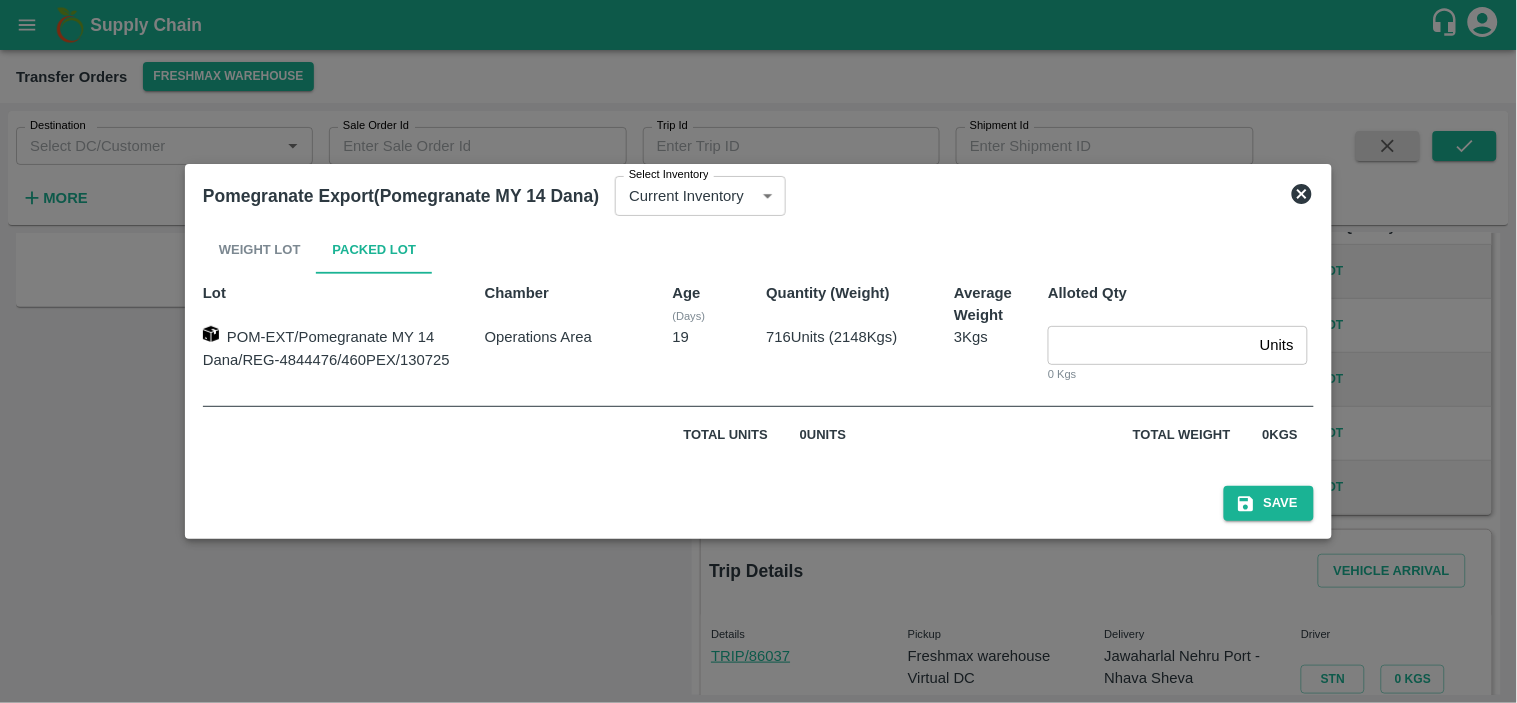 click 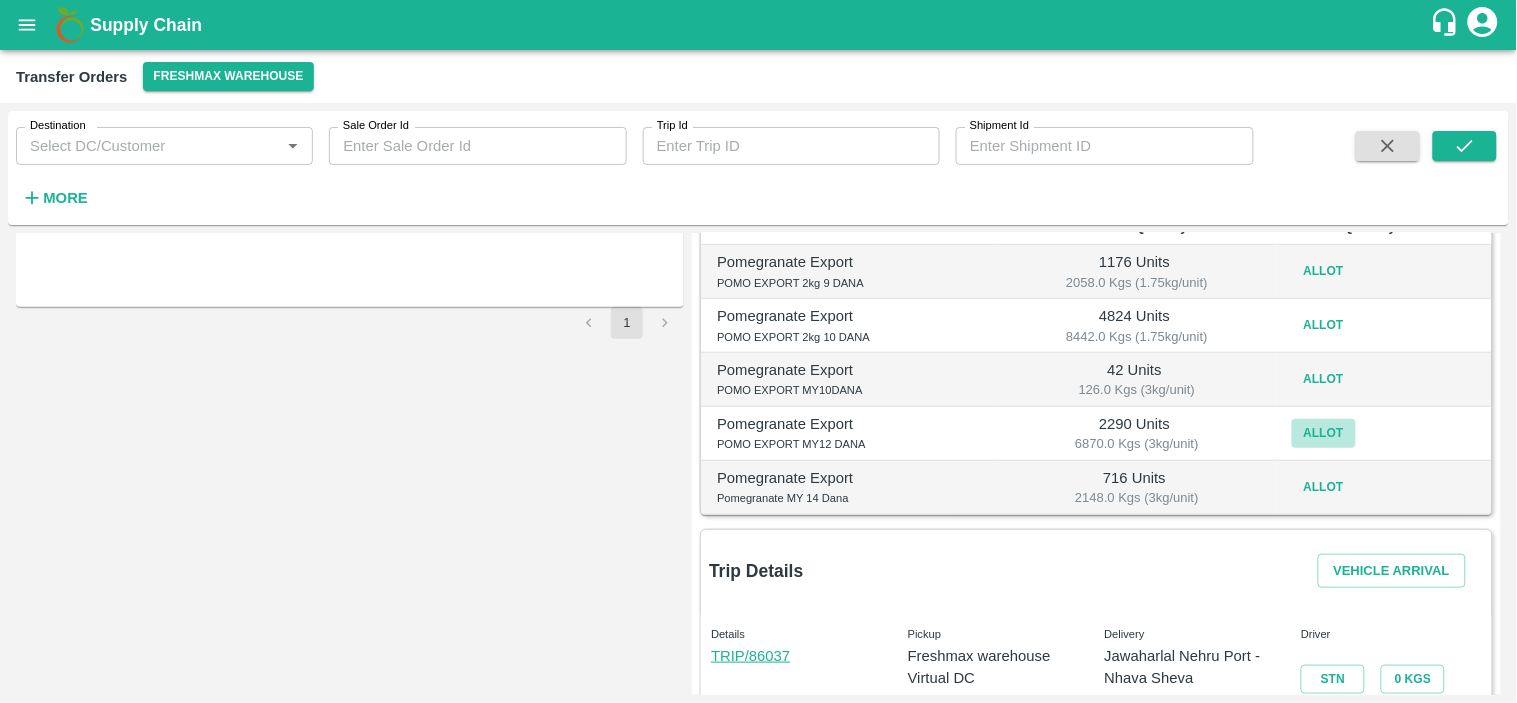 click on "Allot" at bounding box center (1324, 433) 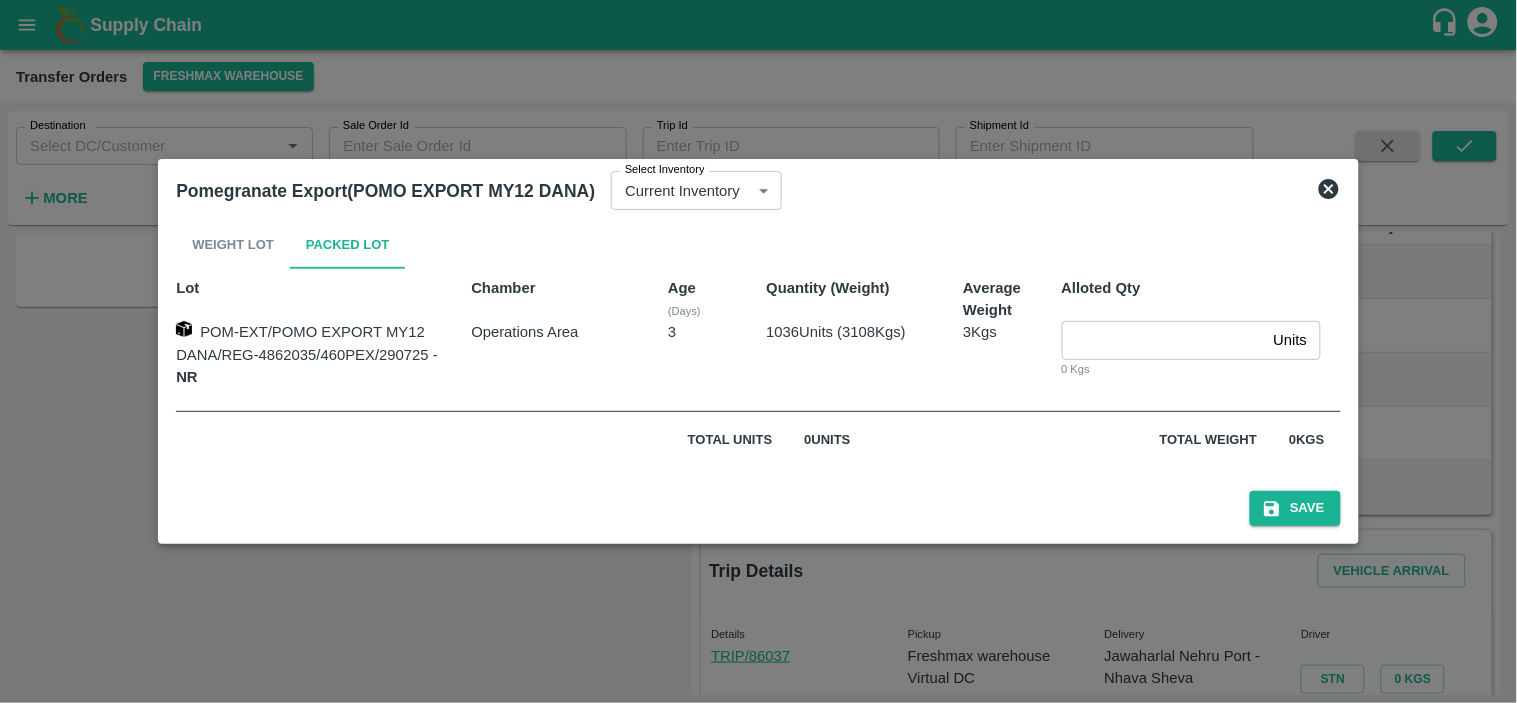 click 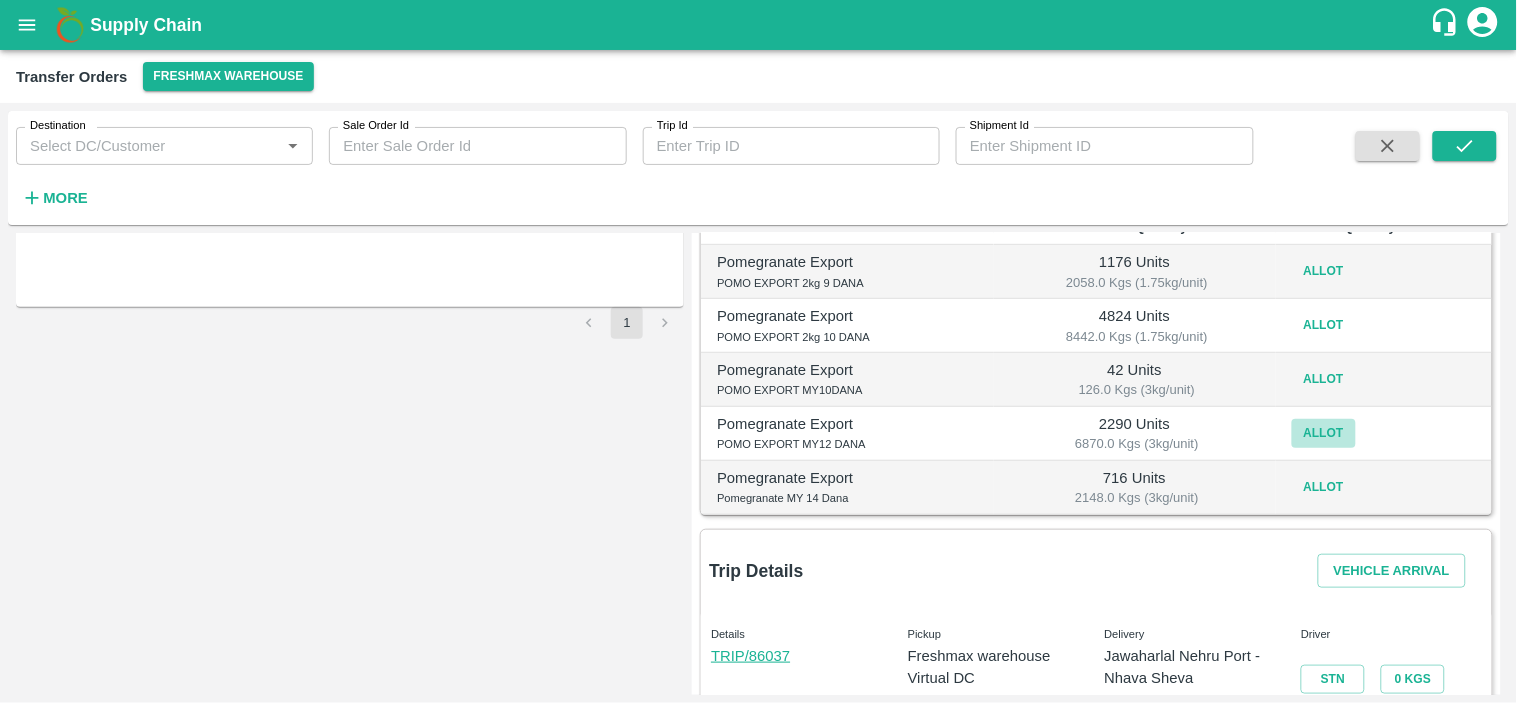 click on "Allot" at bounding box center (1324, 433) 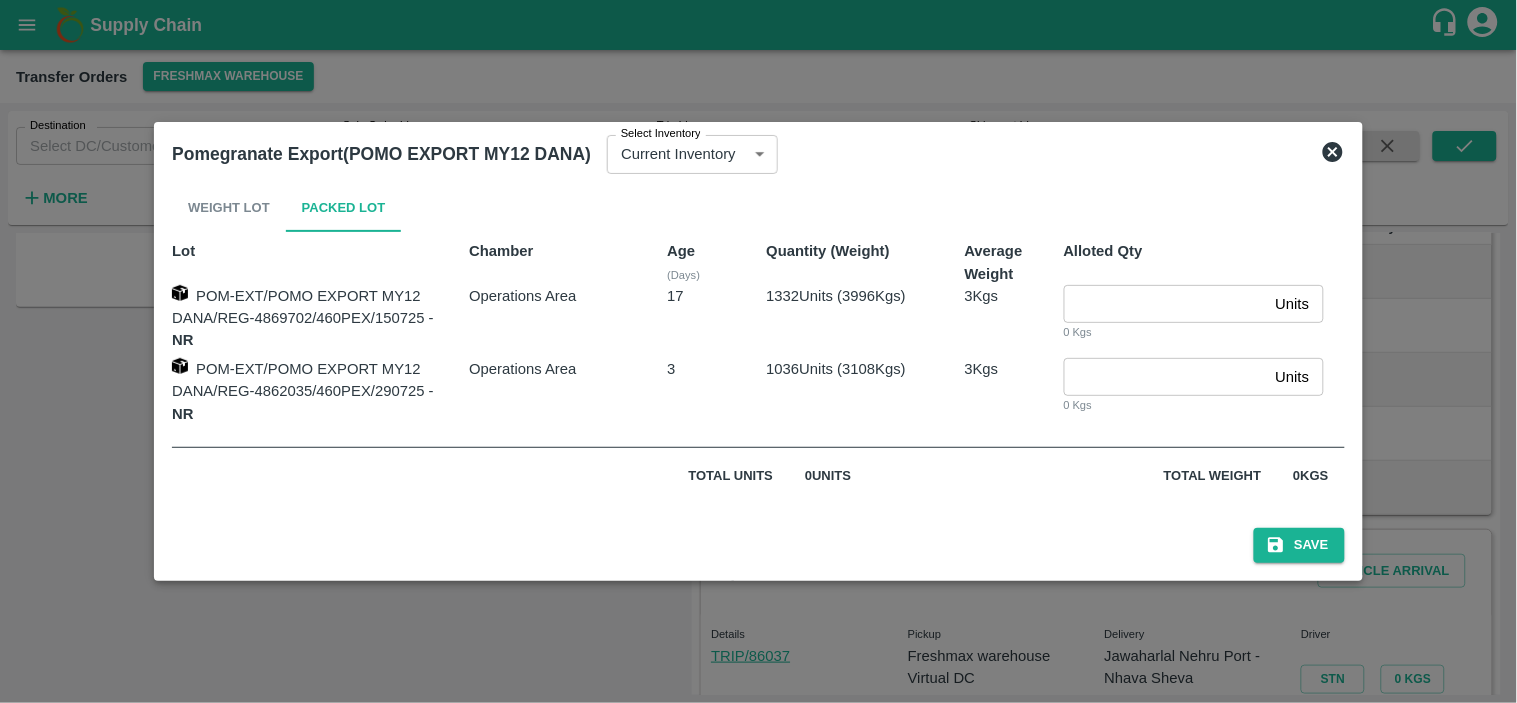 click 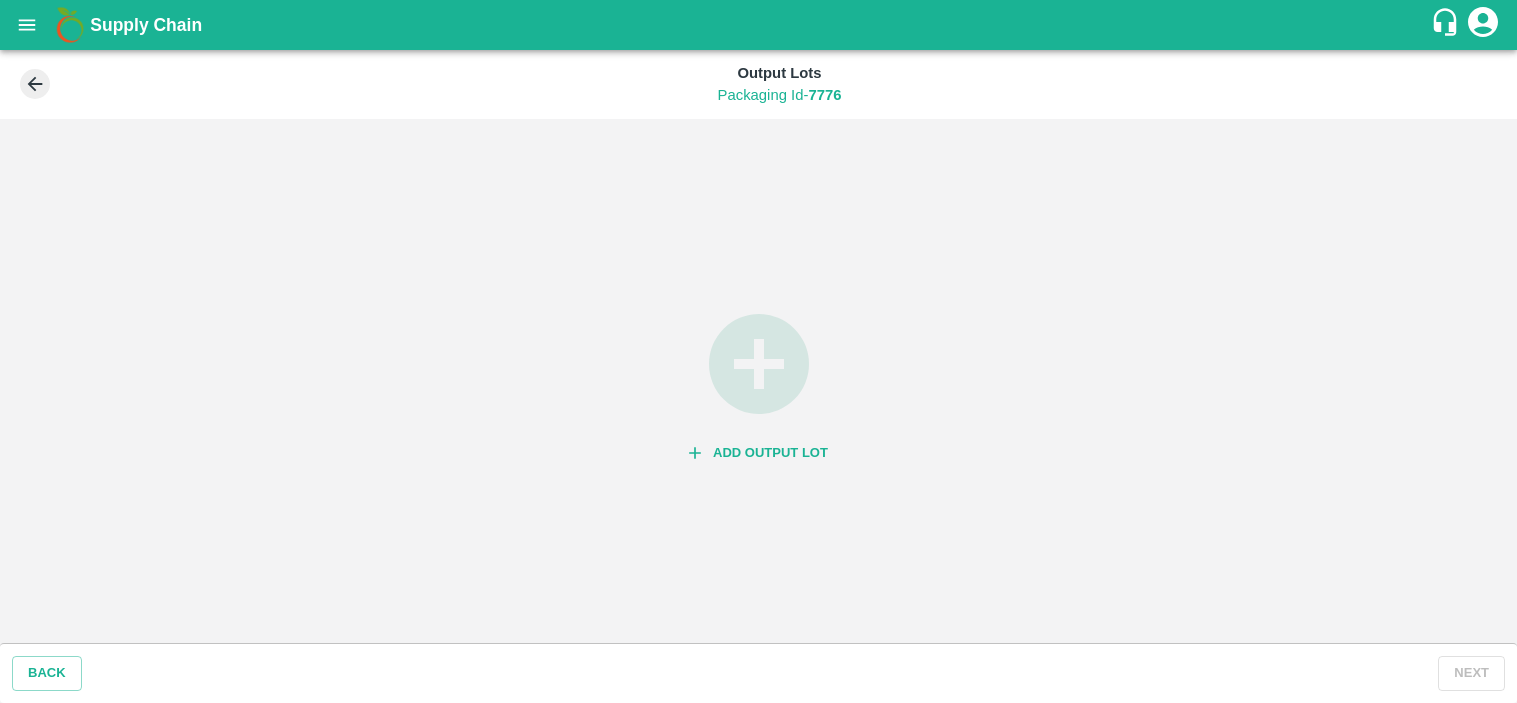 scroll, scrollTop: 0, scrollLeft: 0, axis: both 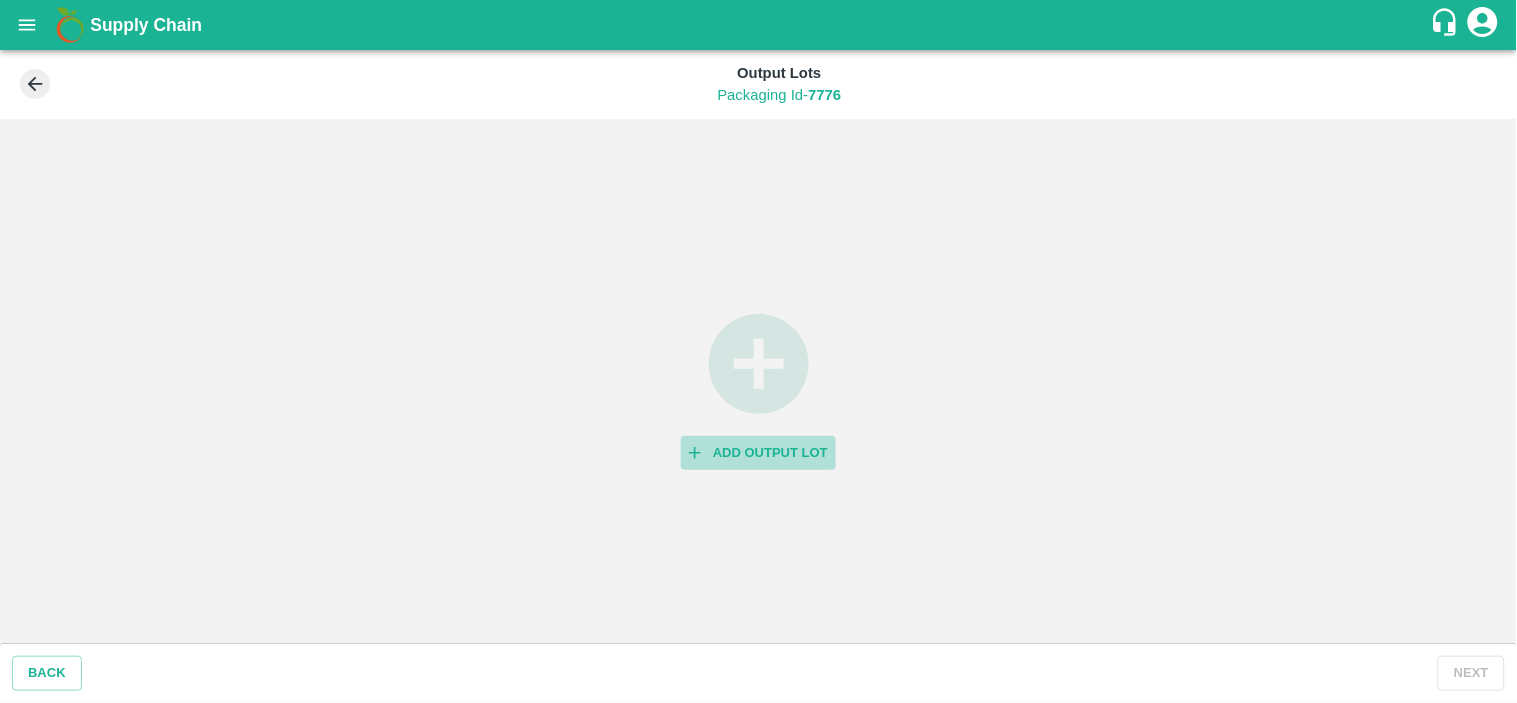 click on "Add Output Lot" at bounding box center [758, 453] 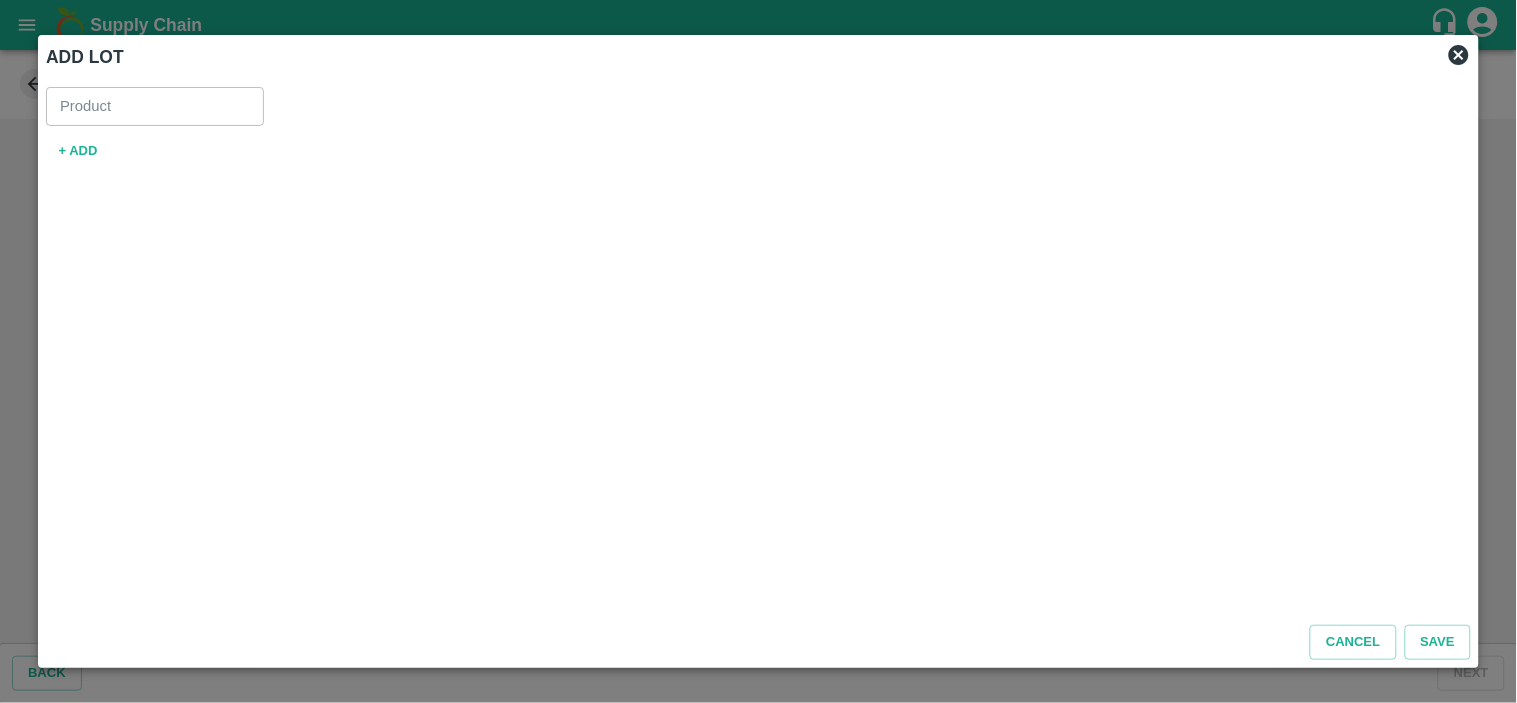 type on "Pomegranate Export" 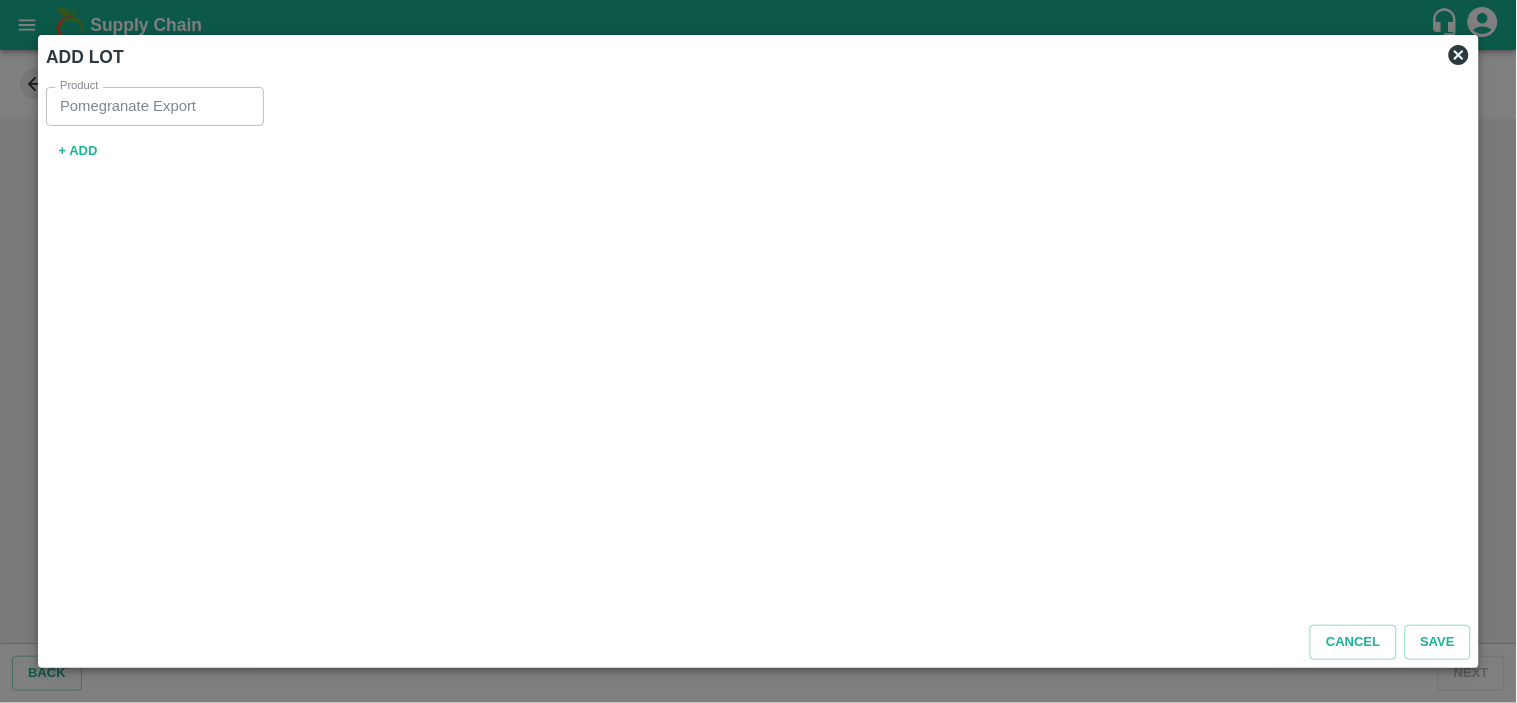 click on "+ ADD" at bounding box center (78, 151) 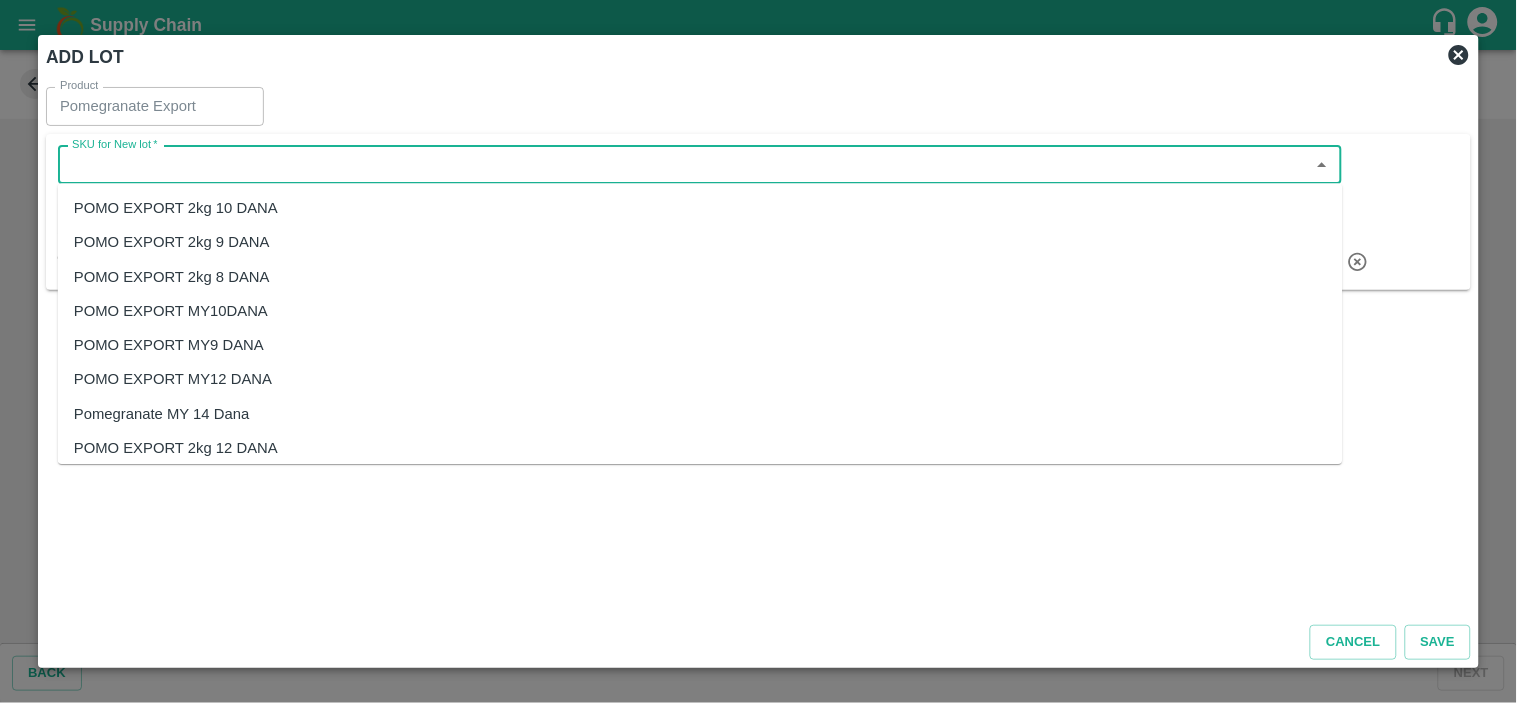 click on "SKU for New lot   *" at bounding box center [683, 165] 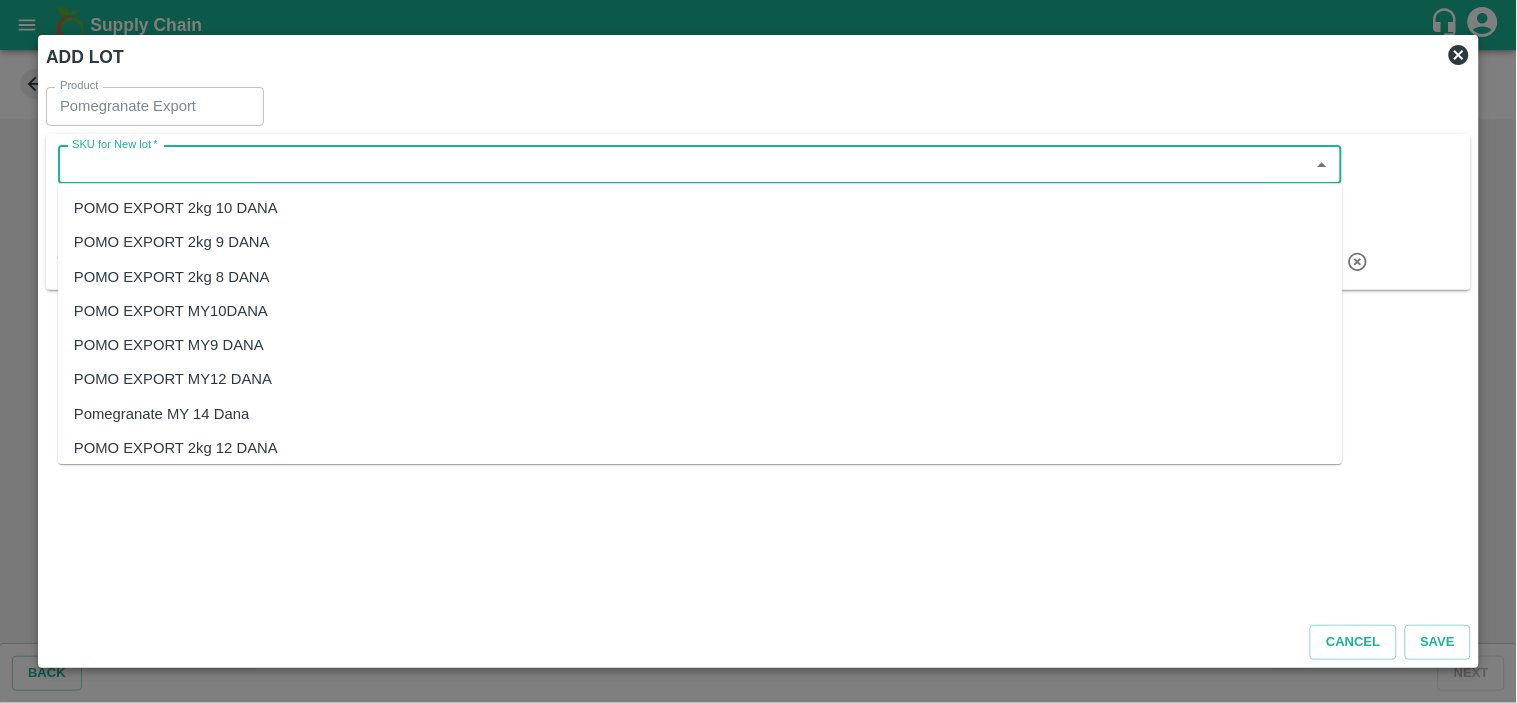 click on "POMO EXPORT MY12 DANA" at bounding box center [173, 380] 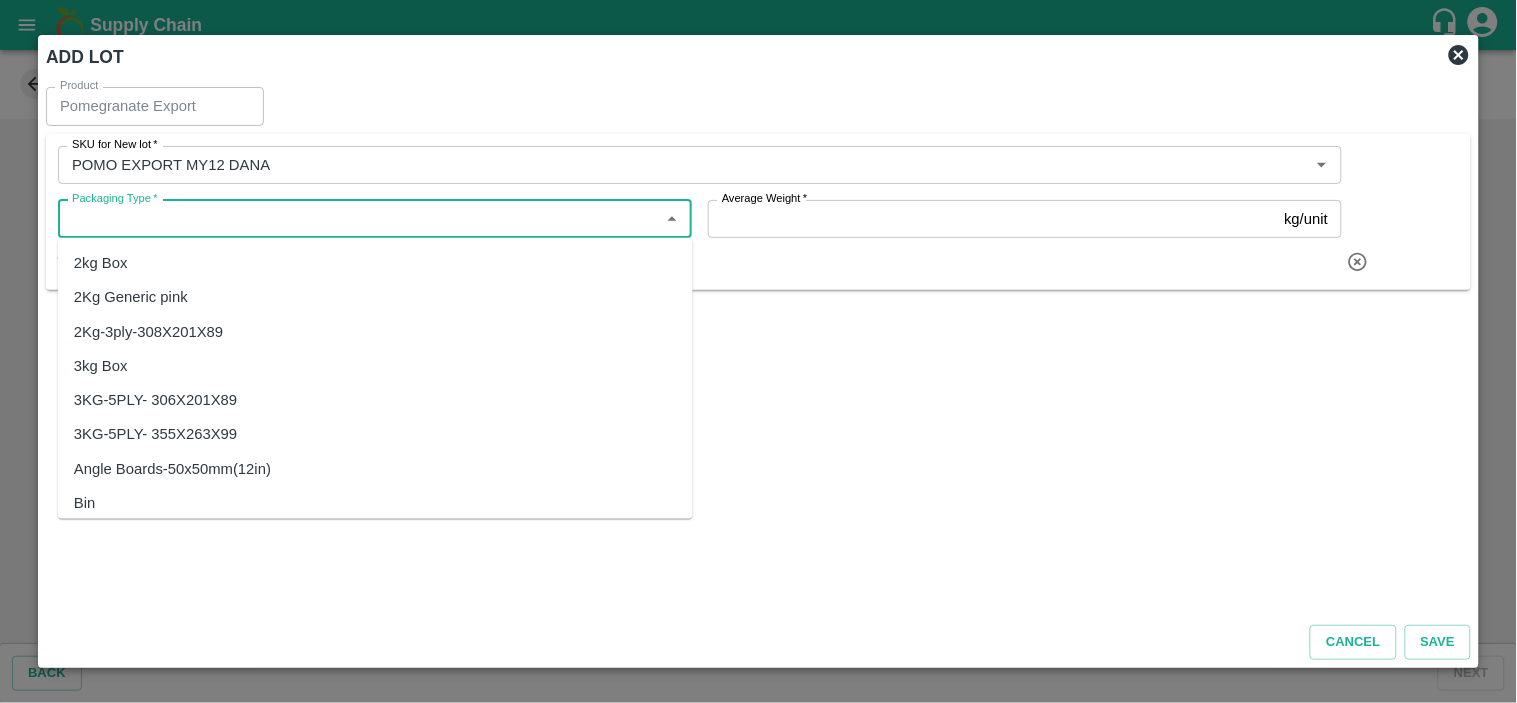 click on "Packaging Type   *" at bounding box center [358, 219] 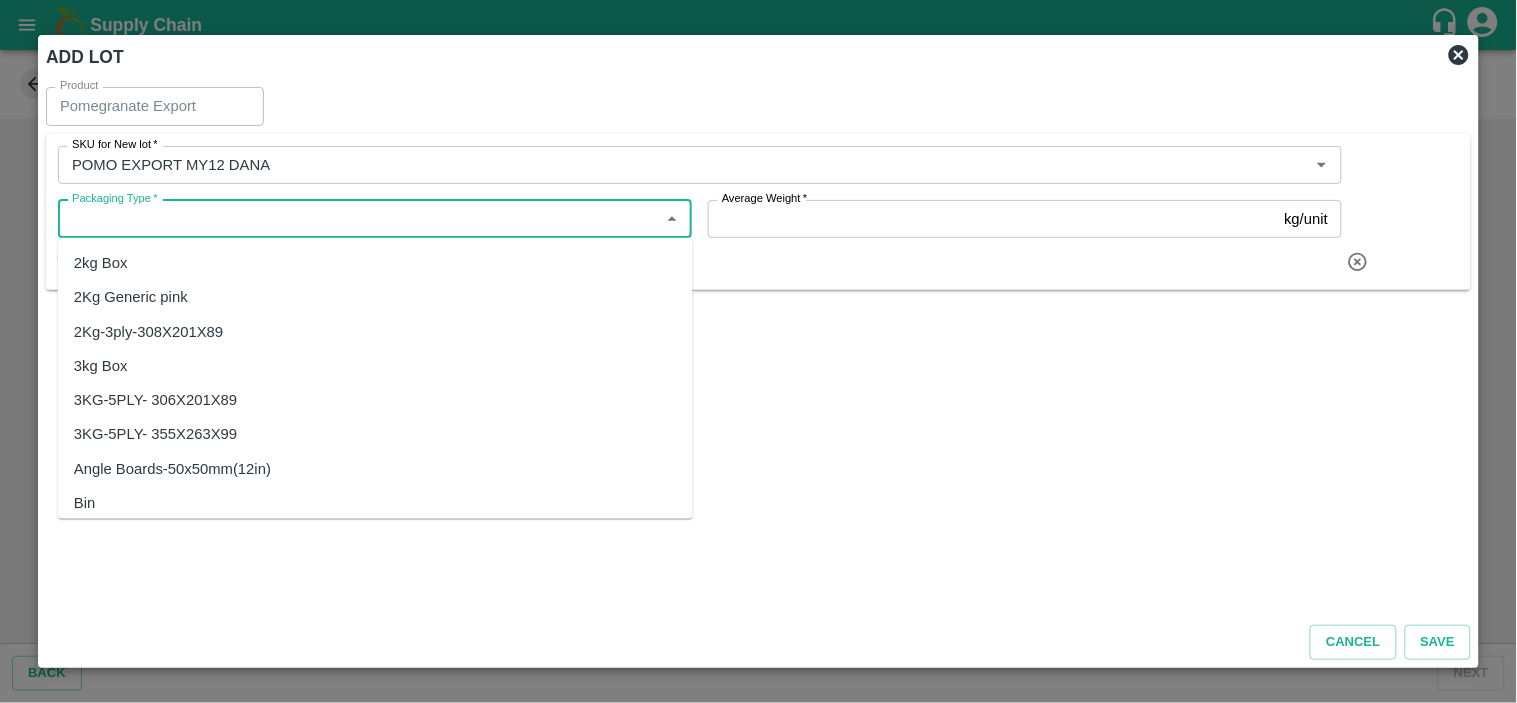 click on "3KG-5PLY- 355X263X99" at bounding box center (155, 434) 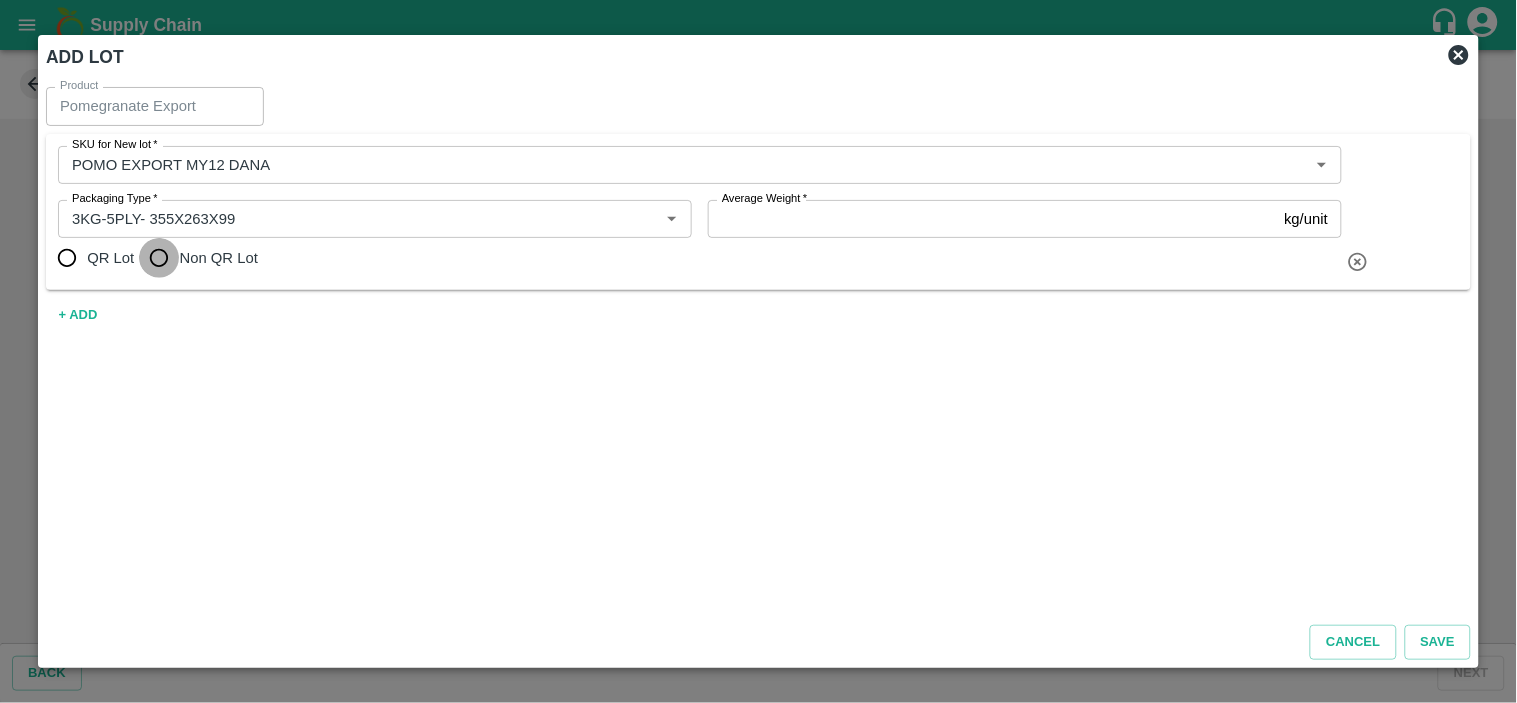 click on "Non QR Lot" at bounding box center [159, 258] 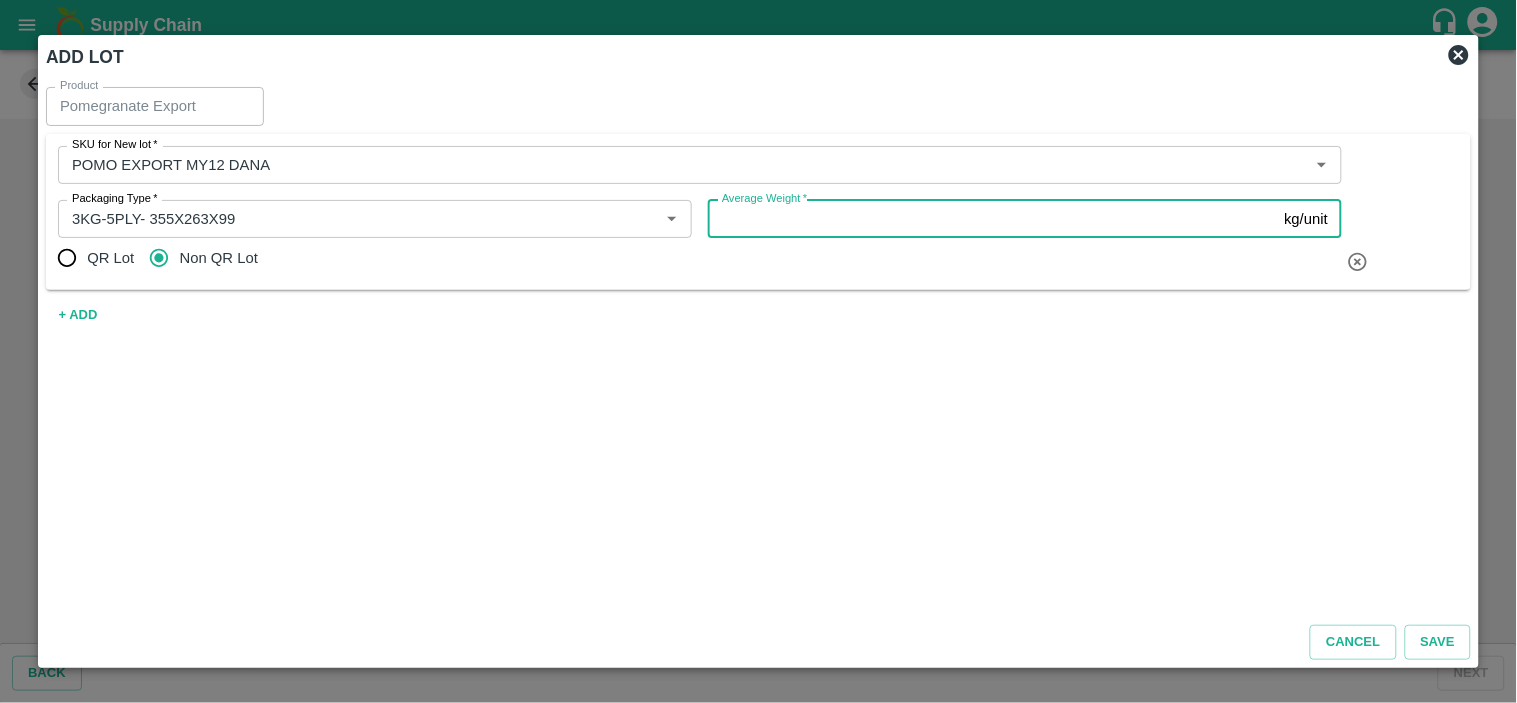 click on "Average Weight   *" at bounding box center (992, 219) 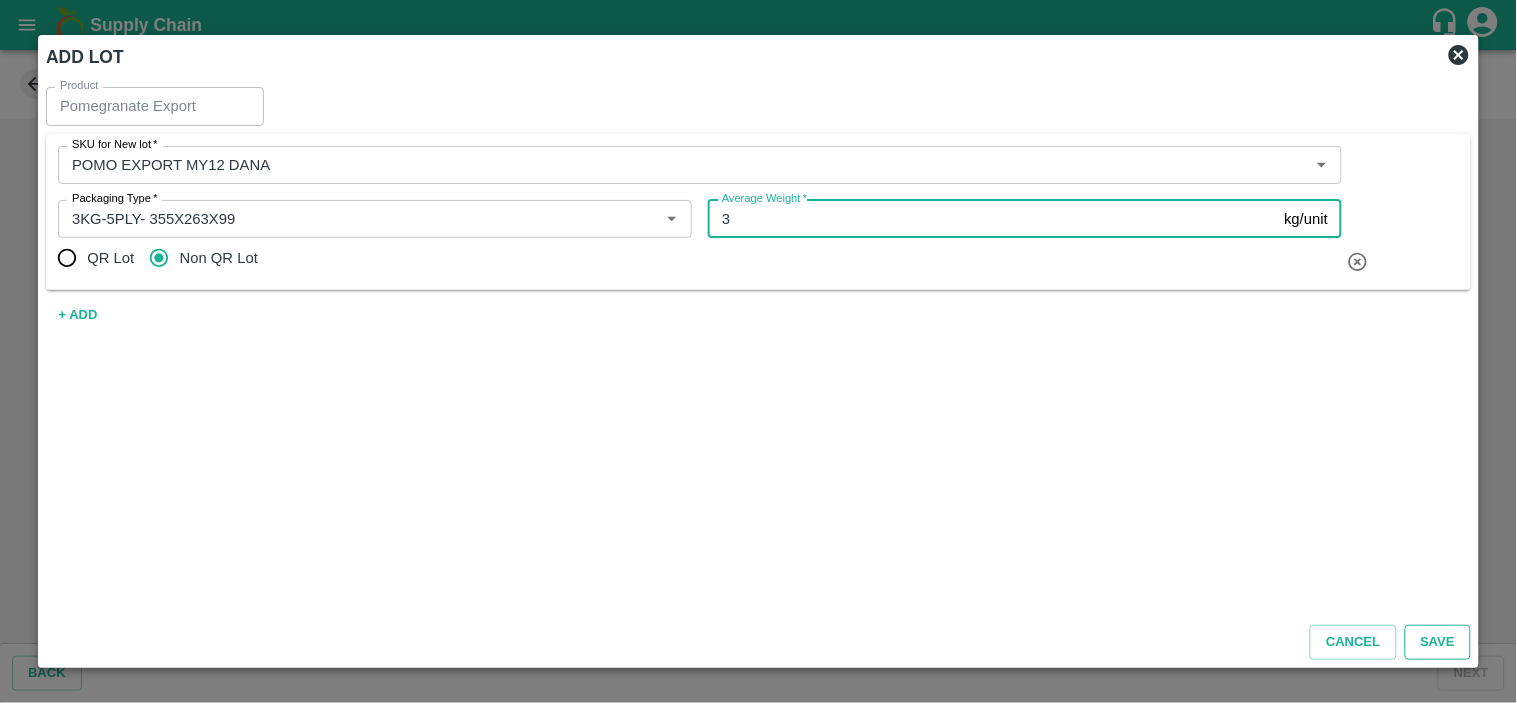 type on "3" 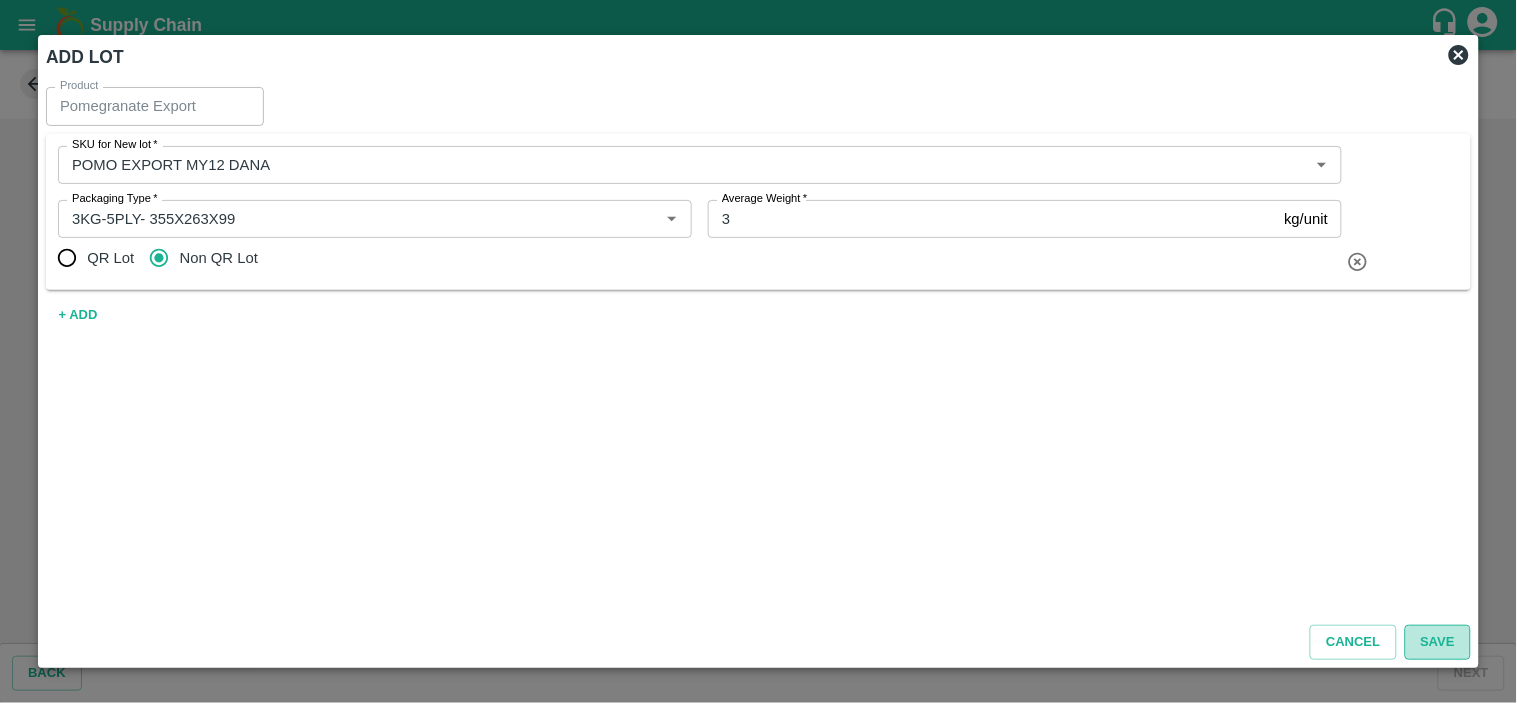 click on "Save" at bounding box center (1438, 642) 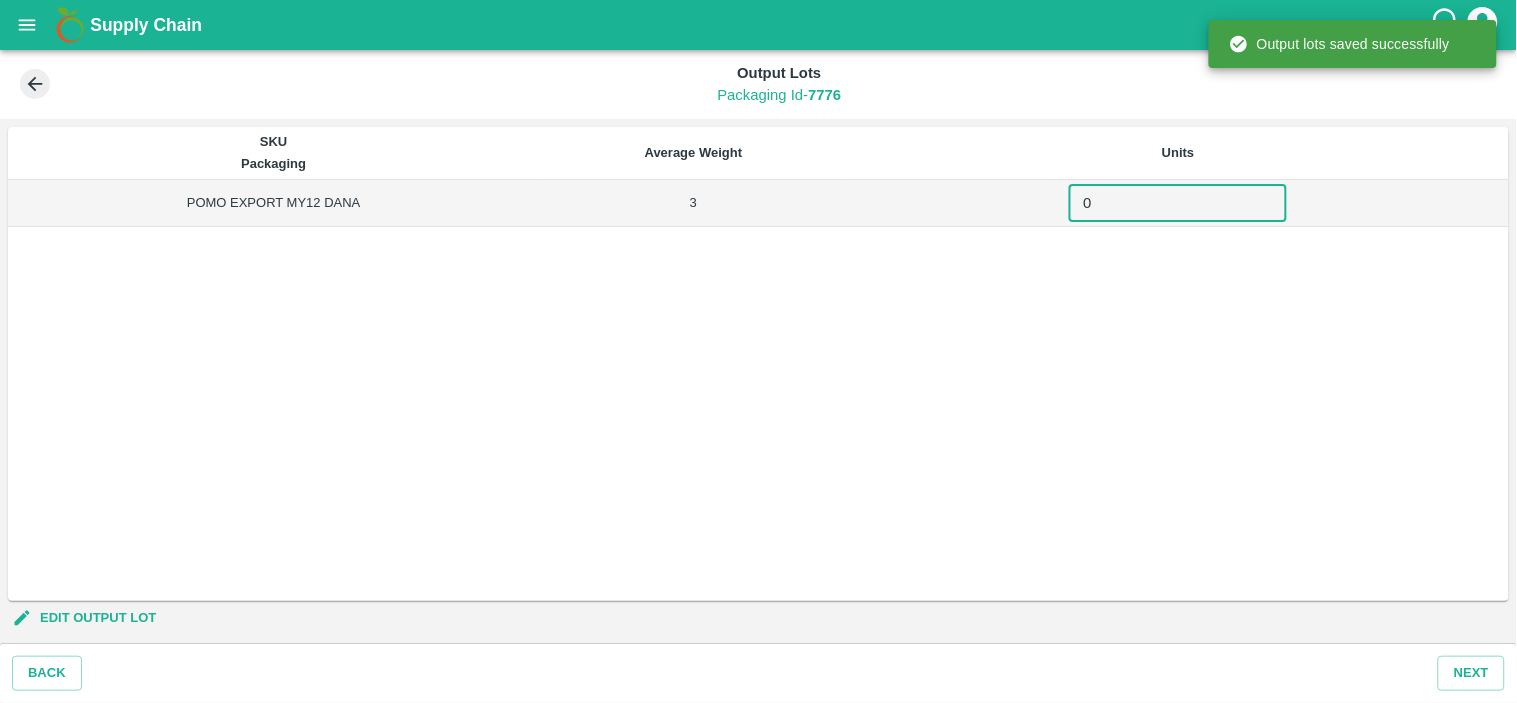 click on "0" at bounding box center (1178, 203) 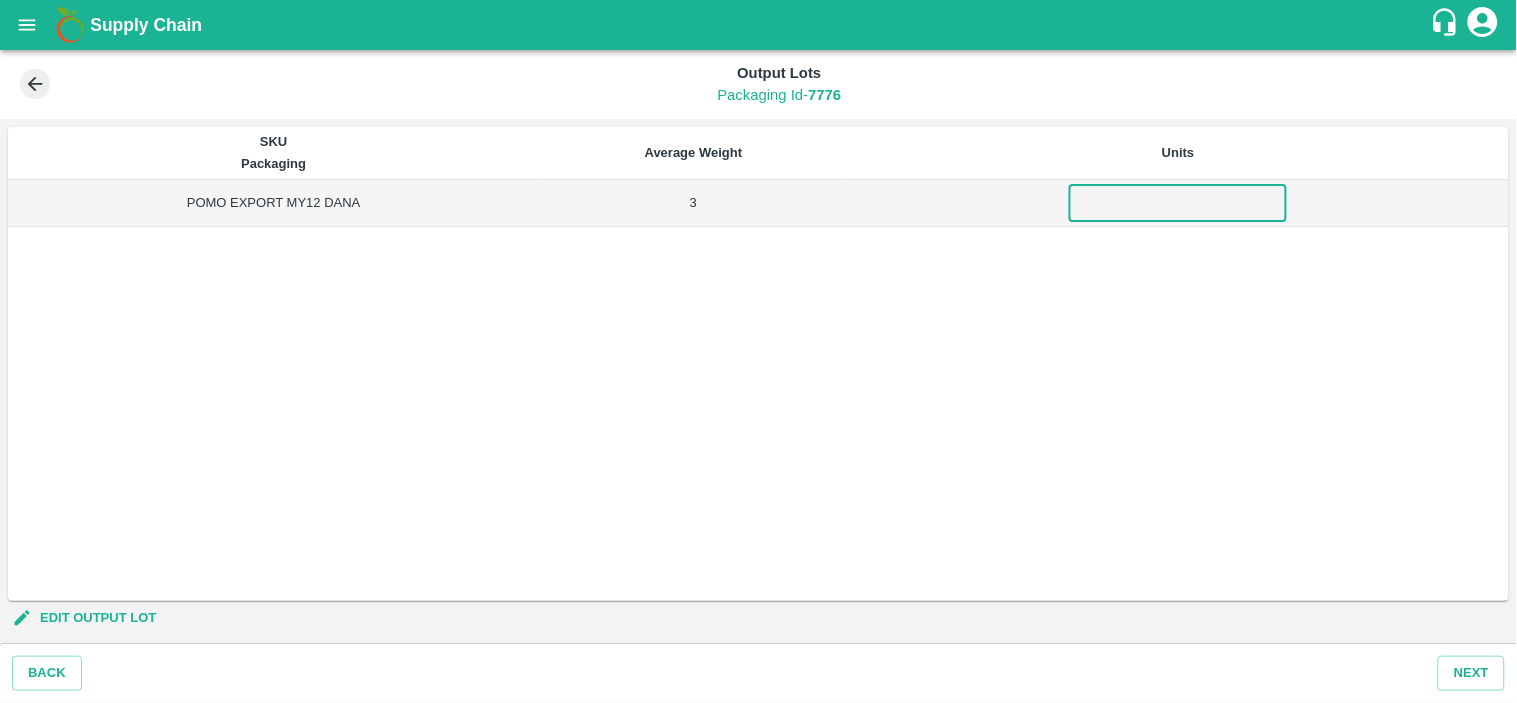 paste on "1332" 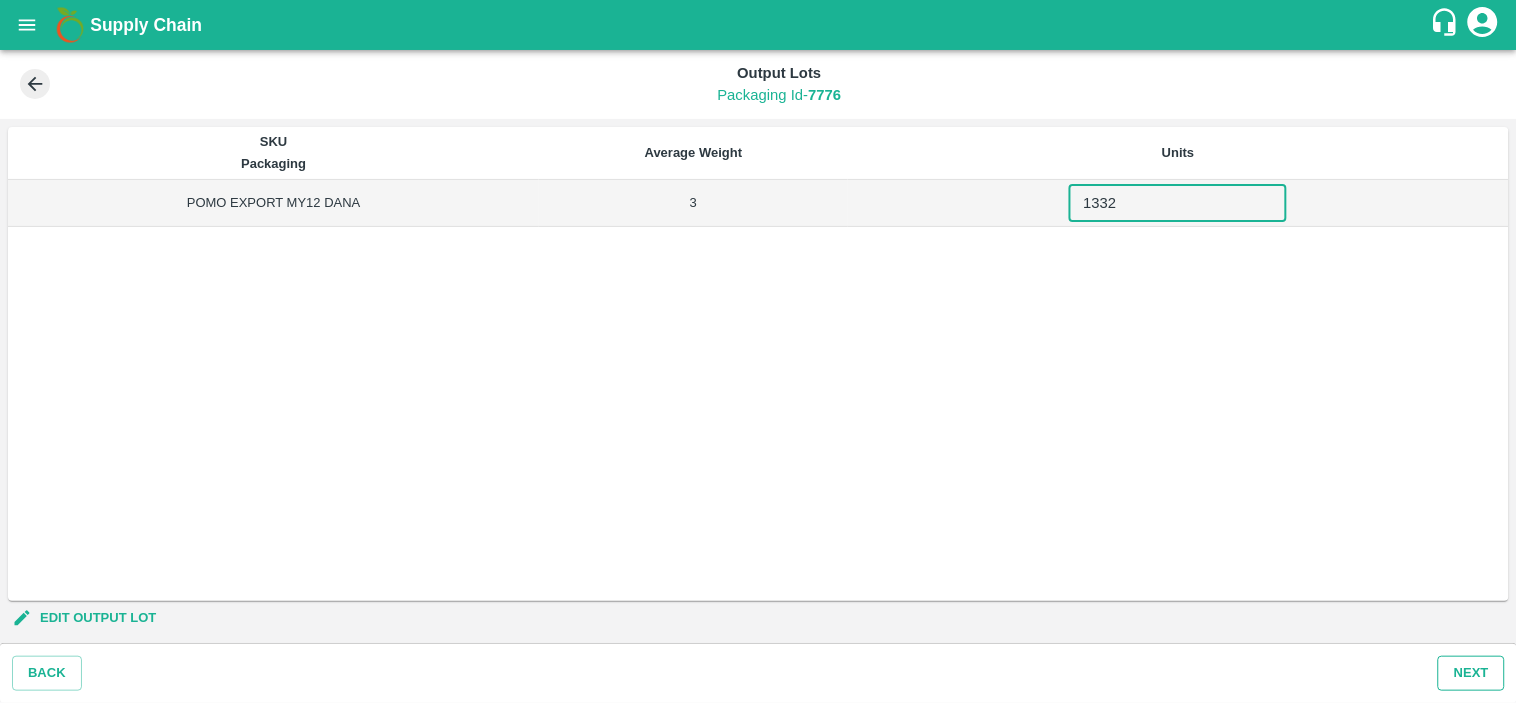 type on "1332" 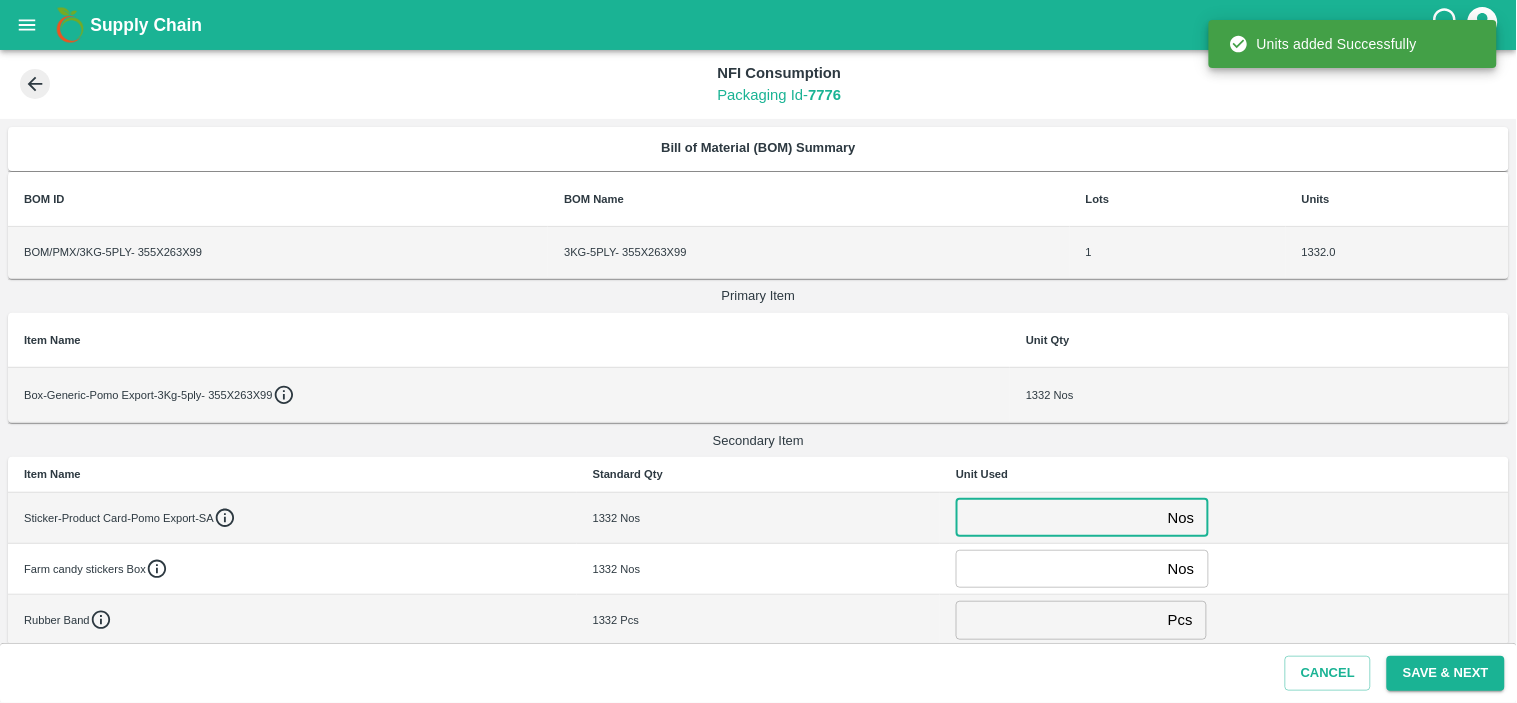 click at bounding box center [1058, 518] 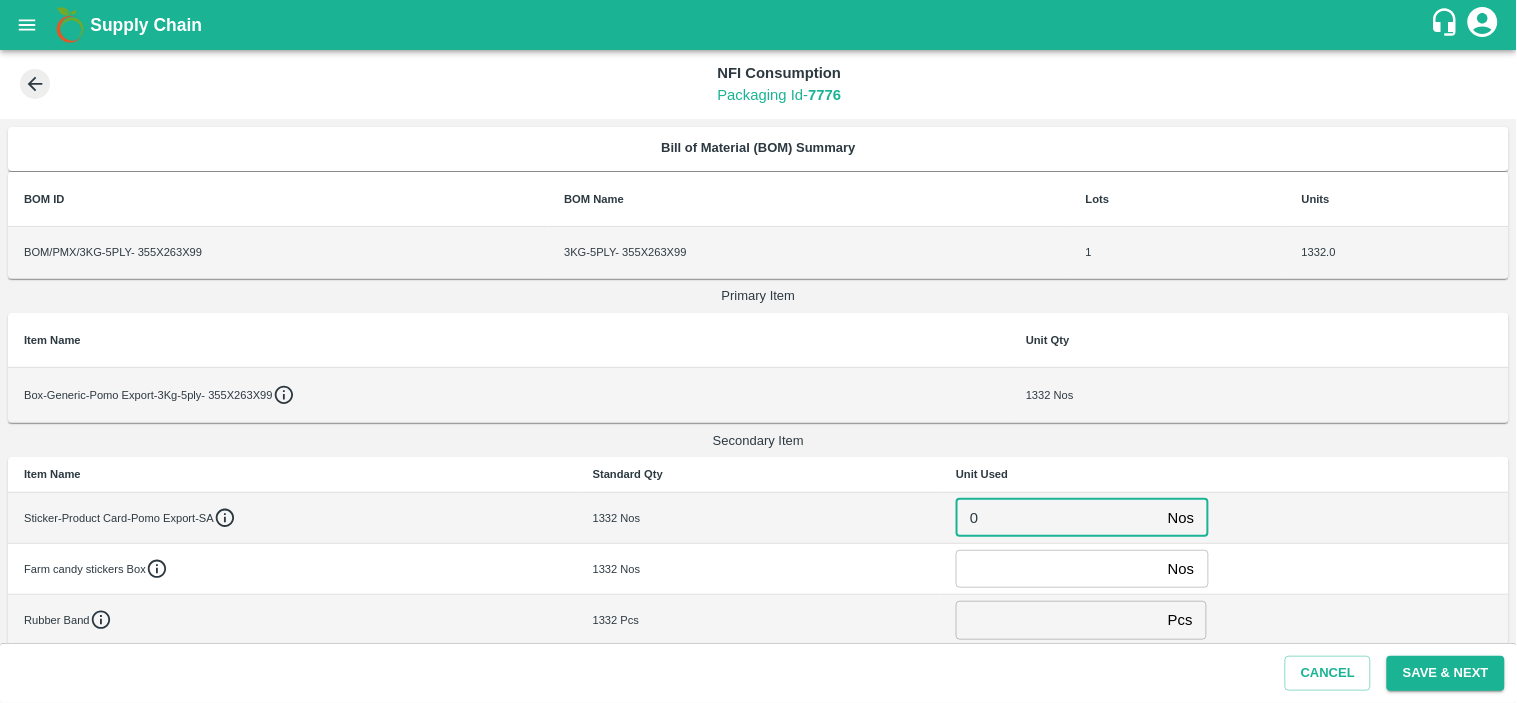 type on "0" 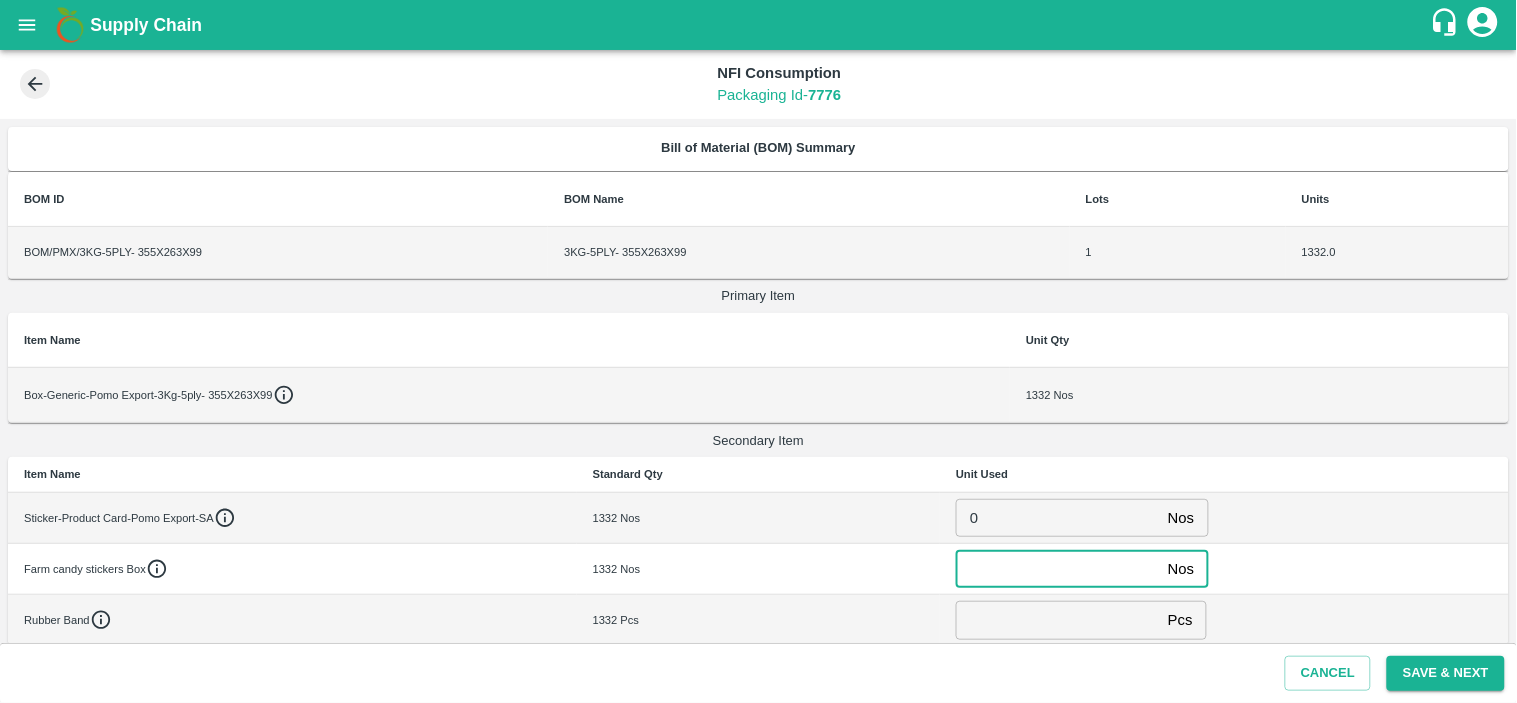 click at bounding box center (1058, 569) 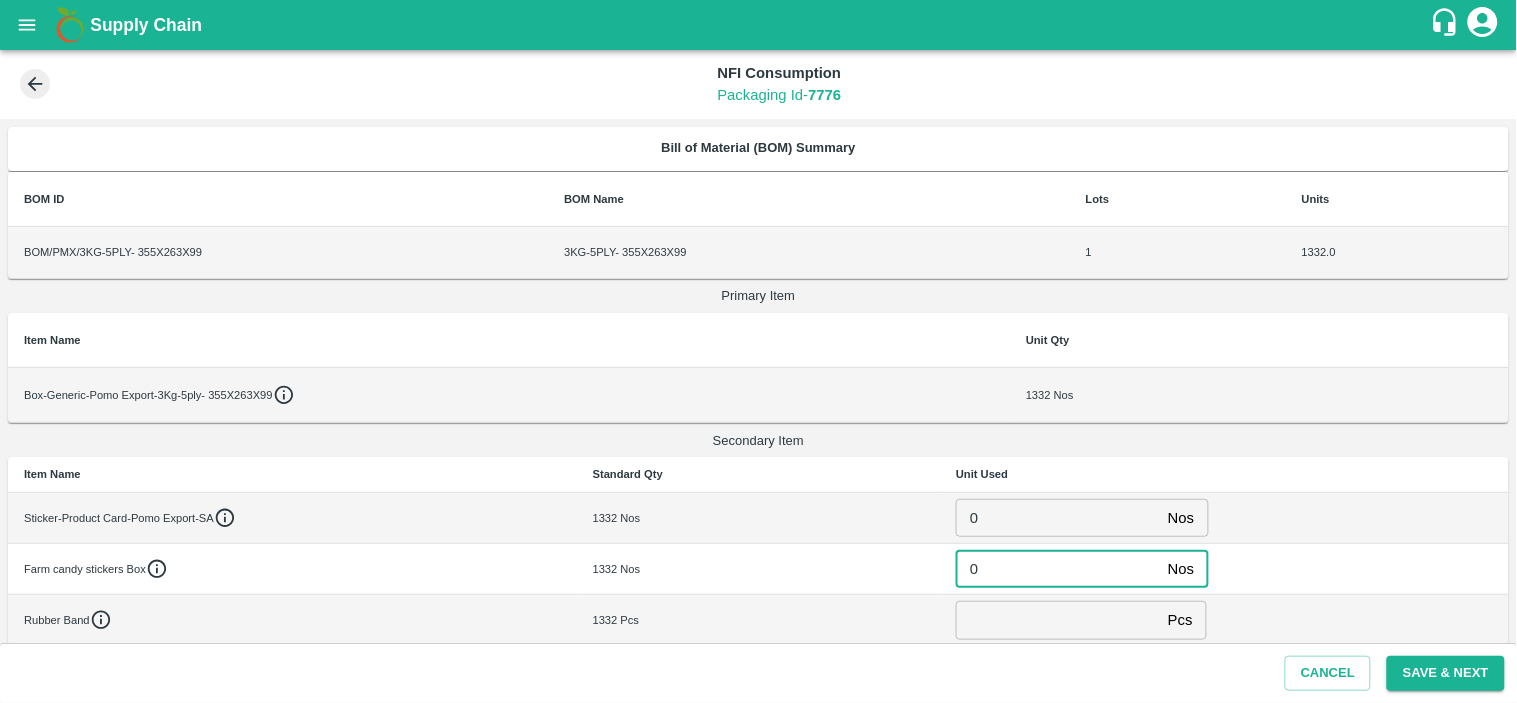 type on "0" 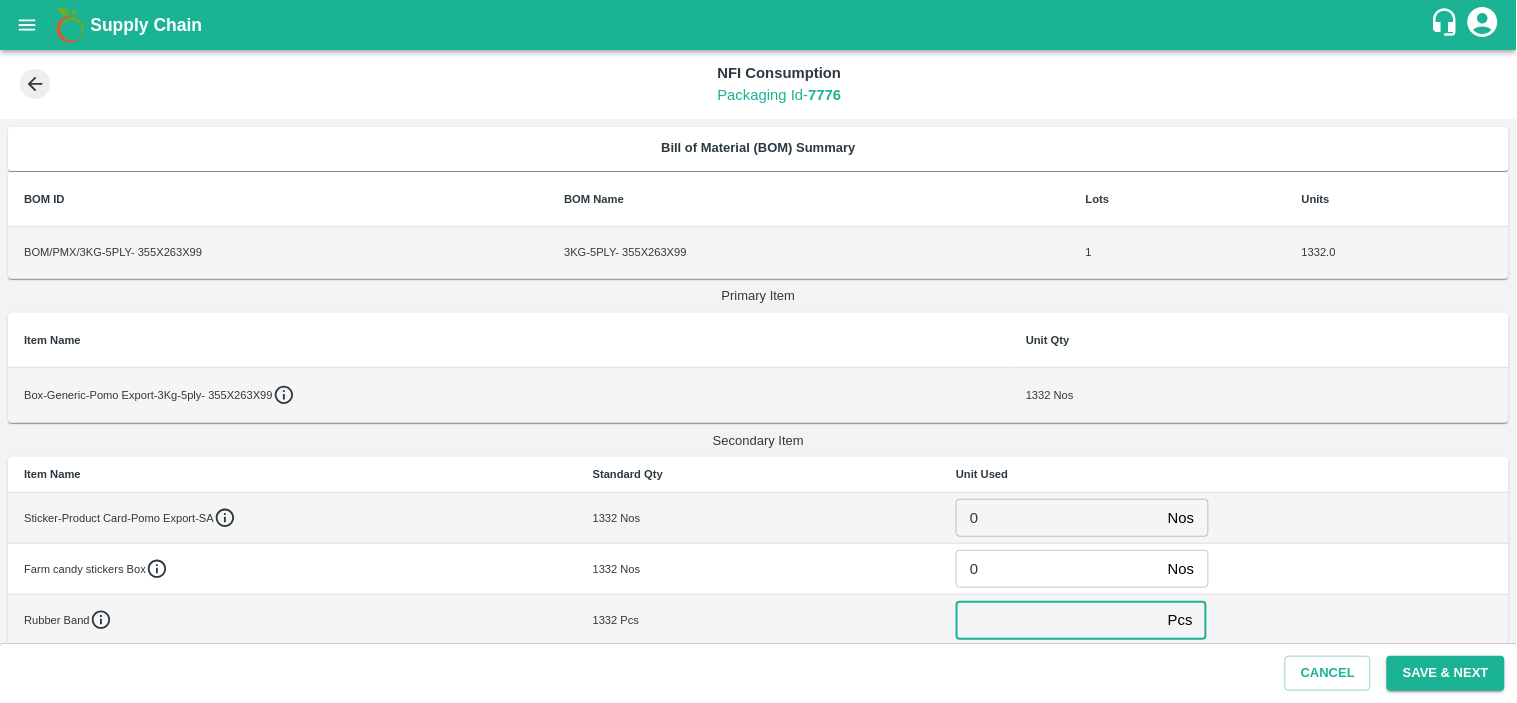 paste on "1332" 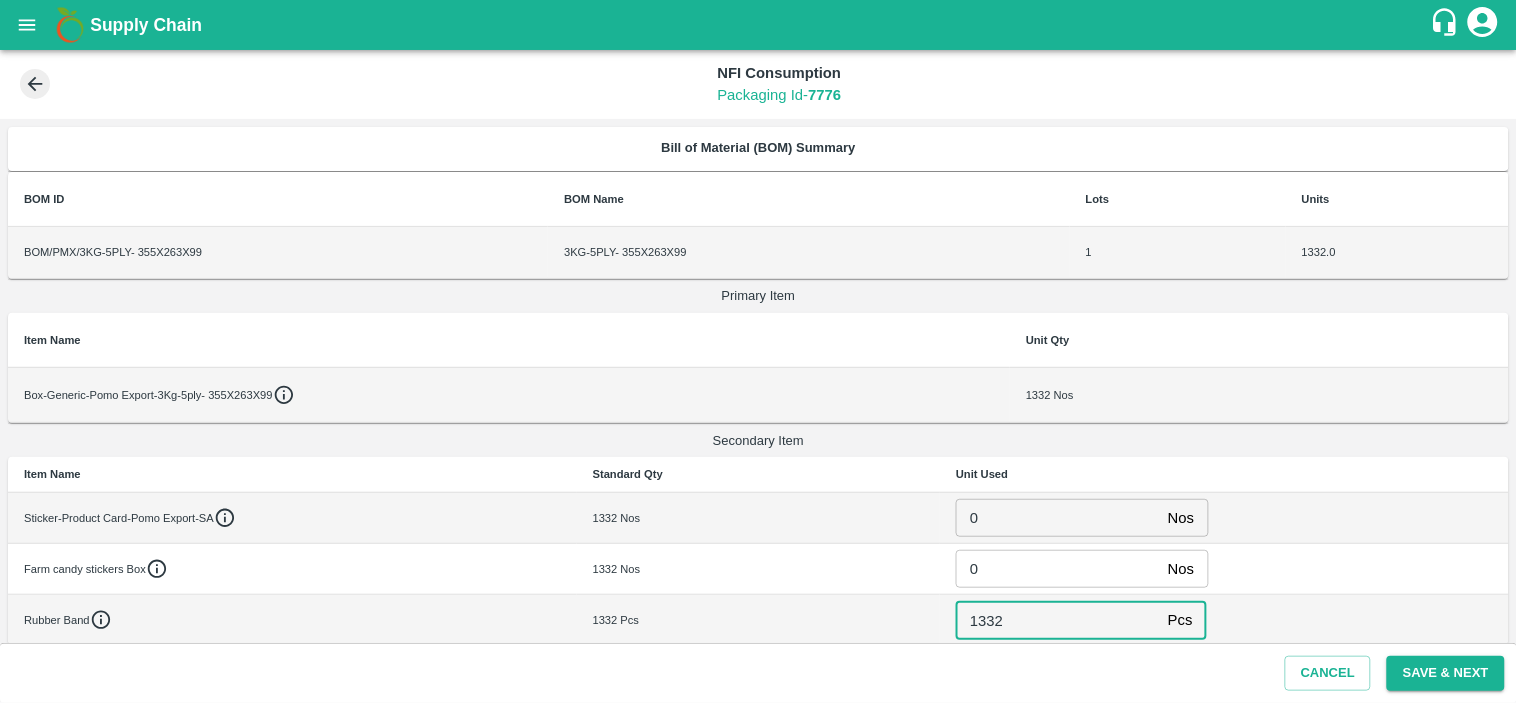 type on "1332" 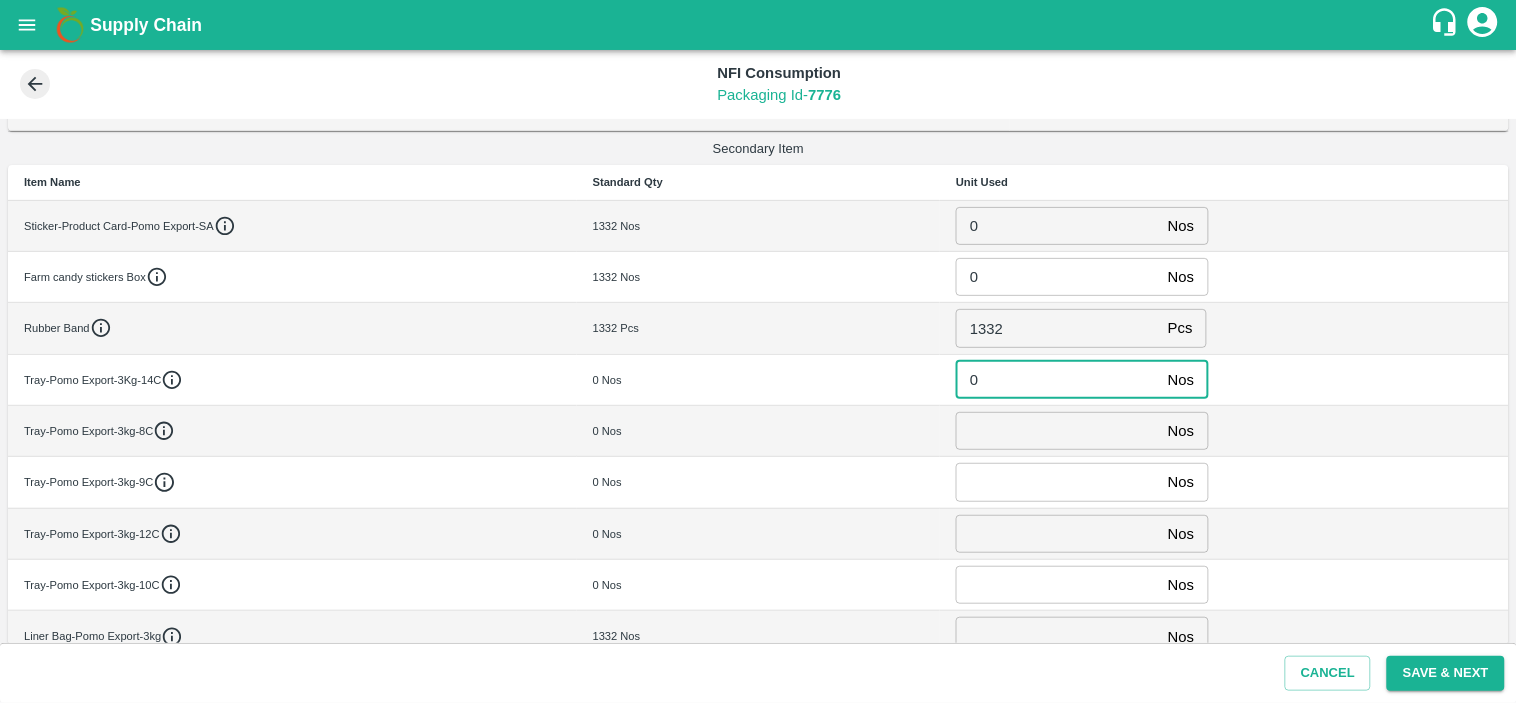 type on "0" 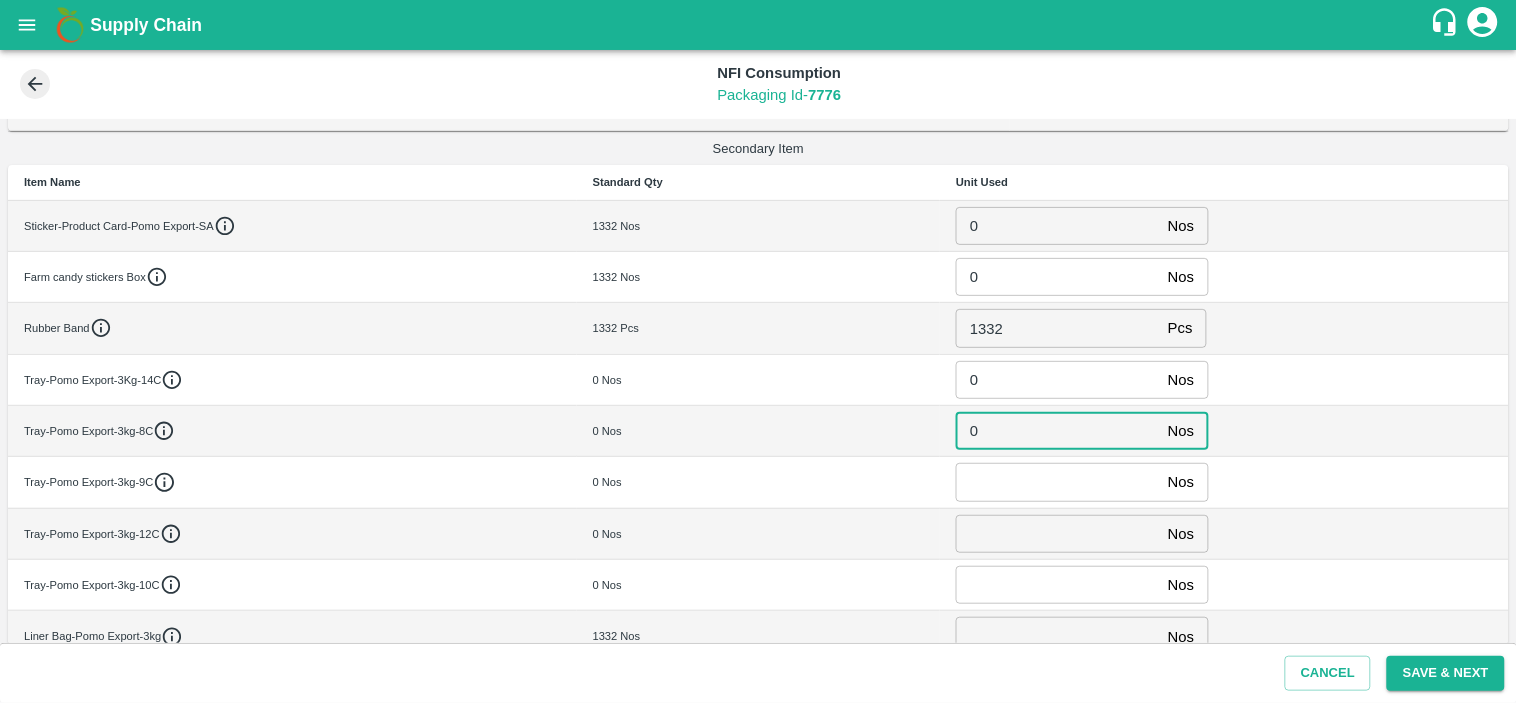 type on "0" 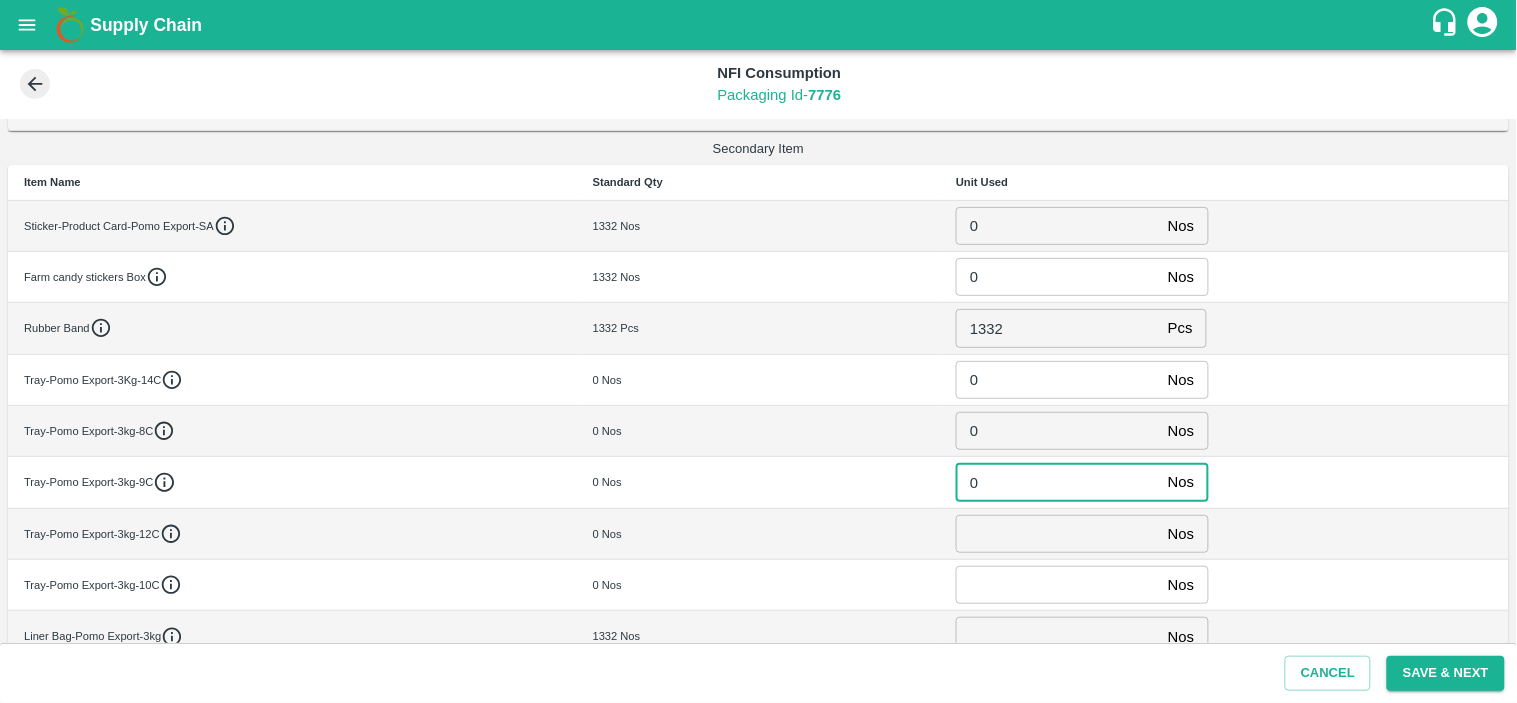 type on "0" 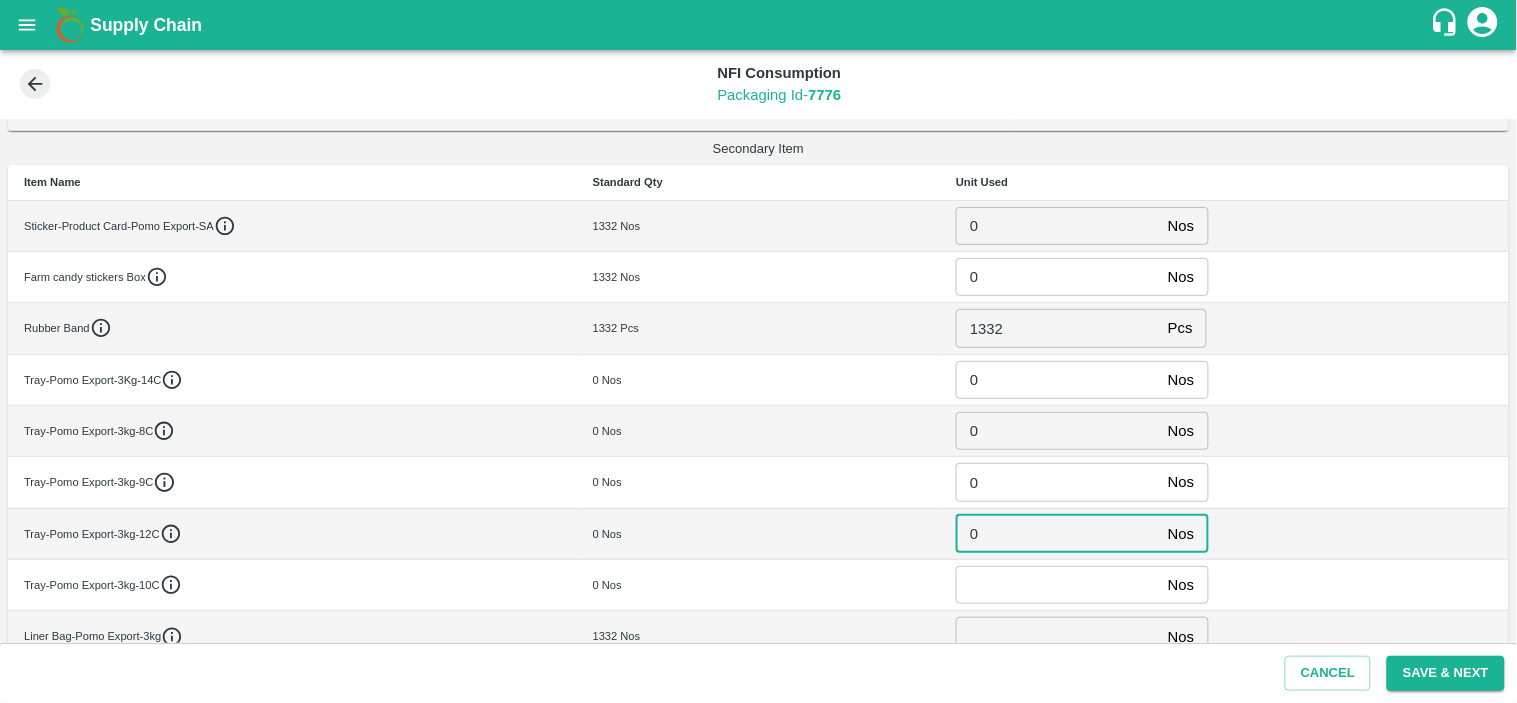 type on "0" 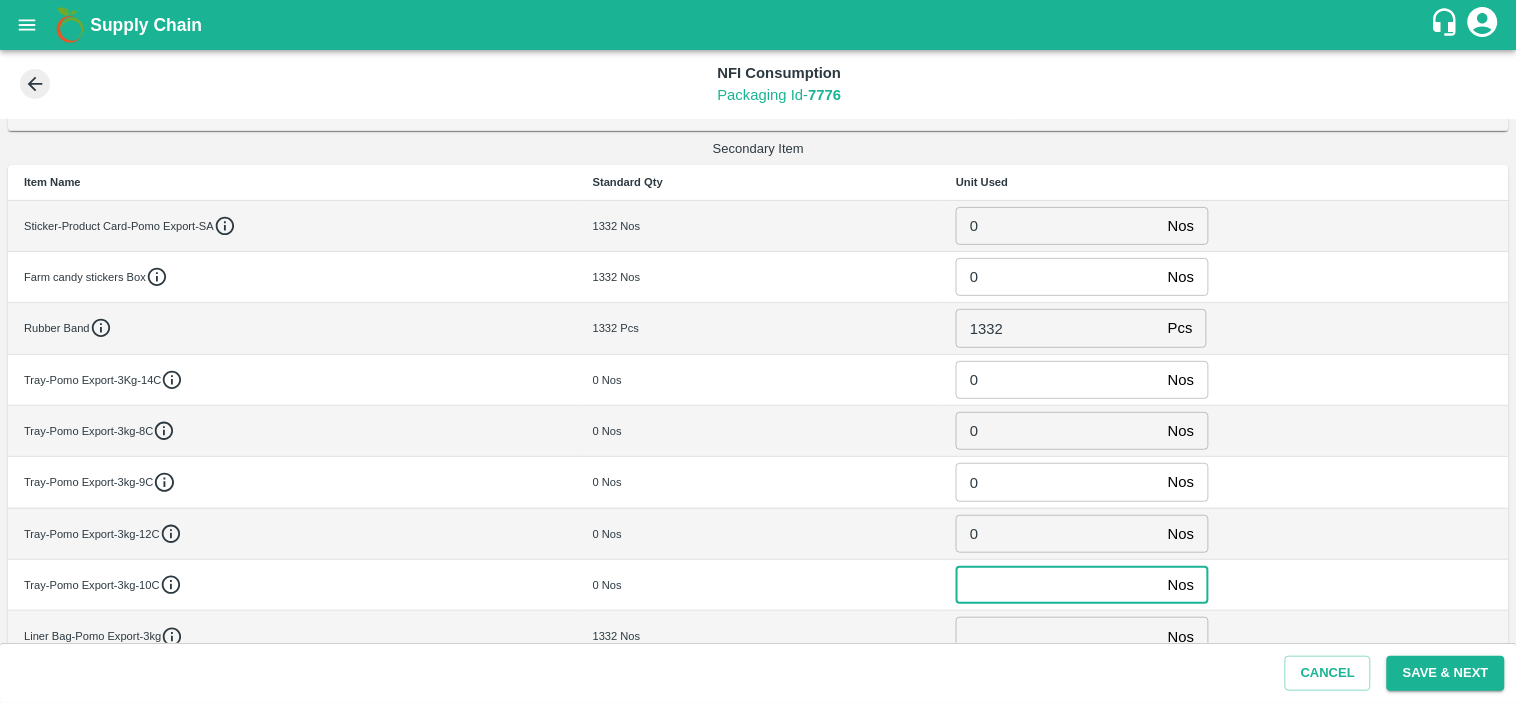 paste on "1332" 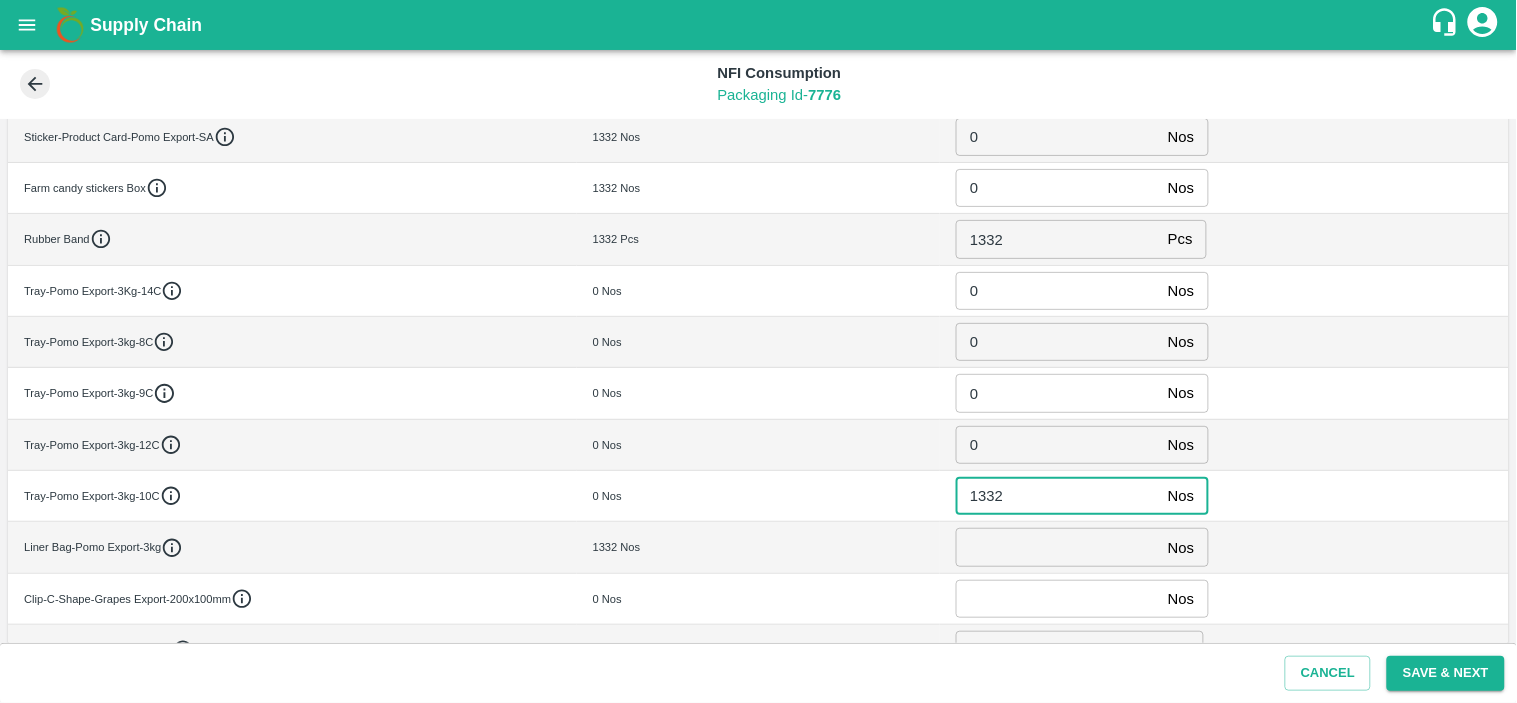 scroll, scrollTop: 435, scrollLeft: 0, axis: vertical 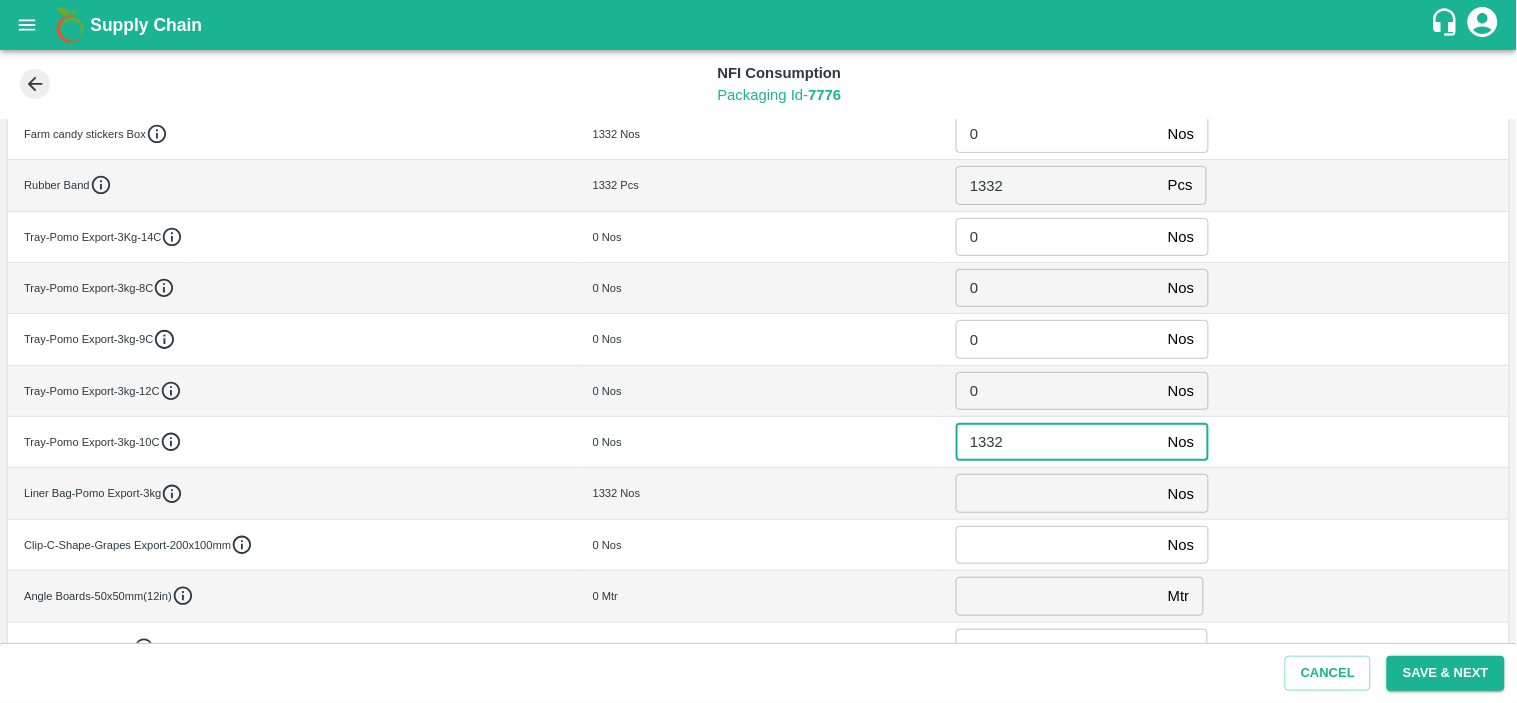 type on "1332" 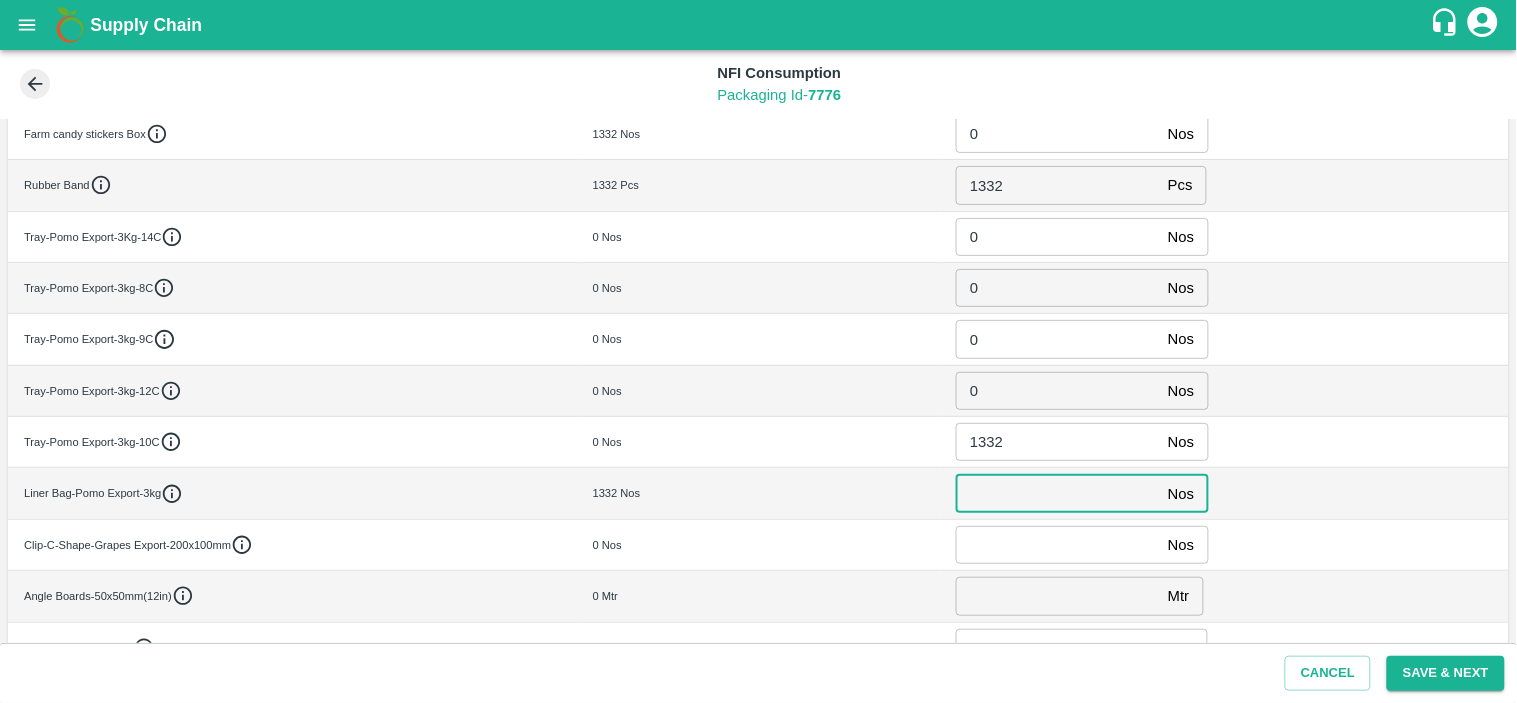 click at bounding box center [1058, 493] 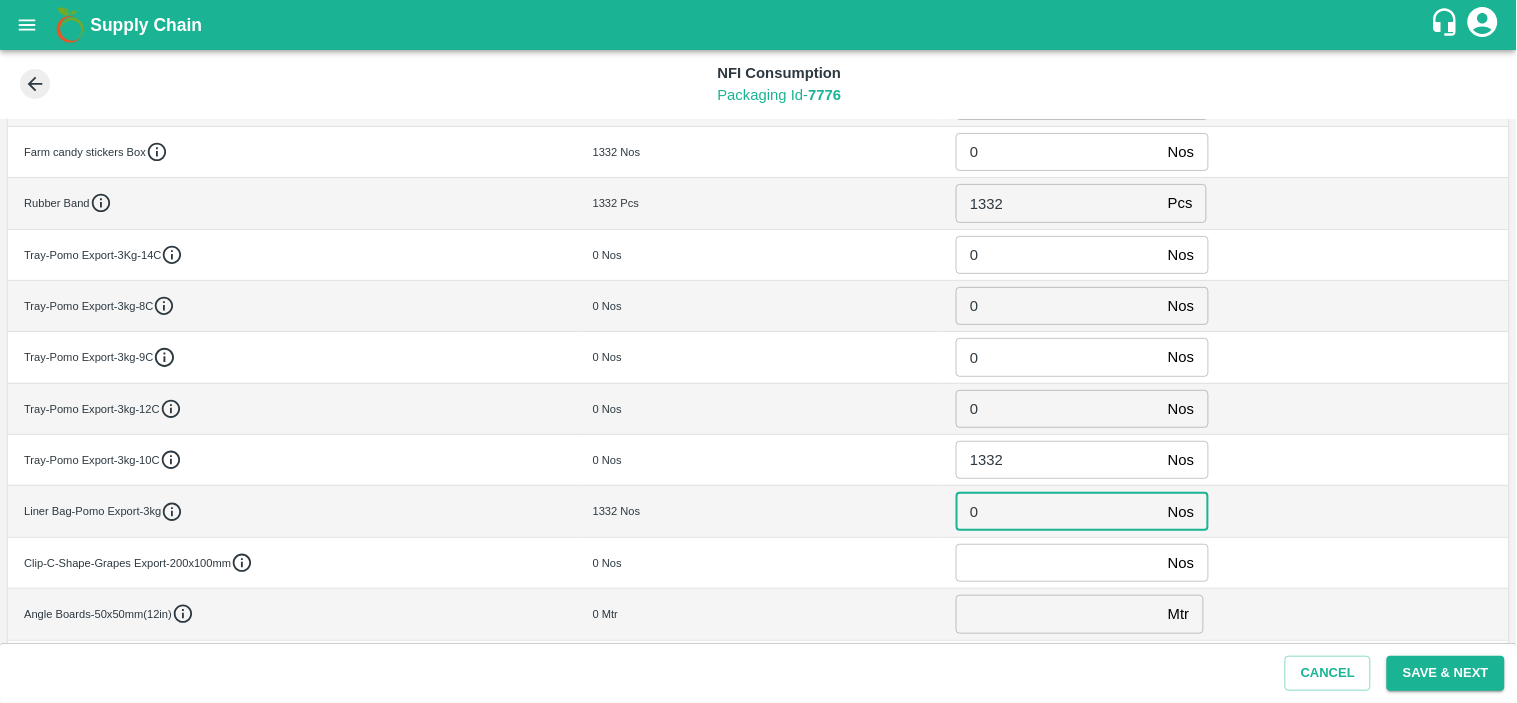 scroll, scrollTop: 415, scrollLeft: 0, axis: vertical 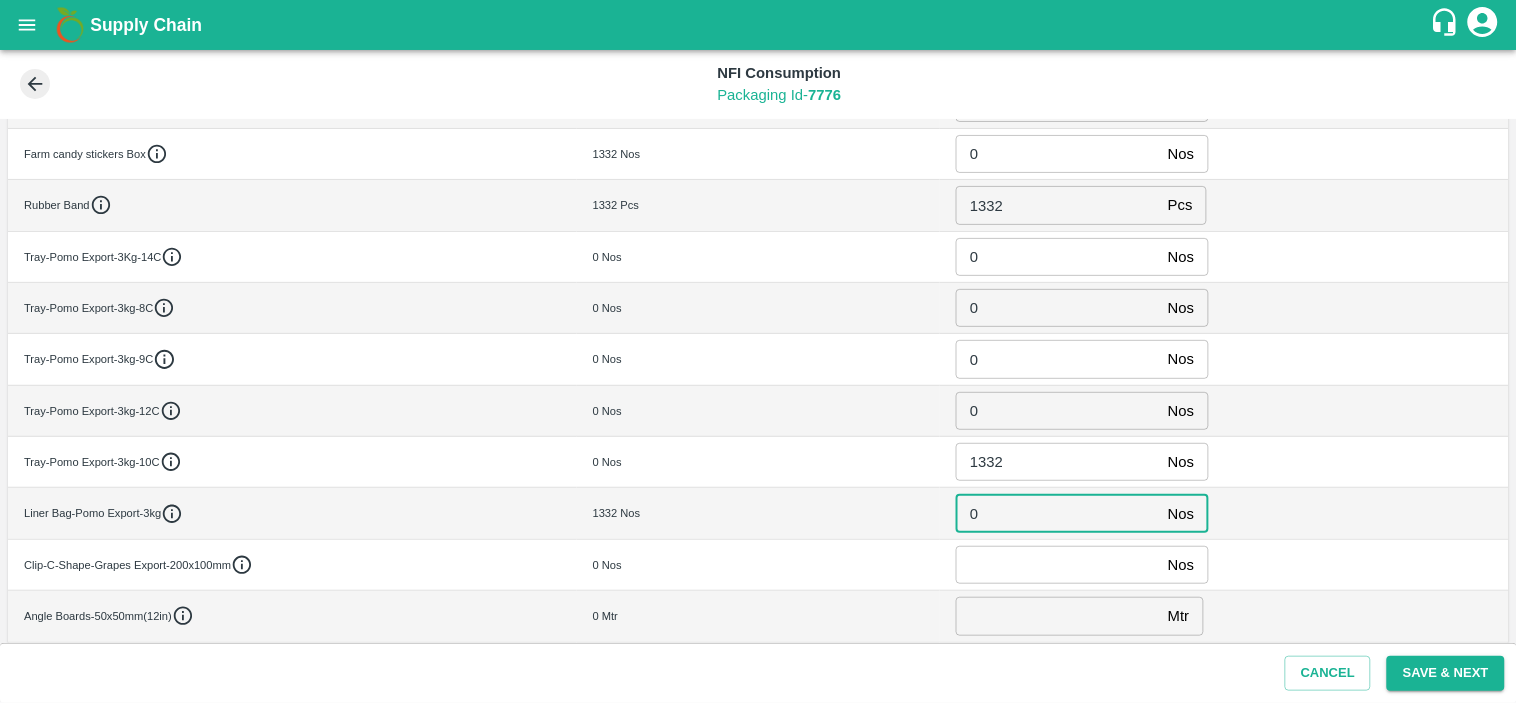 type on "0" 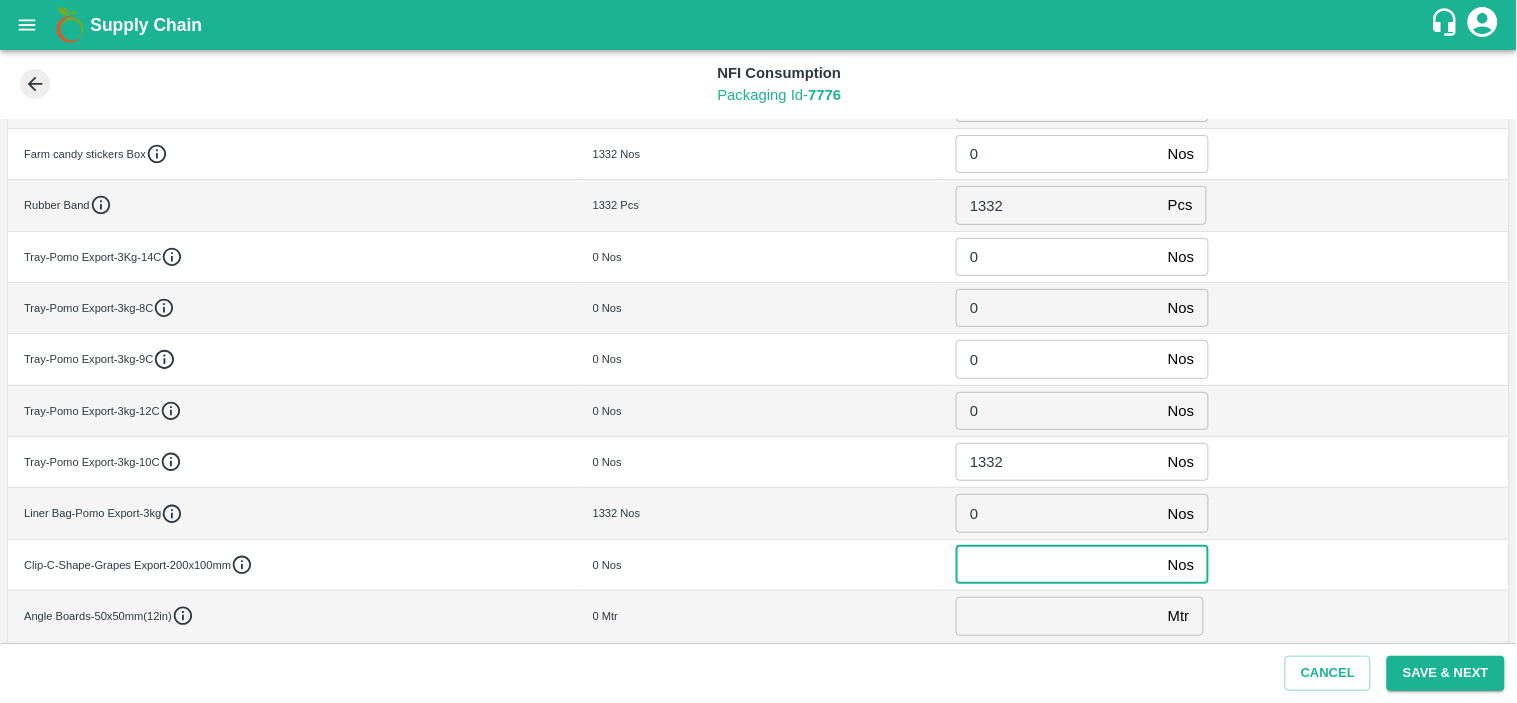click at bounding box center (1058, 565) 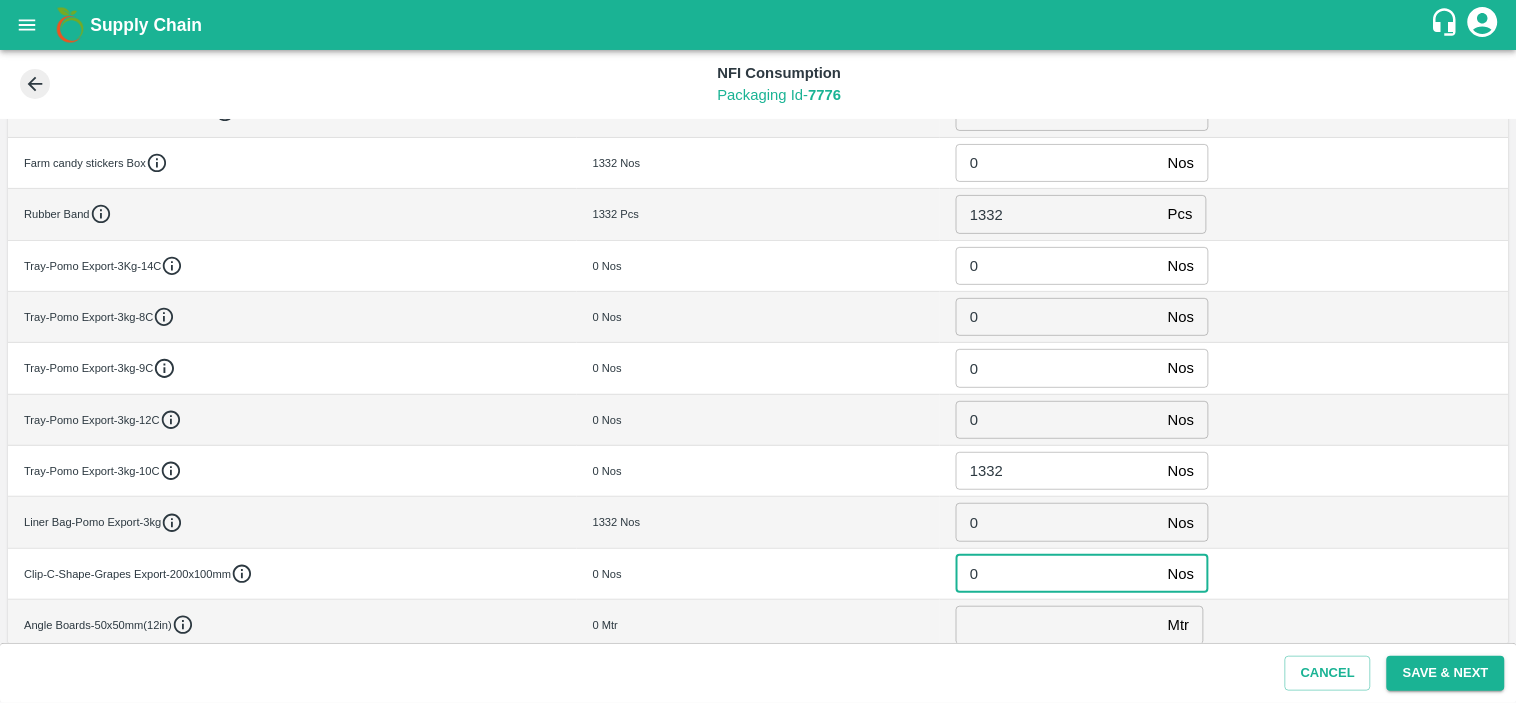 scroll, scrollTop: 526, scrollLeft: 0, axis: vertical 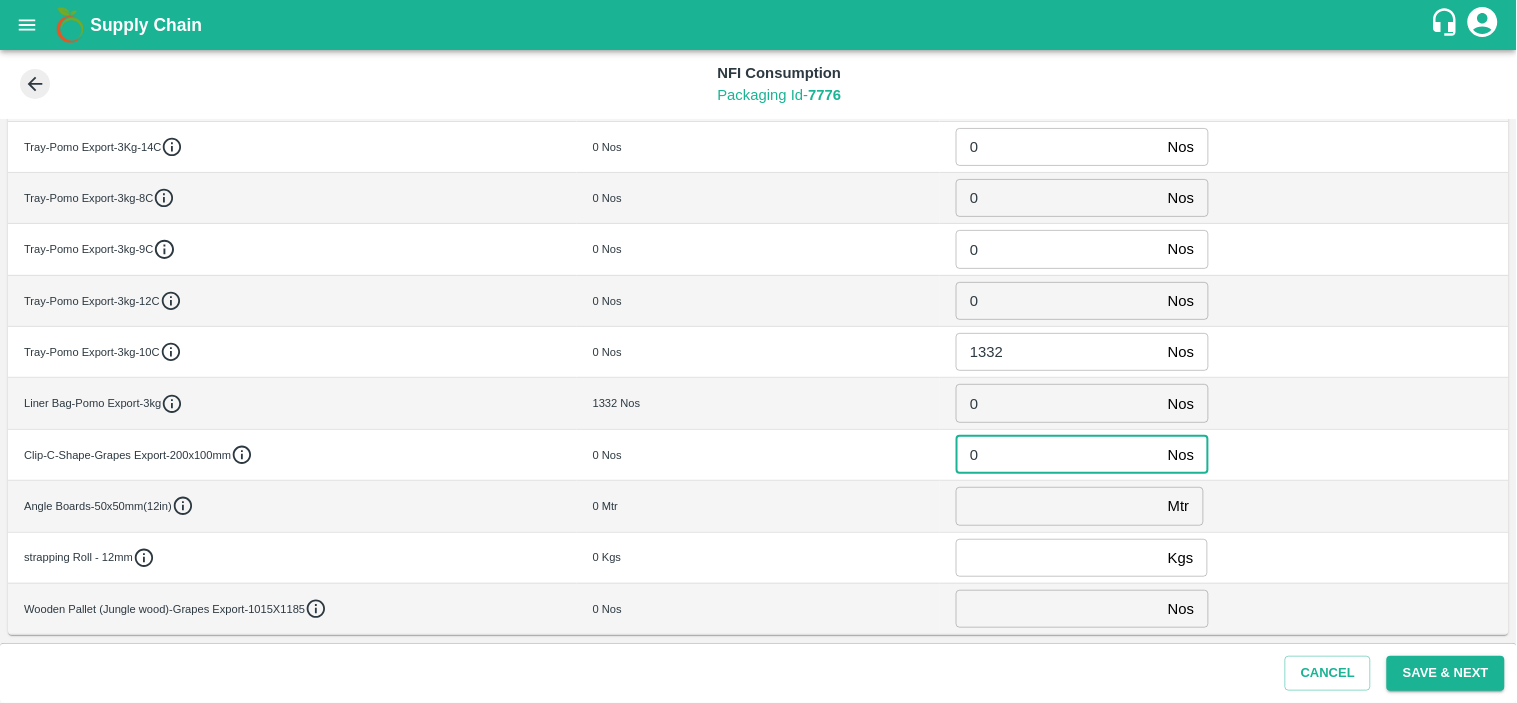 type on "0" 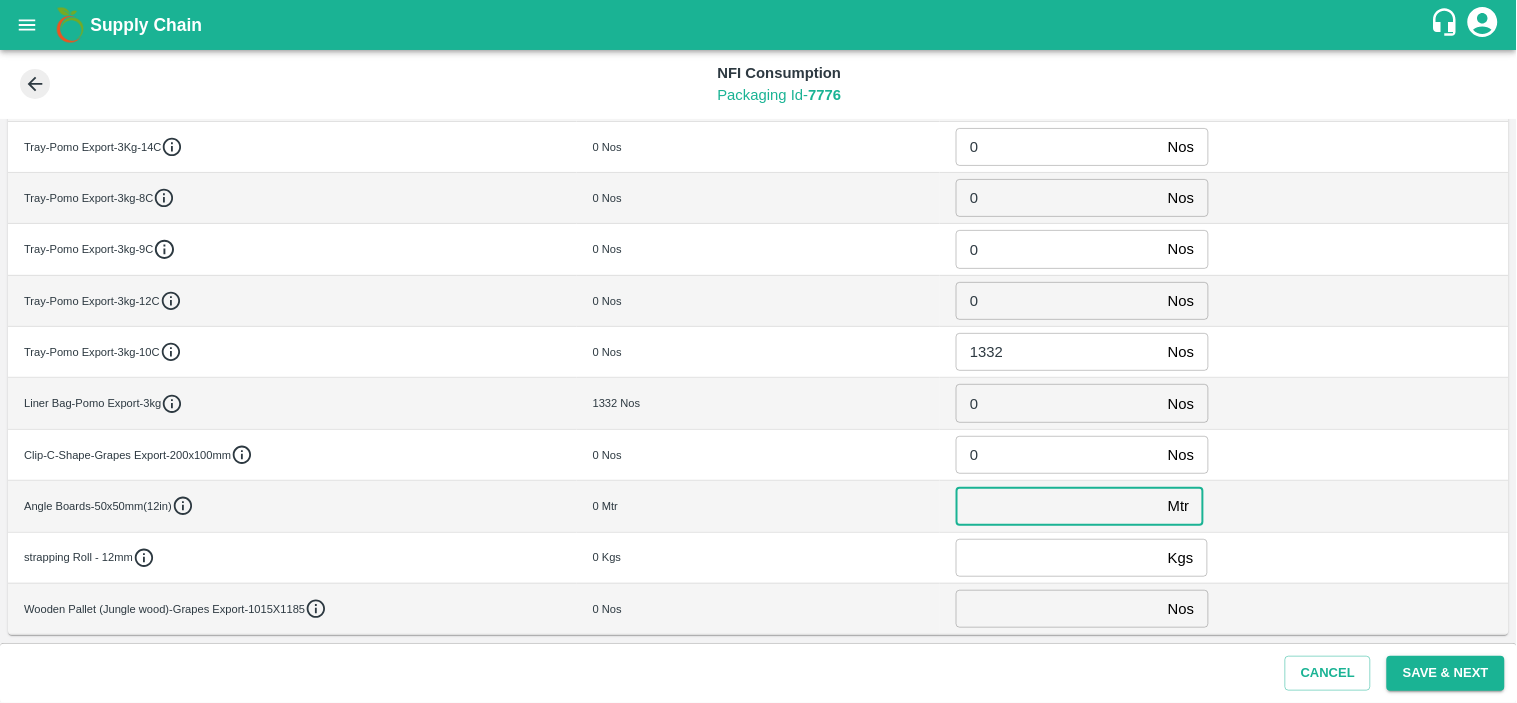click at bounding box center [1058, 506] 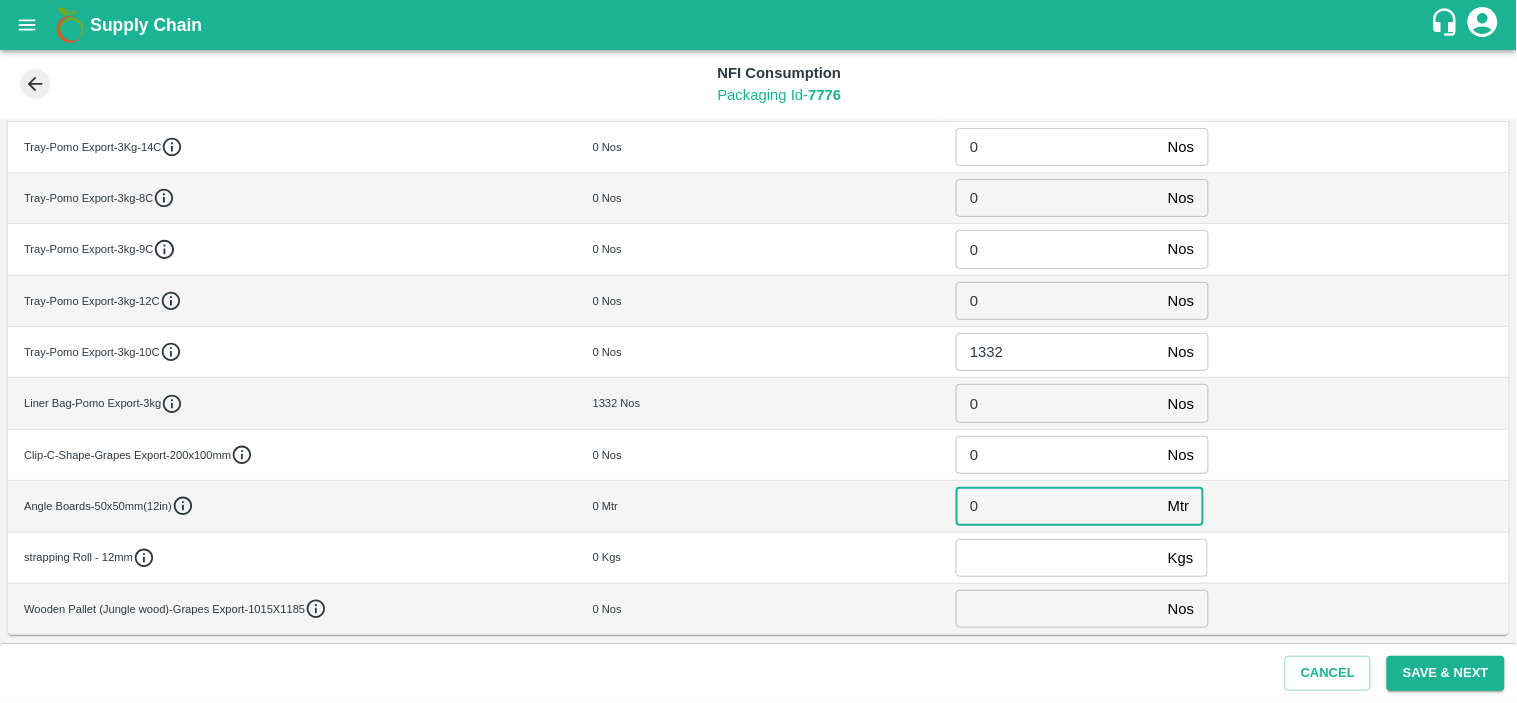 type on "0" 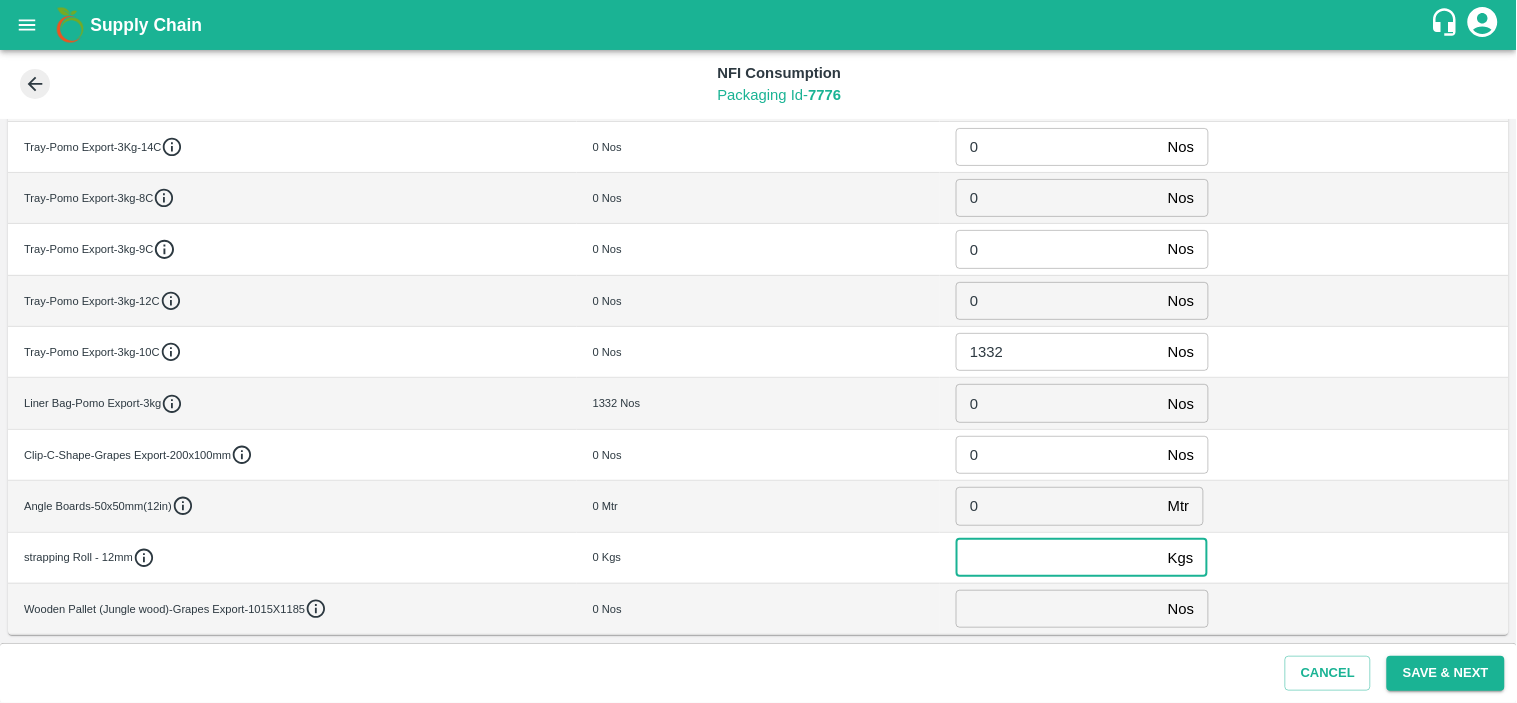 click at bounding box center (1058, 558) 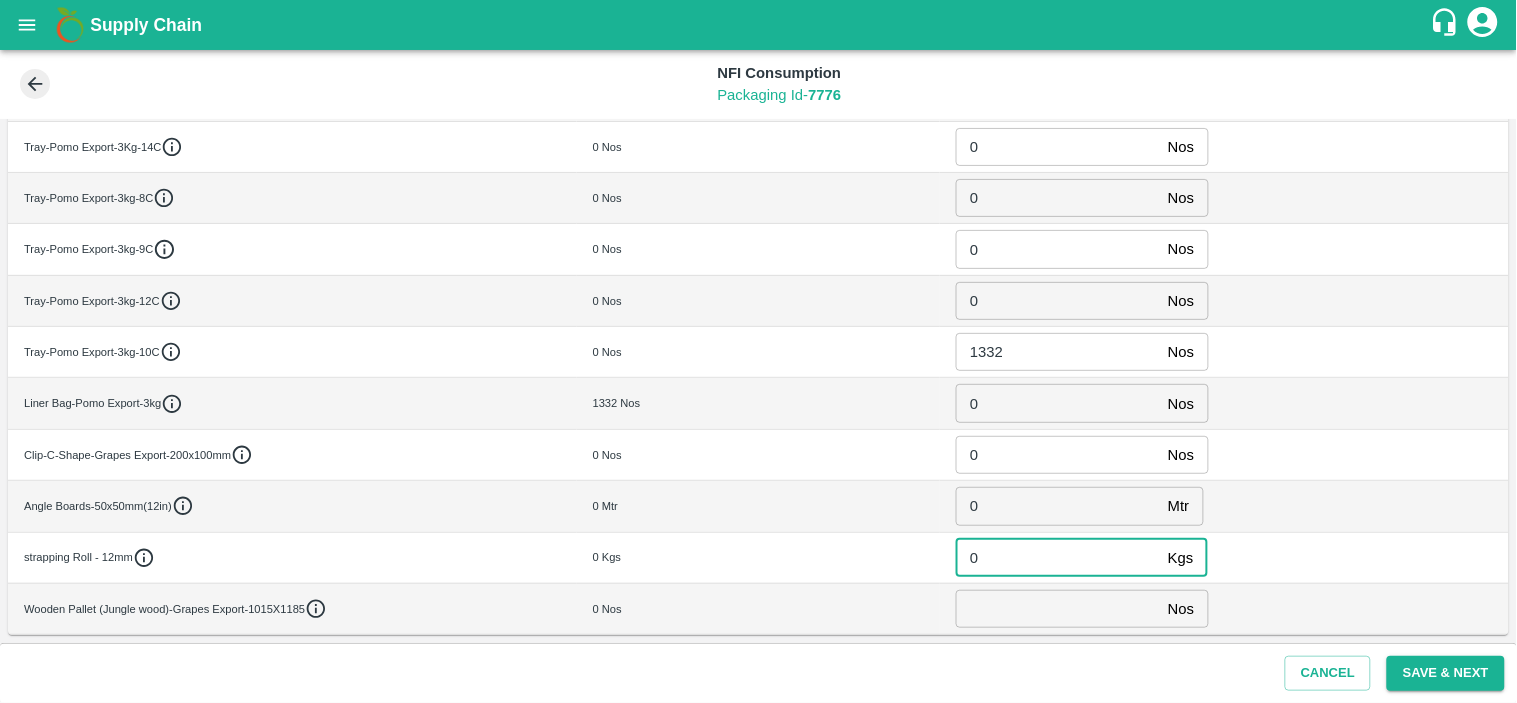 type on "0" 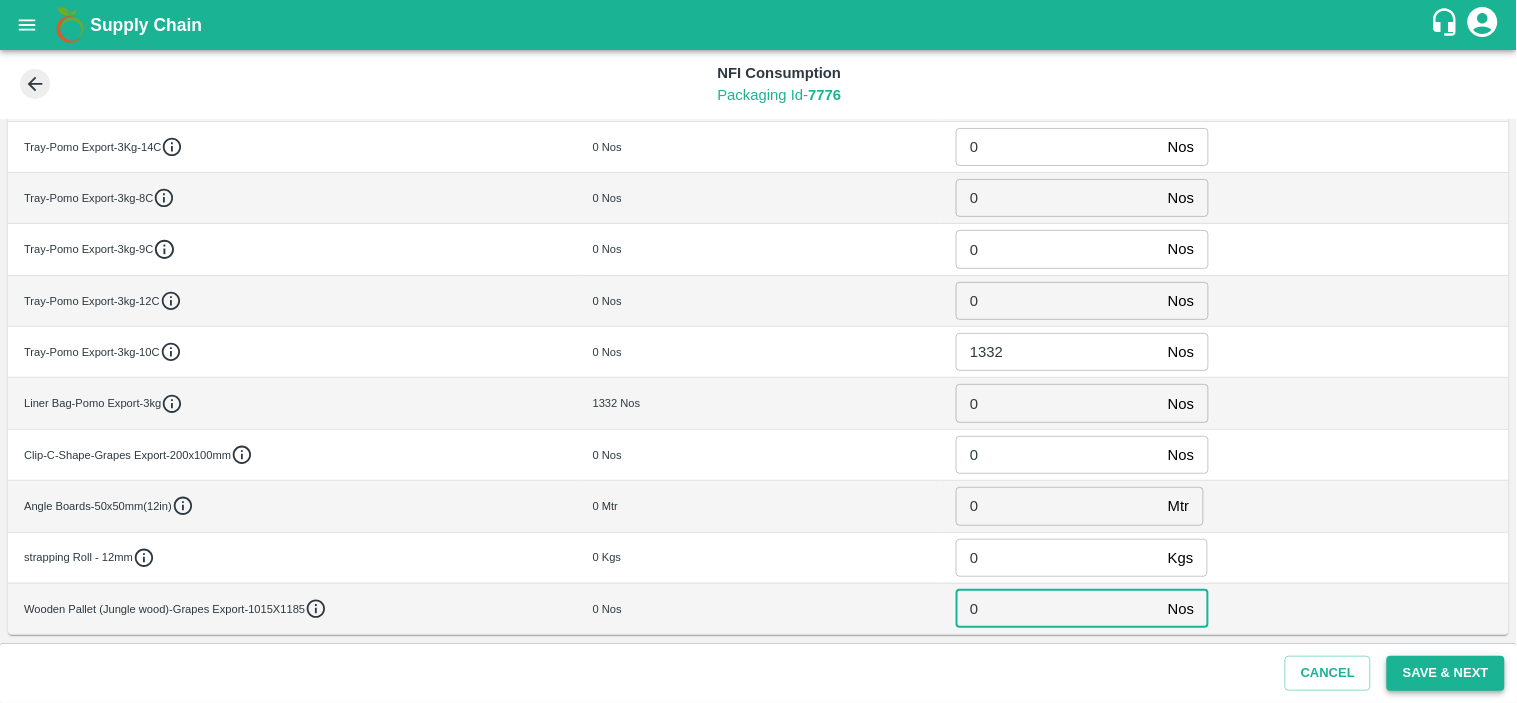 type on "0" 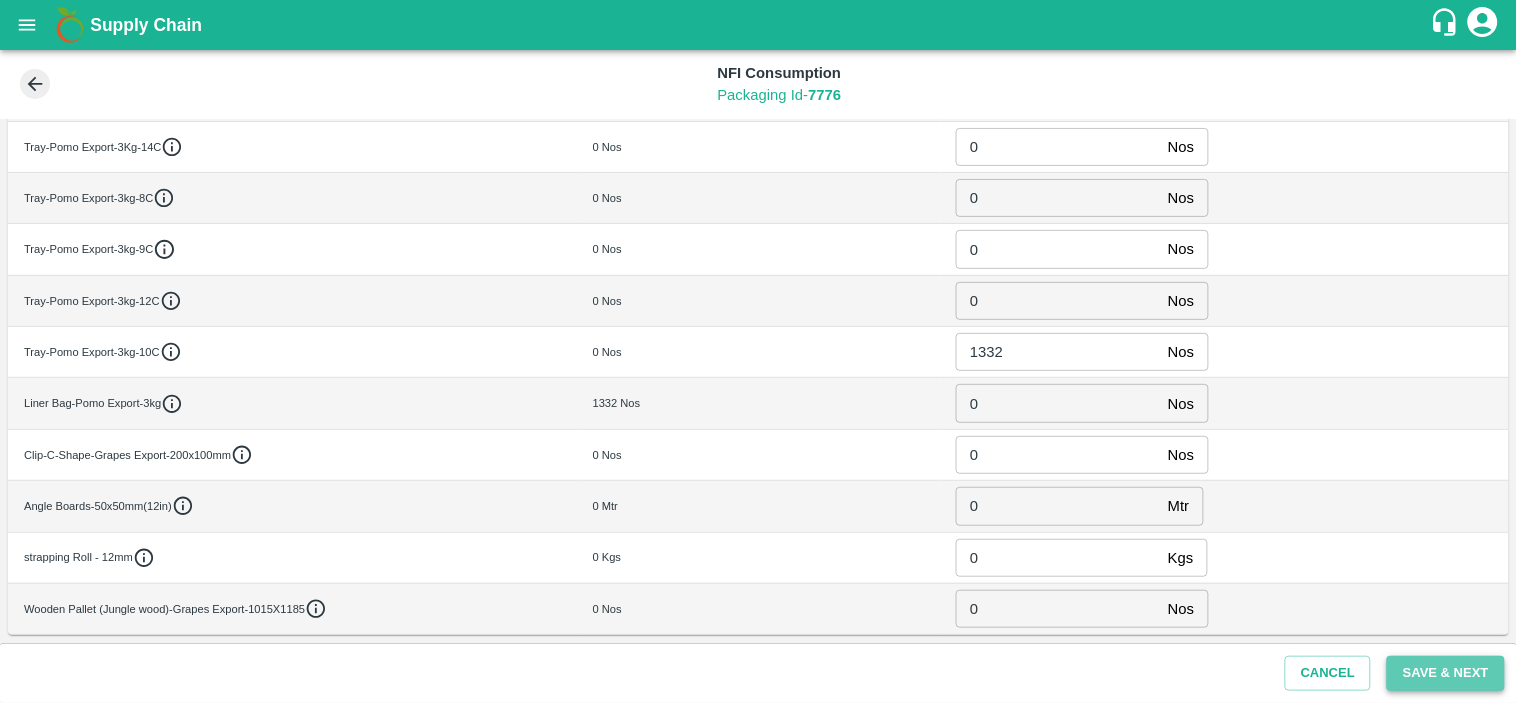 click on "Save & Next" at bounding box center (1446, 673) 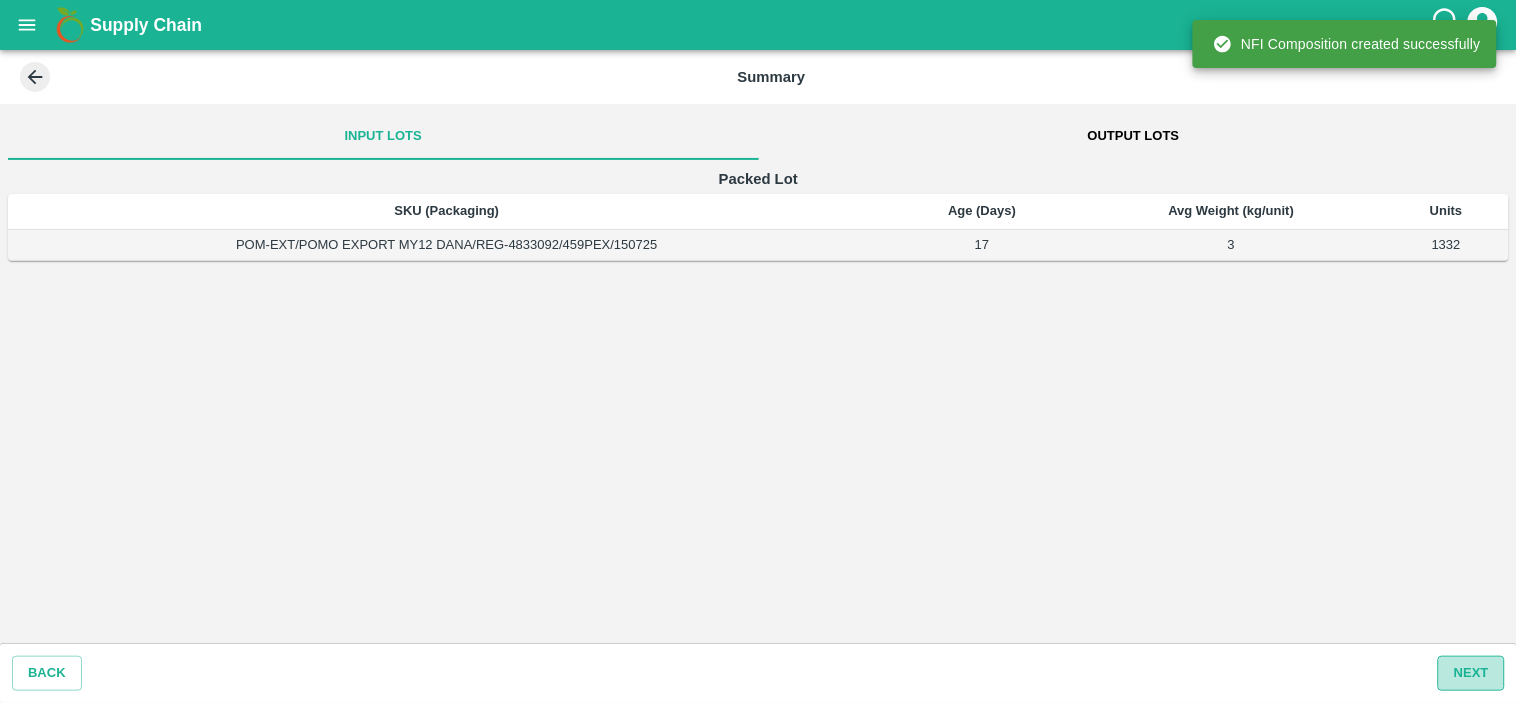 click on "Next" at bounding box center (1471, 673) 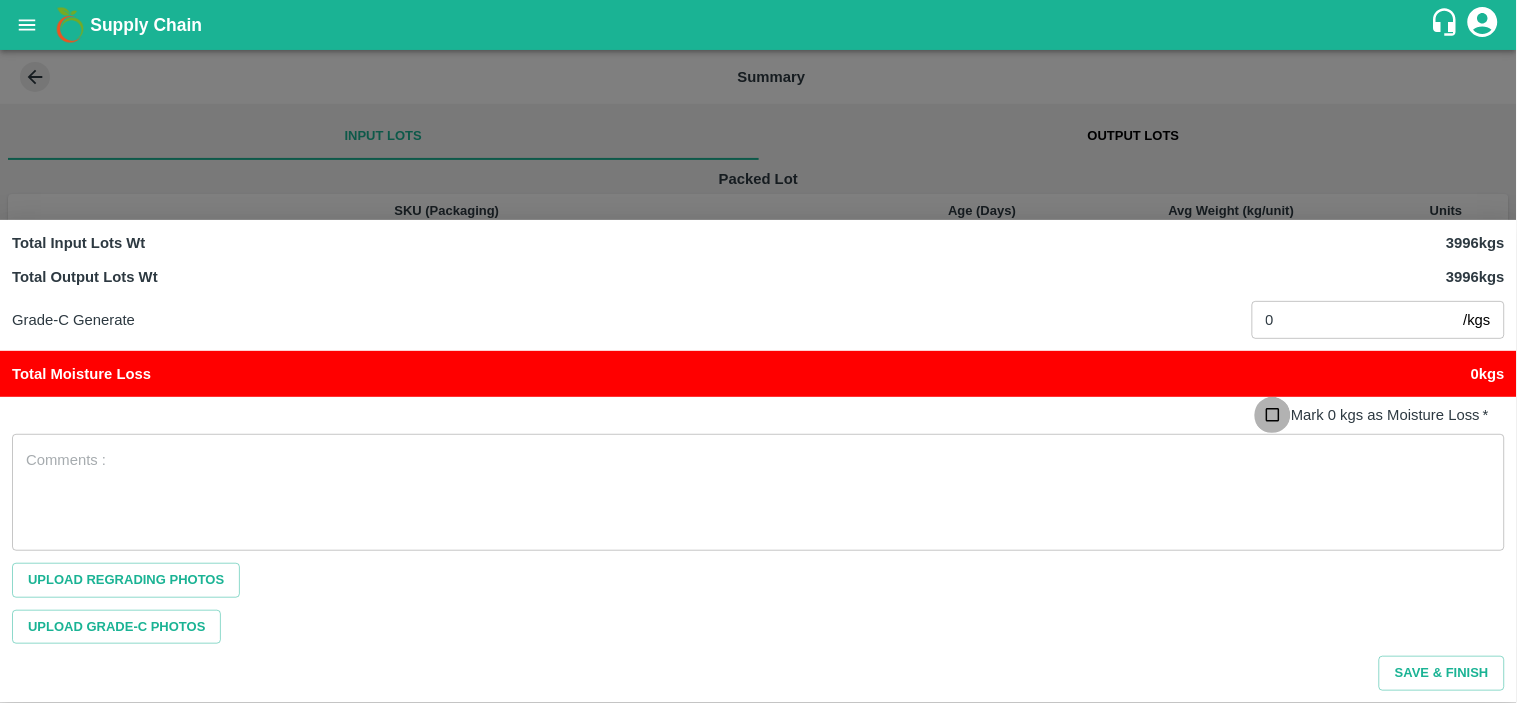 click on "Mark 0 kgs as Moisture Loss   *" at bounding box center (1273, 415) 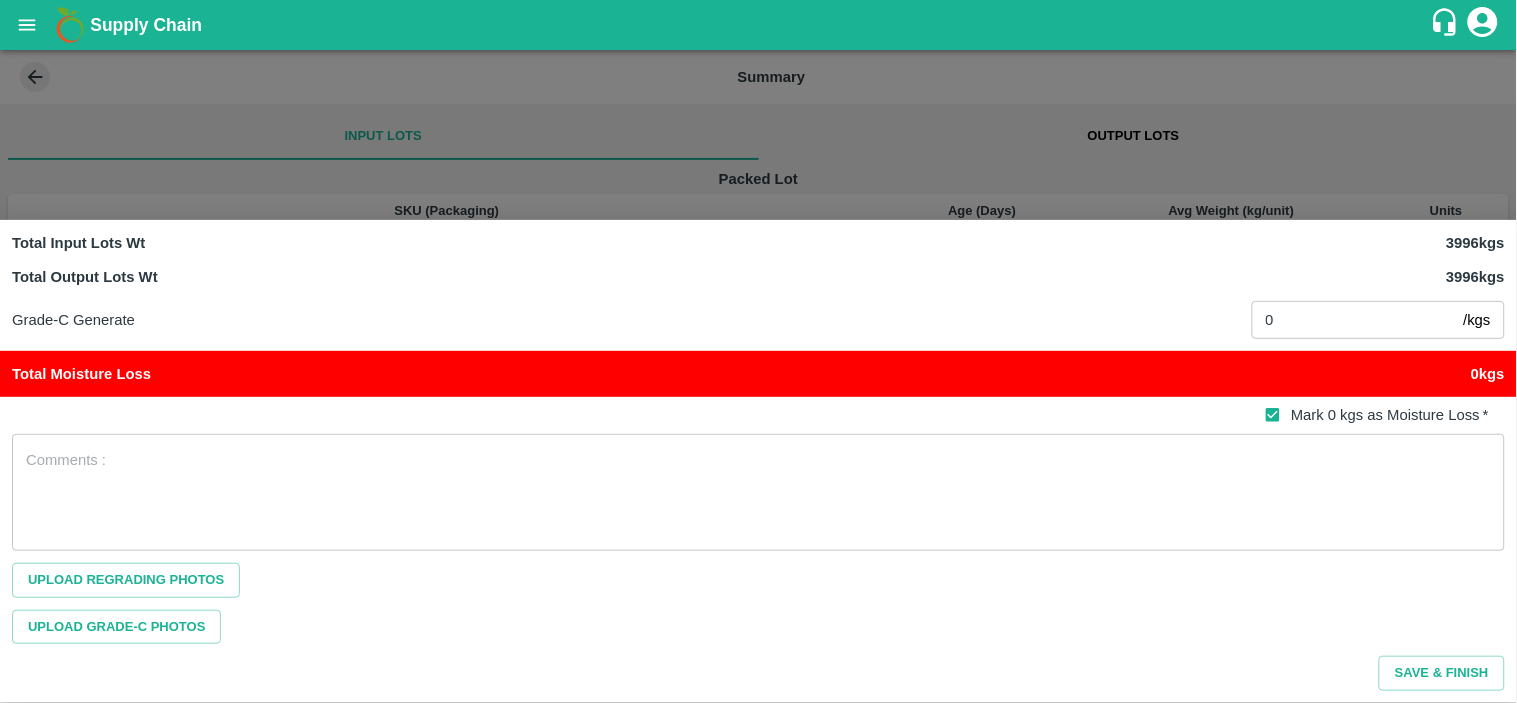 click on "x ​" at bounding box center (758, 492) 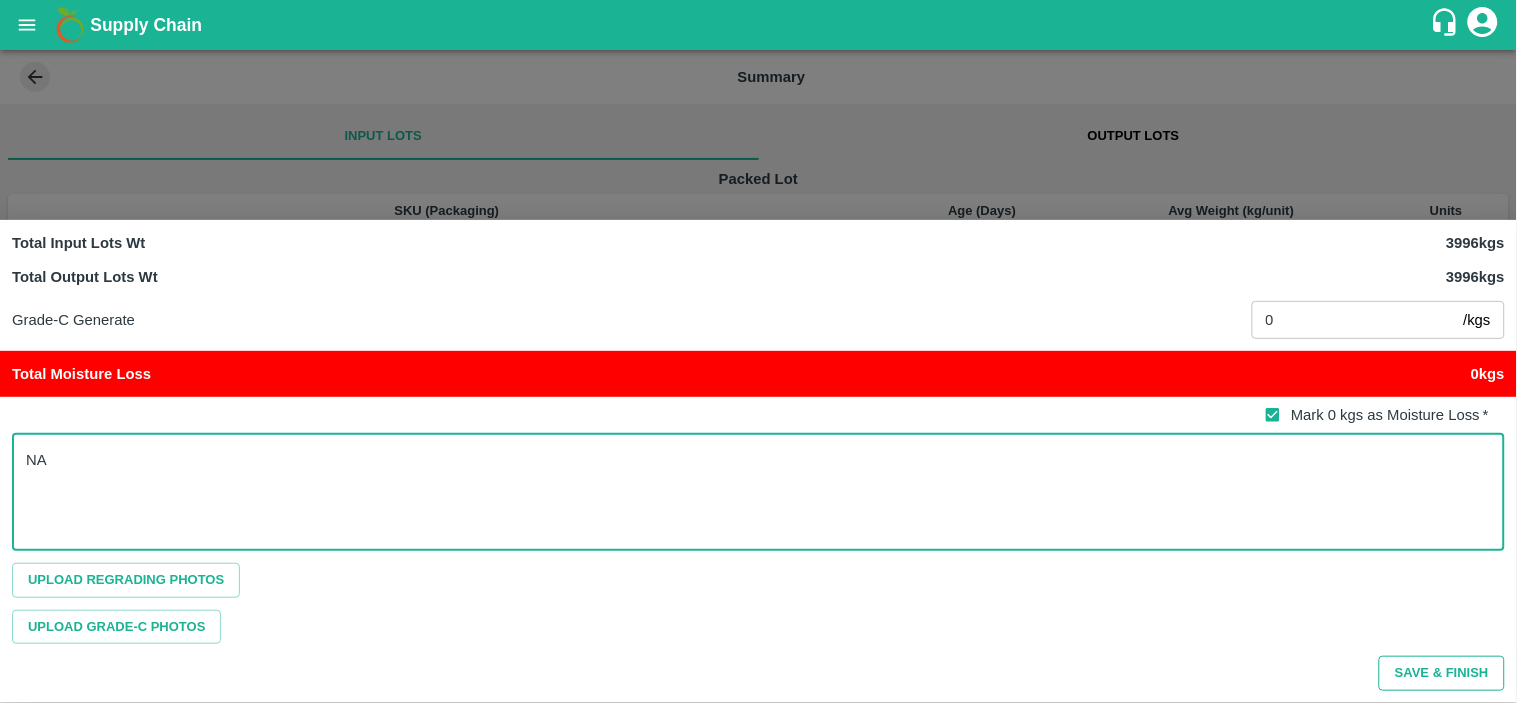 type on "NA" 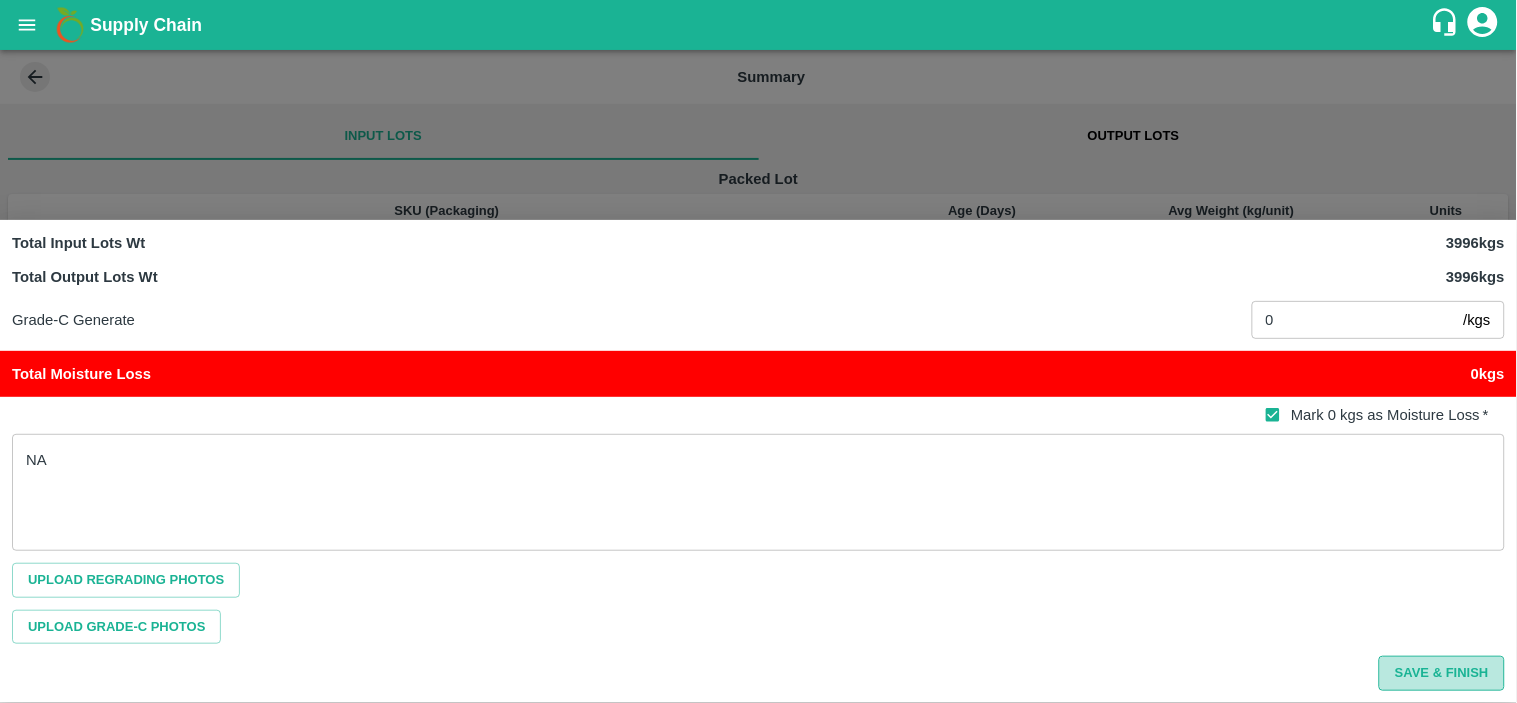 click on "Save & Finish" at bounding box center (1442, 673) 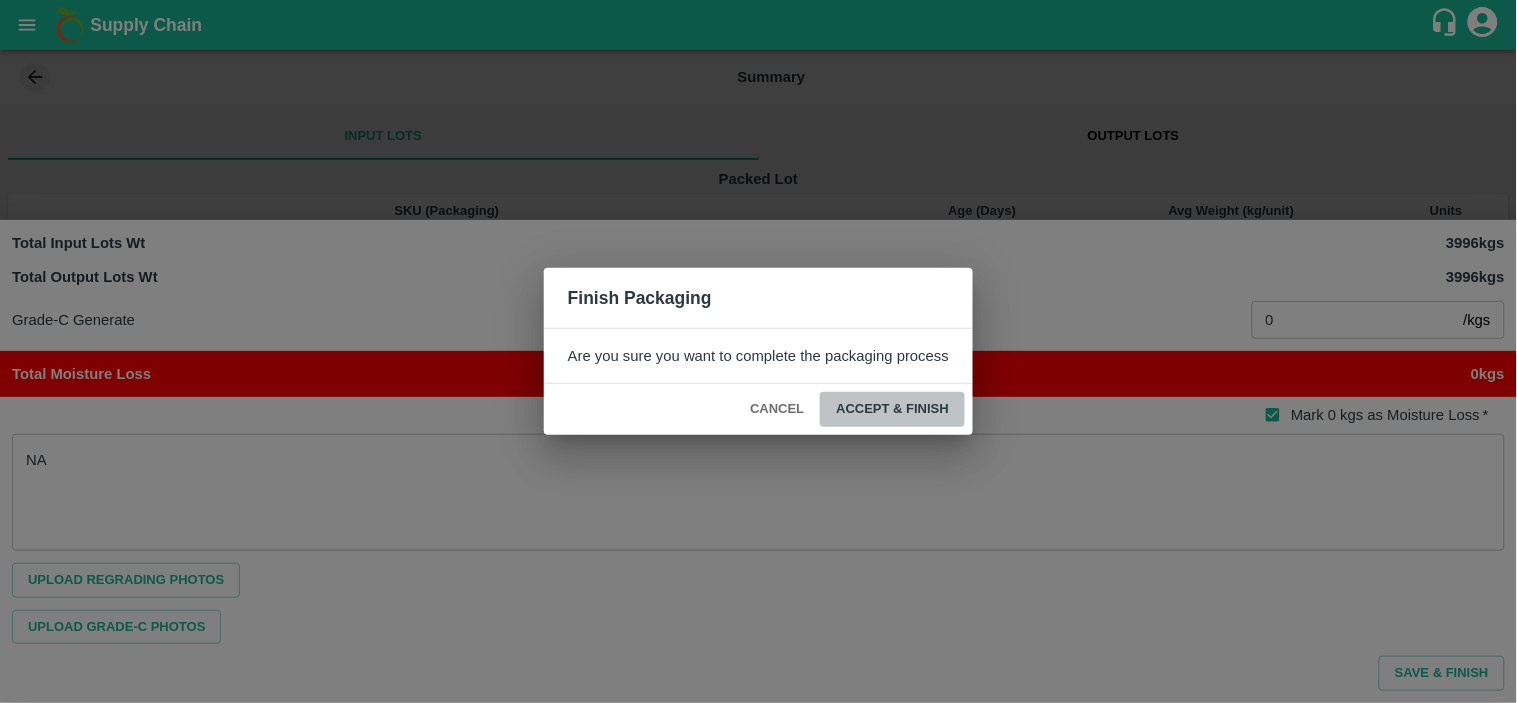 click on "ACCEPT & FINISH" at bounding box center (892, 409) 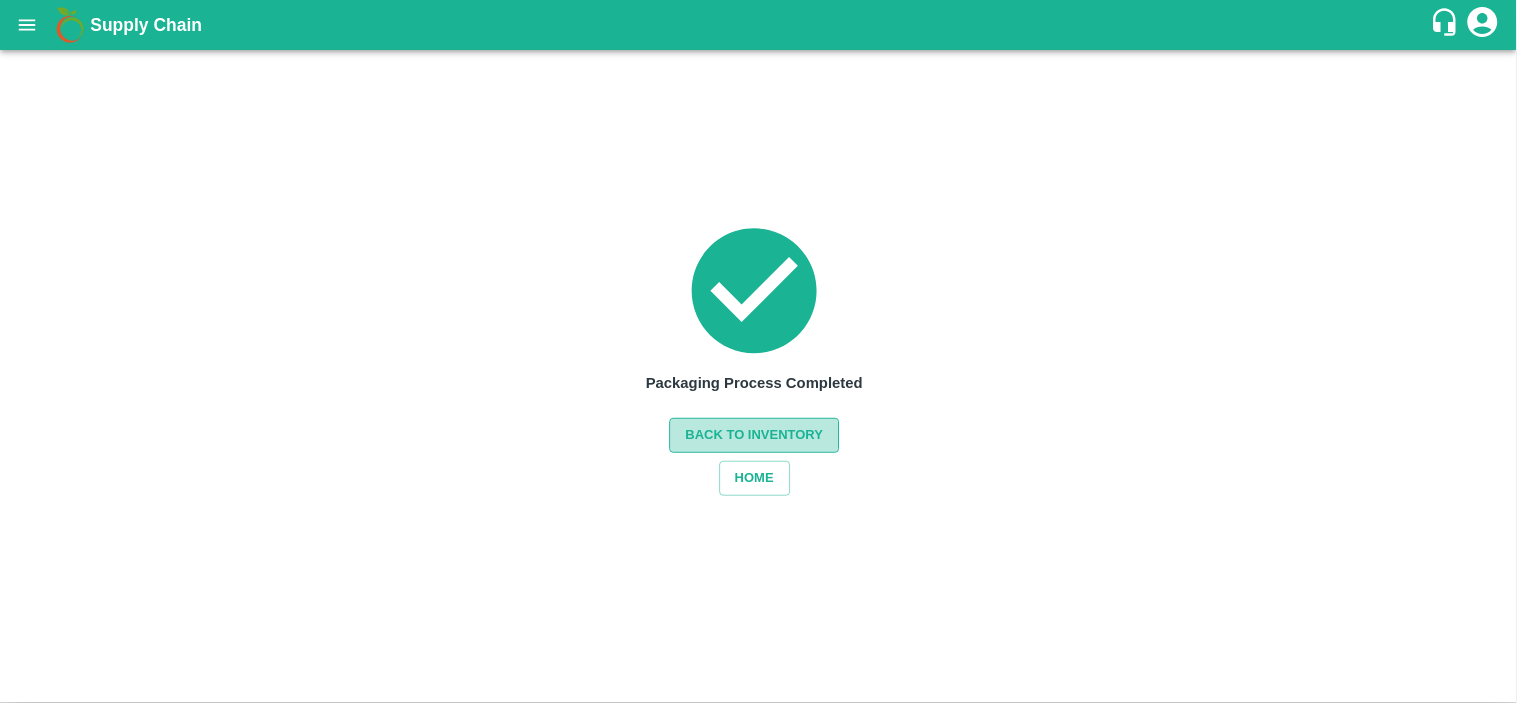 click on "Back to Inventory" at bounding box center [755, 435] 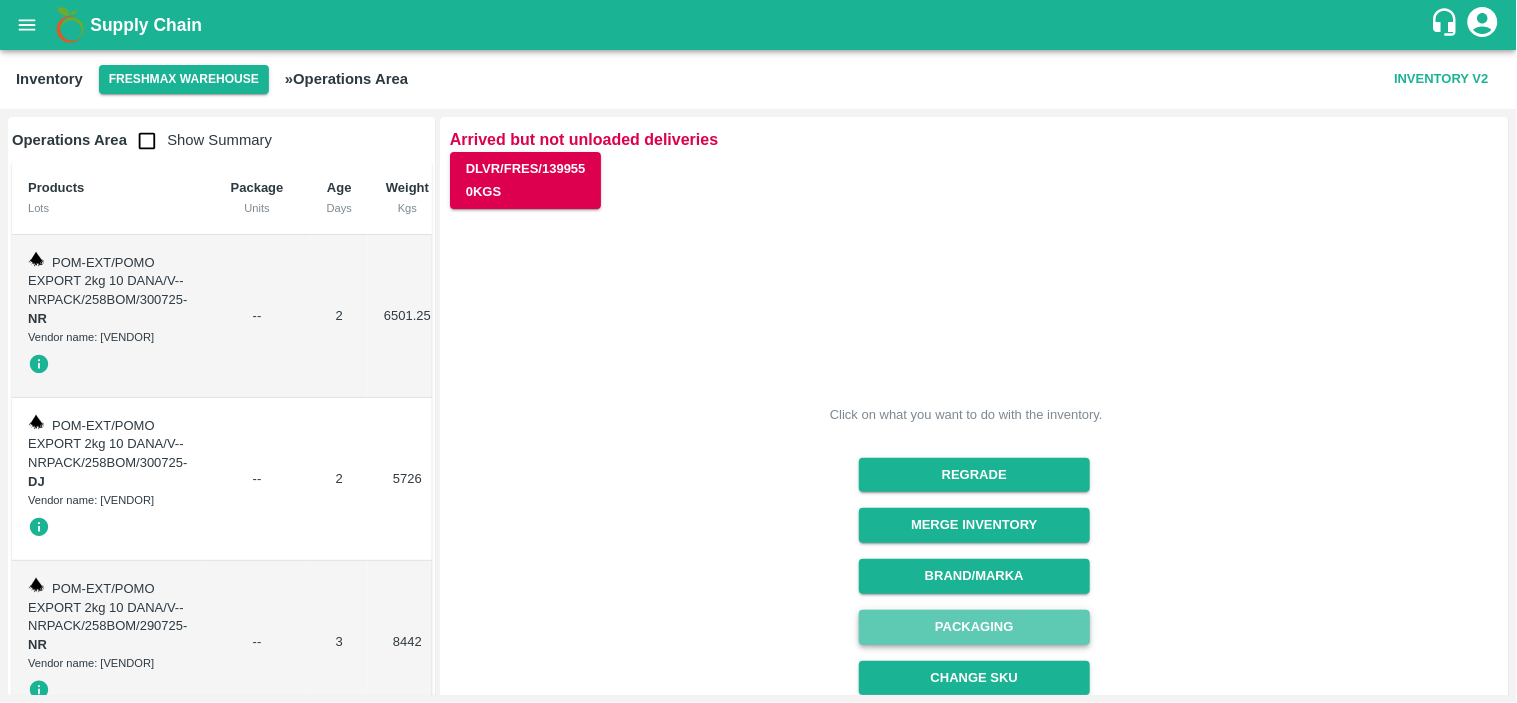 click on "Packaging" at bounding box center [974, 627] 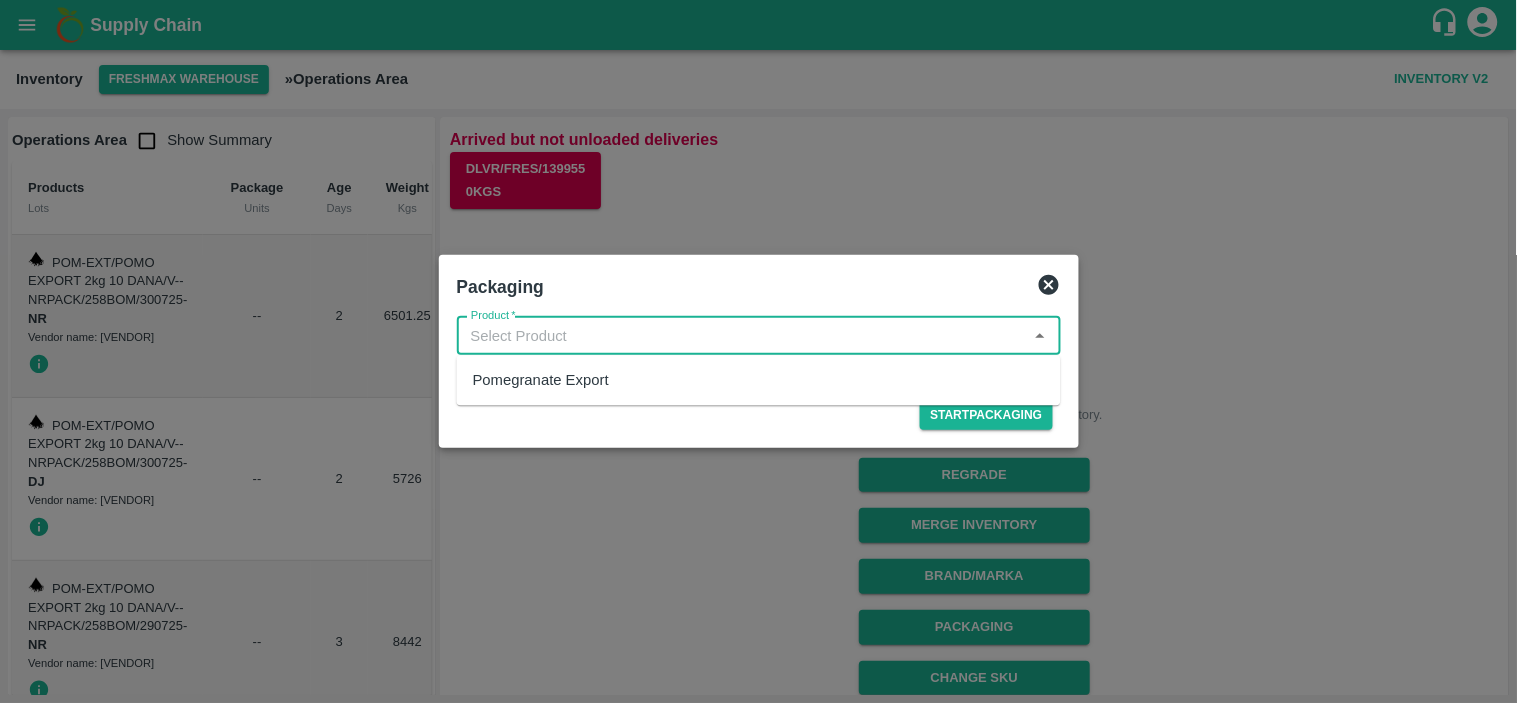 click on "Product   *" at bounding box center (742, 336) 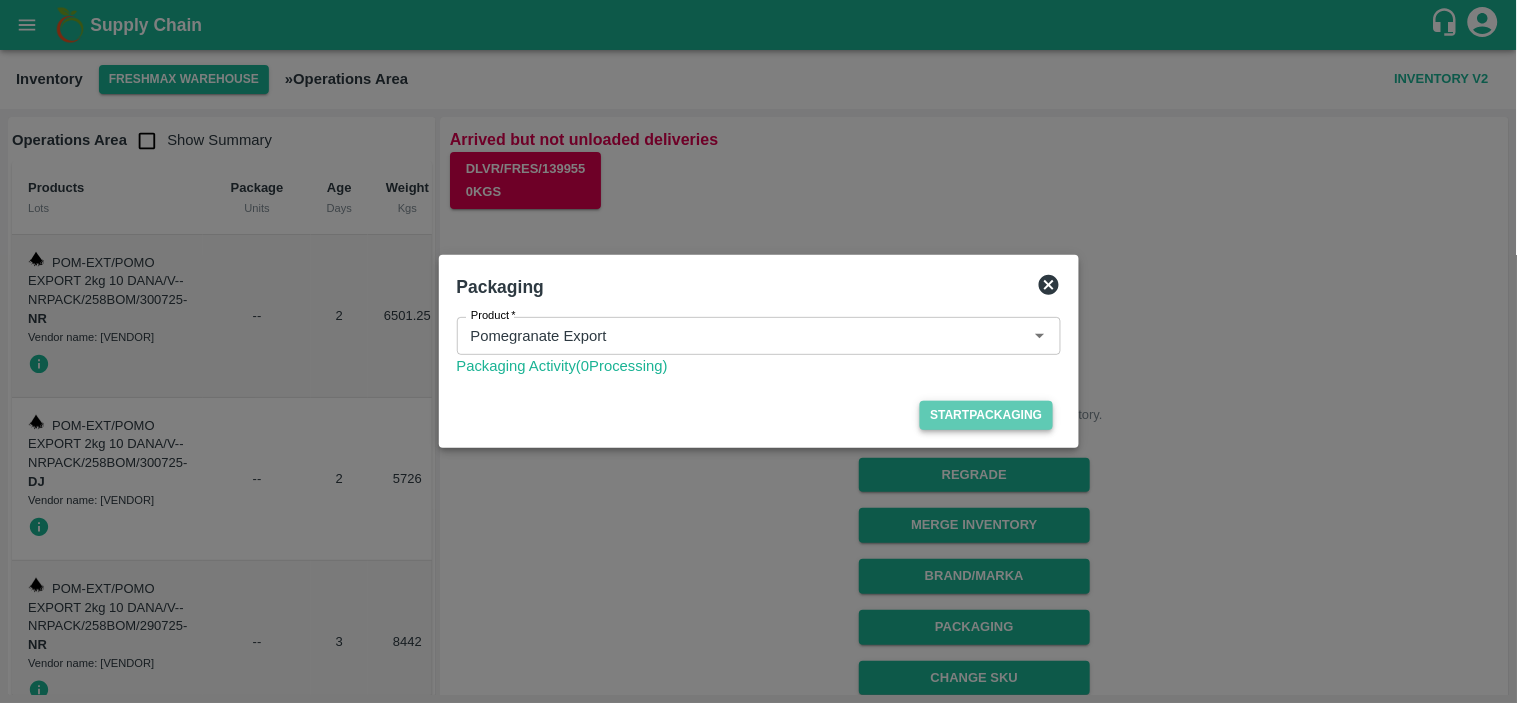 click on "Start  Packaging" at bounding box center (986, 415) 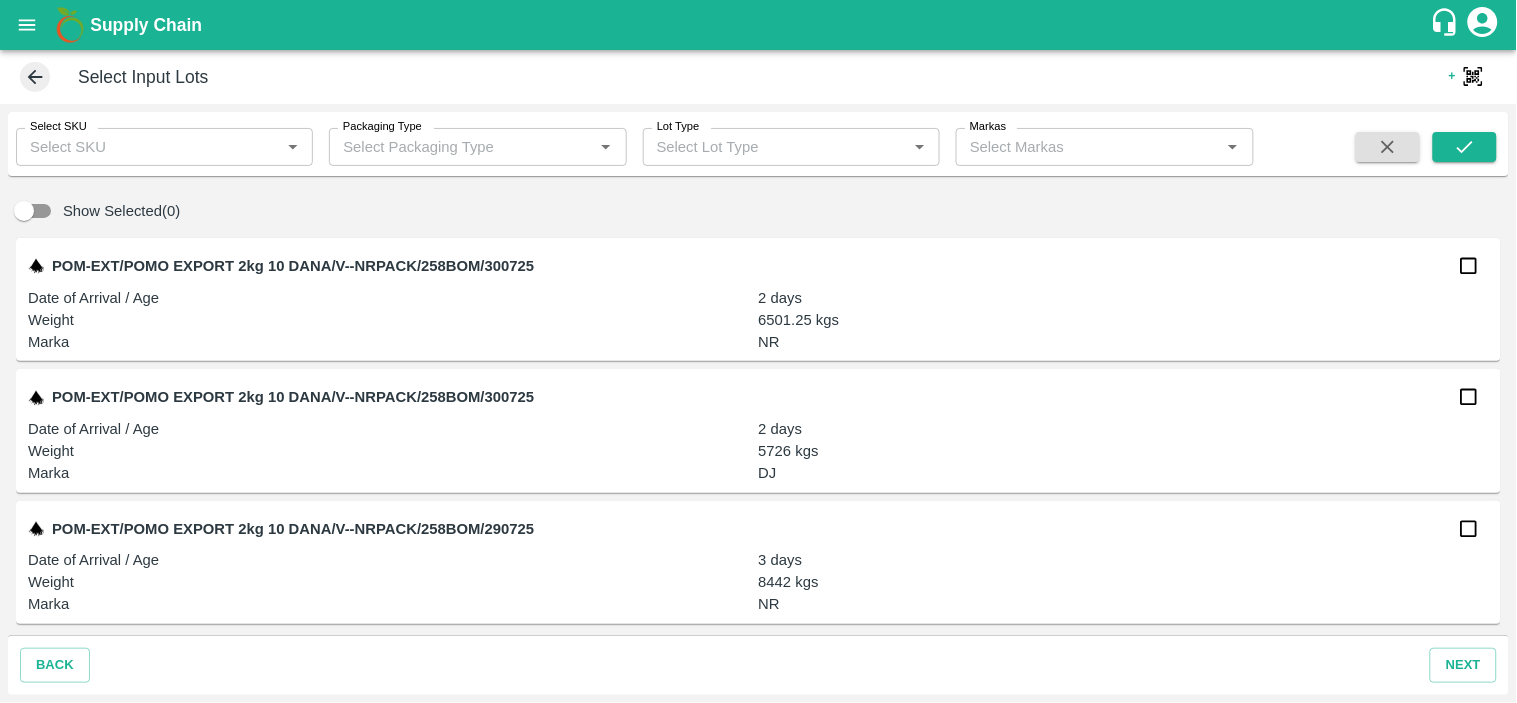 click on "POM-EXT/POMO EXPORT 2kg 10 DANA/V--NRPACK/258BOM/300725 Date of Arrival / Age  2 days Weight 6501.25 kgs Marka NR" at bounding box center (758, 299) 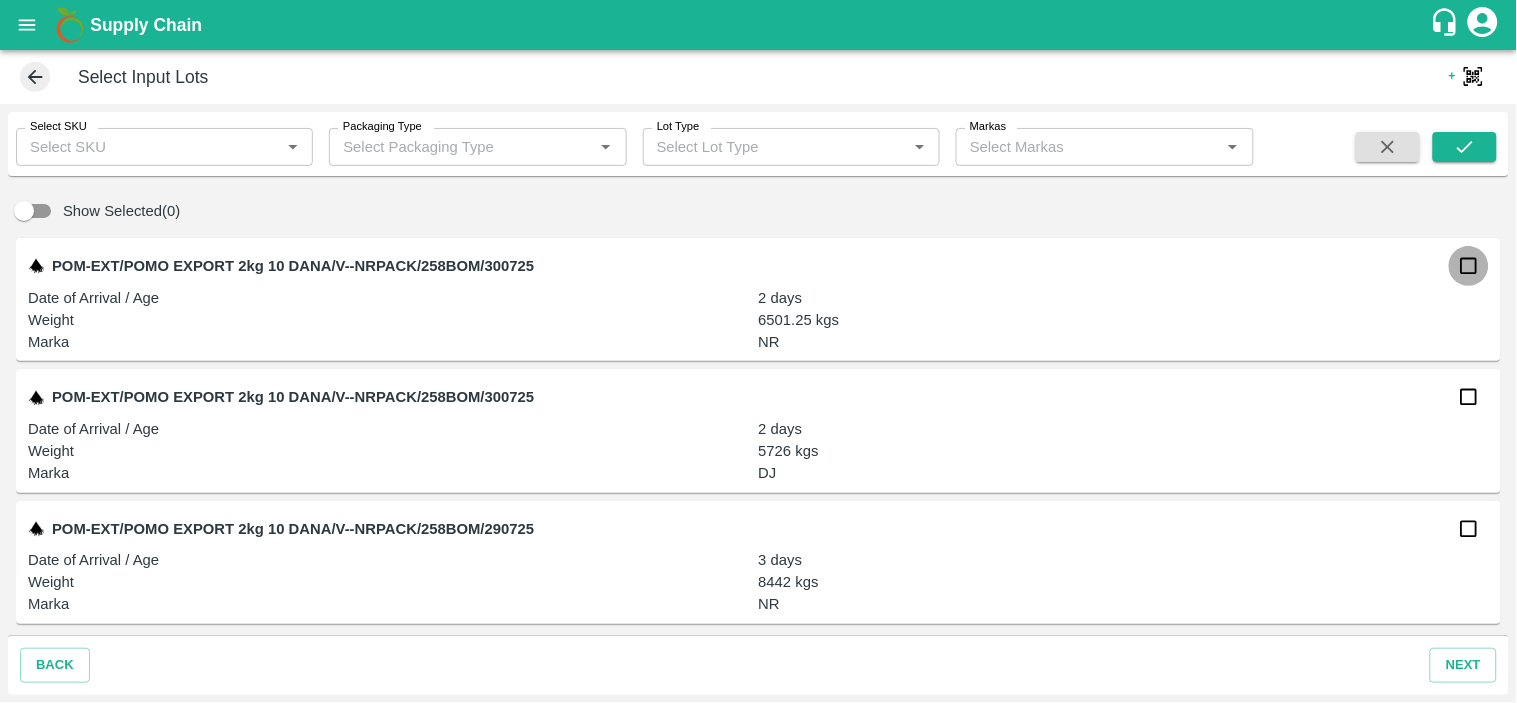 click at bounding box center [1469, 266] 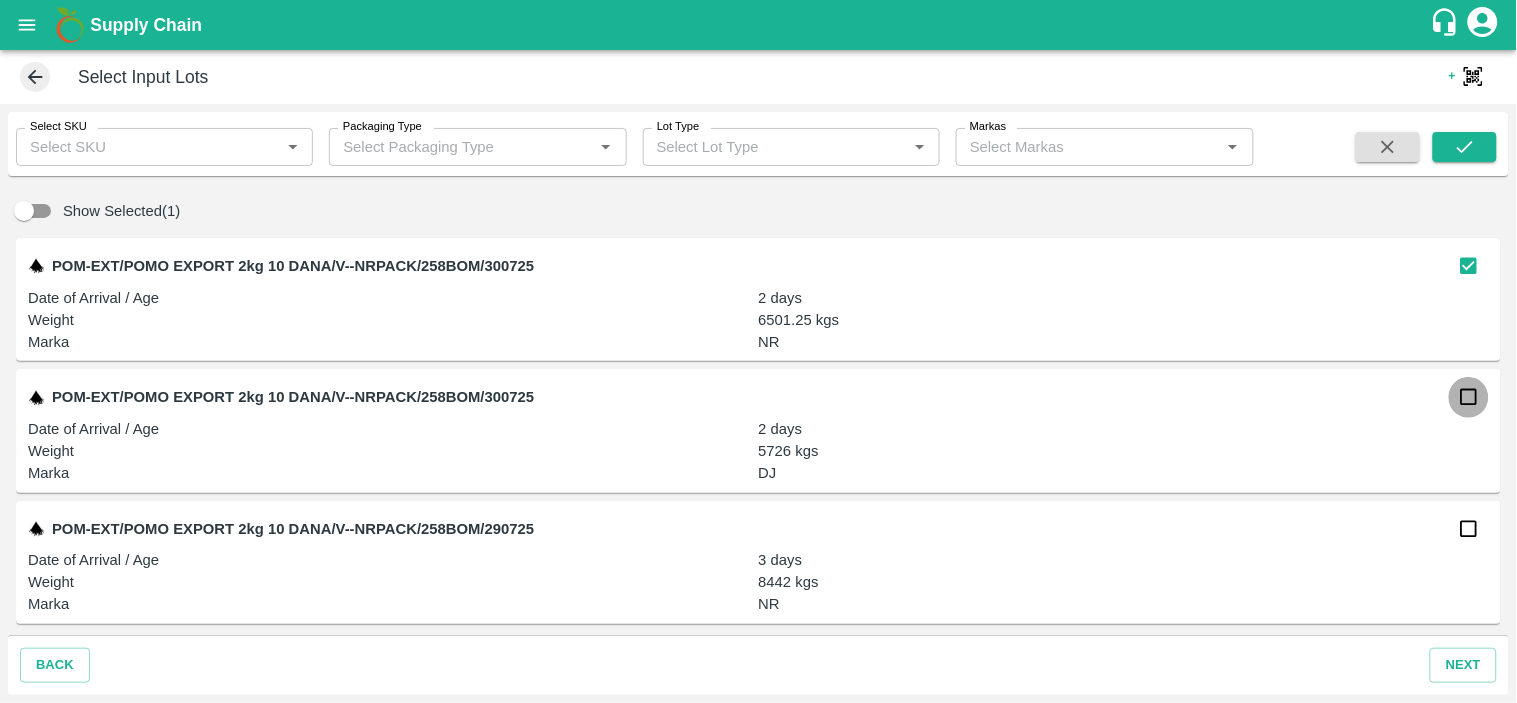 click at bounding box center [1469, 397] 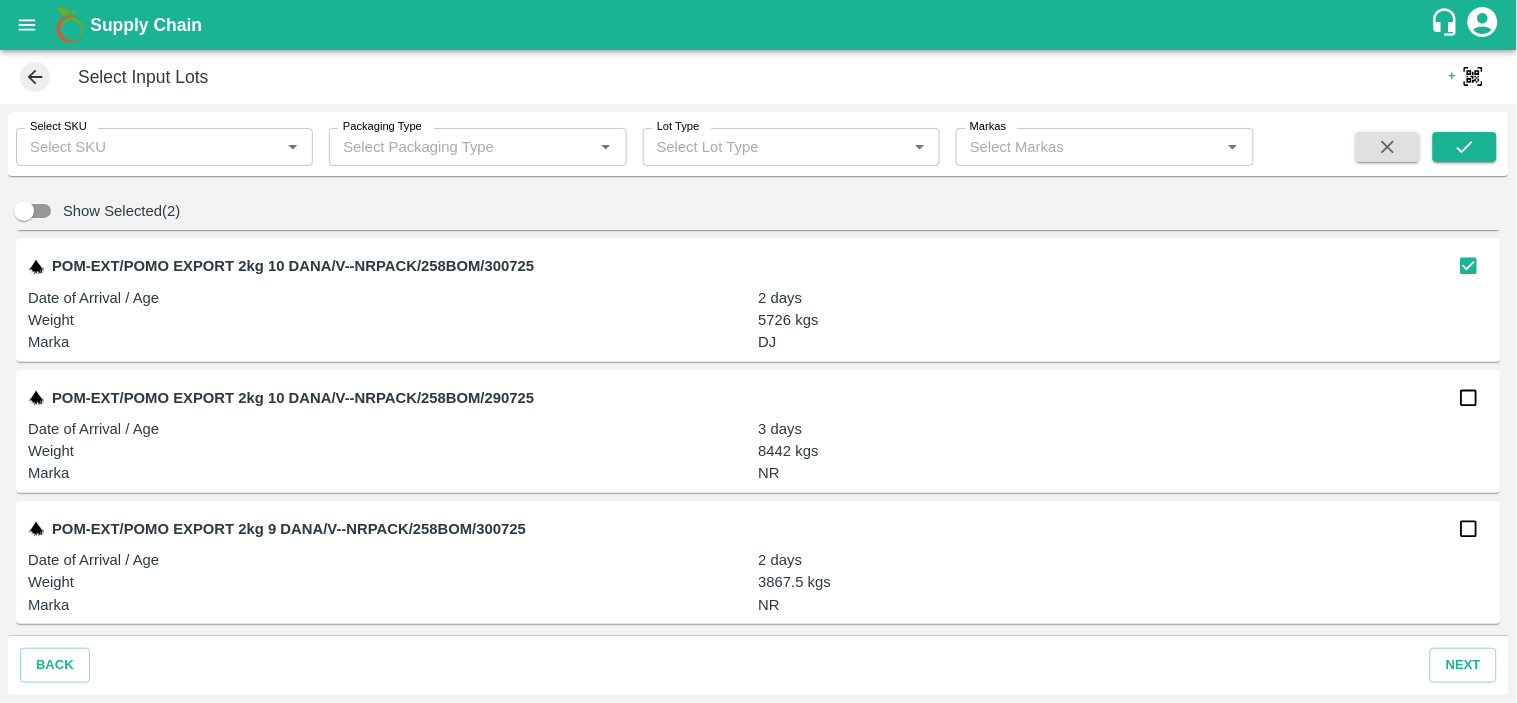 scroll, scrollTop: 140, scrollLeft: 0, axis: vertical 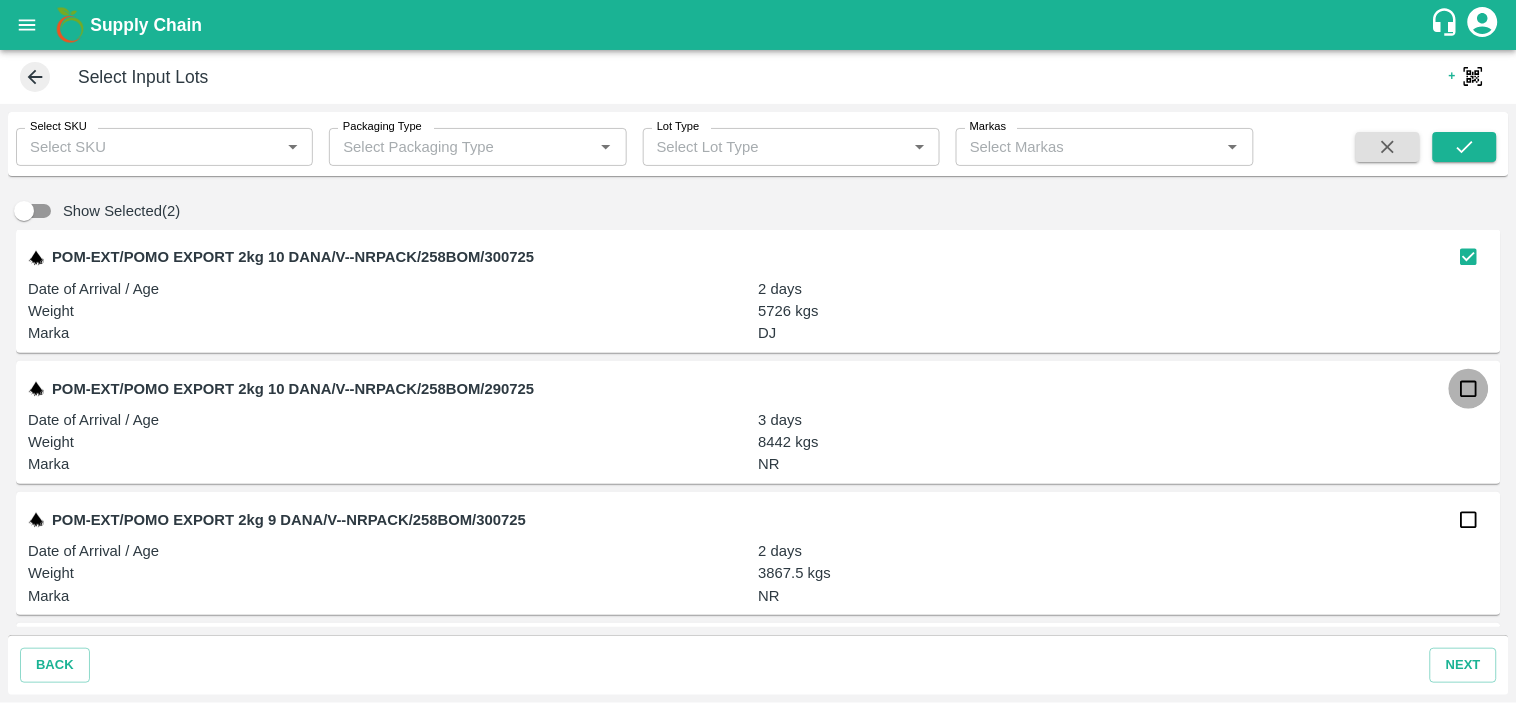 click at bounding box center [1469, 389] 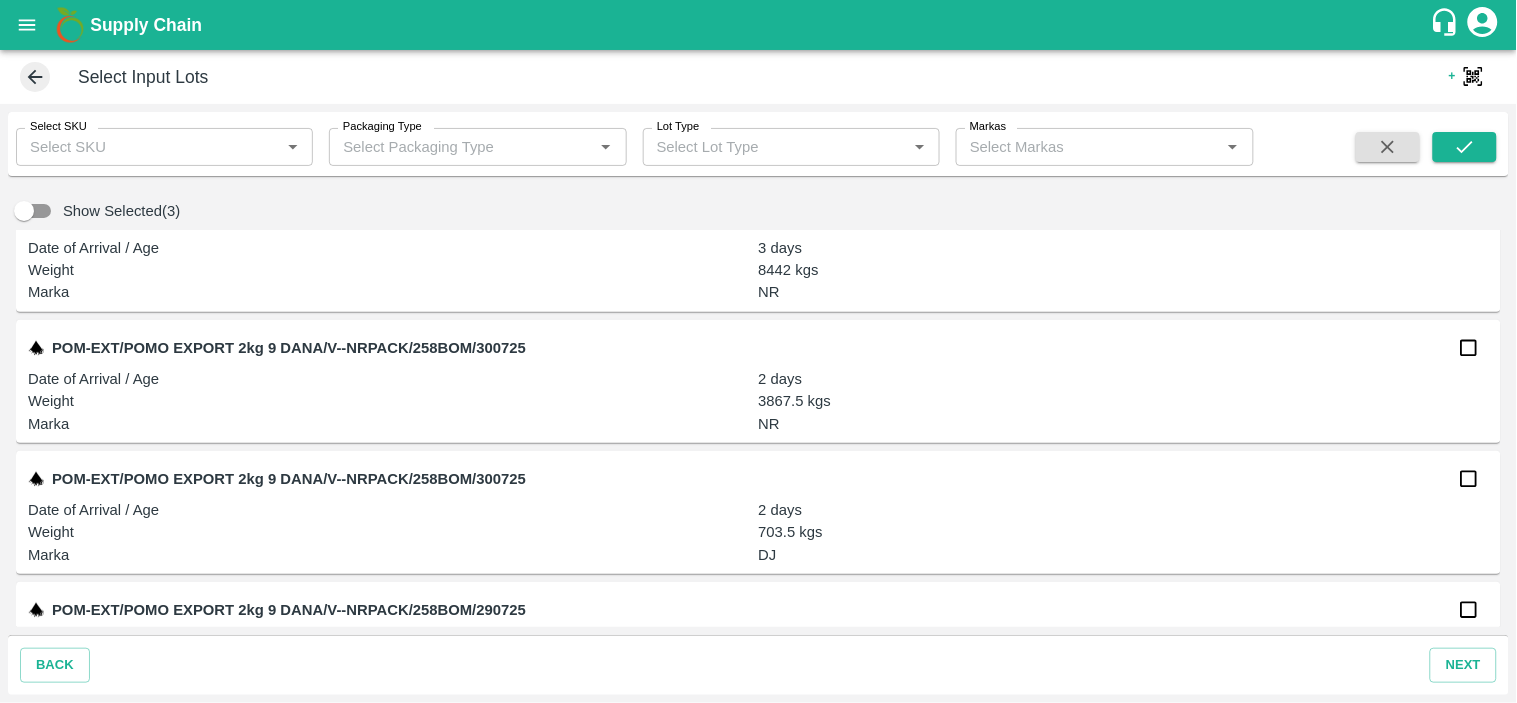 scroll, scrollTop: 332, scrollLeft: 0, axis: vertical 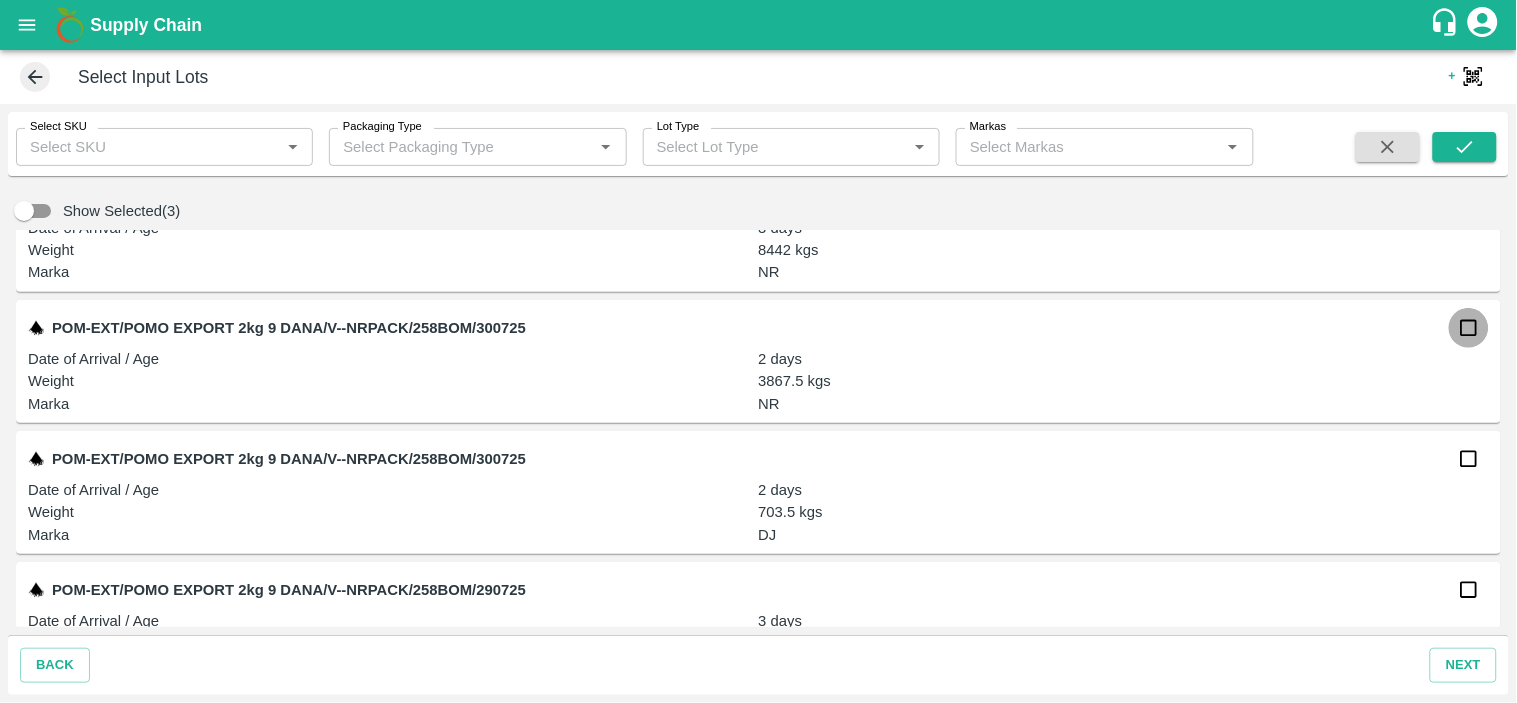 click at bounding box center (1469, 328) 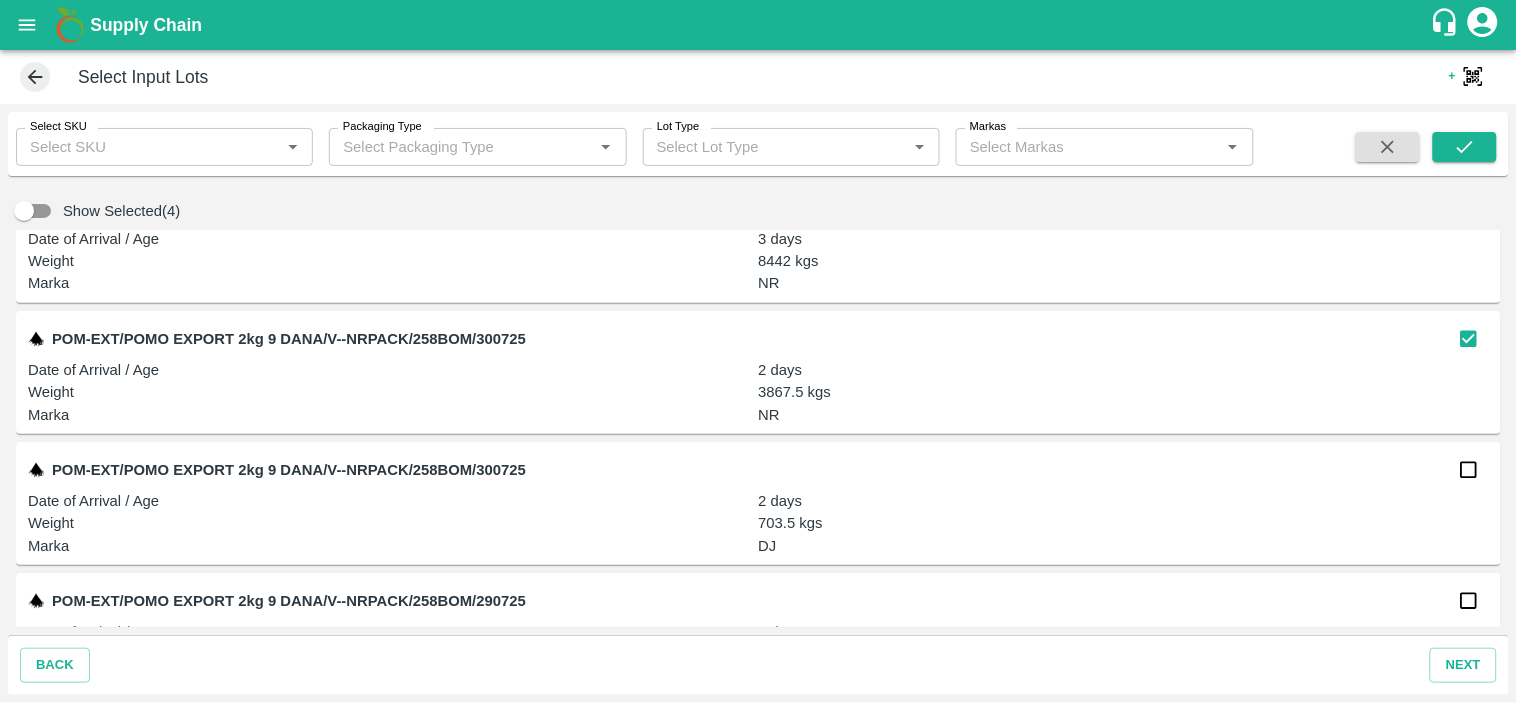 scroll, scrollTop: 324, scrollLeft: 0, axis: vertical 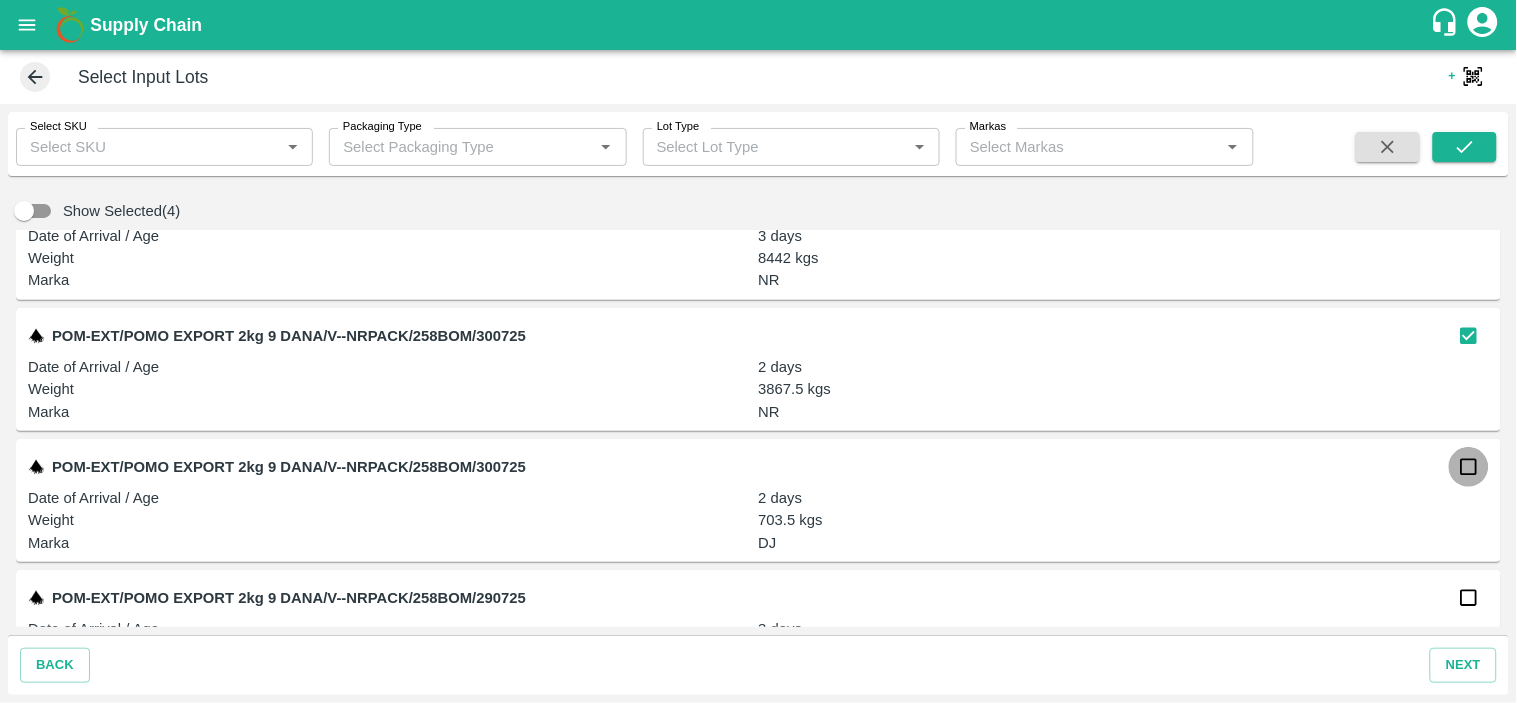 click at bounding box center [1469, 467] 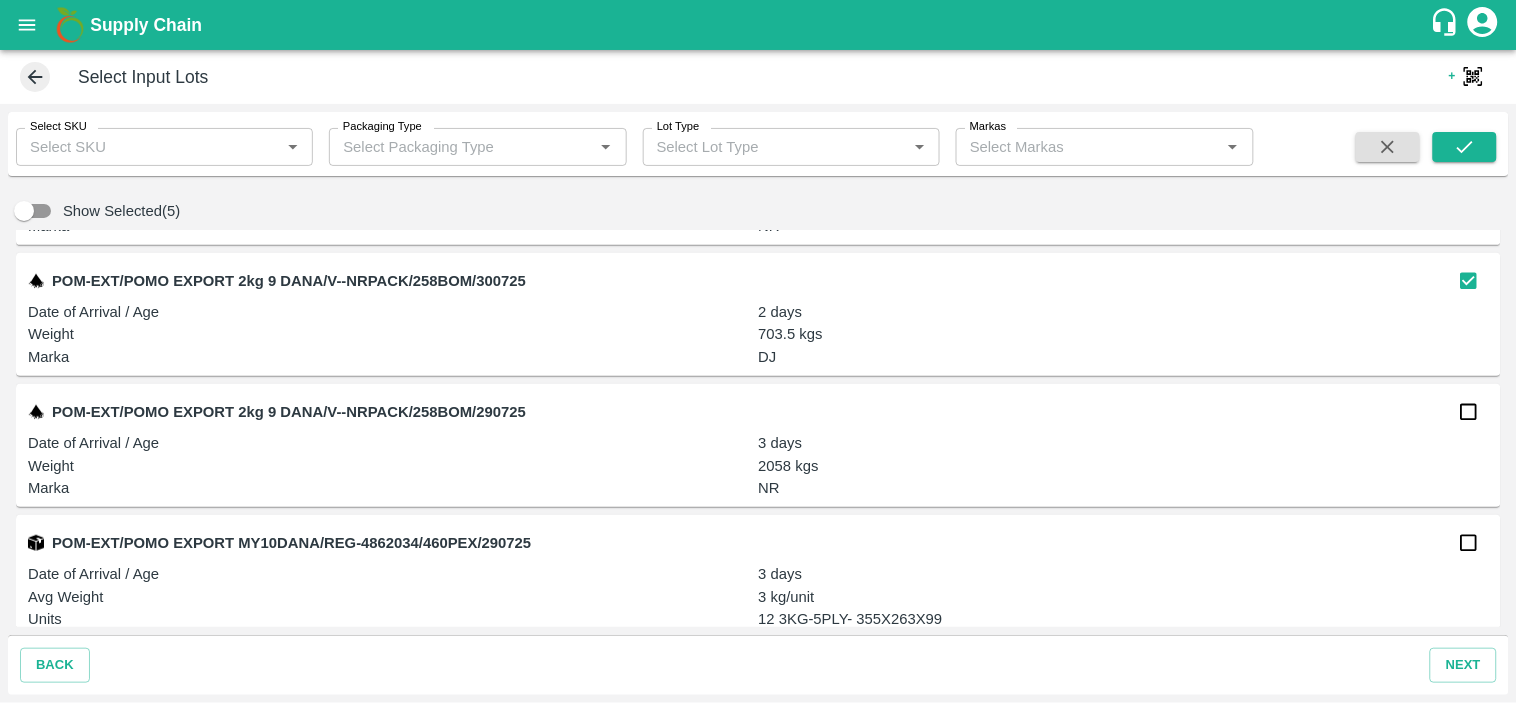 scroll, scrollTop: 514, scrollLeft: 0, axis: vertical 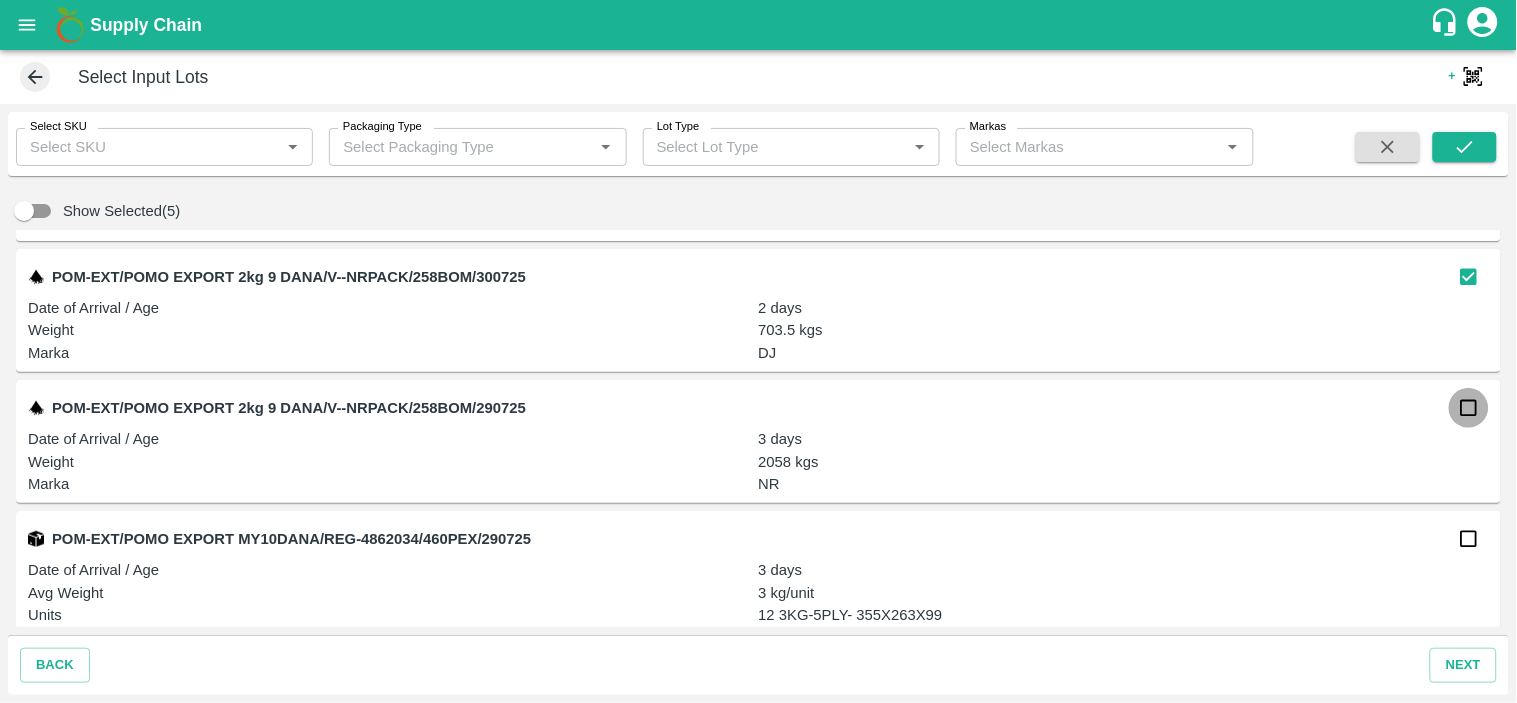 click at bounding box center (1469, 408) 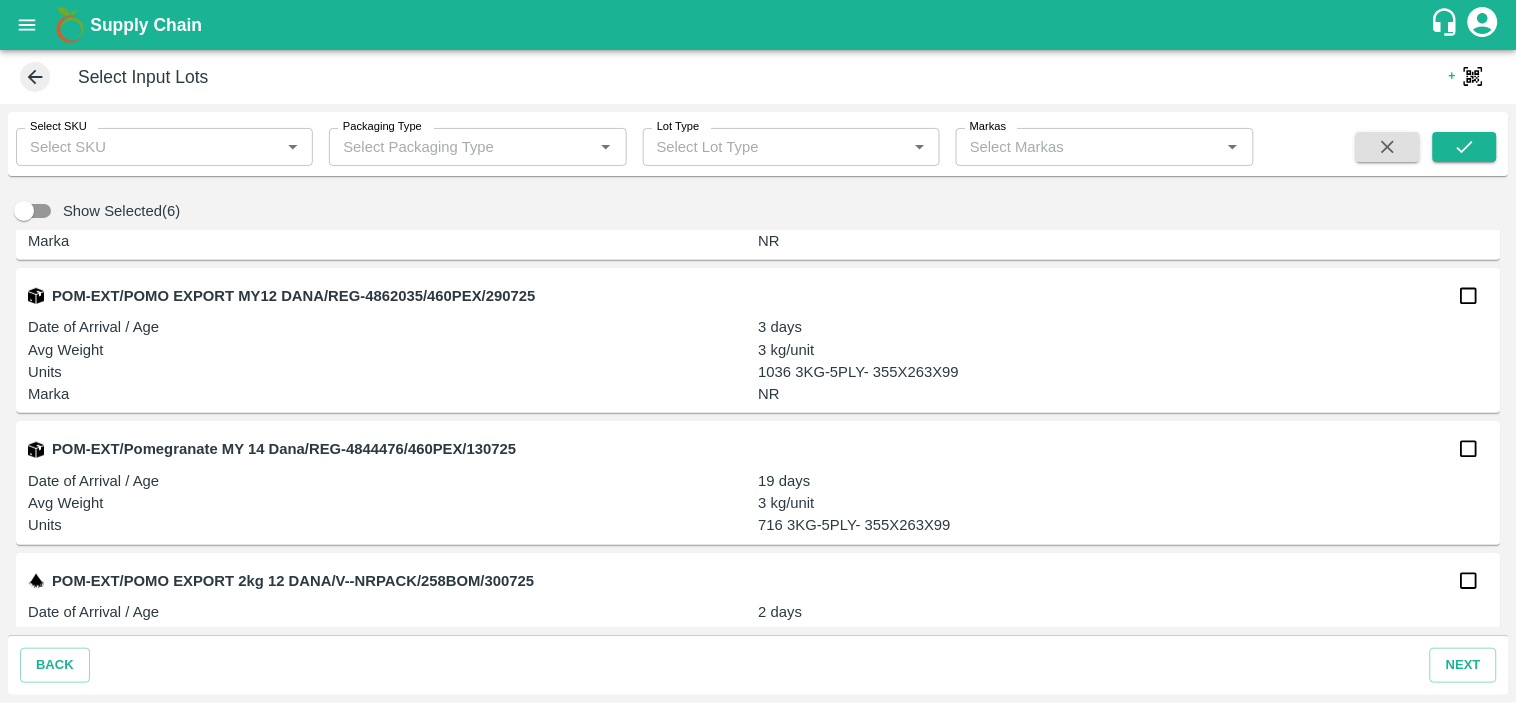 scroll, scrollTop: 1250, scrollLeft: 0, axis: vertical 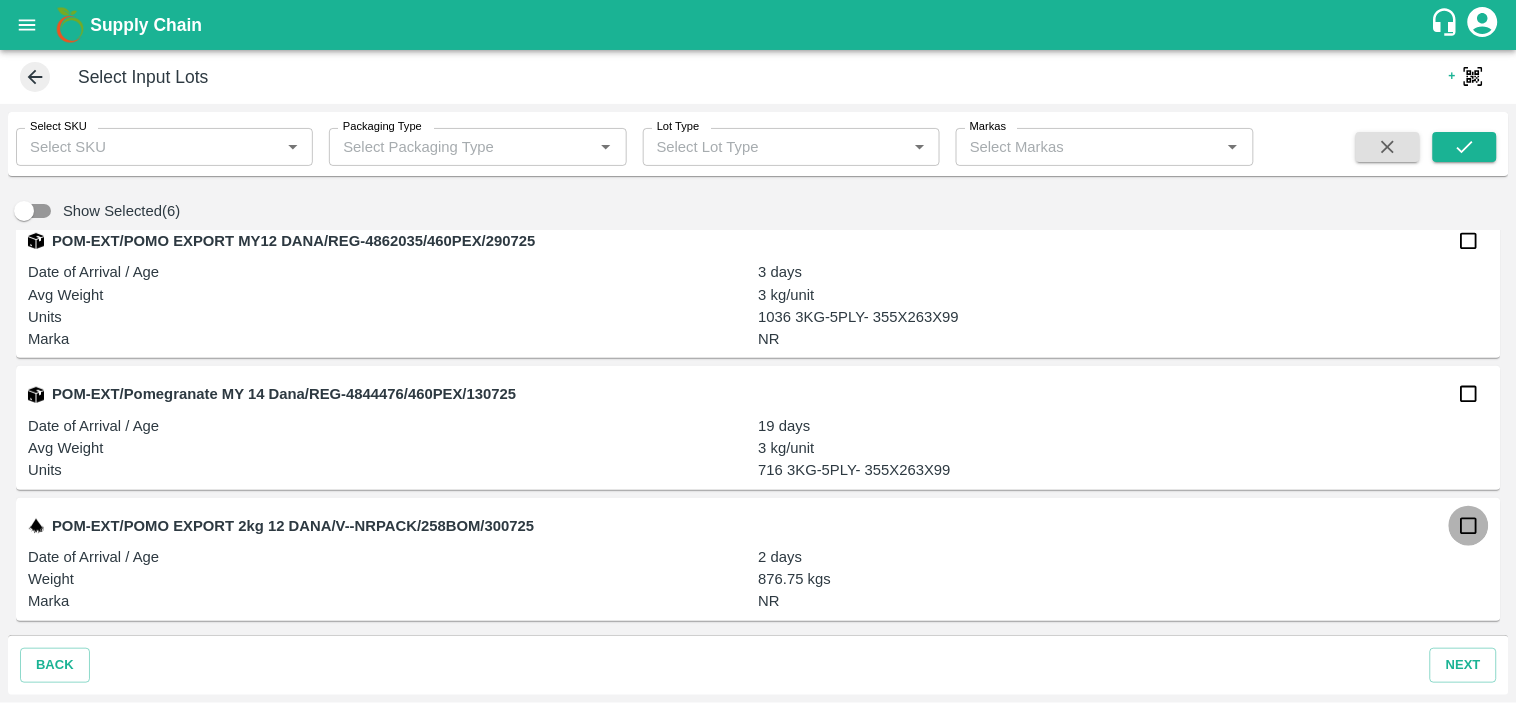 click at bounding box center [1469, 526] 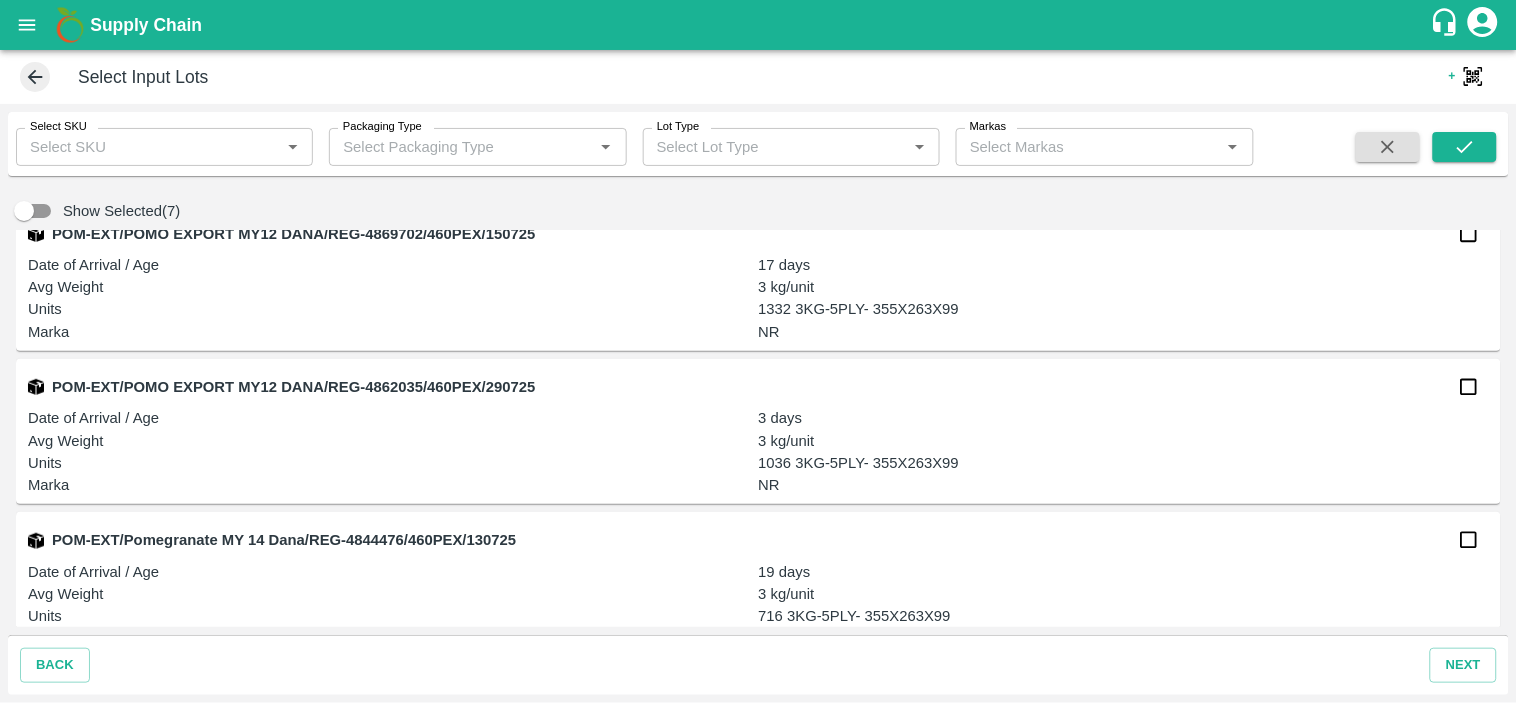 scroll, scrollTop: 1250, scrollLeft: 0, axis: vertical 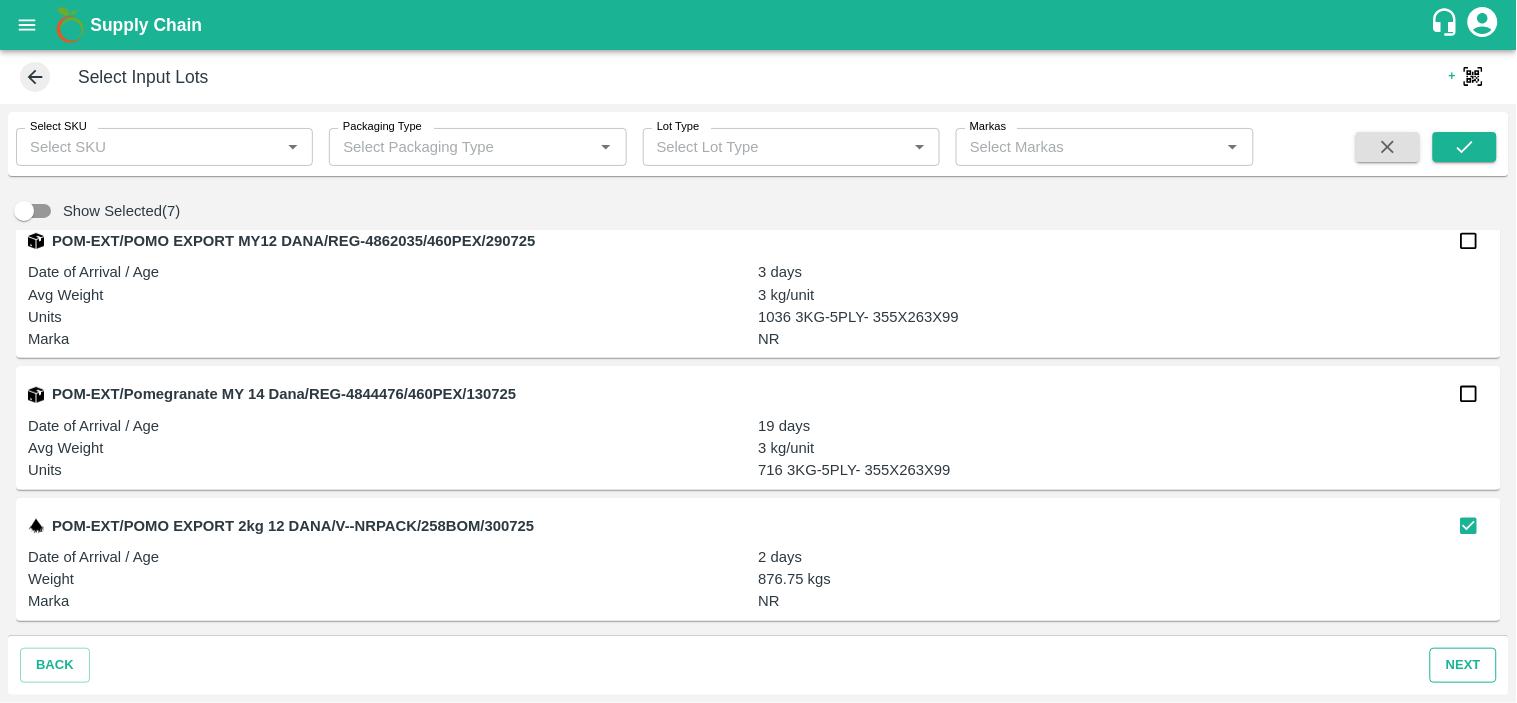 click on "next" at bounding box center [1463, 665] 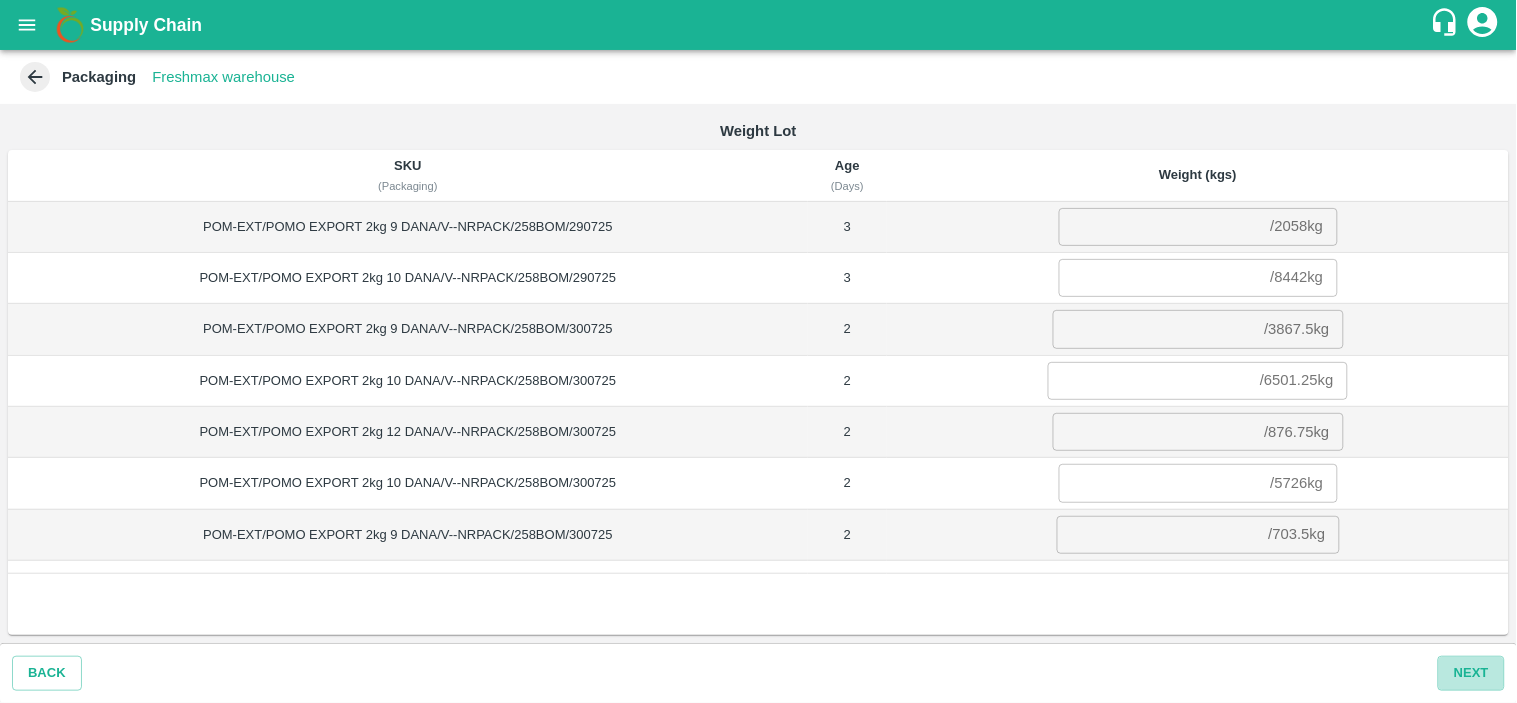 click on "Next" at bounding box center (1471, 673) 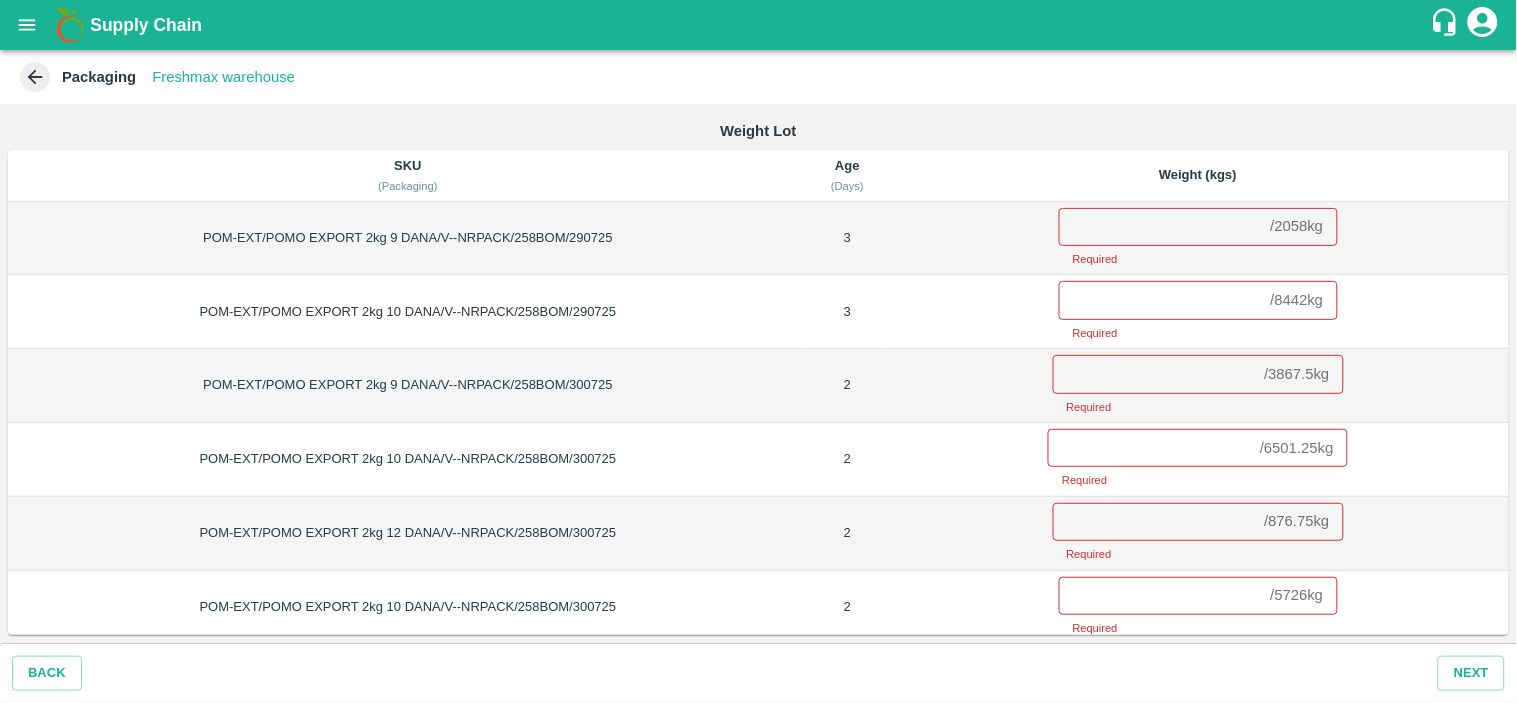 click on "/ 6501.25 kg ​ Required" at bounding box center [1198, 460] 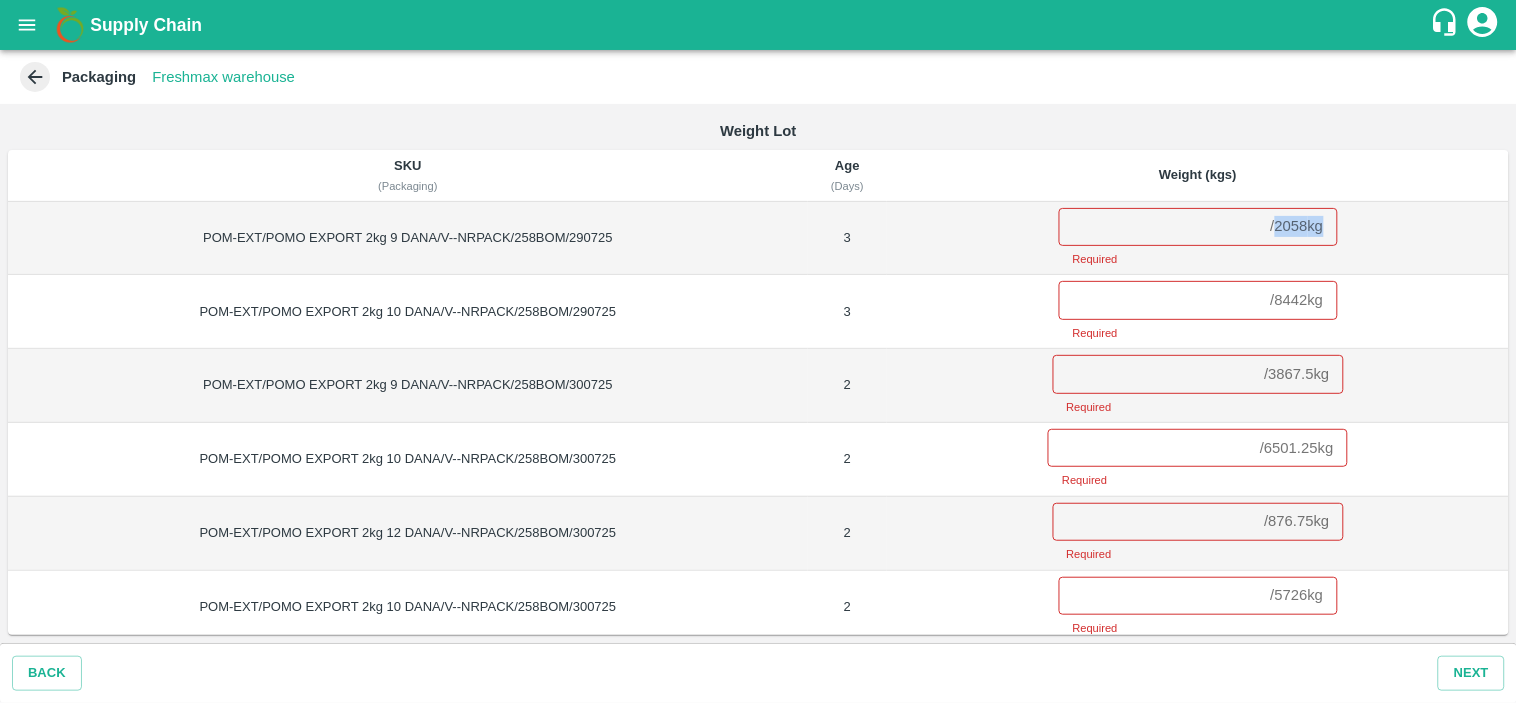 click on "/ 2058 kg" at bounding box center (1297, 227) 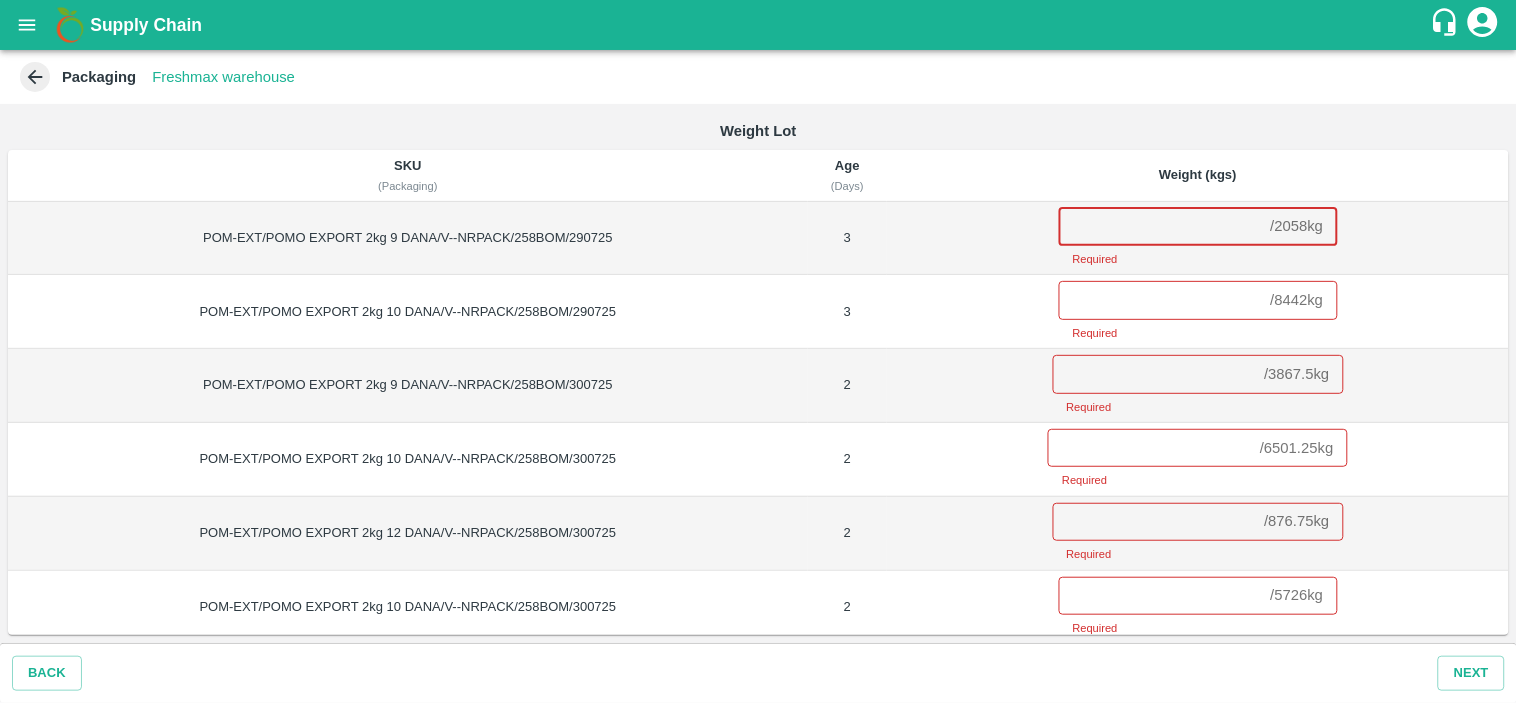 click at bounding box center [1161, 227] 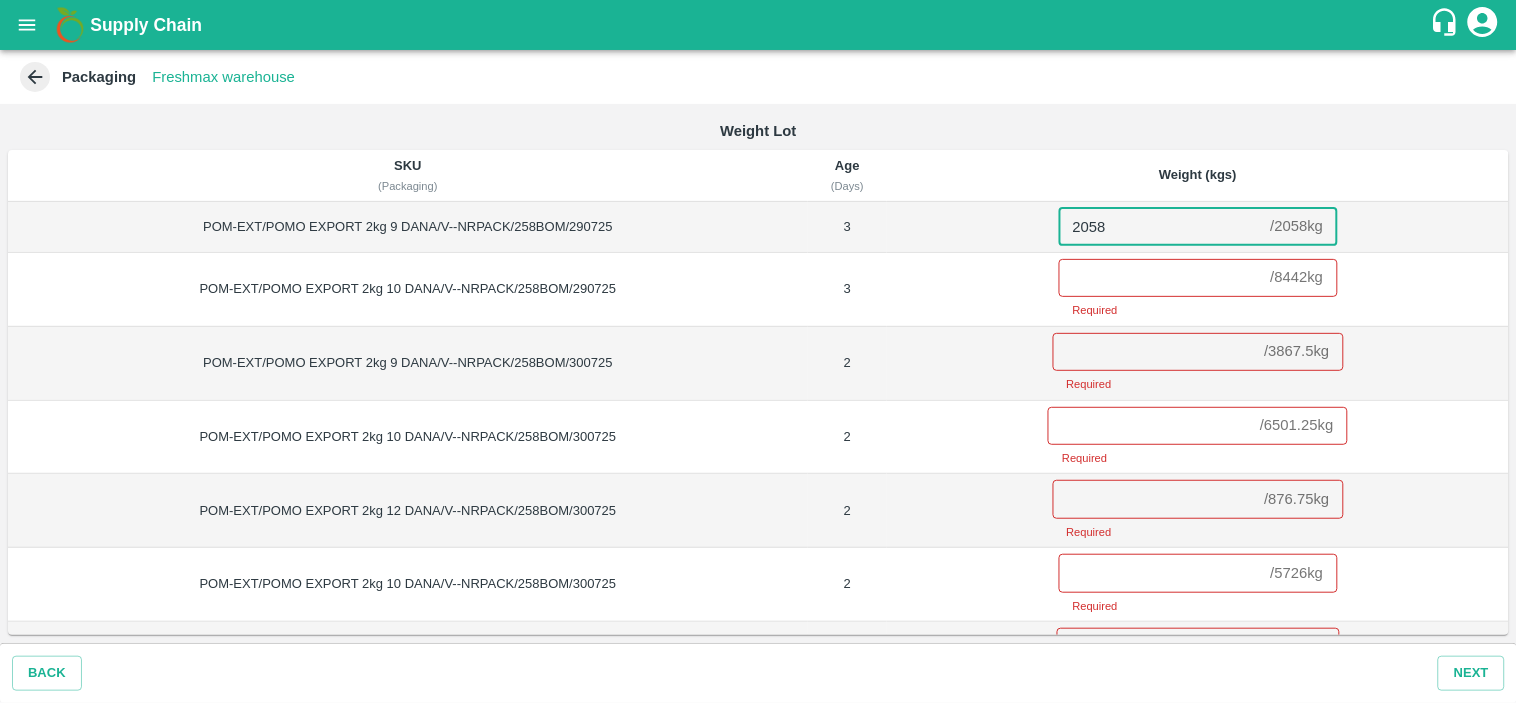 type on "2058" 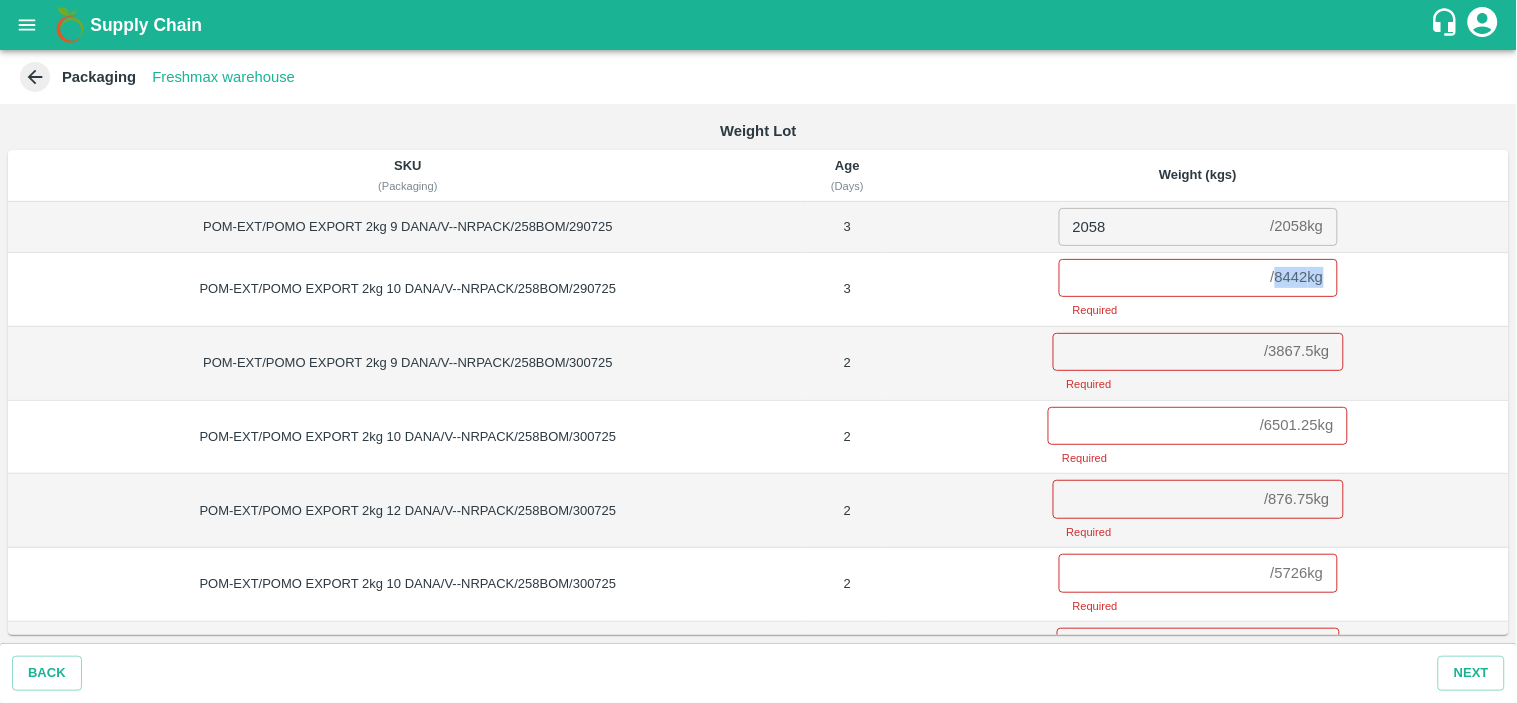 click on "/ 8442 kg" at bounding box center [1297, 278] 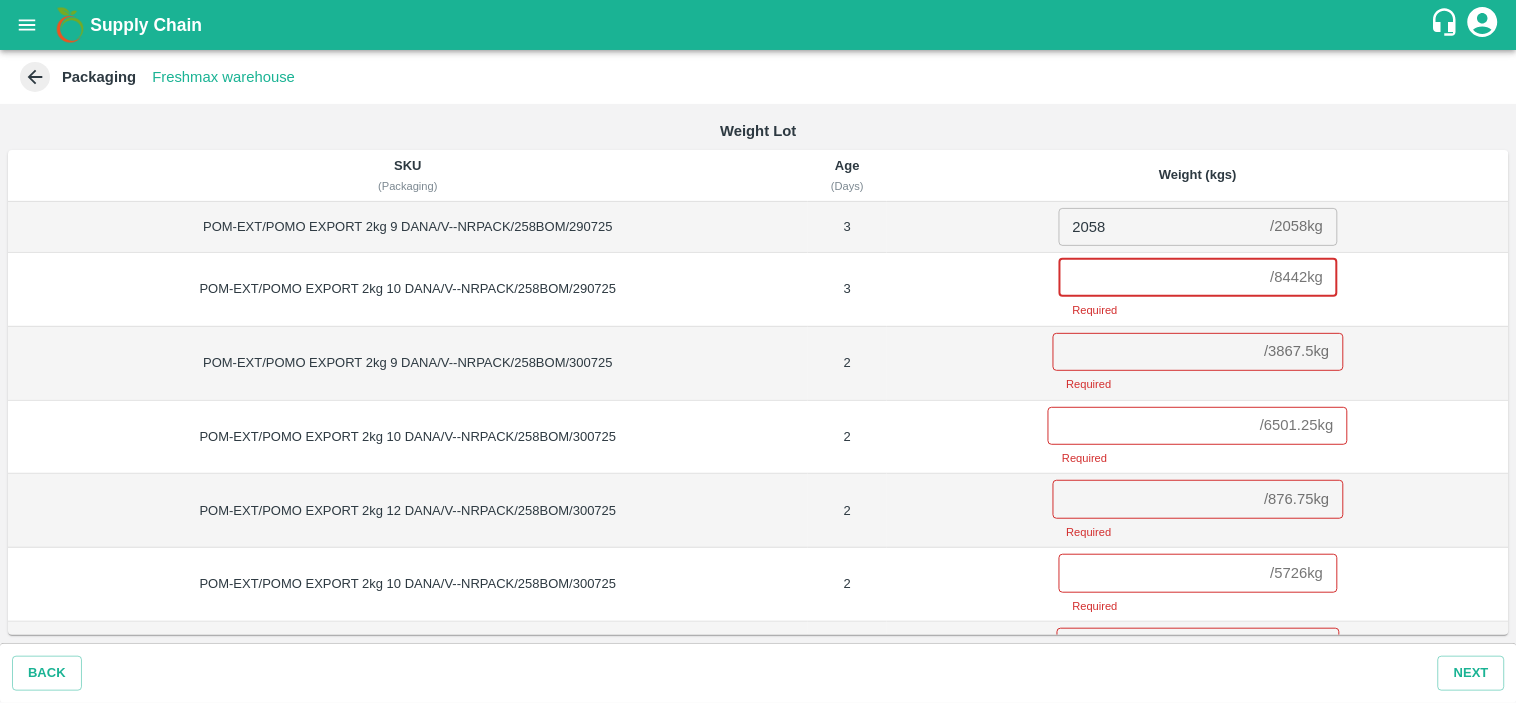 click at bounding box center [1161, 278] 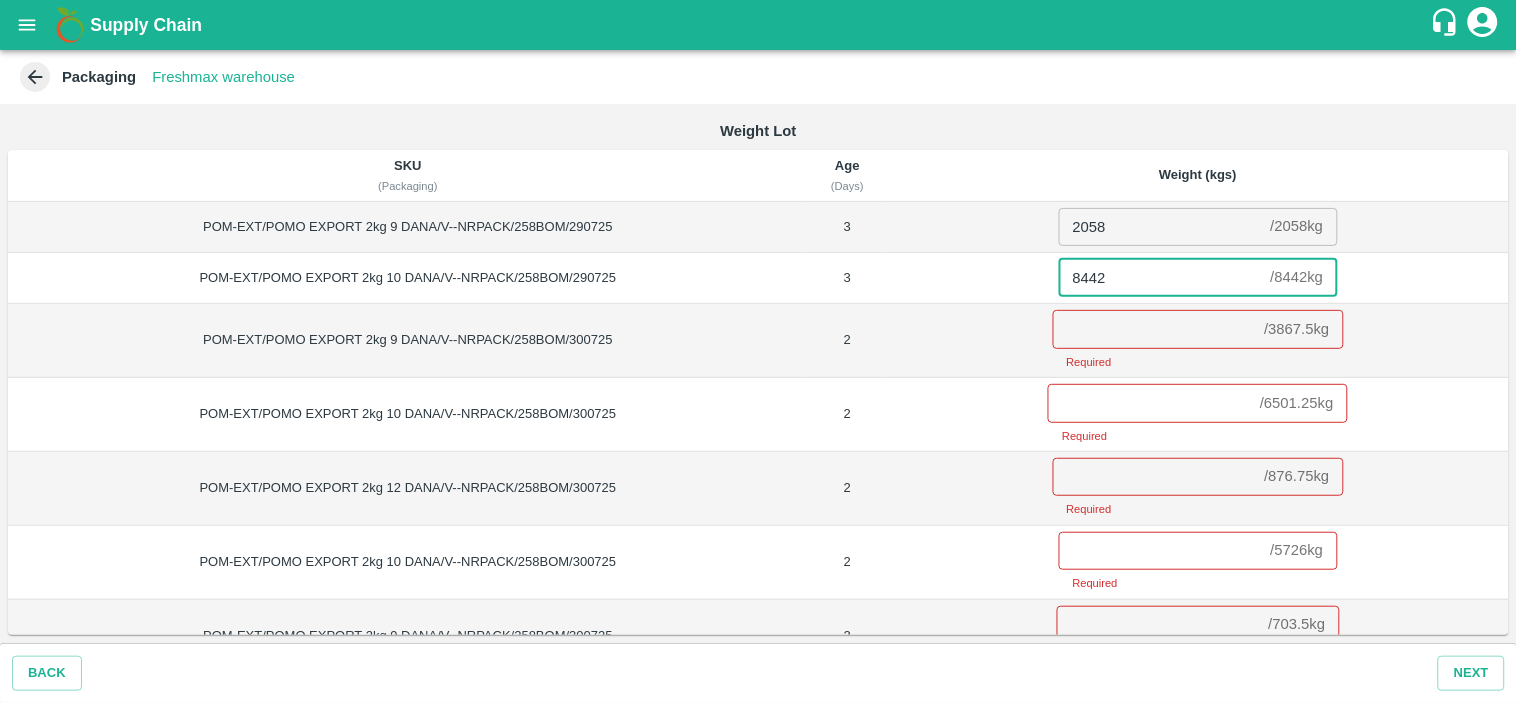 type on "8442" 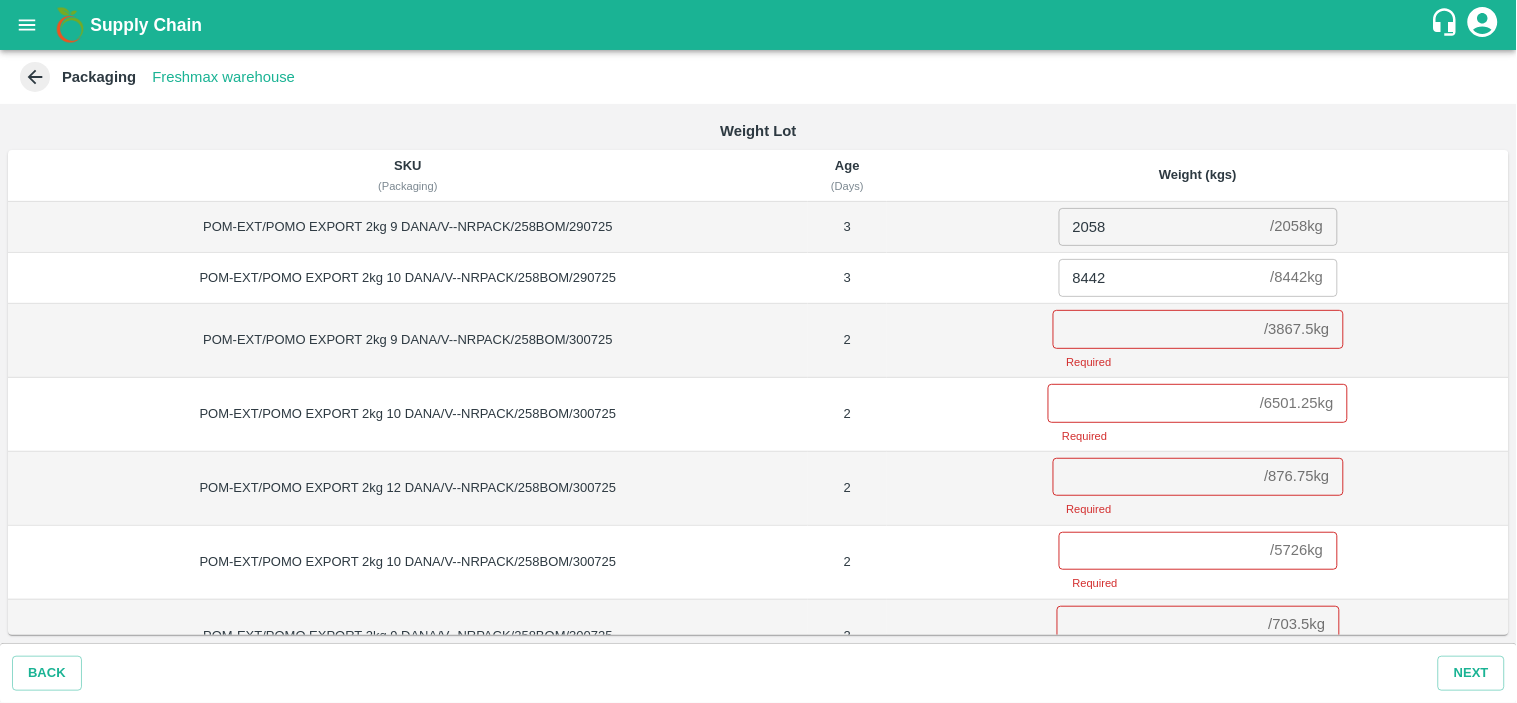 click on "/ 3867.5 kg" at bounding box center [1297, 329] 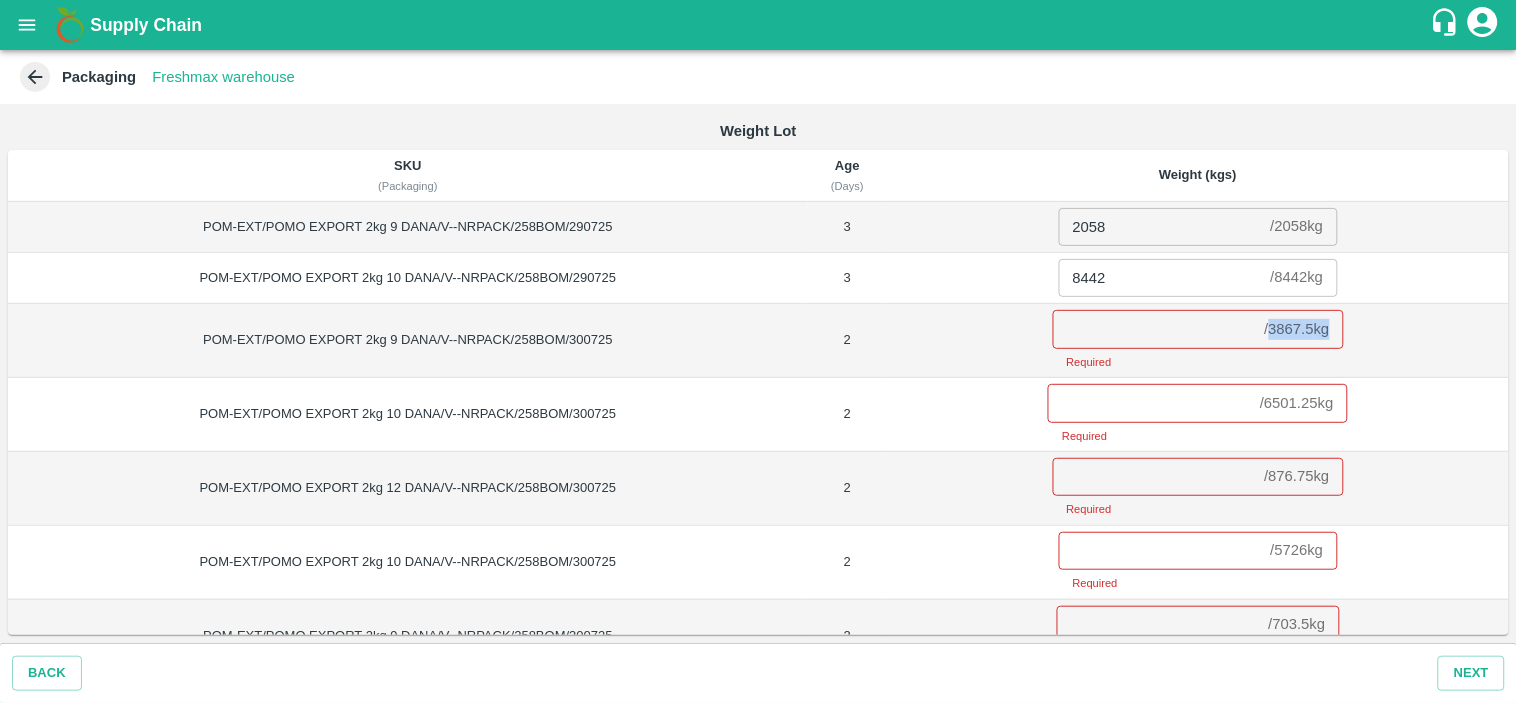 click on "/ 3867.5 kg" at bounding box center (1297, 329) 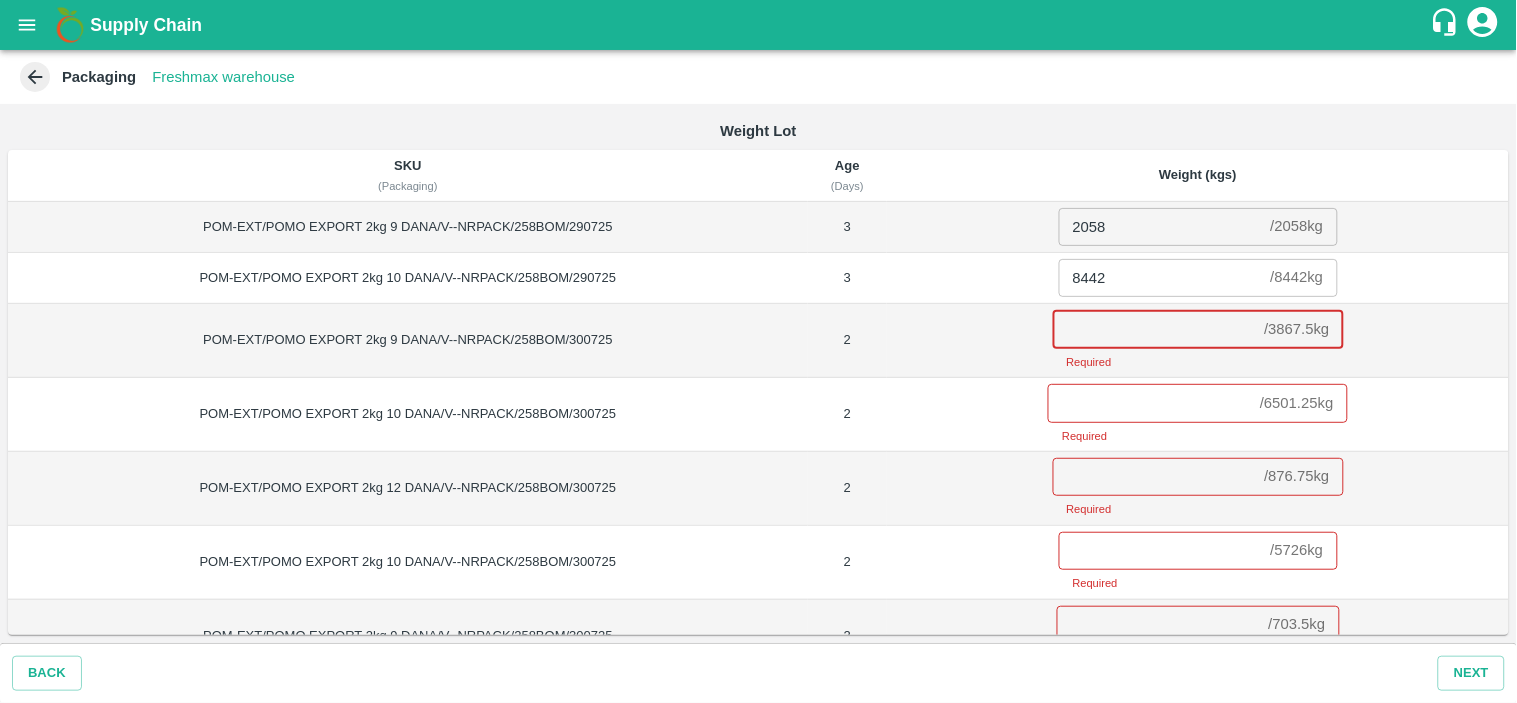 click at bounding box center (1155, 329) 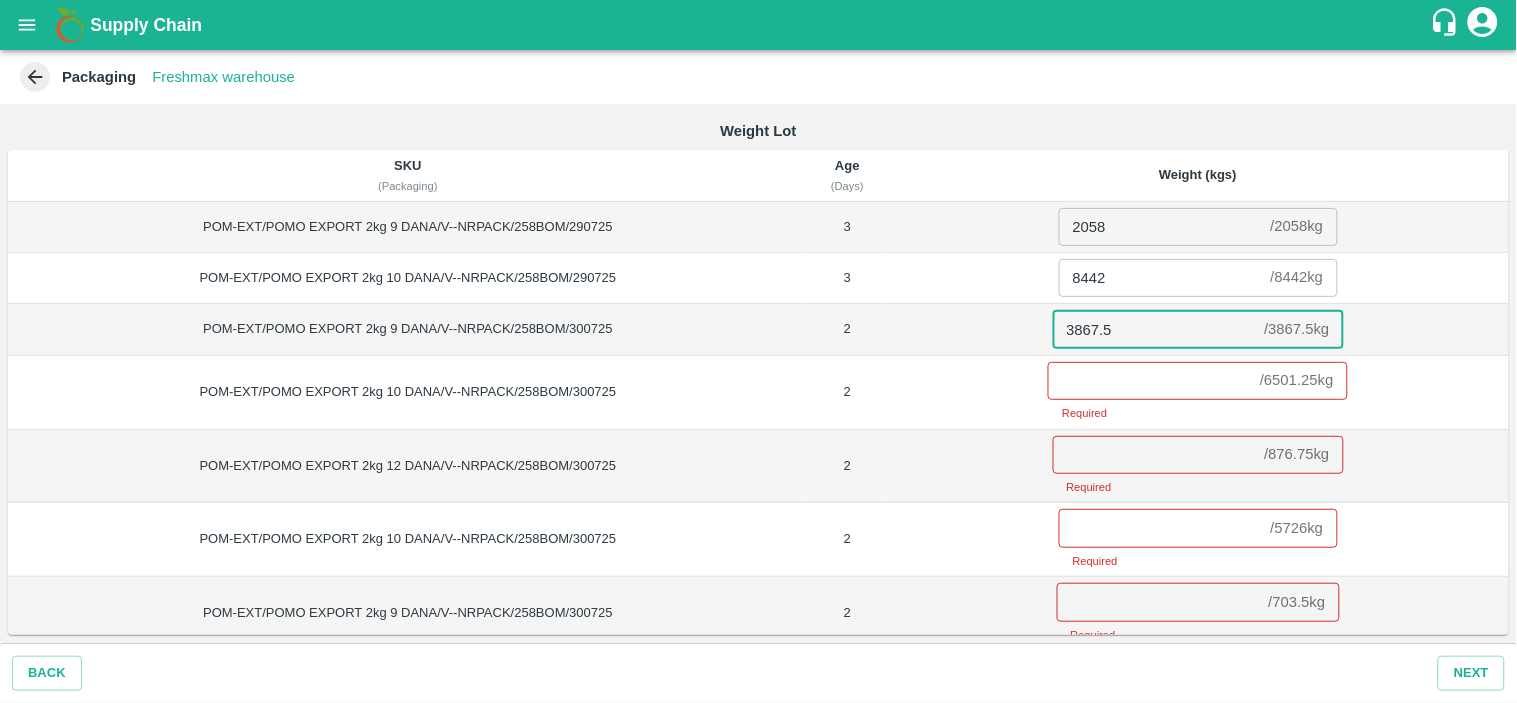 type on "3867.5" 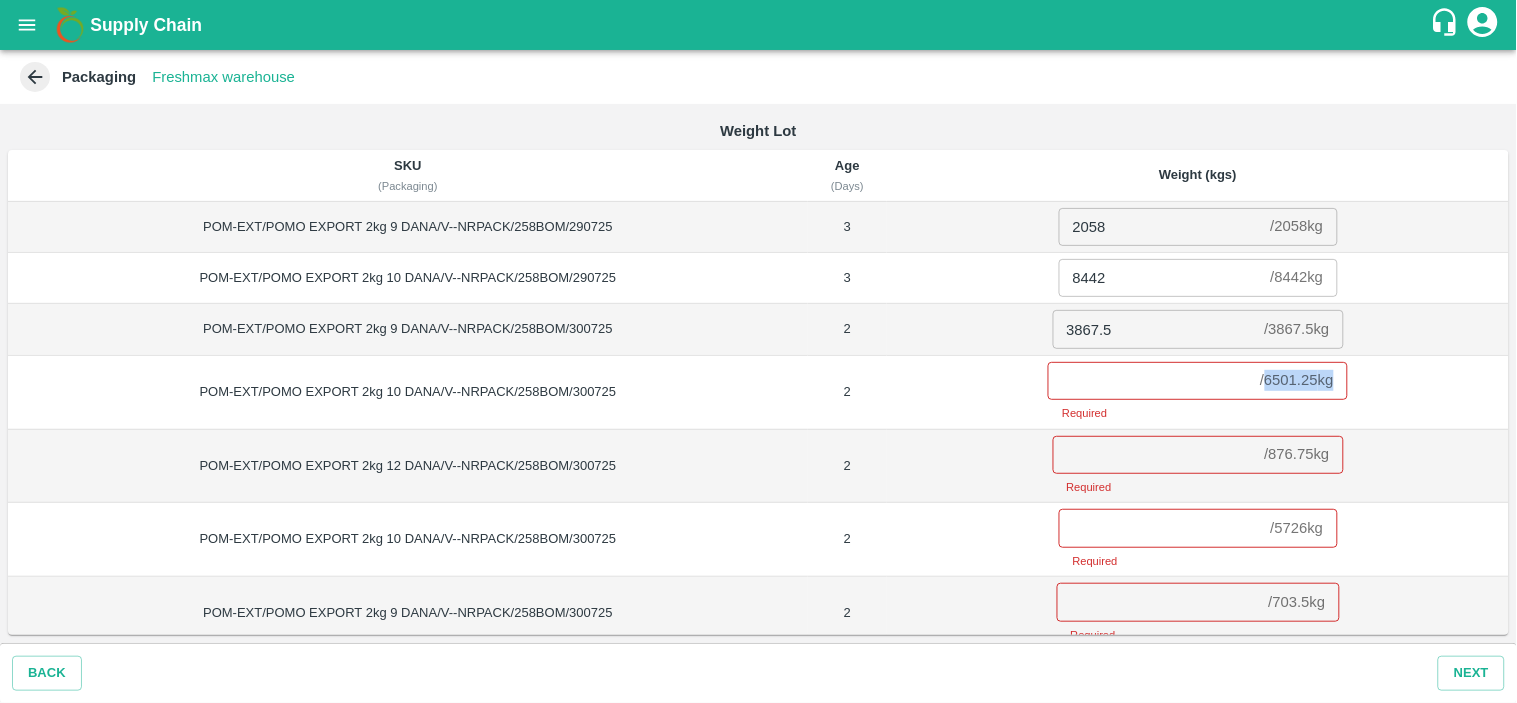 click on "/ 6501.25 kg" at bounding box center (1296, 381) 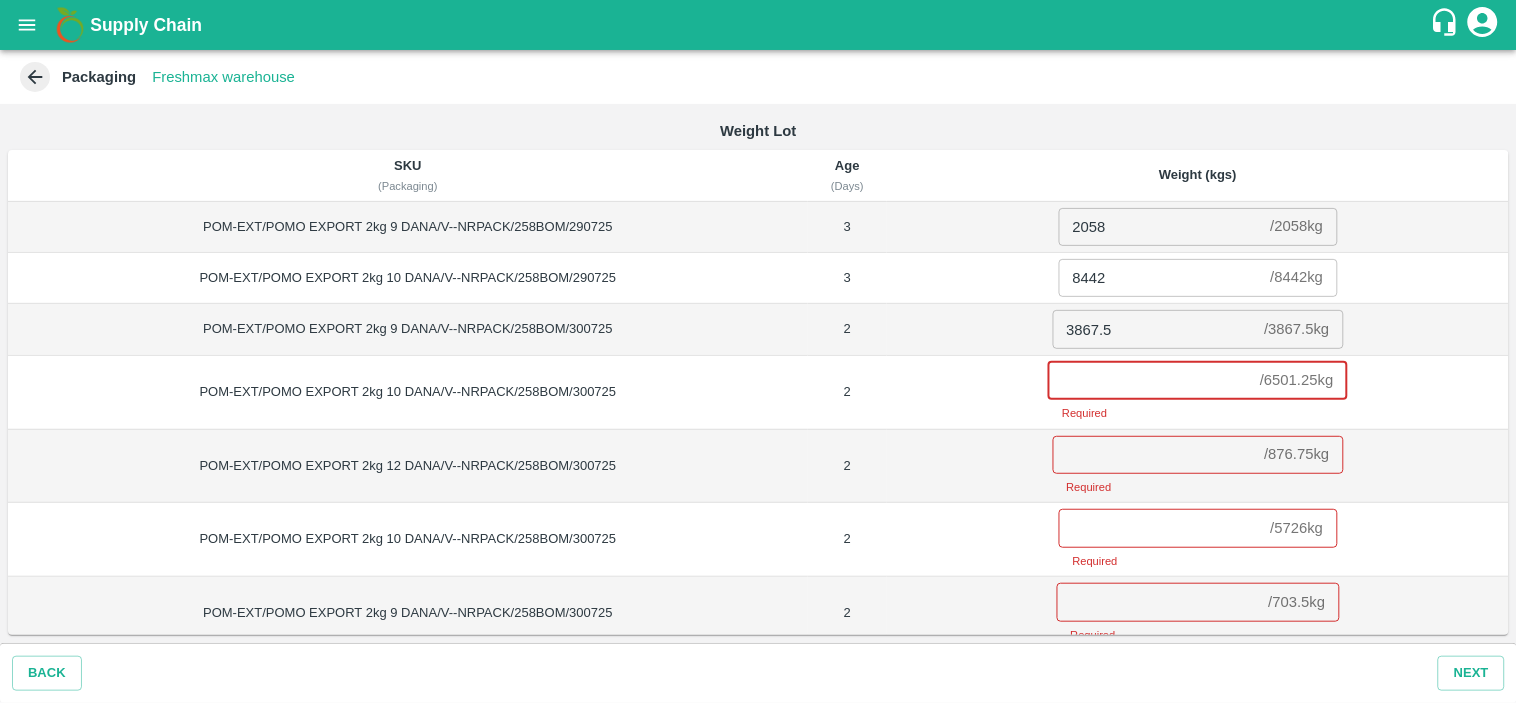 click at bounding box center [1150, 381] 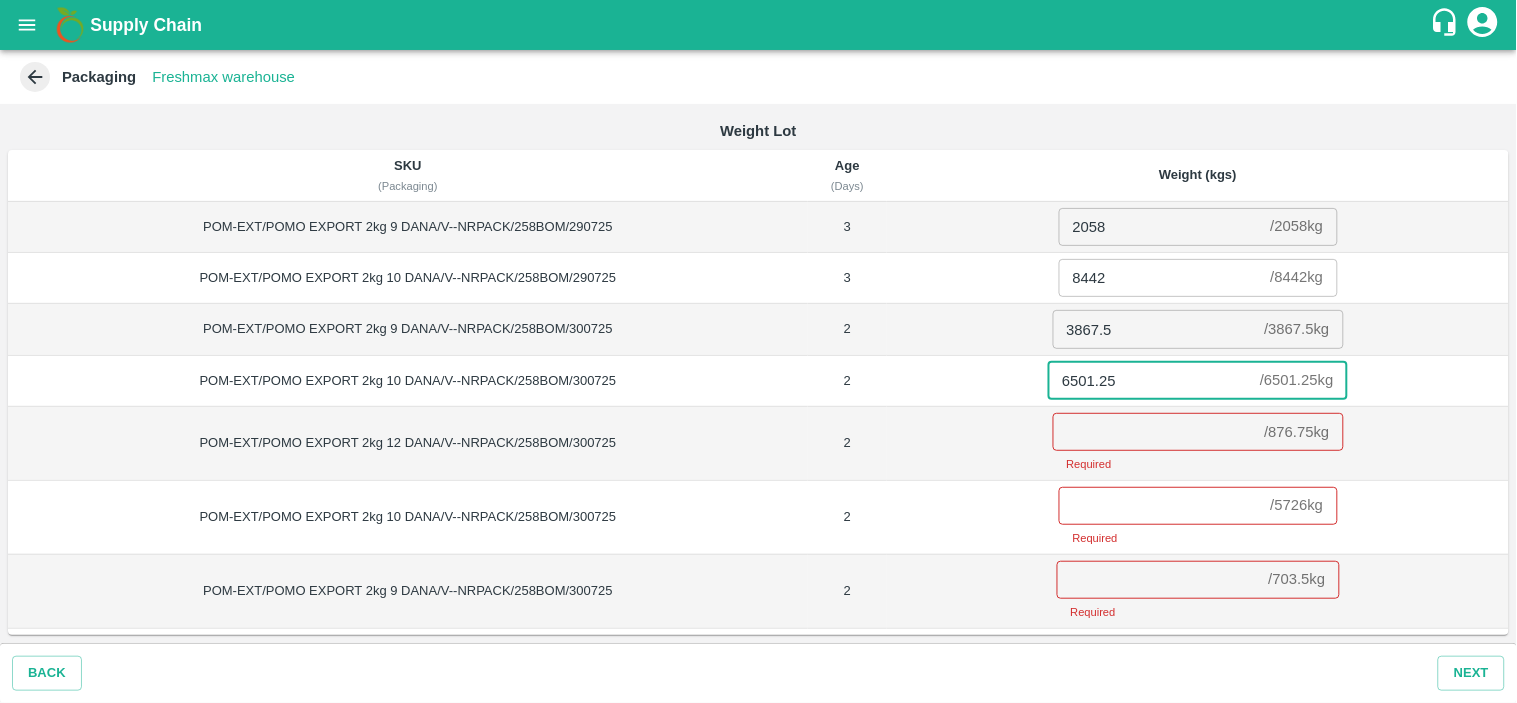 type on "6501.25" 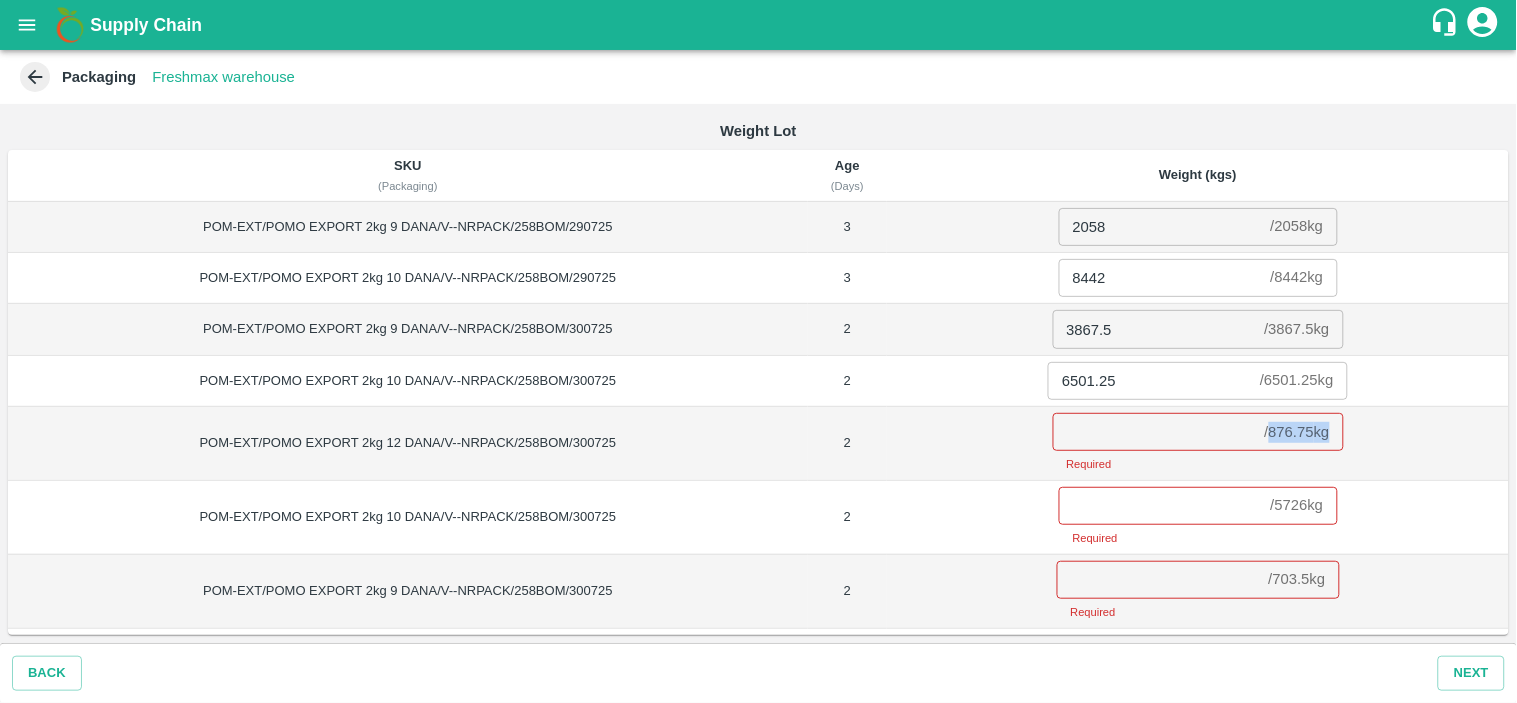 click on "/ 876.75 kg" at bounding box center [1297, 432] 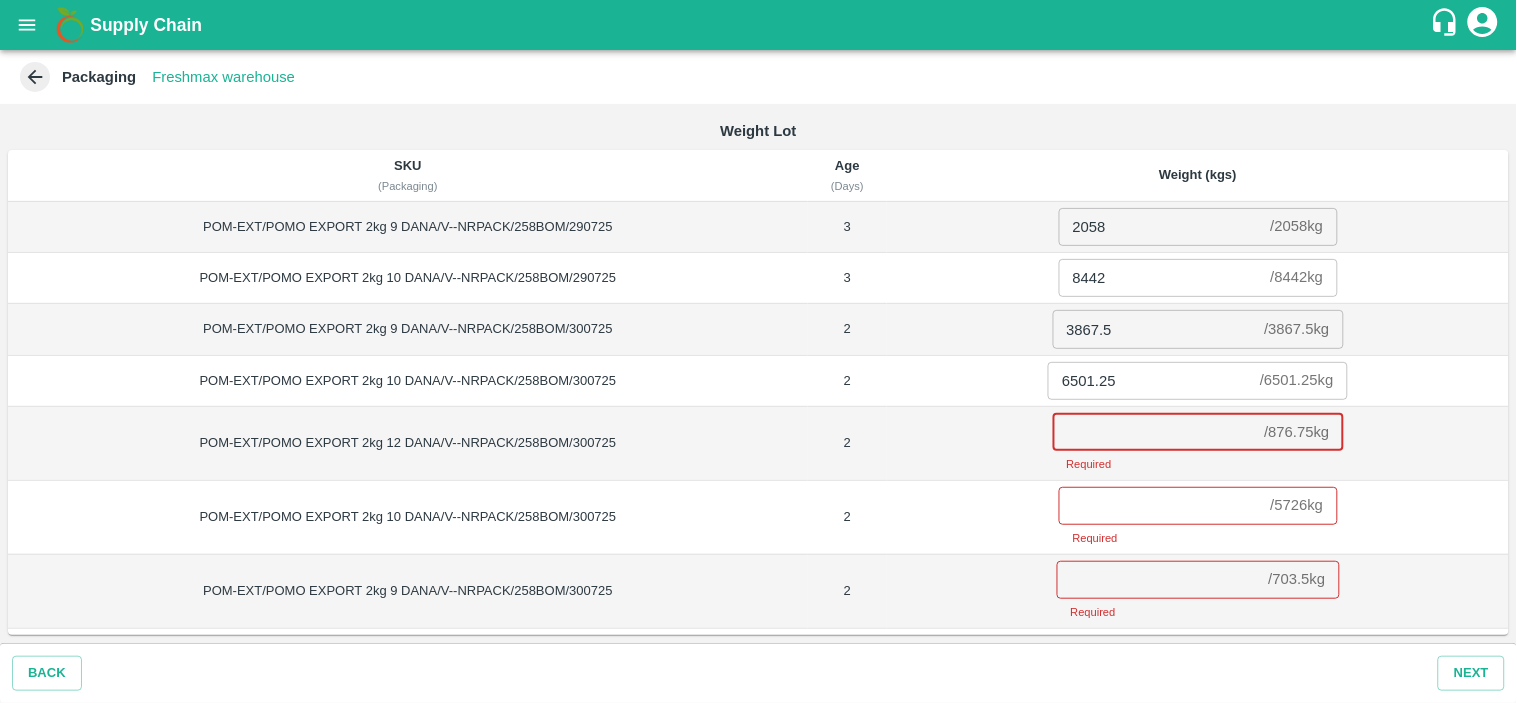 click at bounding box center [1155, 432] 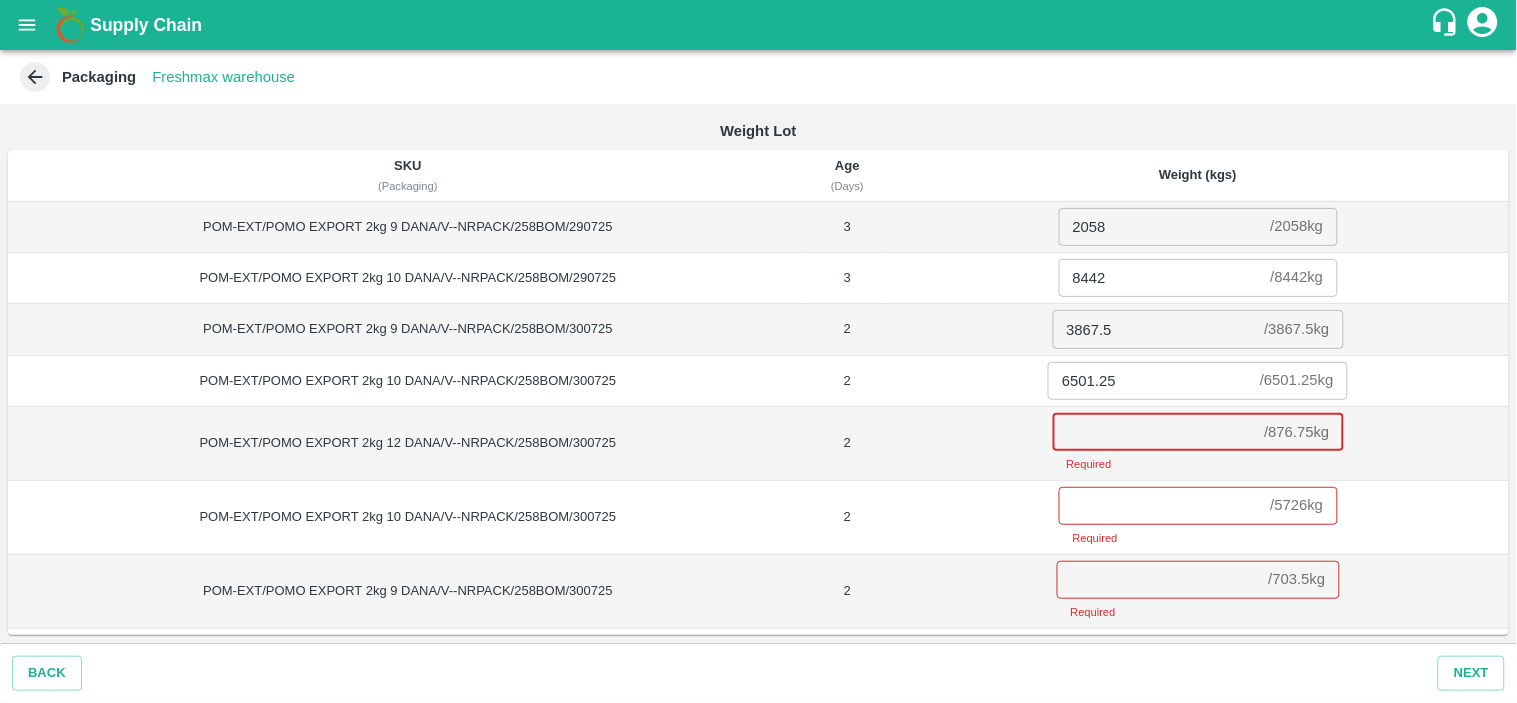 paste on "876.75" 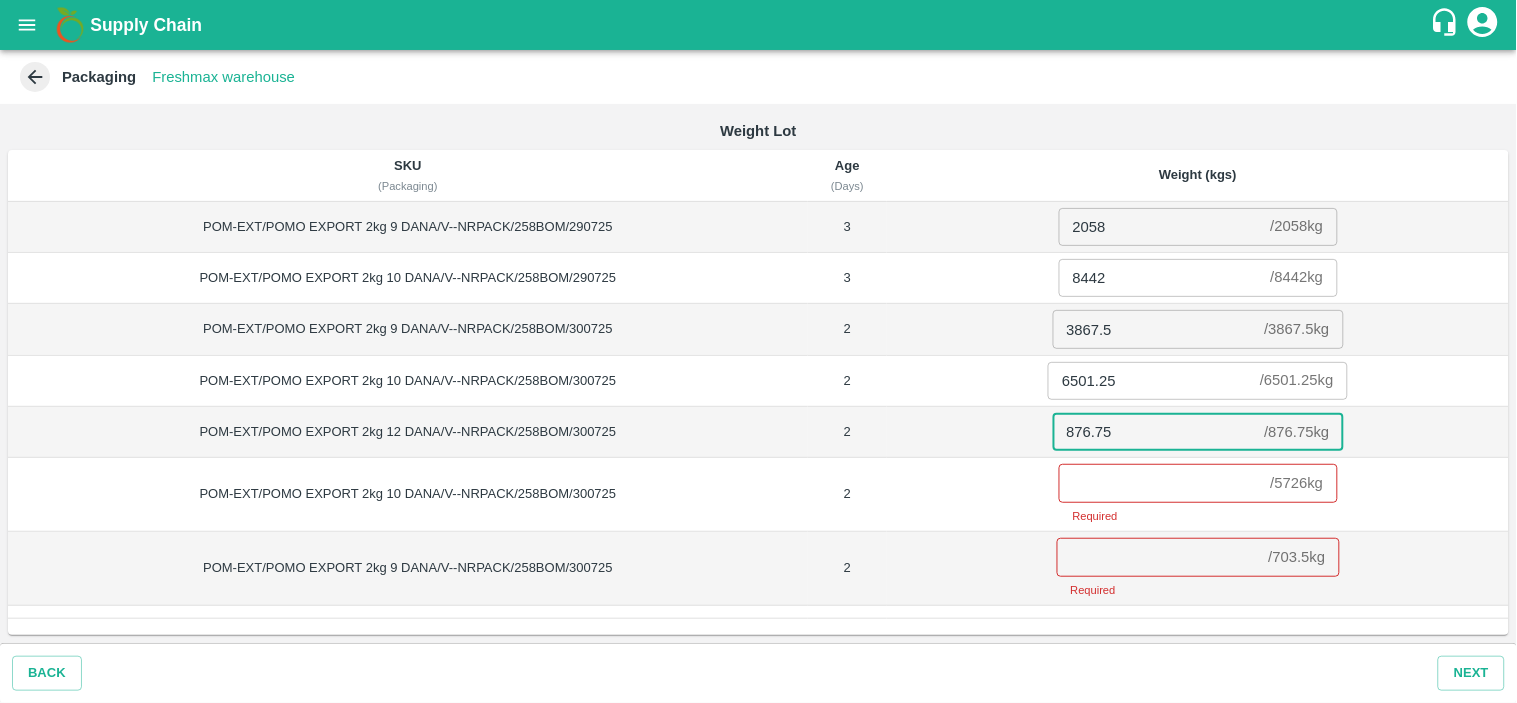 type on "876.75" 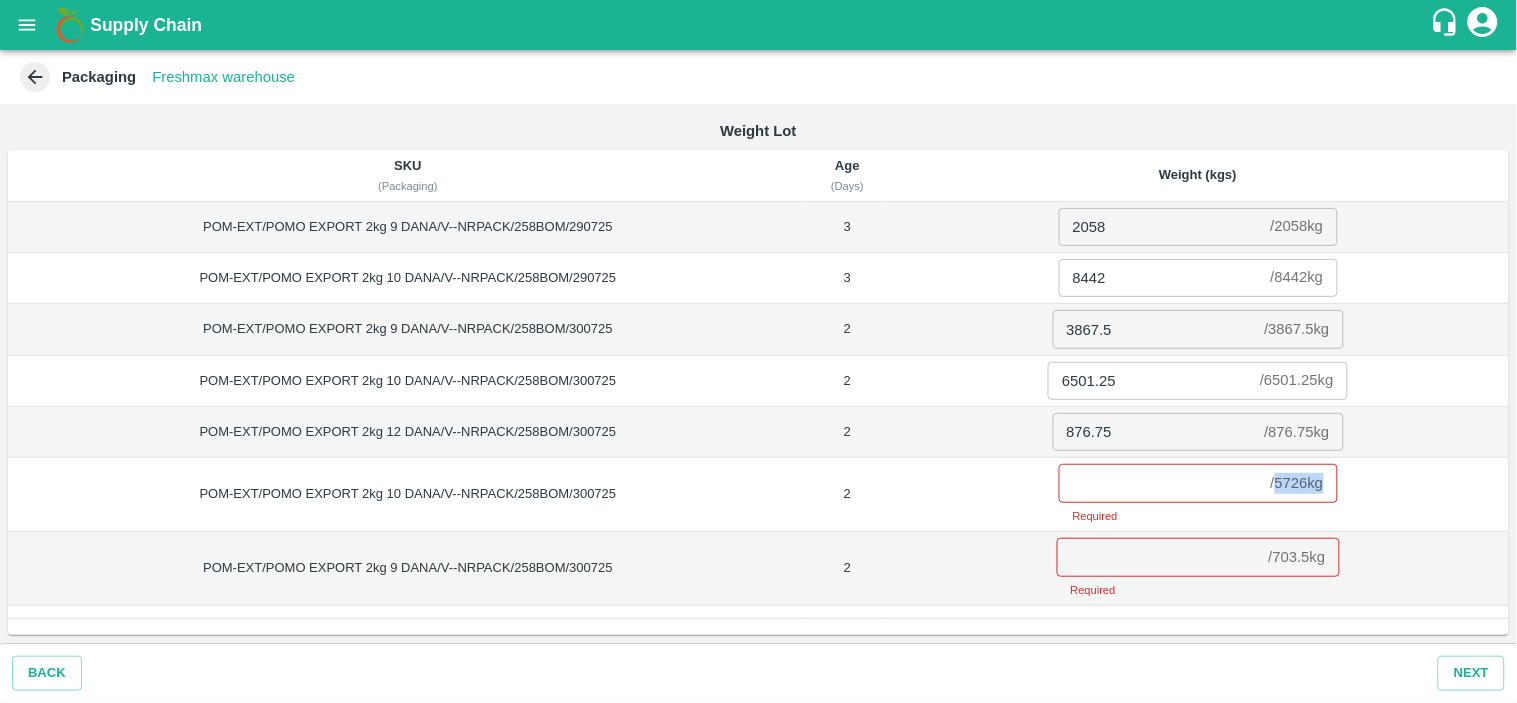 click on "/ 5726 kg" at bounding box center [1297, 483] 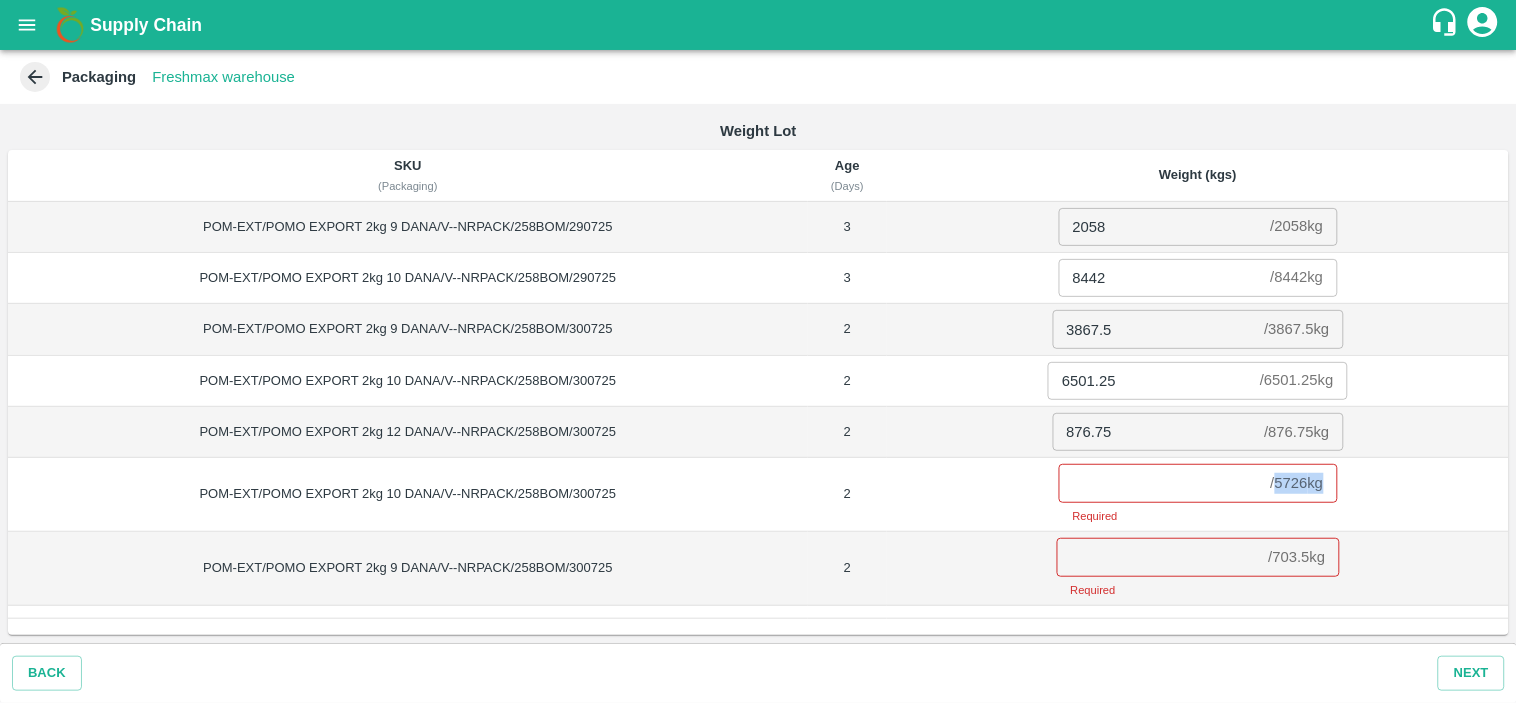 copy on "5726 kg" 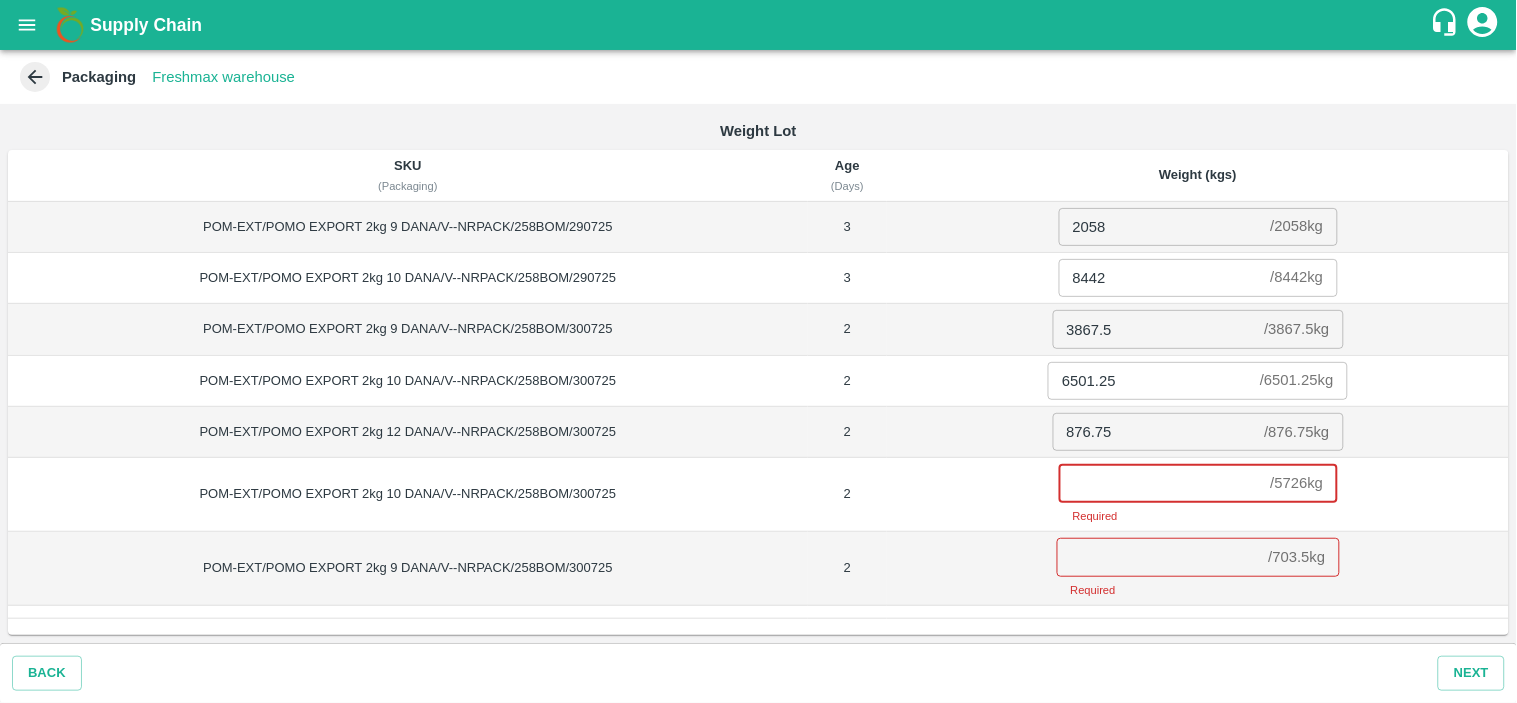 click at bounding box center [1161, 483] 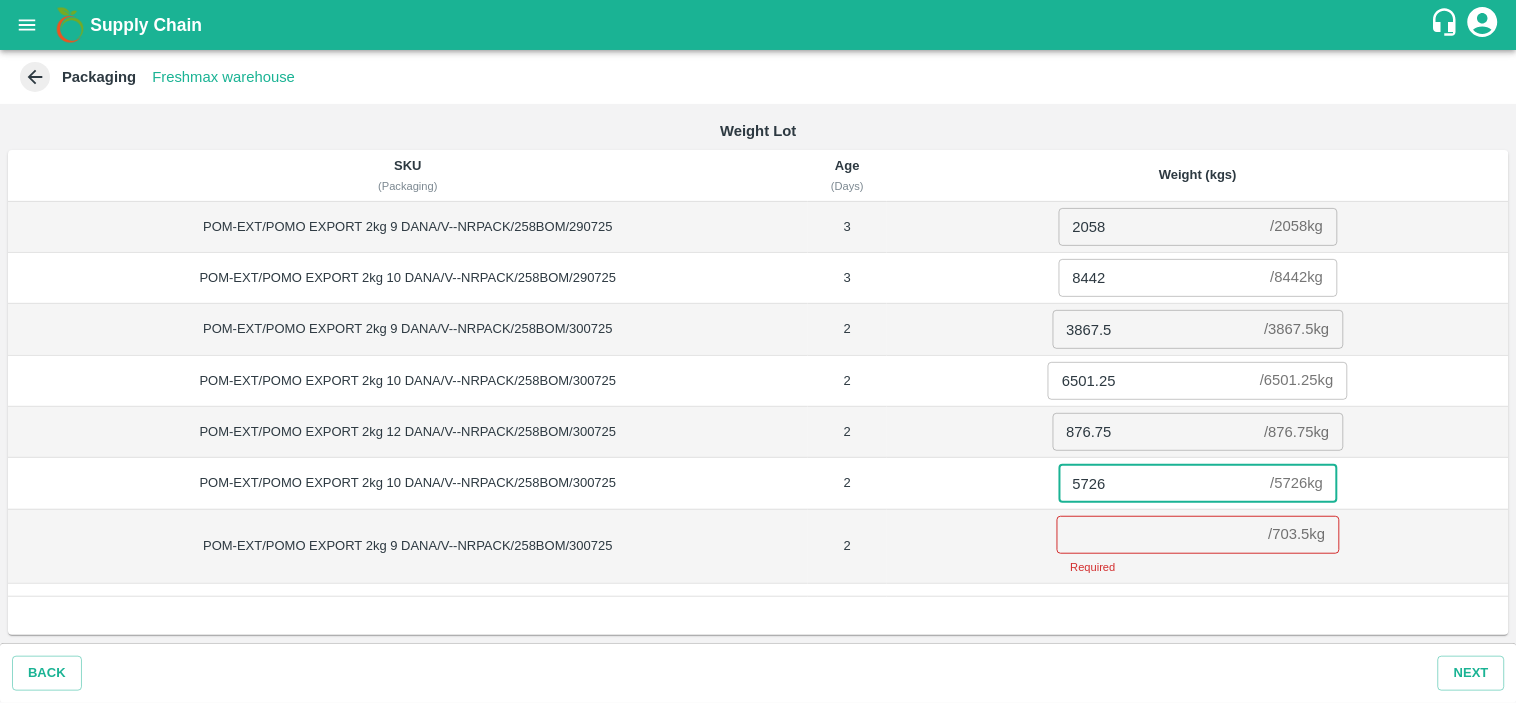 type on "5726" 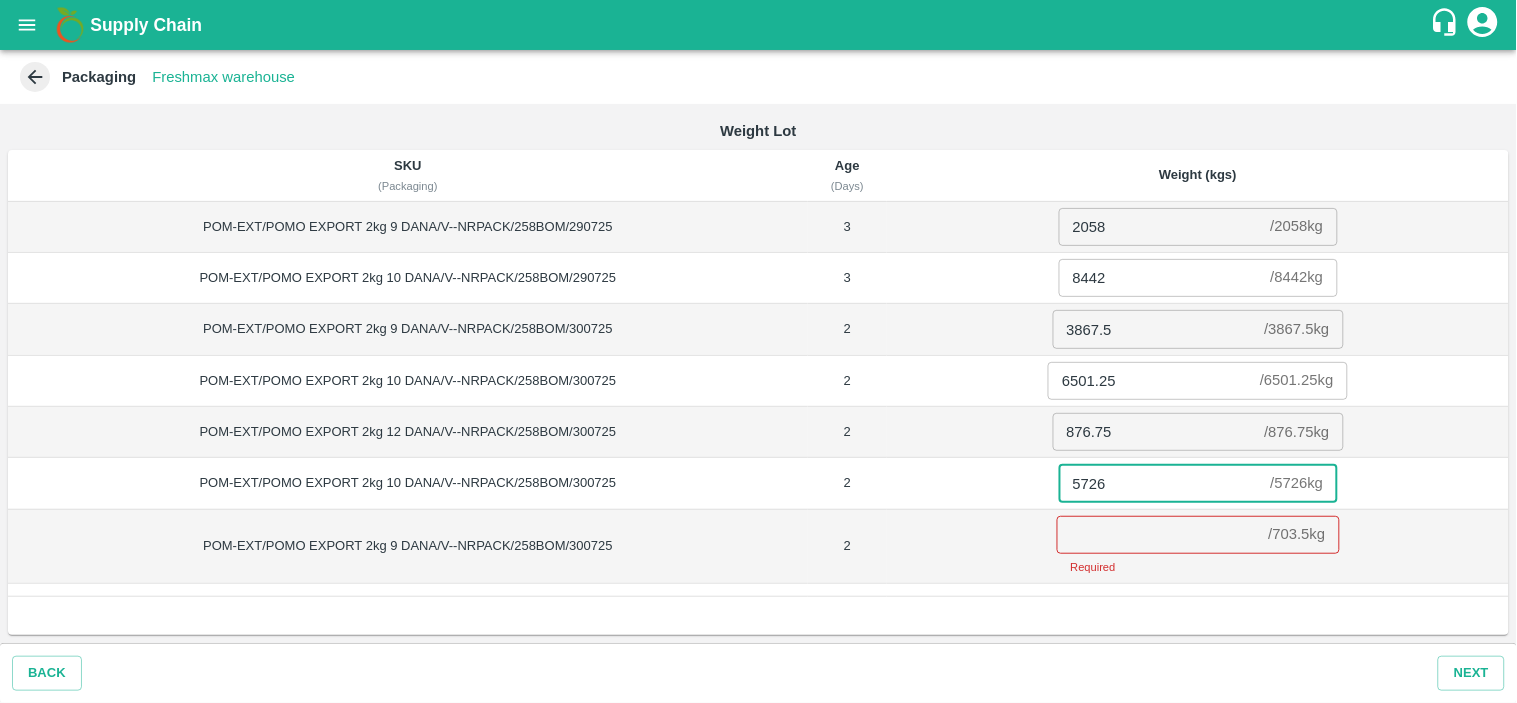 click on "/ 703.5 kg" at bounding box center (1297, 535) 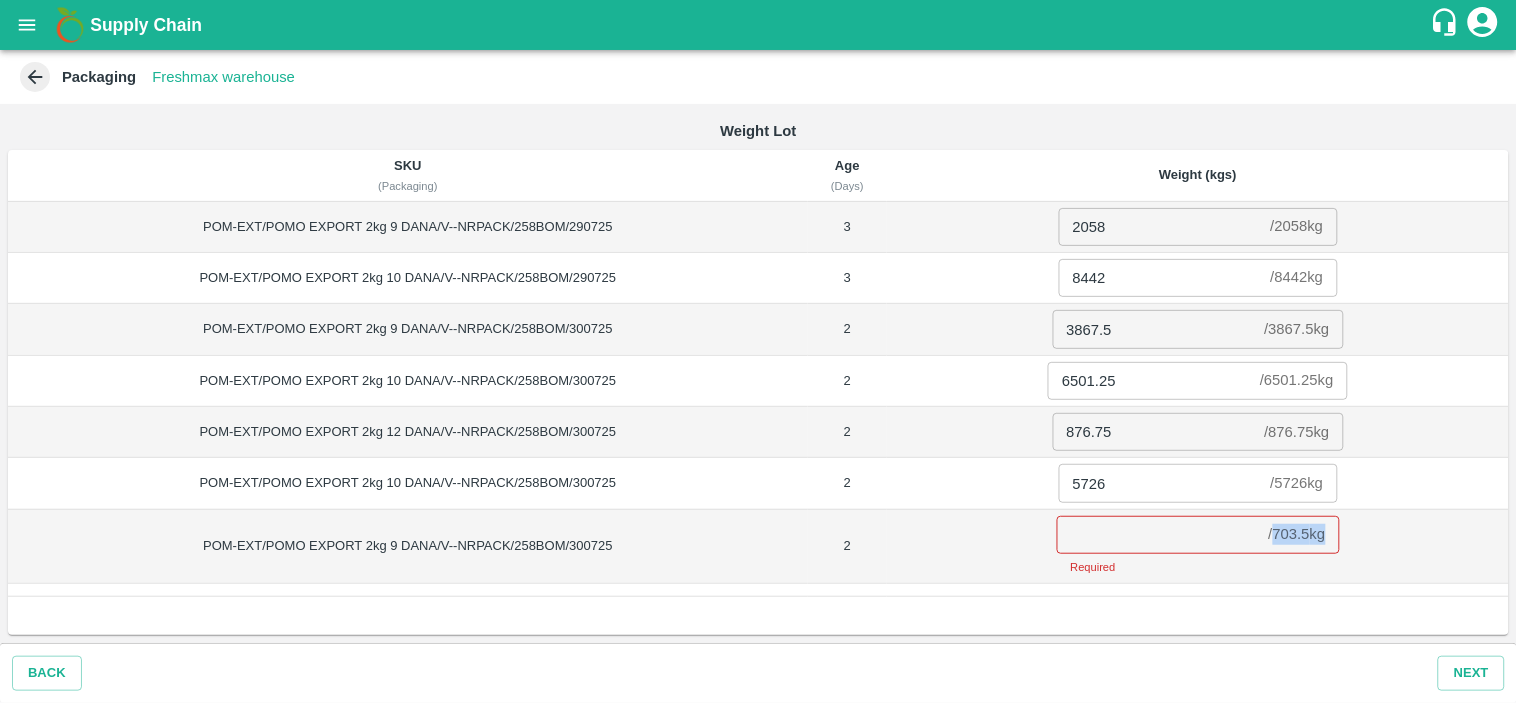 click on "/ 703.5 kg" at bounding box center (1297, 535) 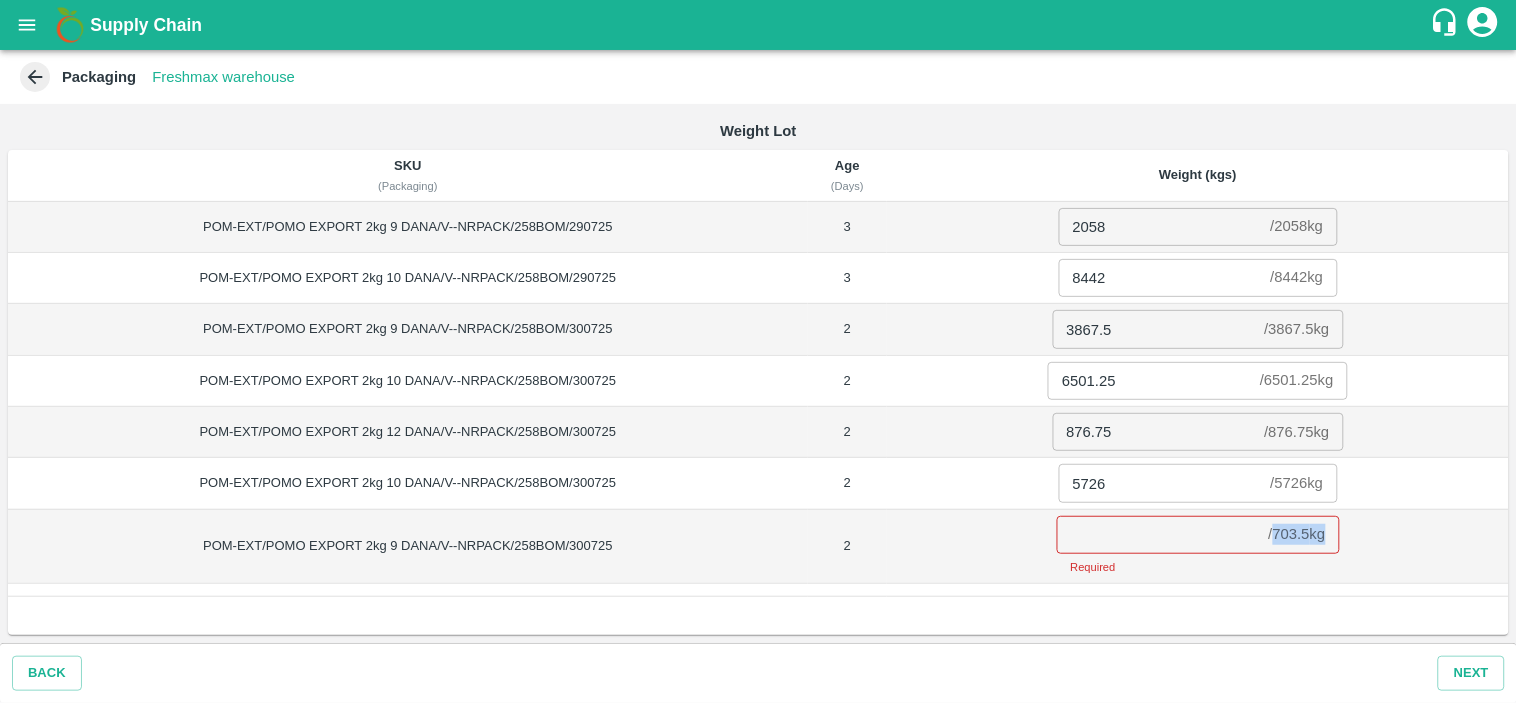 copy on "703.5 kg" 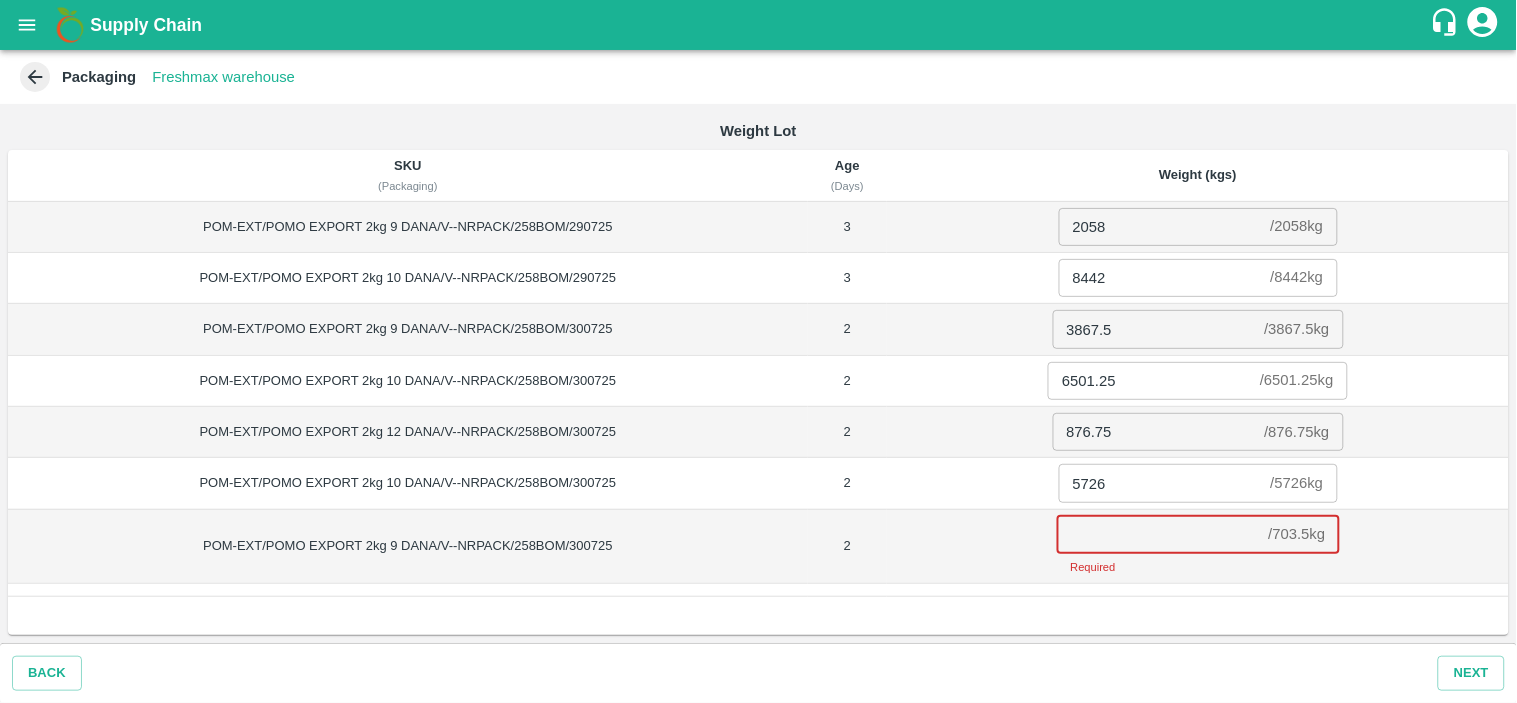 click at bounding box center [1159, 535] 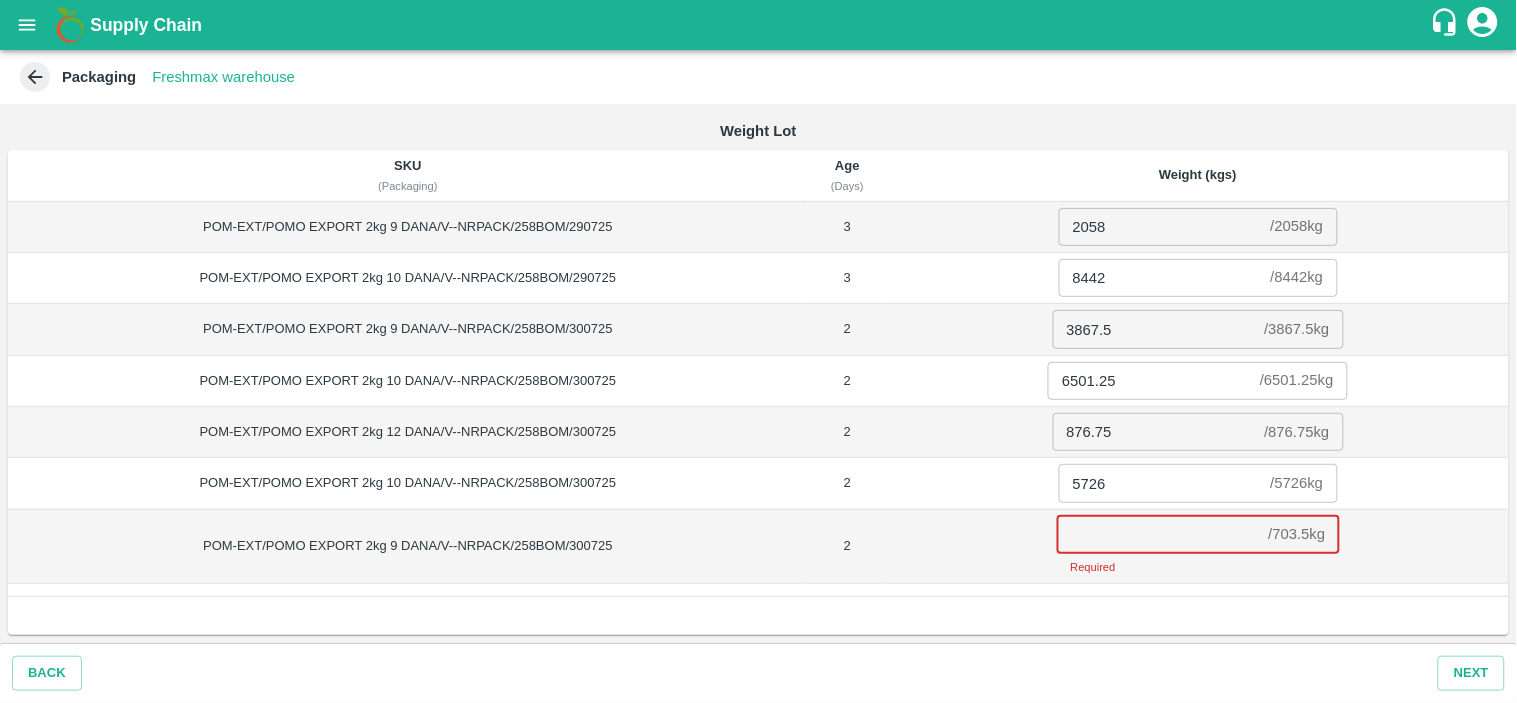 paste on "703.5" 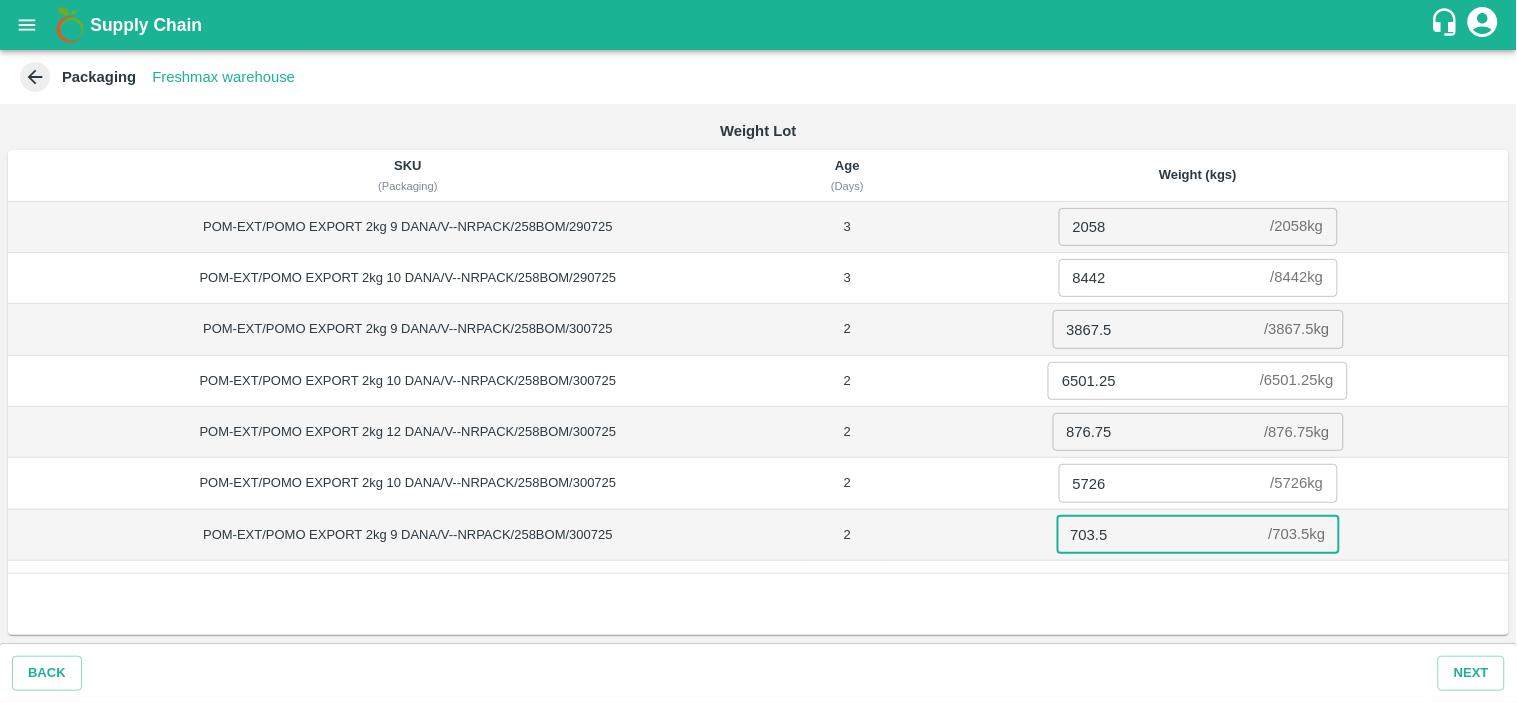 type on "703.5" 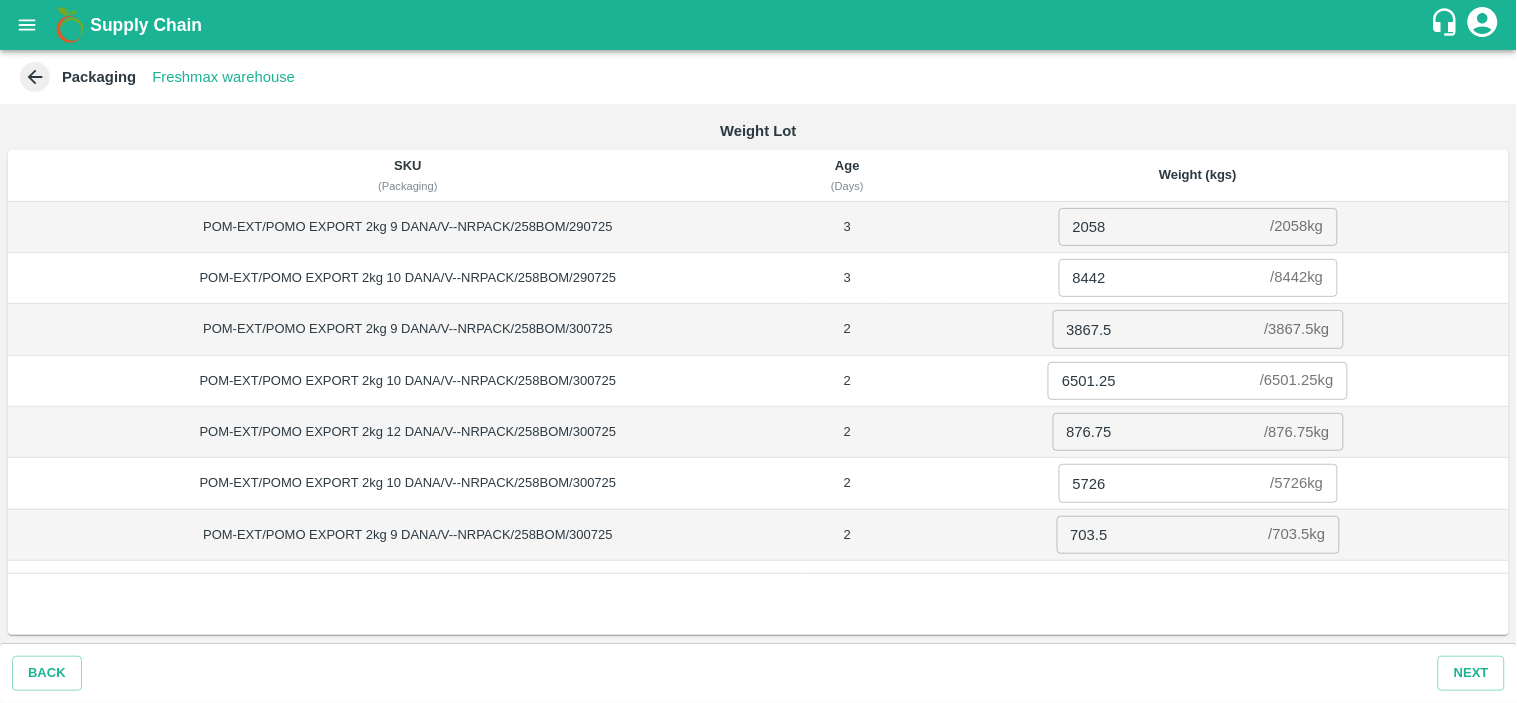 drag, startPoint x: 1516, startPoint y: 455, endPoint x: 1516, endPoint y: 567, distance: 112 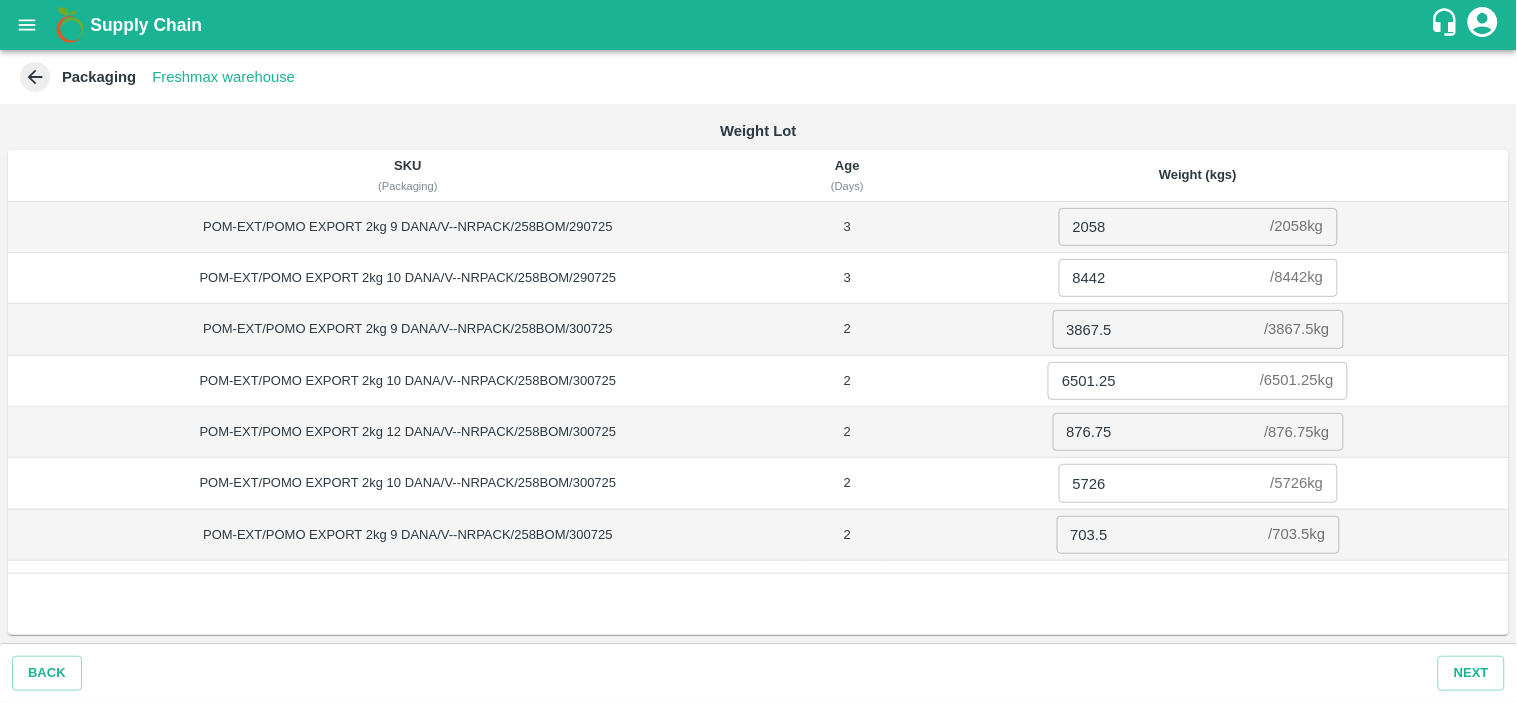 click on "Weight Lot SKU (Packaging) Age (Days) Weight (kgs) POM-EXT/POMO EXPORT 2kg 9 DANA/V--NRPACK/258BOM/290725 3 2058 / 2058 kg ​ POM-EXT/POMO EXPORT 2kg 10 DANA/V--NRPACK/258BOM/290725 3 8442 / 8442 kg ​ POM-EXT/POMO EXPORT 2kg 9 DANA/V--NRPACK/258BOM/300725 2 3867.5 / 3867.5 kg ​ POM-EXT/POMO EXPORT 2kg 10 DANA/V--NRPACK/258BOM/300725 2 6501.25 / 6501.25 kg ​ POM-EXT/POMO EXPORT 2kg 12 DANA/V--NRPACK/258BOM/300725 2 876.75 / 876.75 kg ​ POM-EXT/POMO EXPORT 2kg 10 DANA/V--NRPACK/258BOM/300725 2 5726 / 5726 kg ​ POM-EXT/POMO EXPORT 2kg 9 DANA/V--NRPACK/258BOM/300725 2 703.5 / 703.5 kg ​" at bounding box center (758, 373) 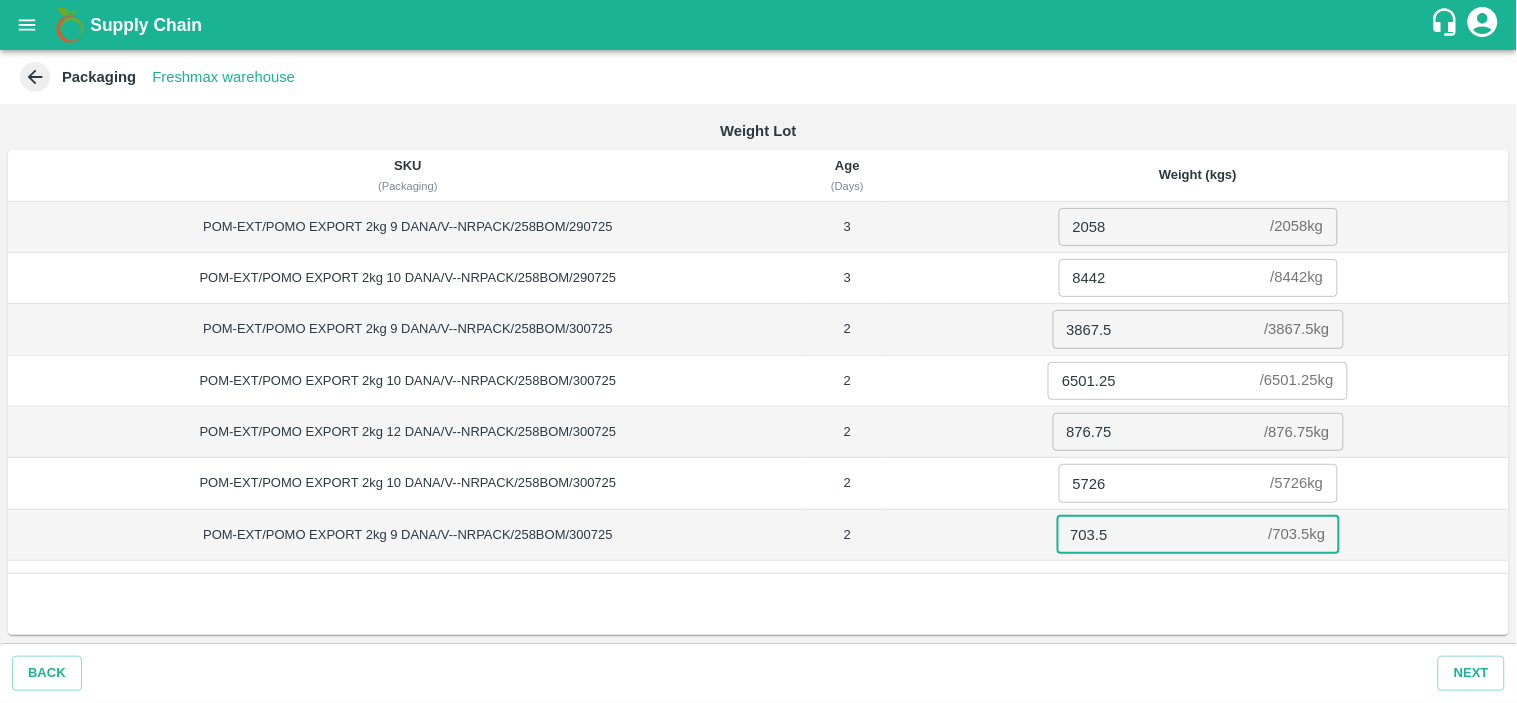 click on "703.5" at bounding box center (1159, 535) 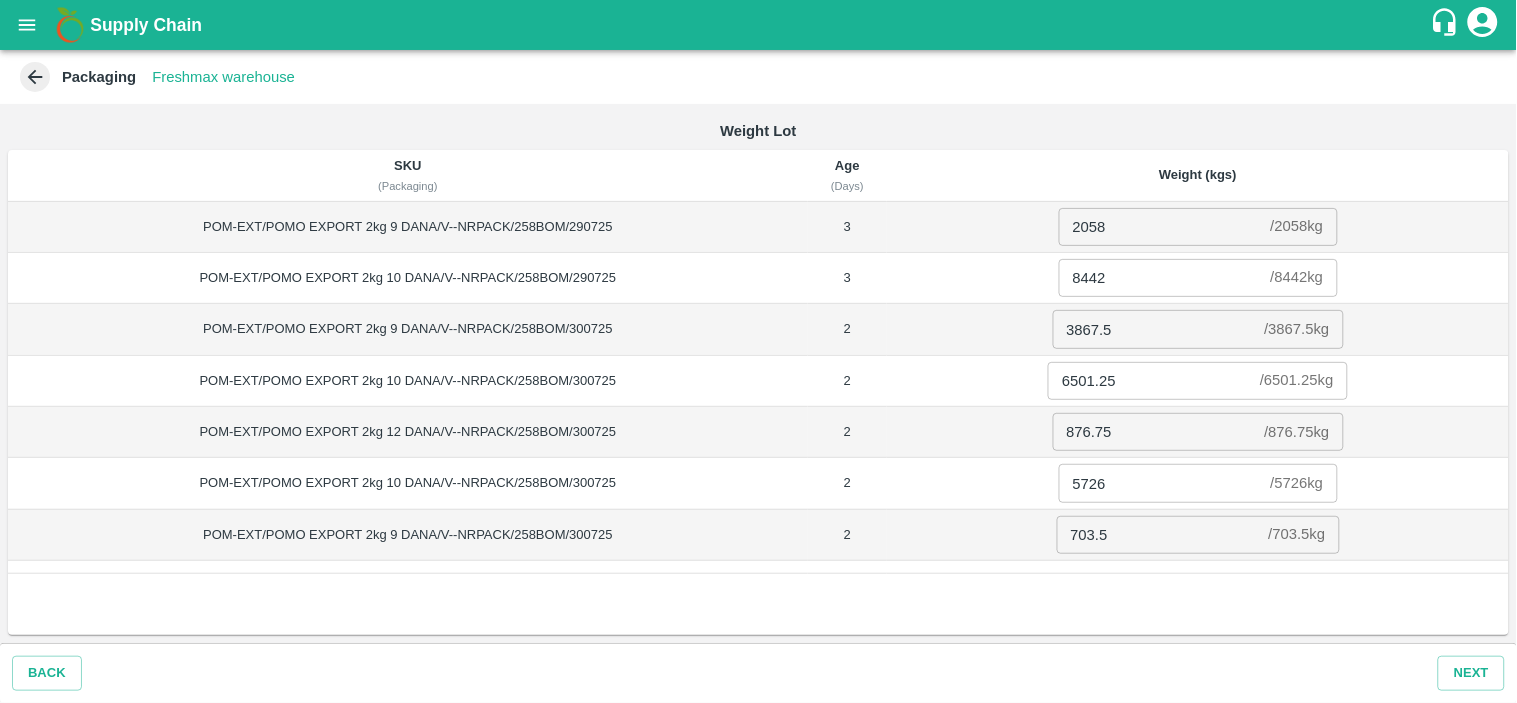 click on "SKU (Packaging) Age (Days) Weight (kgs) POM-EXT/POMO EXPORT 2kg 9 DANA/V--NRPACK/258BOM/290725 3 2058 / 2058 kg ​ POM-EXT/POMO EXPORT 2kg 10 DANA/V--NRPACK/258BOM/290725 3 8442 / 8442 kg ​ POM-EXT/POMO EXPORT 2kg 9 DANA/V--NRPACK/258BOM/300725 2 3867.5 / 3867.5 kg ​ POM-EXT/POMO EXPORT 2kg 10 DANA/V--NRPACK/258BOM/300725 2 6501.25 / 6501.25 kg ​ POM-EXT/POMO EXPORT 2kg 12 DANA/V--NRPACK/258BOM/300725 2 876.75 / 876.75 kg ​ POM-EXT/POMO EXPORT 2kg 10 DANA/V--NRPACK/258BOM/300725 2 5726 / 5726 kg ​ POM-EXT/POMO EXPORT 2kg 9 DANA/V--NRPACK/258BOM/300725 2 703.5 / 703.5 kg ​" at bounding box center [758, 392] 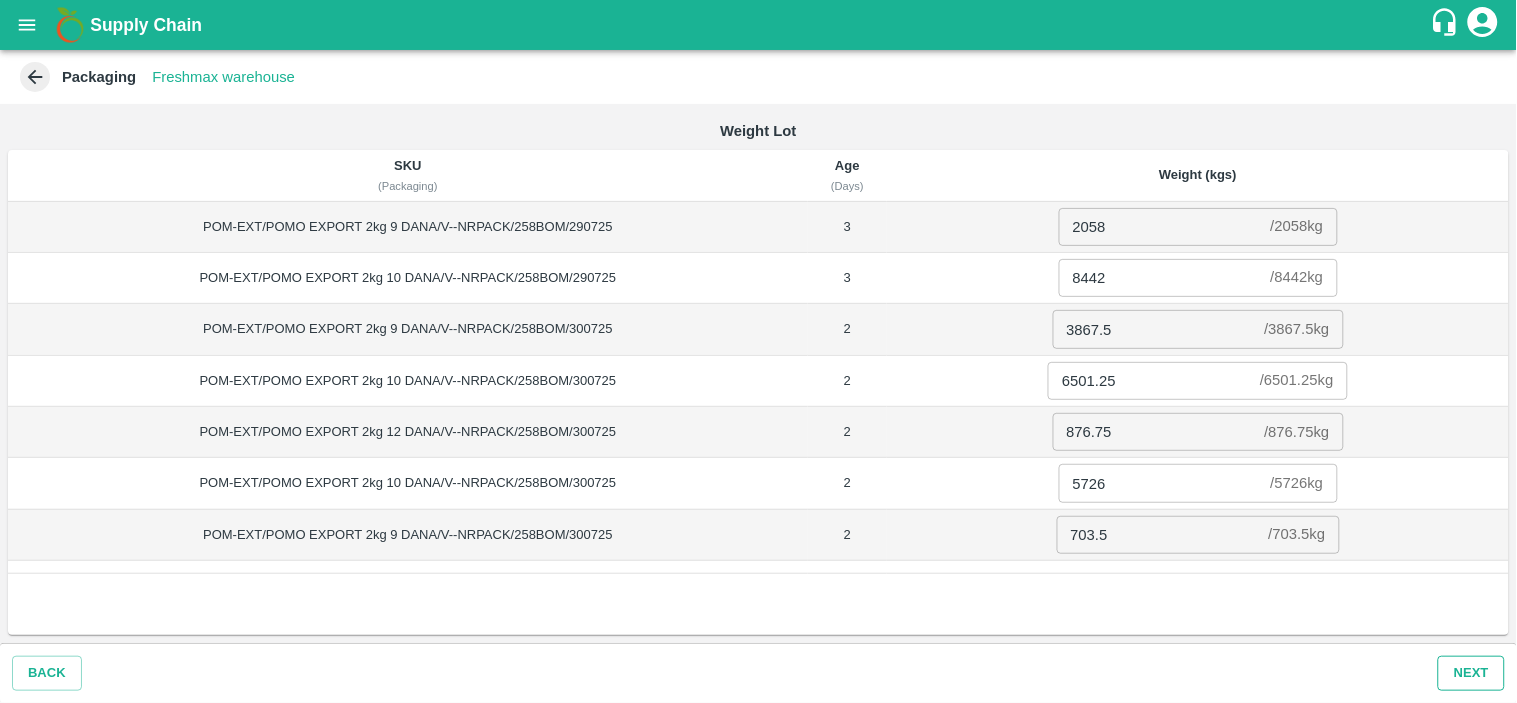 click on "Next" at bounding box center [1471, 673] 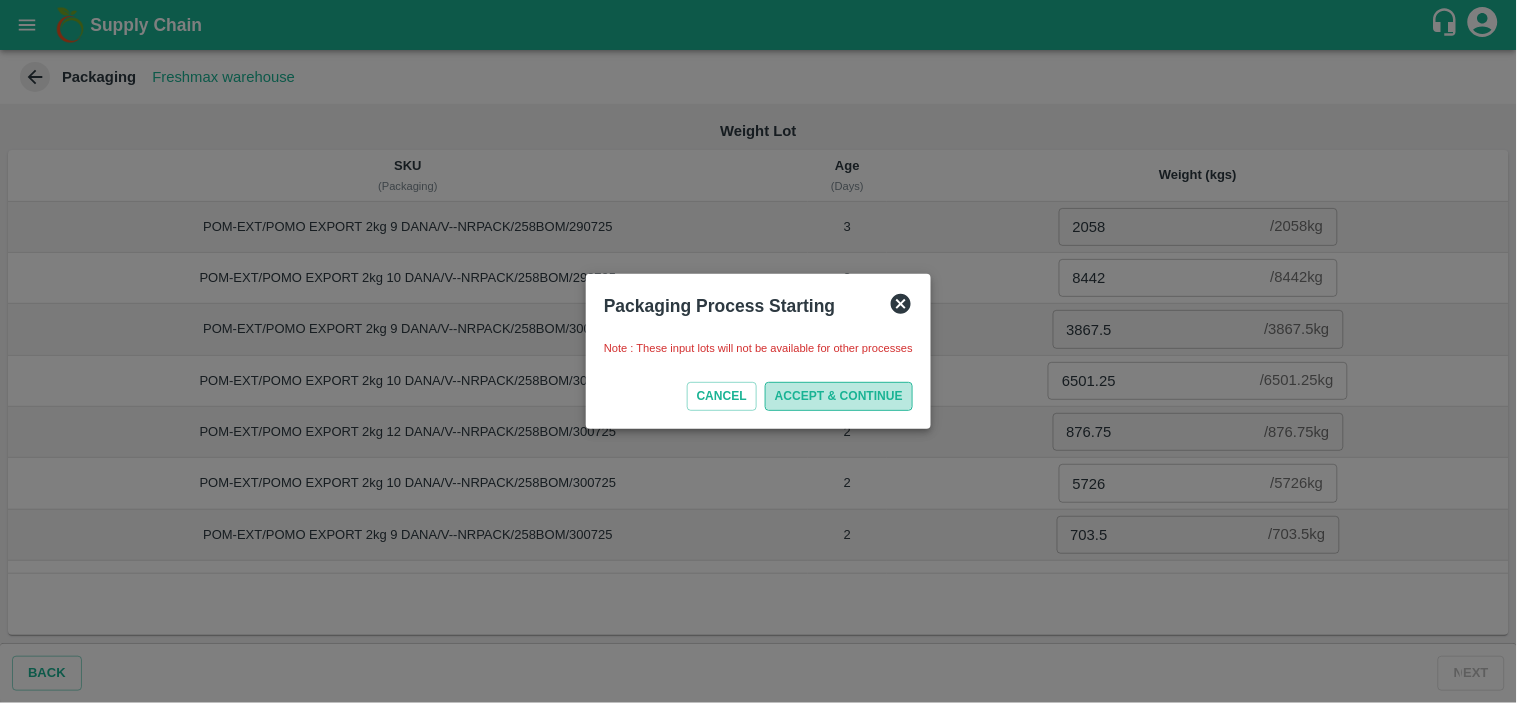 click on "ACCEPT & CONTINUE" at bounding box center (839, 396) 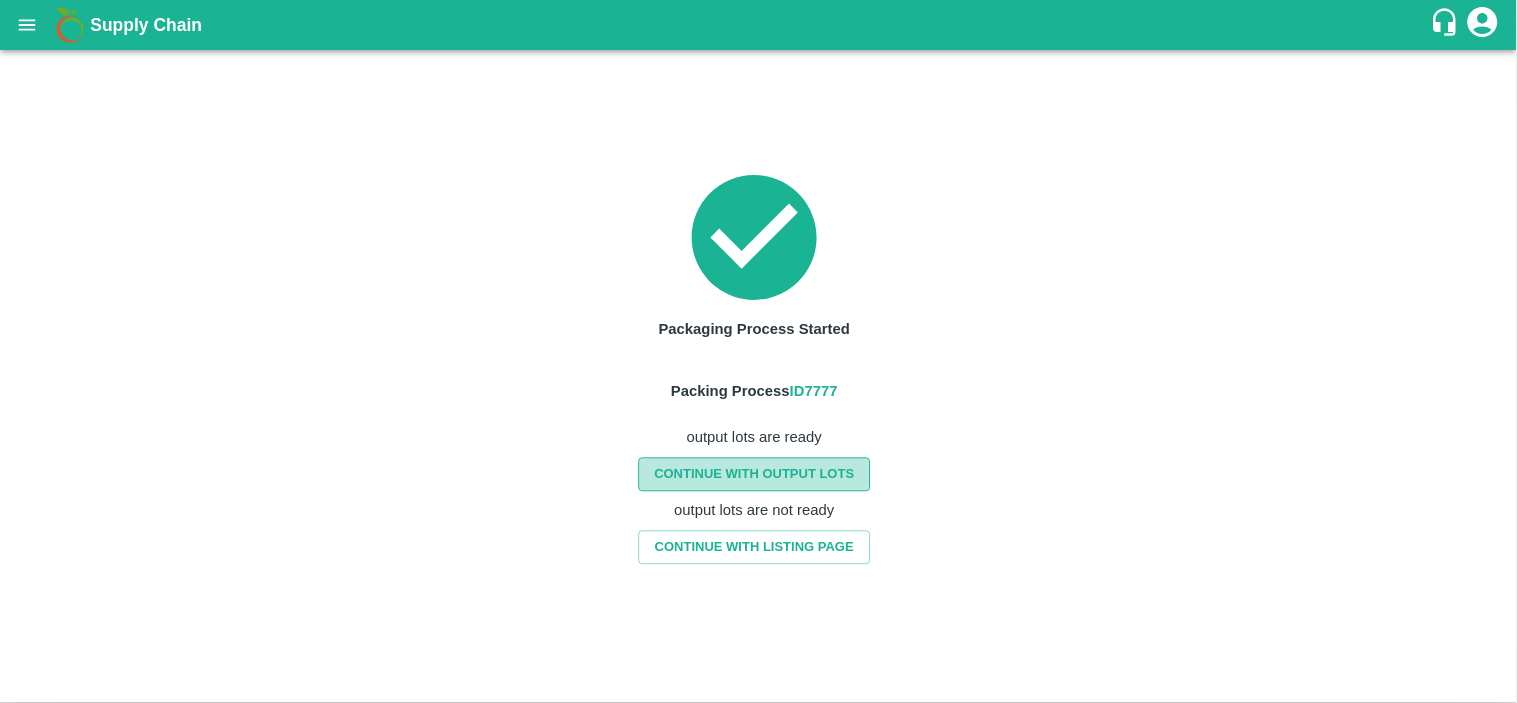 click on "CONTINUE WITH OUTPUT LOTS" at bounding box center (754, 474) 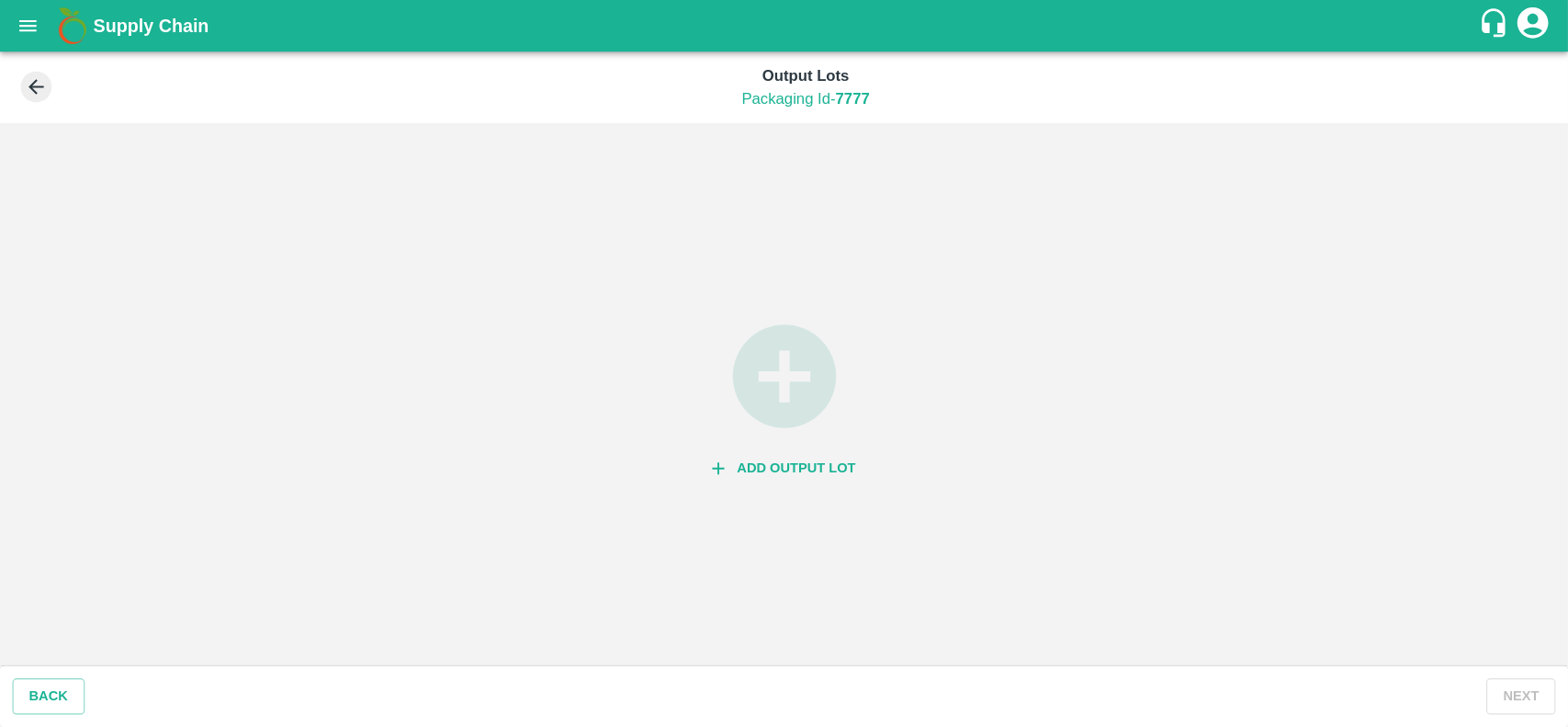 scroll, scrollTop: 0, scrollLeft: 0, axis: both 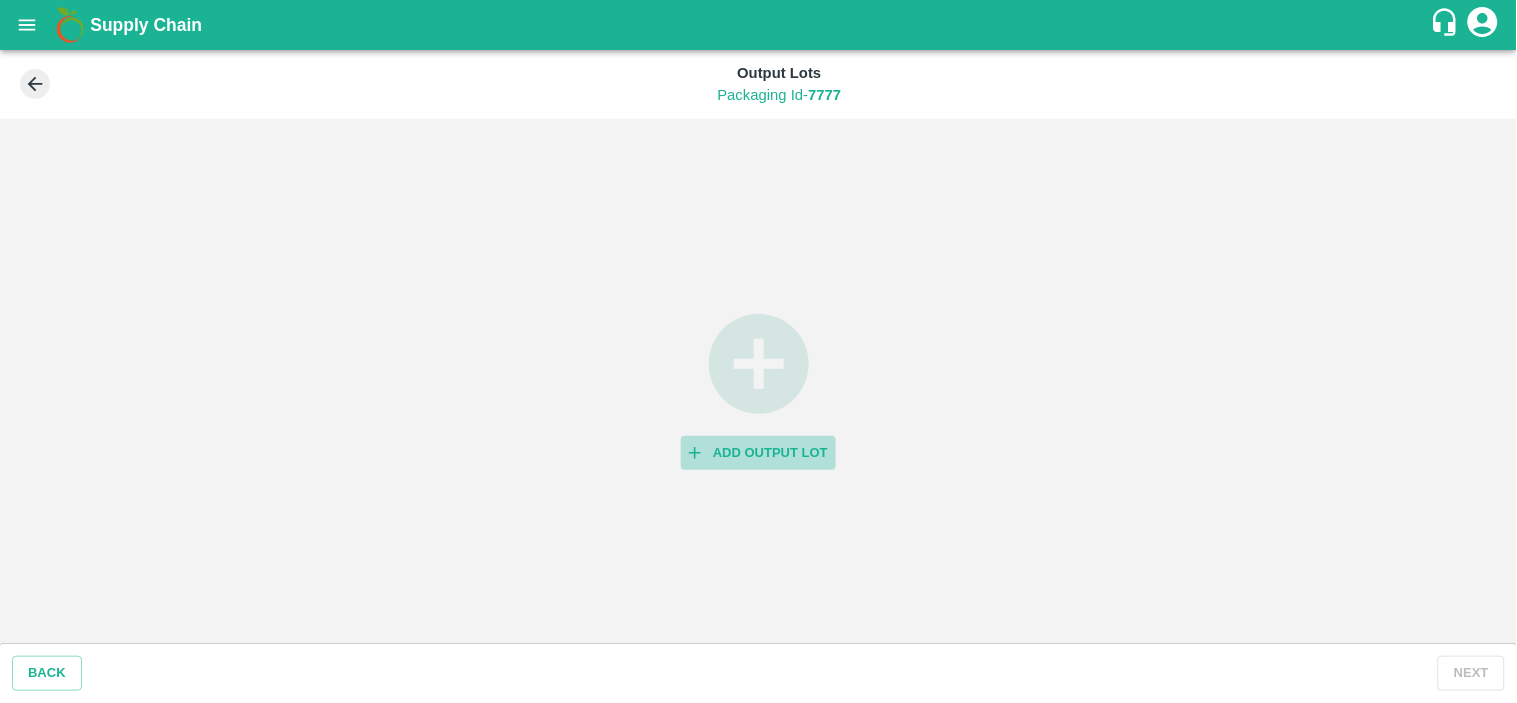 click on "Add Output Lot" at bounding box center (758, 453) 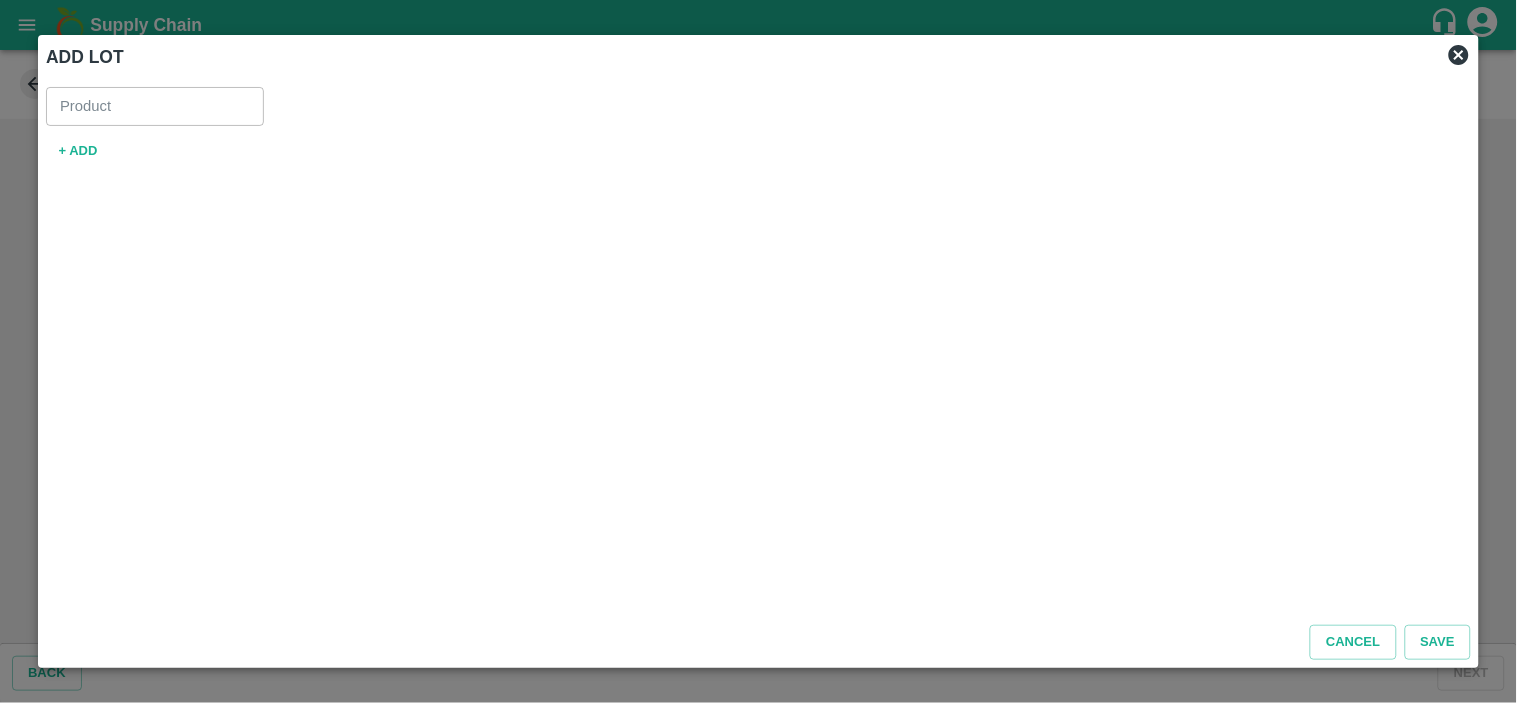type on "Pomegranate Export" 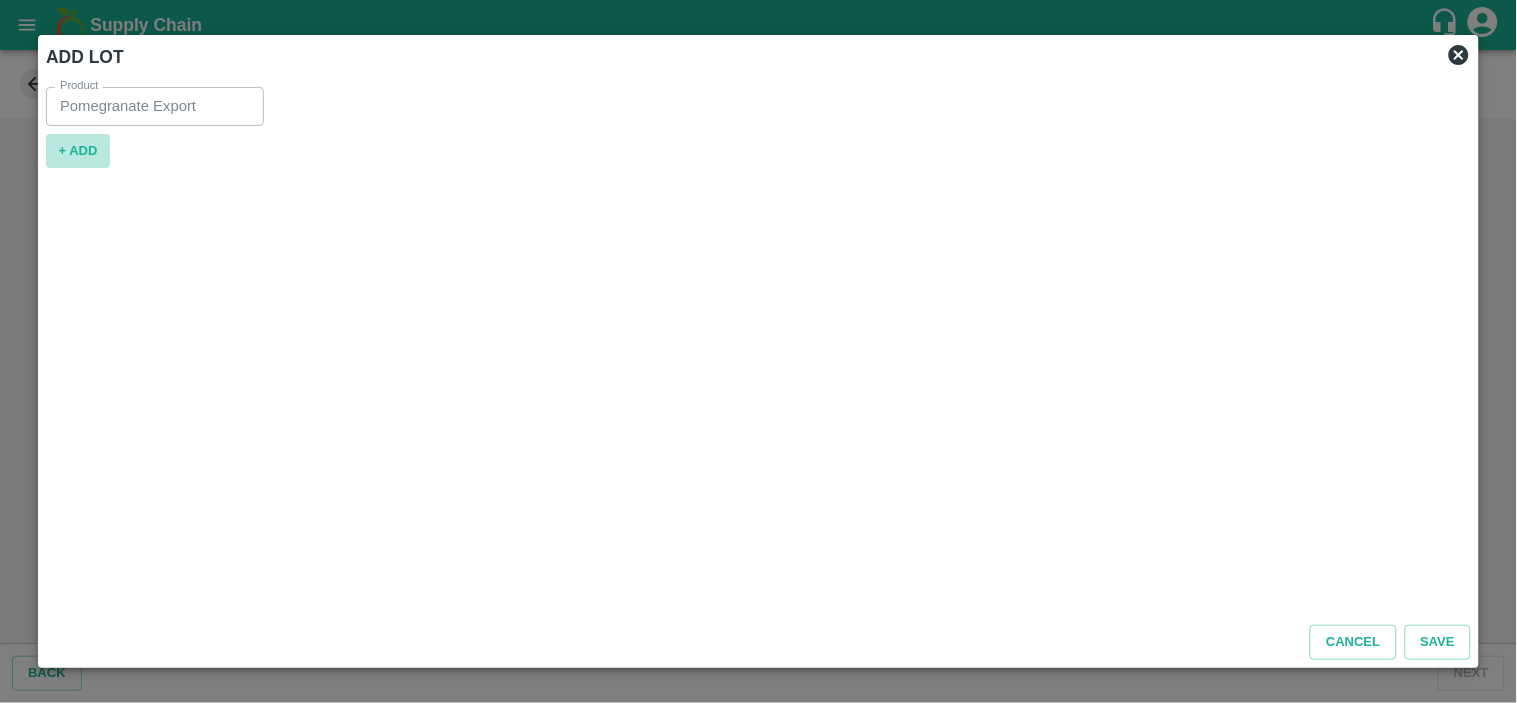 click on "+ ADD" at bounding box center (78, 151) 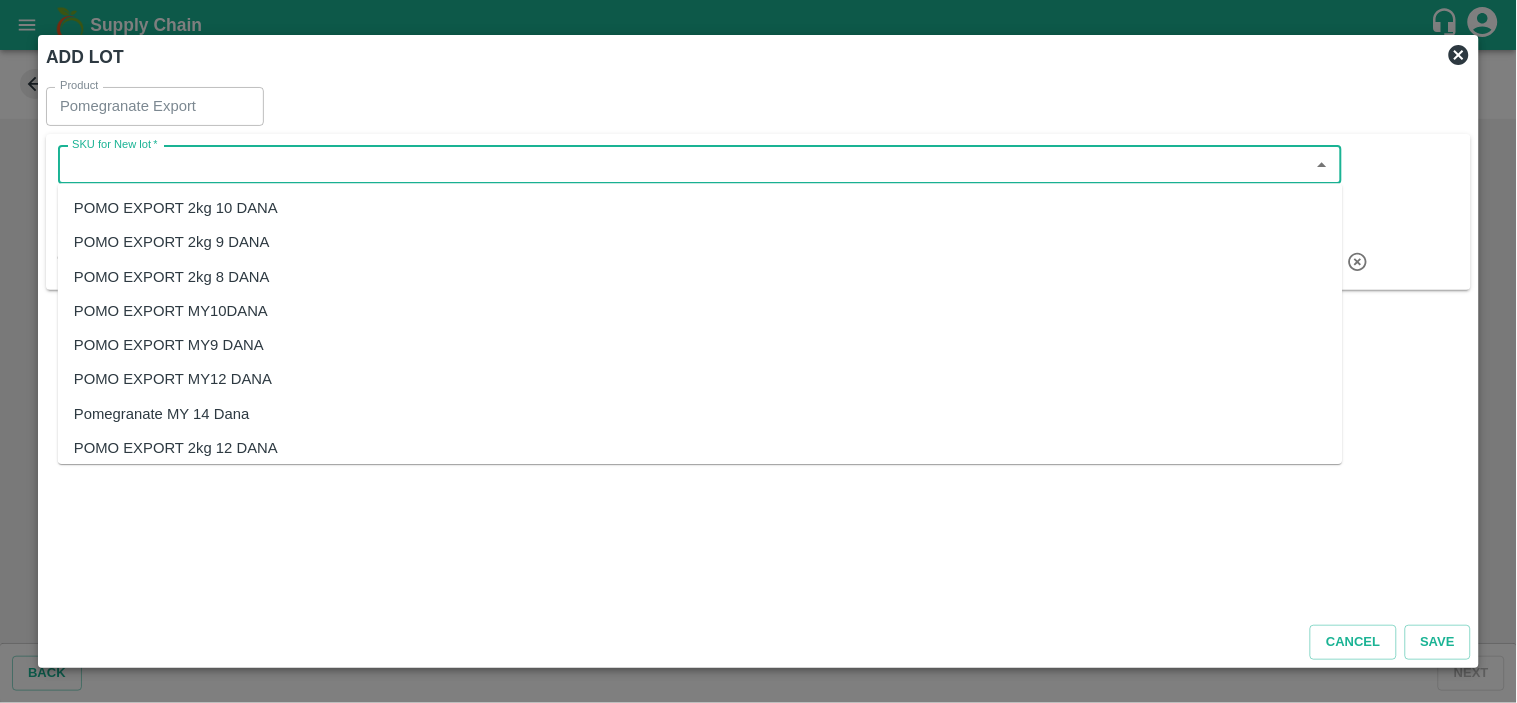 click on "SKU for New lot   *" at bounding box center [683, 165] 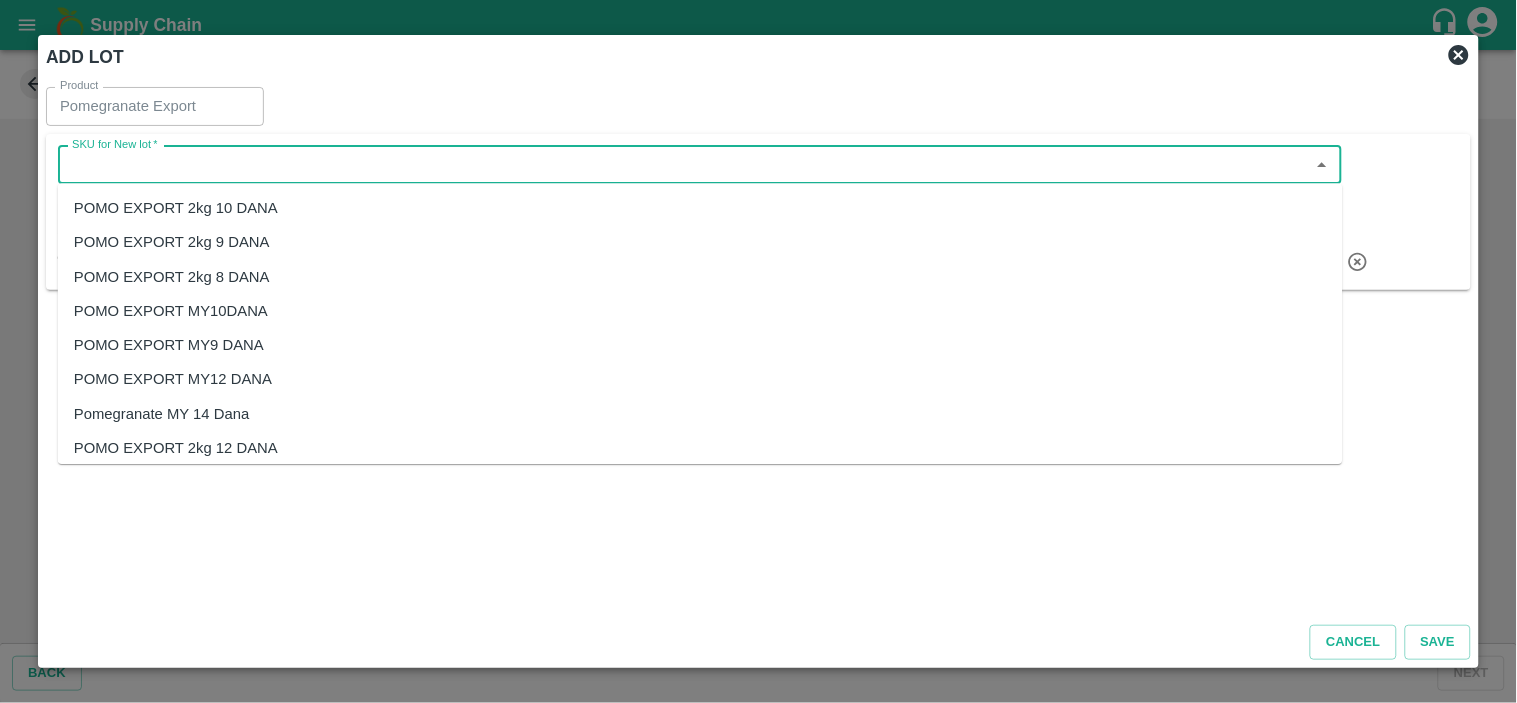 click on "POMO EXPORT 2kg 10 DANA" at bounding box center [176, 208] 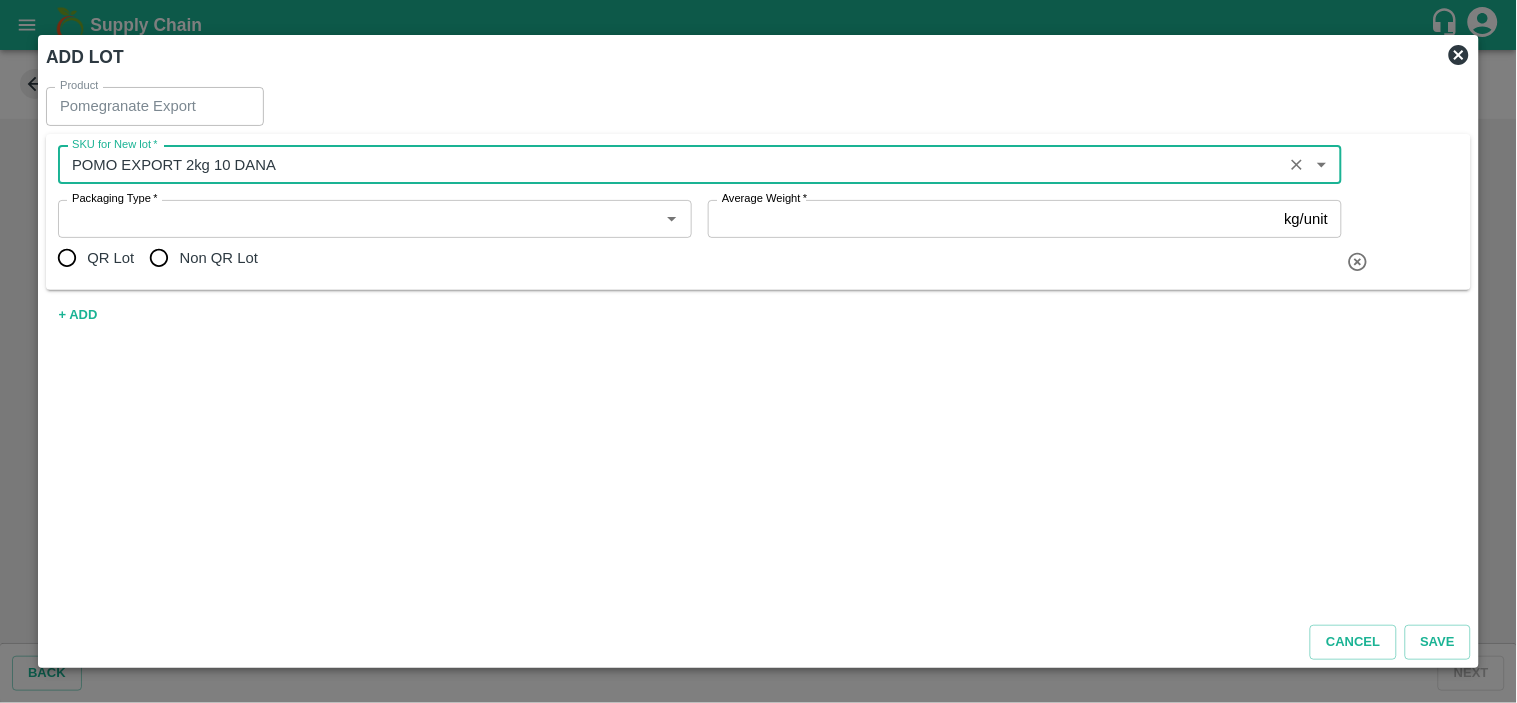 click on "Non QR Lot" at bounding box center [159, 258] 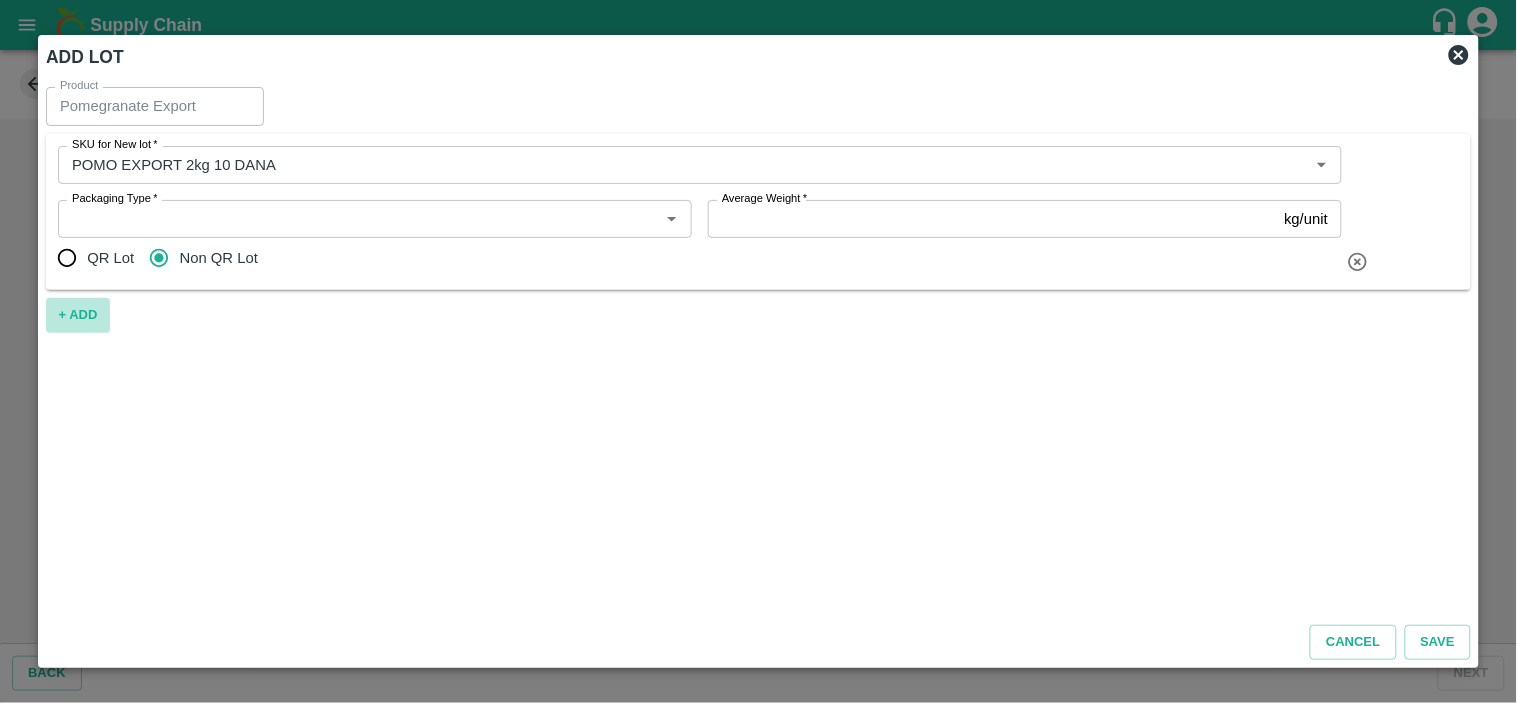 click on "+ ADD" at bounding box center (78, 315) 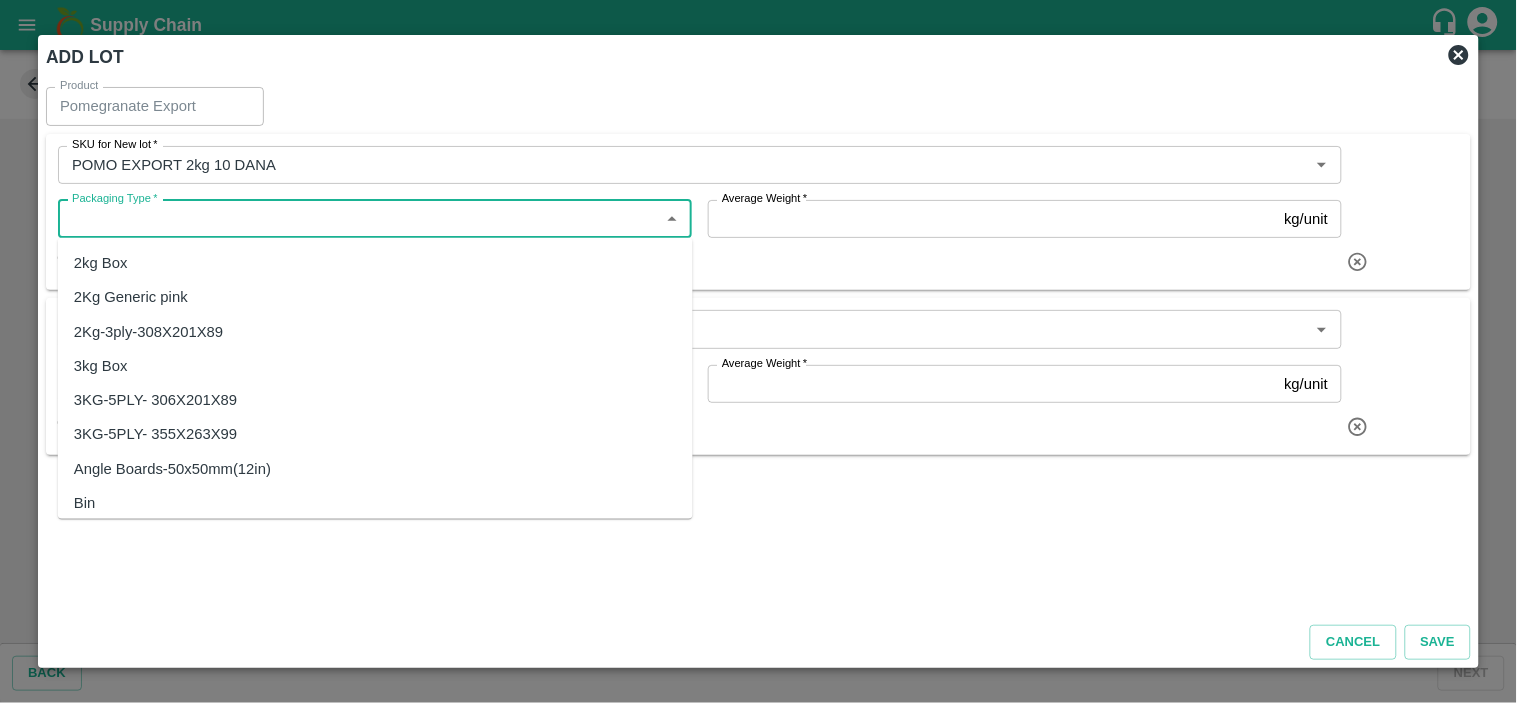 click on "Packaging Type   *" at bounding box center [358, 219] 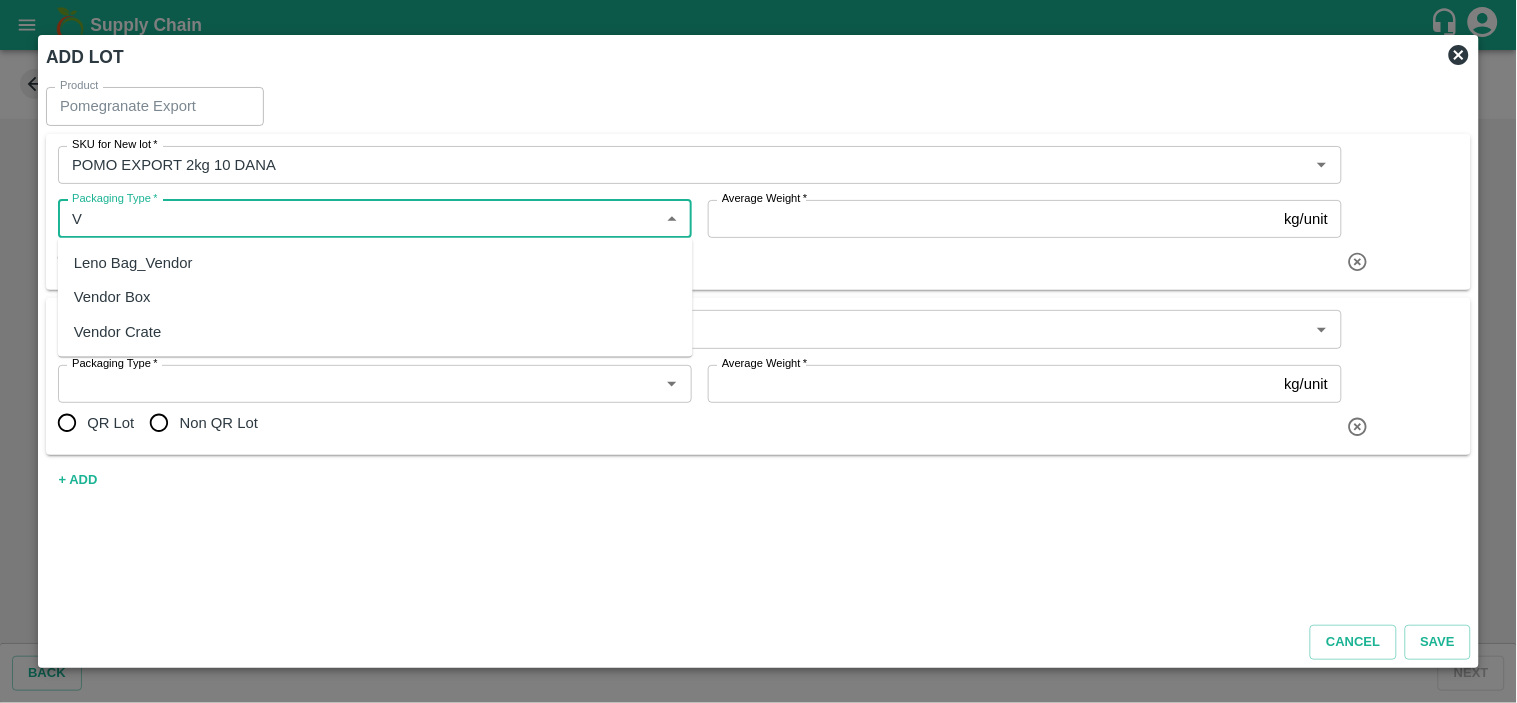 click on "Vendor Box" at bounding box center (112, 297) 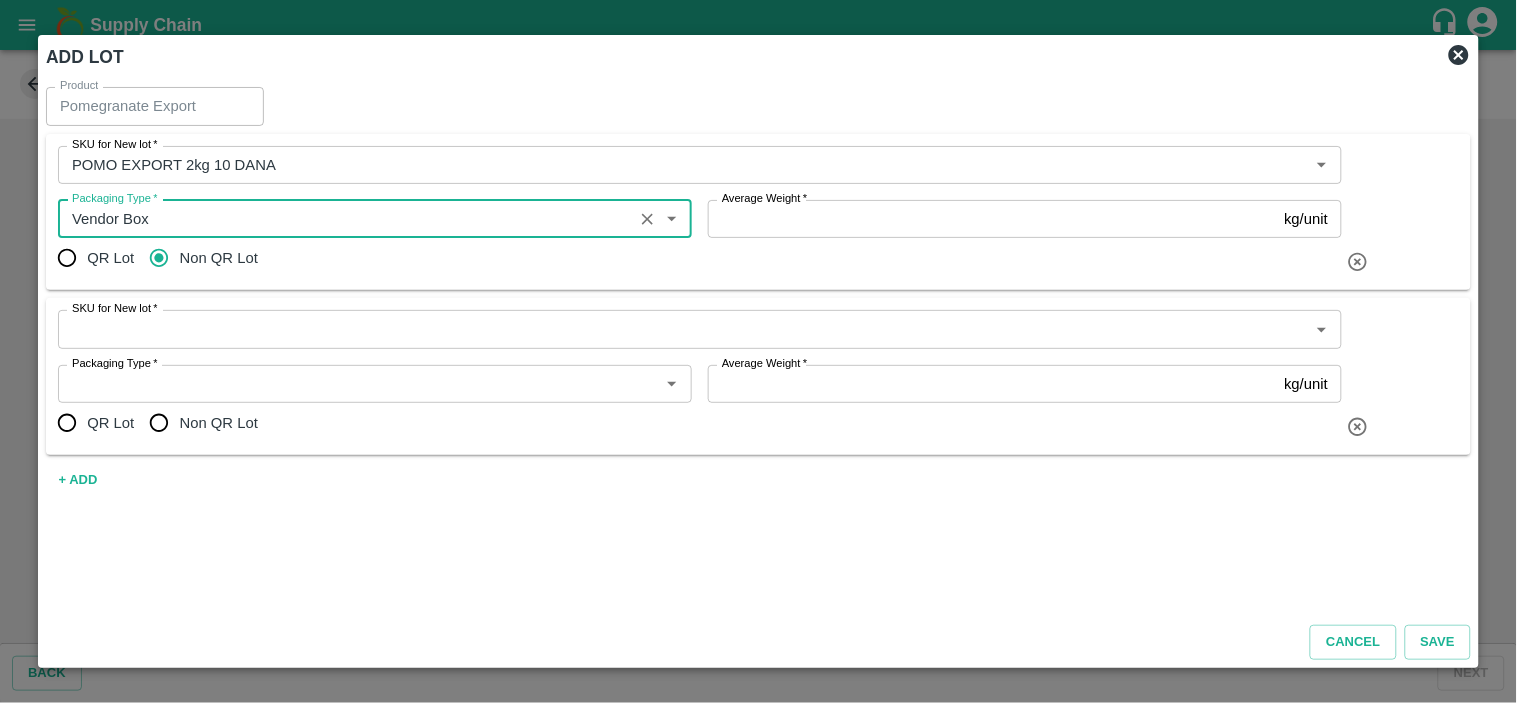 type on "Vendor Box" 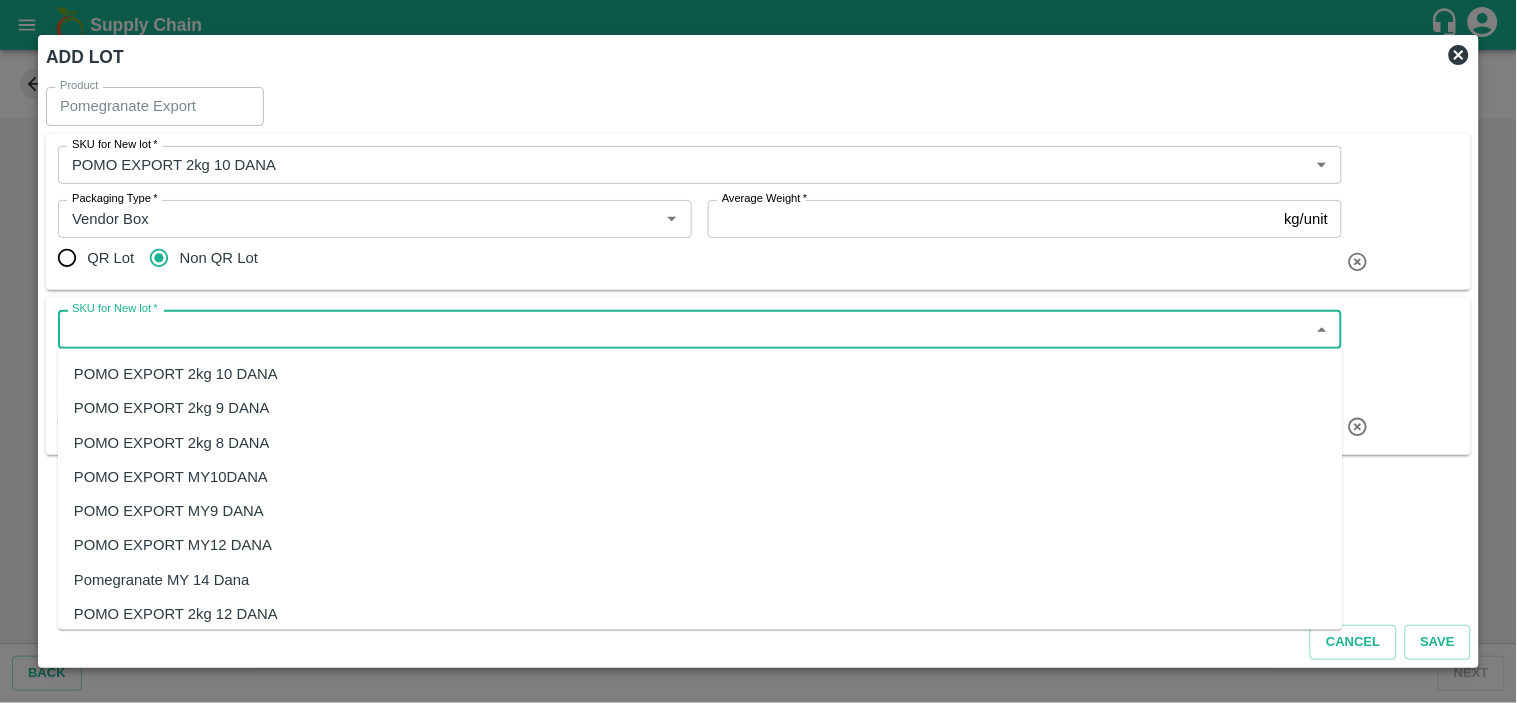 click on "SKU for New lot   *" at bounding box center [683, 329] 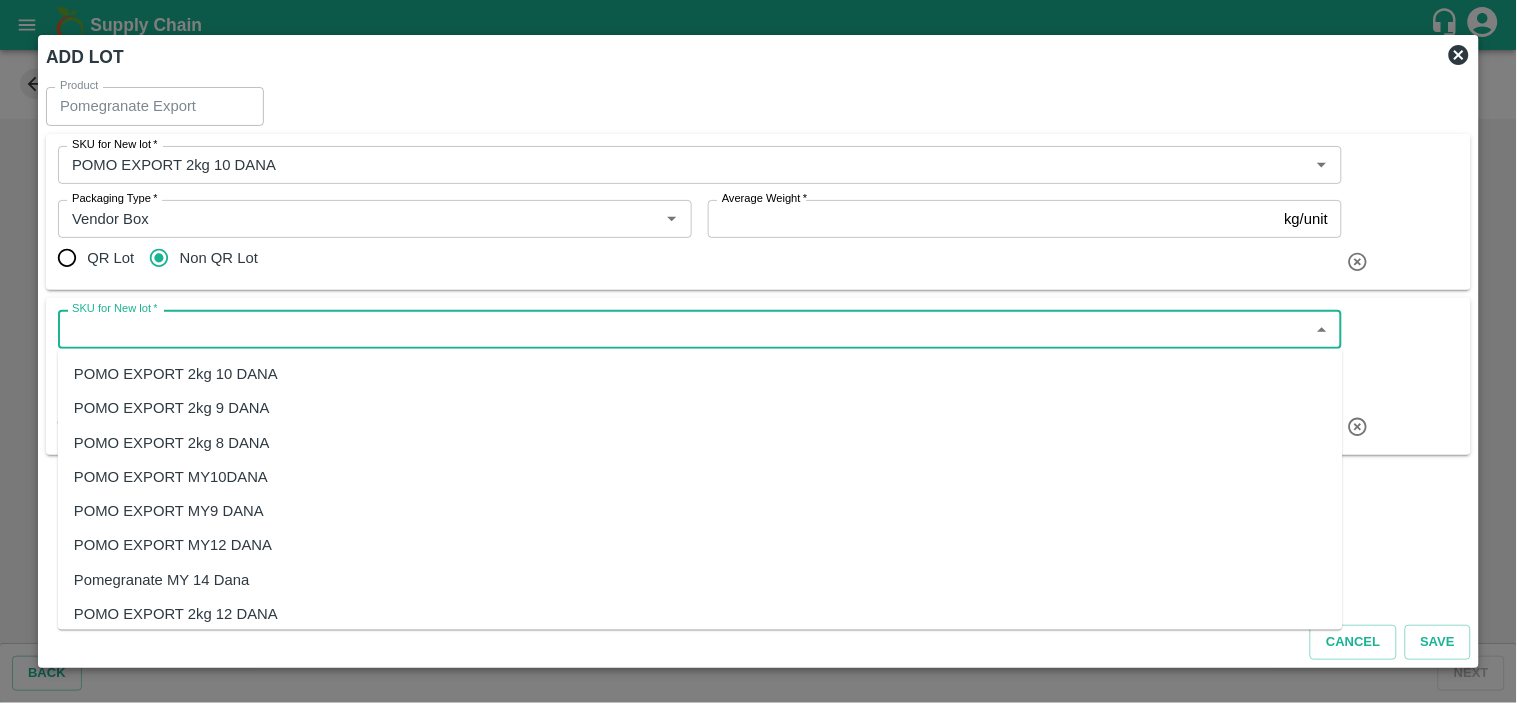 click on "POMO EXPORT 2kg 9 DANA" at bounding box center (172, 408) 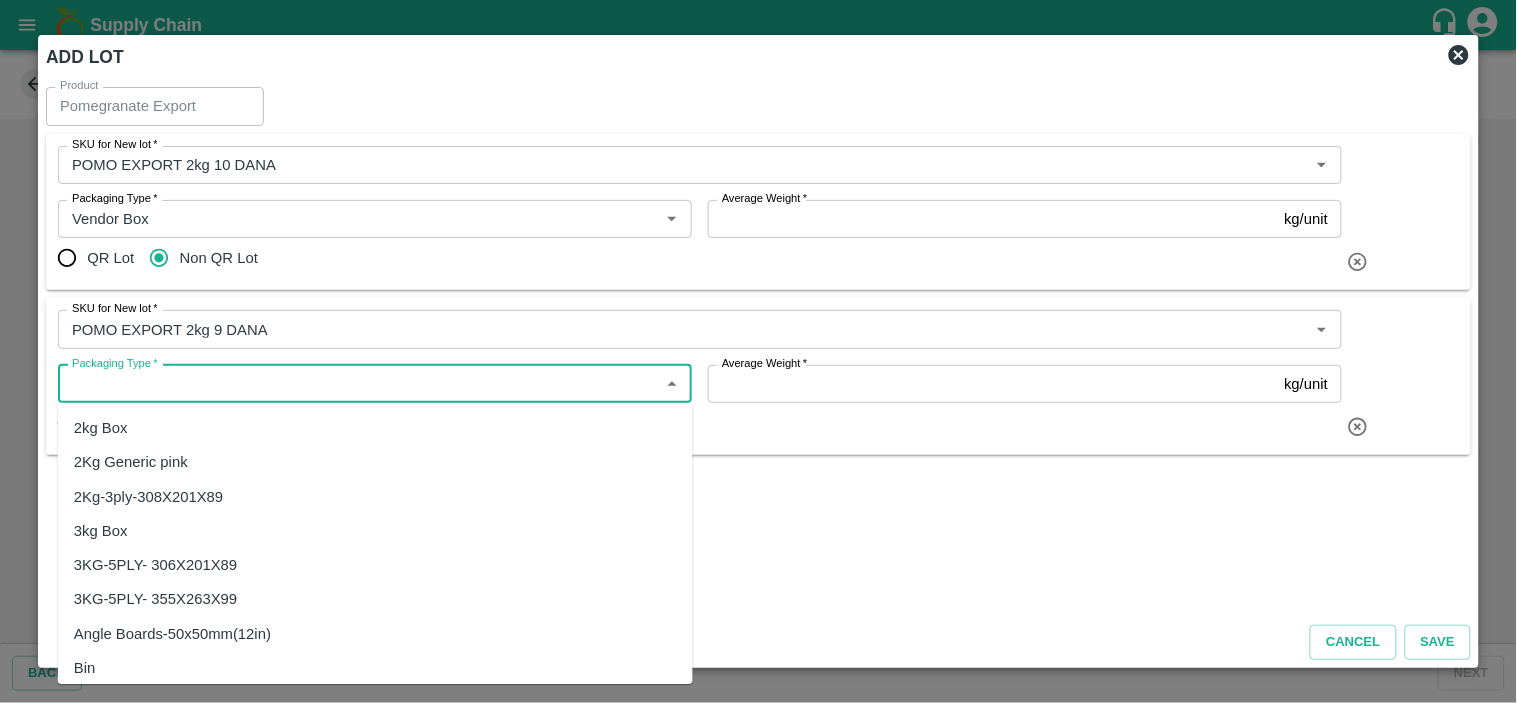 click on "Packaging Type   *" at bounding box center [358, 384] 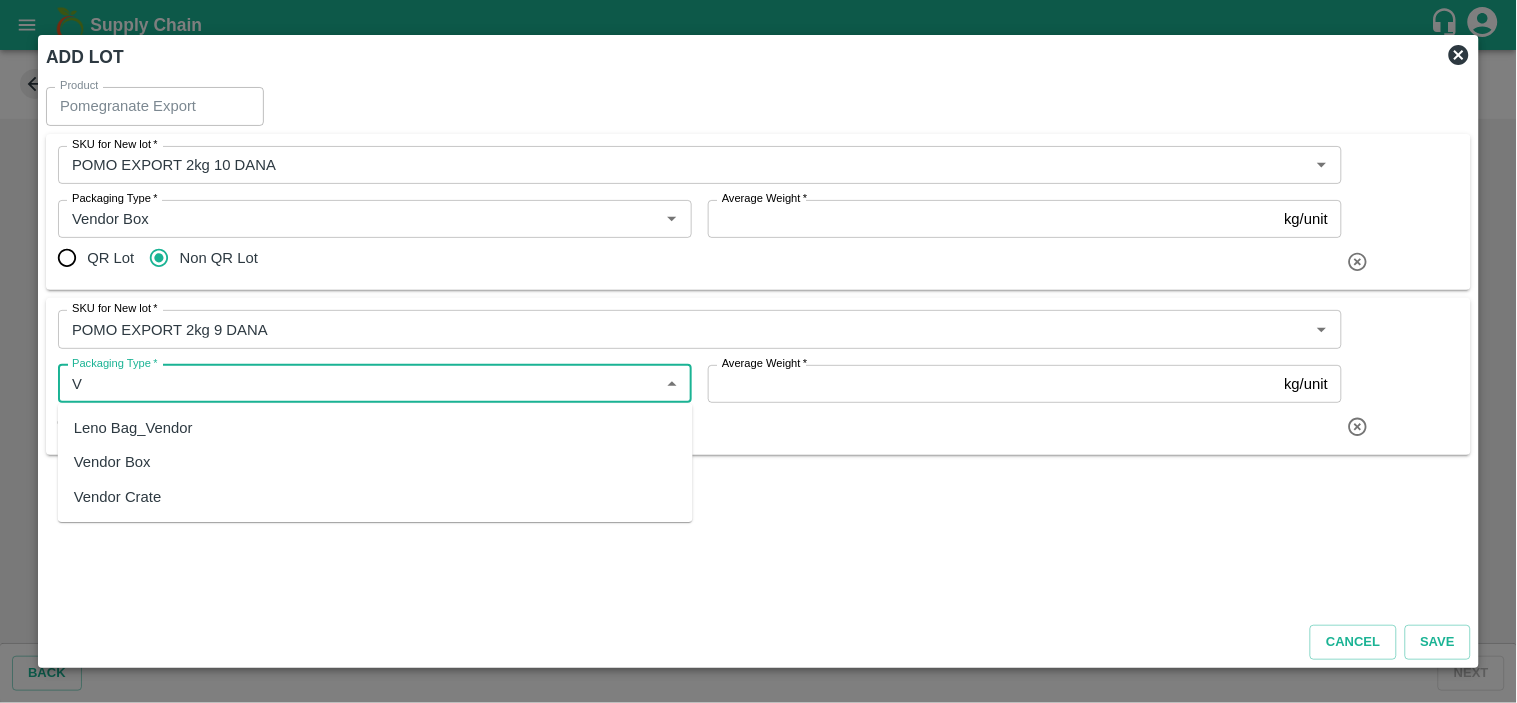 click on "Vendor Box" at bounding box center (112, 463) 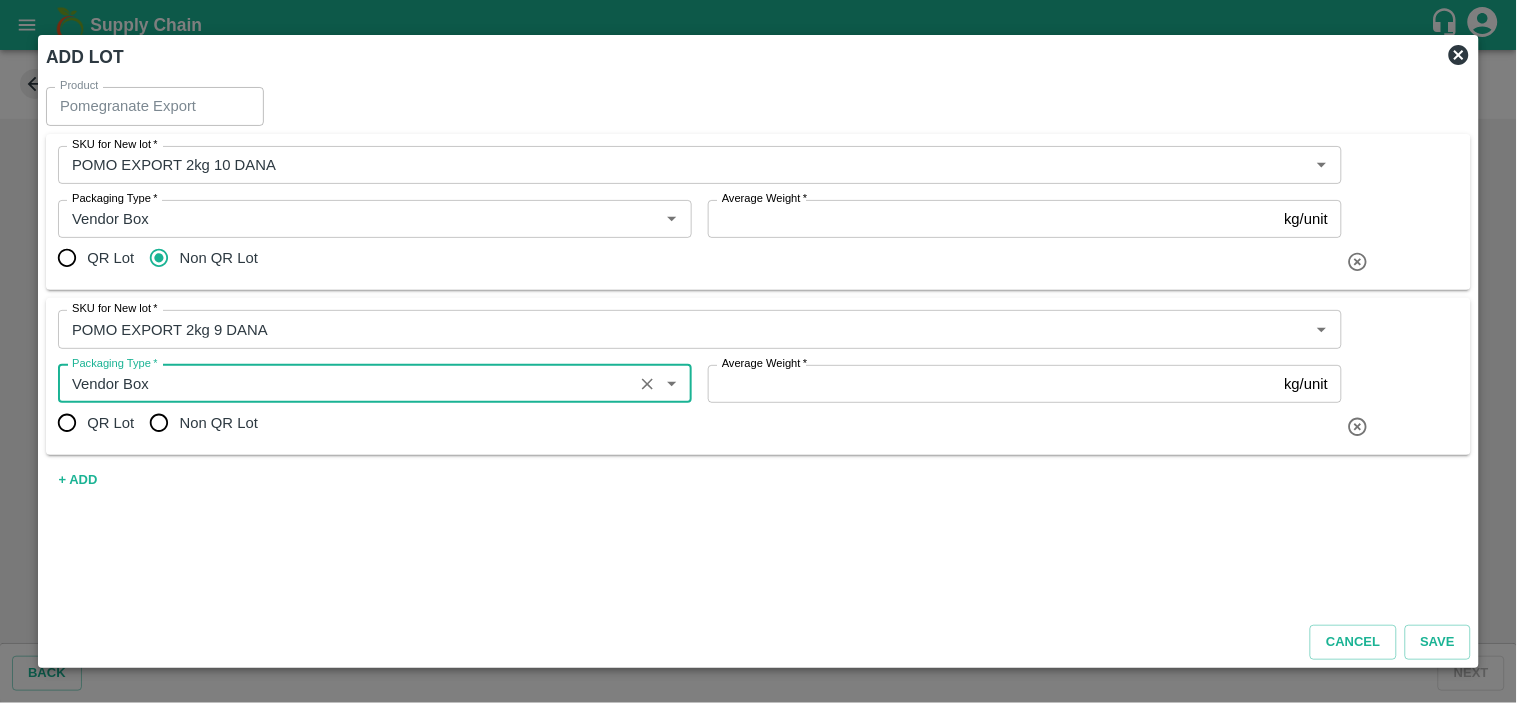type on "Vendor Box" 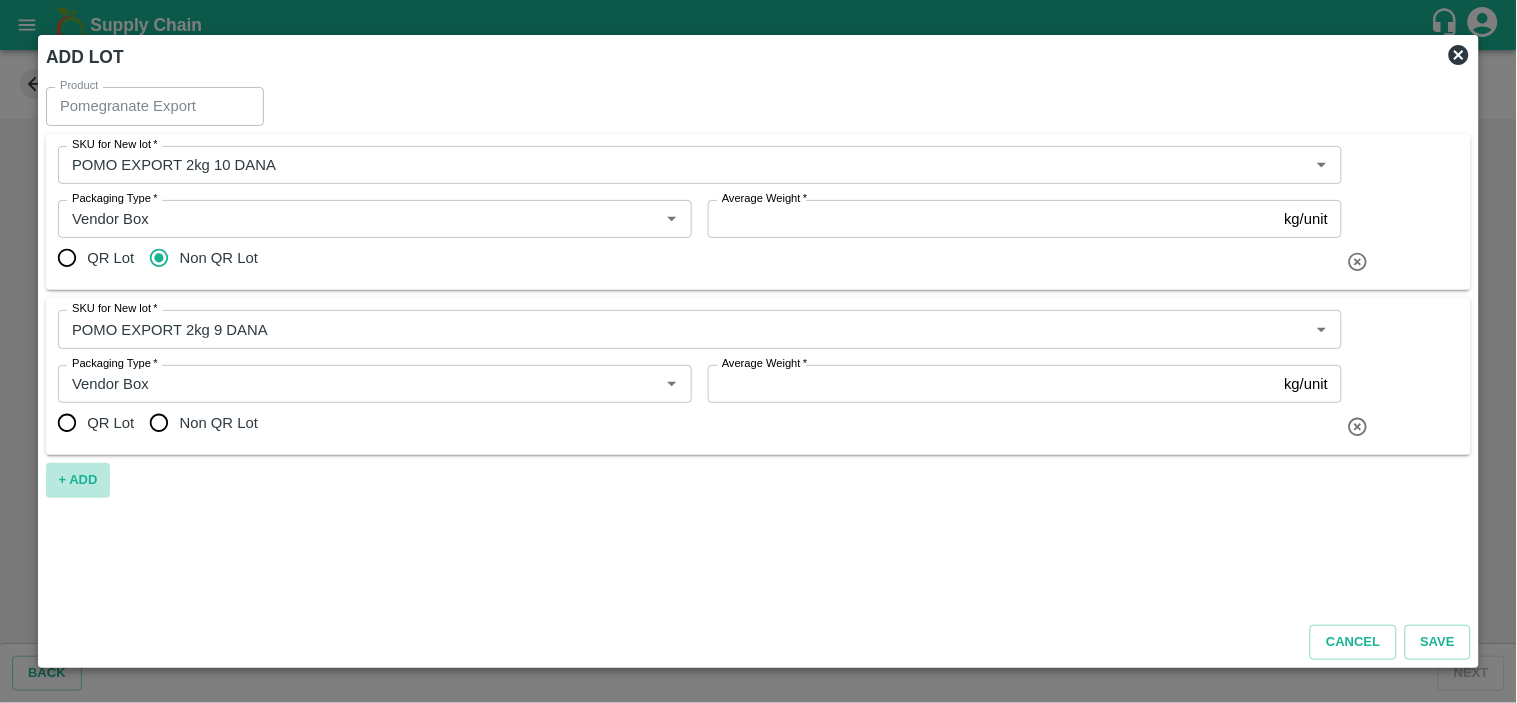 click on "+ ADD" at bounding box center [78, 480] 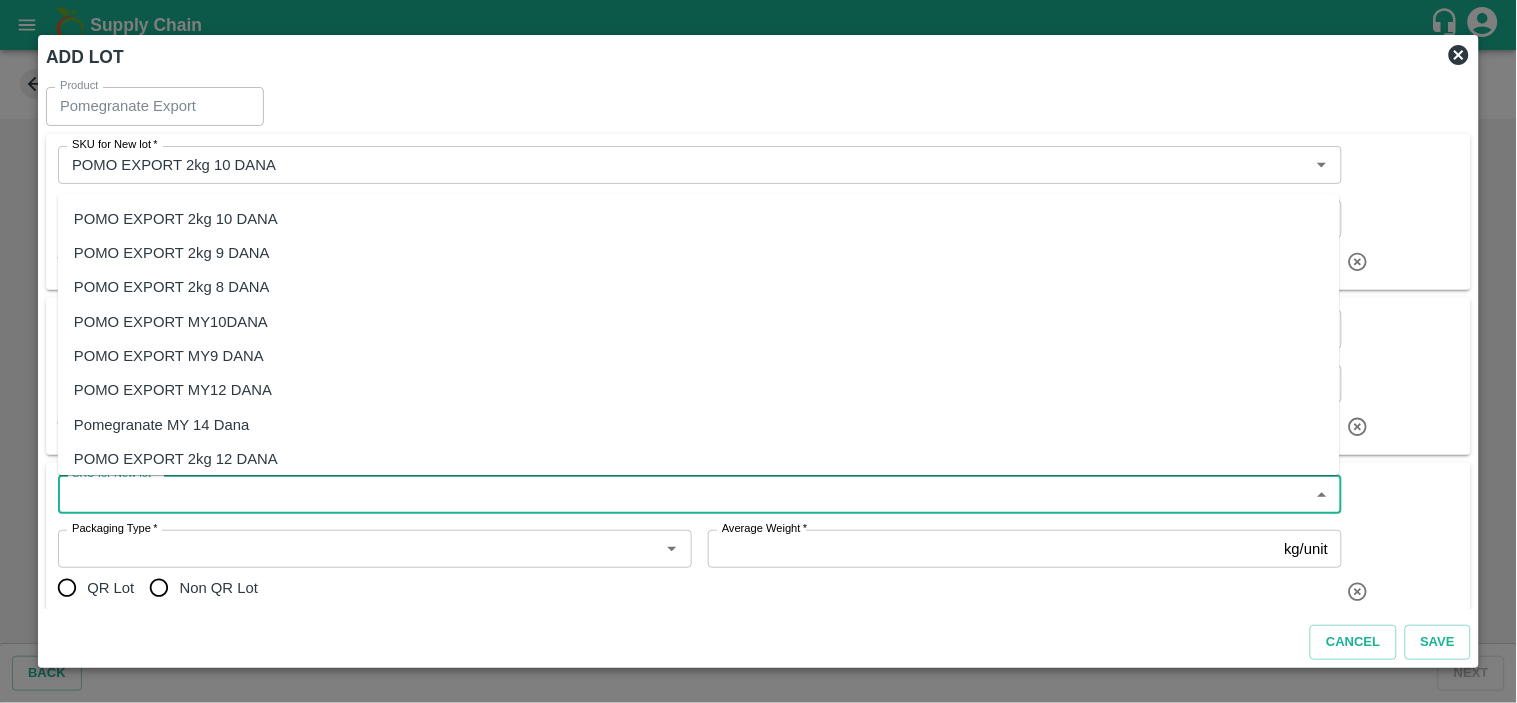 click on "SKU for New lot   *" at bounding box center [683, 494] 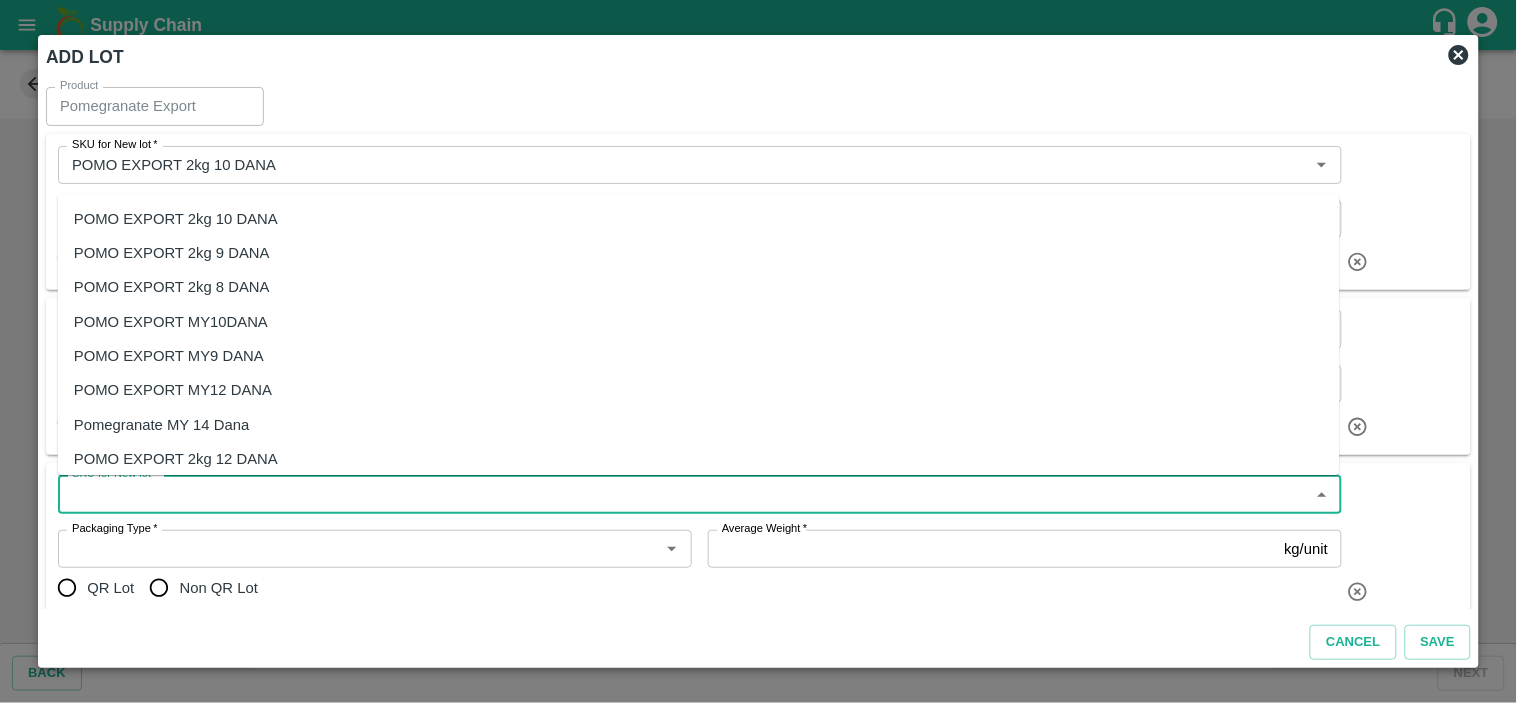click on "POMO EXPORT 2kg 8 DANA" at bounding box center (172, 288) 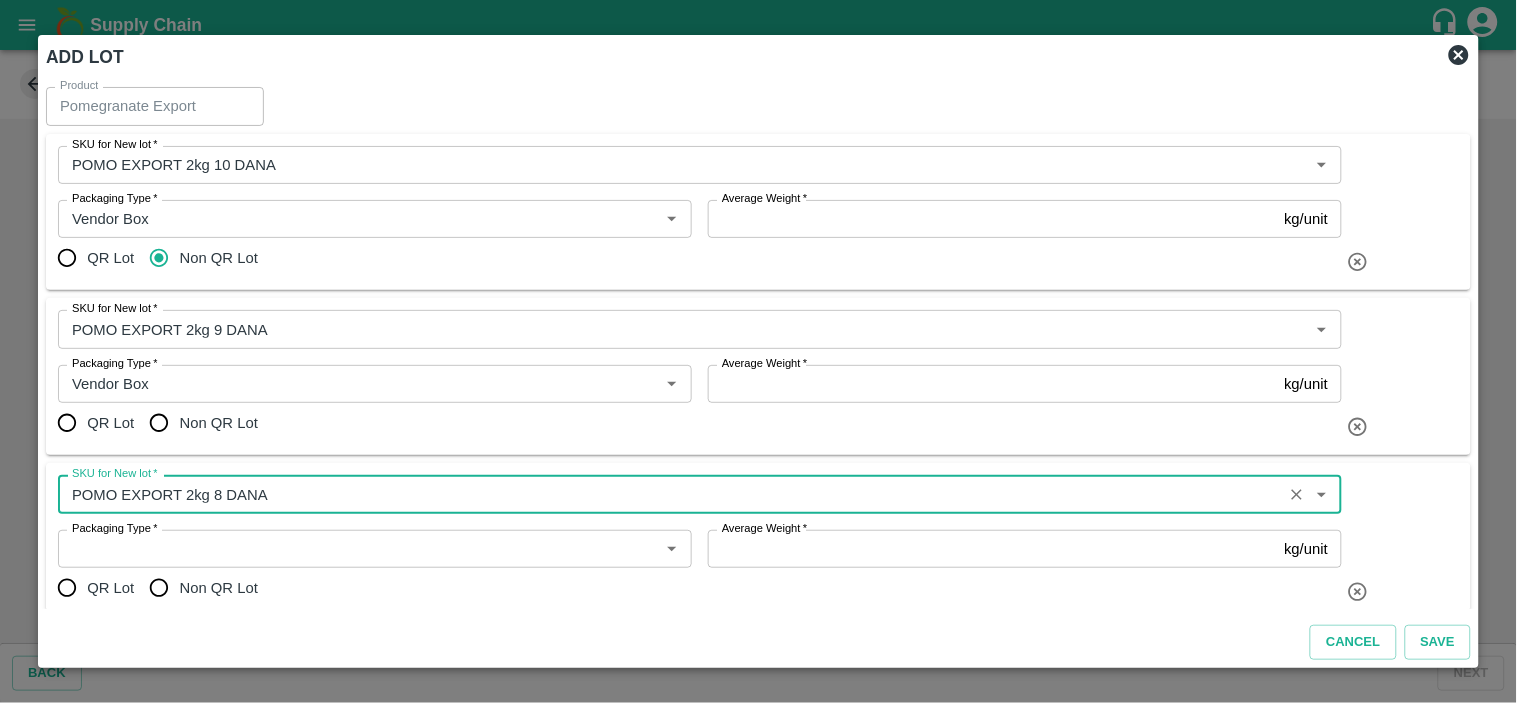 click on "Packaging Type   *" at bounding box center [358, 549] 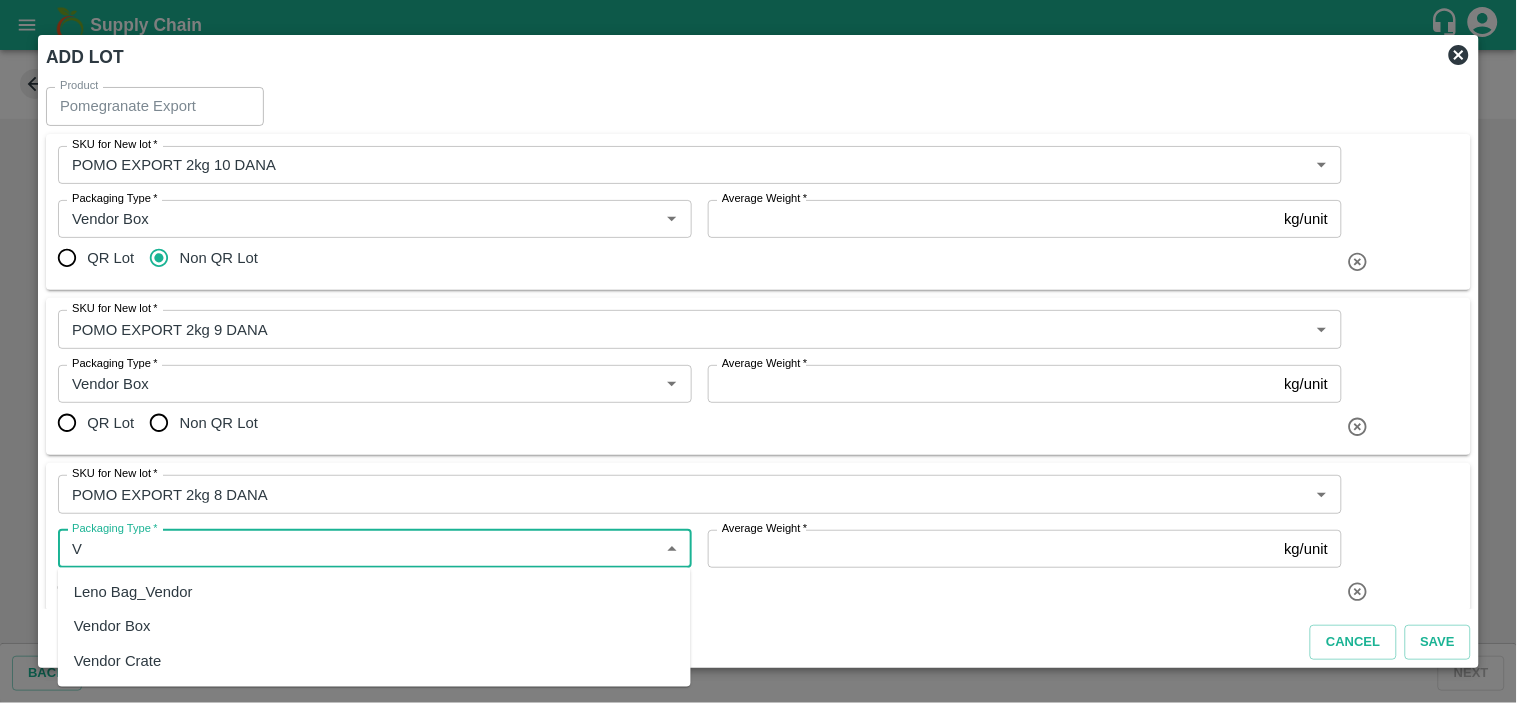 click on "Vendor Box" at bounding box center (112, 627) 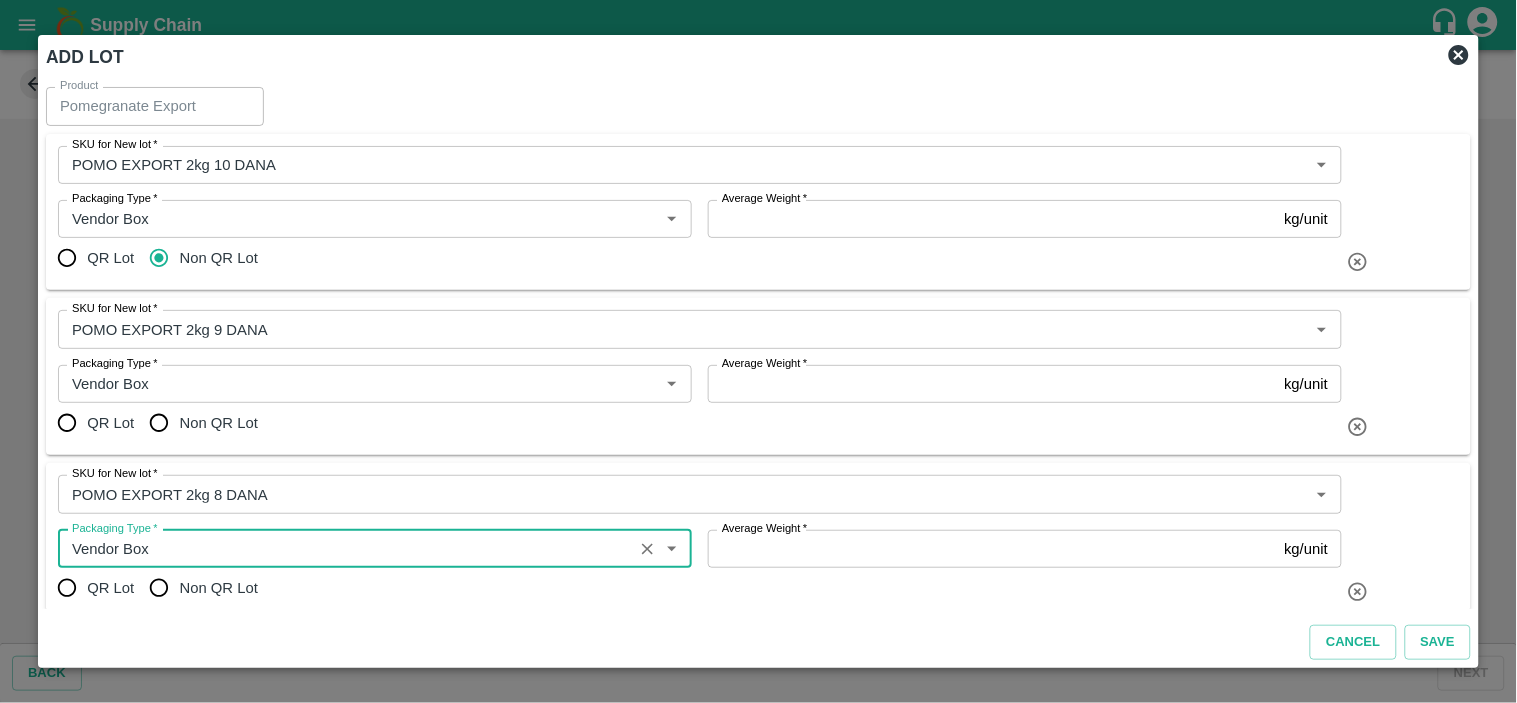 type on "Vendor Box" 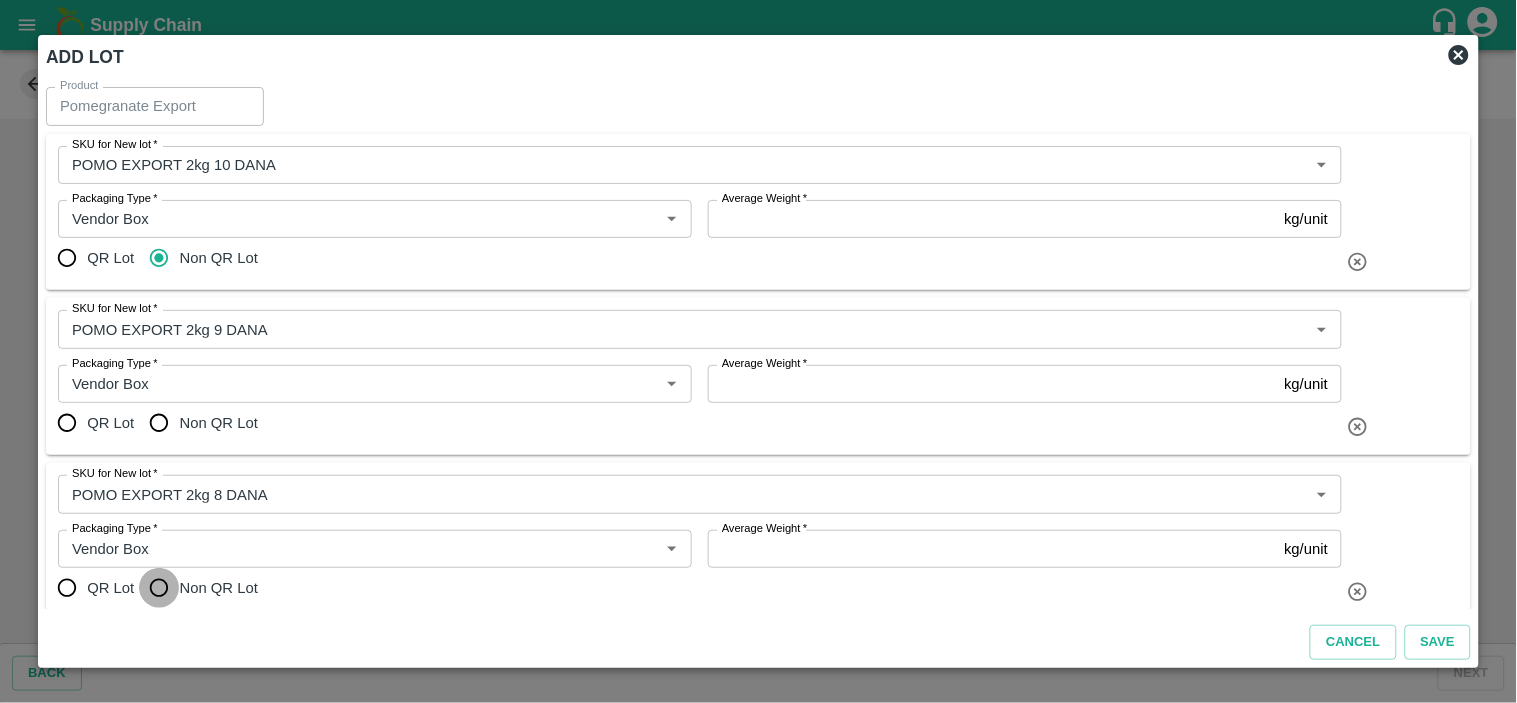 click on "Non QR Lot" at bounding box center [159, 588] 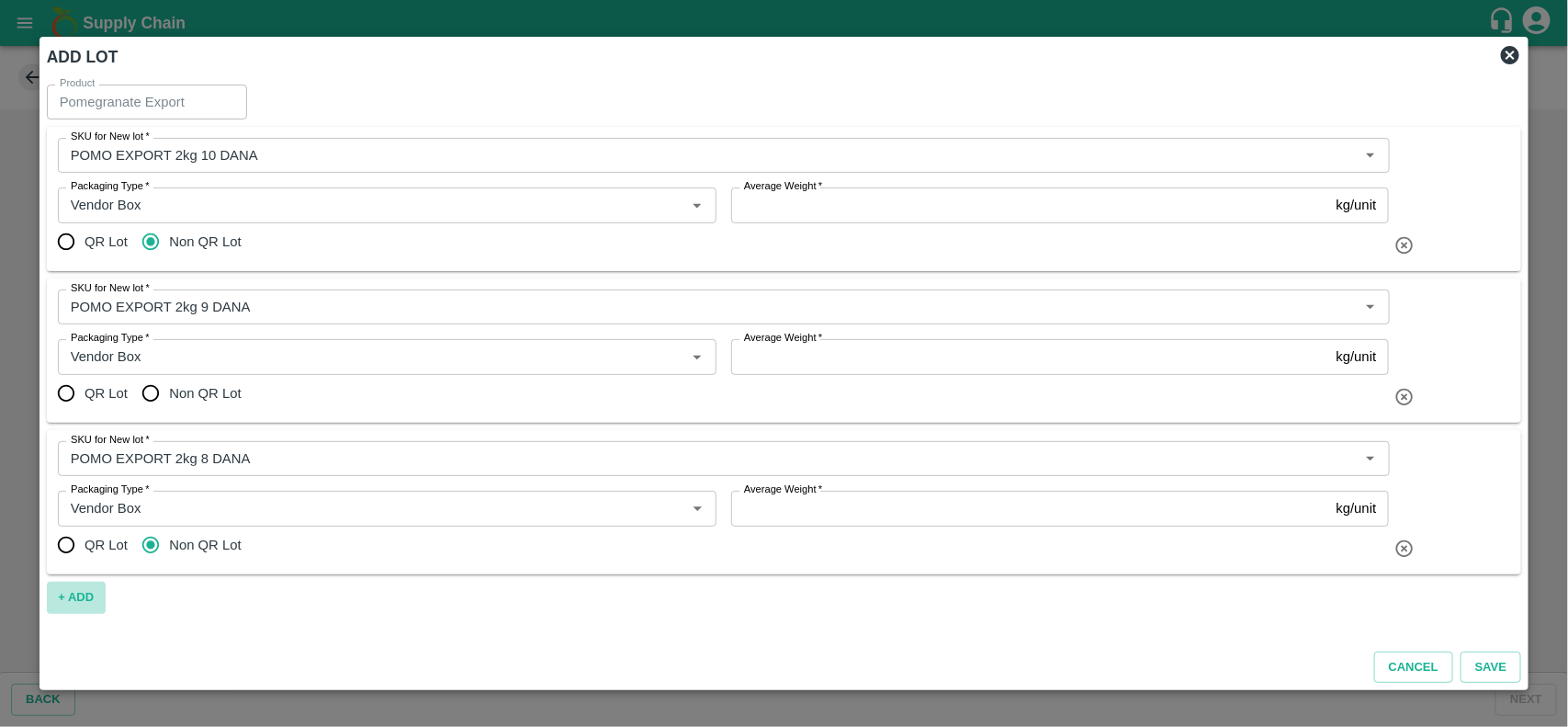 click on "+ ADD" at bounding box center [76, 597] 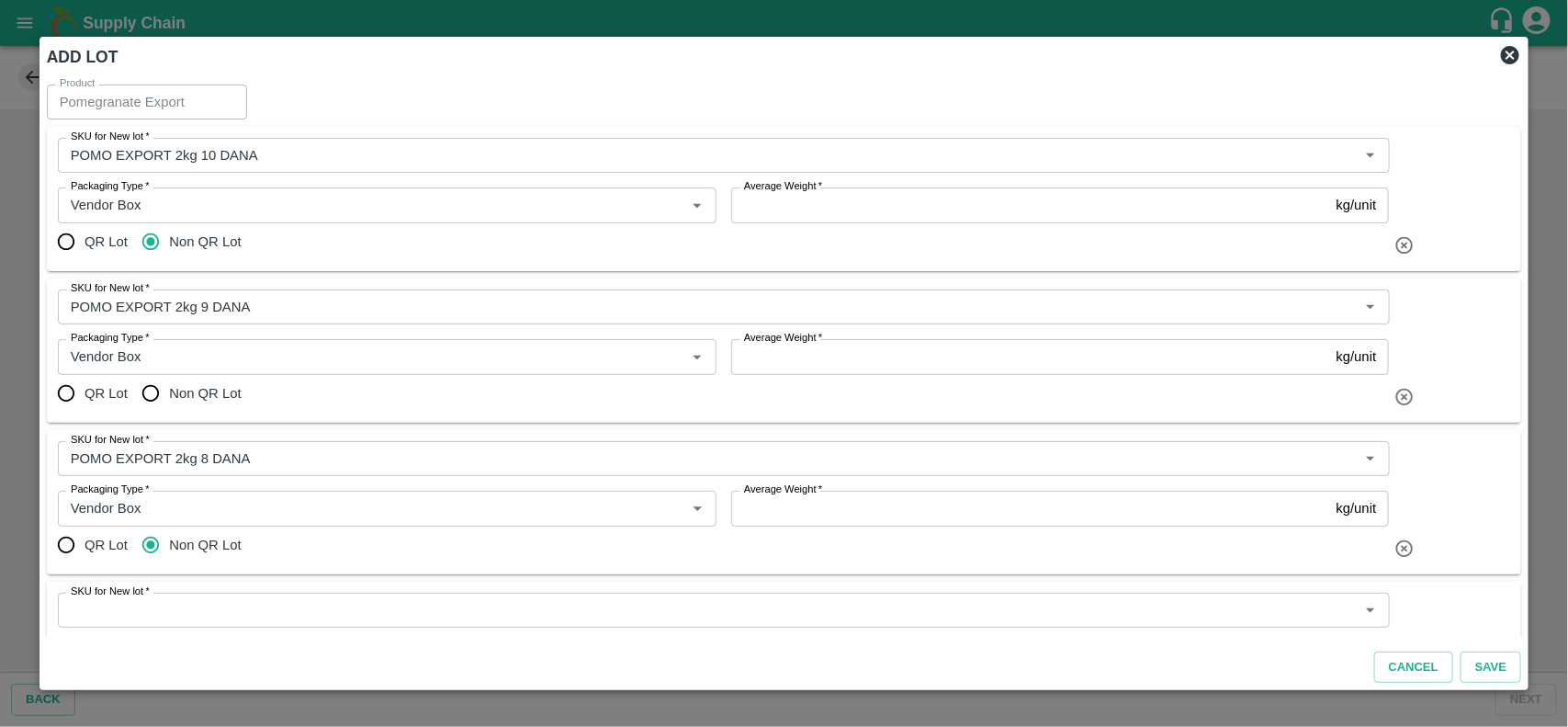 click on "SKU for New lot   *" at bounding box center (708, 610) 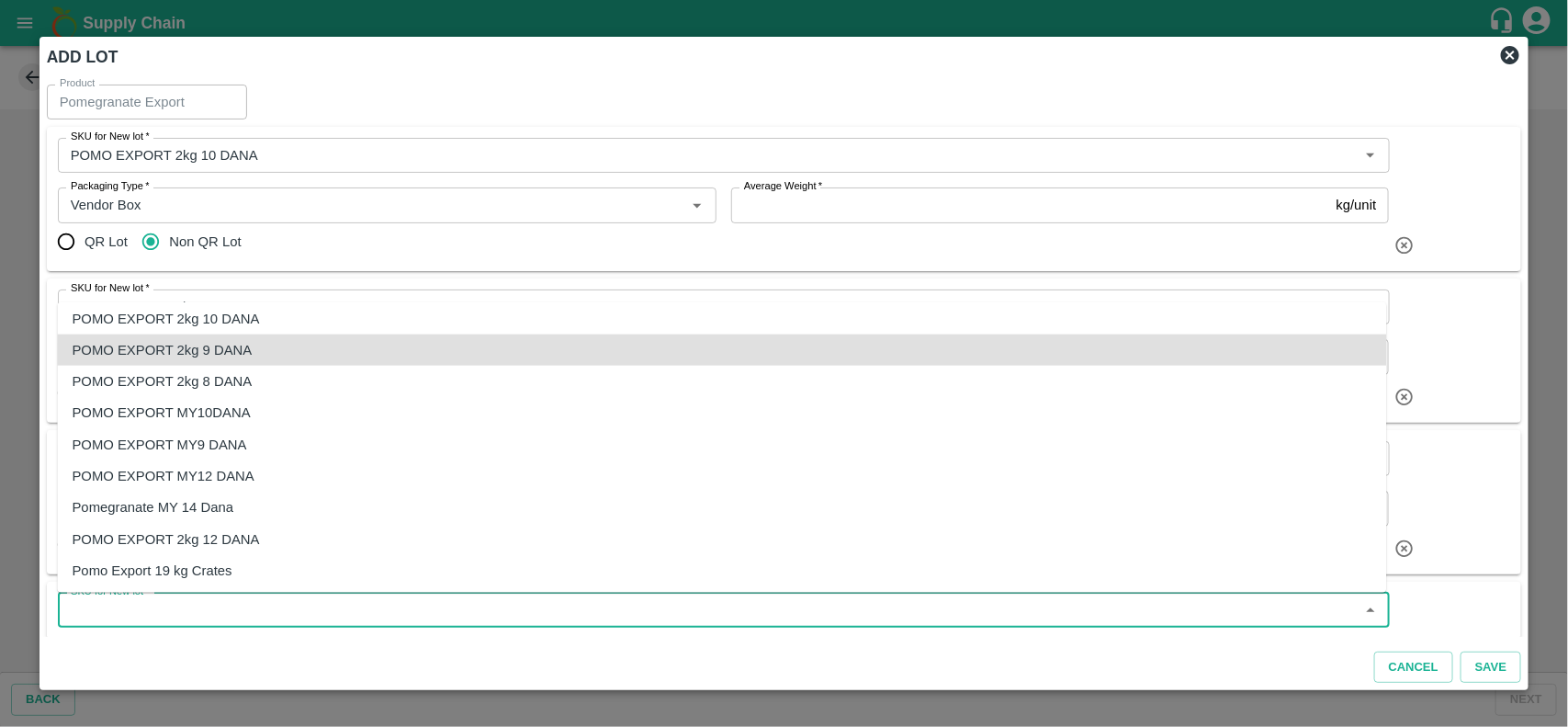 scroll, scrollTop: 30, scrollLeft: 0, axis: vertical 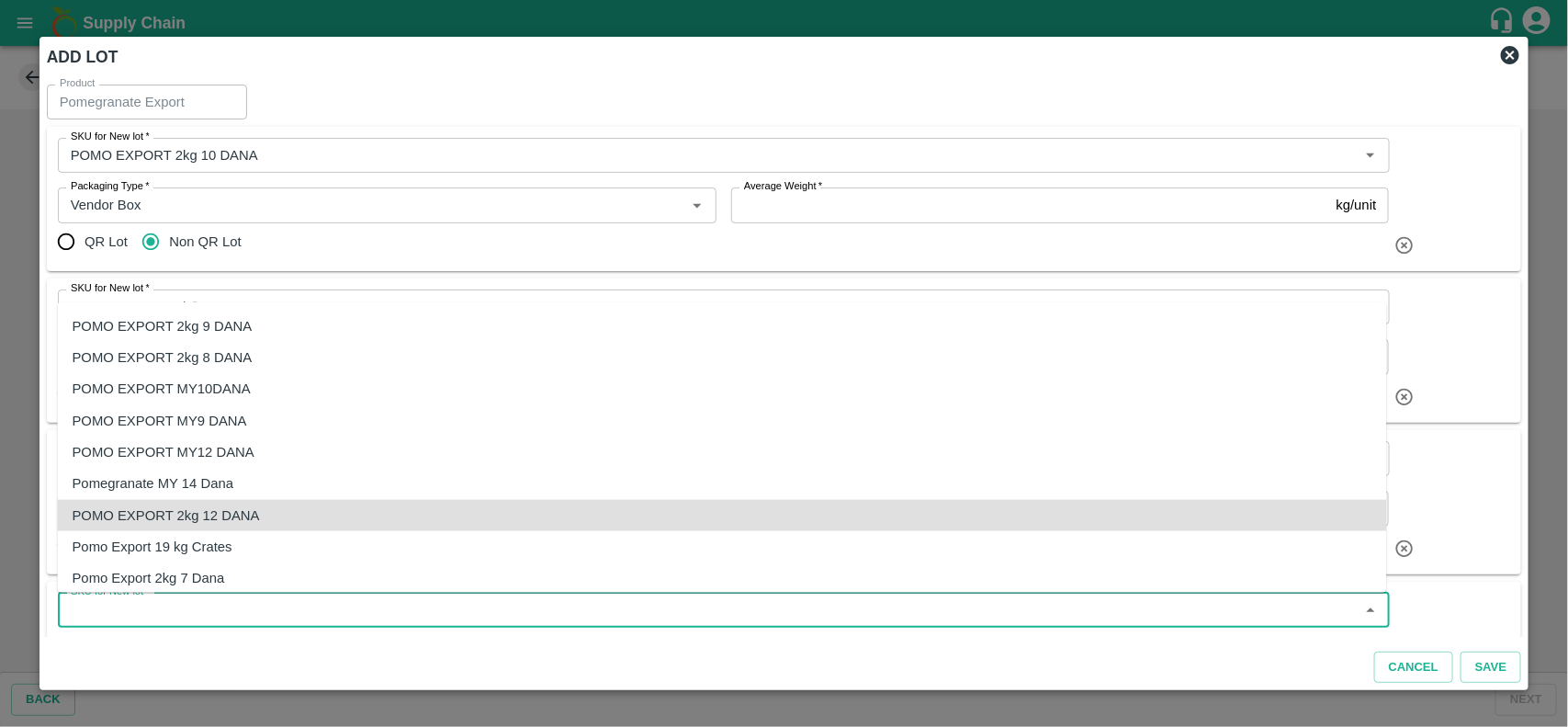 click on "POMO EXPORT 2kg 12 DANA" at bounding box center [722, 515] 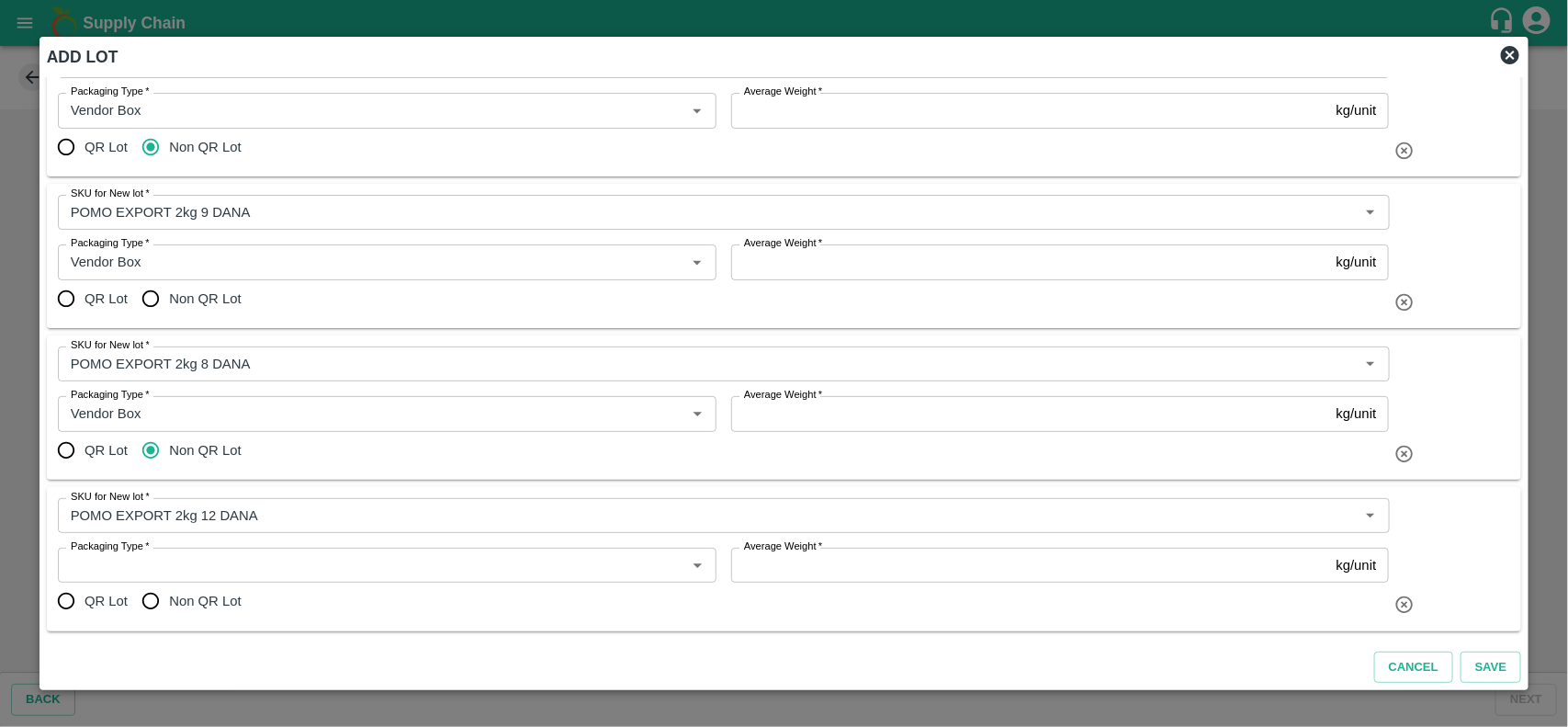 scroll, scrollTop: 135, scrollLeft: 0, axis: vertical 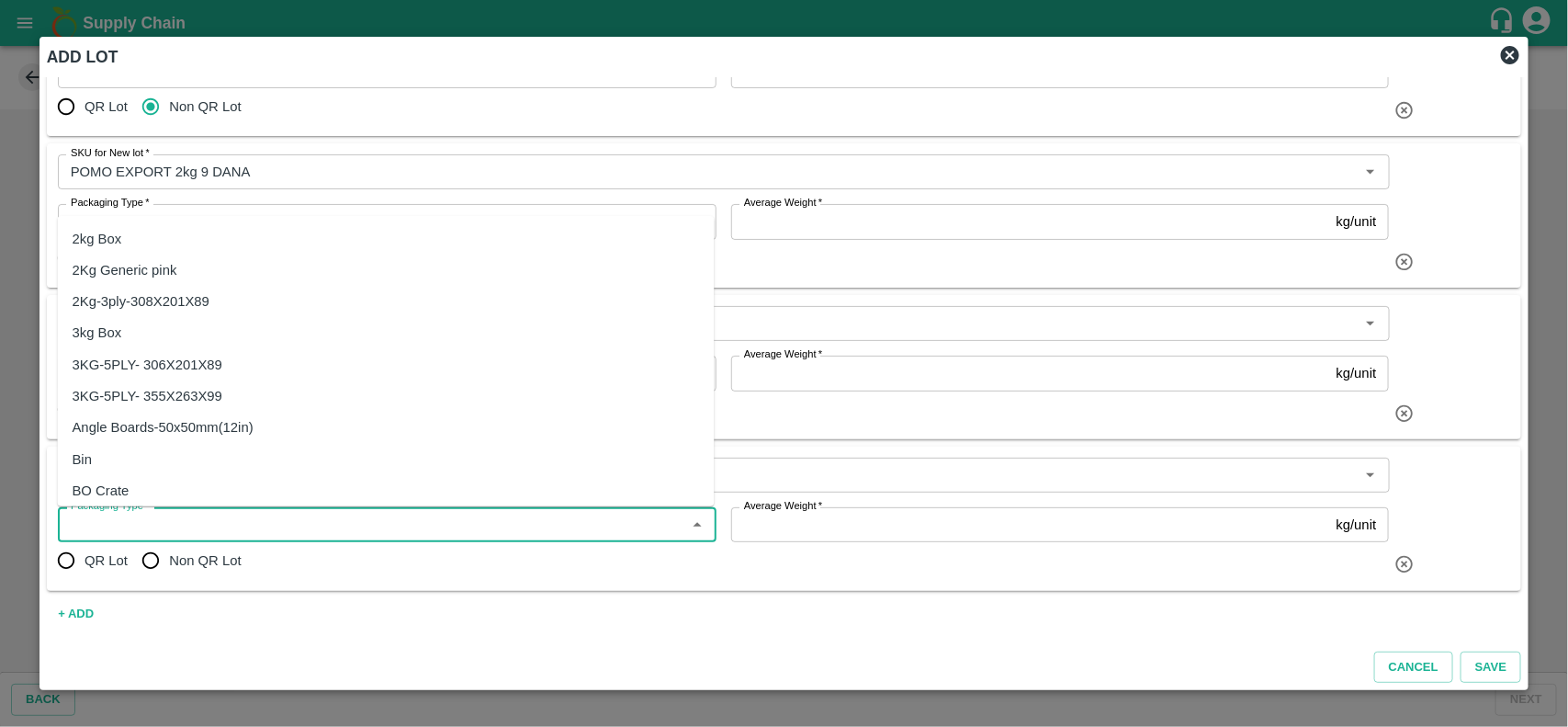 click on "Packaging Type   *" at bounding box center (372, 525) 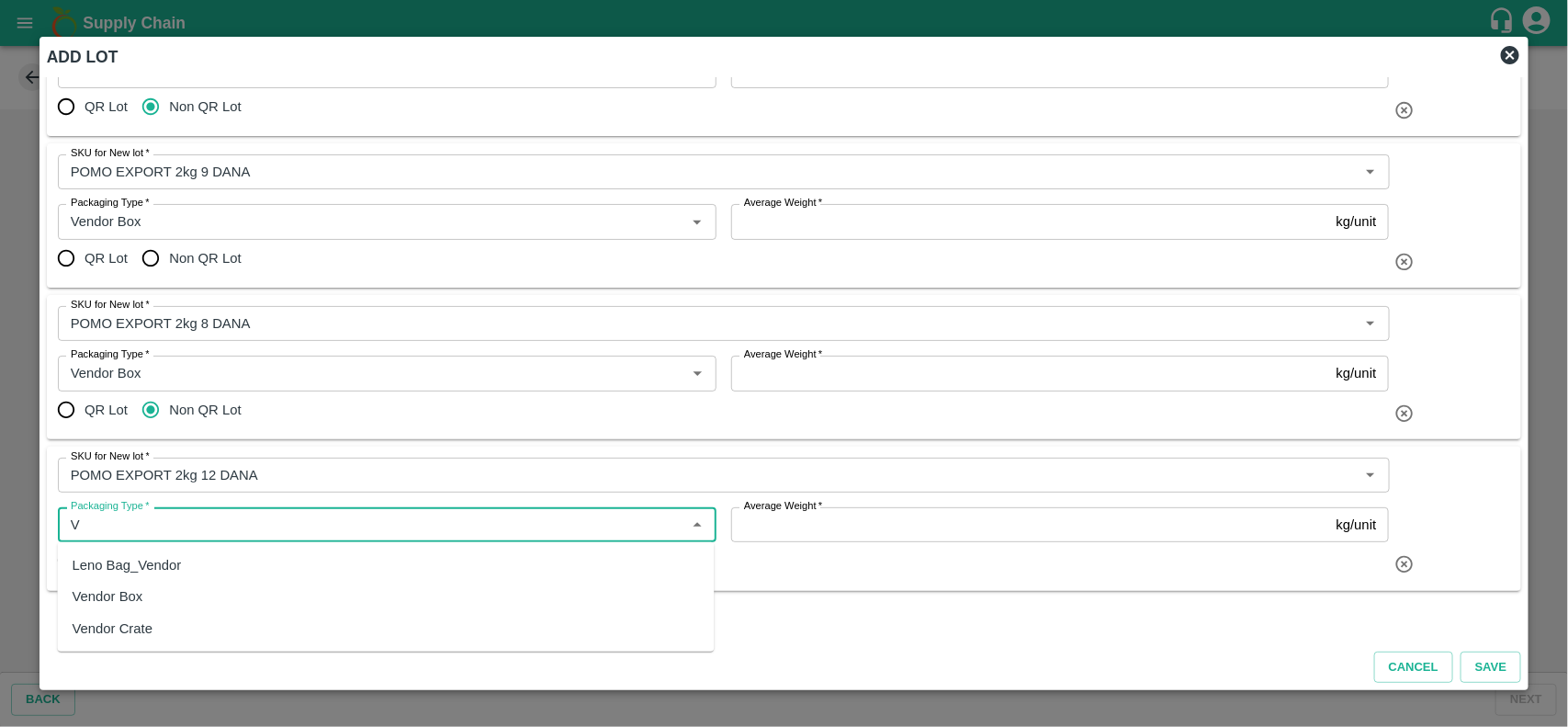 click on "Vendor Box" at bounding box center (107, 596) 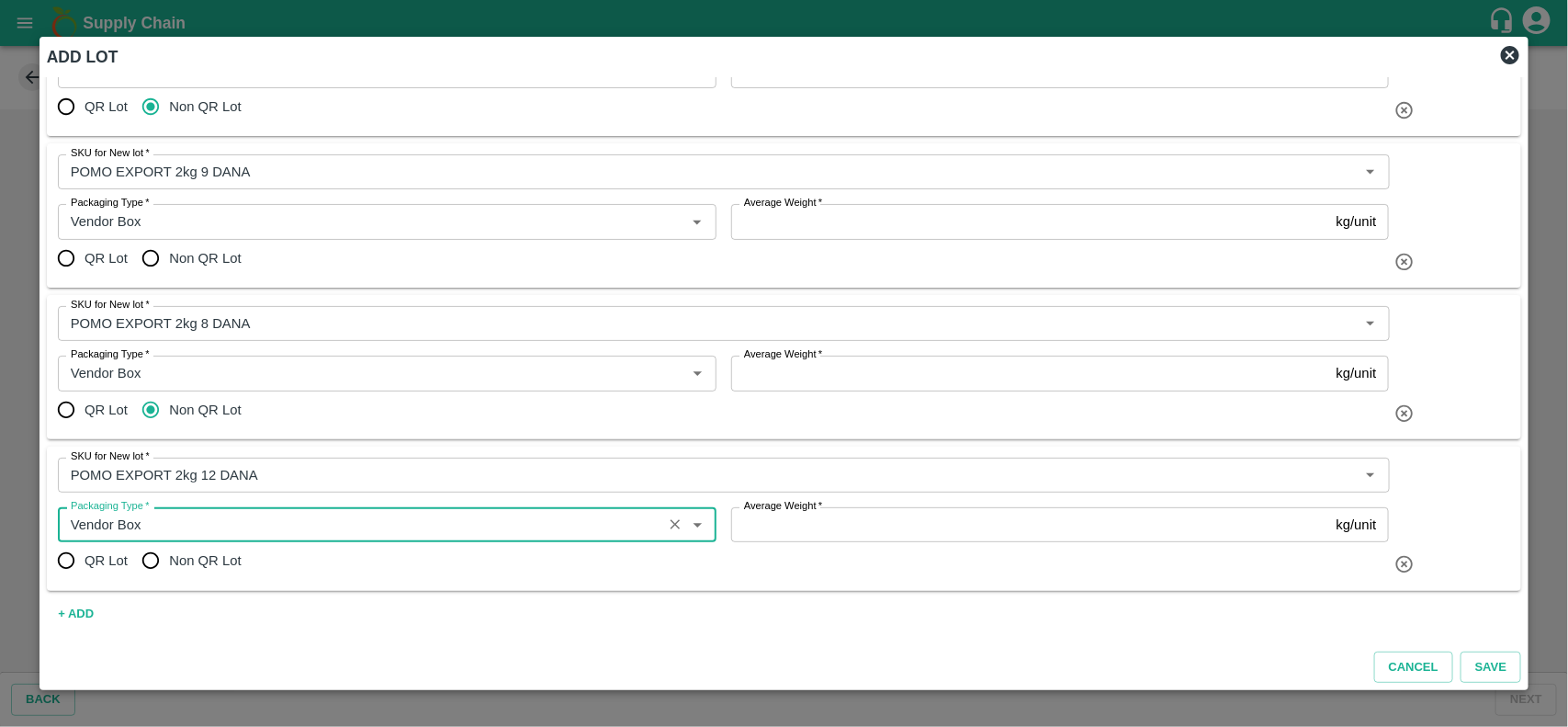 type on "Vendor Box" 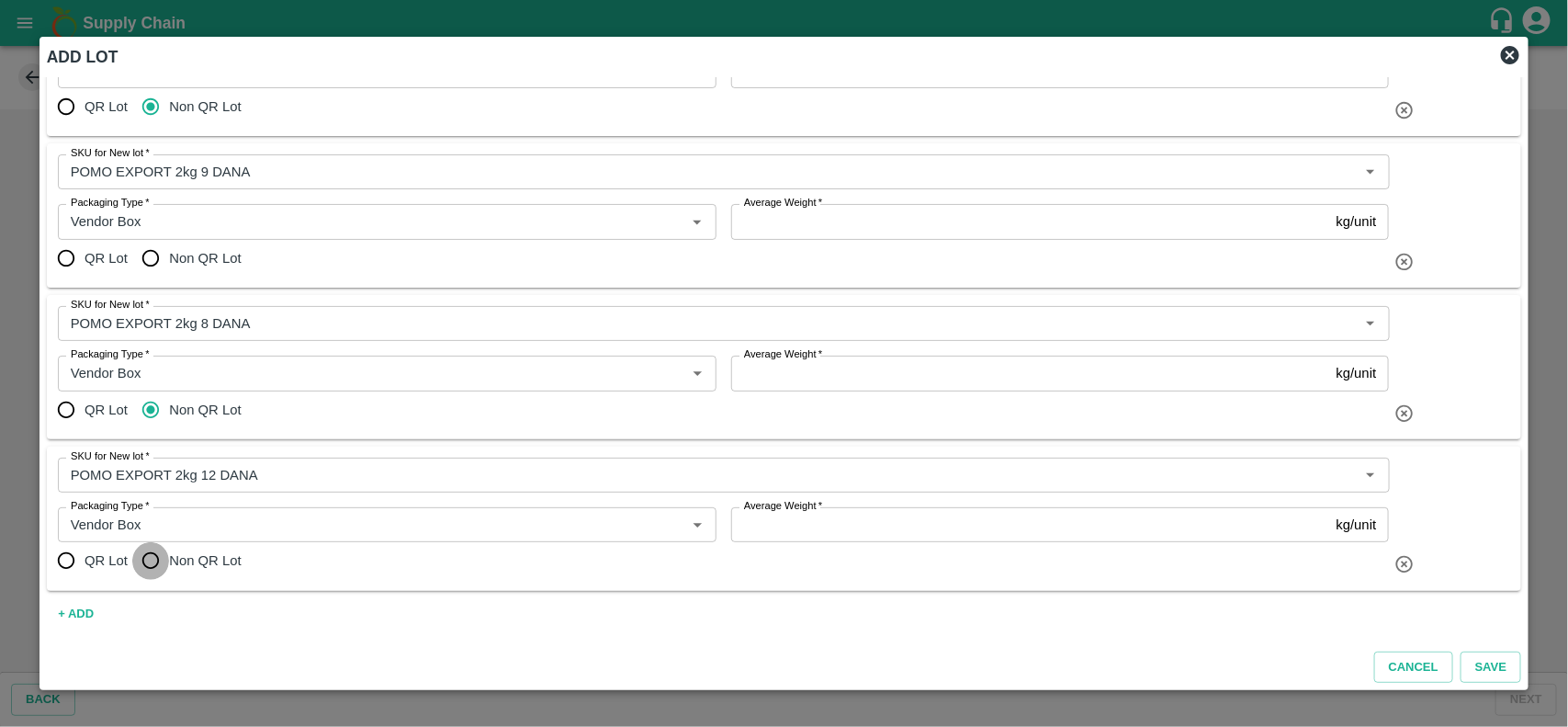 click on "Non QR Lot" at bounding box center [151, 561] 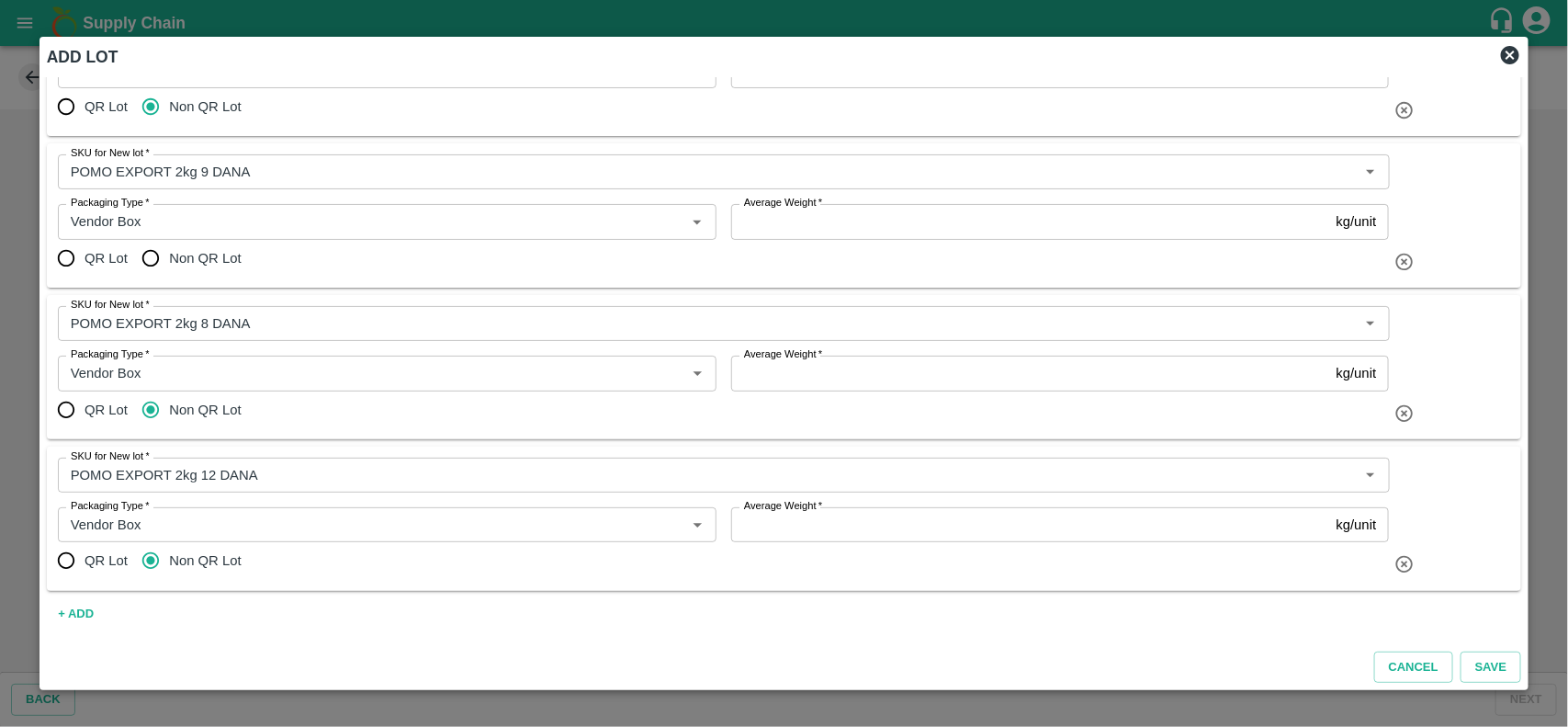 click on "Average Weight   *" at bounding box center [1030, 525] 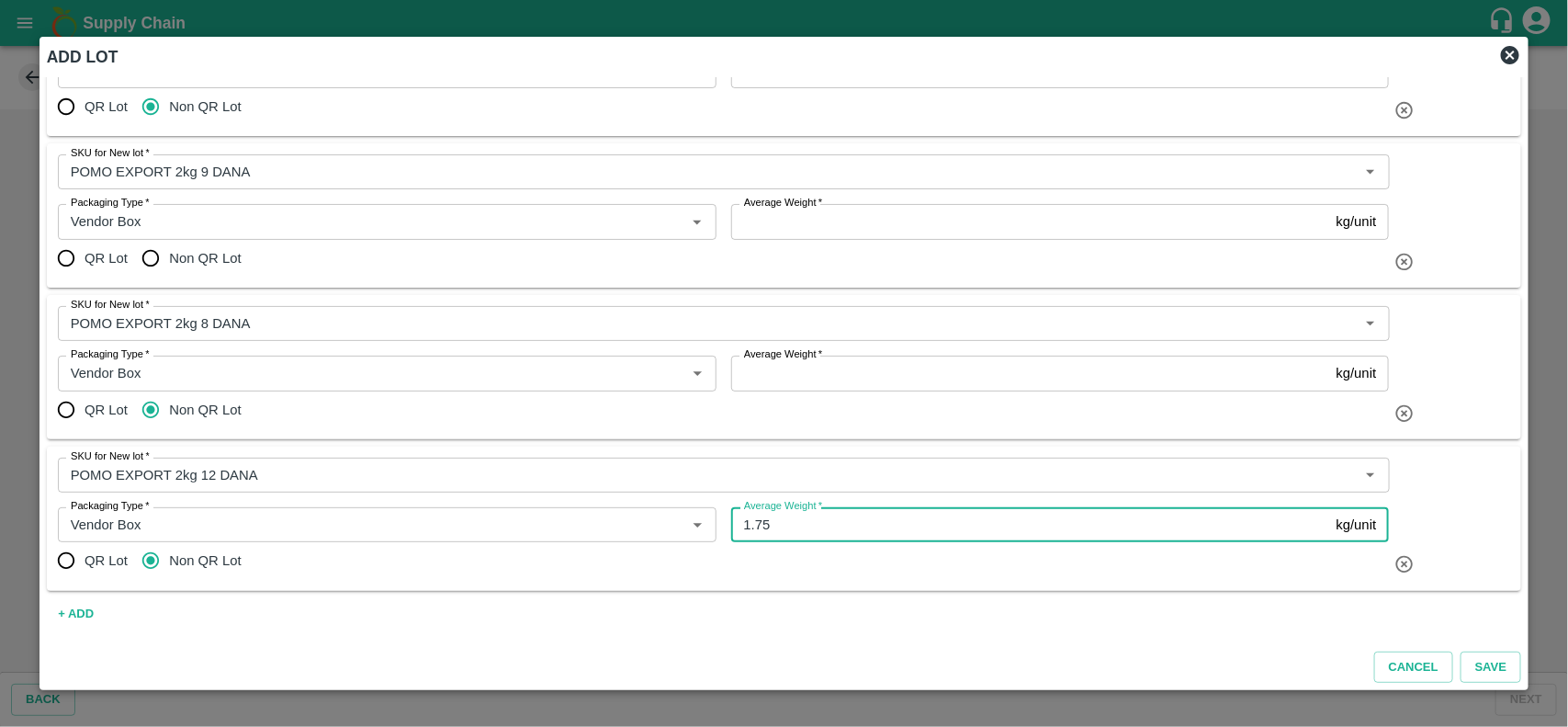 type on "1.75" 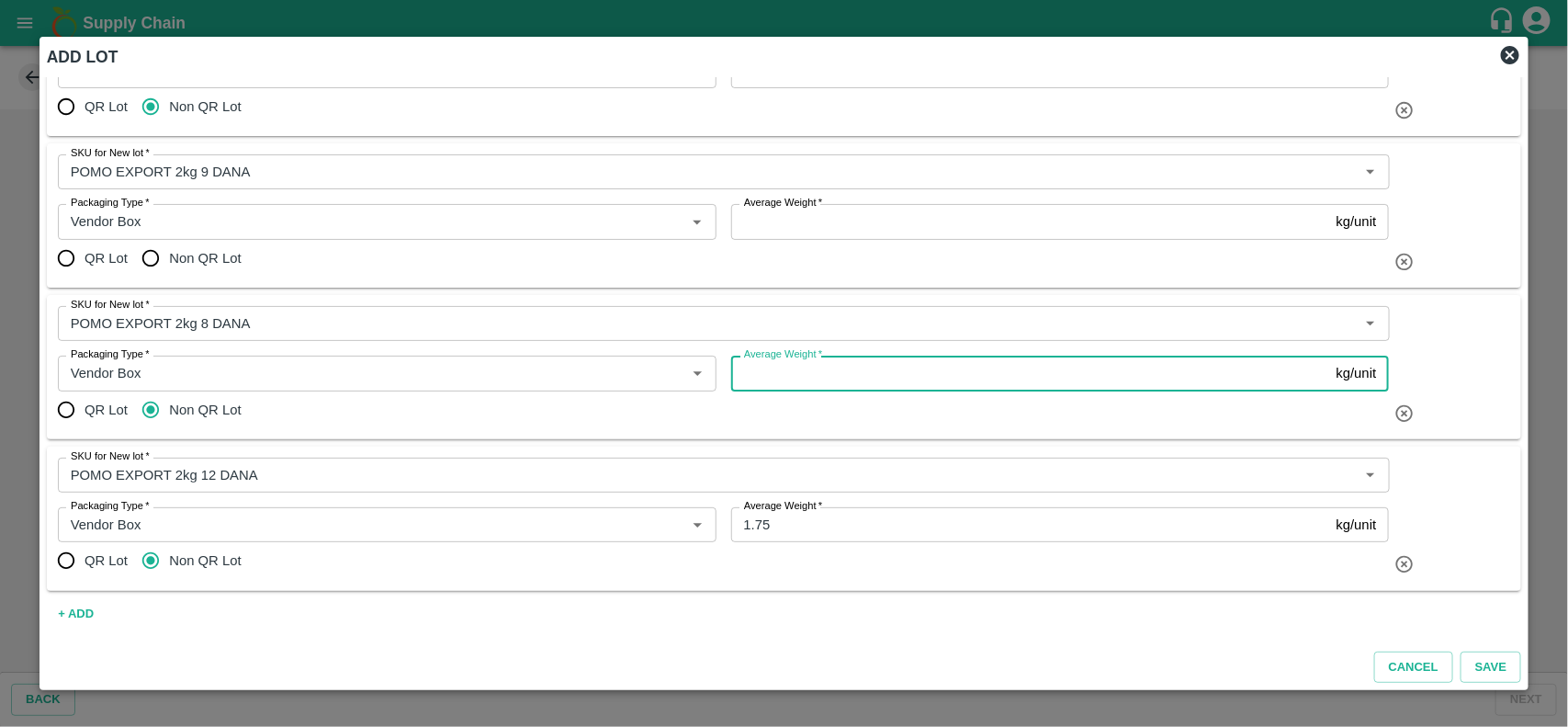 click on "Average Weight   *" at bounding box center [1030, 373] 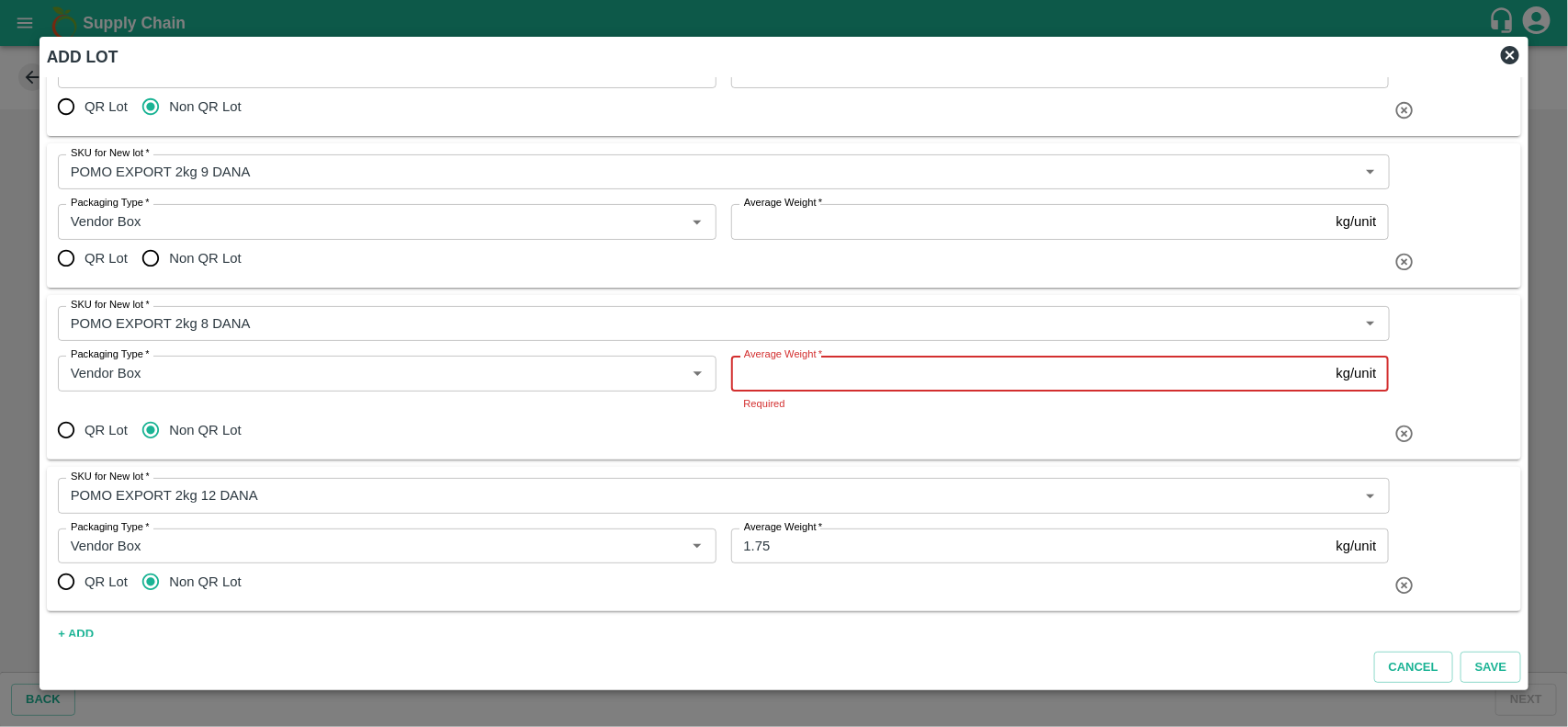click on "Average Weight   *" at bounding box center (1030, 373) 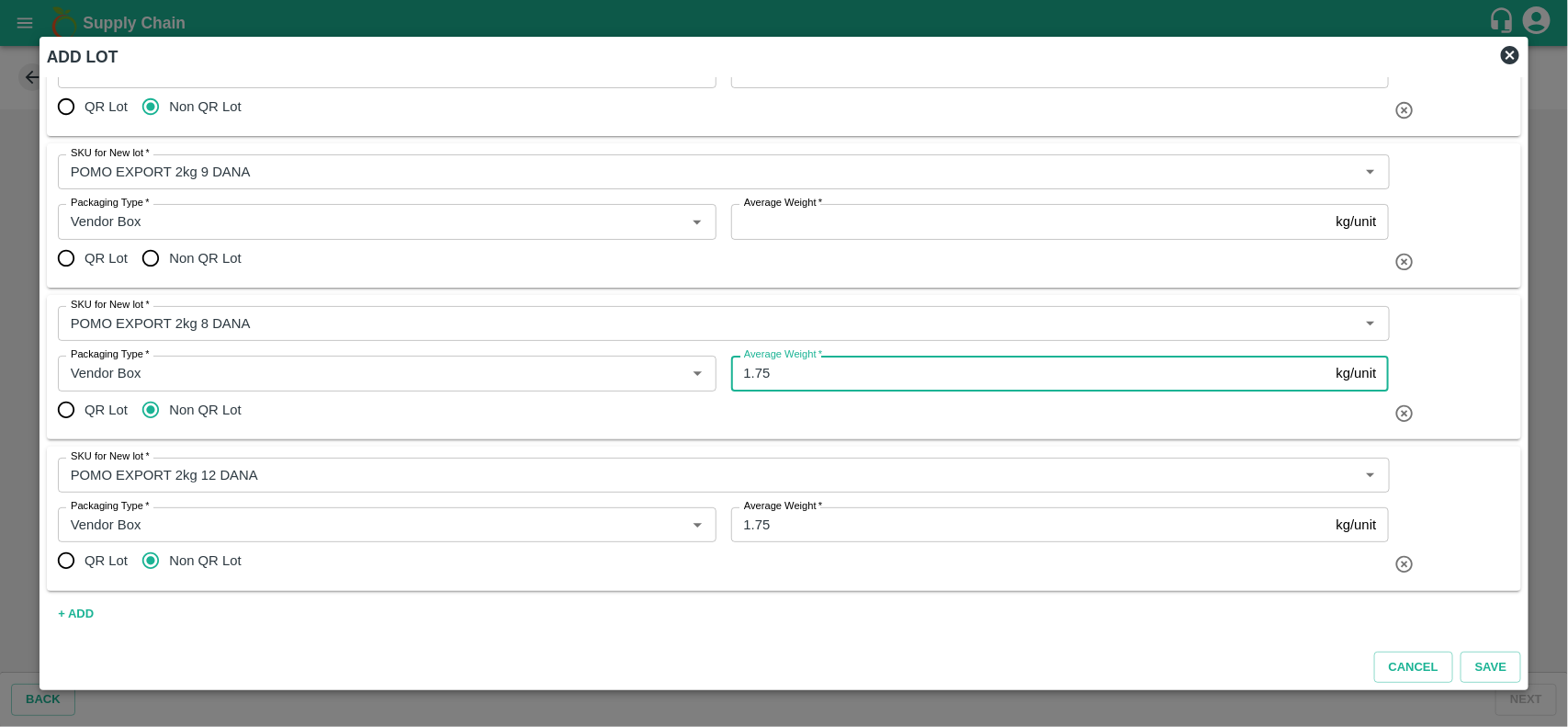 type on "1.75" 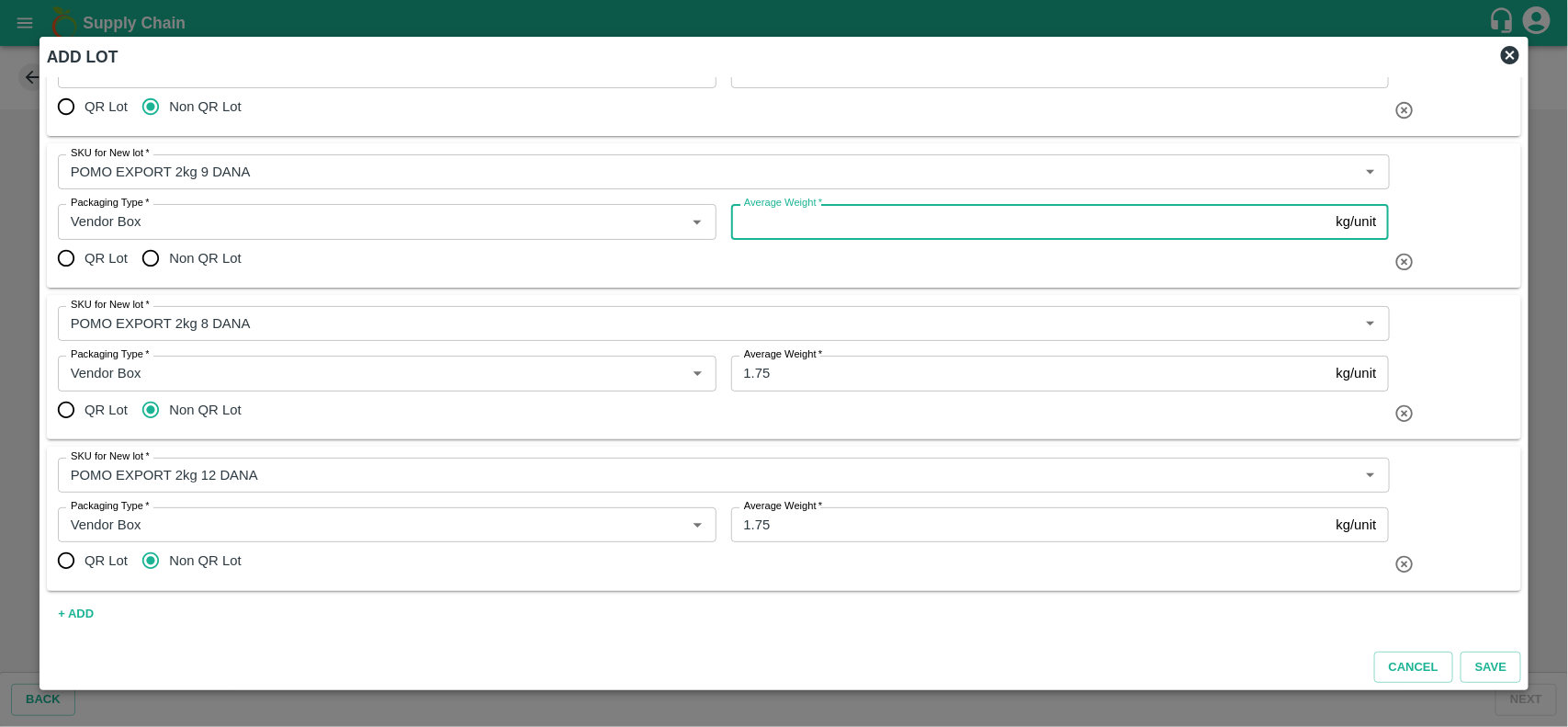 click on "Average Weight   *" at bounding box center [1030, 222] 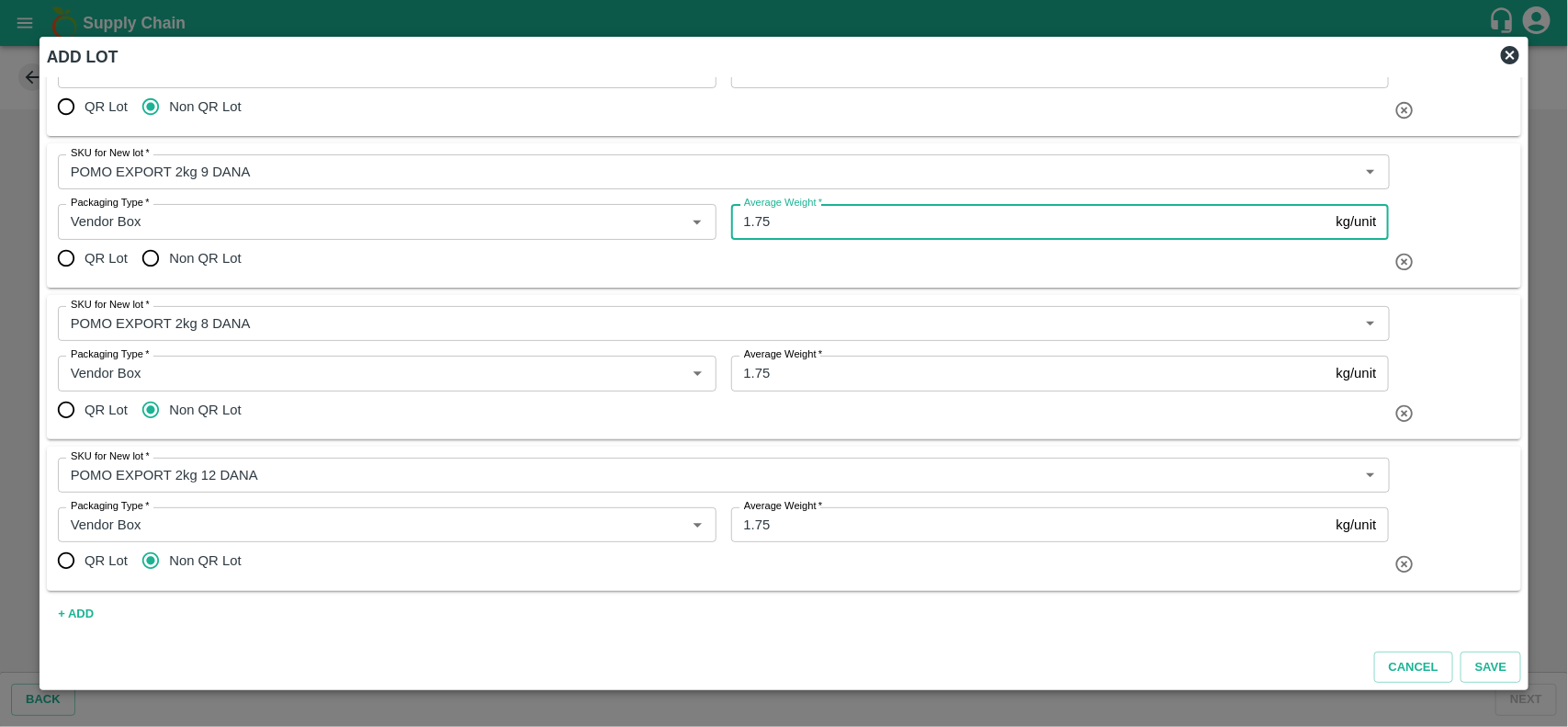 type on "1.75" 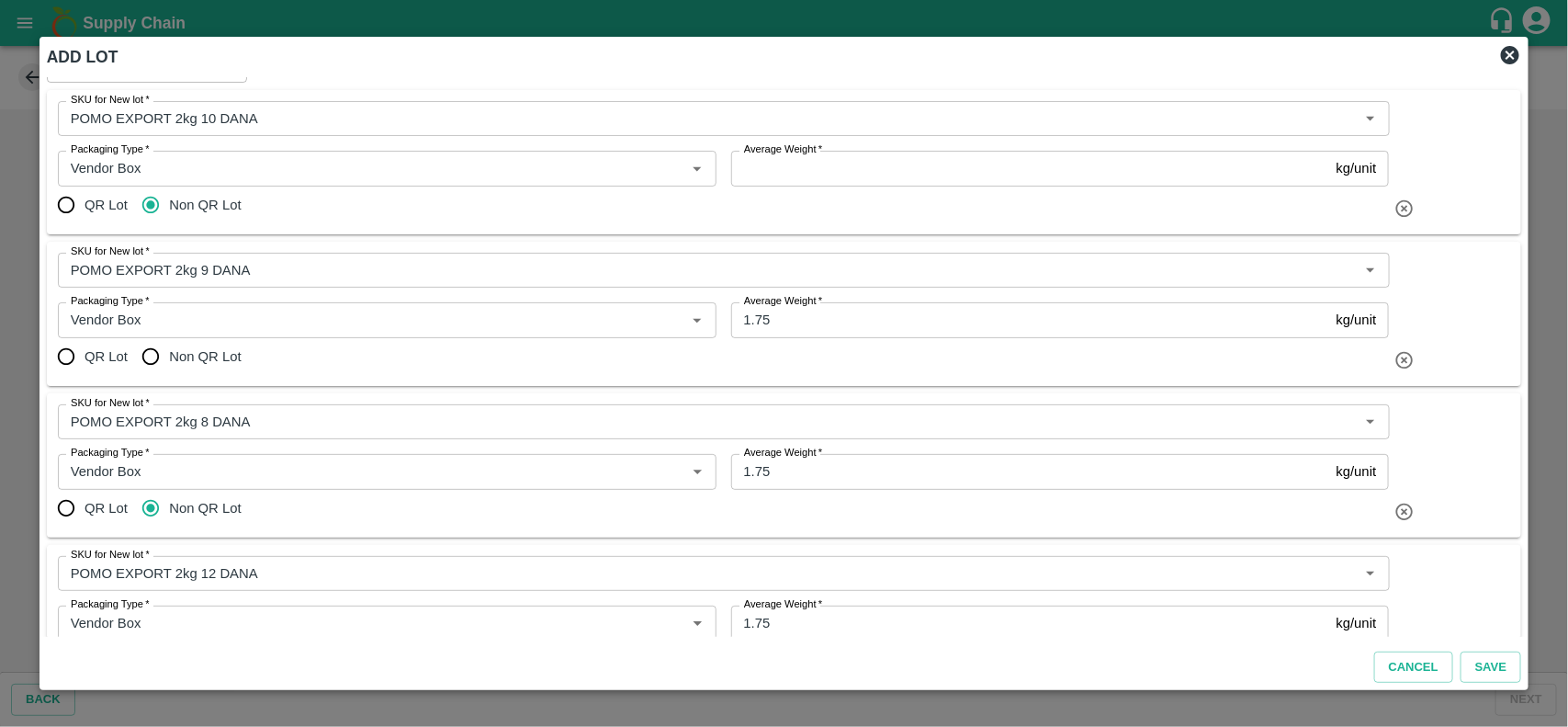 scroll, scrollTop: 0, scrollLeft: 0, axis: both 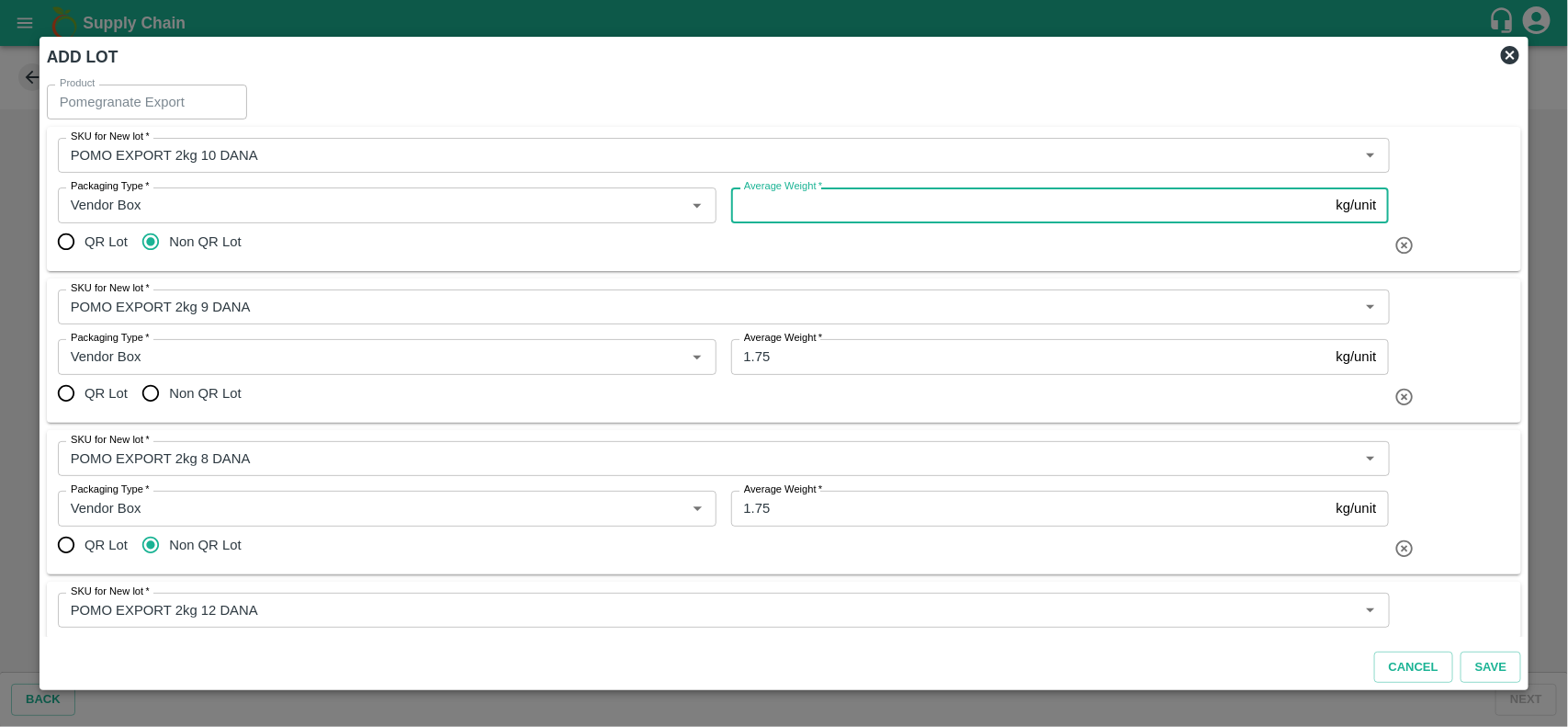 click on "Average Weight   *" at bounding box center [1030, 205] 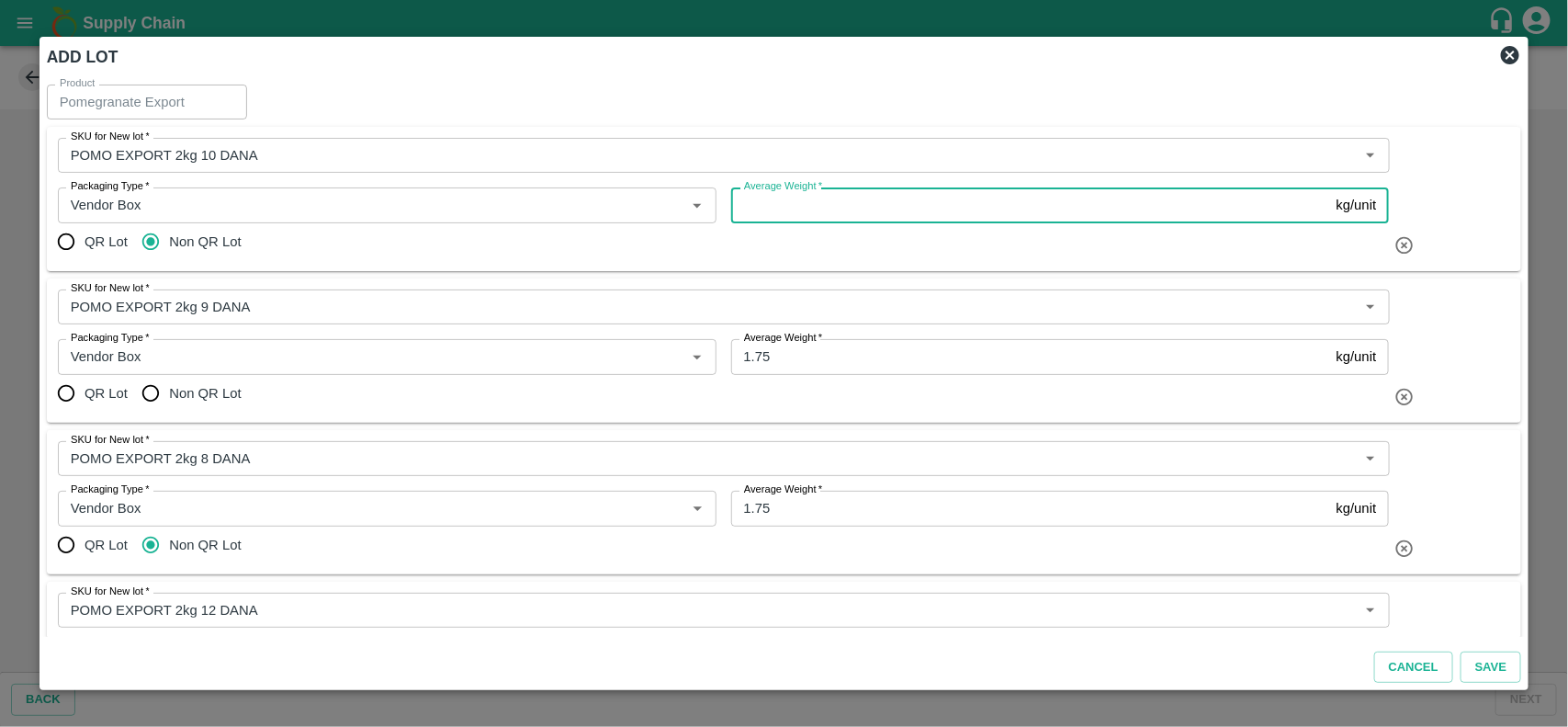 paste on "1.75" 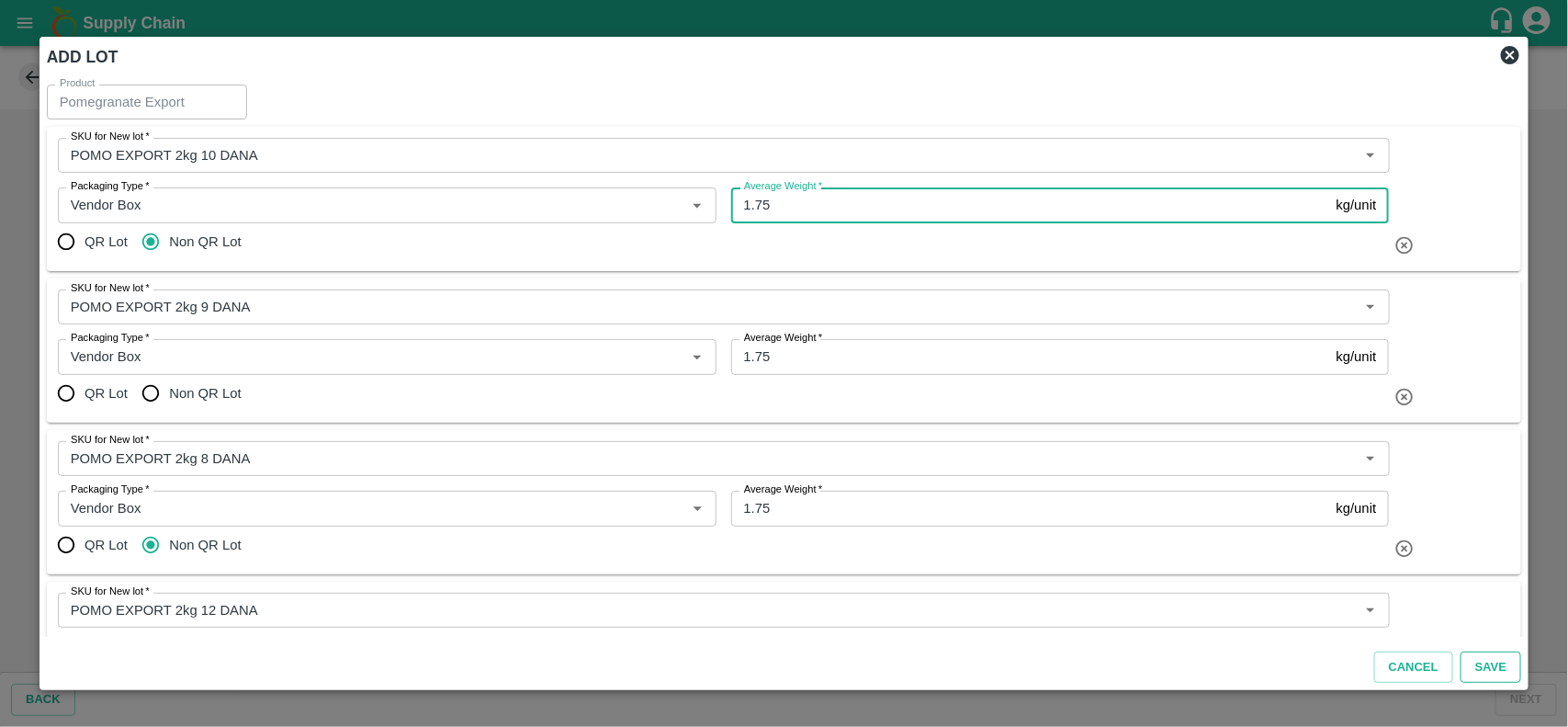 type on "1.75" 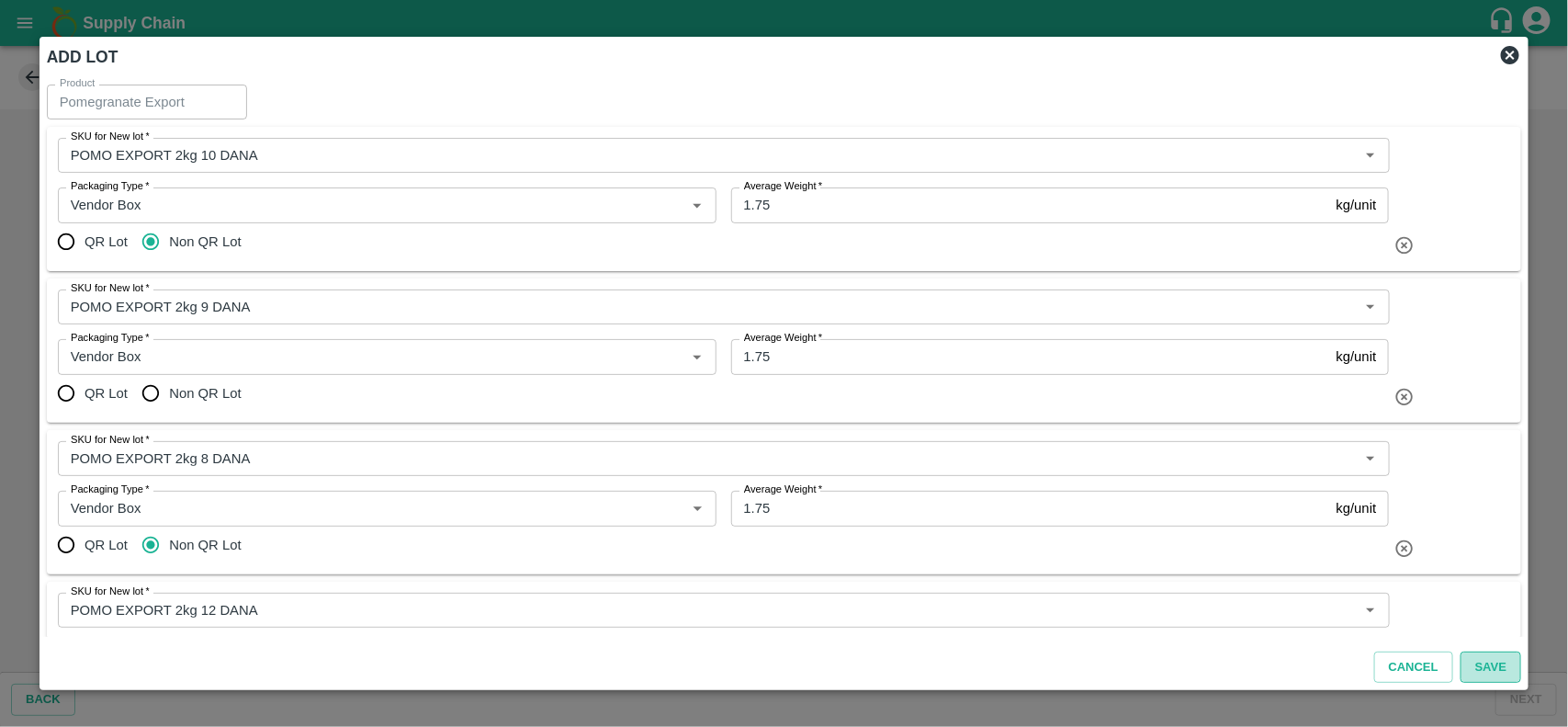 click on "Save" at bounding box center [1491, 667] 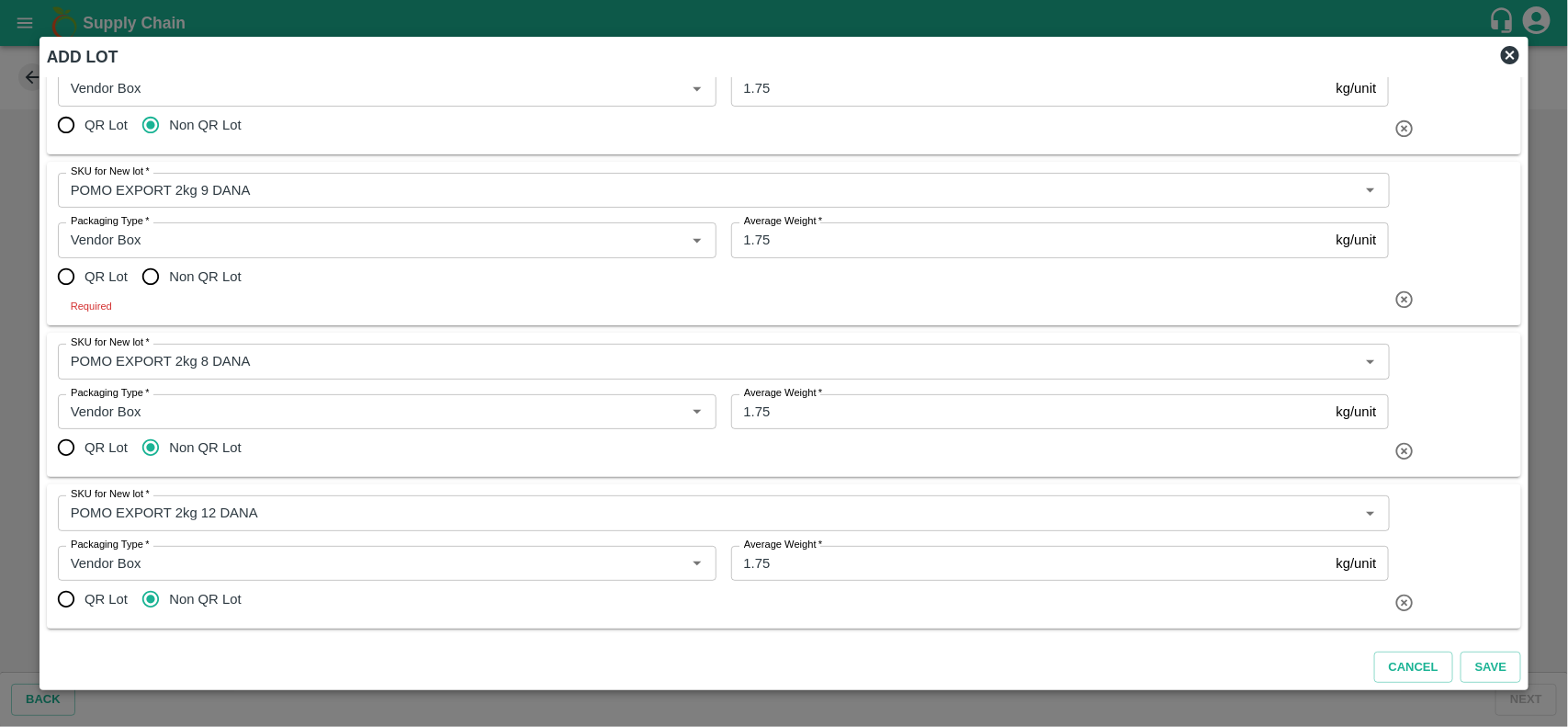 scroll, scrollTop: 154, scrollLeft: 0, axis: vertical 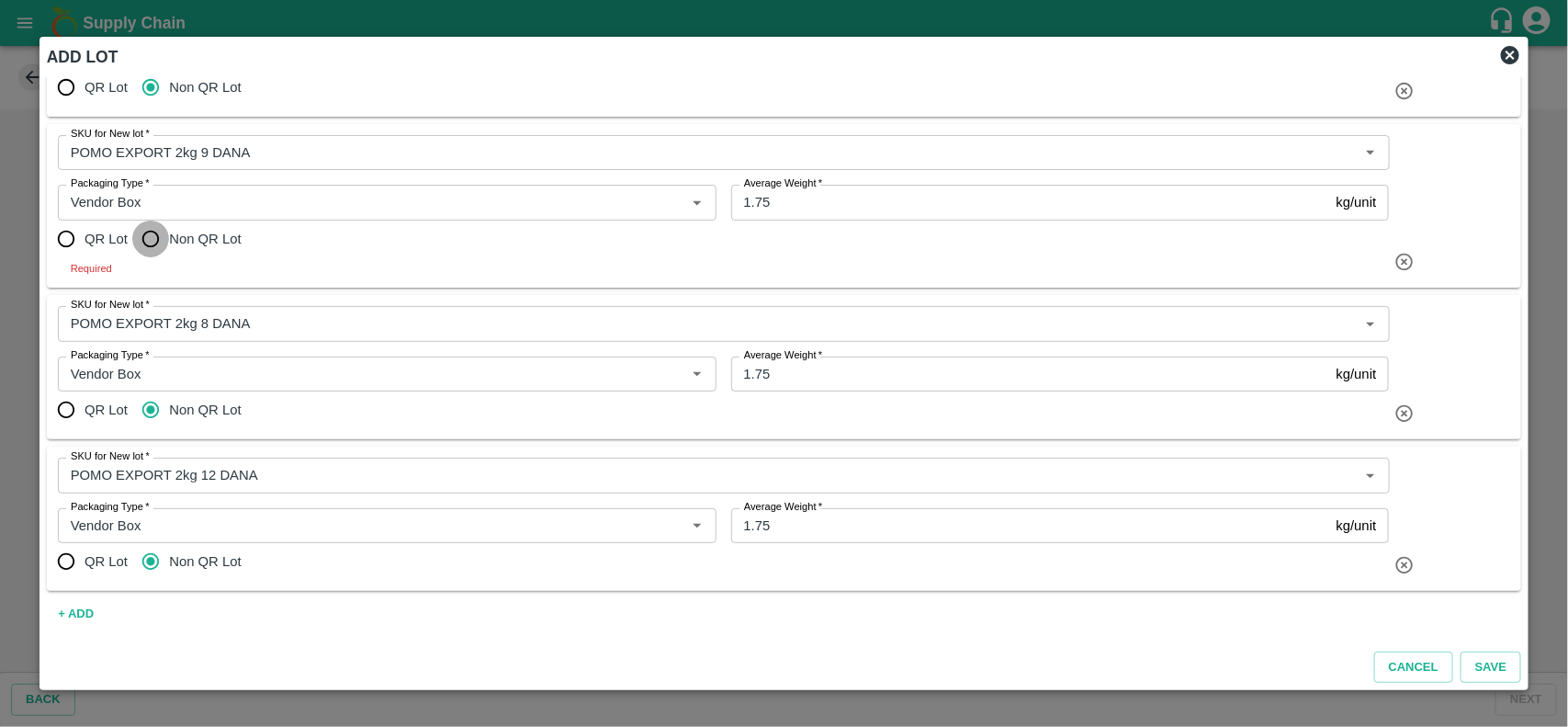 click on "Non QR Lot" at bounding box center (151, 239) 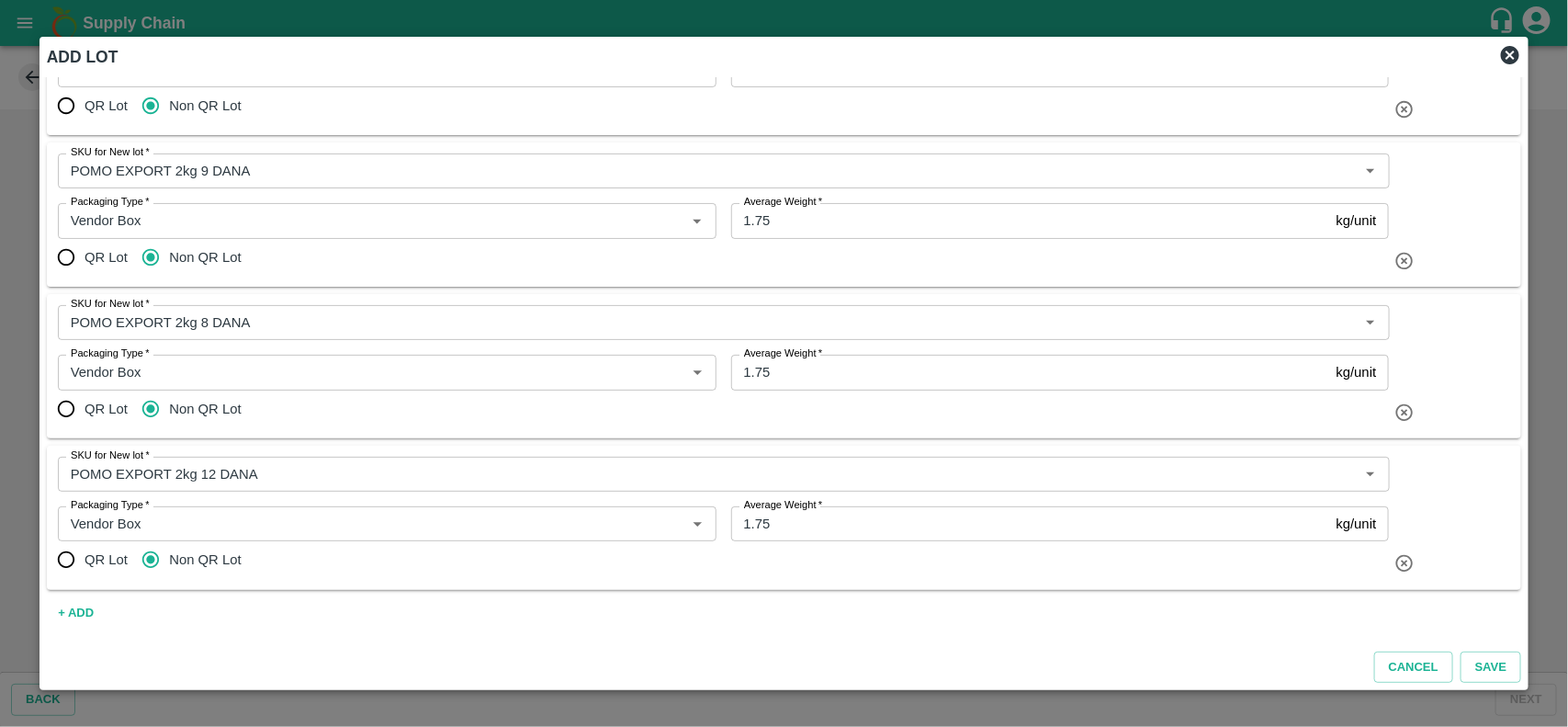 scroll, scrollTop: 135, scrollLeft: 0, axis: vertical 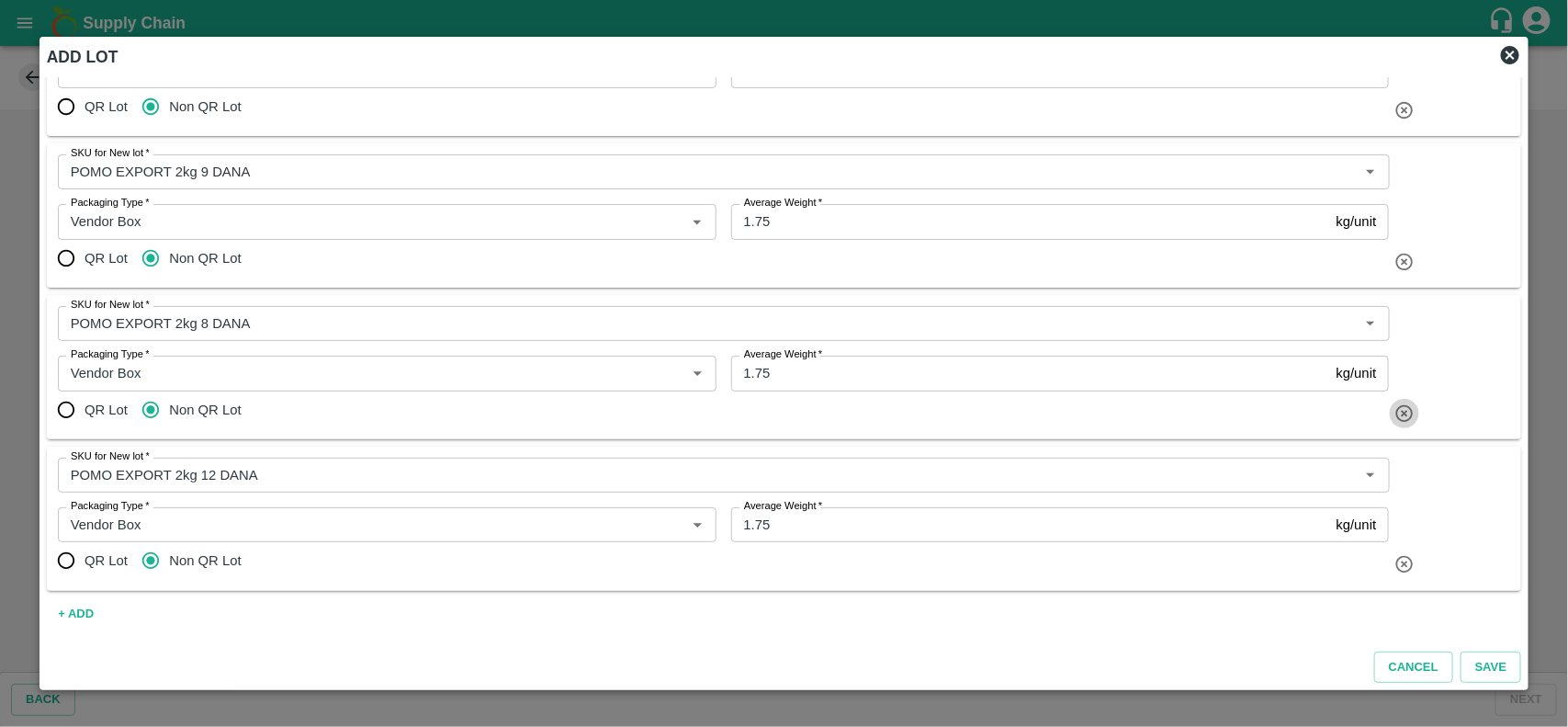 click 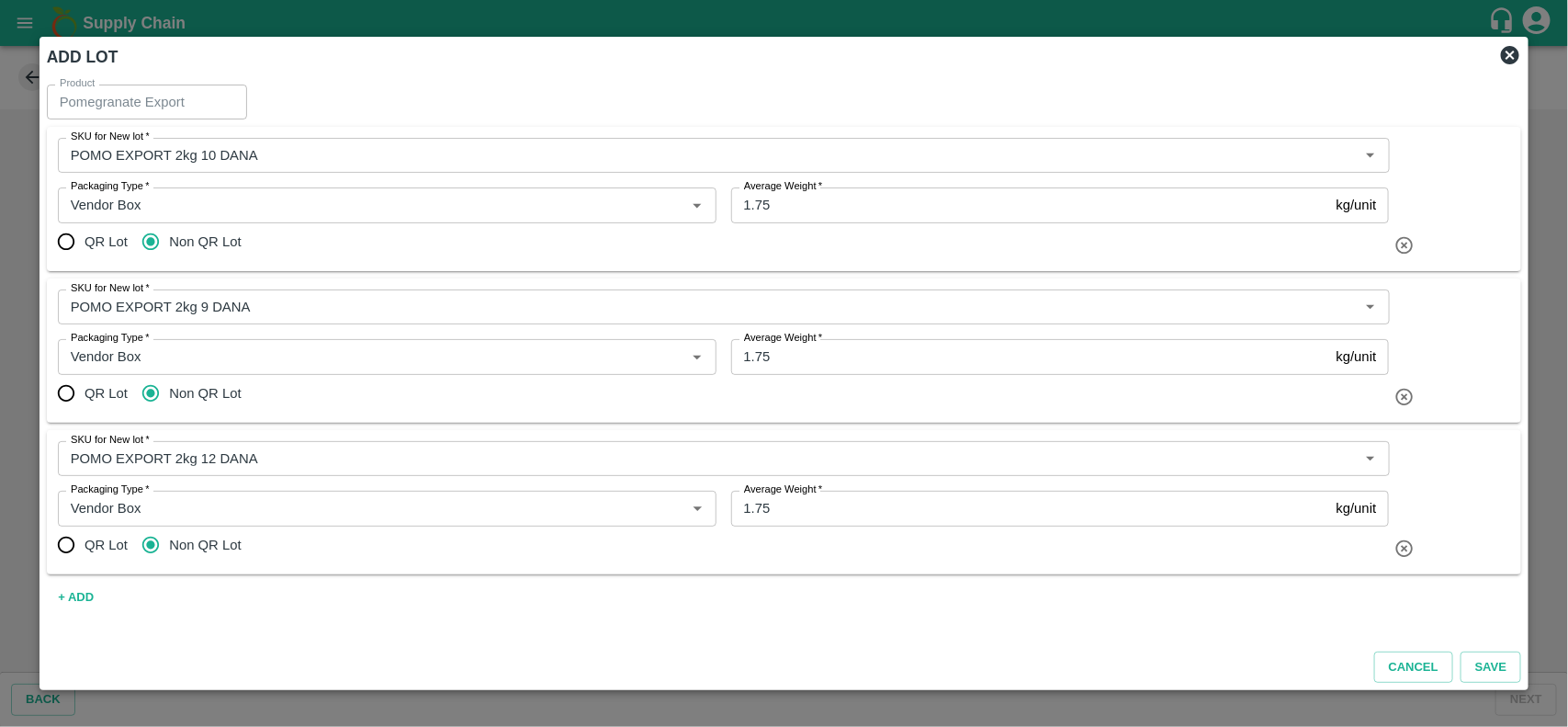 scroll, scrollTop: 0, scrollLeft: 0, axis: both 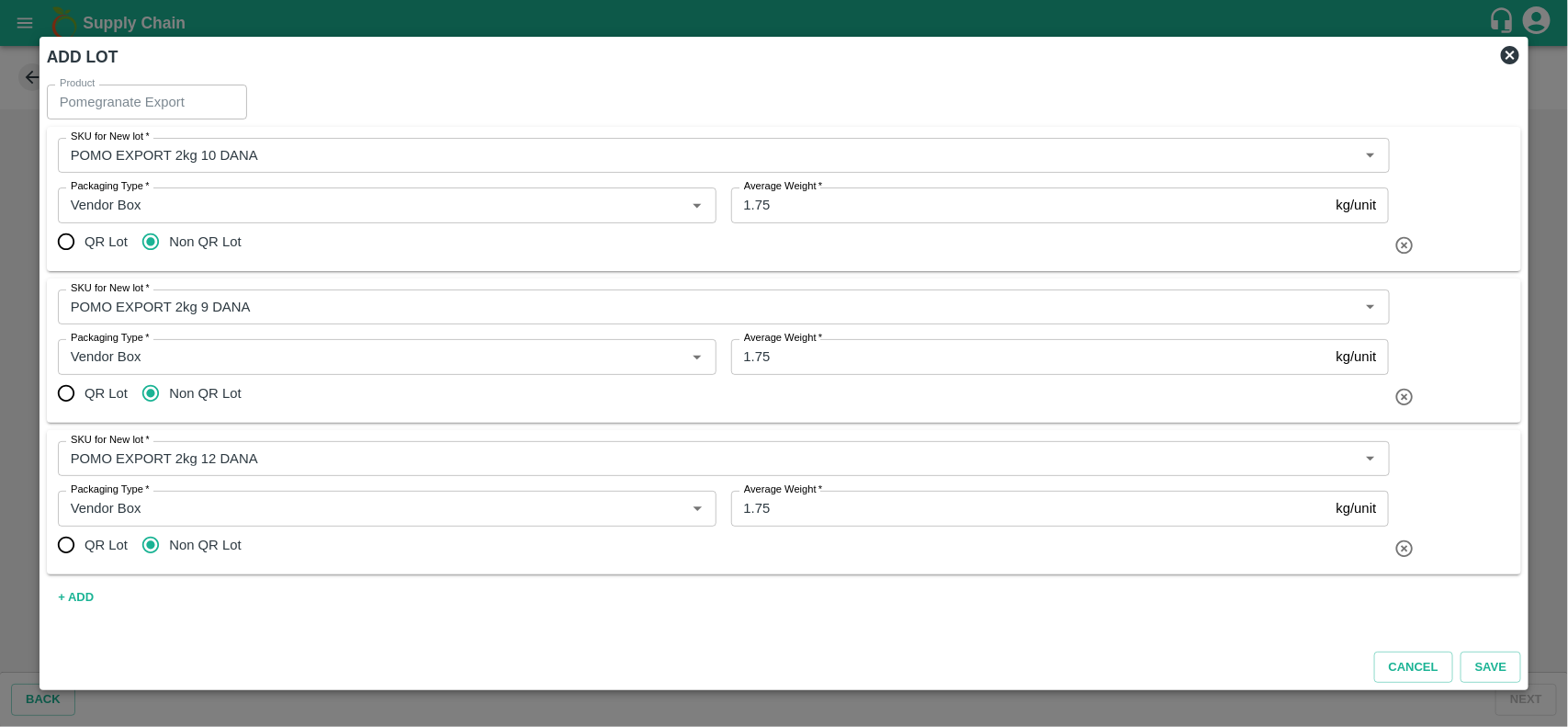 type 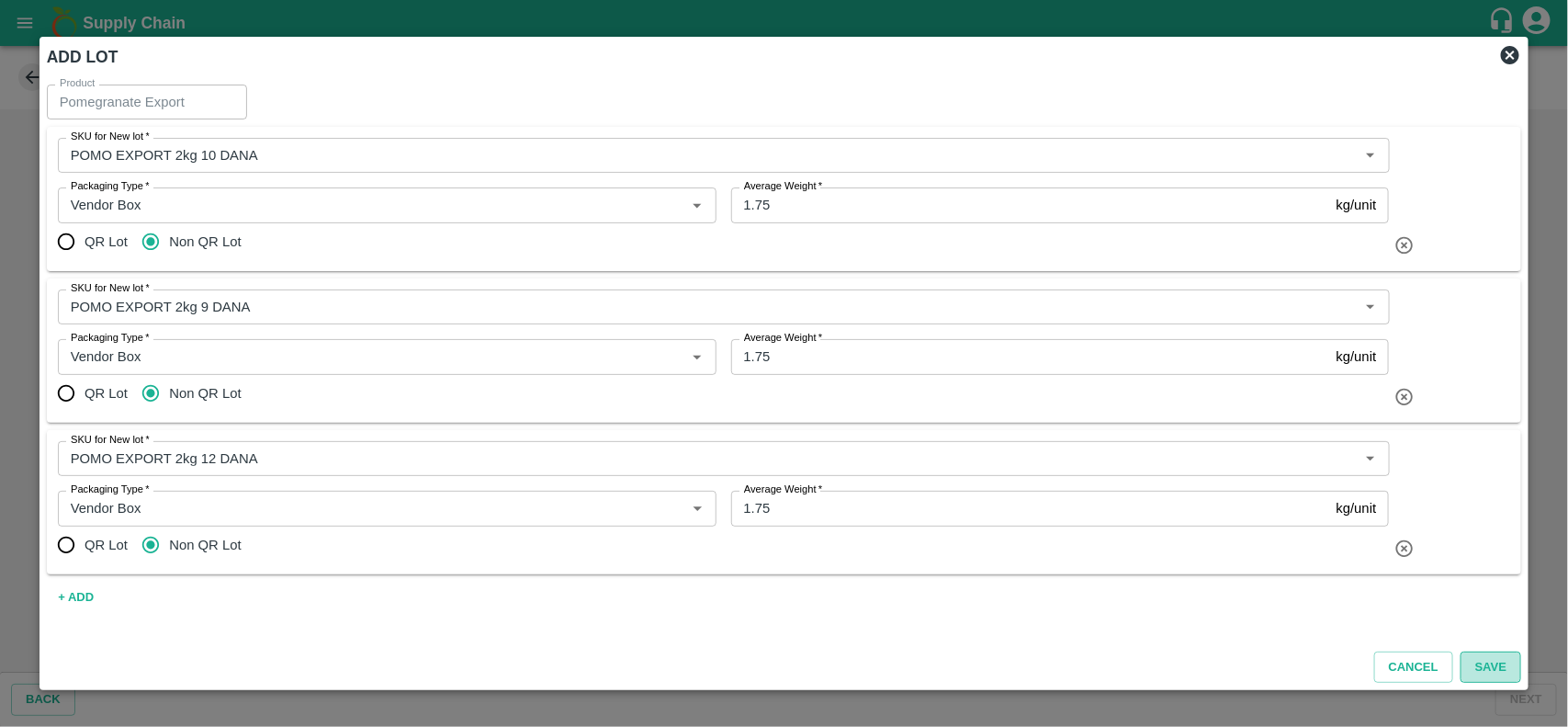 click on "Save" at bounding box center (1491, 667) 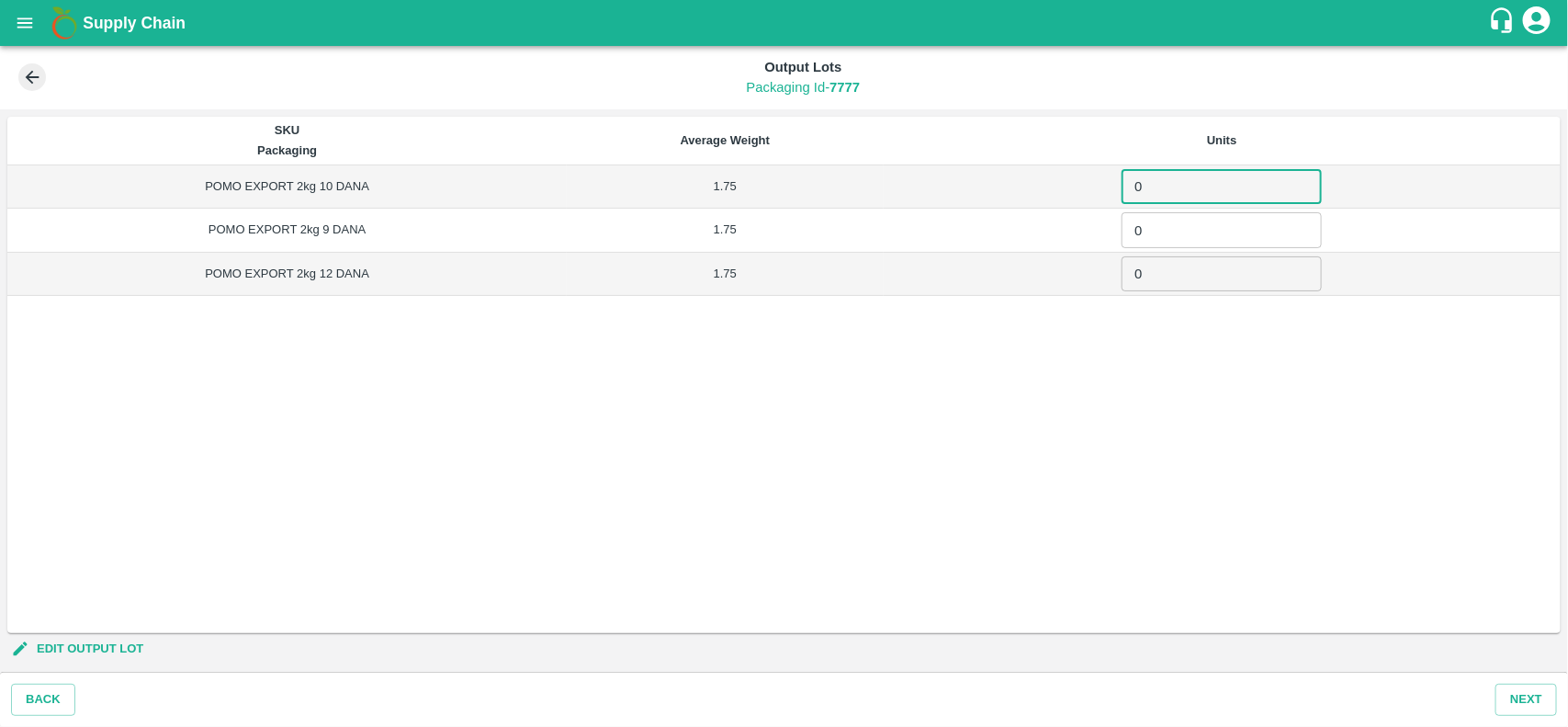 click on "0" at bounding box center (1222, 187) 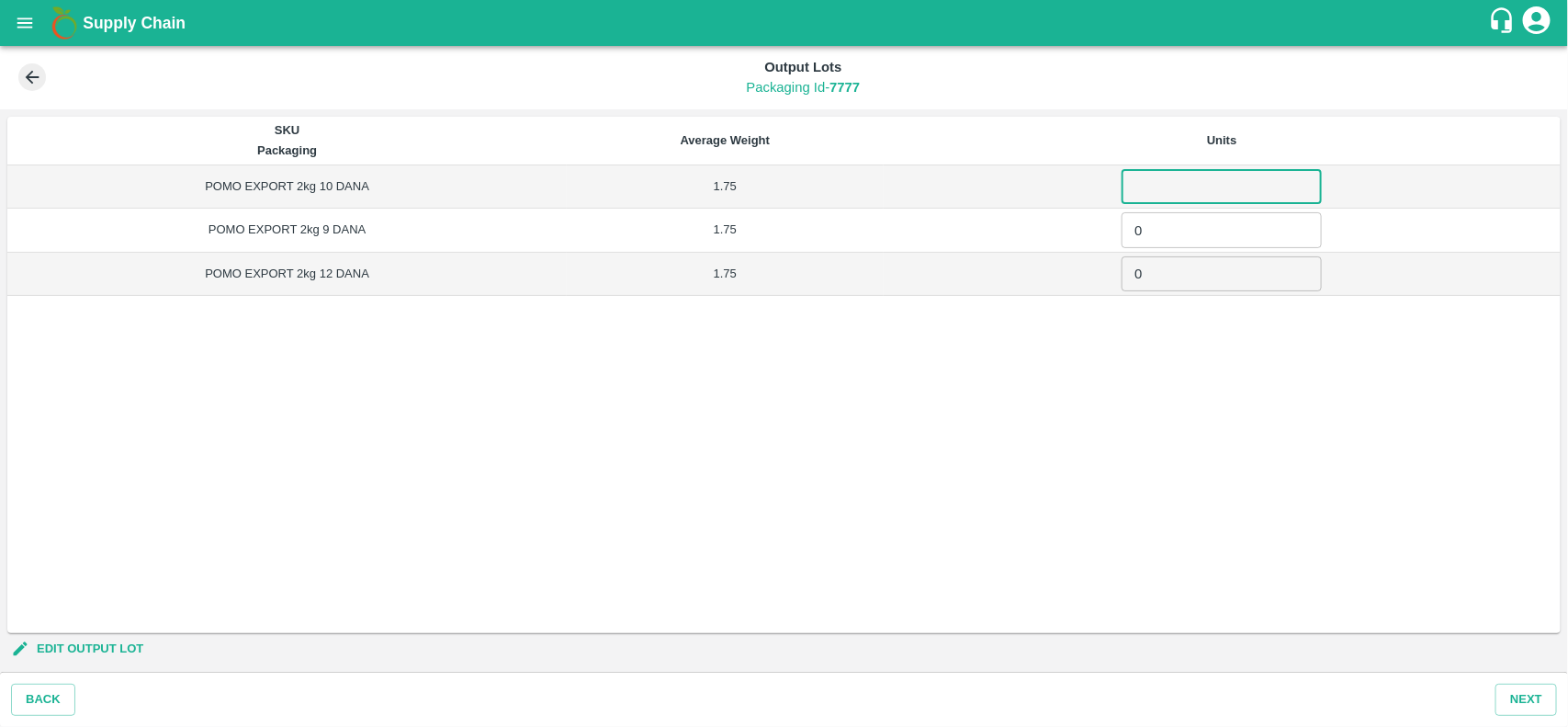 type 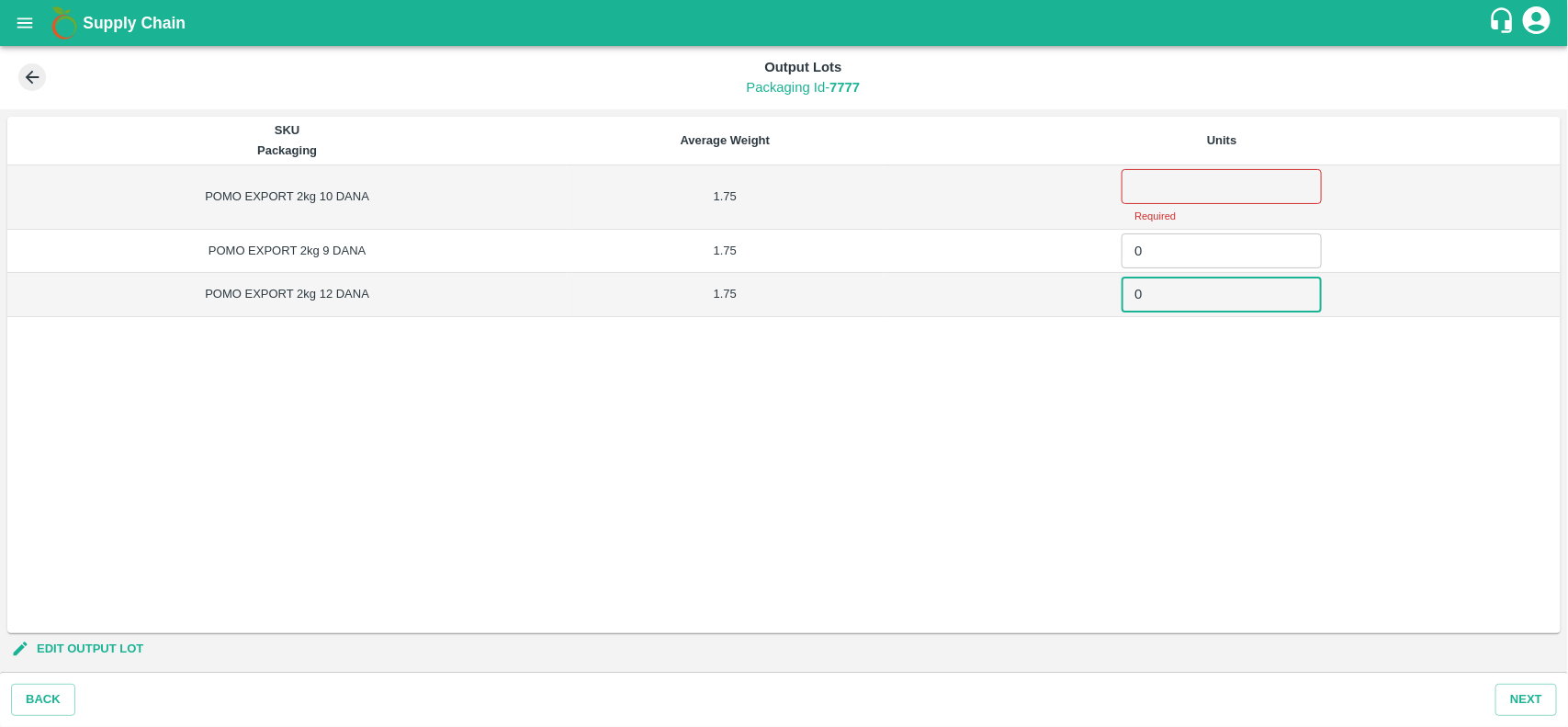 click on "0" at bounding box center [1222, 294] 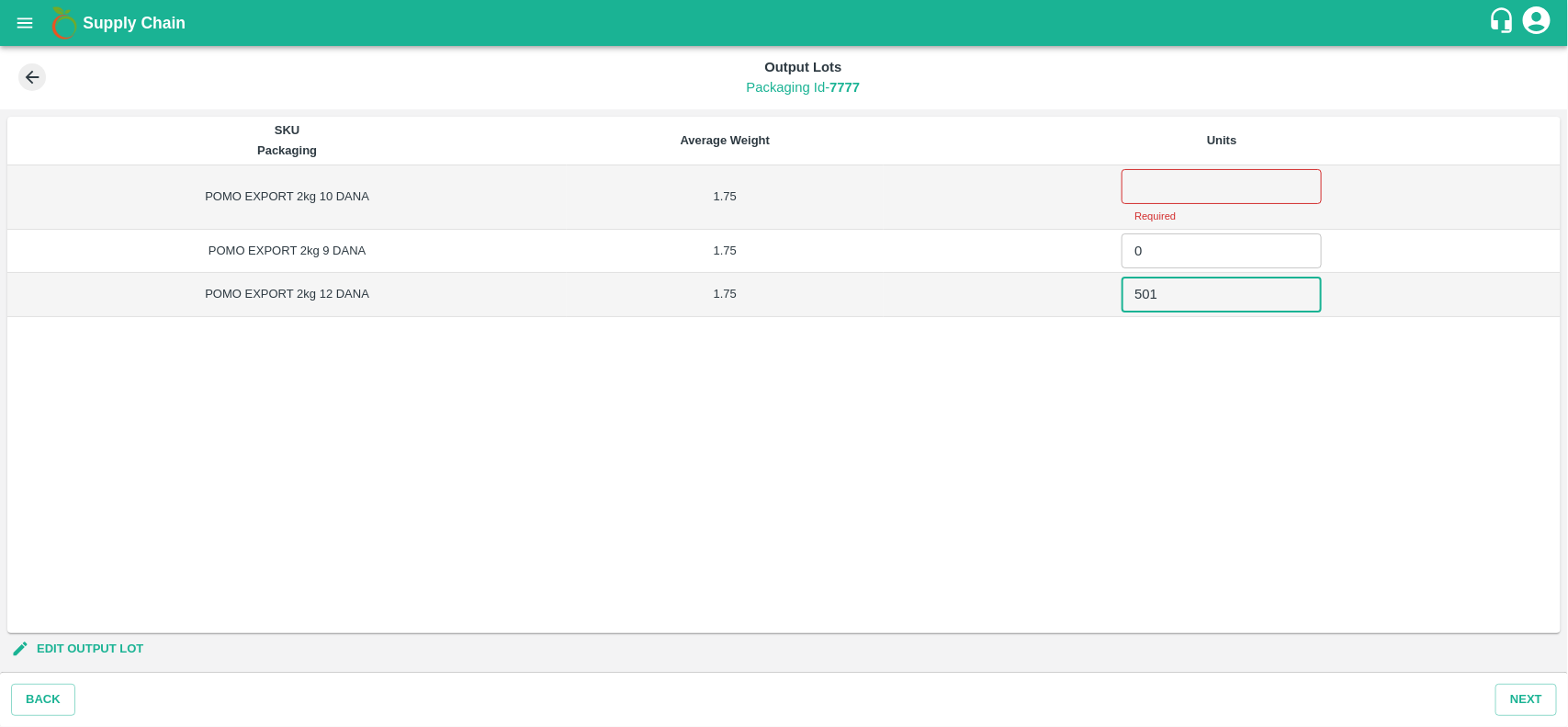 type on "501" 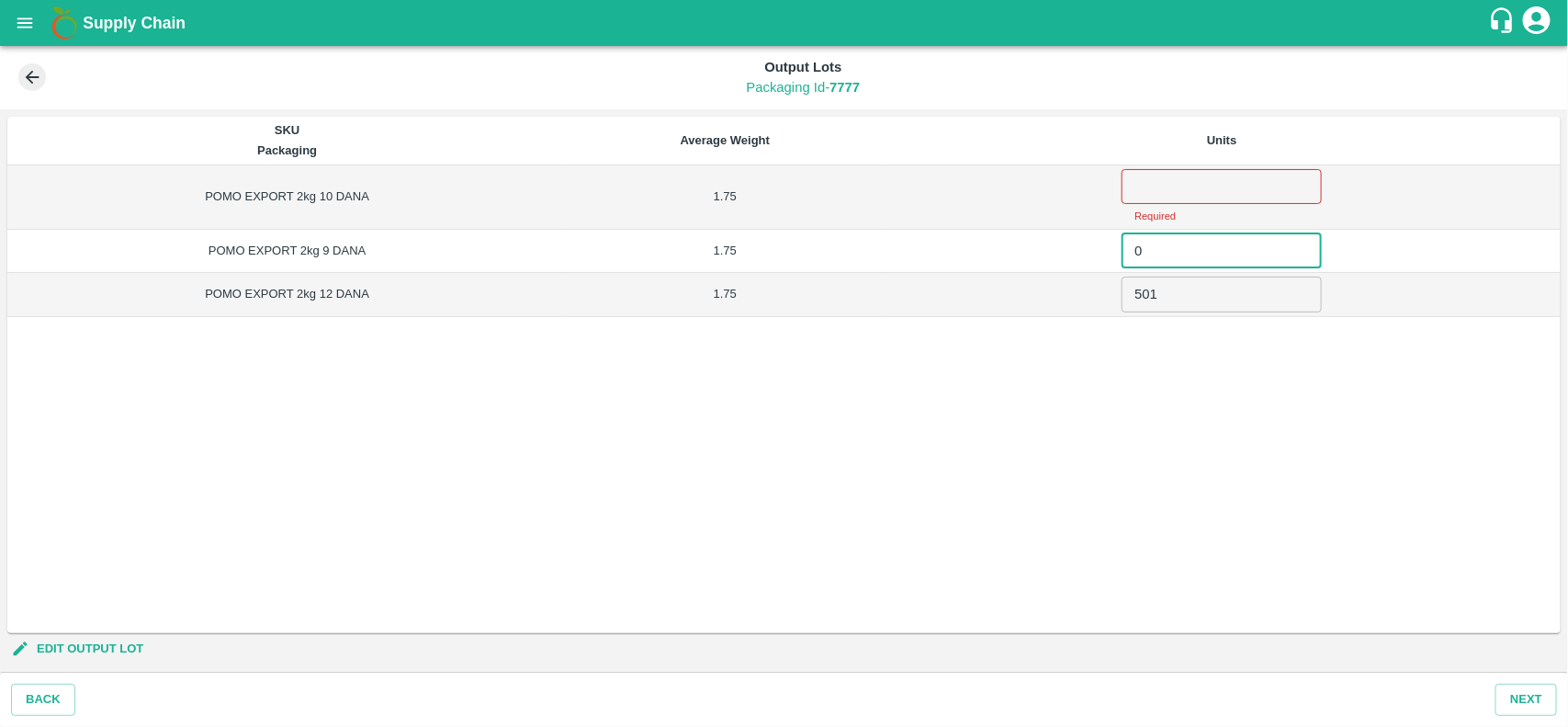click on "0" at bounding box center [1222, 251] 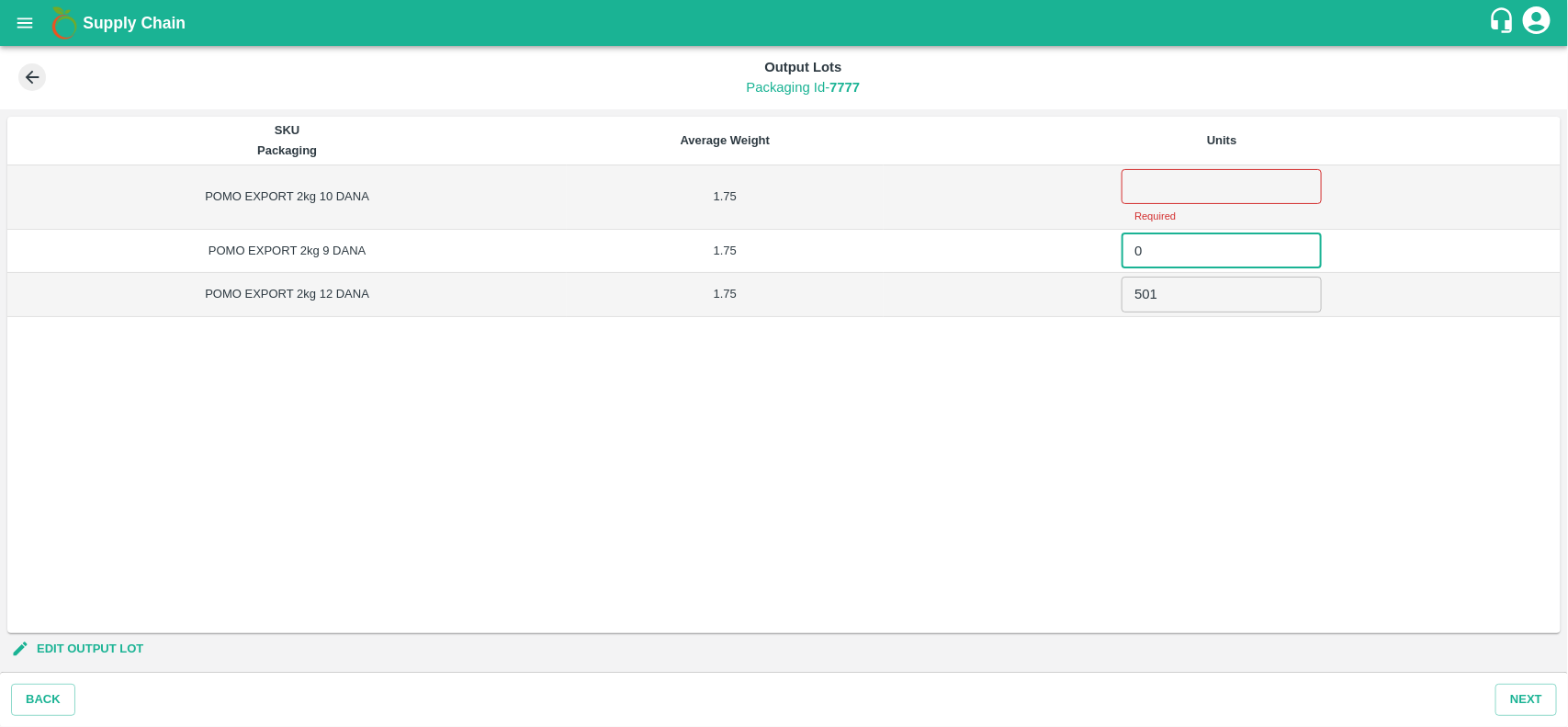 click at bounding box center (1222, 187) 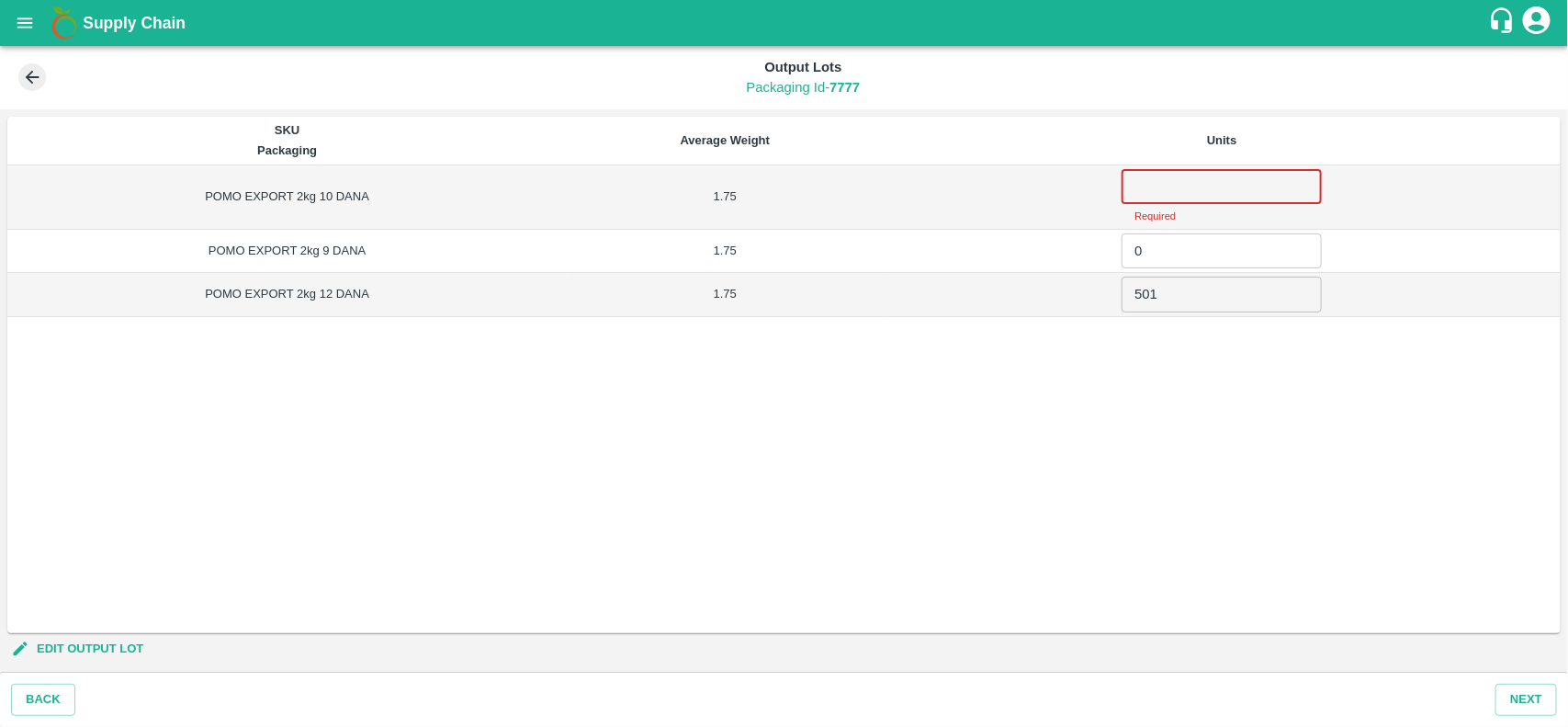 click at bounding box center (1222, 187) 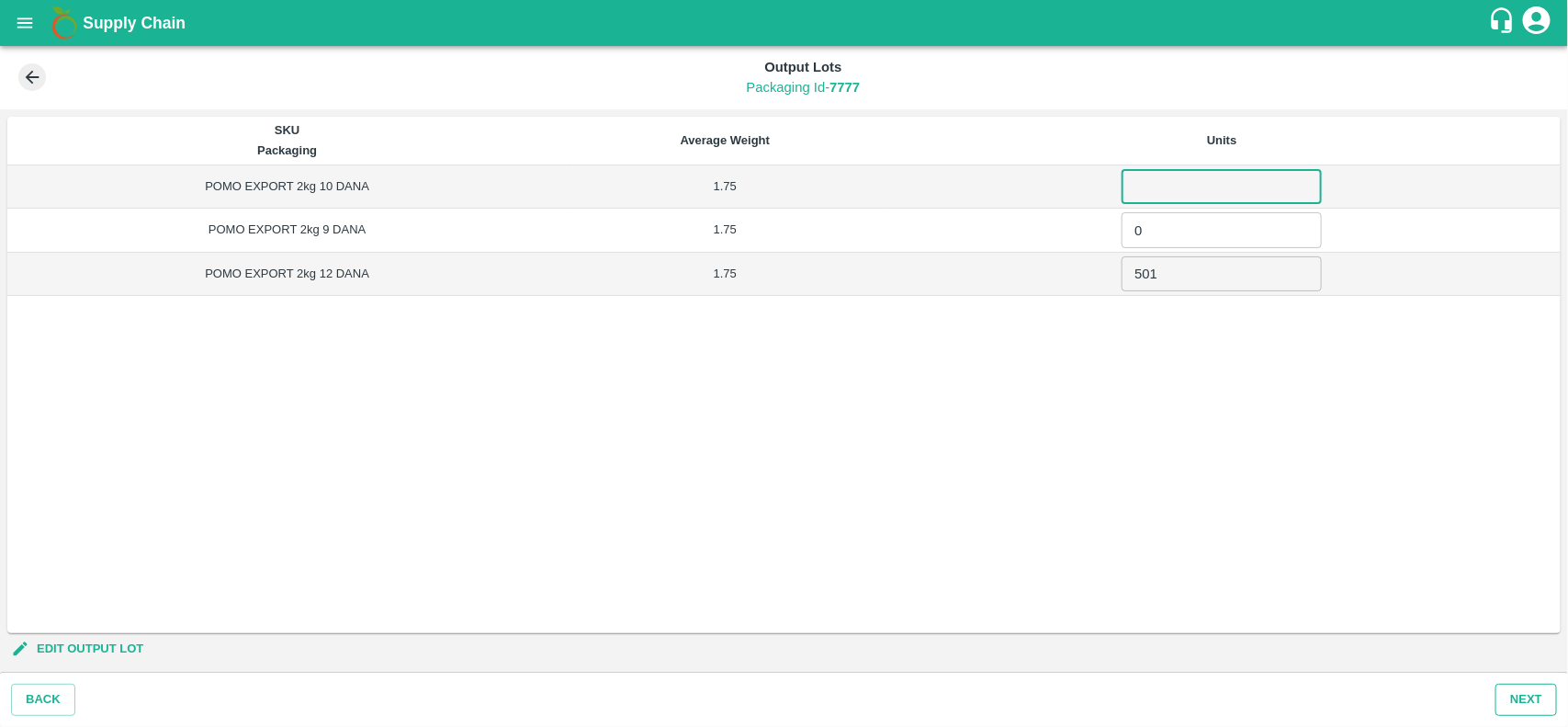 type on "11811" 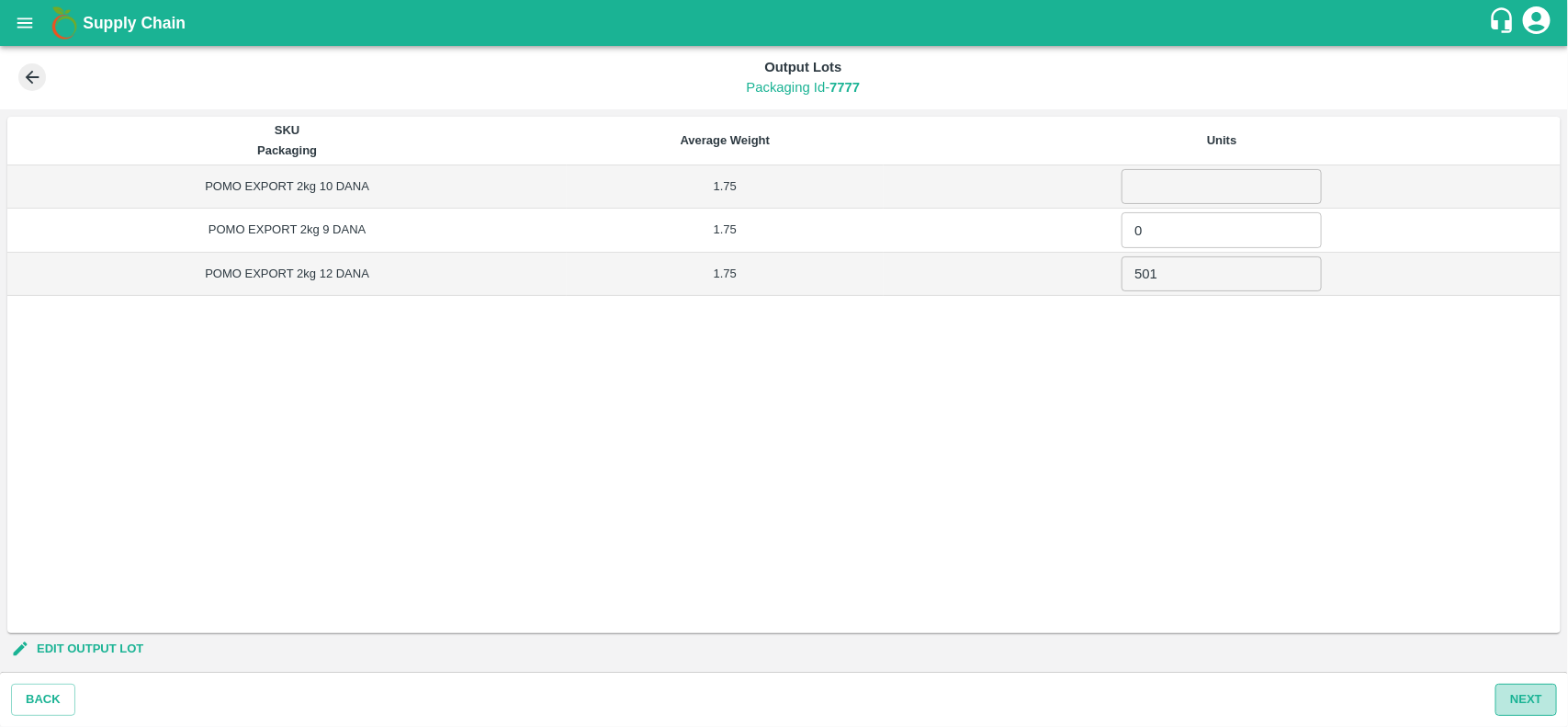 click on "Next" at bounding box center [1526, 699] 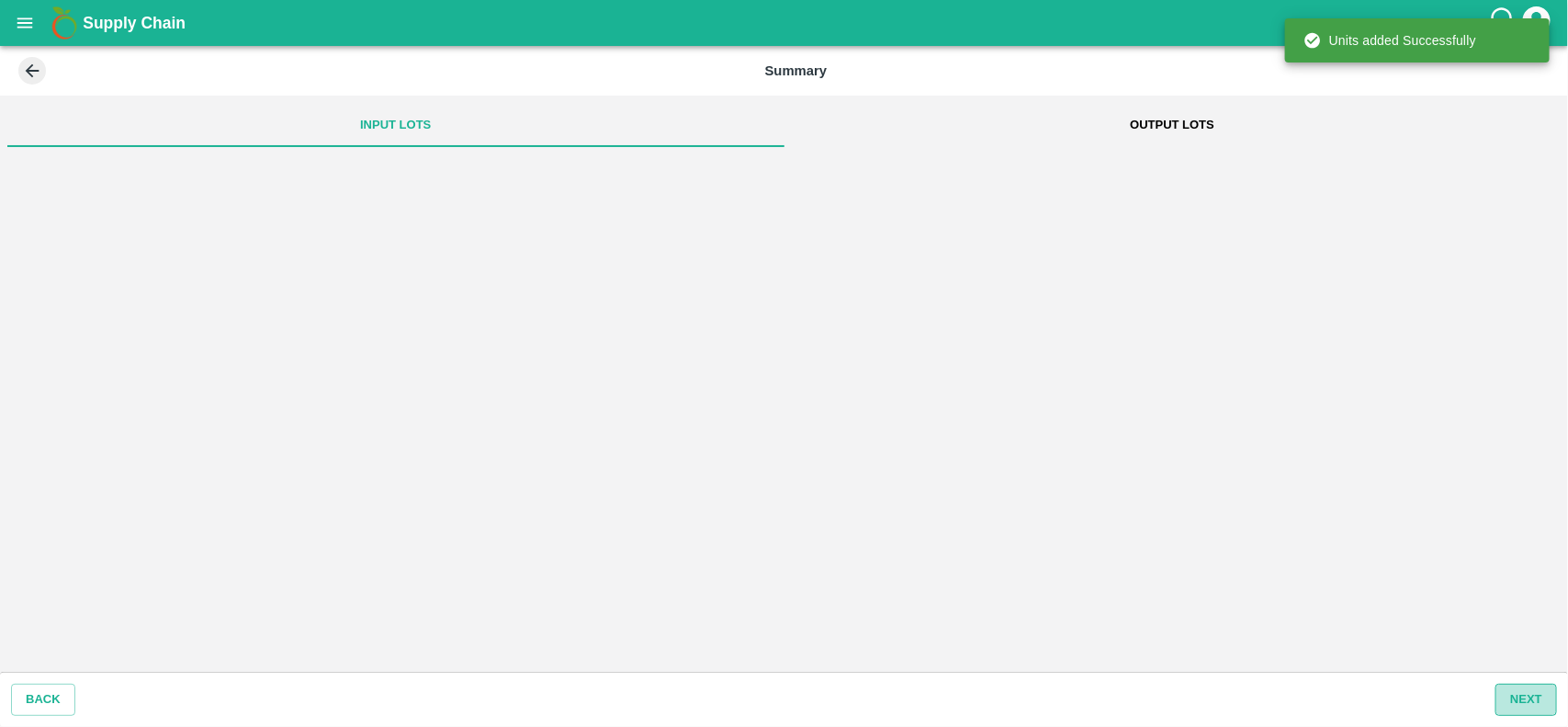 click on "Next" at bounding box center (1526, 699) 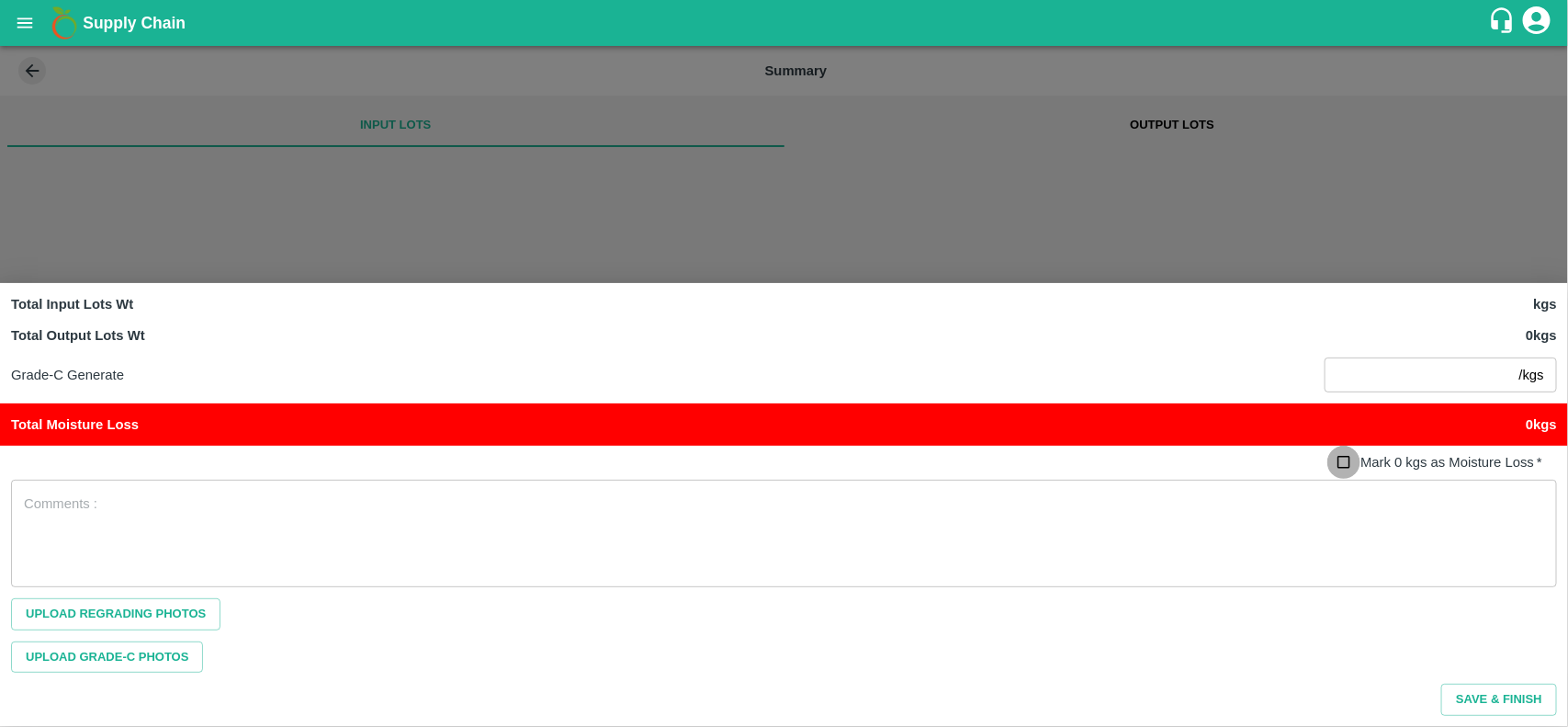 click on "Mark 0 kgs as Moisture Loss   *" at bounding box center (1344, 462) 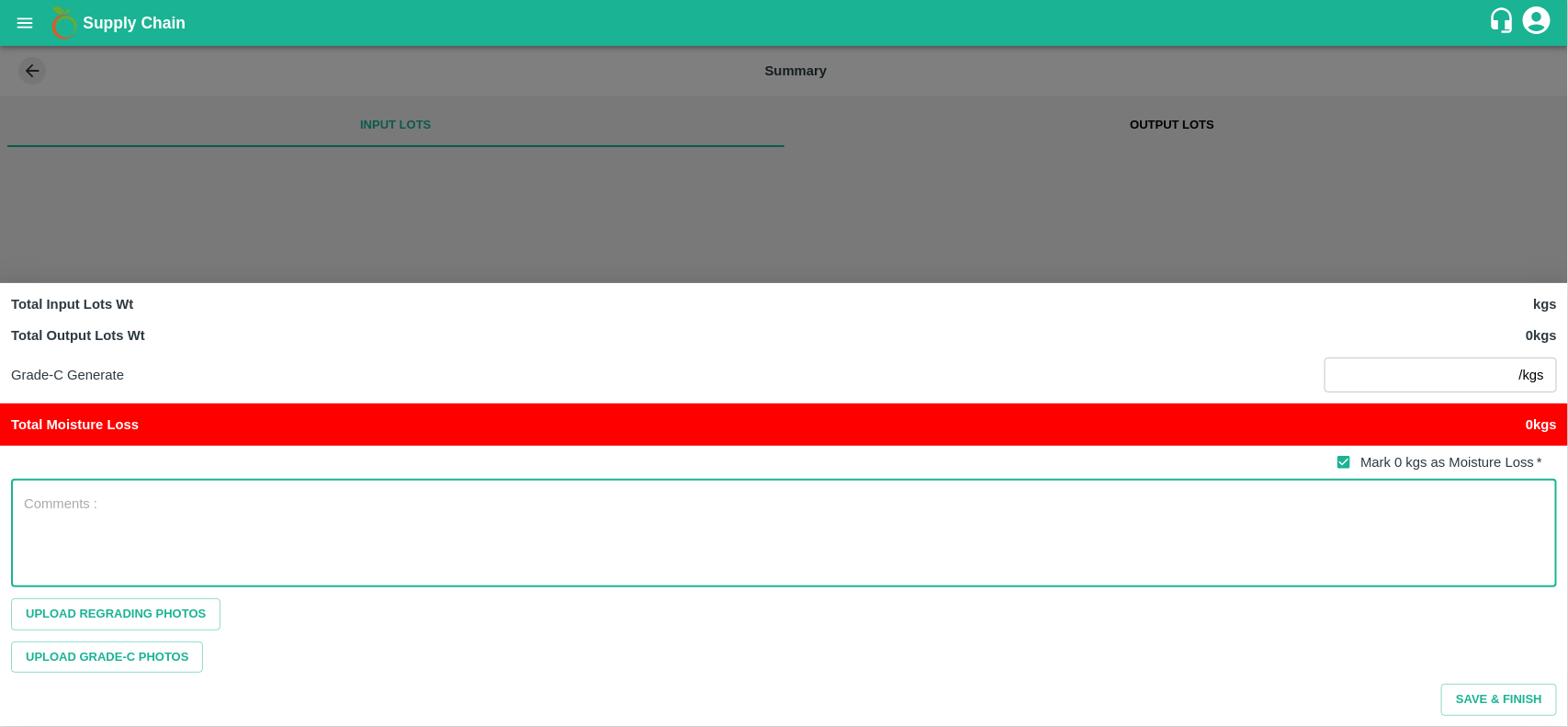 click at bounding box center (784, 533) 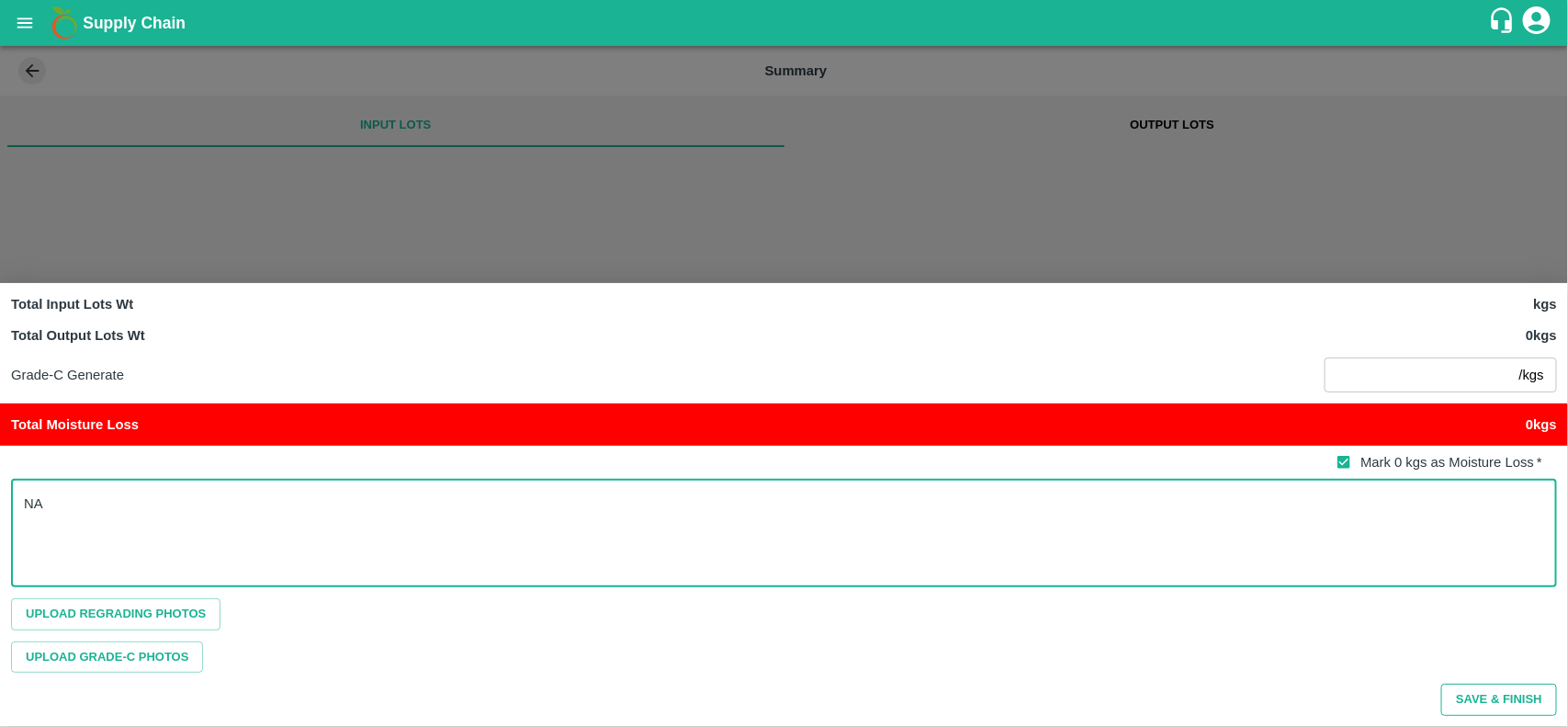 type on "NA" 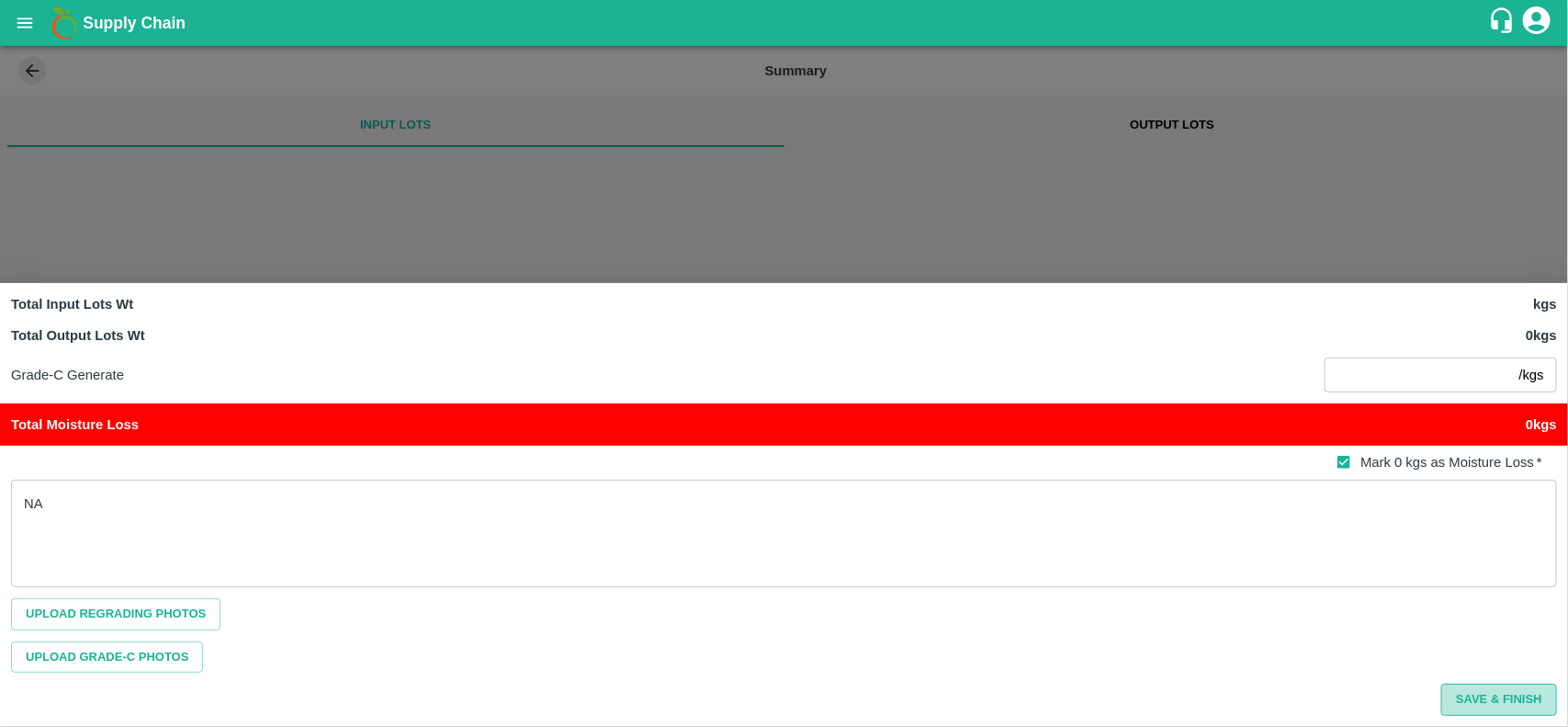 click on "Save & Finish" at bounding box center (1499, 699) 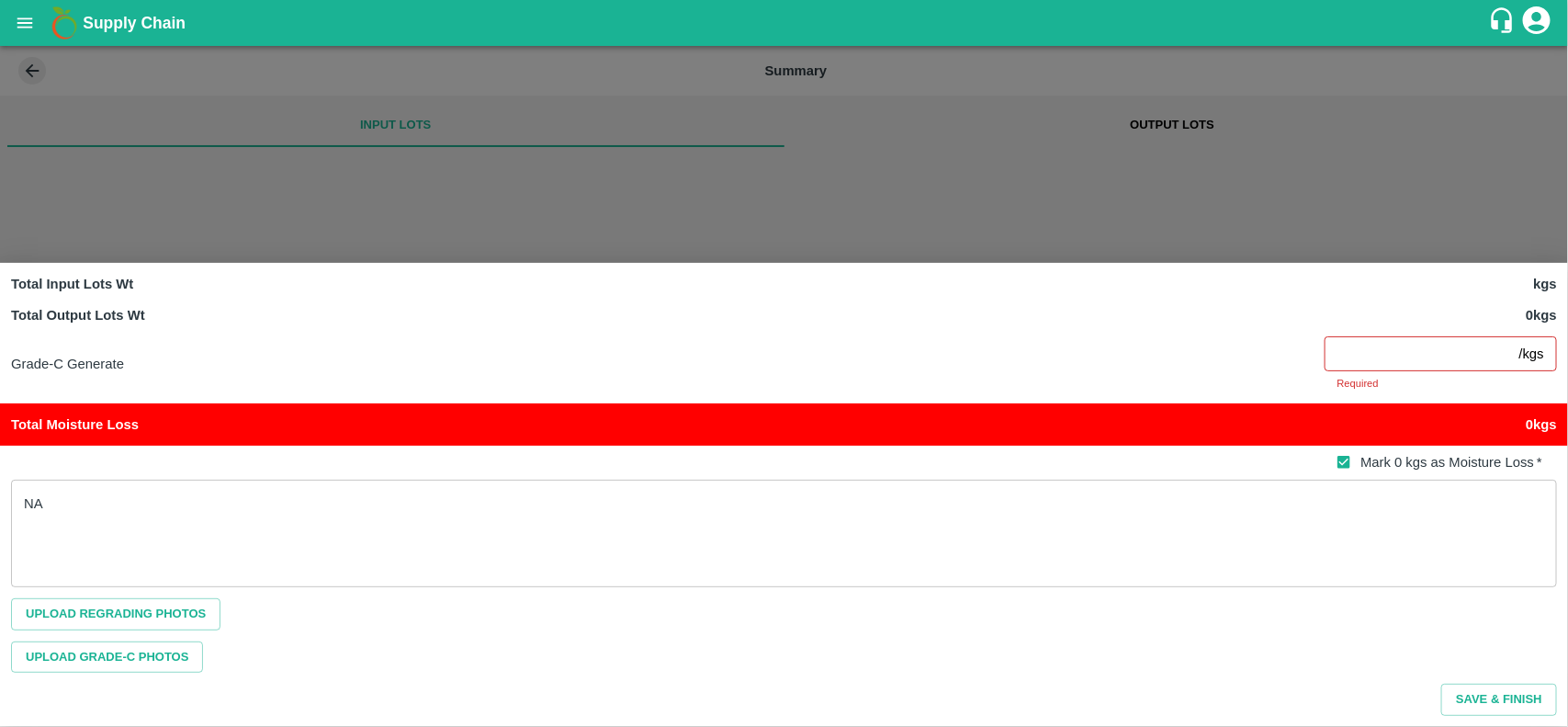 type on "0" 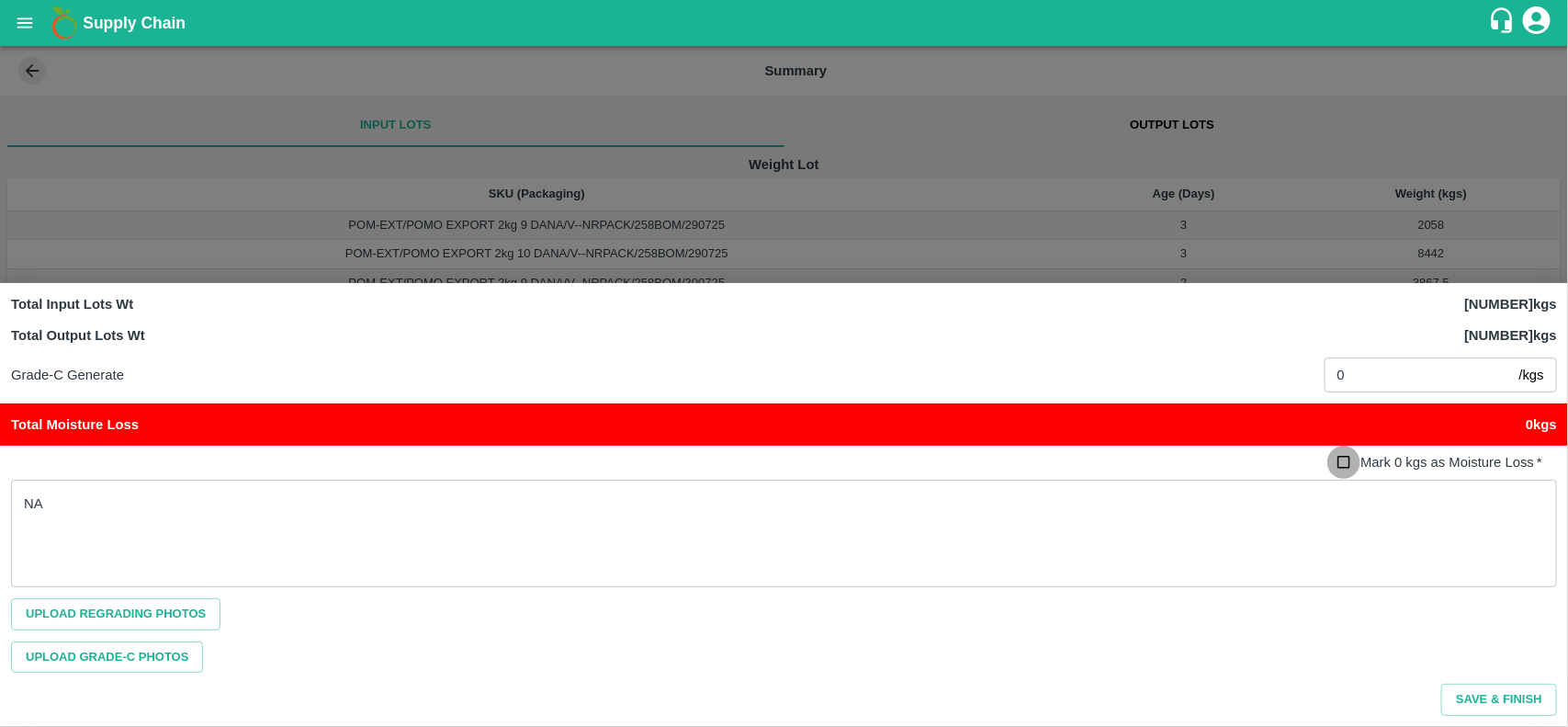 click on "Mark 0 kgs as Moisture Loss   *" at bounding box center (1344, 462) 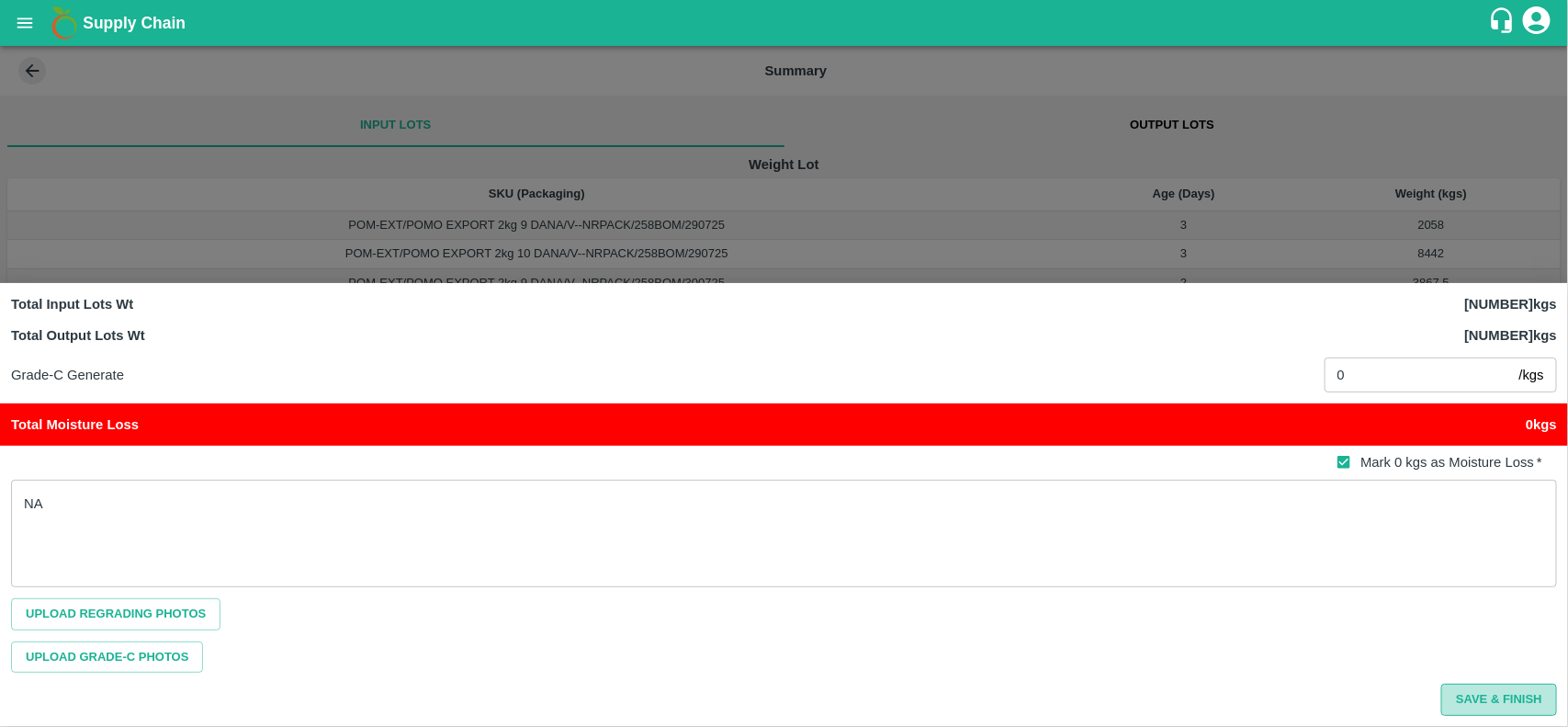 click on "Save & Finish" at bounding box center (1499, 699) 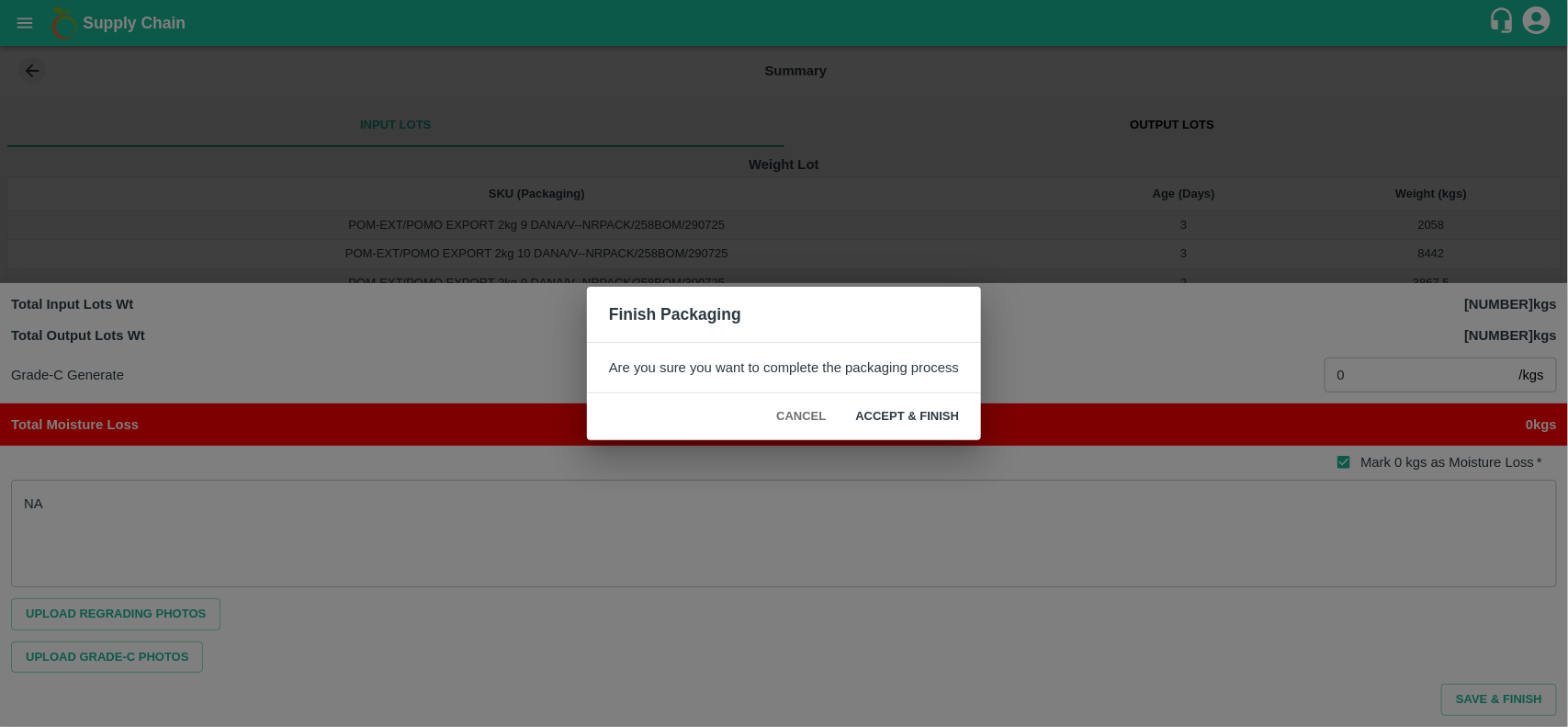 click on "ACCEPT & FINISH" at bounding box center [907, 416] 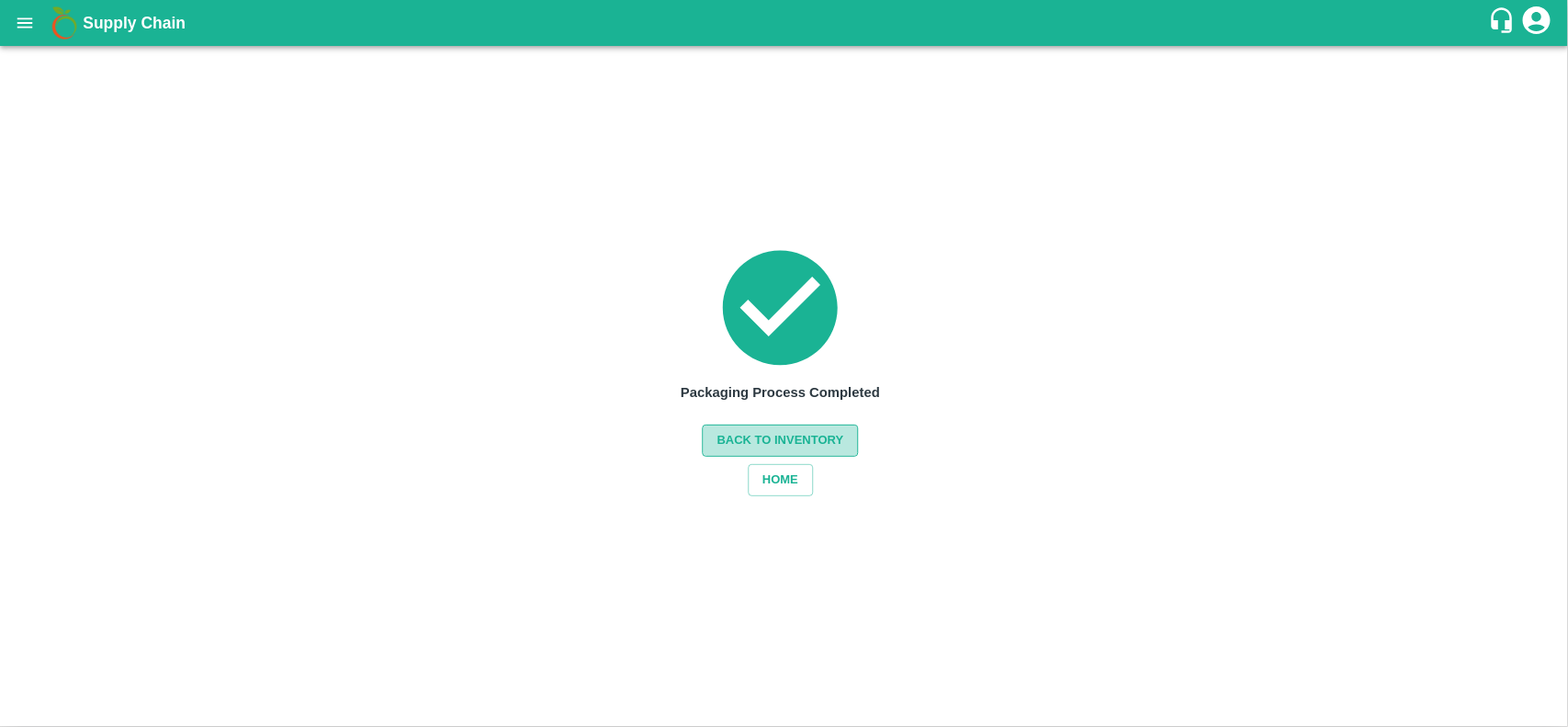 click on "Back to Inventory" at bounding box center [781, 440] 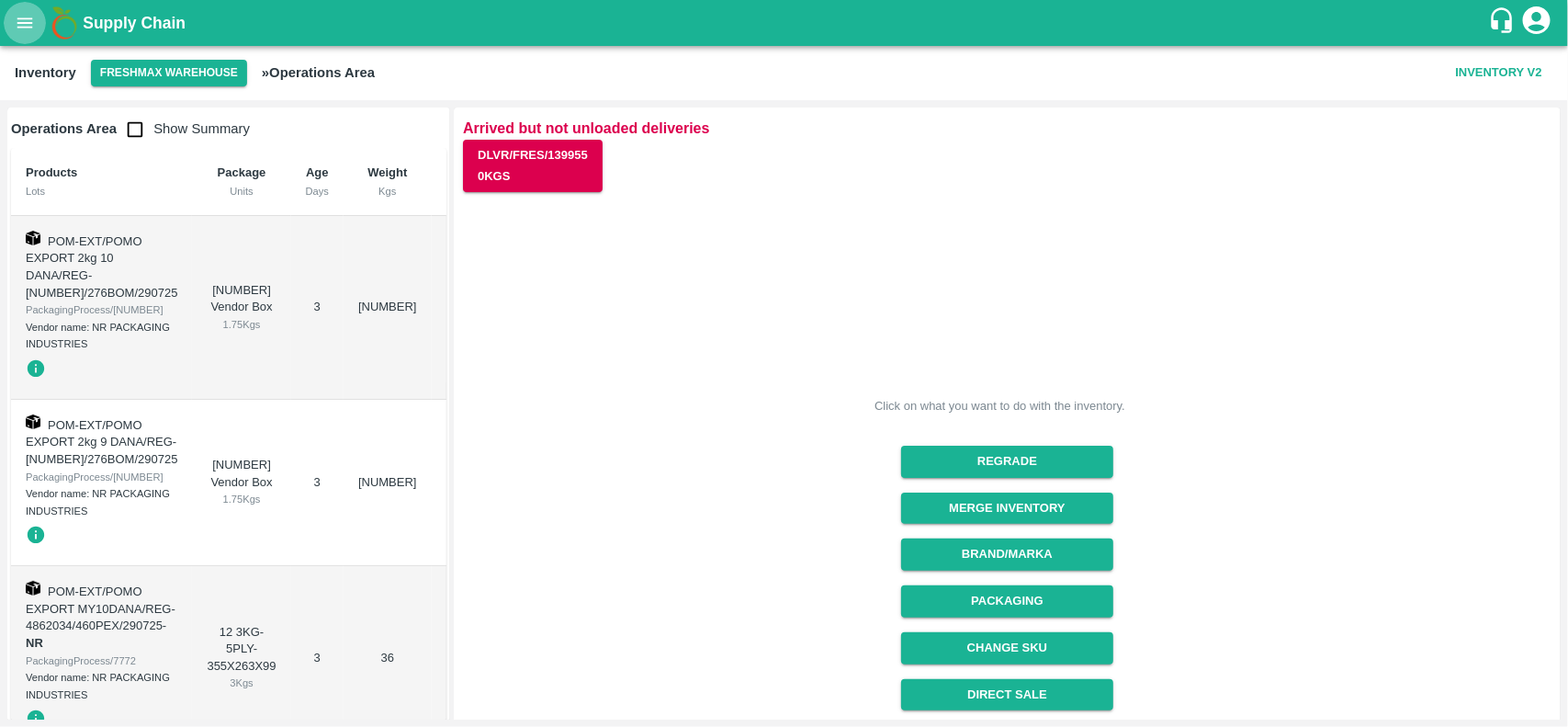 click 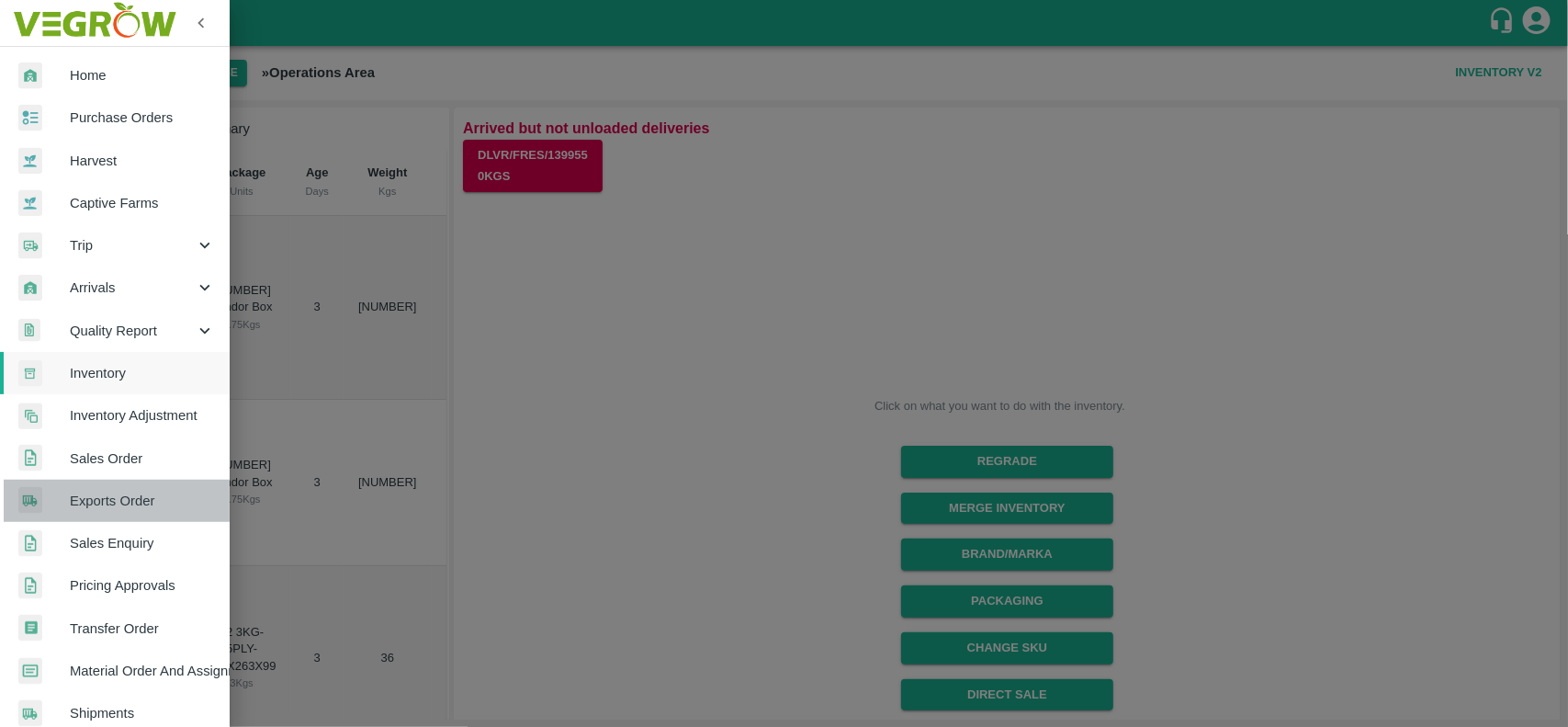 click on "Exports Order" at bounding box center [142, 501] 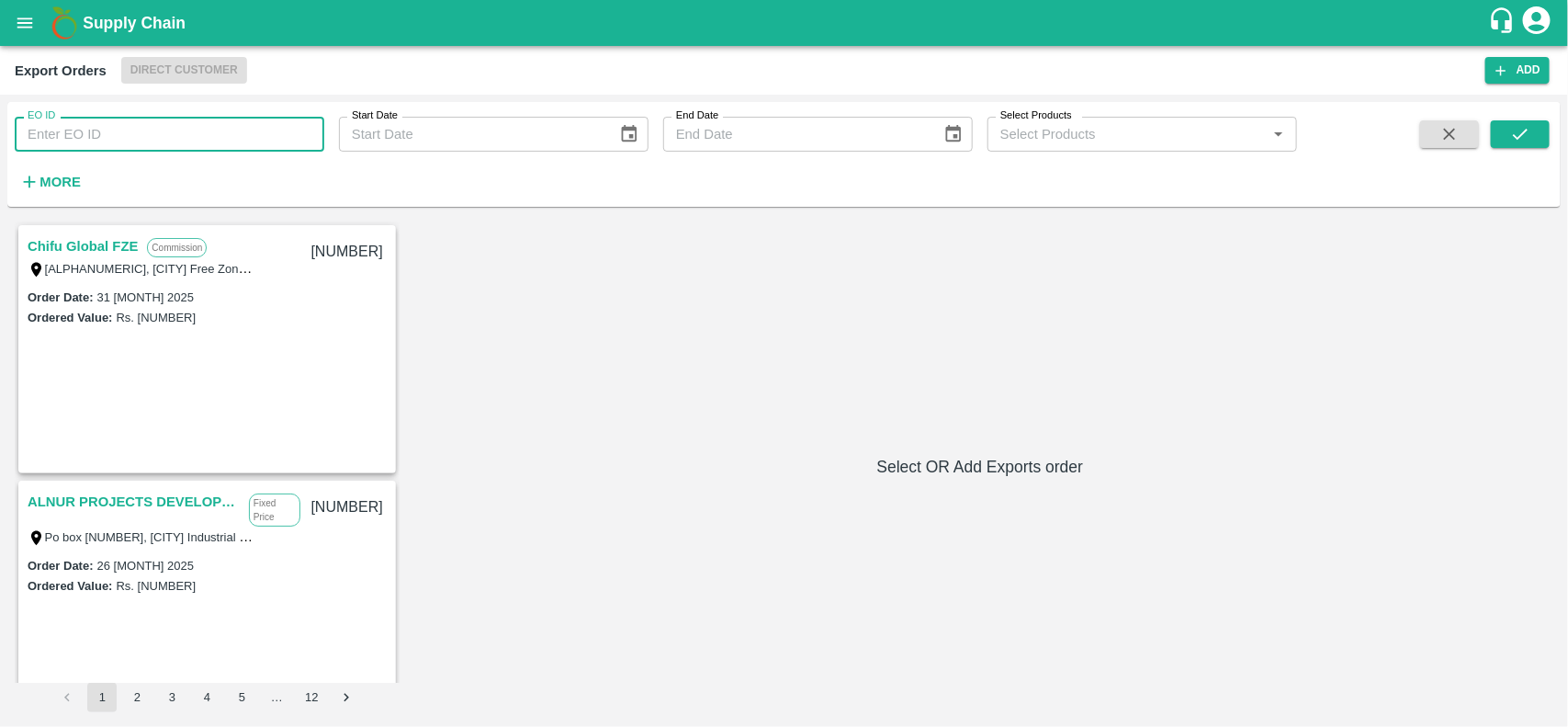 click on "EO ID" at bounding box center [169, 134] 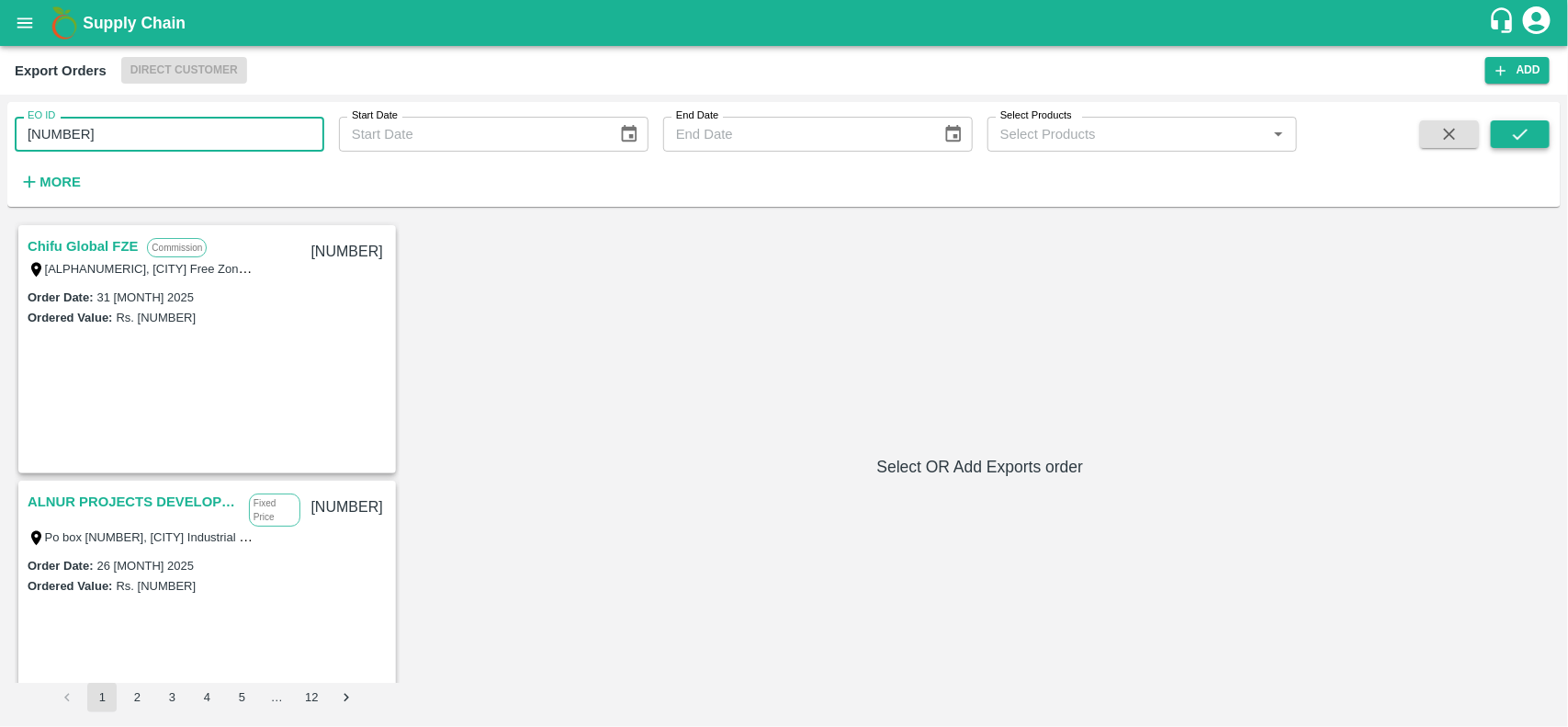 type on "485" 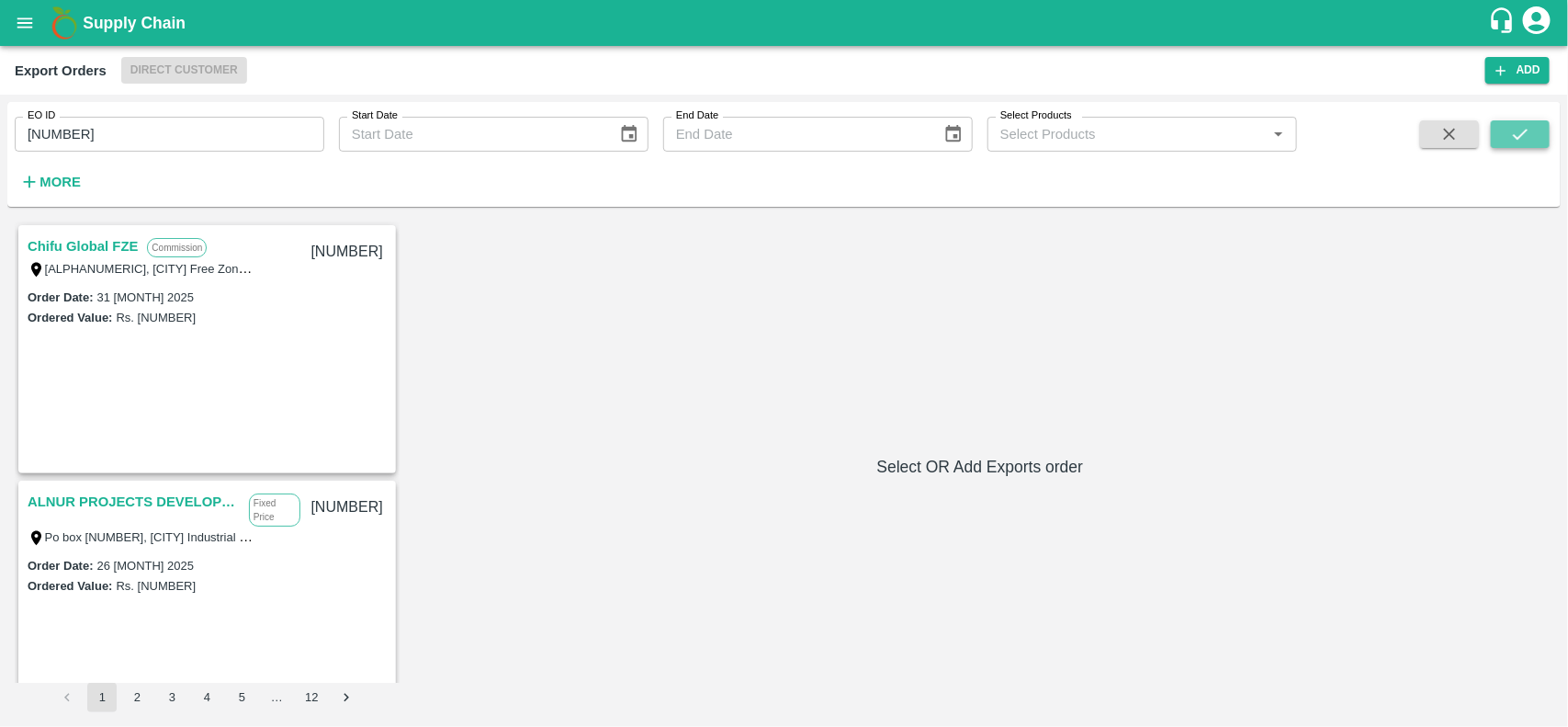click 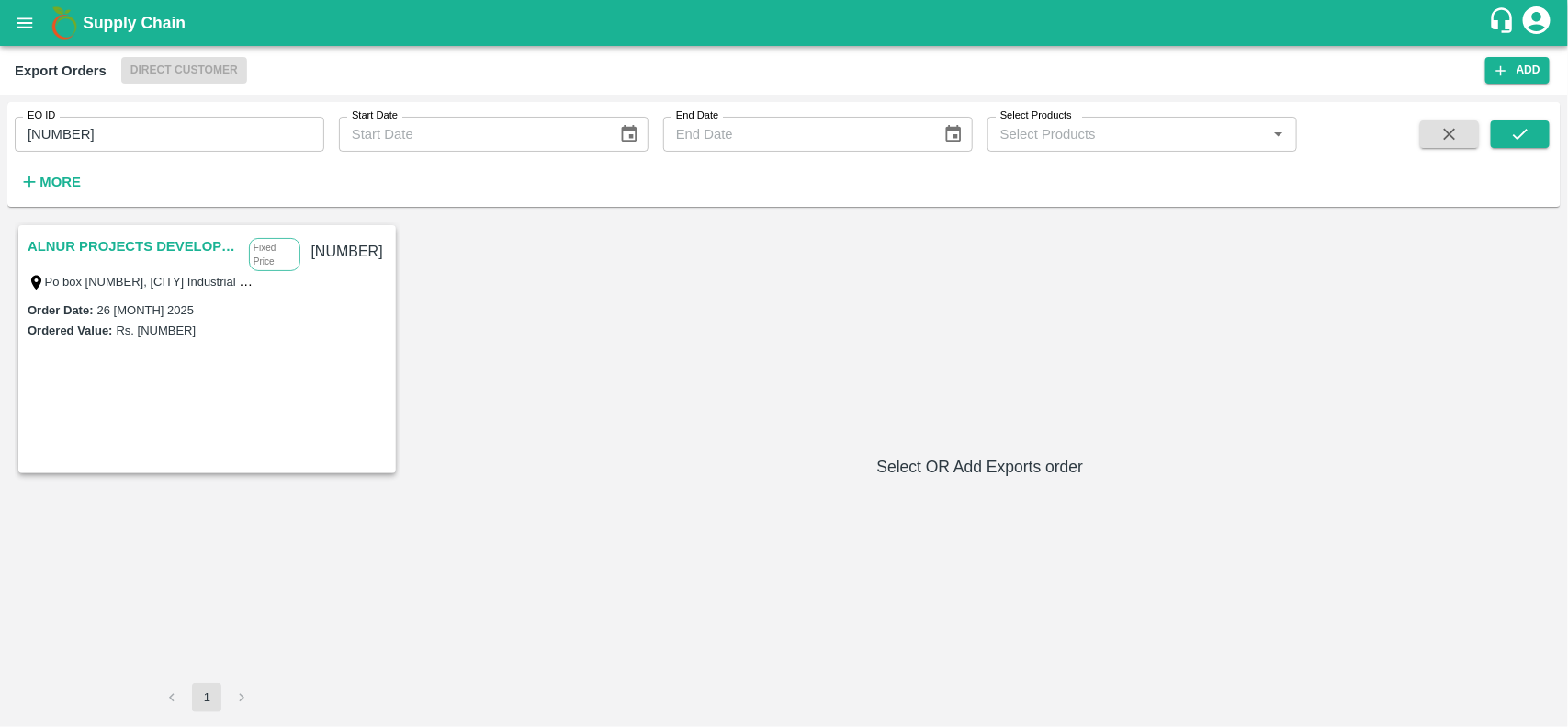 click on "ALNUR PROJECTS DEVELOPMENT" at bounding box center (133, 246) 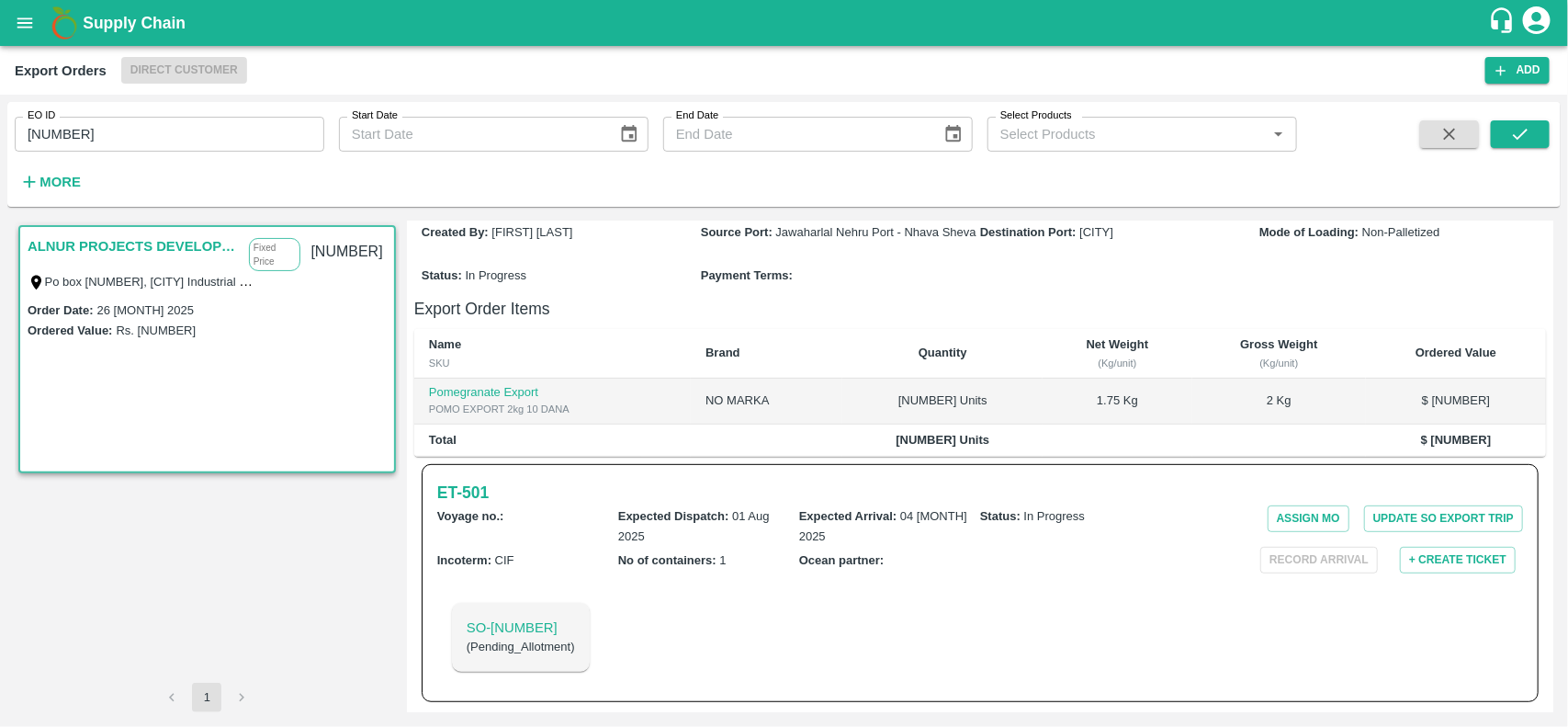 scroll, scrollTop: 0, scrollLeft: 0, axis: both 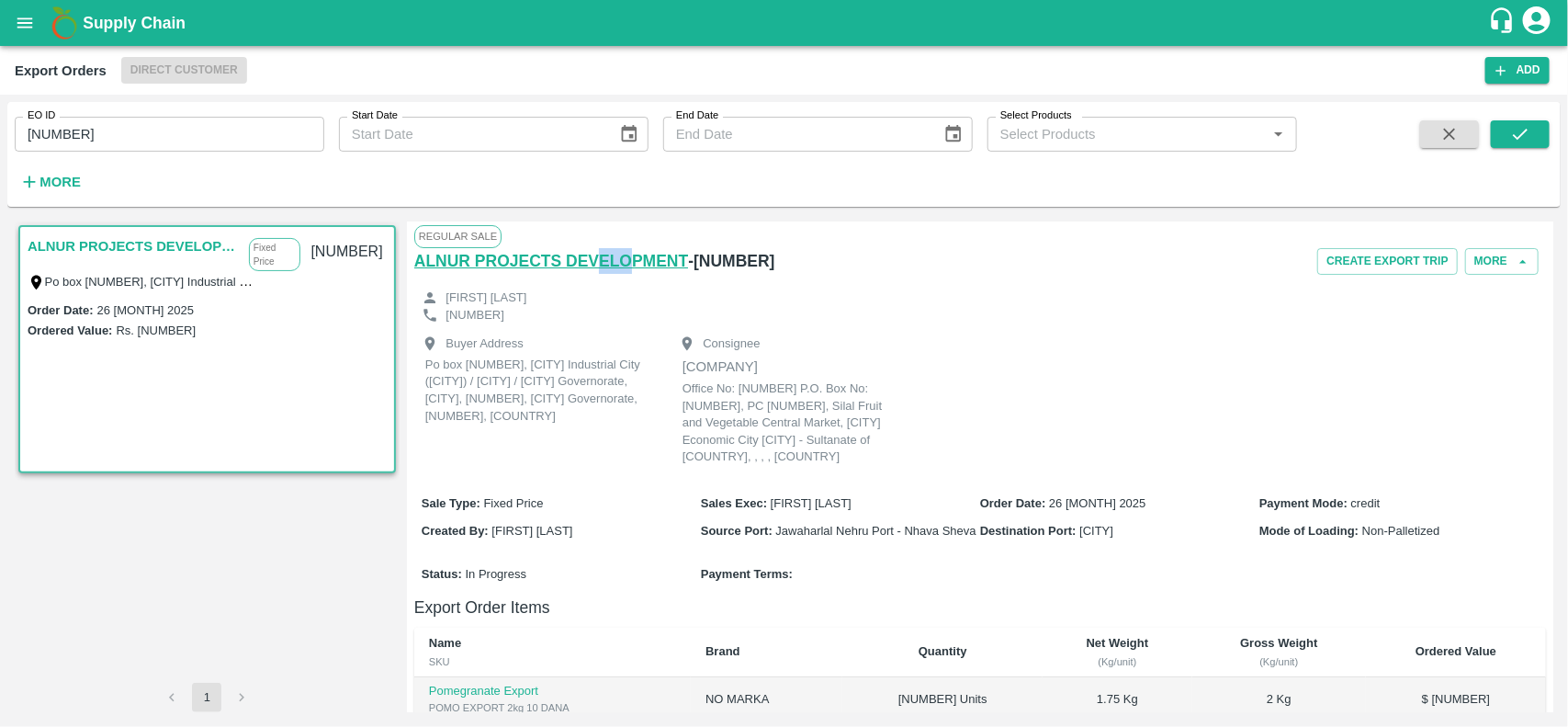 drag, startPoint x: 604, startPoint y: 278, endPoint x: 637, endPoint y: 260, distance: 37.58989 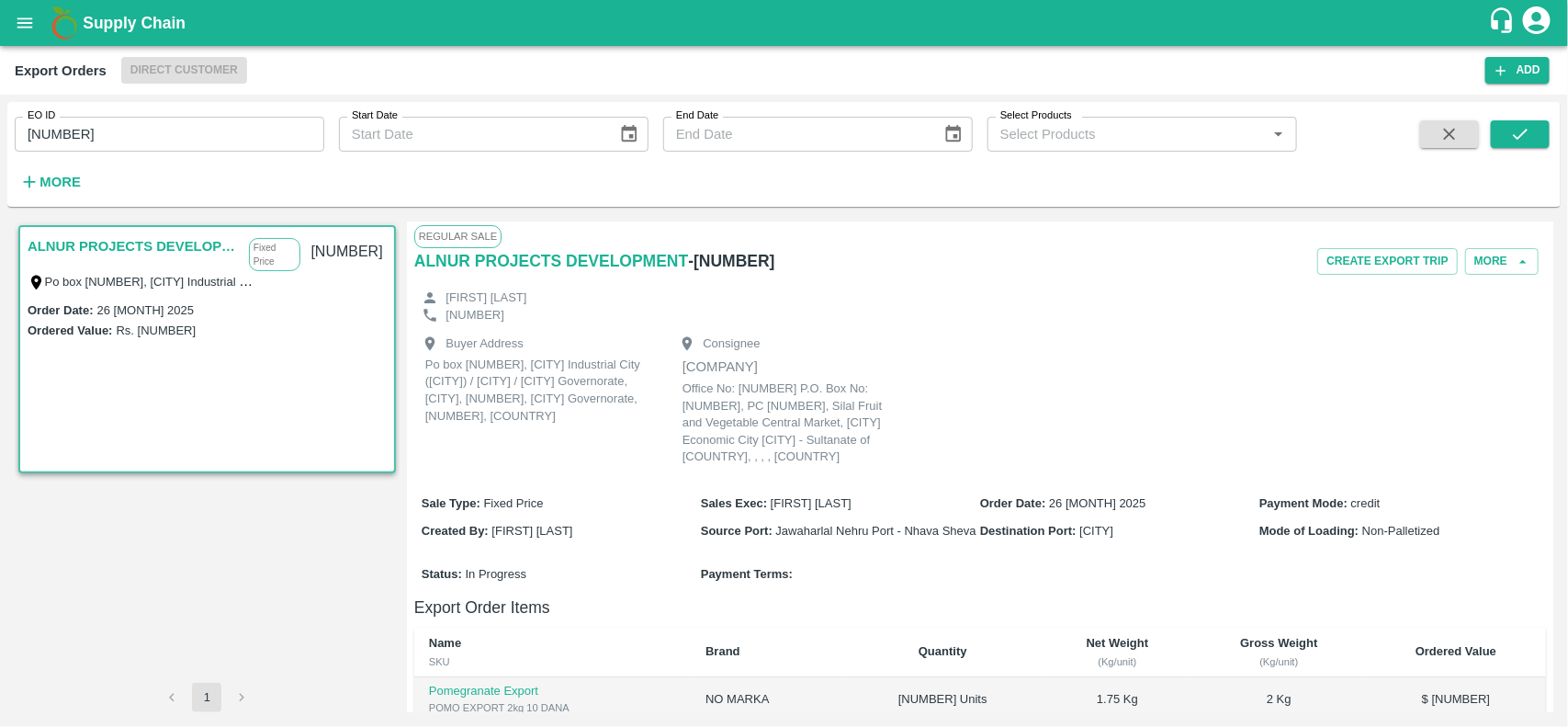 click on "Ordered Value: Rs.   3575753.5" at bounding box center [207, 330] 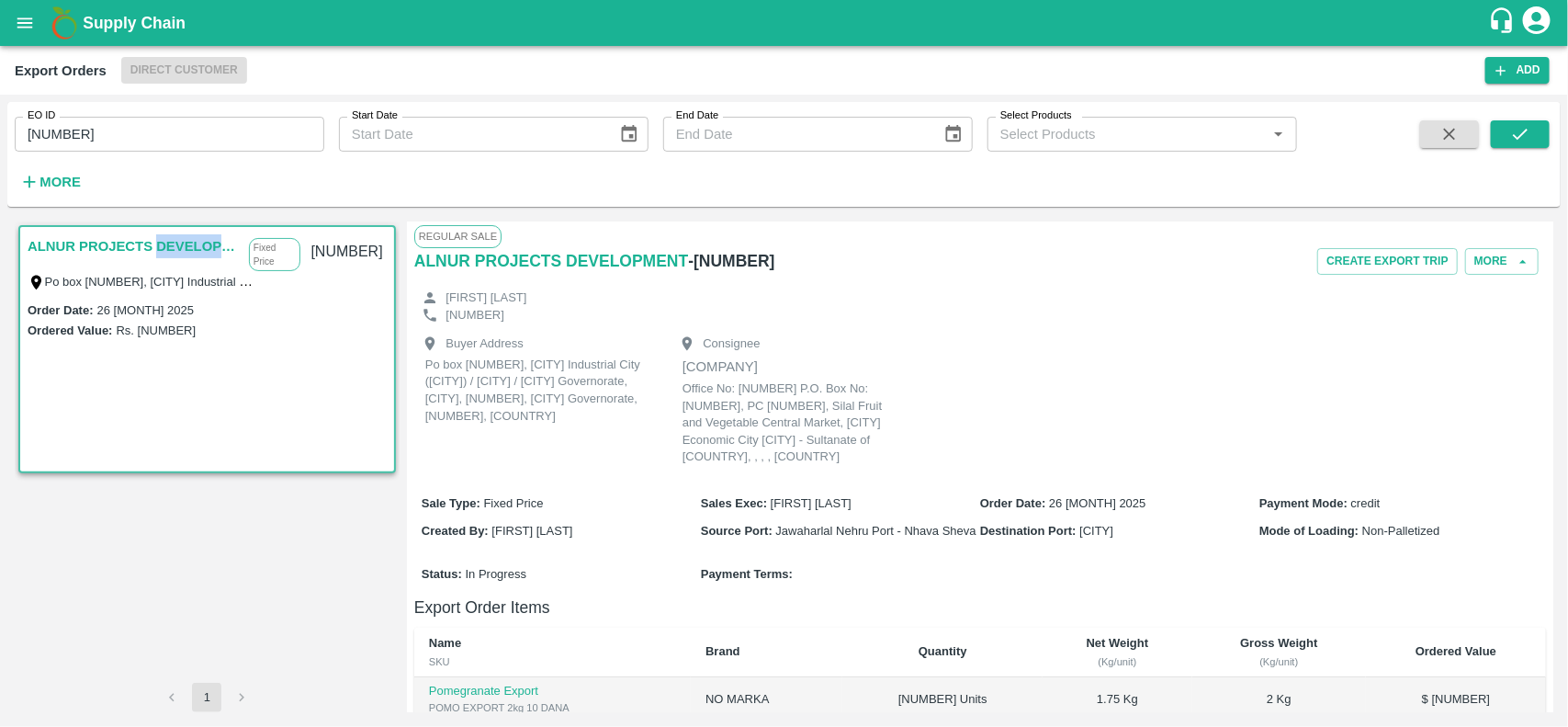 click on "ALNUR PROJECTS DEVELOPMENT" at bounding box center [133, 246] 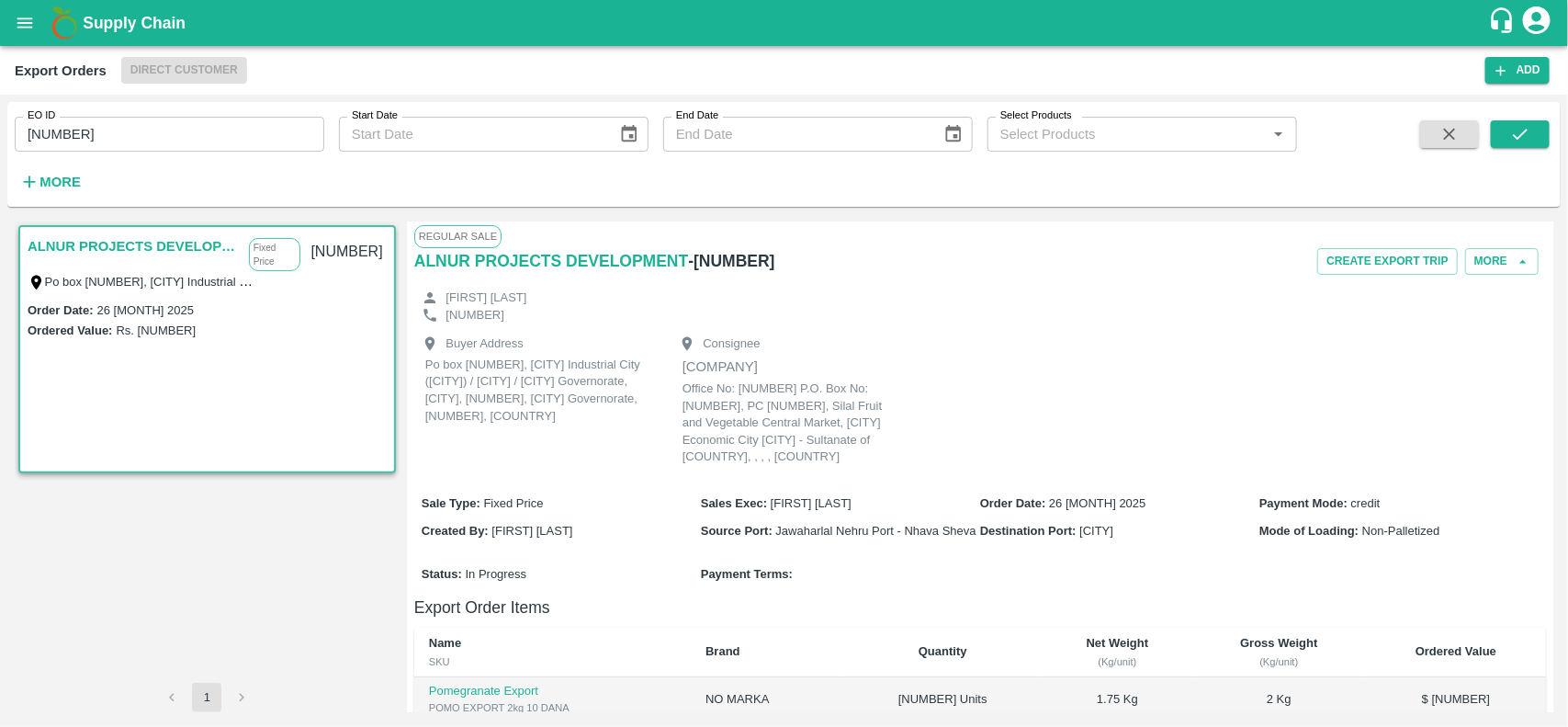 click on "Buyer Address Po box [POSTAL CODE], [CITY] Industrial City (Madayn) / Al Seeb / Muscat Governorate, Muscat, 11, Muscat Governorate, 110, Oman Consignee Al Nur for Marketing Agriculture Produces L.L.C Office No: FFO-22 P.O. Box No: 706, PC 111,  Silal Fruit and Vegetable Central Market, Khazaen Economic City Barka - Sultanate of Oman, , , , Oman" at bounding box center (980, 403) 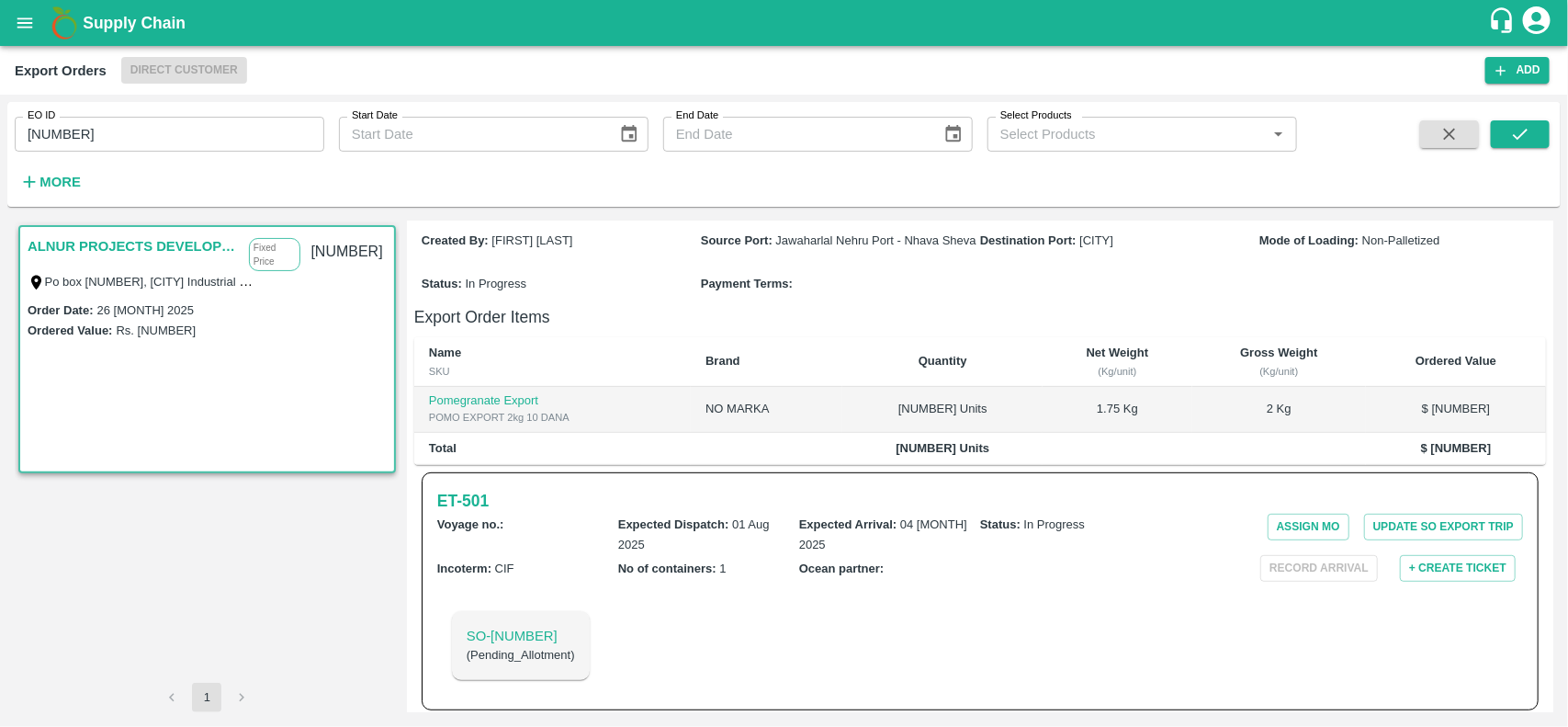 scroll, scrollTop: 0, scrollLeft: 0, axis: both 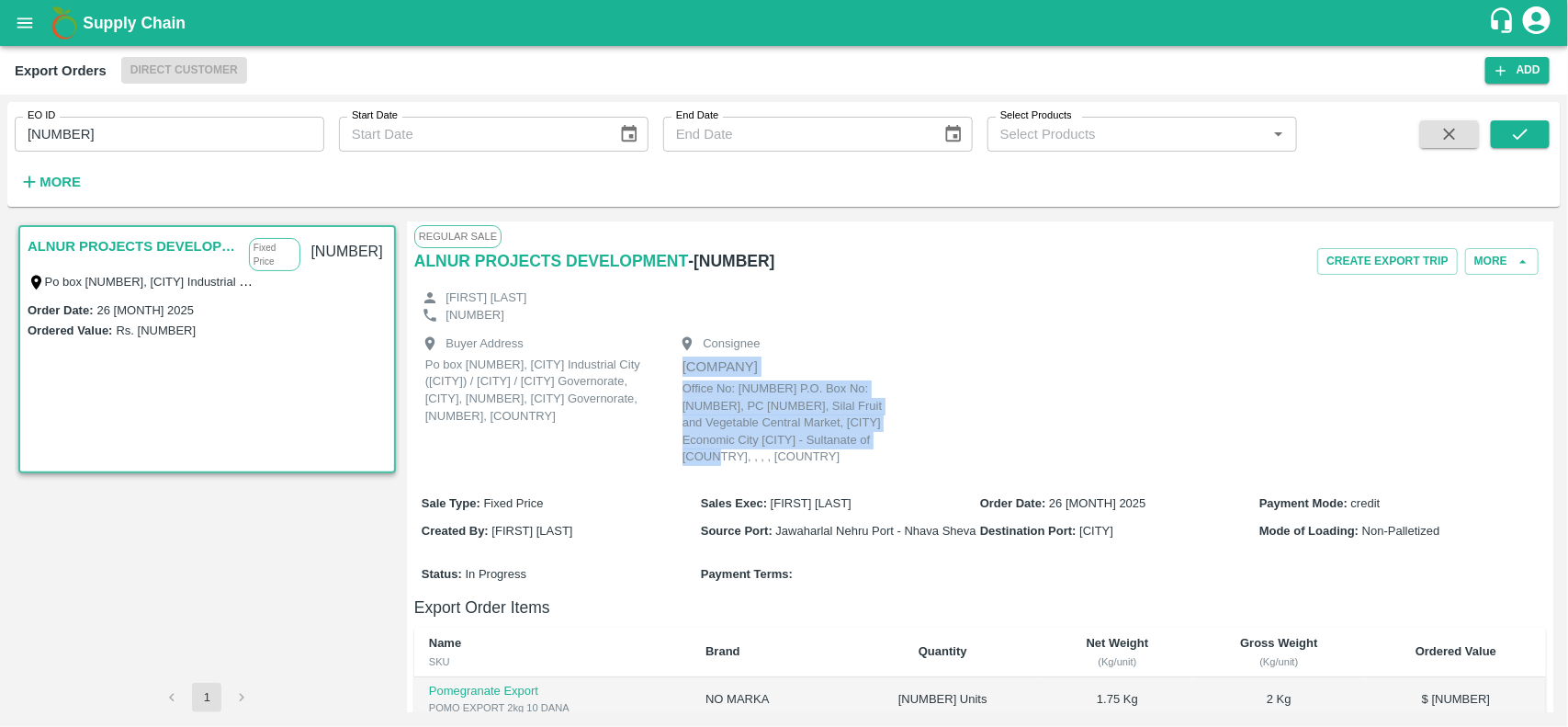drag, startPoint x: 1553, startPoint y: 346, endPoint x: 1562, endPoint y: 455, distance: 109.37093 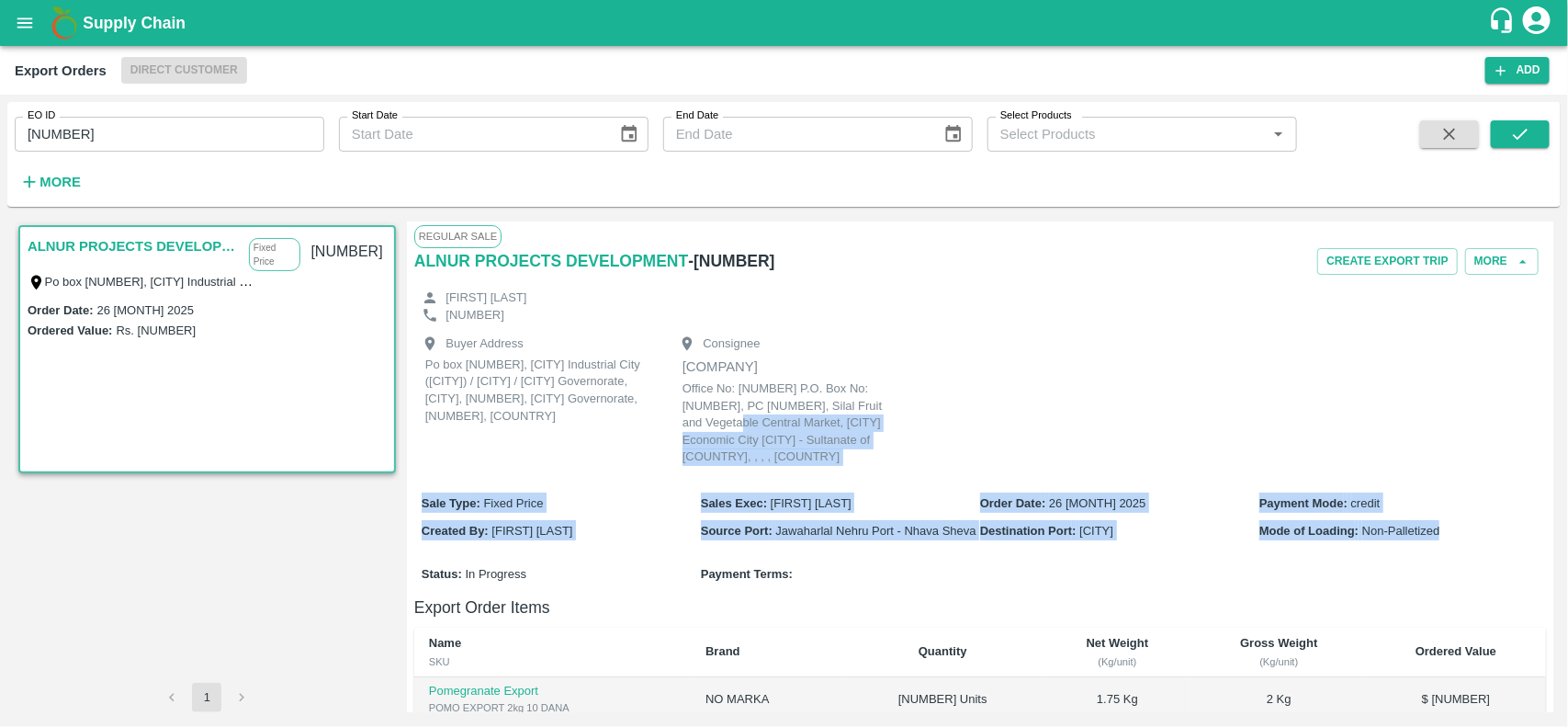 drag, startPoint x: 1553, startPoint y: 424, endPoint x: 1562, endPoint y: 530, distance: 106.38139 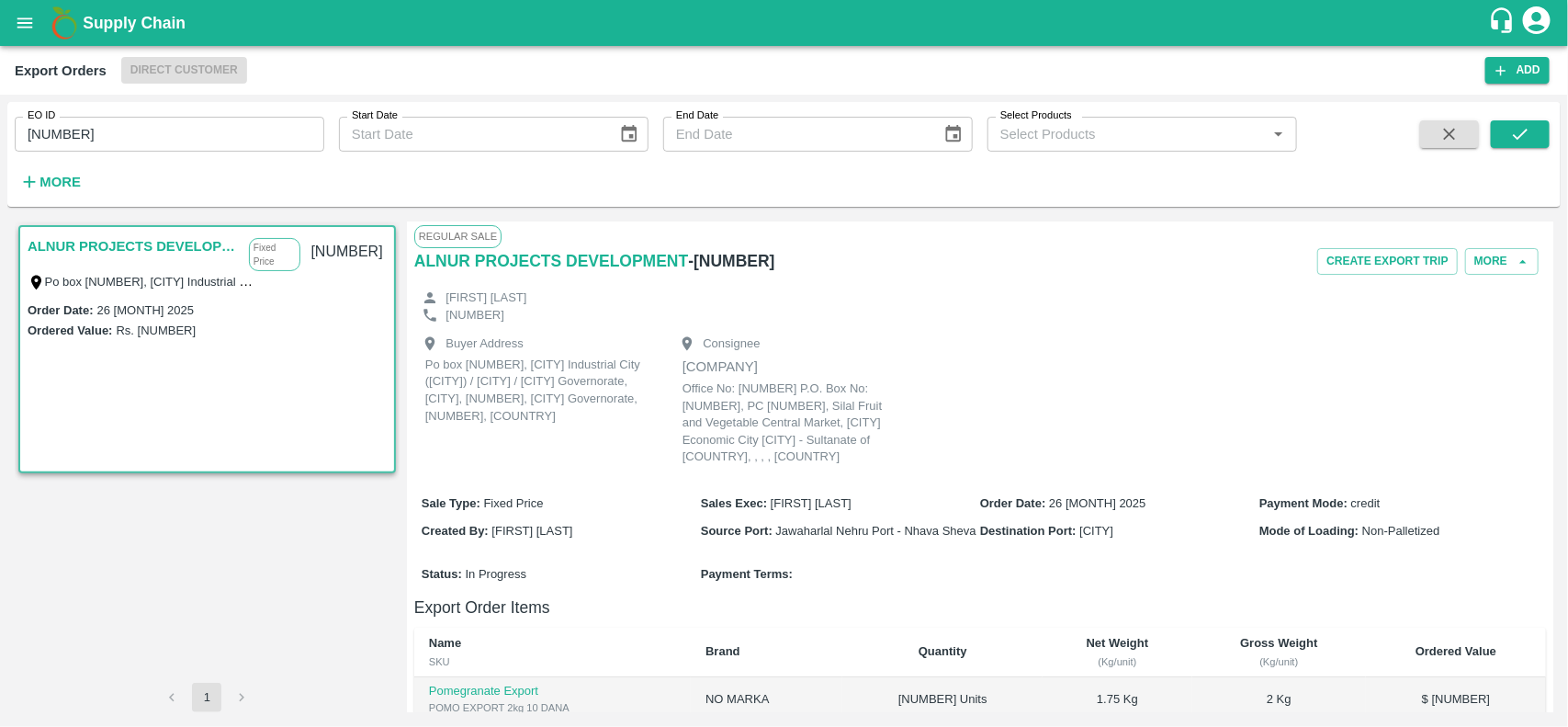 click on "Buyer Address Po box [POSTAL CODE], [CITY] Industrial City (Madayn) / Al Seeb / Muscat Governorate, Muscat, 11, Muscat Governorate, 110, Oman Consignee Al Nur for Marketing Agriculture Produces L.L.C Office No: FFO-22 P.O. Box No: 706, PC 111,  Silal Fruit and Vegetable Central Market, Khazaen Economic City Barka - Sultanate of Oman, , , , Oman" at bounding box center [980, 403] 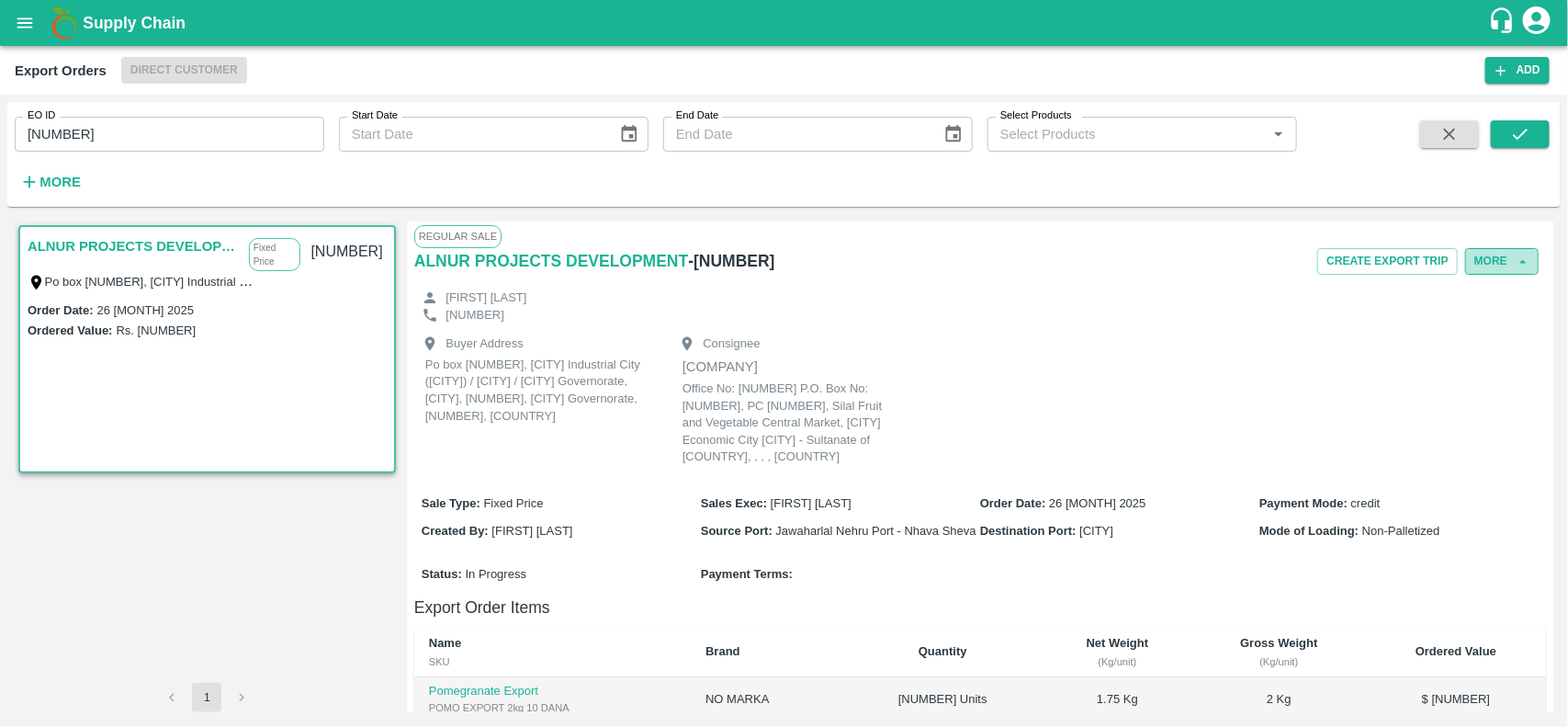 click on "More" at bounding box center [1502, 261] 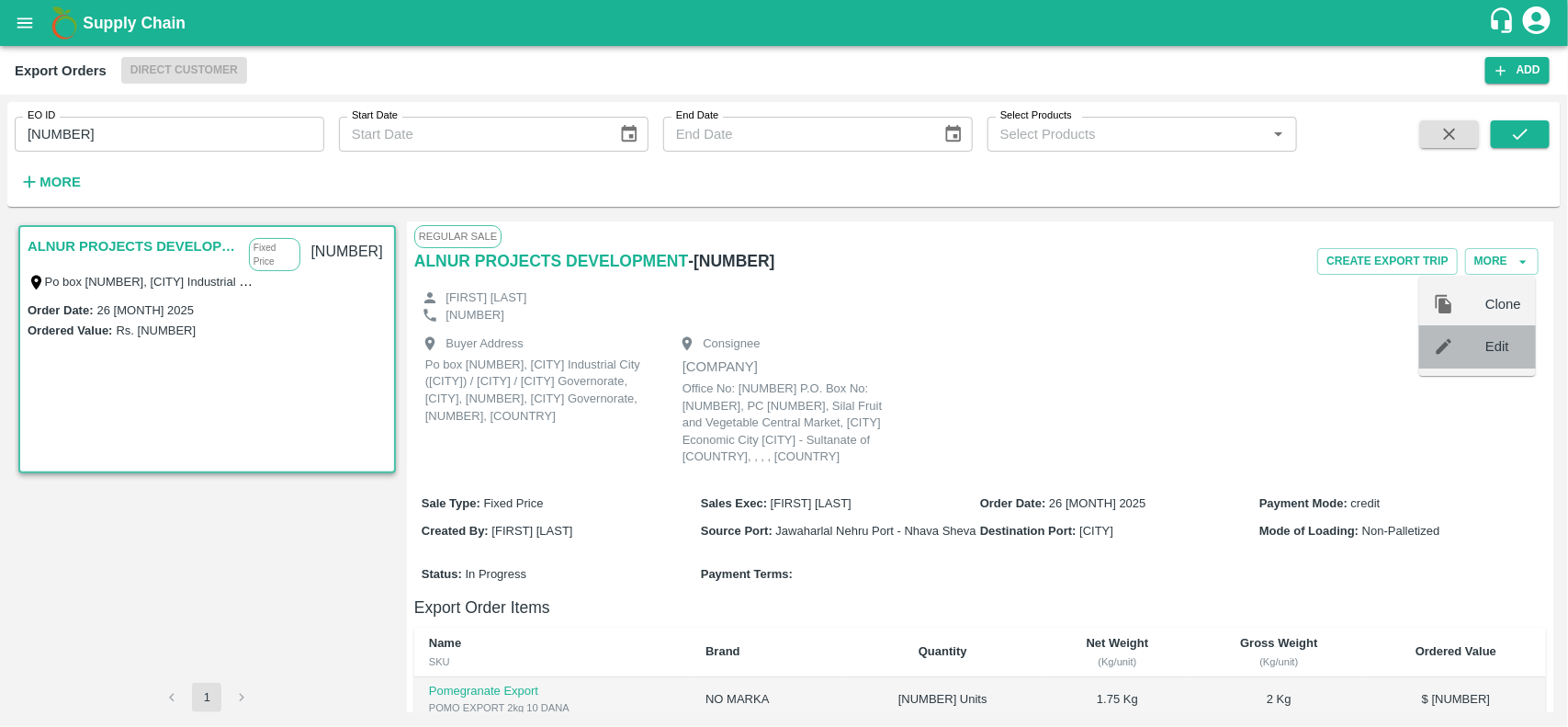 click on "Edit" at bounding box center (1477, 346) 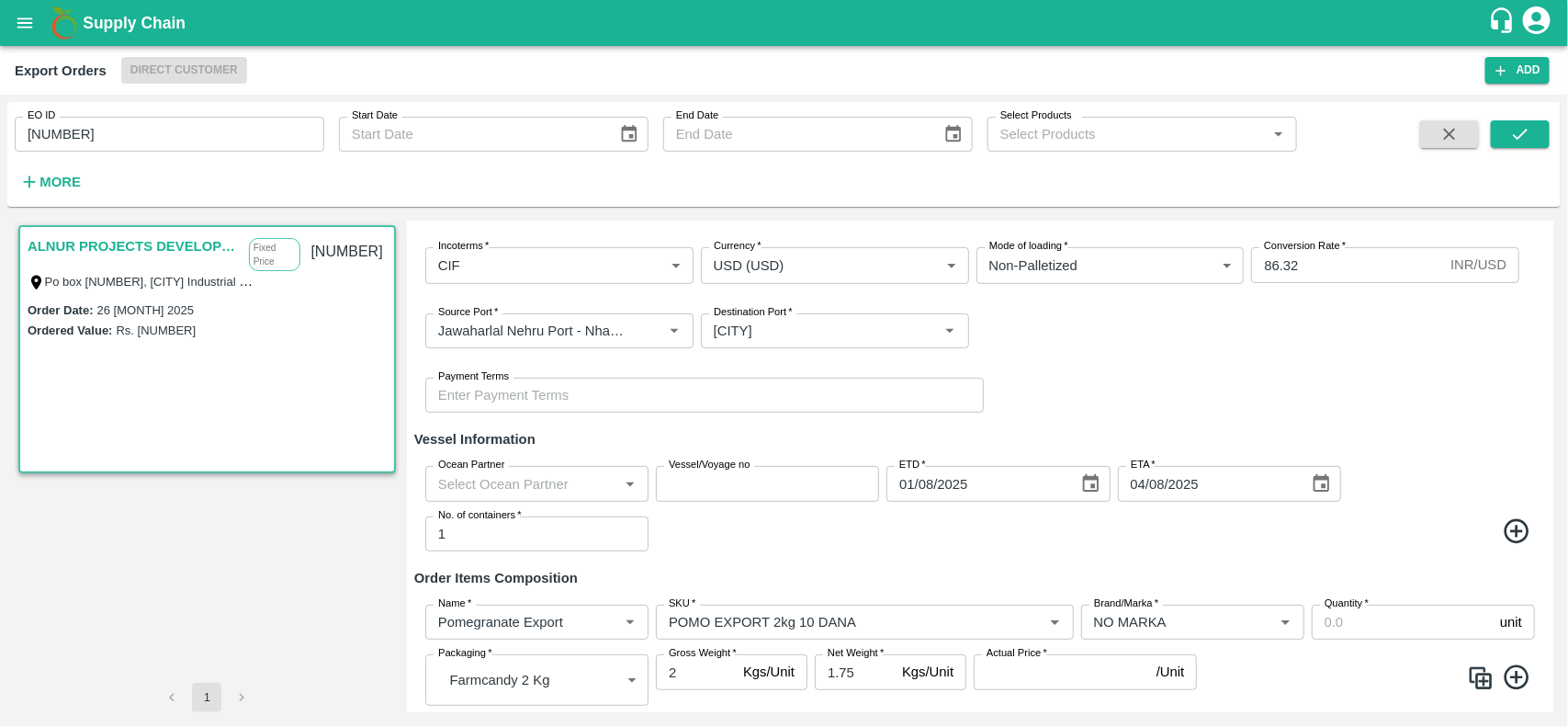 scroll, scrollTop: 300, scrollLeft: 0, axis: vertical 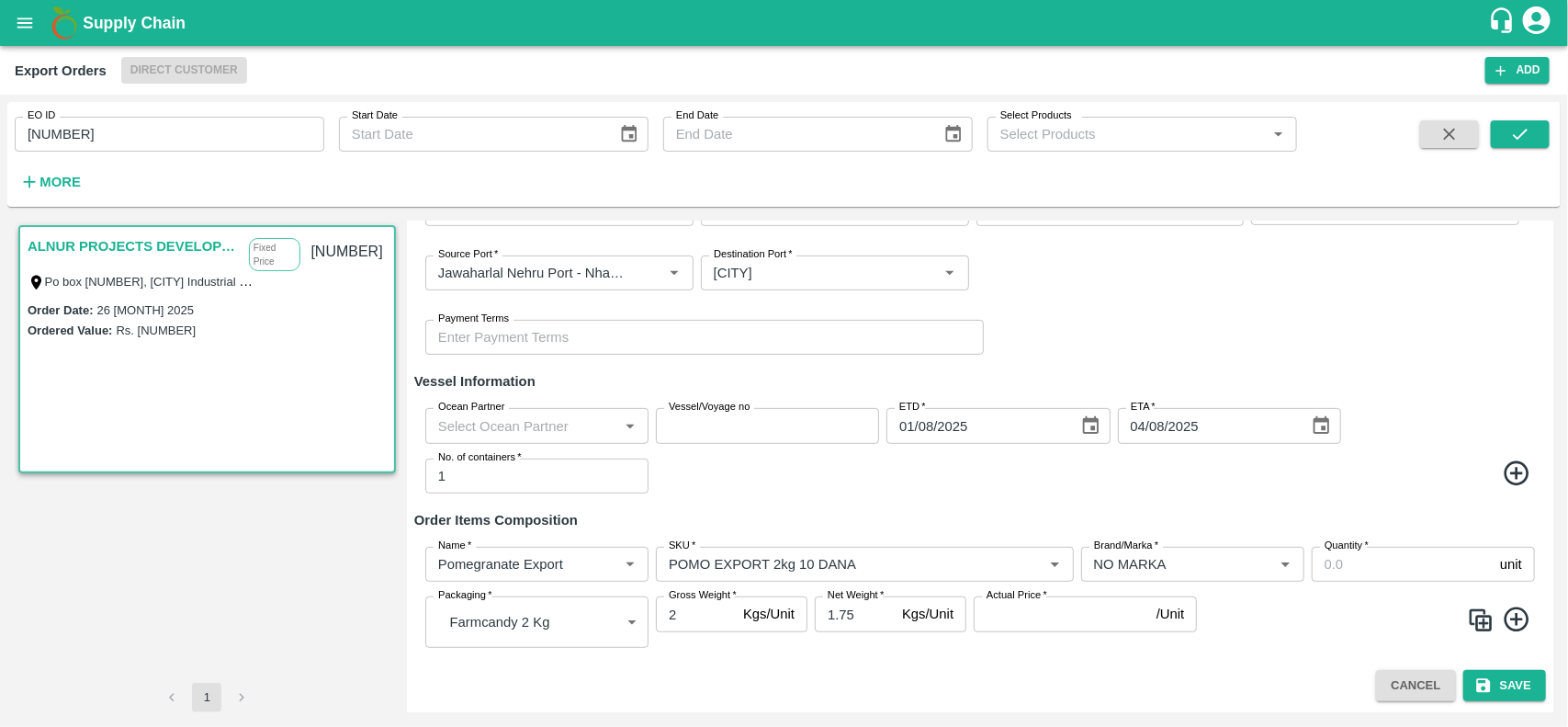 click on "ALNUR PROJECTS DEVELOPMENT Fixed Price Po box 120, Rusayl Industrial City (Madayn) / Al Seeb / Muscat Governorate, Muscat, 11, Muscat Governorate, 110, Oman 485 Order Date : 26 Jul 2025 Ordered Value: Rs.   3575753.5 1 Edit Exports Order DC   * Direct Customer 6 DC Sale Type   * Fixed Price 1 Sale Type Order Date 26/07/2025 Order Date KAM   * KAM   * Customer   * Customer   * Buyer Address   * Buyer Address   * Payment Mode   * Credit (Pay Later) credit Payment Mode Consignee   * Consignee   * Consignee Address   * Consignee Address   * Notify Incoterms   * CIF 1 Incoterms Currency   * USD (USD) 25 Currency Mode of loading   * Non-Palletized Non-Palletized Mode of loading Conversion Rate   * 86.32 INR/ USD Conversion Rate Source Port   * Source Port   * Destination Port   * Destination Port   * Payment Terms Payment Terms  Vessel Information Ocean Partner Ocean Partner Vessel/Voyage no Vessel/Voyage no ETD   * 01/08/2025 ETD ETA   * 04/08/2025 ETA   * 1 Name" at bounding box center (784, 467) 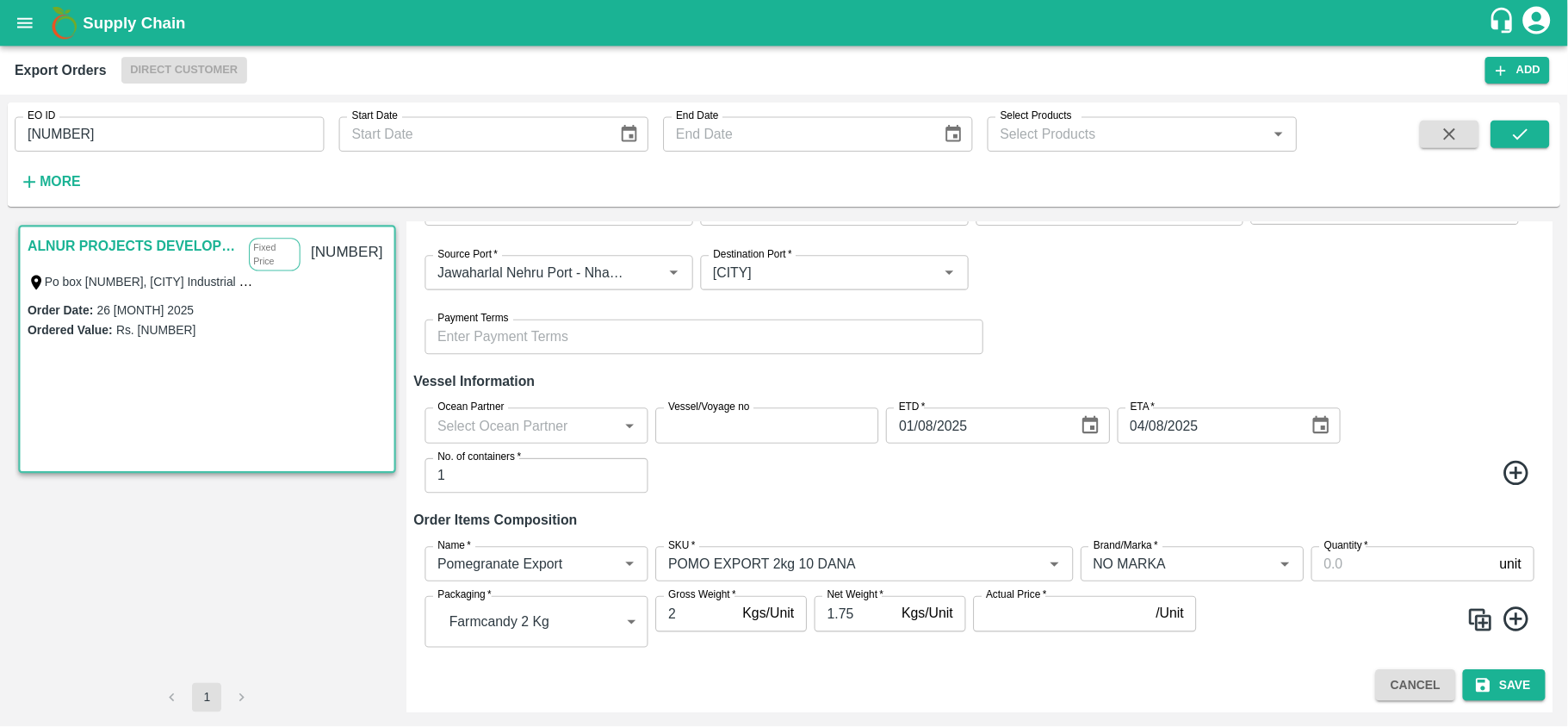 scroll, scrollTop: 0, scrollLeft: 0, axis: both 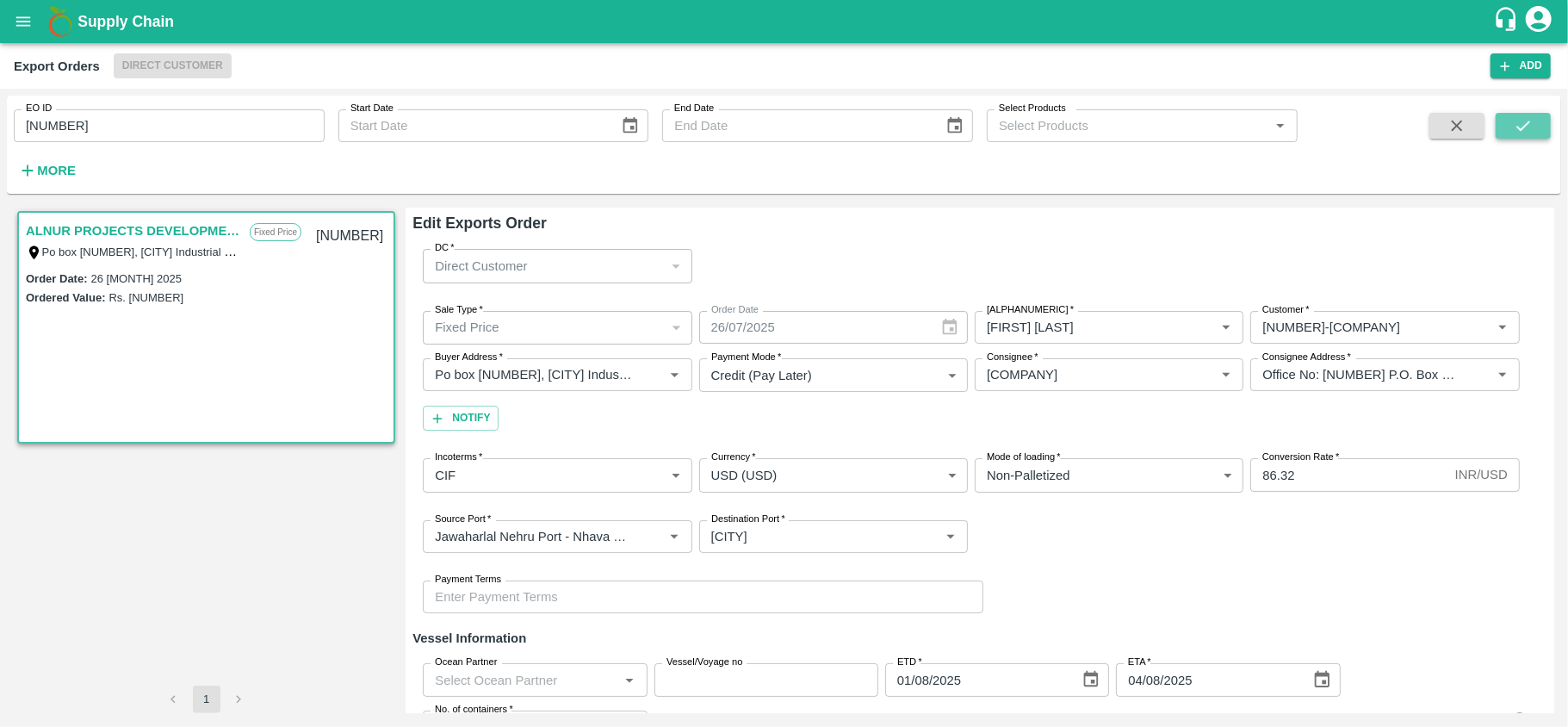 click 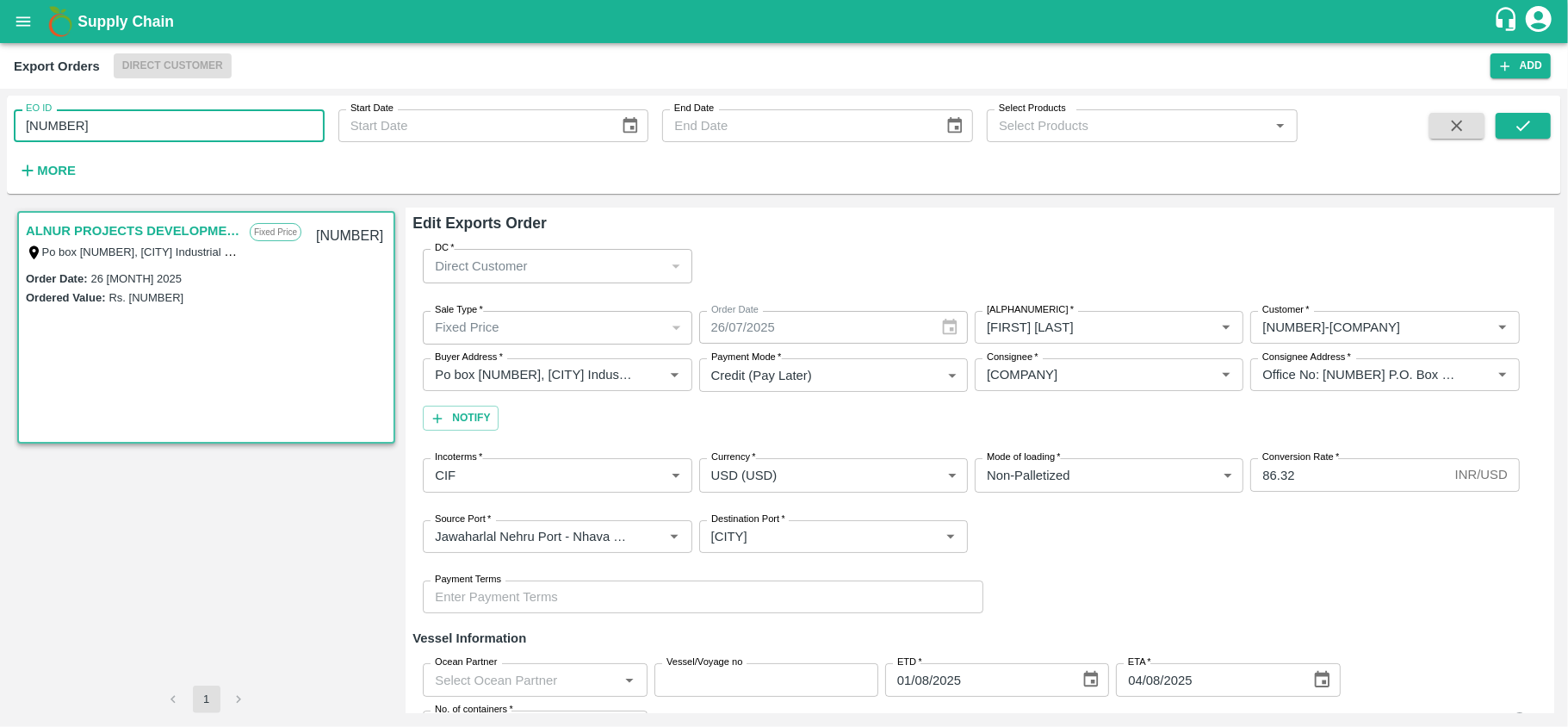 click on "485" at bounding box center [169, 126] 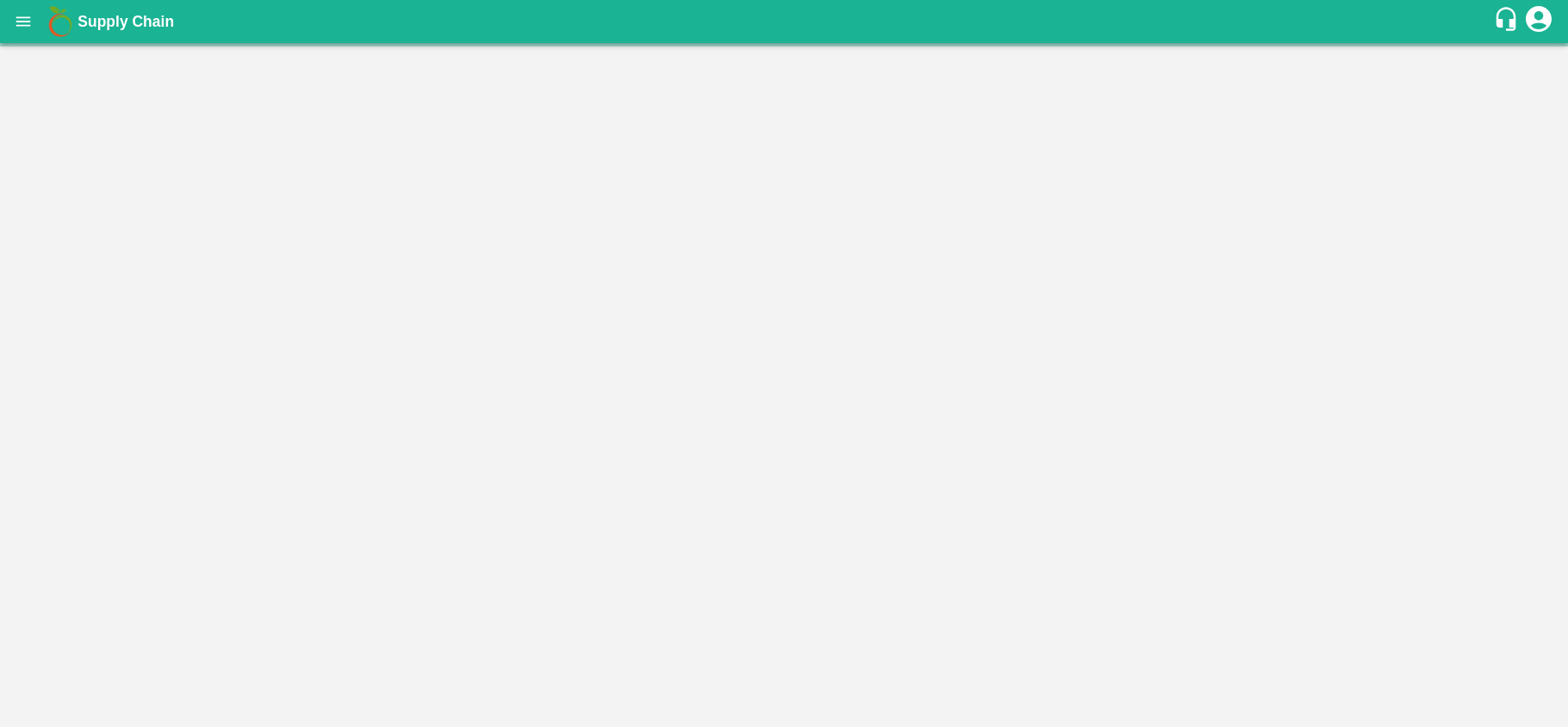 scroll, scrollTop: 0, scrollLeft: 0, axis: both 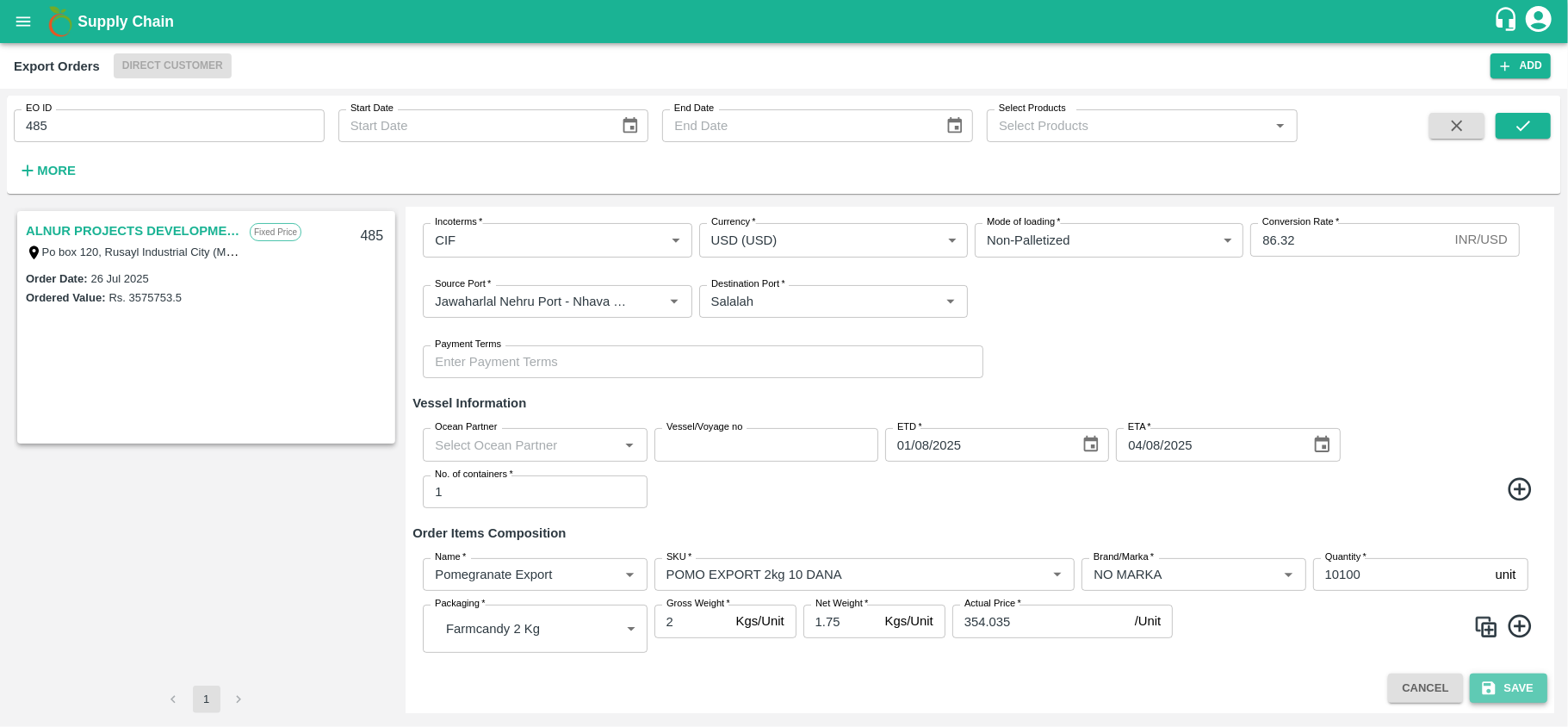 click on "Save" at bounding box center (1509, 688) 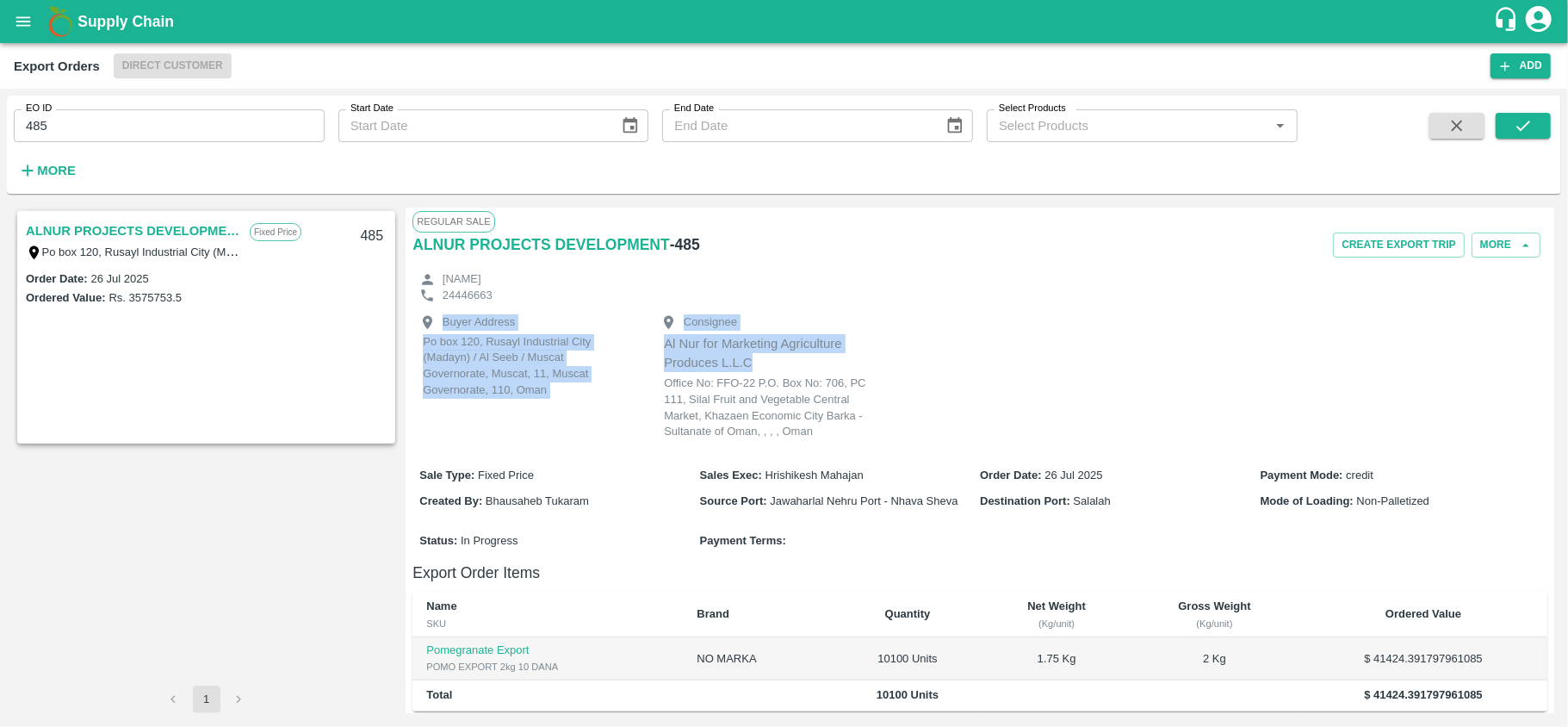 drag, startPoint x: 1553, startPoint y: 290, endPoint x: 1500, endPoint y: 356, distance: 84.6463 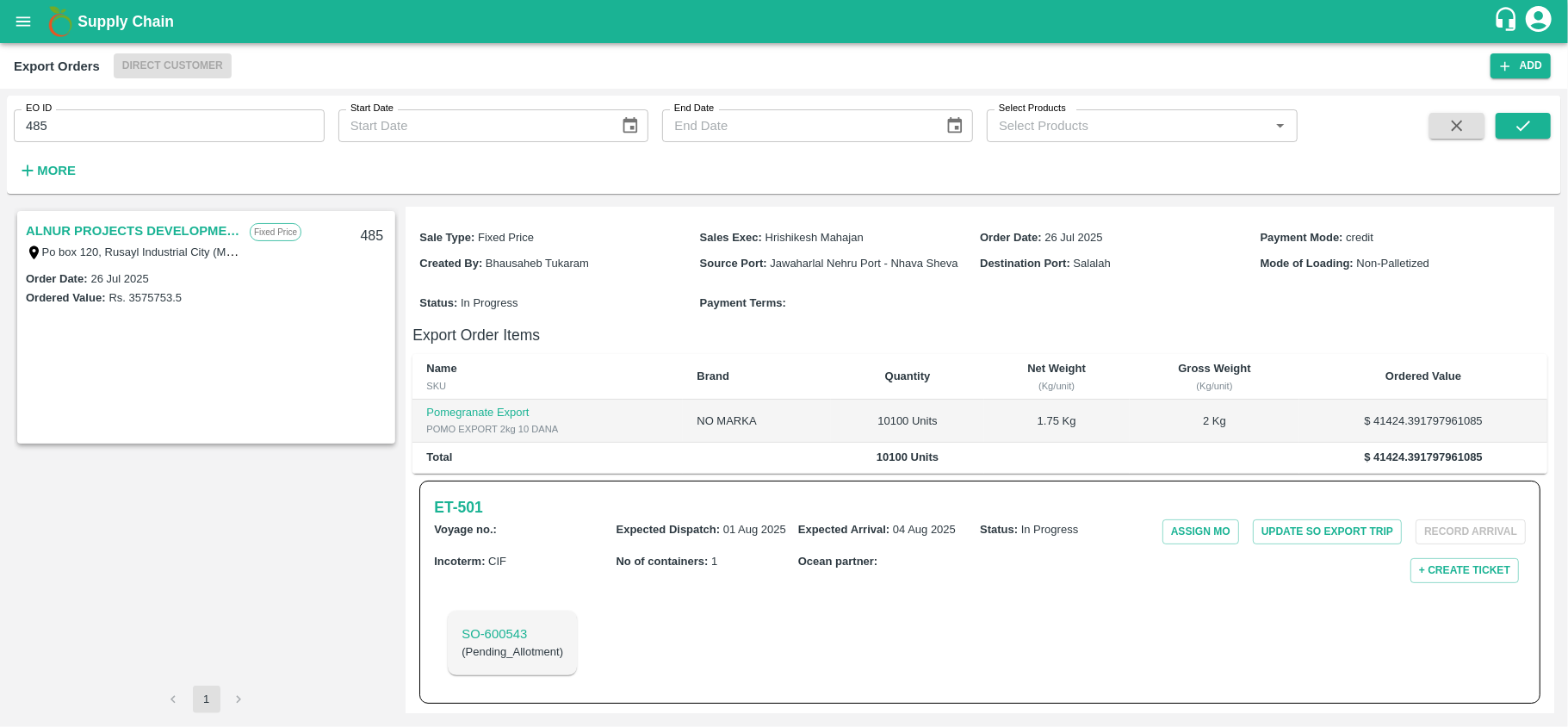 scroll, scrollTop: 0, scrollLeft: 0, axis: both 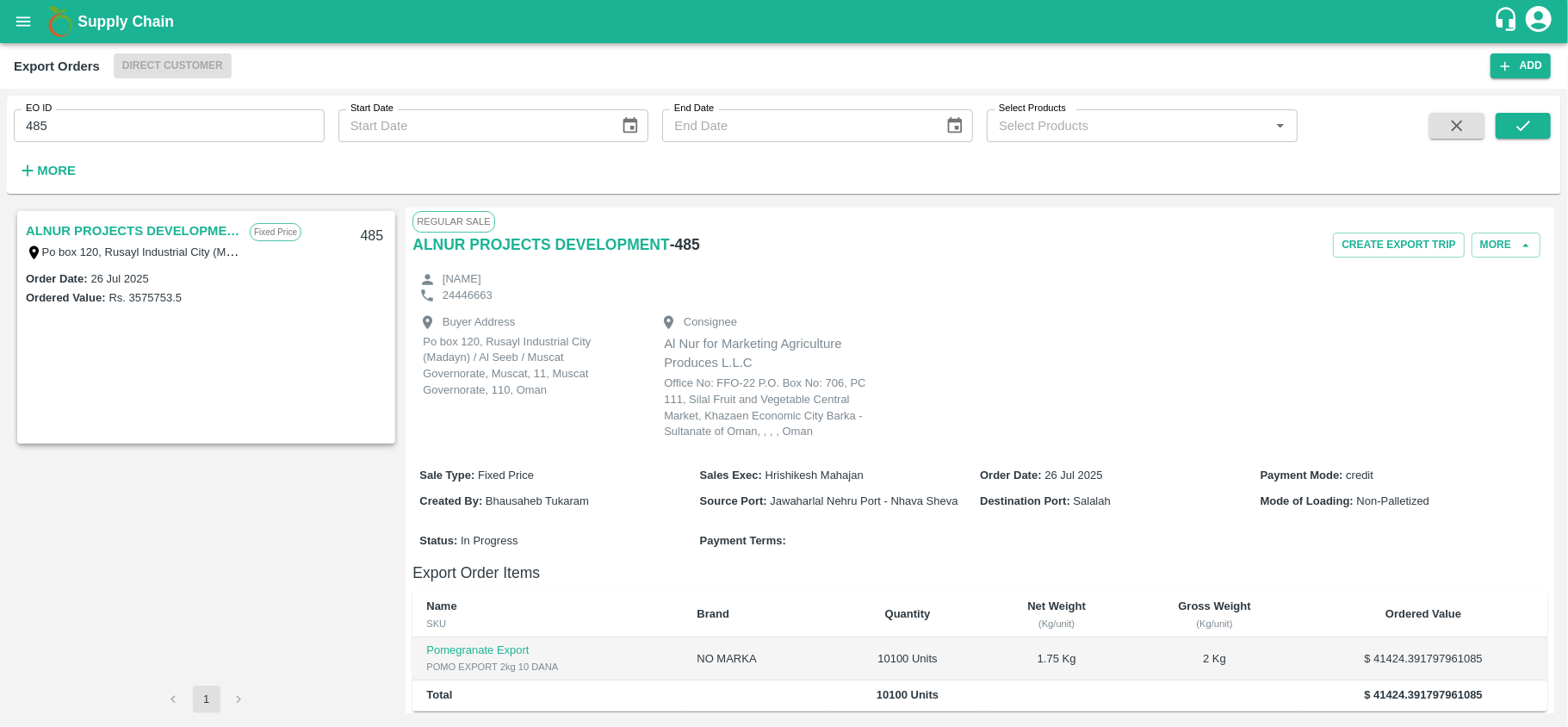 click on "EO ID 485 EO ID Start Date Start Date End Date End Date Select Products Select Products   * More ALNUR PROJECTS DEVELOPMENT Fixed Price Po box [POSTAL CODE], [CITY] Industrial City (Madayn) / Al Seeb / Muscat Governorate, Muscat, 11, Muscat Governorate, 110, Oman 485 Order Date : 26 Jul 2025 Ordered Value: Rs.   3575753.5 1 Regular Sale ALNUR PROJECTS DEVELOPMENT   - 485   Create Export Trip More [NAME] Buyer Address Po box [POSTAL CODE], [CITY] Industrial City (Madayn) / Al Seeb / Muscat Governorate, Muscat, 11, Muscat Governorate, 110, Oman Consignee Al Nur for Marketing Agriculture Produces L.L.C Office No: FFO-22 P.O. Box No: 706, PC 111,  Silal Fruit and Vegetable Central Market, Khazaen Economic City Barka - Sultanate of Oman, , , , Oman Sale Type :   Fixed Price Sales Exec :   Hrishikesh Mahajan Order Date :   26 Jul 2025 Payment Mode :   credit Created By :   Bhausaheb Tukaram Source Port :   Jawaharlal Nehru Port - Nhava Sheva Destination Port :   Salalah Mode of Loading :" at bounding box center [784, 407] 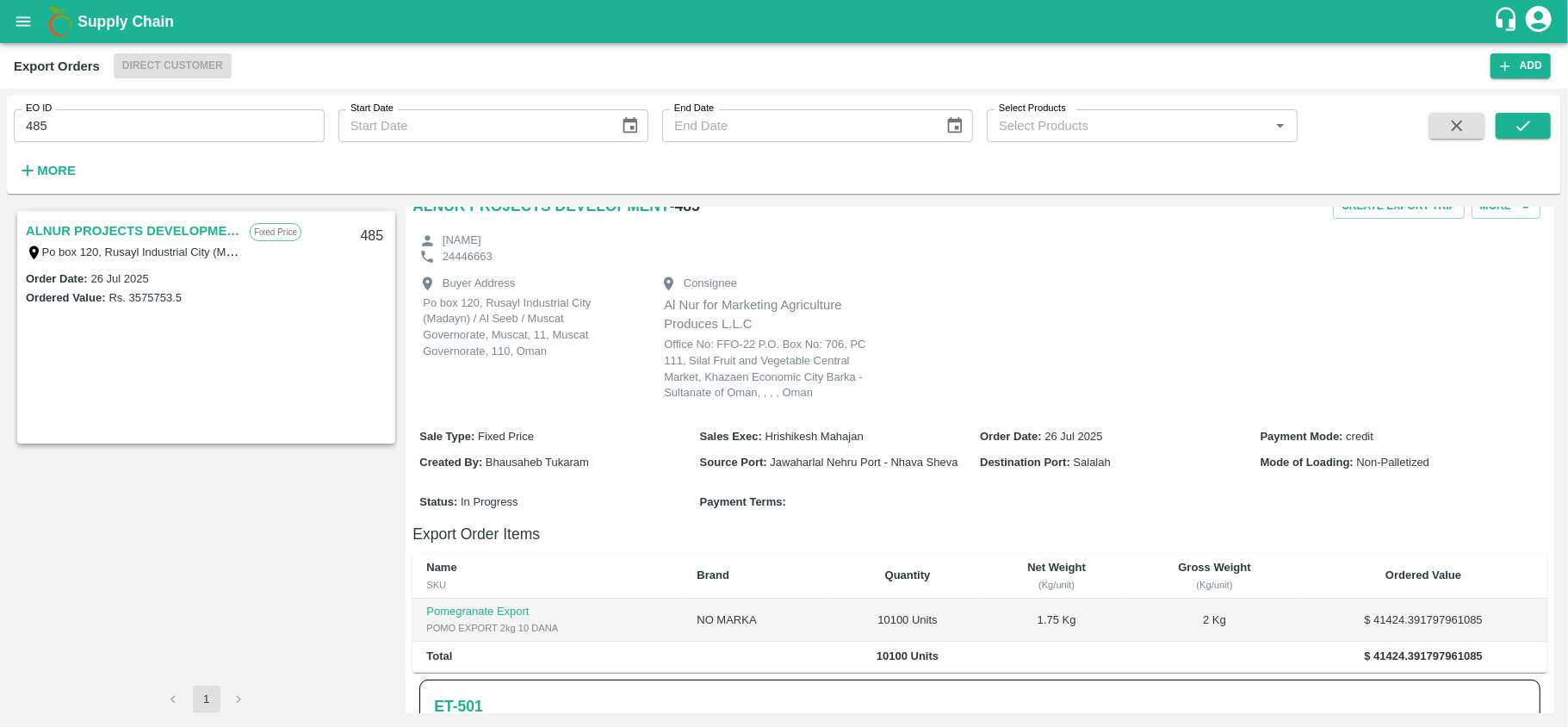 scroll, scrollTop: 0, scrollLeft: 0, axis: both 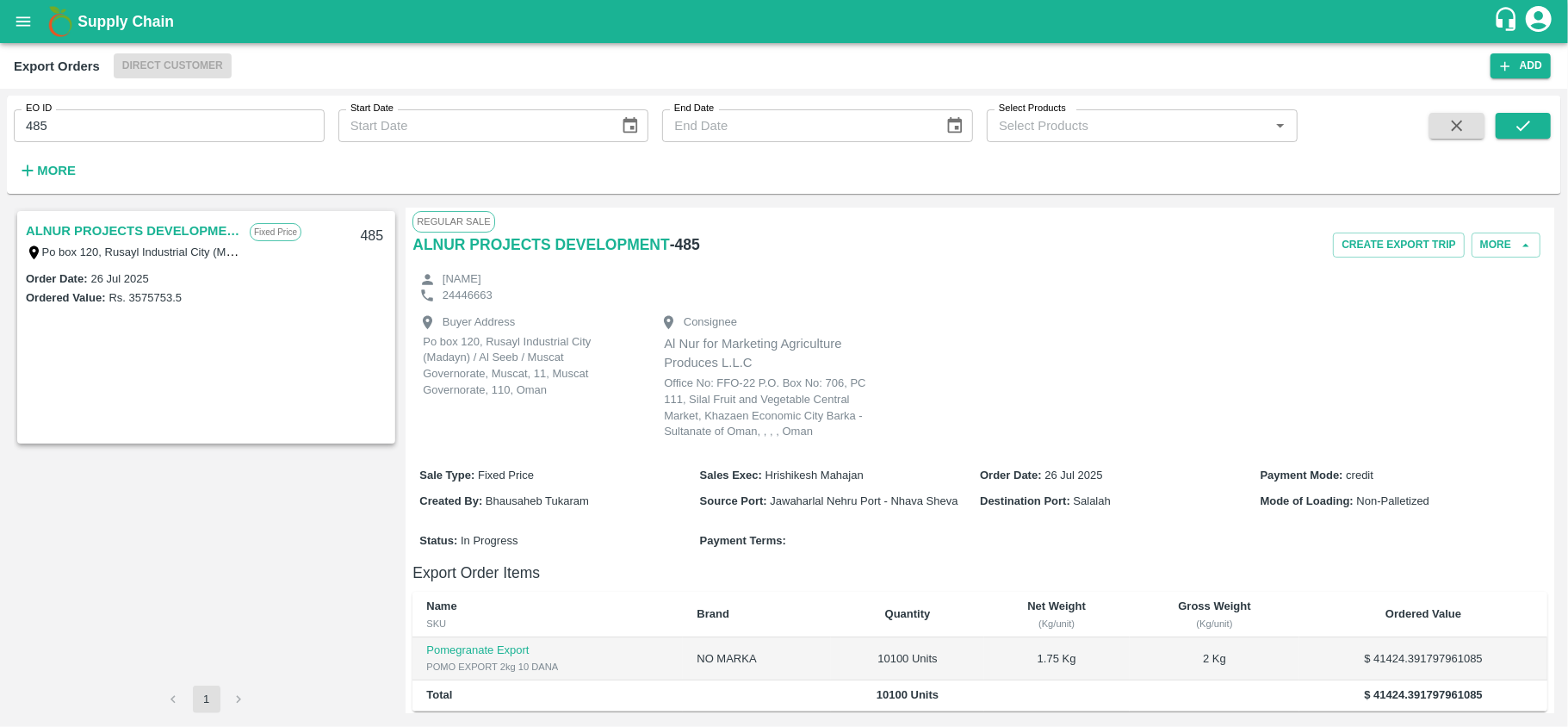 click on "Regular Sale ALNUR PROJECTS DEVELOPMENT   - 485   Create Export Trip More [NAME] Buyer Address Po box [POSTAL CODE], [CITY] Industrial City (Madayn) / Al Seeb / Muscat Governorate, Muscat, 11, Muscat Governorate, 110, Oman Consignee Al Nur for Marketing Agriculture Produces L.L.C Office No: FFO-22 P.O. Box No: 706, PC 111,  Silal Fruit and Vegetable Central Market, Khazaen Economic City Barka - Sultanate of Oman, , , , Oman Sale Type :   Fixed Price Sales Exec :   Hrishikesh Mahajan Order Date :   26 Jul 2025 Payment Mode :   credit Created By :   Bhausaheb Tukaram Source Port :   Jawaharlal Nehru Port - Nhava Sheva Destination Port :   Salalah Mode of Loading :   Non-Palletized Status :   In Progress Payment Terms :   Export Order Items Name SKU Brand Quantity Net Weight (Kg/unit) Gross Weight (Kg/unit) Ordered Value Pomegranate Export POMO EXPORT 2kg 10 DANA NO MARKA 10100 Units 1.75 Kg 2 Kg $ 41424.391797961085 Total 10100 Units $ 41424.391797961085 ET-  501 Voyage no. :" at bounding box center (980, 460) 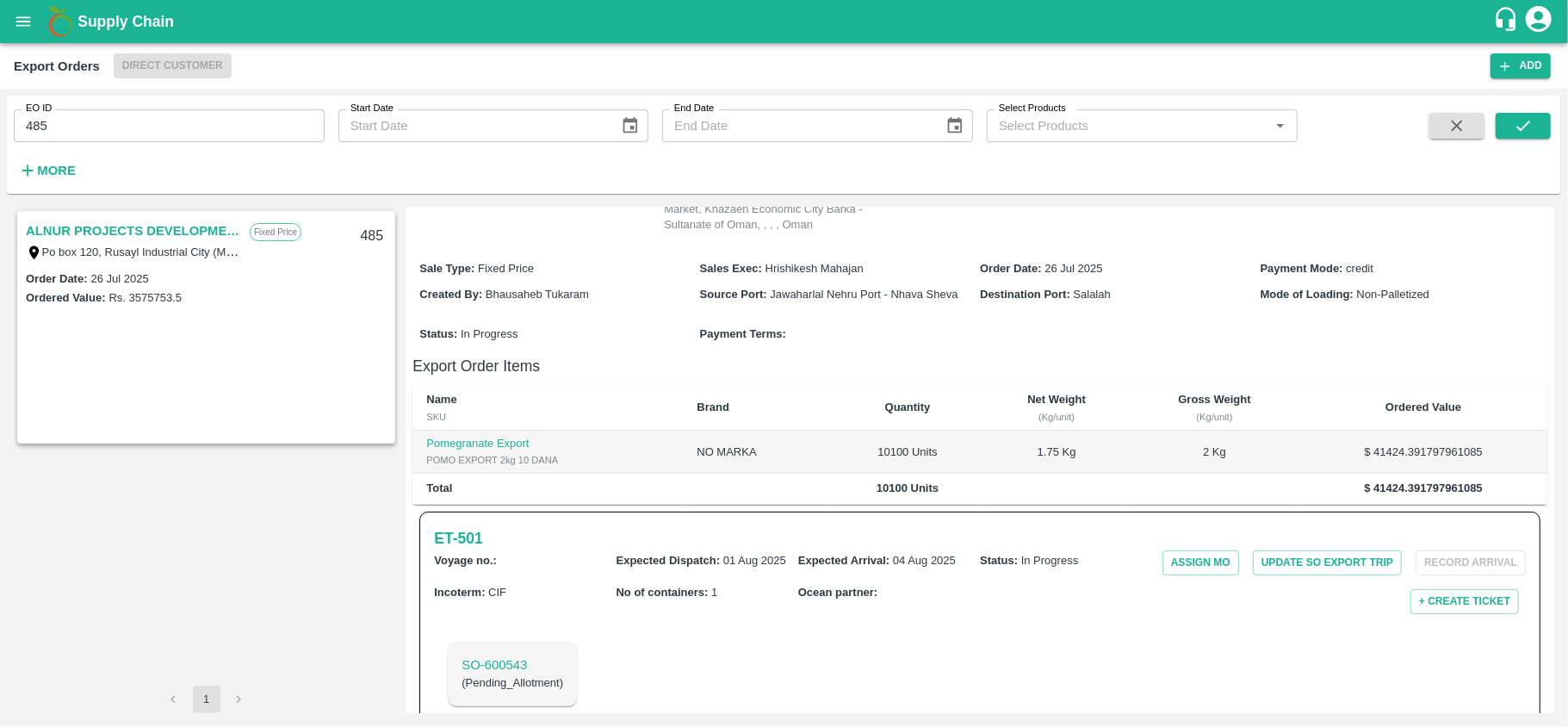 scroll, scrollTop: 242, scrollLeft: 0, axis: vertical 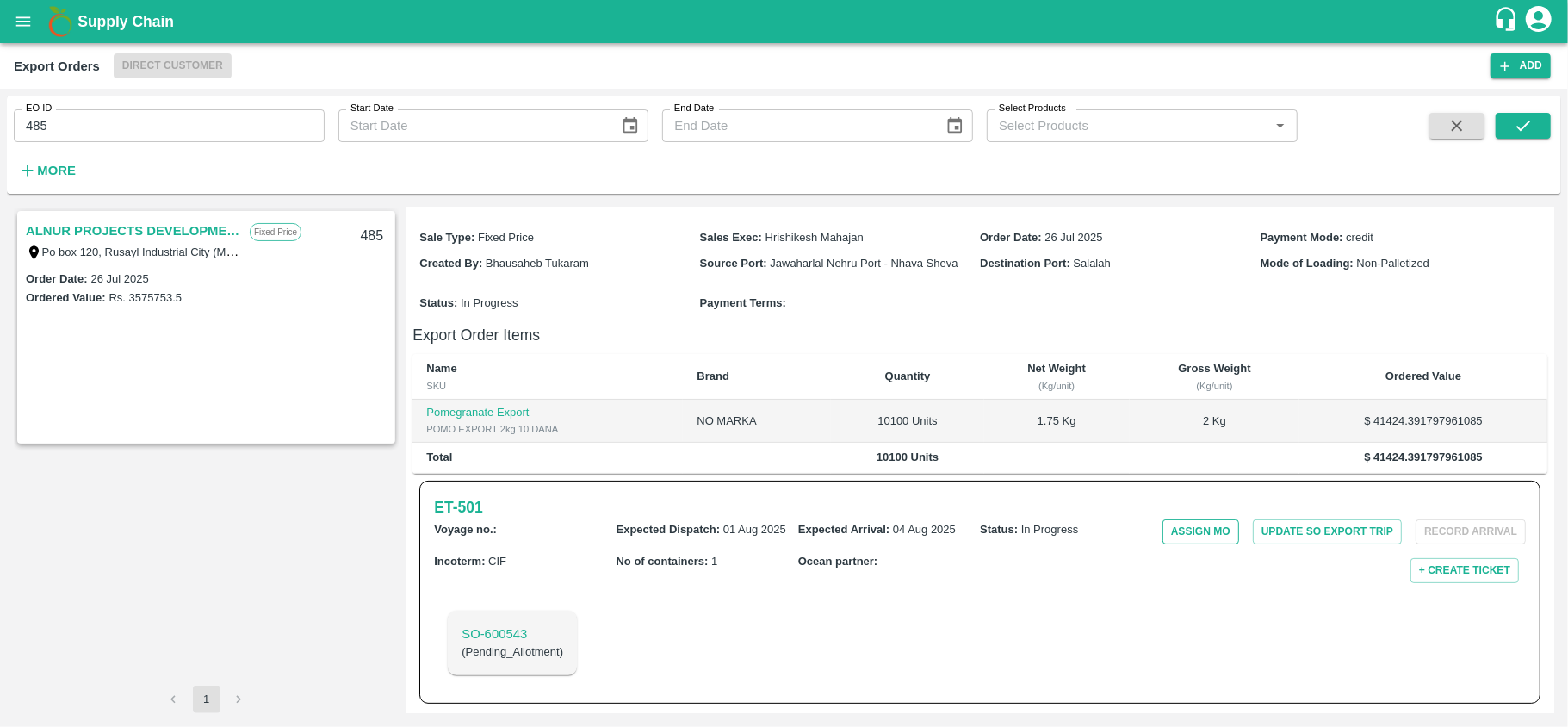 click on "Assign MO" at bounding box center (1200, 531) 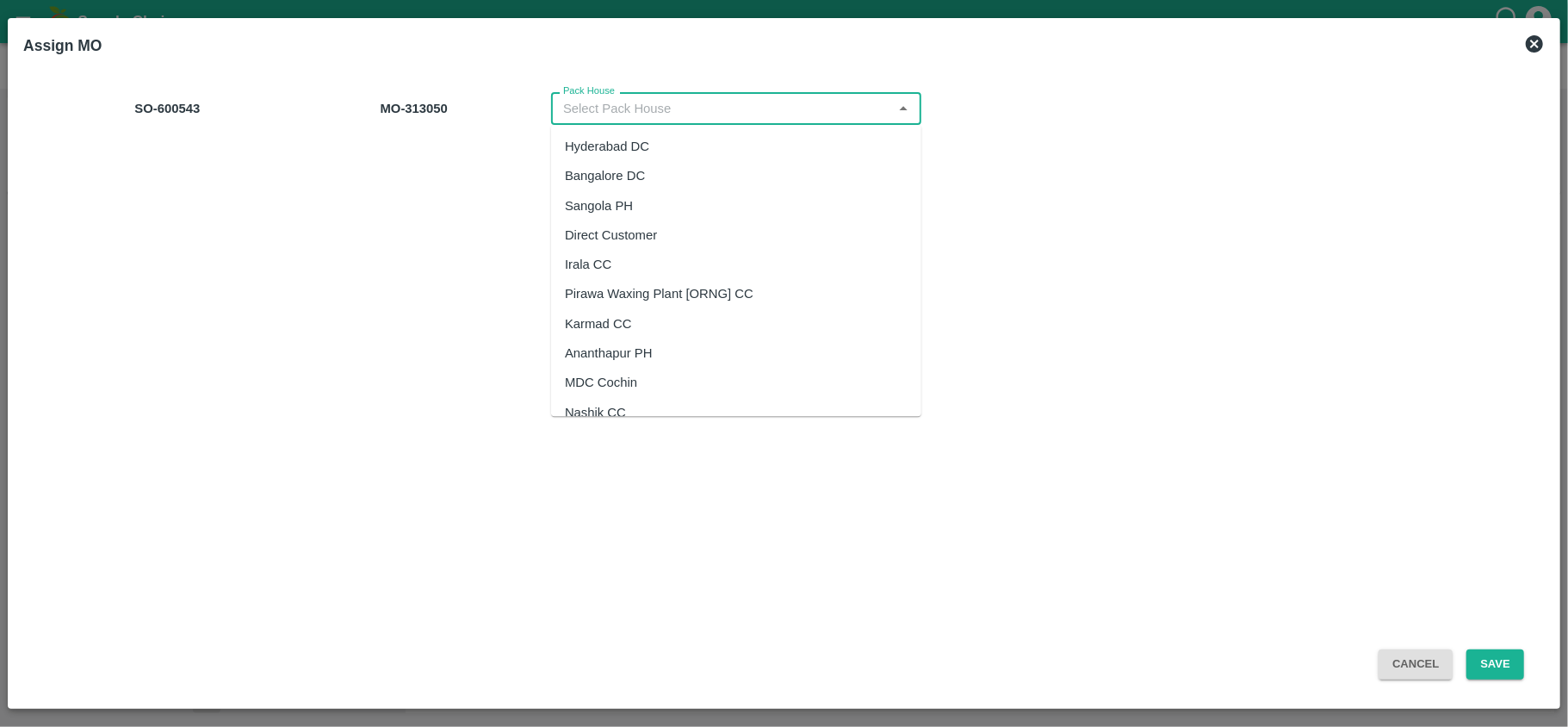 click on "Pack House" at bounding box center [722, 109] 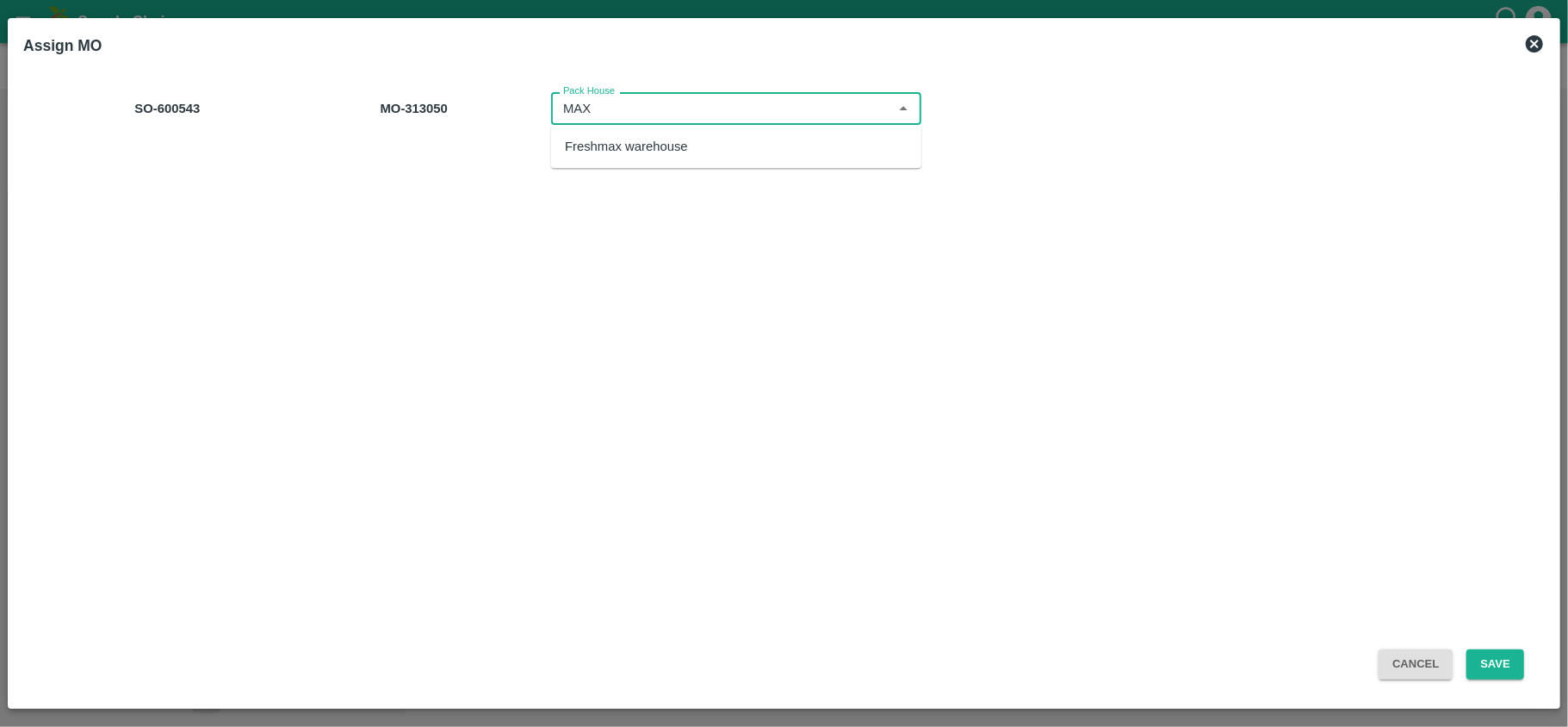 click on "Freshmax warehouse" at bounding box center (626, 146) 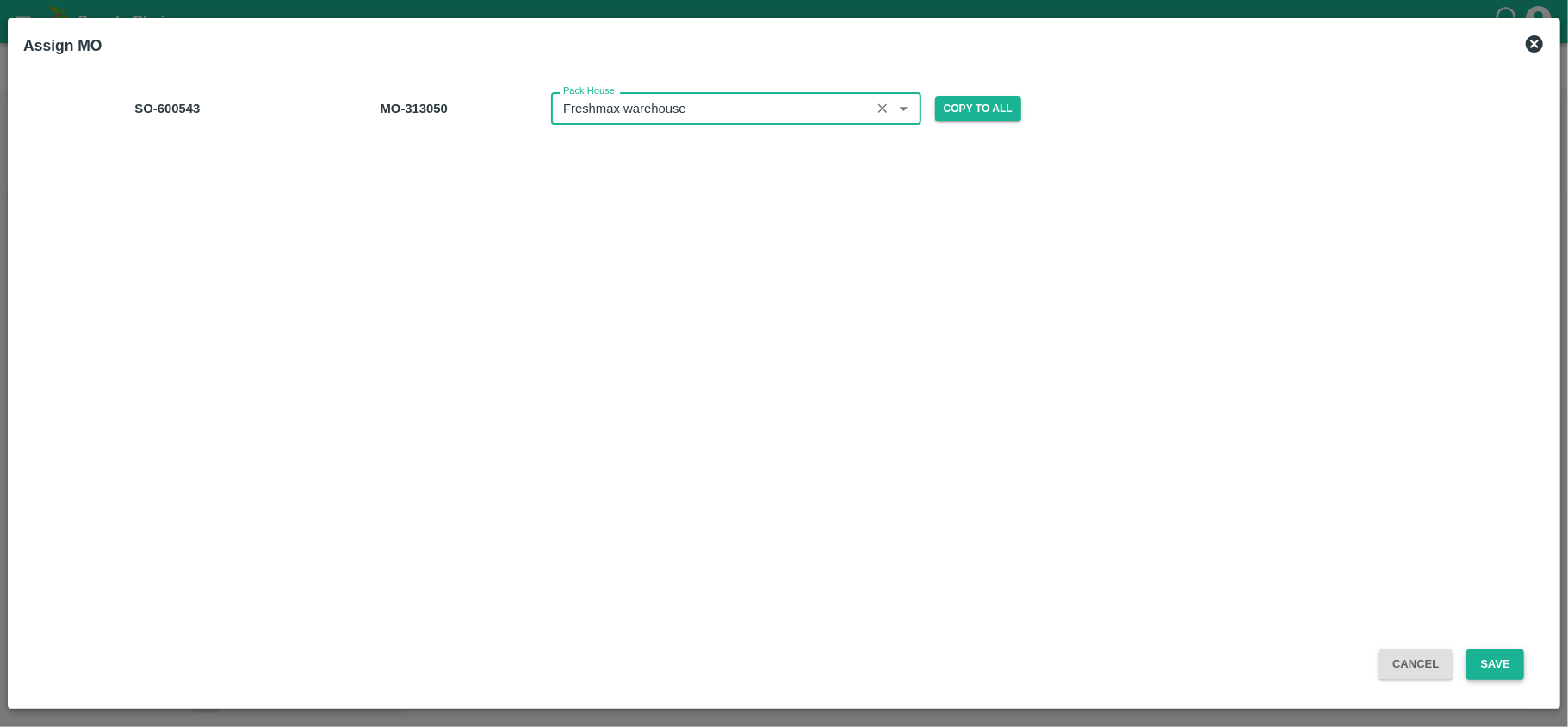 type on "Freshmax warehouse" 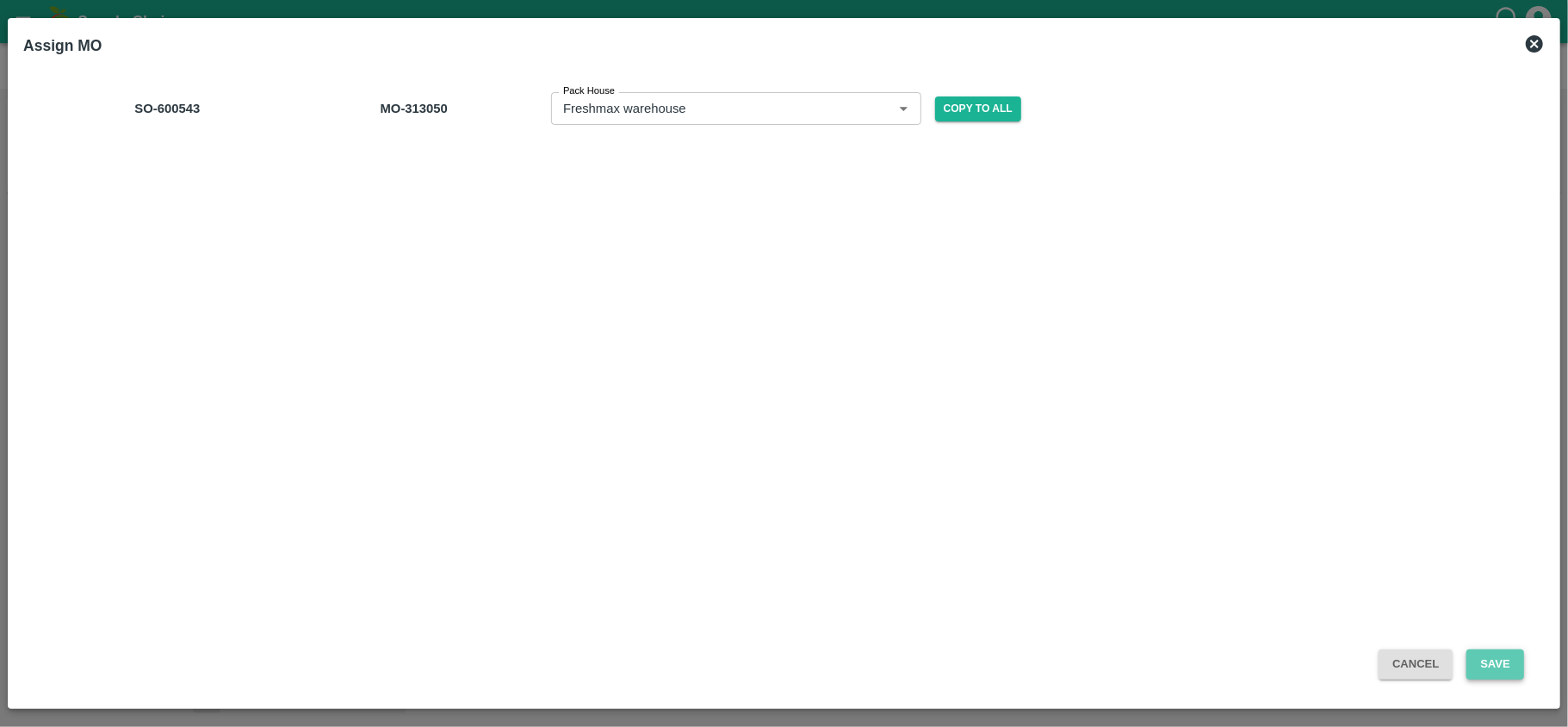 click on "Save" at bounding box center (1495, 664) 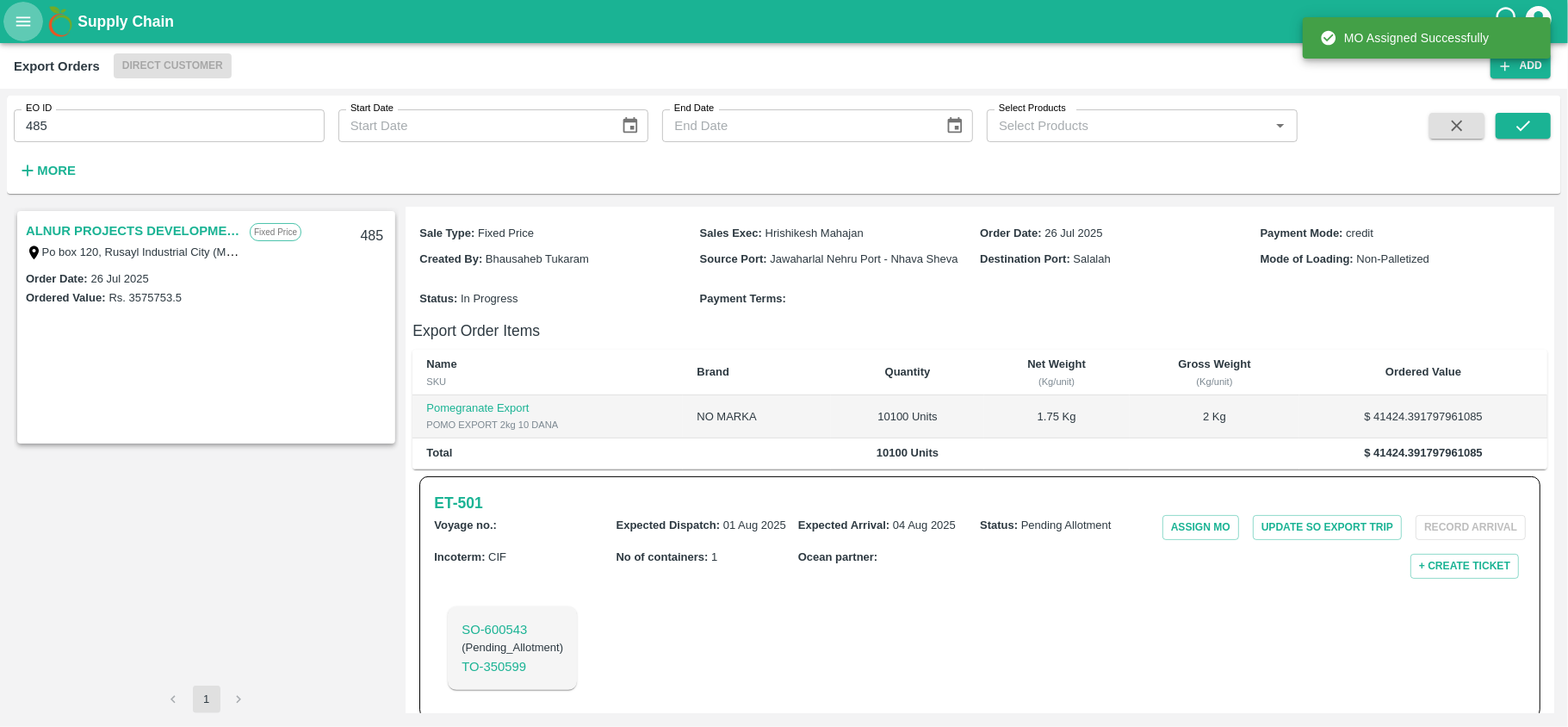 click 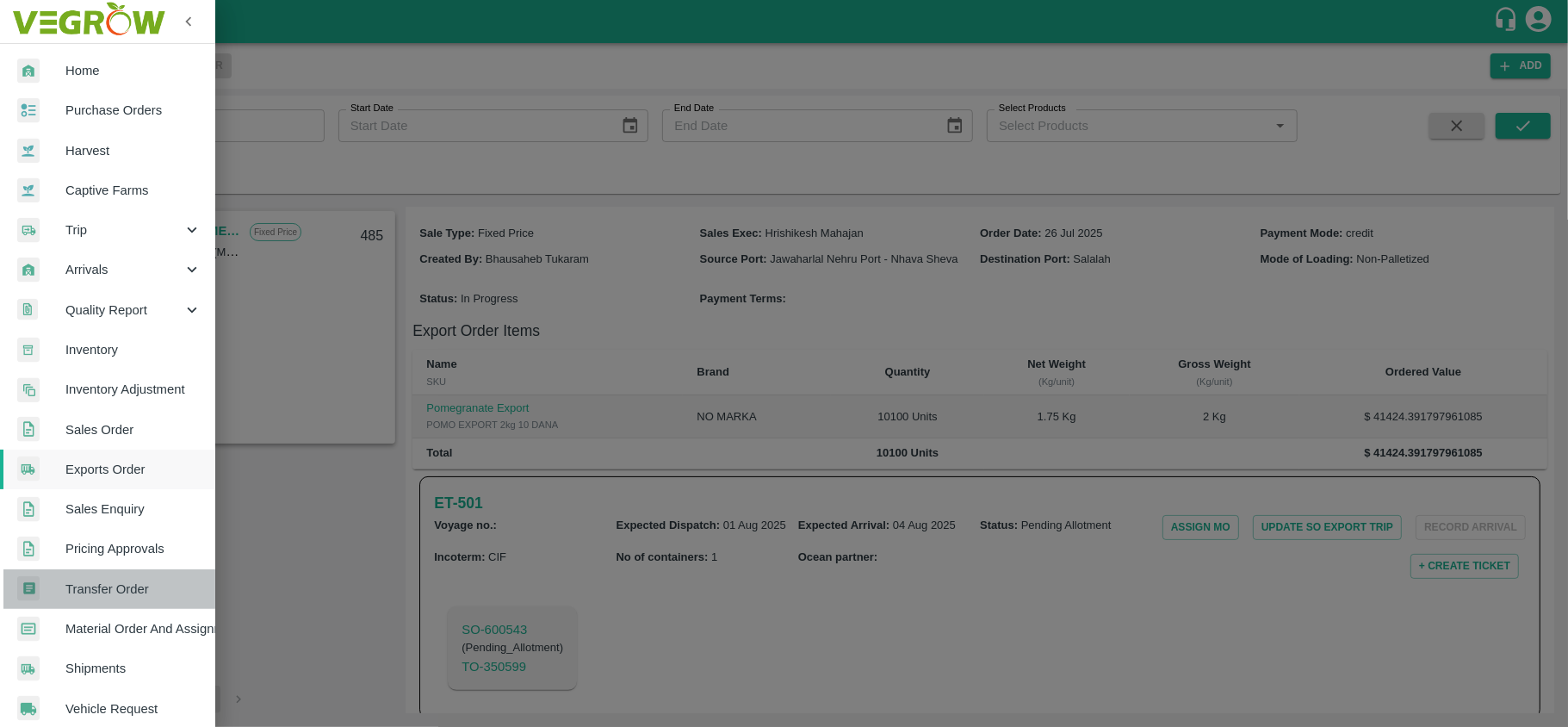 click on "Transfer Order" at bounding box center (133, 589) 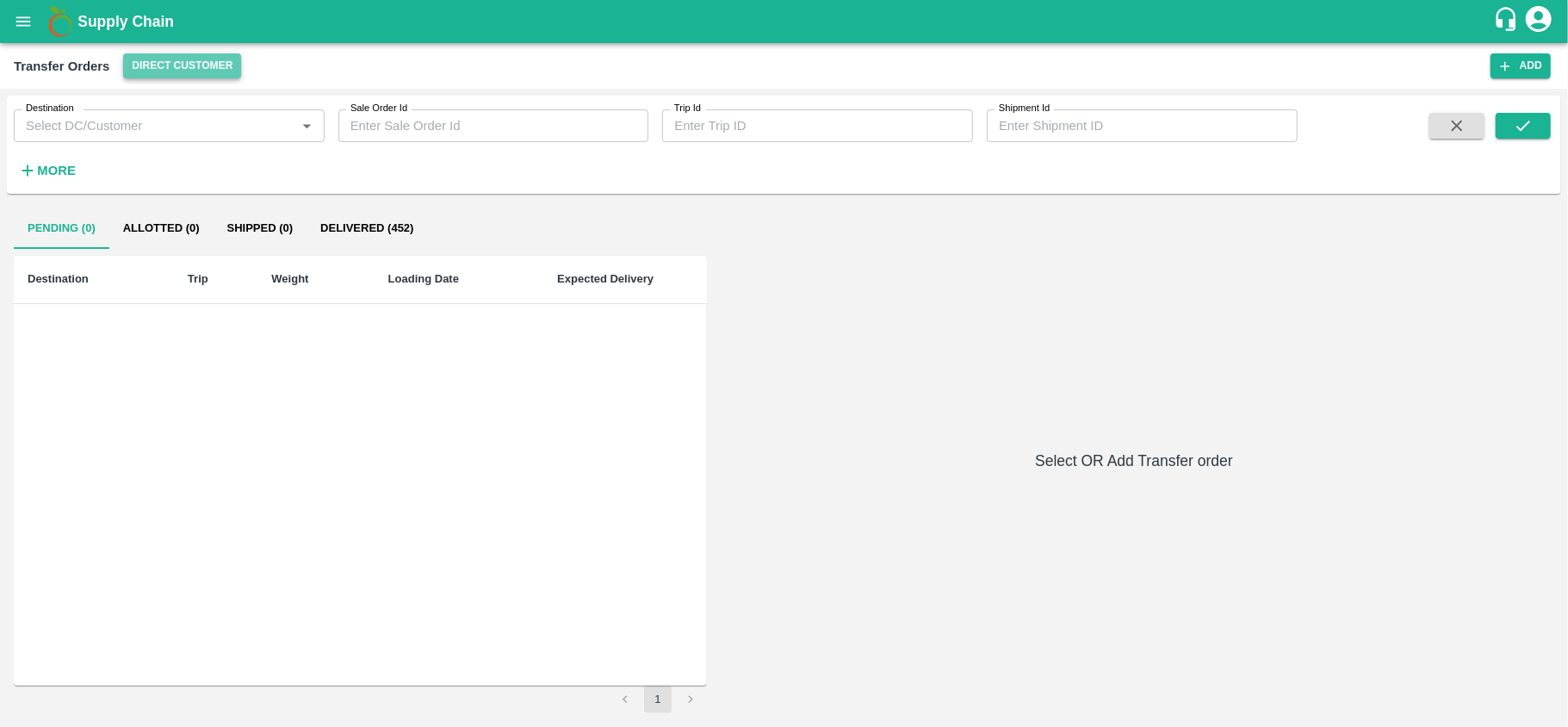 click on "Direct Customer" at bounding box center [182, 65] 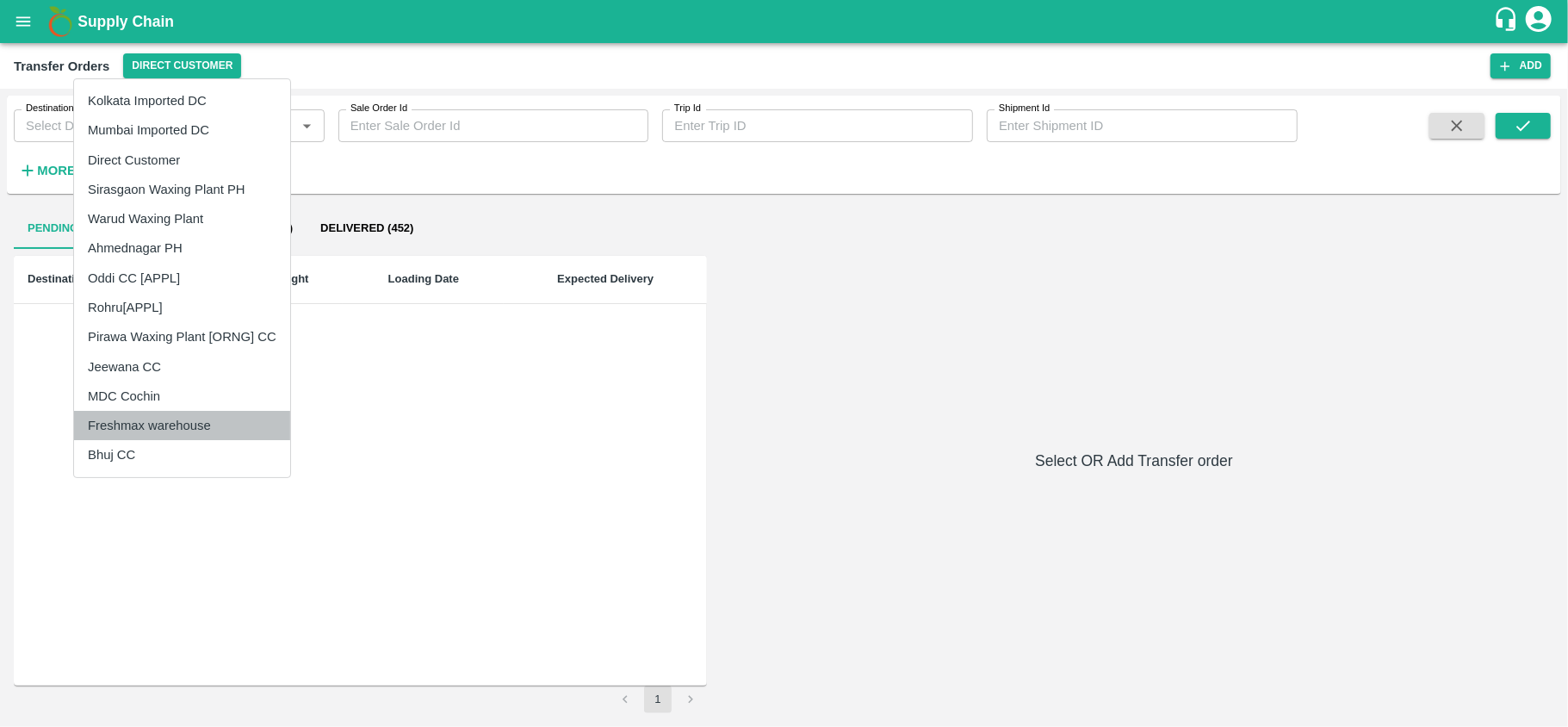 click on "Freshmax warehouse" at bounding box center [182, 426] 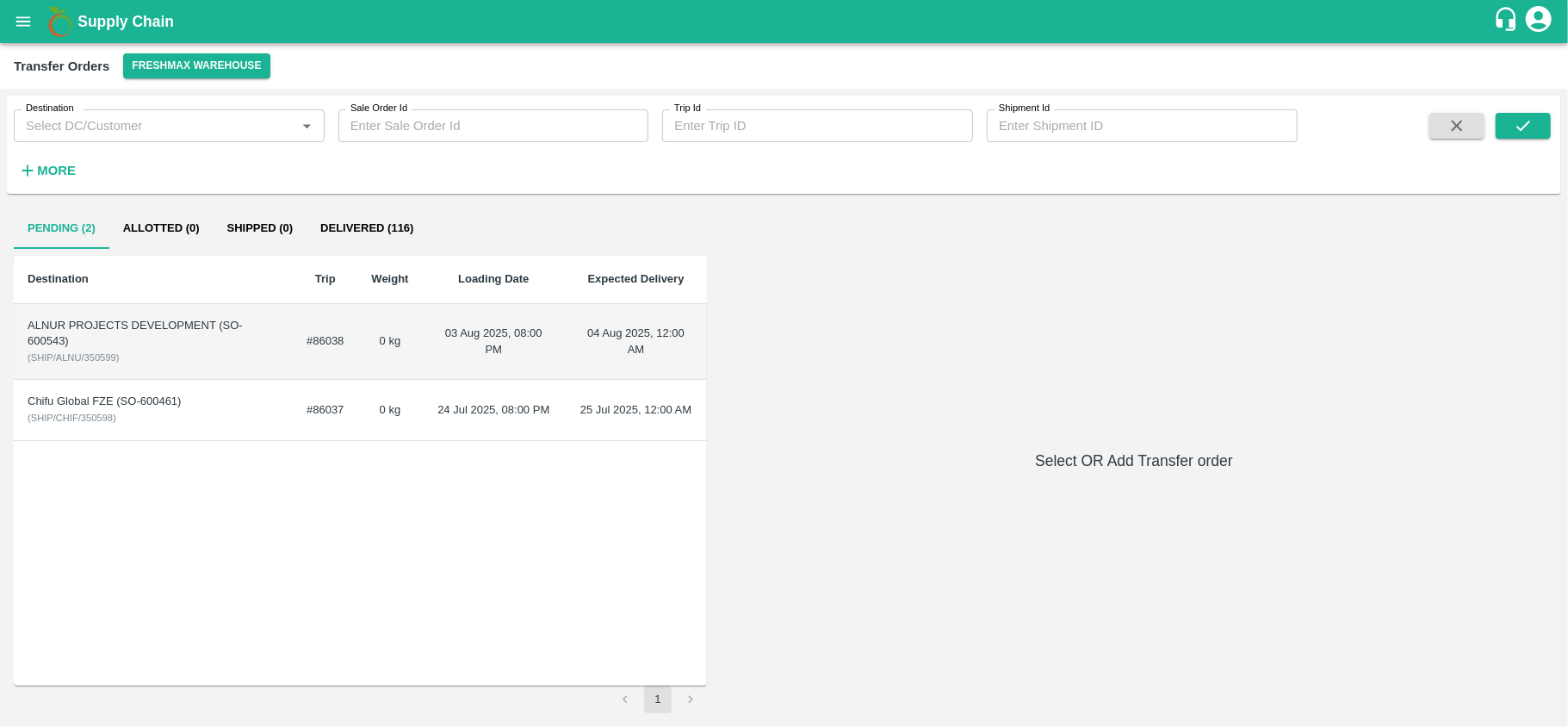 click on "ALNUR PROJECTS DEVELOPMENT (SO-600543)" at bounding box center [153, 333] 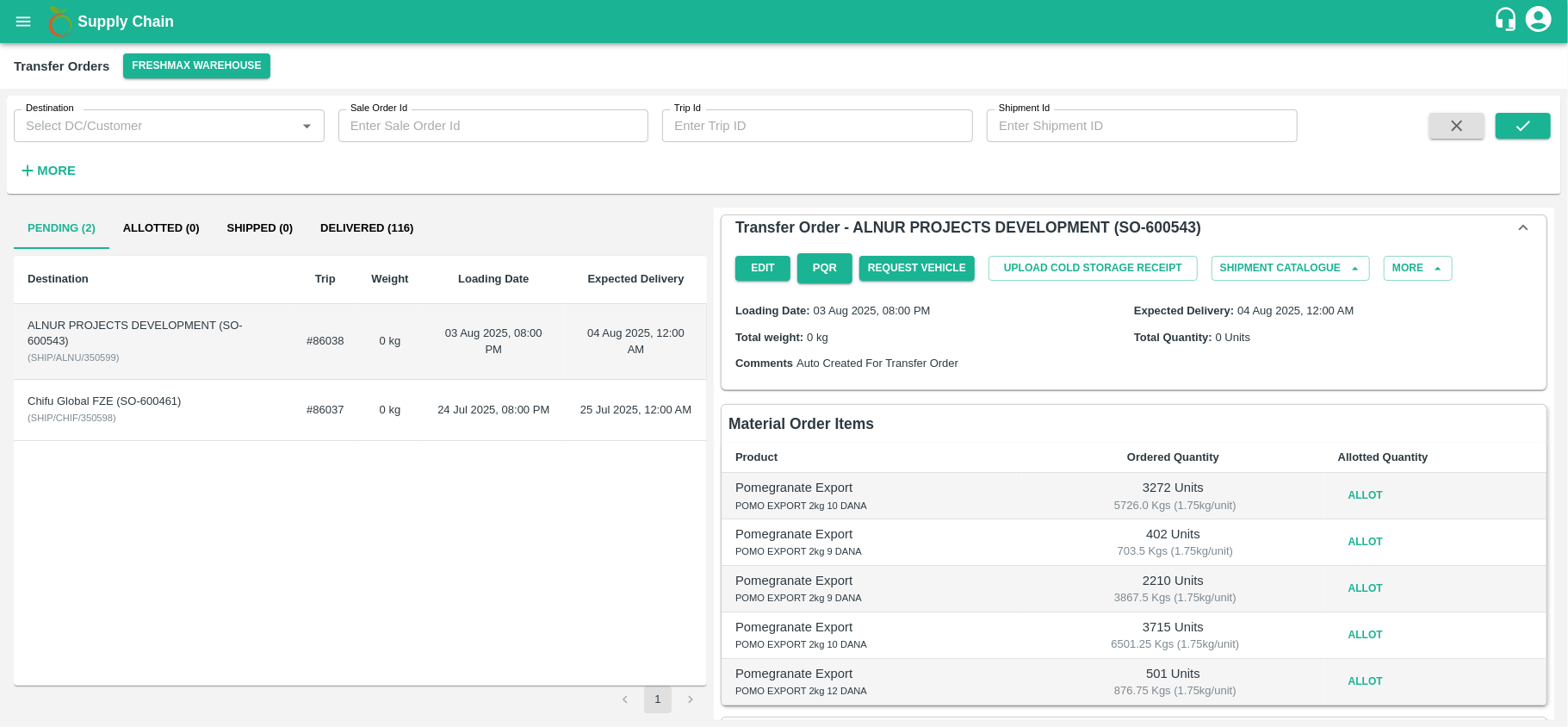 click on "Chifu Global FZE (SO-600461) ( SHIP/CHIF/350598 )" at bounding box center (153, 410) 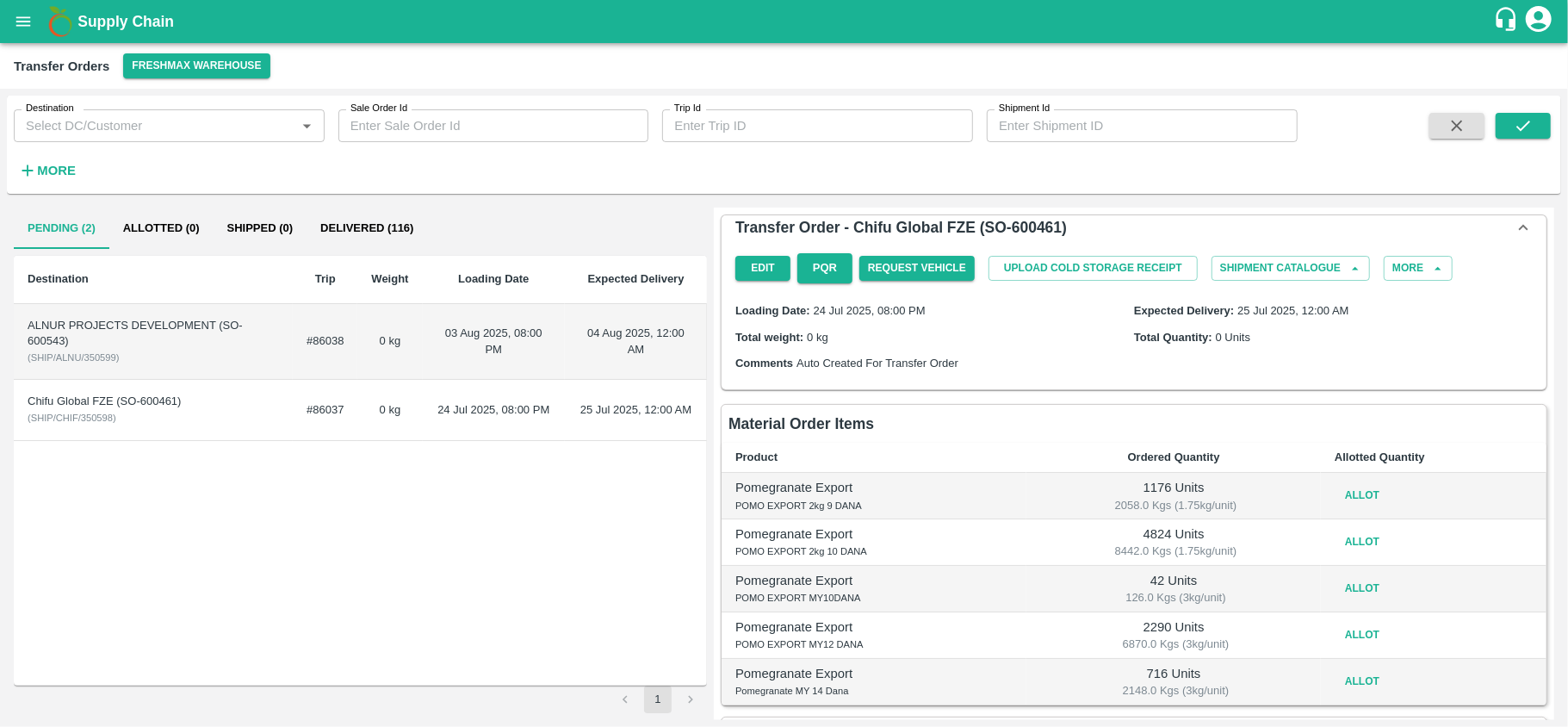 click on "ALNUR PROJECTS DEVELOPMENT (SO-600543) ( SHIP/ALNU/350599 )" at bounding box center [153, 342] 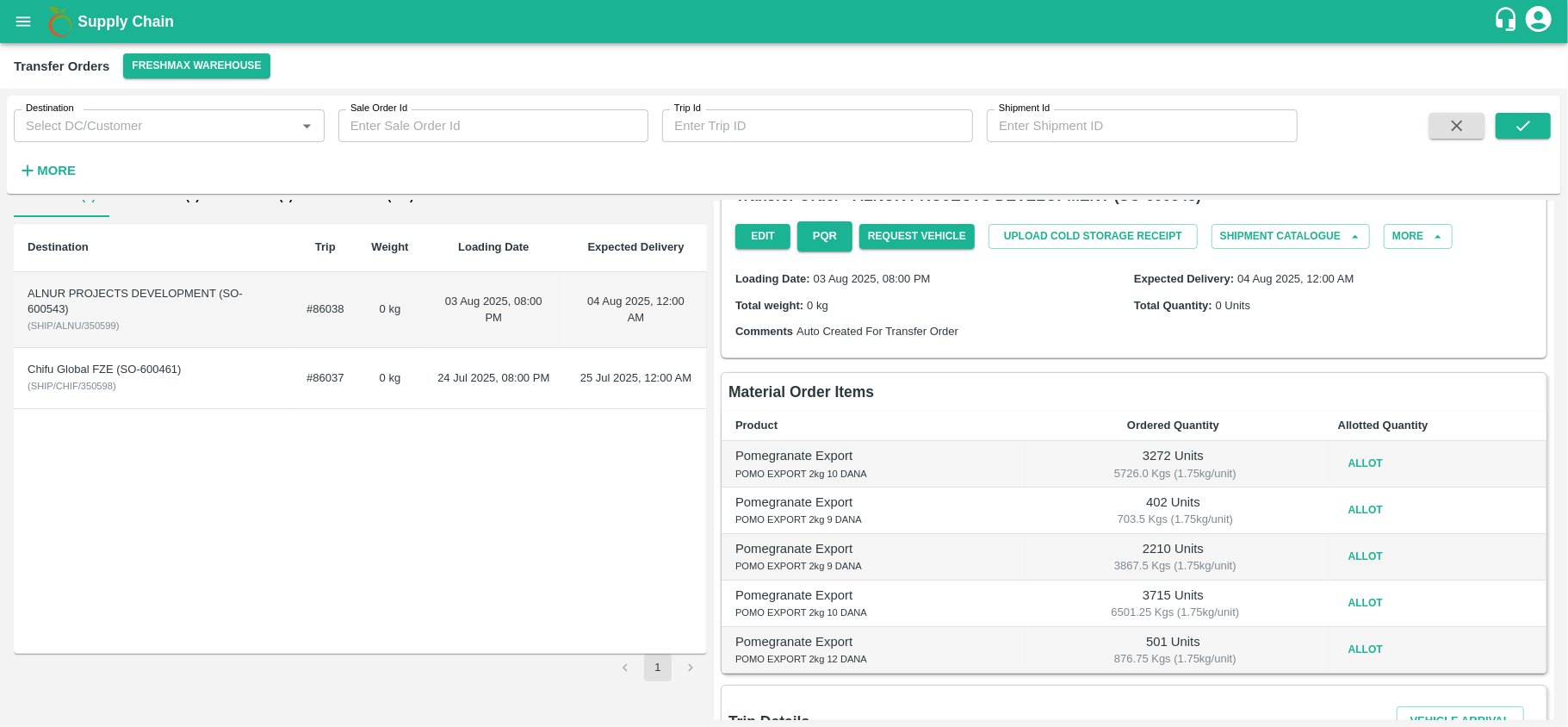 scroll, scrollTop: 0, scrollLeft: 0, axis: both 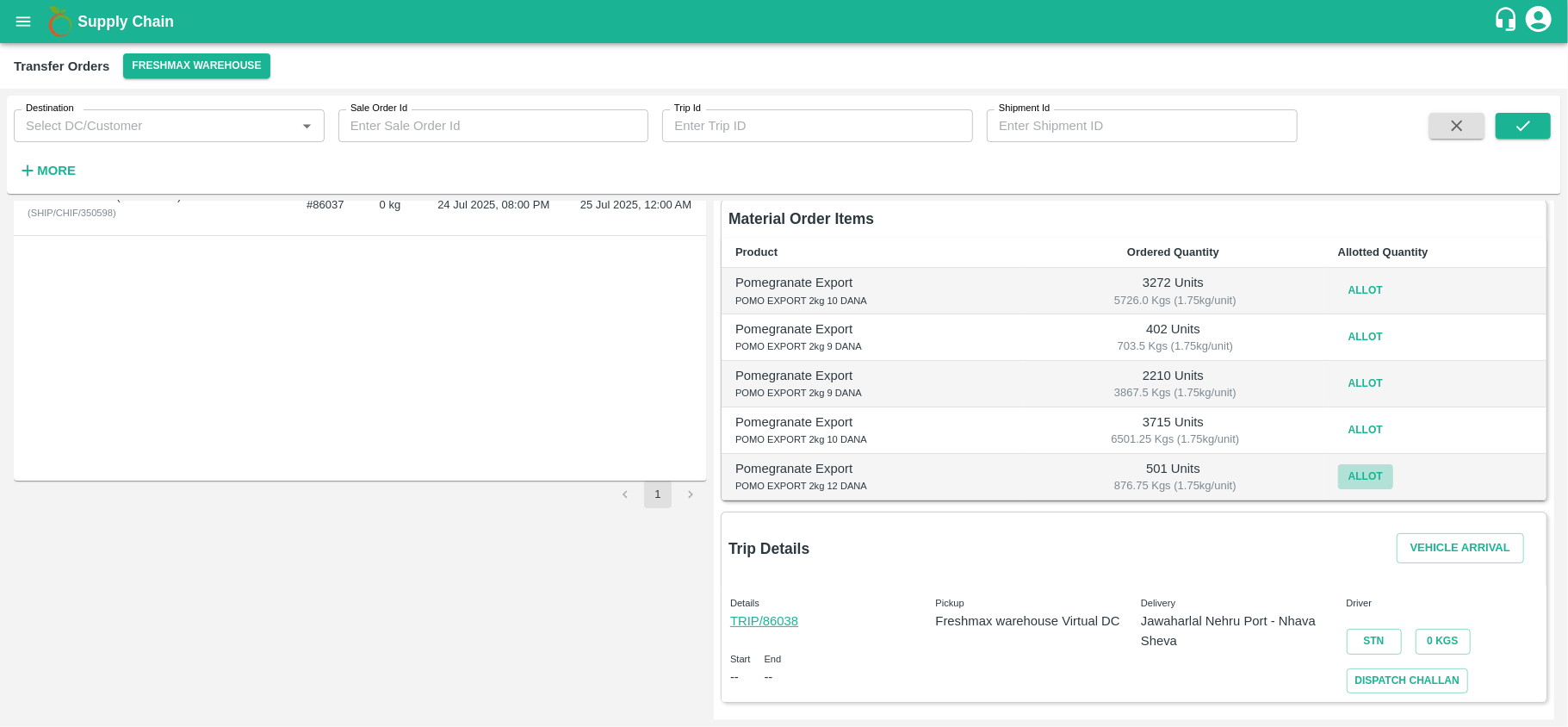 click on "Allot" at bounding box center (1366, 476) 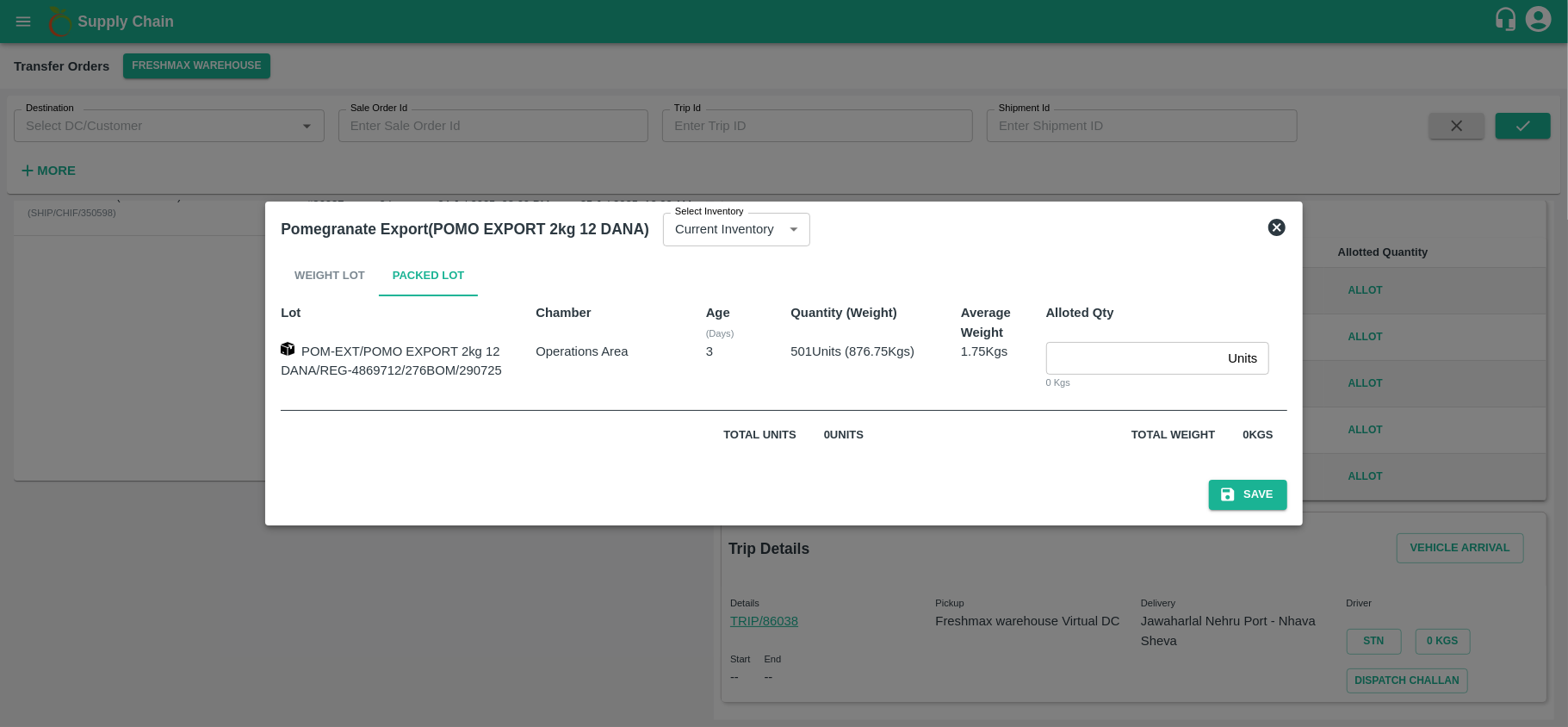 click 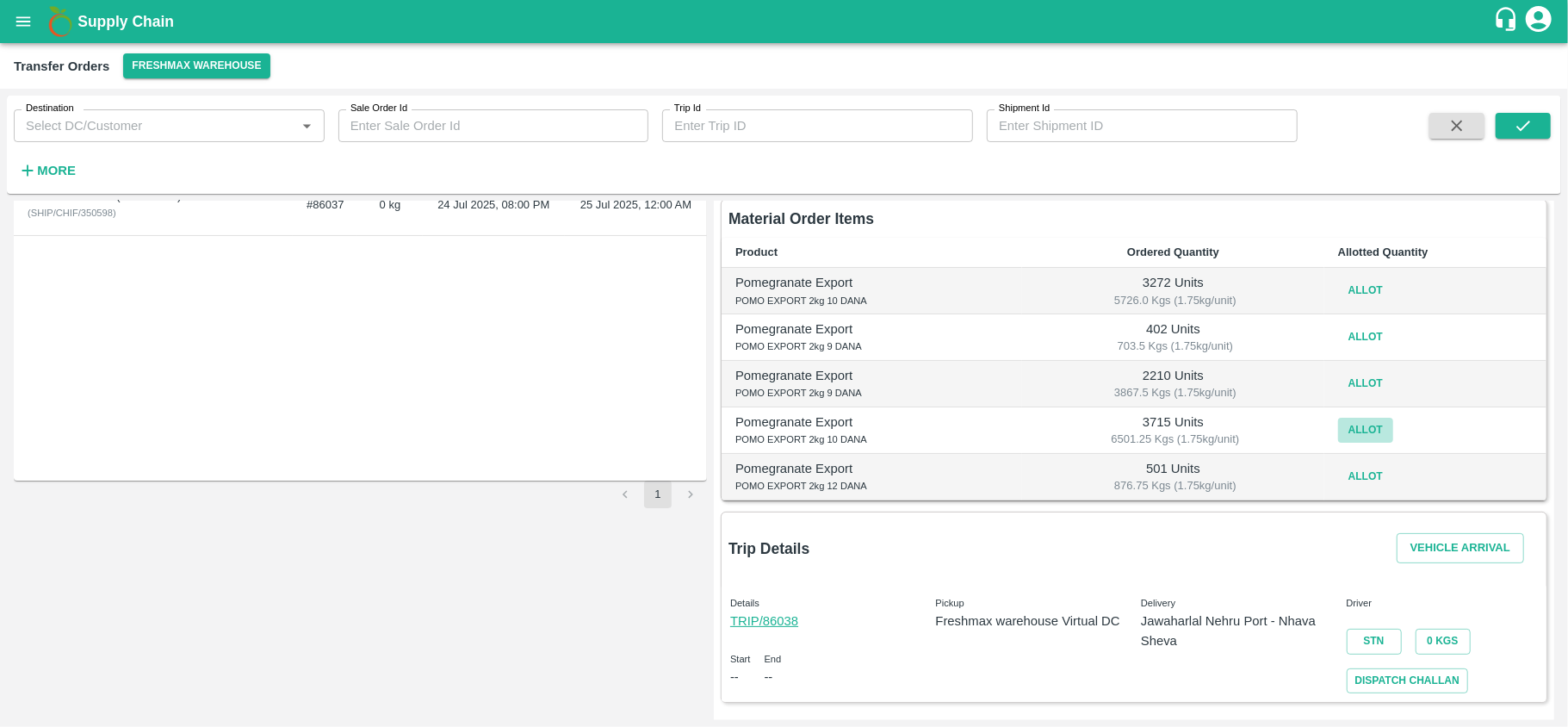 click on "Allot" at bounding box center (1366, 430) 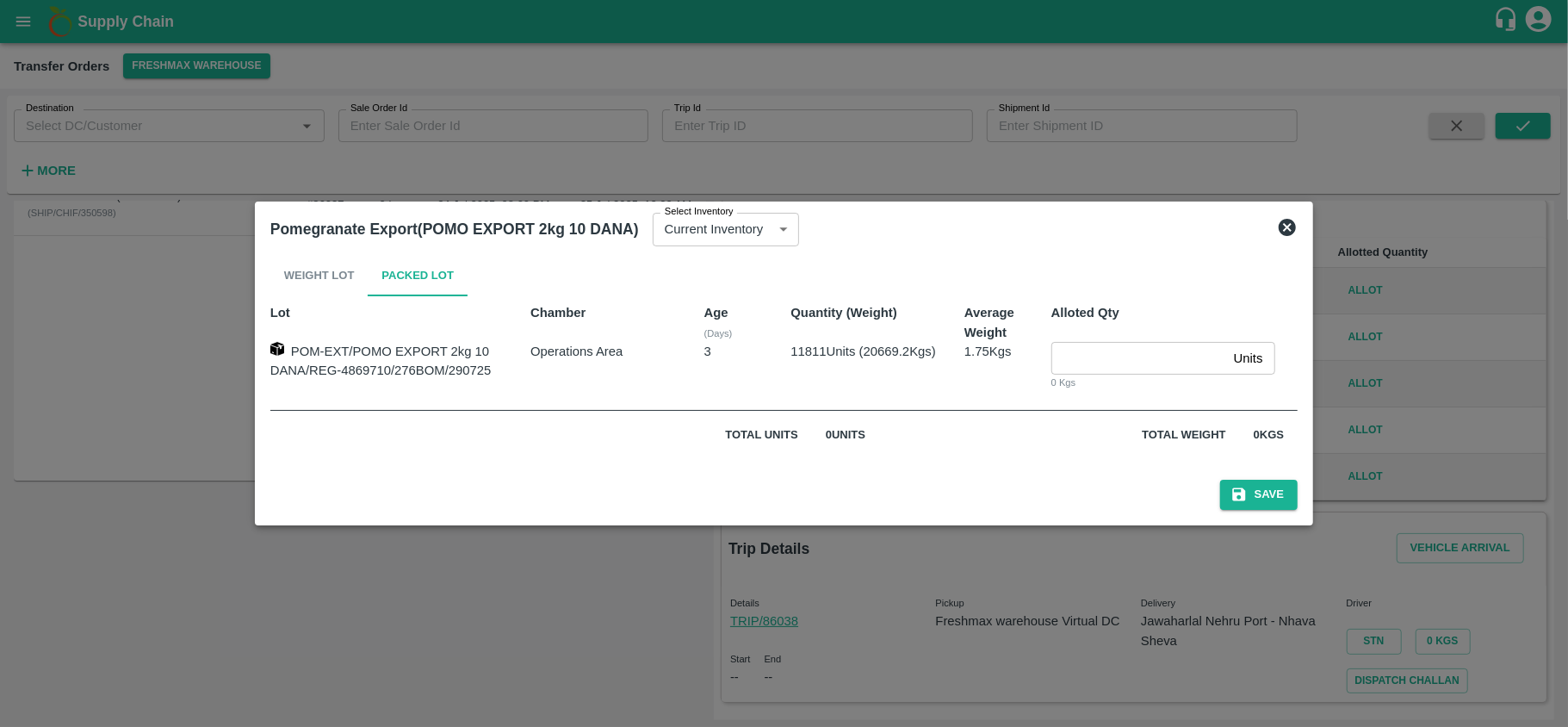 click 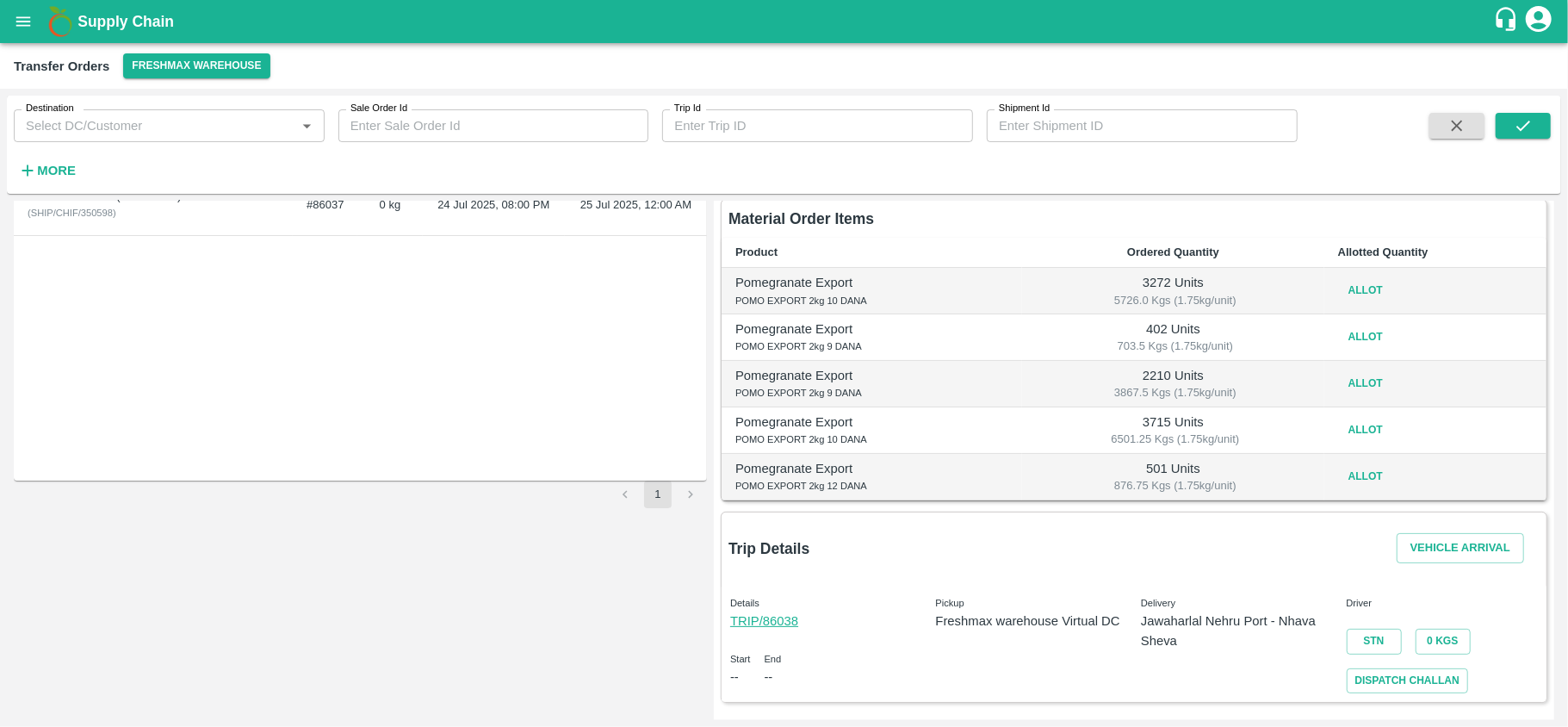 click on "Allot" at bounding box center (1366, 383) 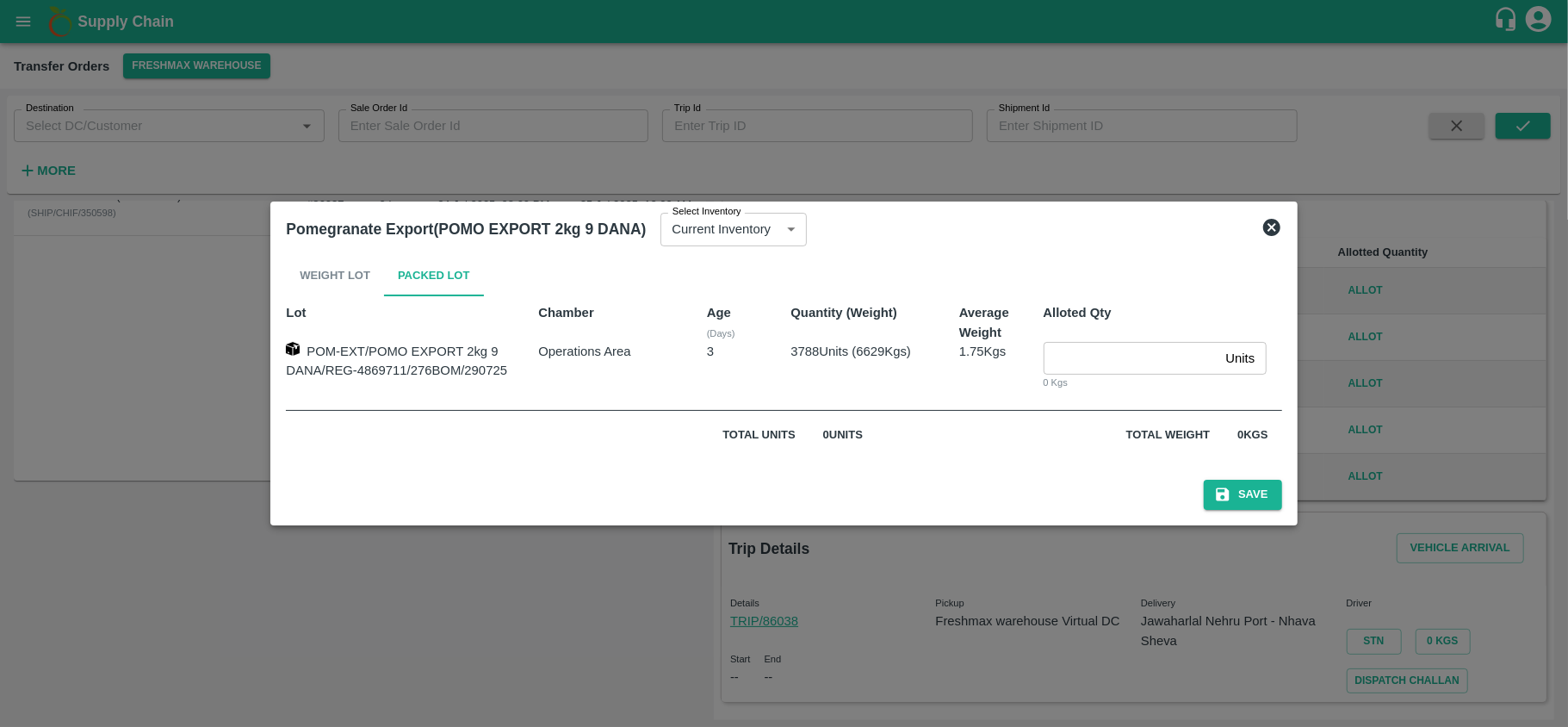 click 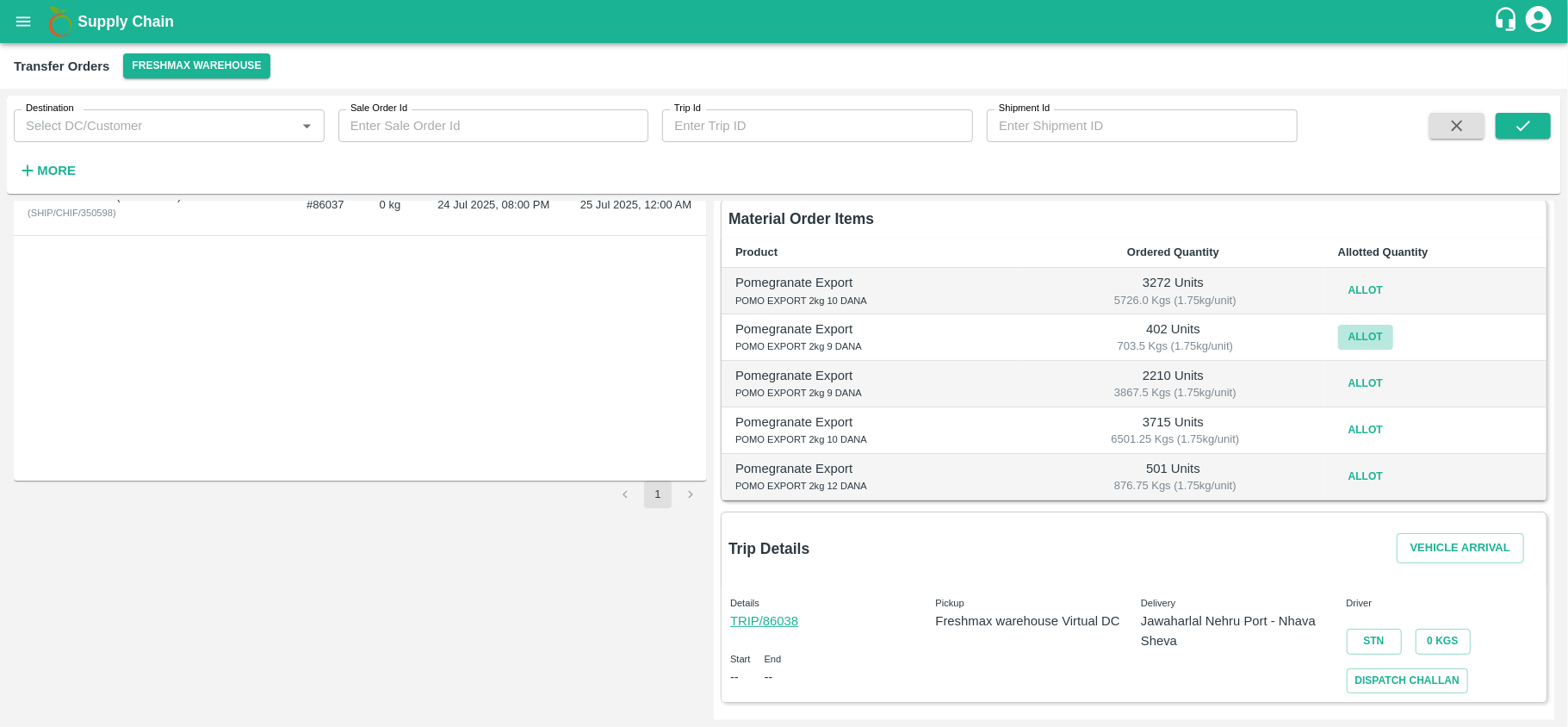 click on "Allot" at bounding box center (1366, 337) 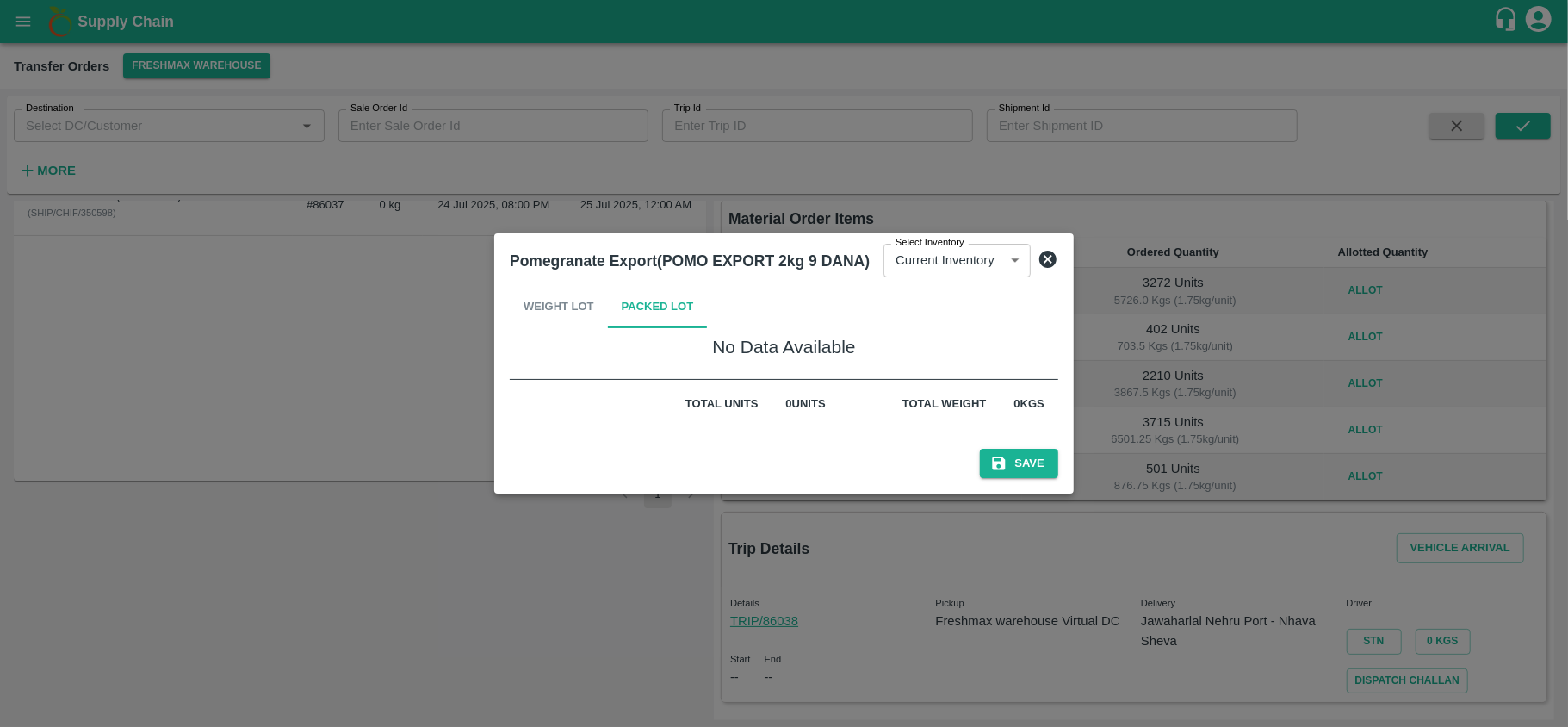 click 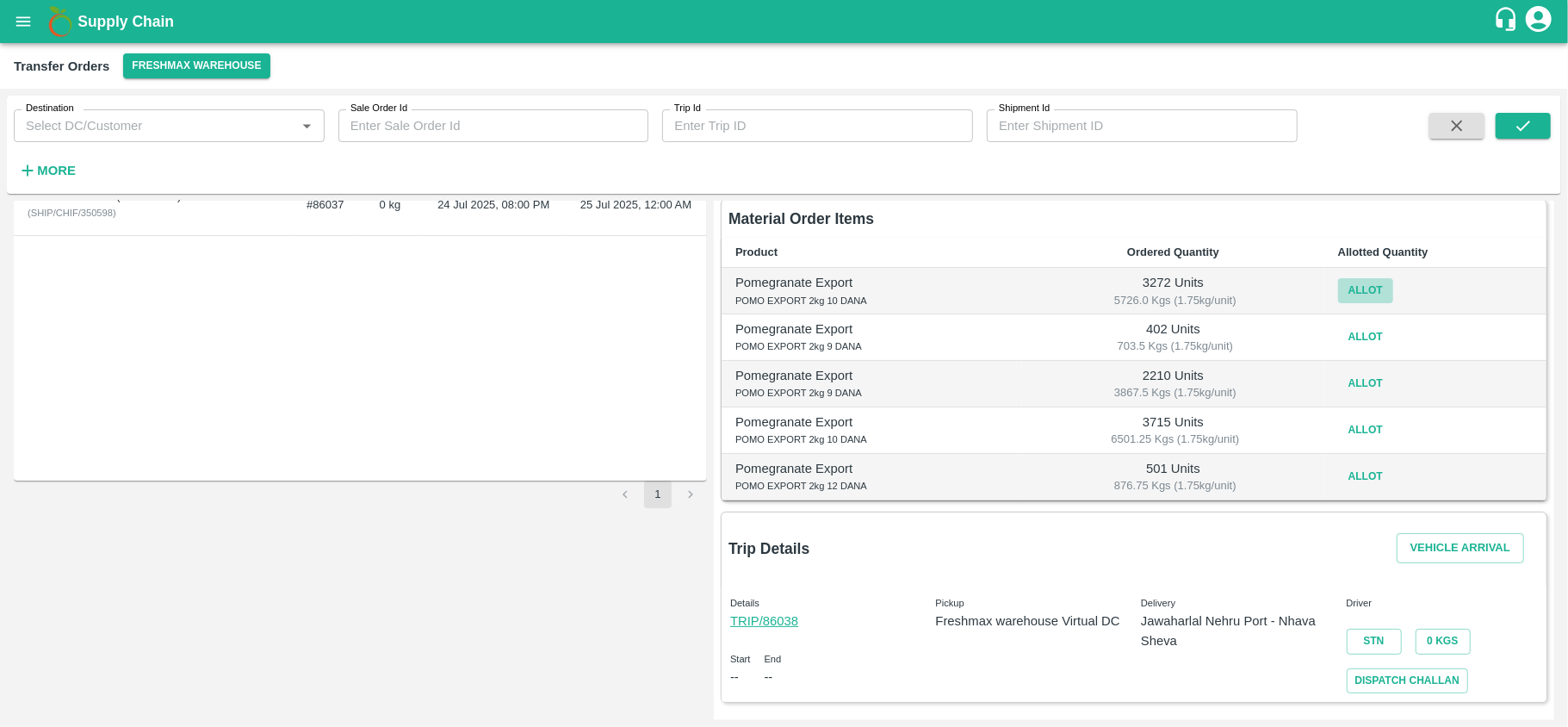 click on "Allot" at bounding box center (1366, 290) 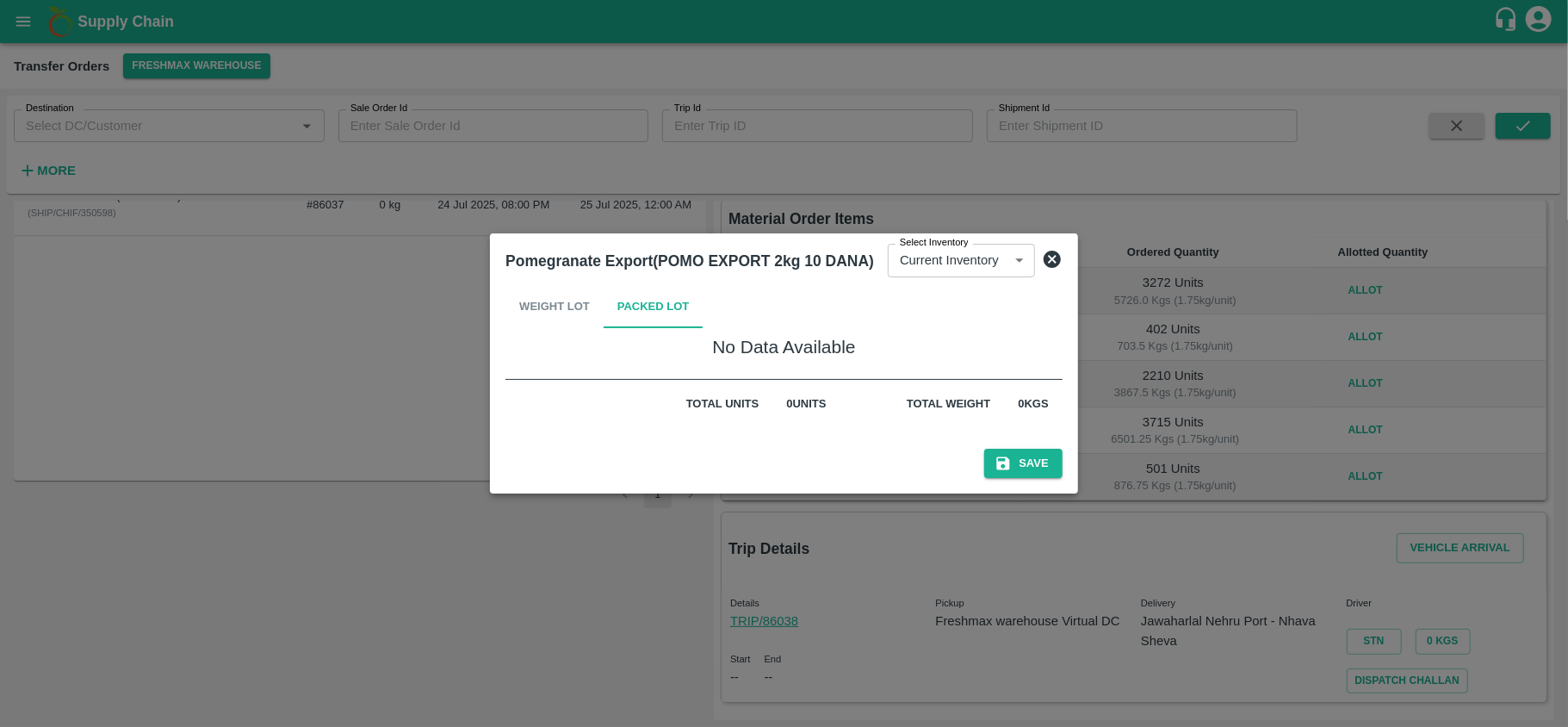 click 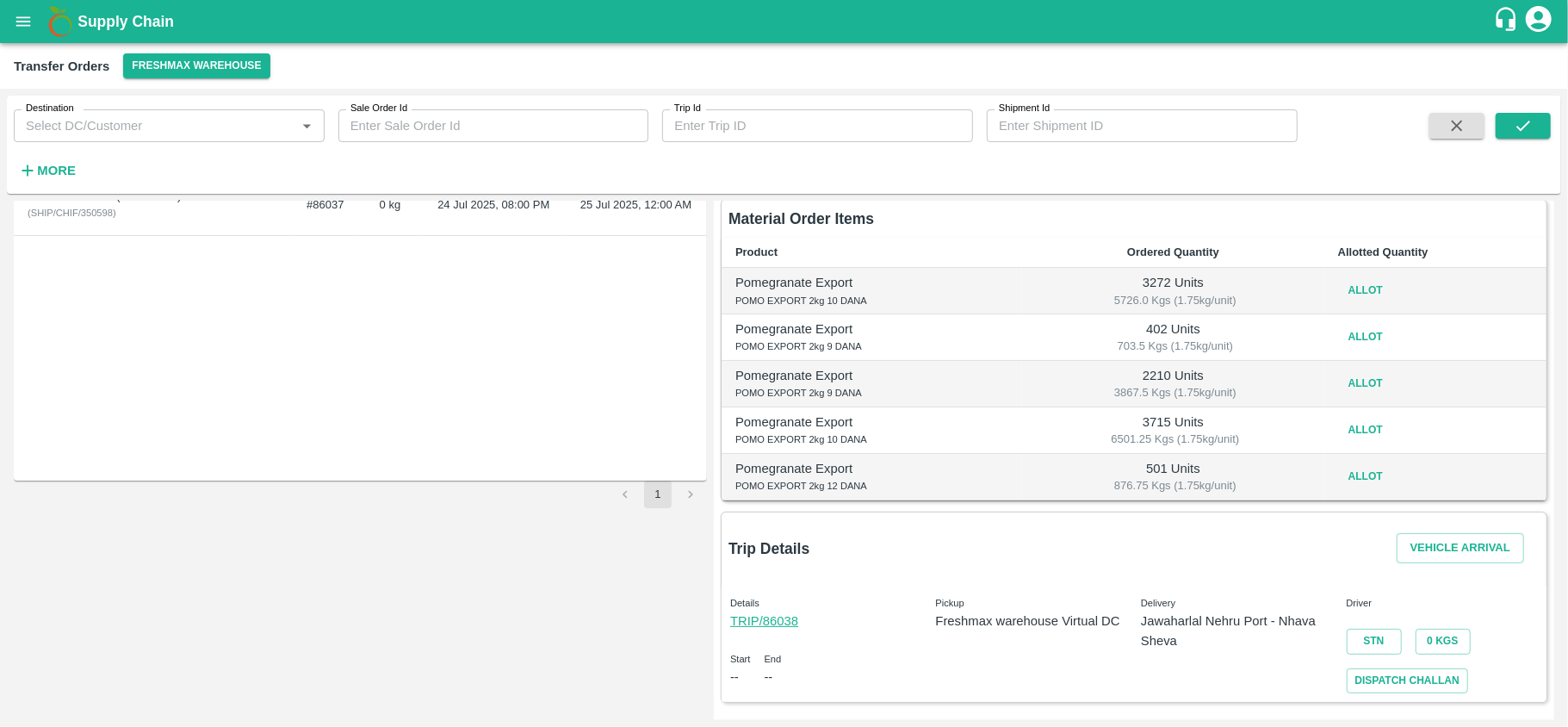 click on "Allot" at bounding box center [1366, 337] 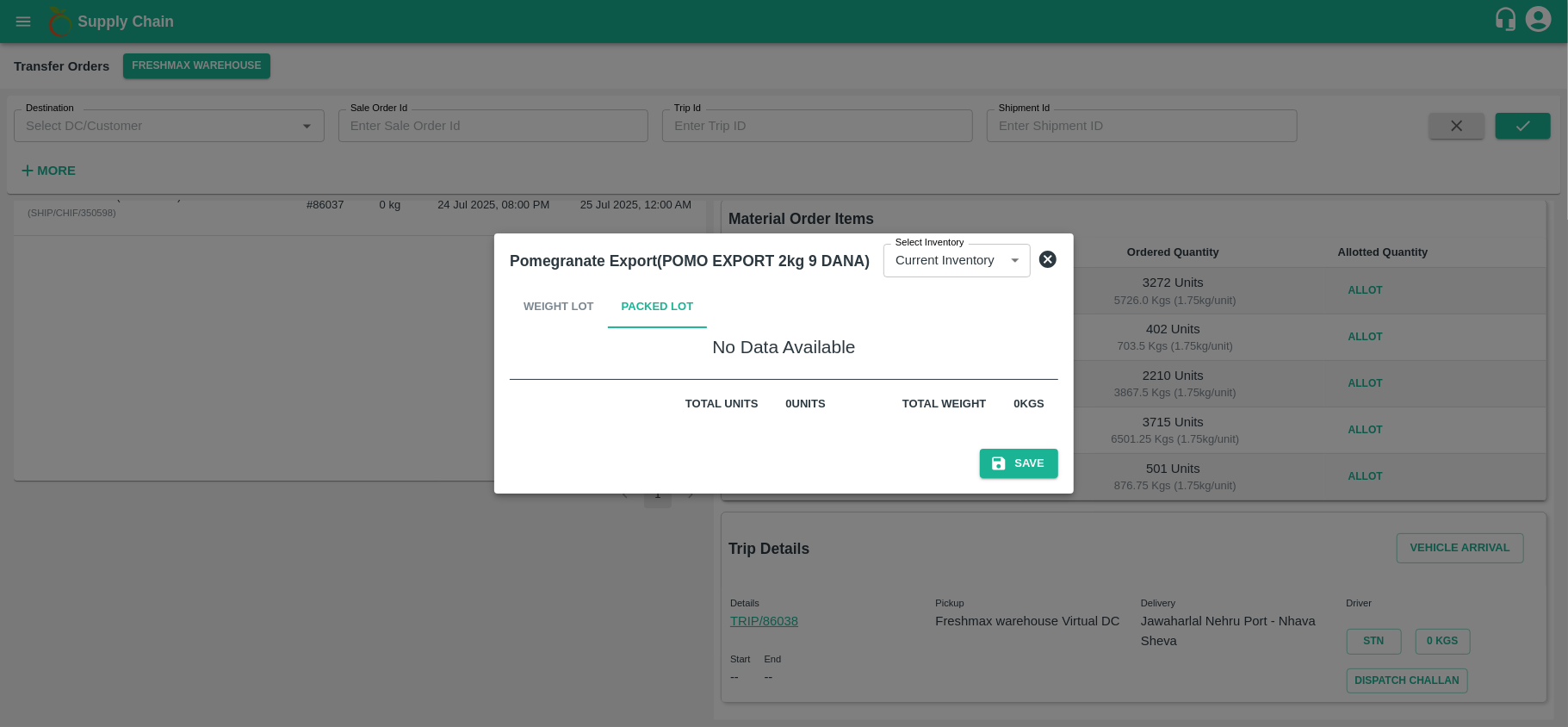 click 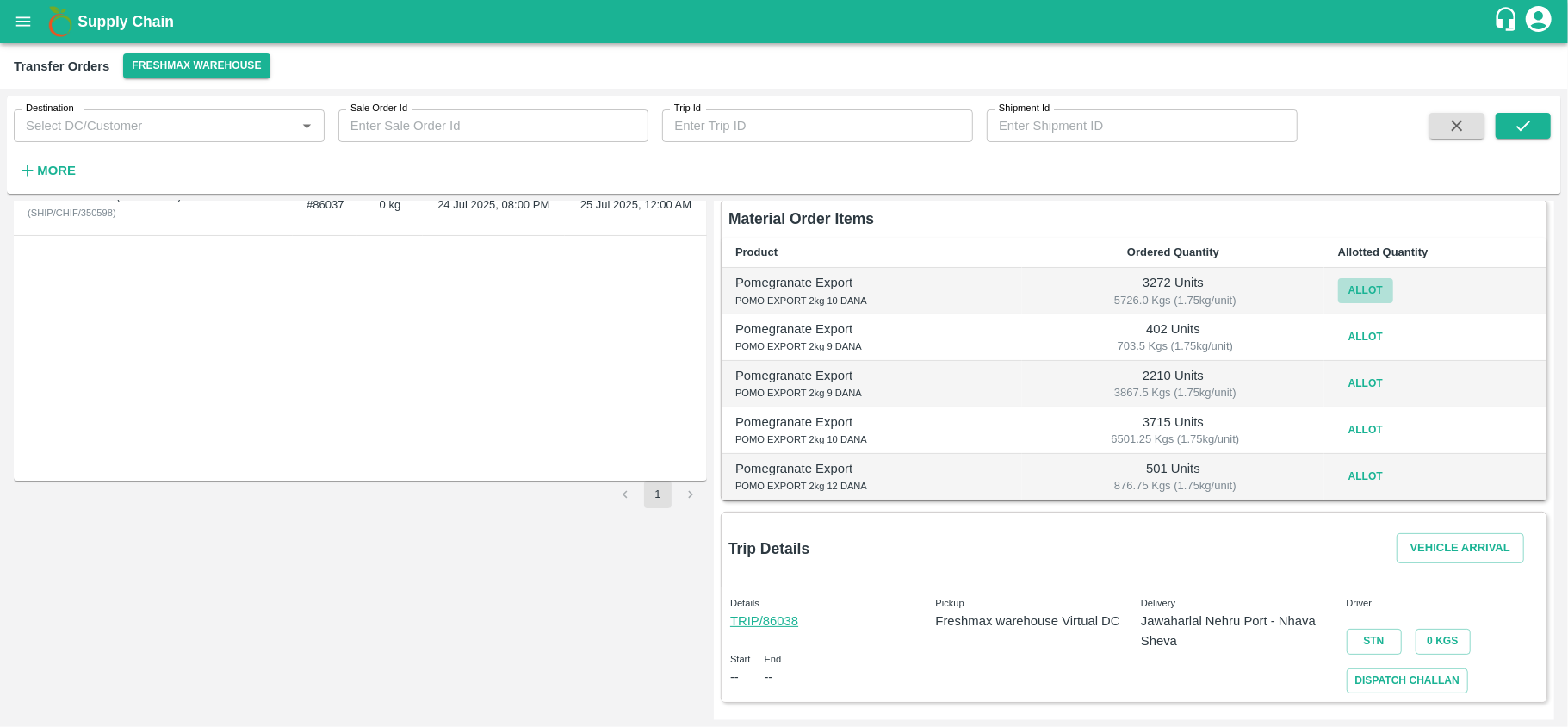 click on "Allot" at bounding box center [1366, 290] 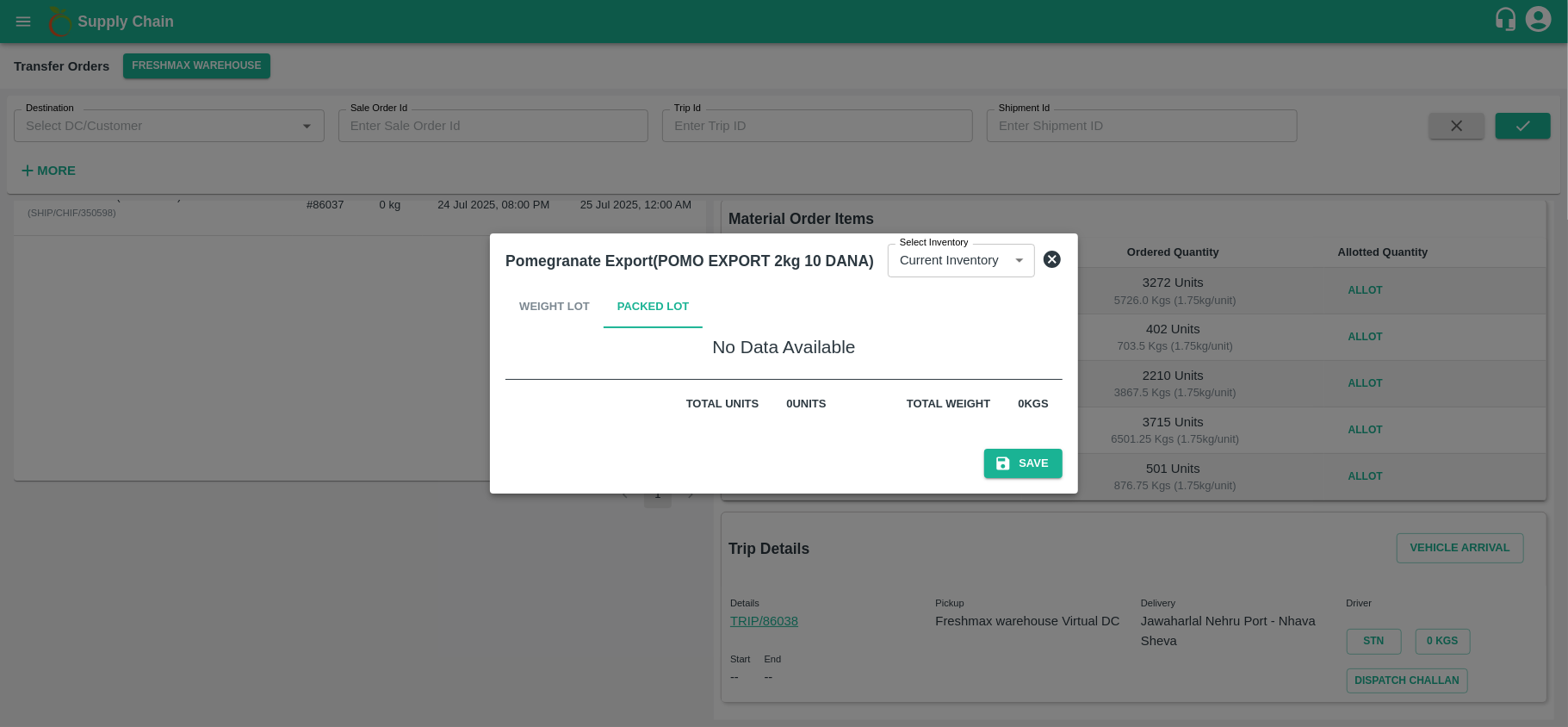 click 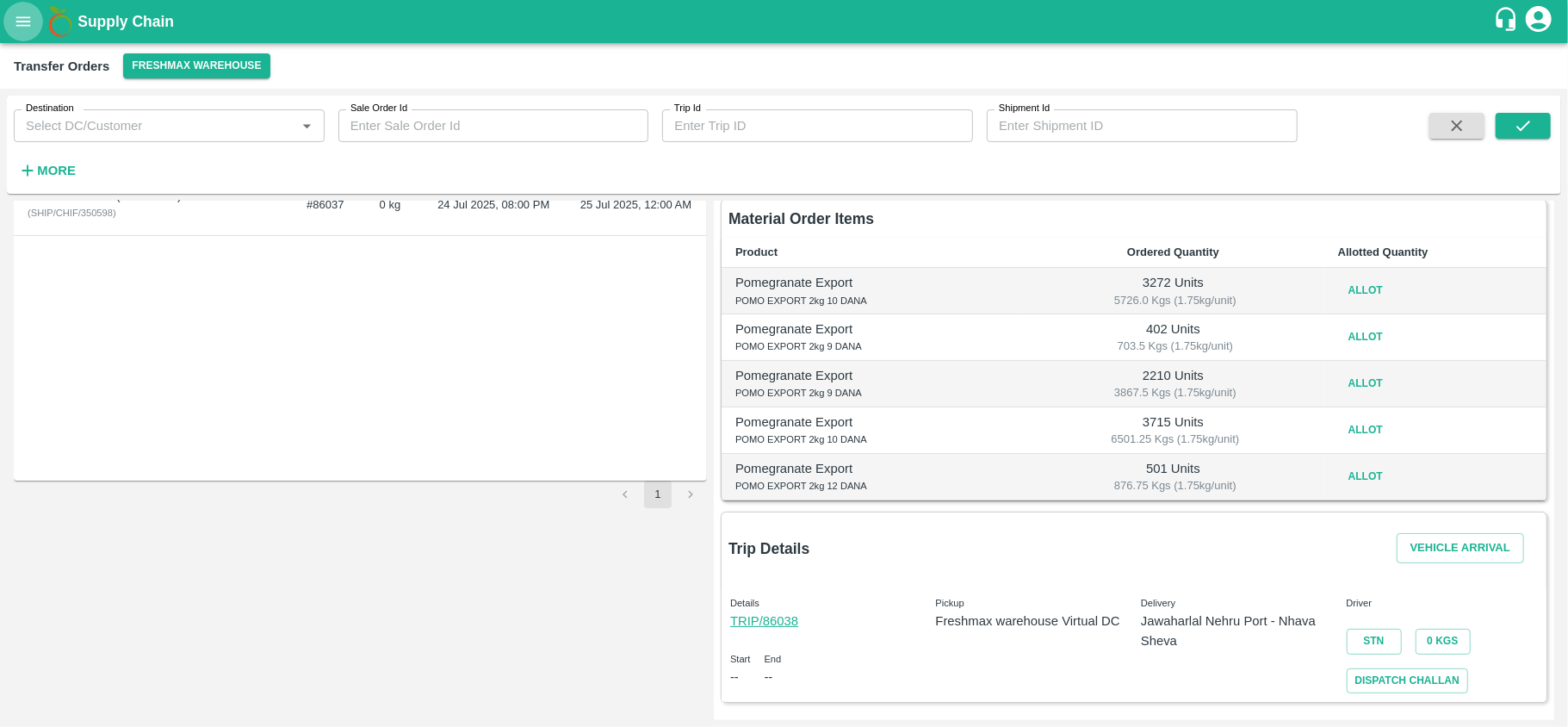 click 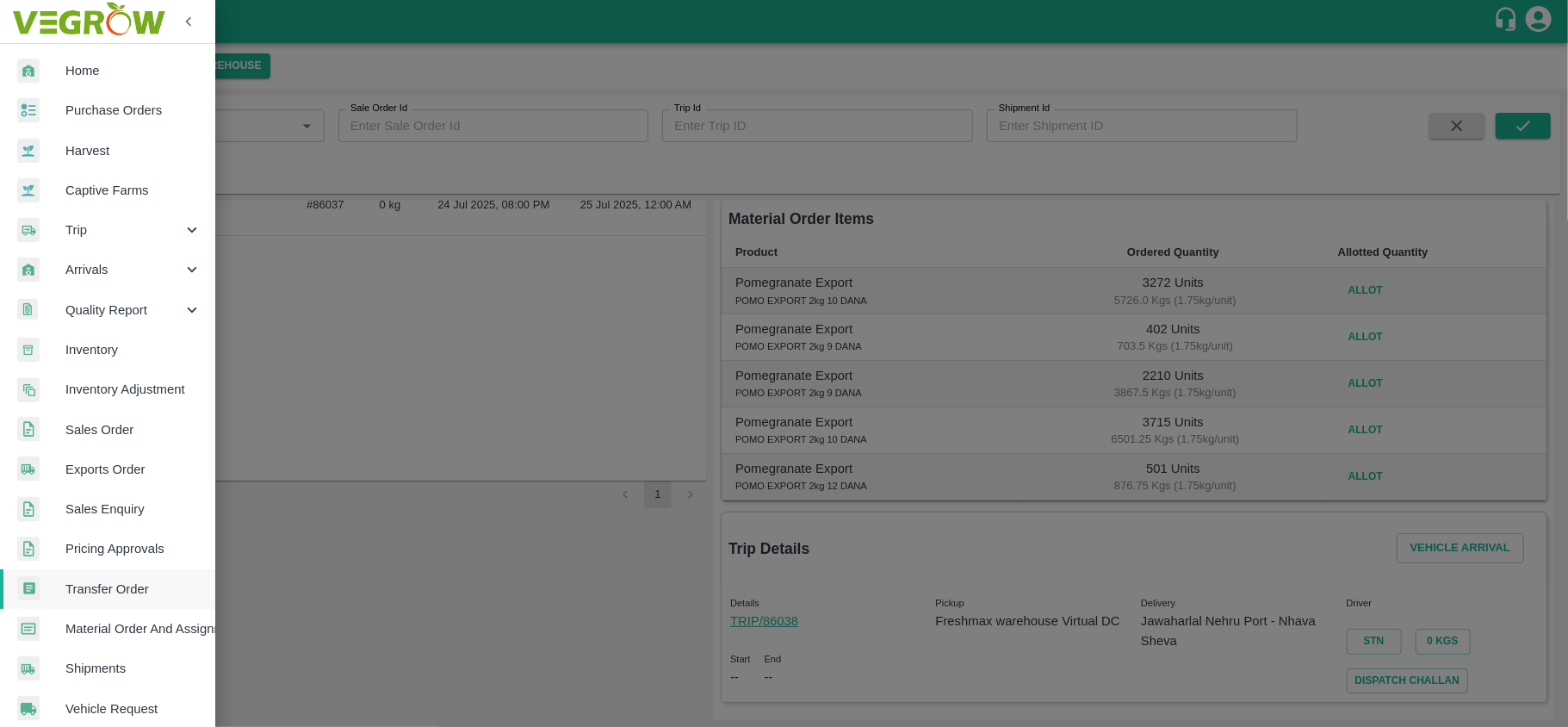 click at bounding box center [784, 364] 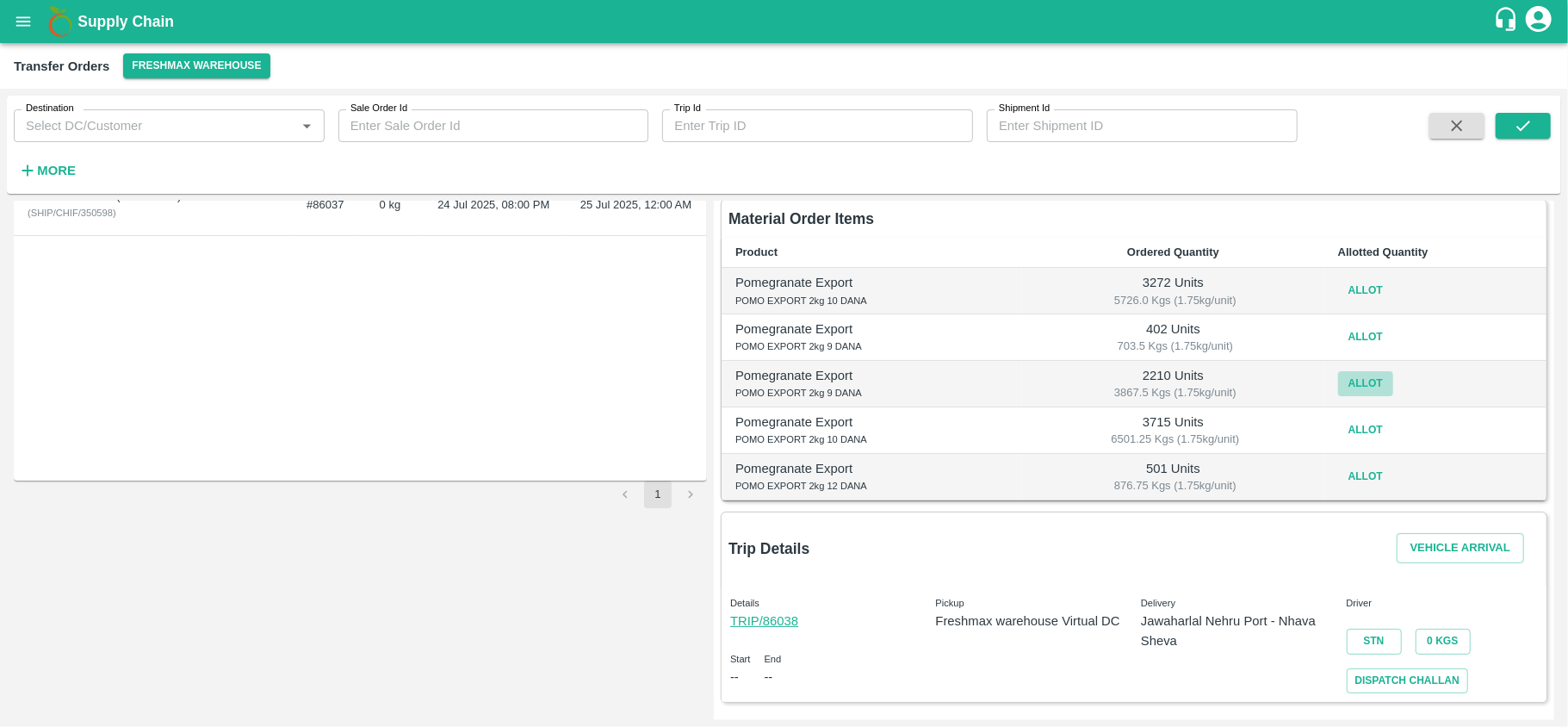 click on "Allot" at bounding box center [1366, 383] 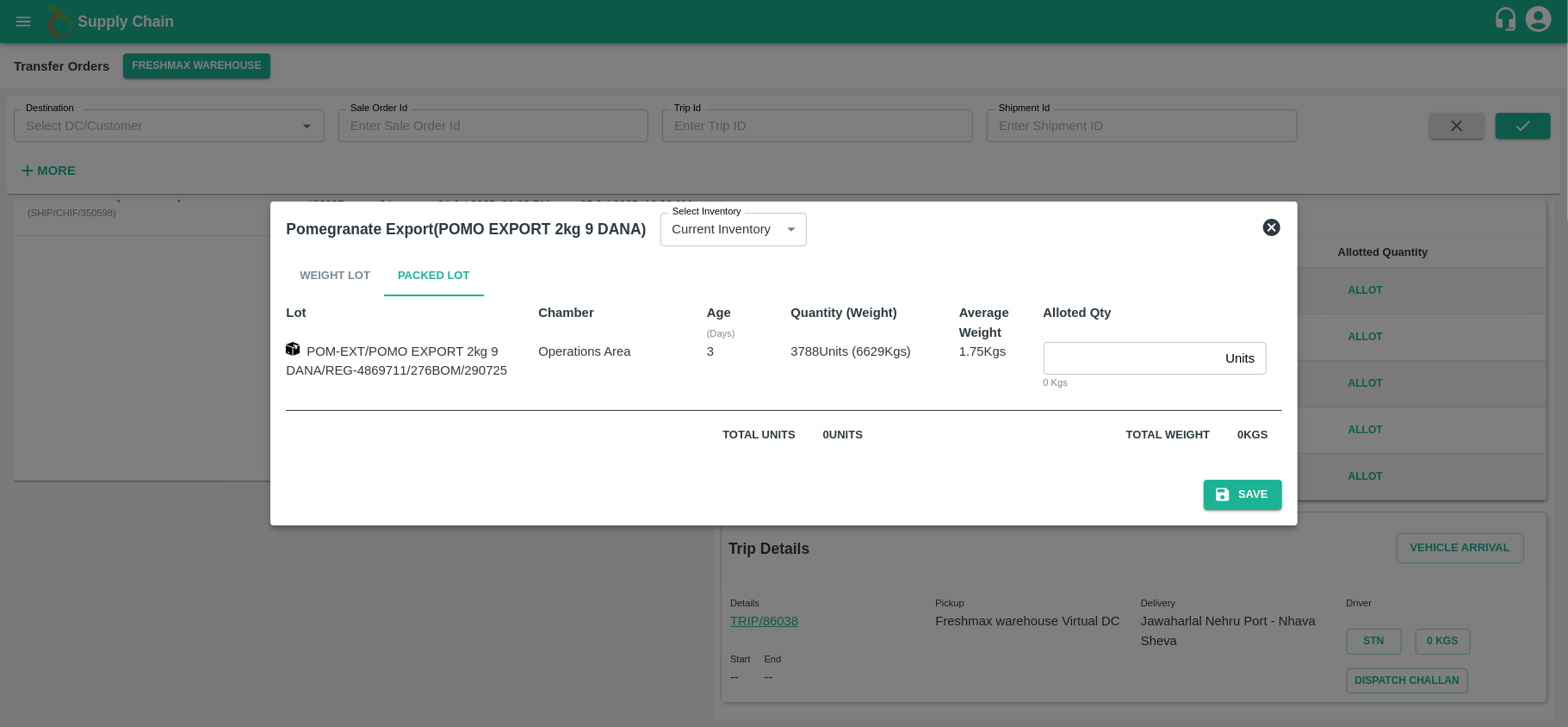 click 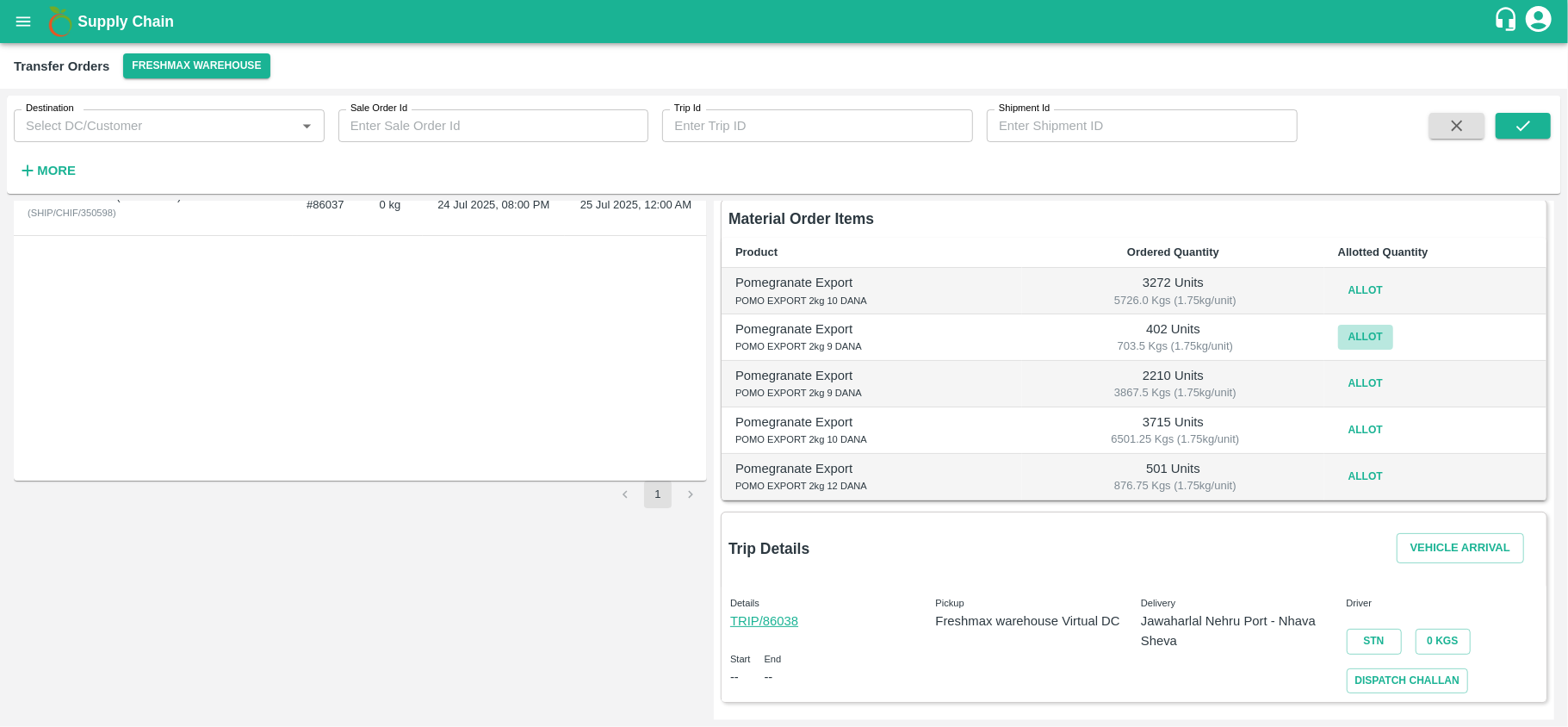 click on "Allot" at bounding box center (1366, 337) 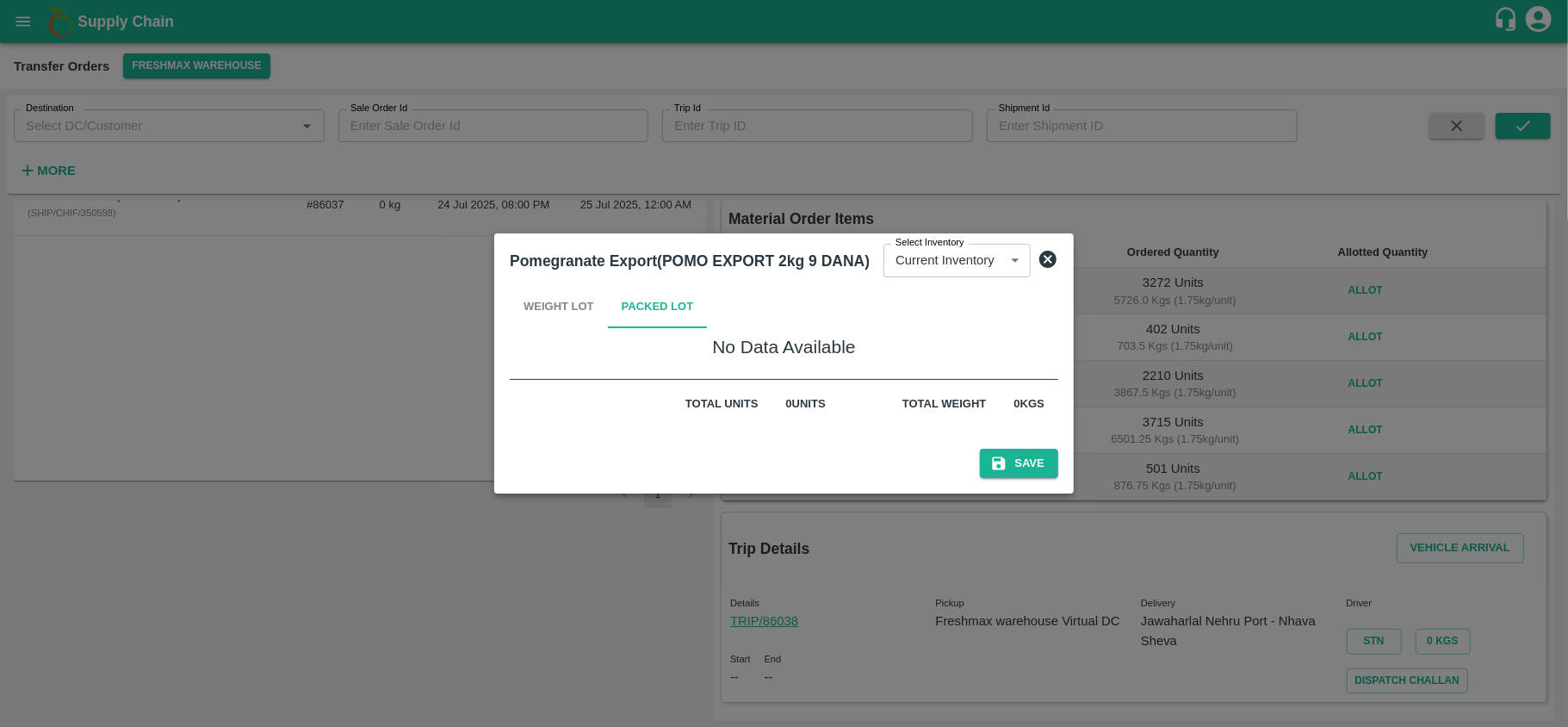click 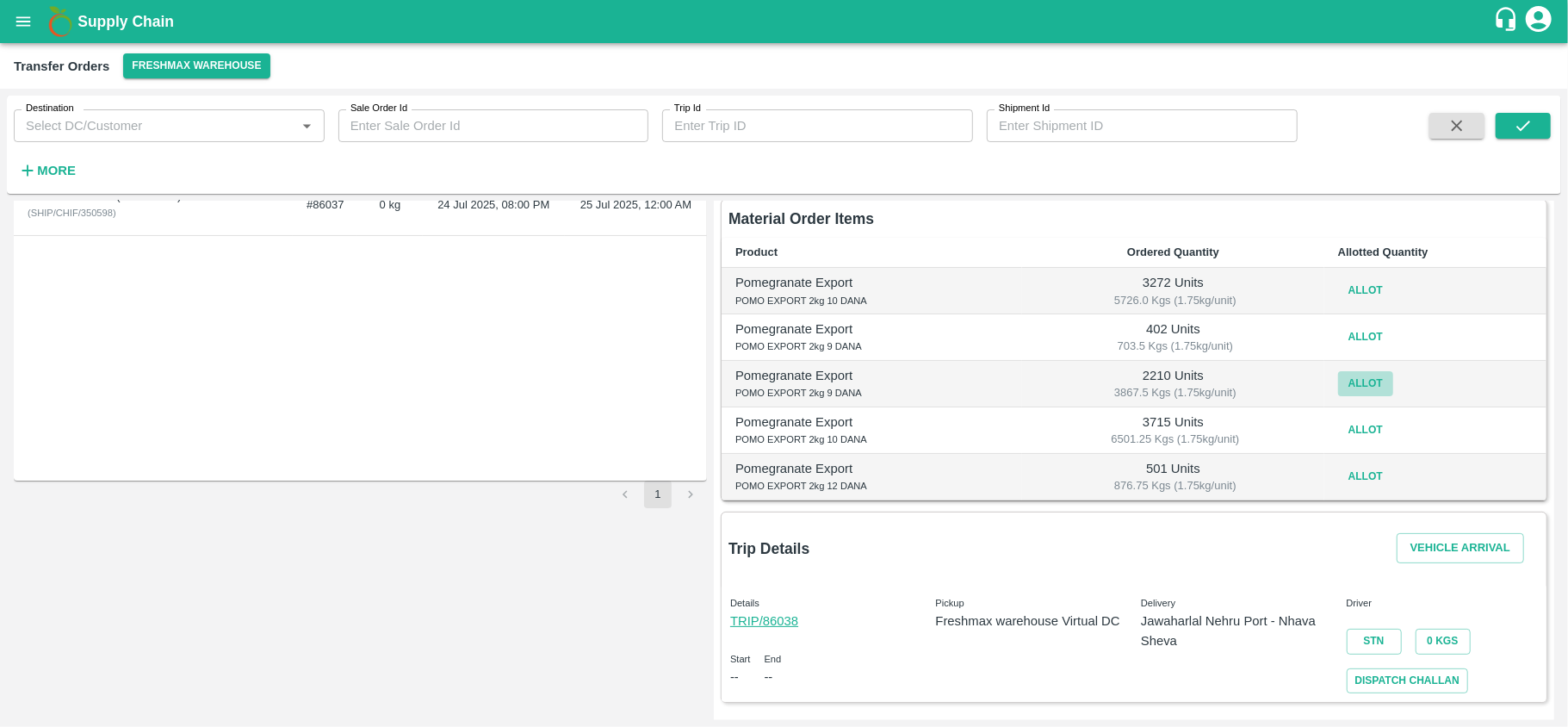 click on "Allot" at bounding box center (1366, 383) 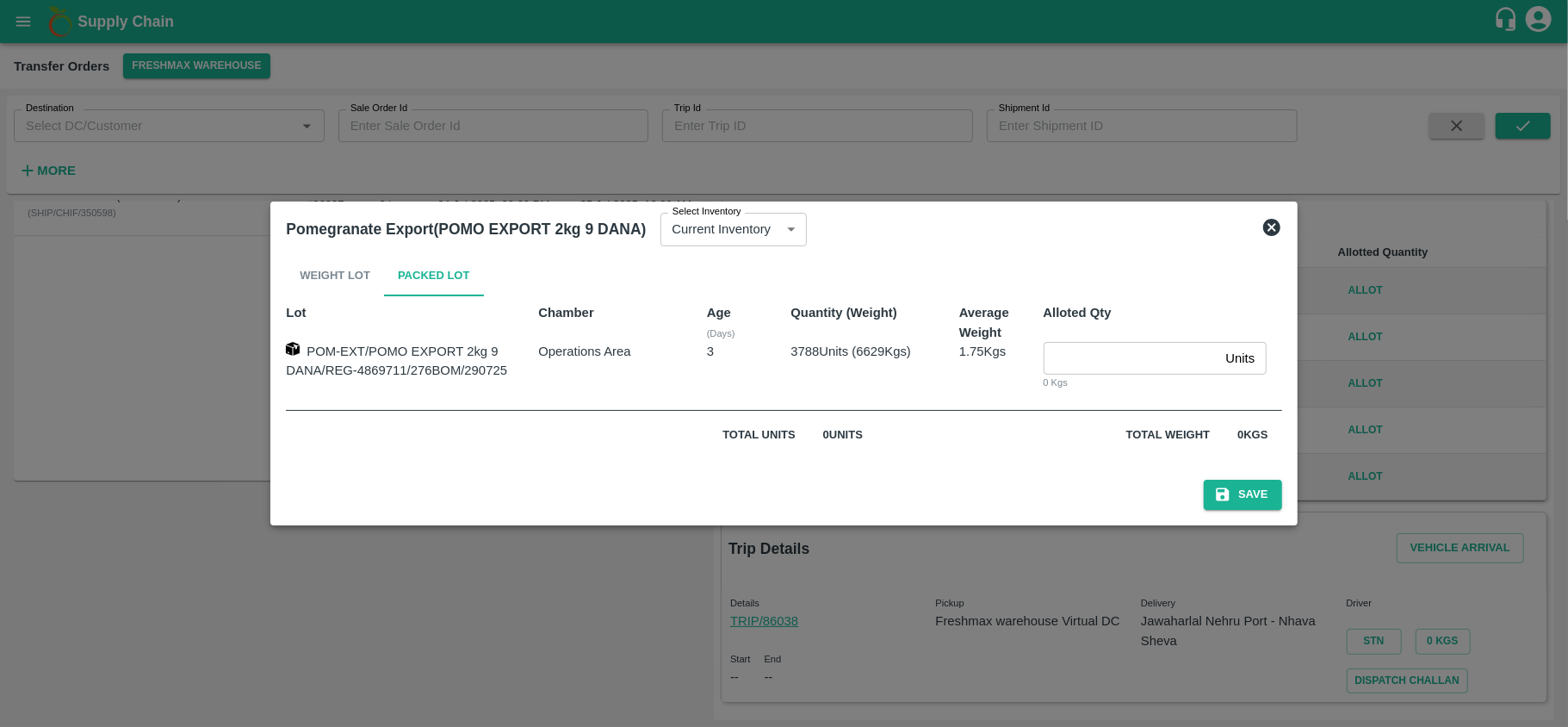 click at bounding box center [1131, 358] 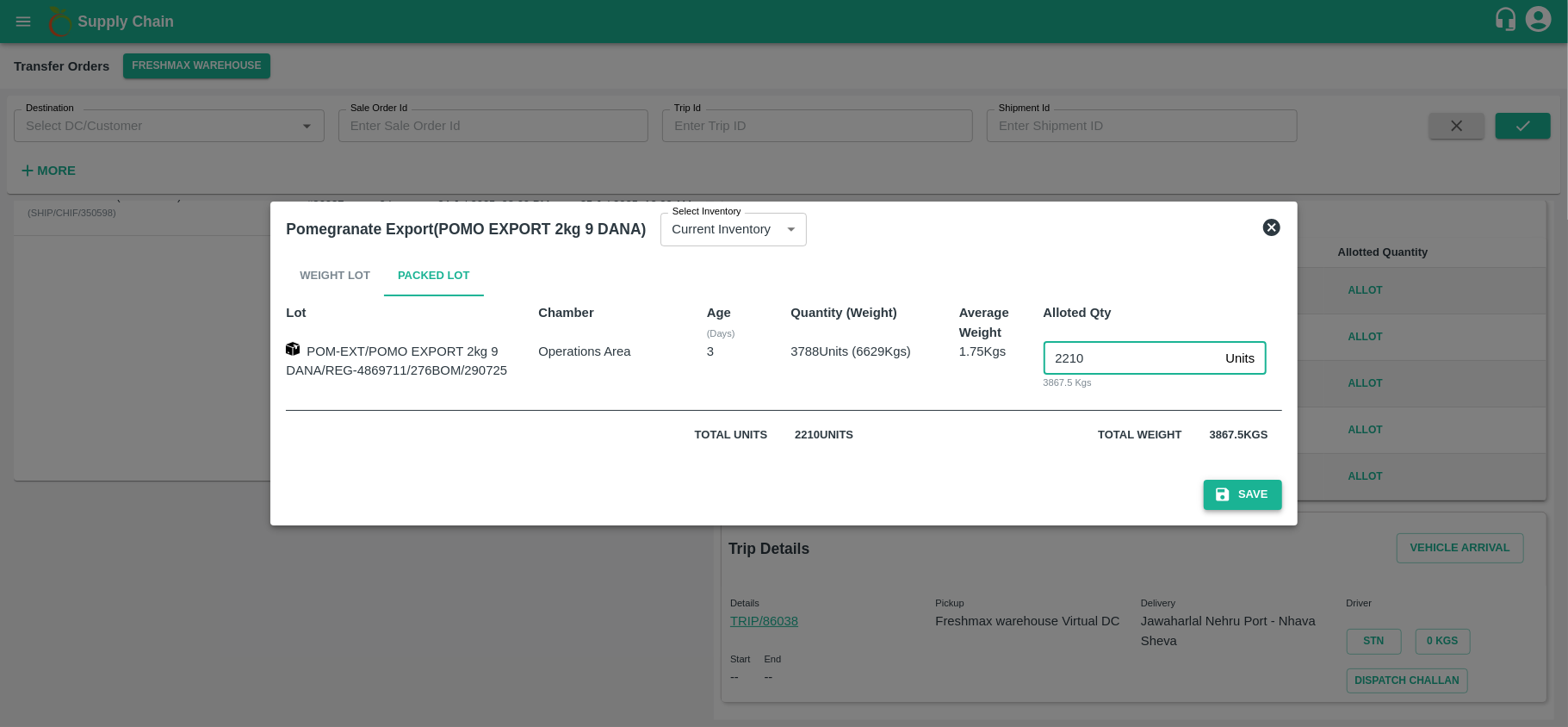 type on "2210" 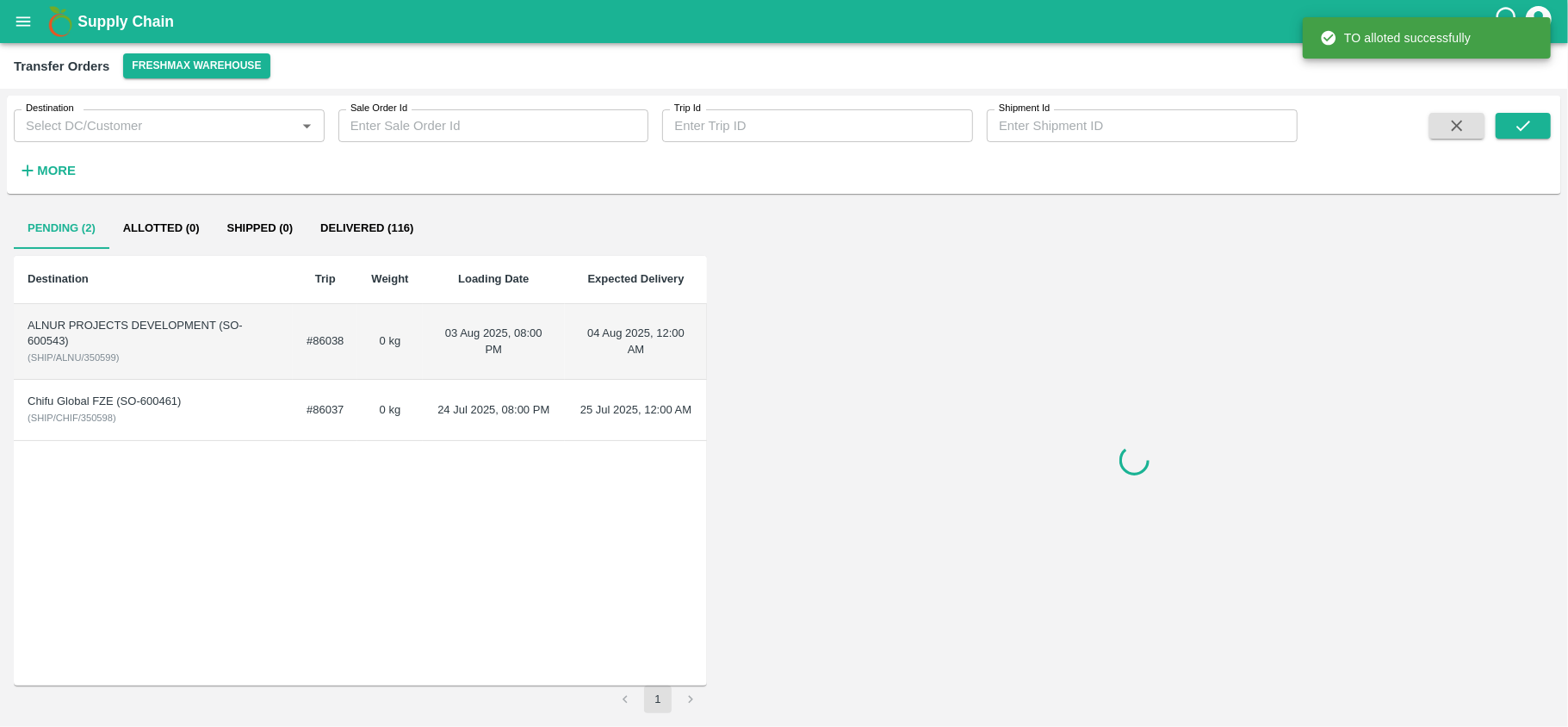 scroll, scrollTop: 0, scrollLeft: 0, axis: both 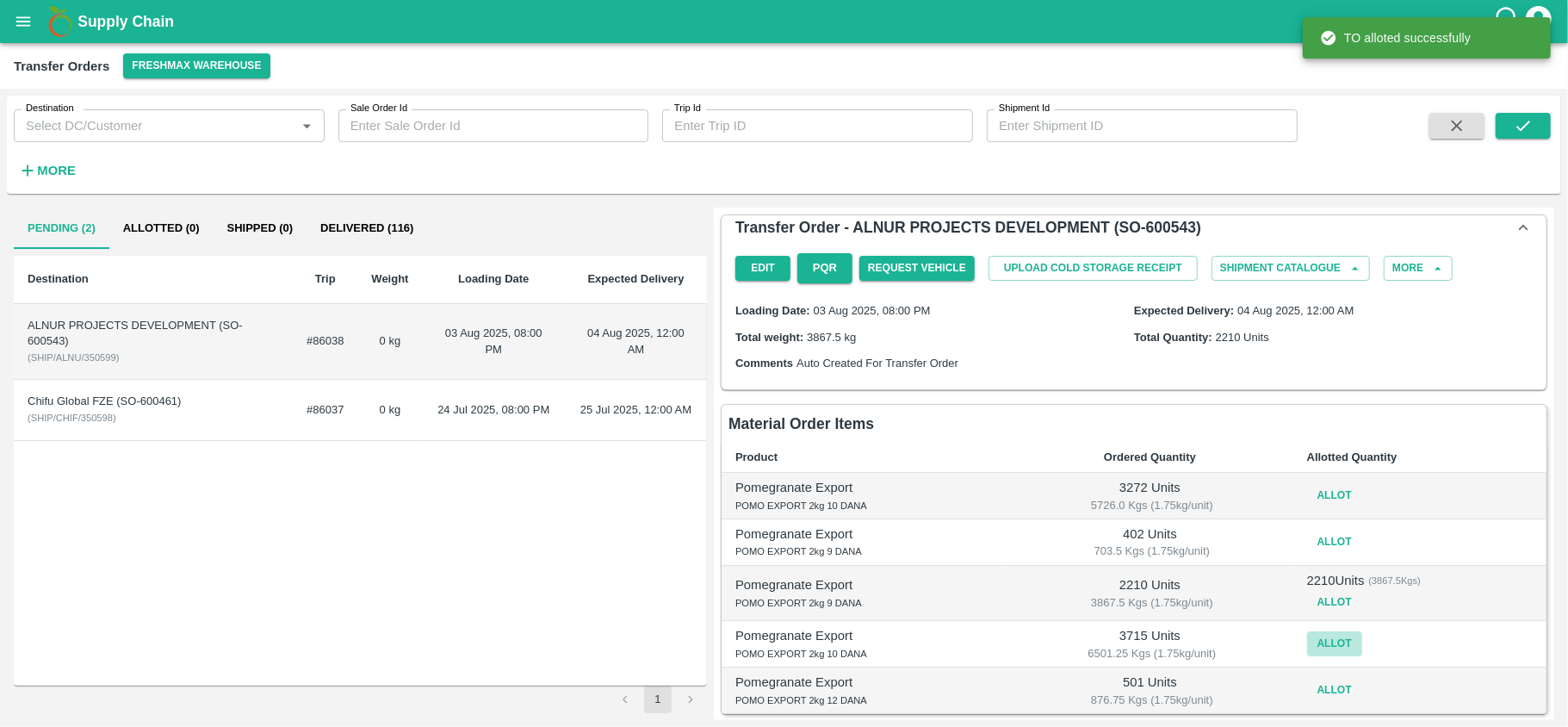 click on "Allot" at bounding box center (1335, 643) 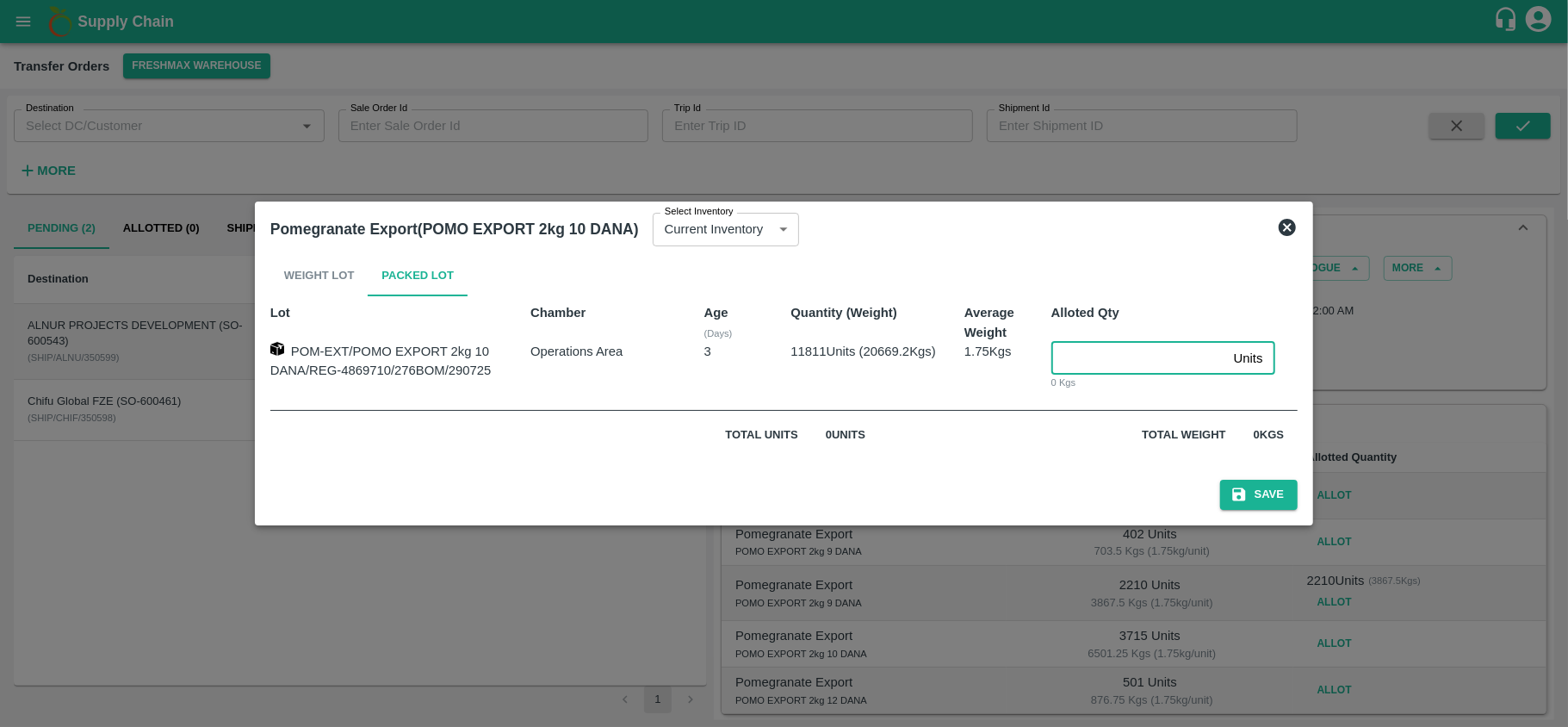 click at bounding box center (1139, 358) 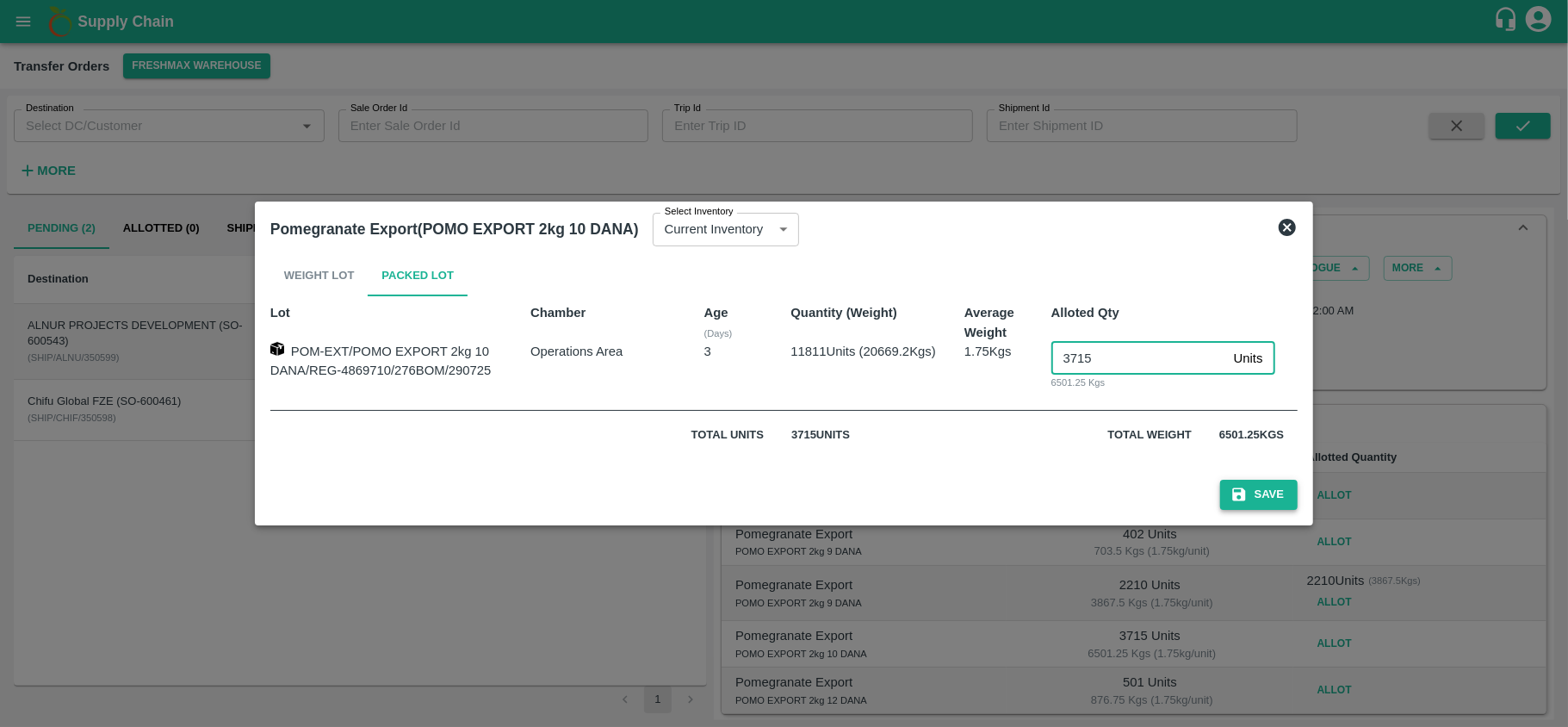type on "3715" 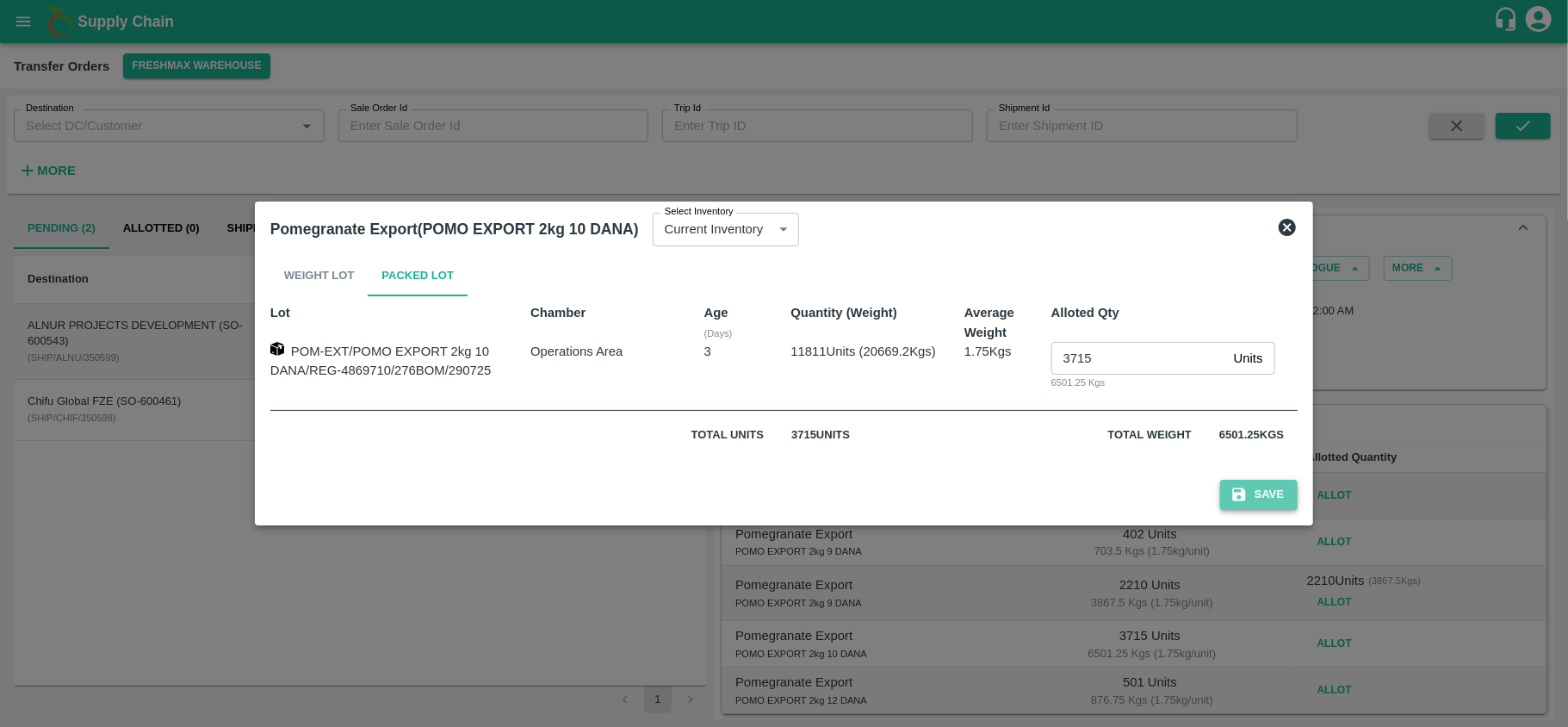 click on "Save" at bounding box center [1259, 494] 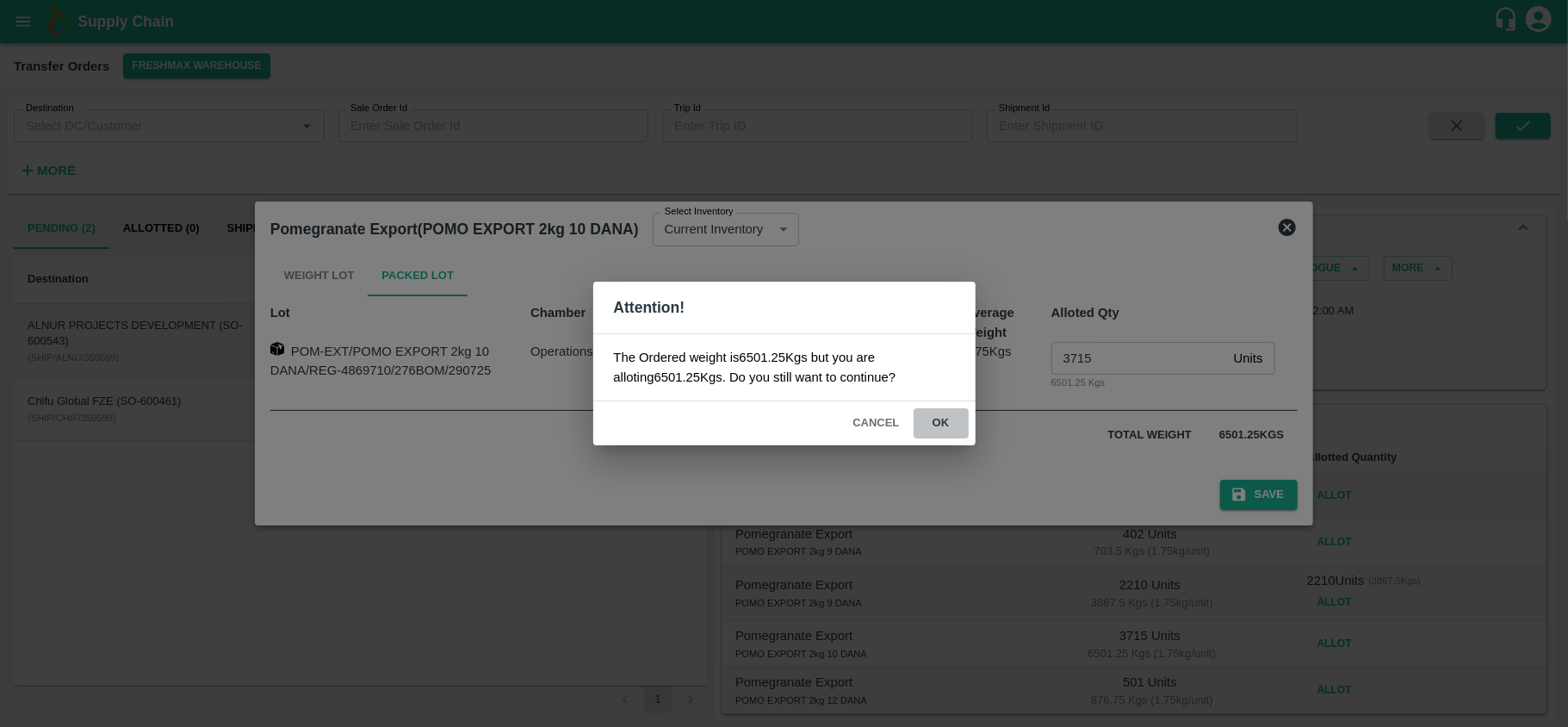 click on "ok" at bounding box center (941, 423) 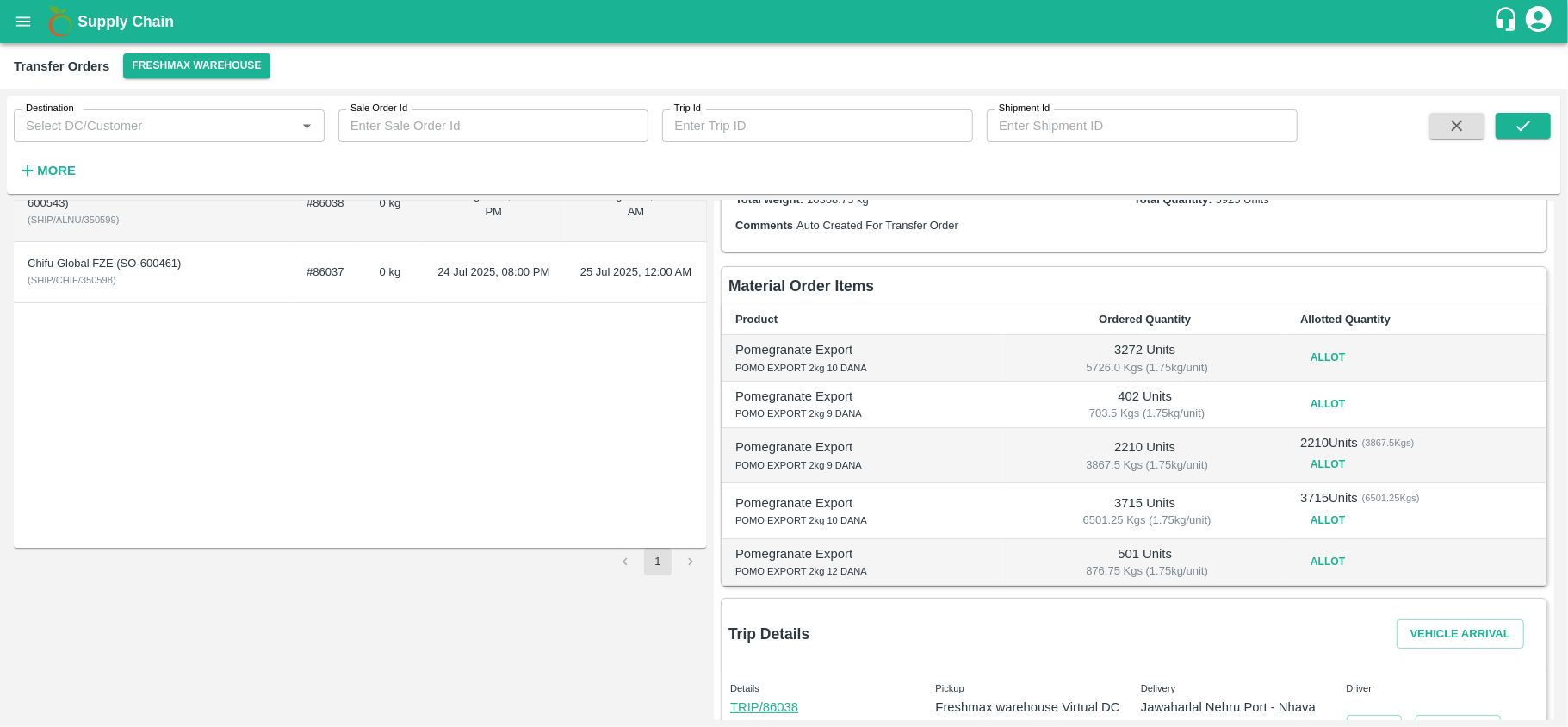 scroll, scrollTop: 132, scrollLeft: 0, axis: vertical 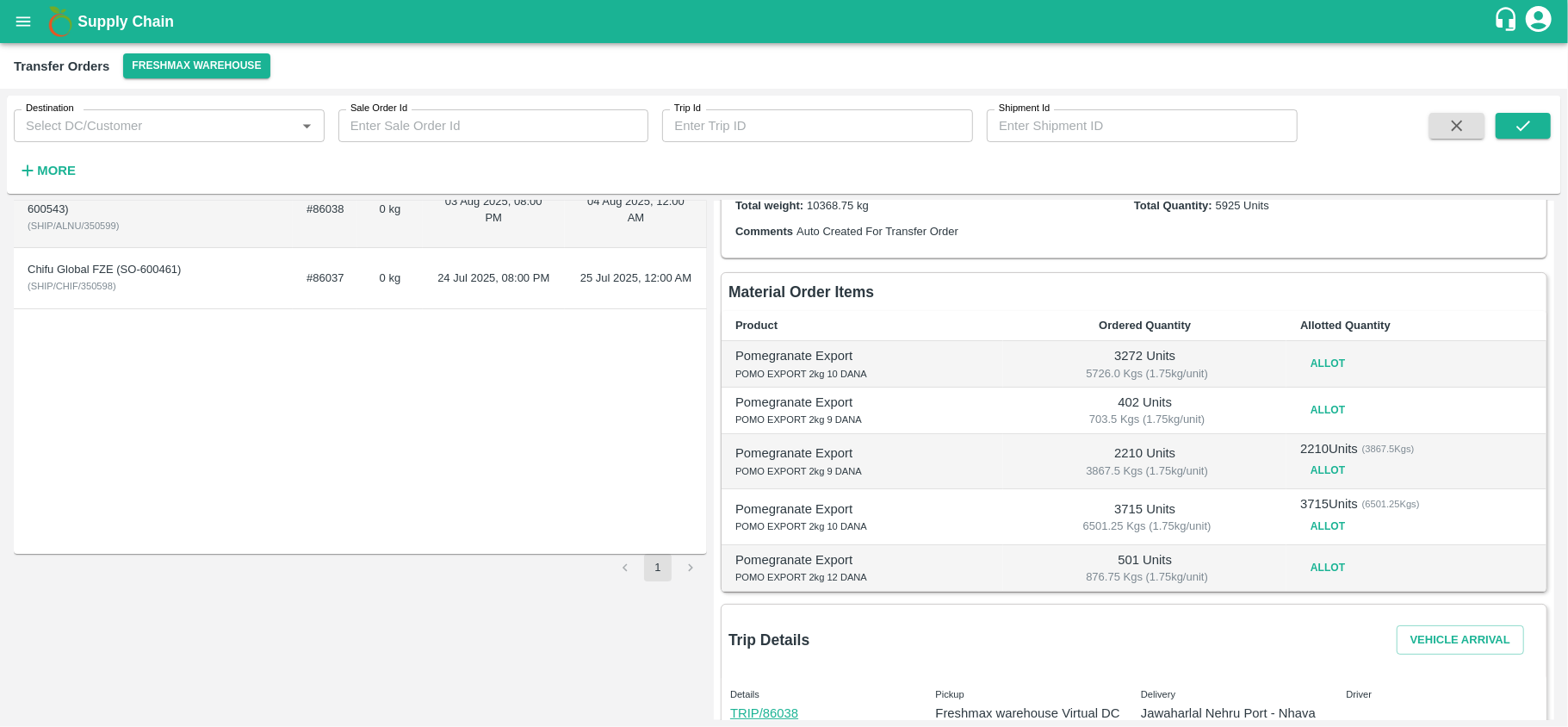 click on "Destination Destination   * Sale Order Id Sale Order Id Trip Id Trip Id Shipment Id Shipment Id More Pending (2) Allotted (0) Shipped (0) Delivered (116) Destination Trip Weight Loading Date Expected Delivery ALNUR PROJECTS DEVELOPMENT (SO-600543) ( SHIP/ALNU/350599 ) #86038 0 kg 03 Aug 2025, 08:00 PM 04 Aug 2025, 12:00 AM Chifu Global FZE (SO-600461) ( SHIP/CHIF/350598 ) #86037 0 kg 24 Jul 2025, 08:00 PM 25 Jul 2025, 12:00 AM 1 Transfer Order - ALNUR PROJECTS DEVELOPMENT (SO-600543) Edit PQR Request Vehicle Upload Cold Storage Receipt Shipment Catalogue More Loading Date: 03 Aug 2025, 08:00 PM Expected Delivery: 04 Aug 2025, 12:00 AM Total weight: 10368.75 kg Total Quantity: 5925 Units Comments Auto Created For Transfer Order Material Order Items Product Ordered Quantity Allotted Quantity Pomegranate Export POMO EXPORT 2kg 10 DANA 3272   Units   5726.0 Kgs (1.75kg/unit)   Allot Pomegranate Export POMO EXPORT 2kg 9 DANA 402   Units   703.5 Kgs (1.75kg/unit)   Allot Pomegranate Export POMO EXPORT 2kg 9 DANA" at bounding box center [784, 407] 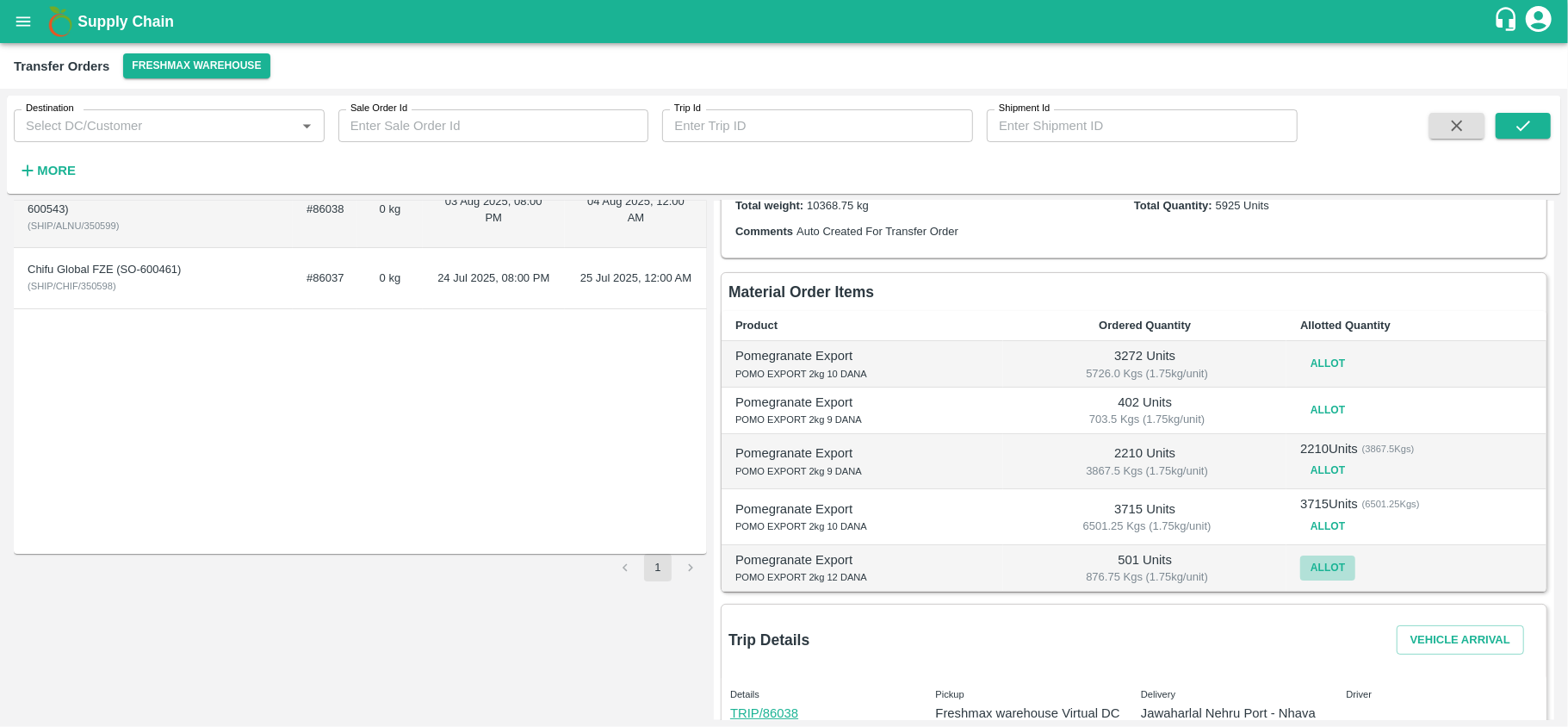 click on "Allot" at bounding box center [1328, 568] 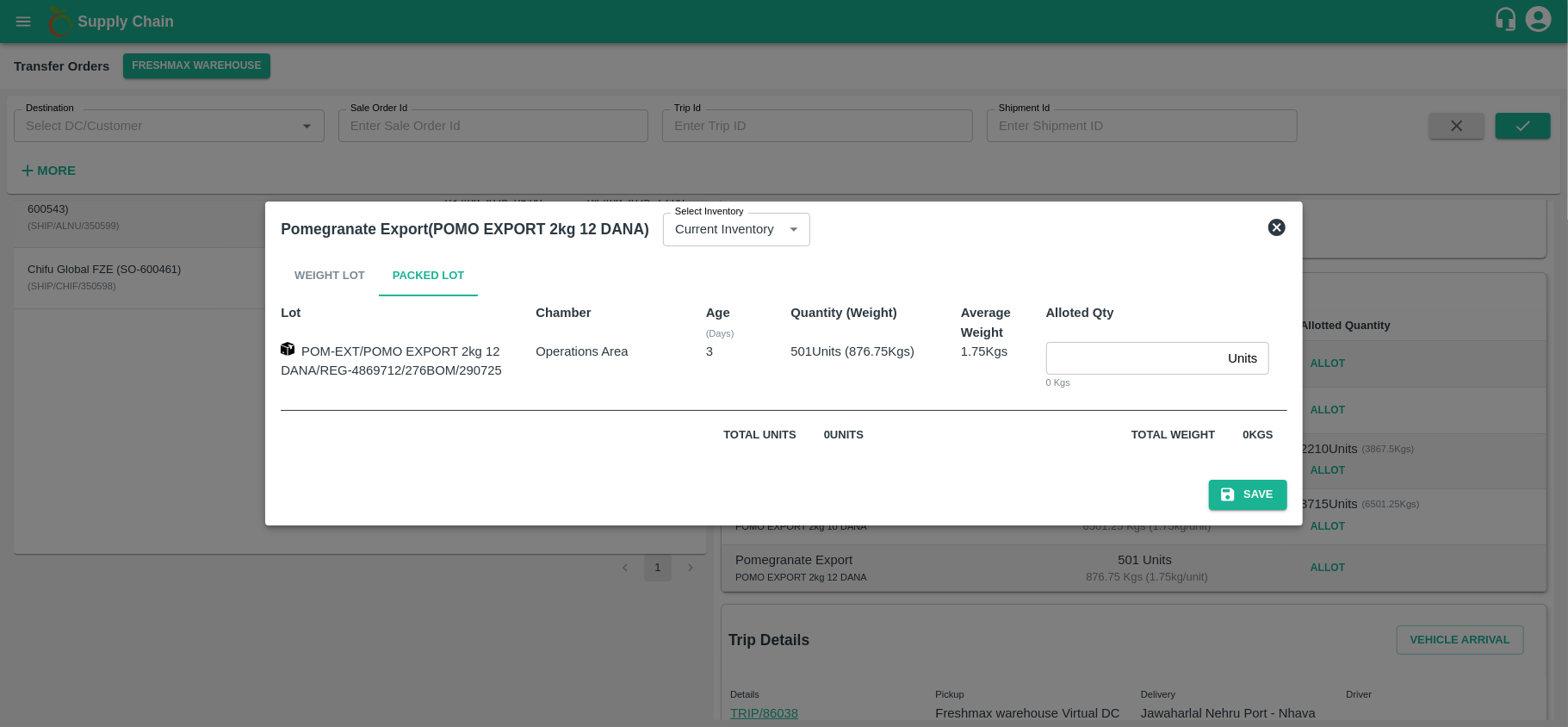 click 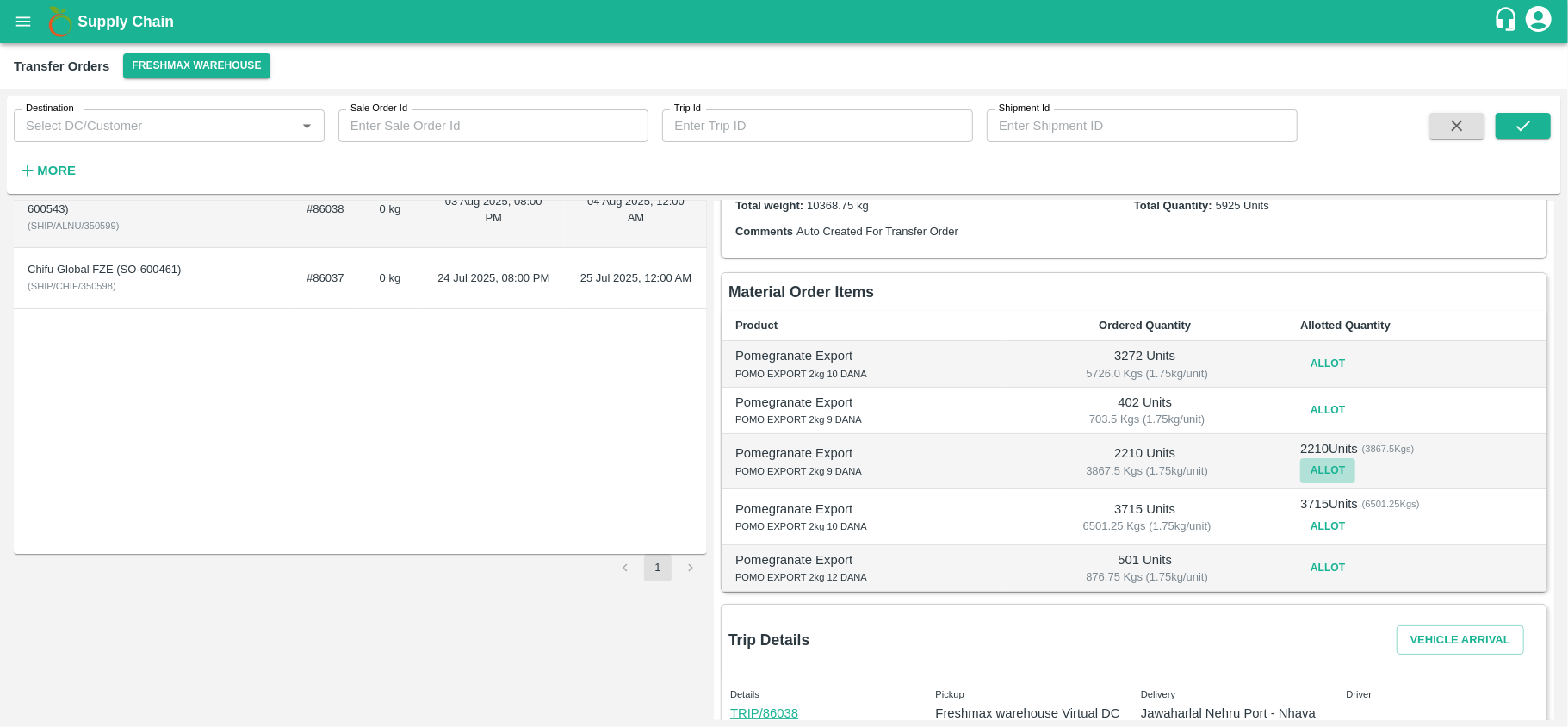click on "Allot" at bounding box center [1328, 470] 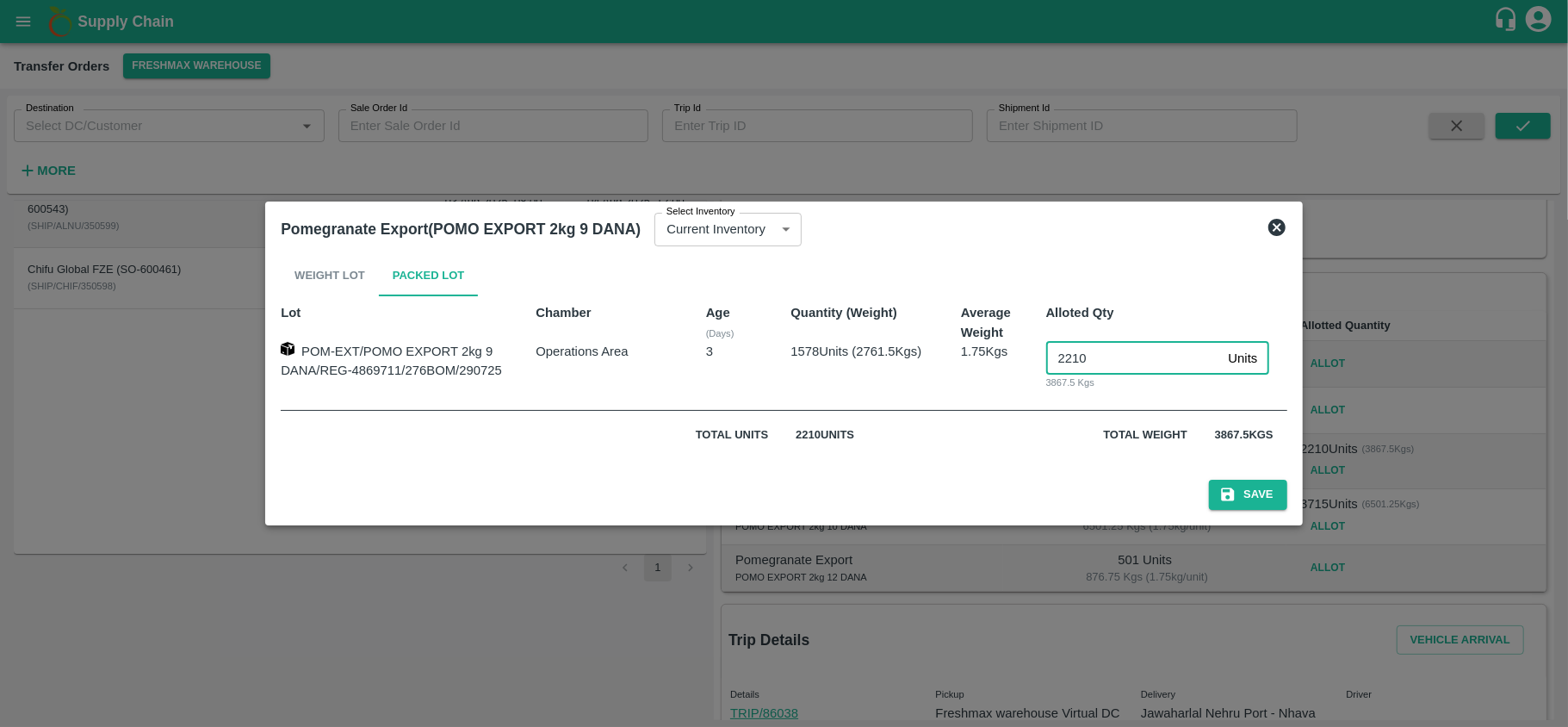 click on "2210" at bounding box center [1134, 358] 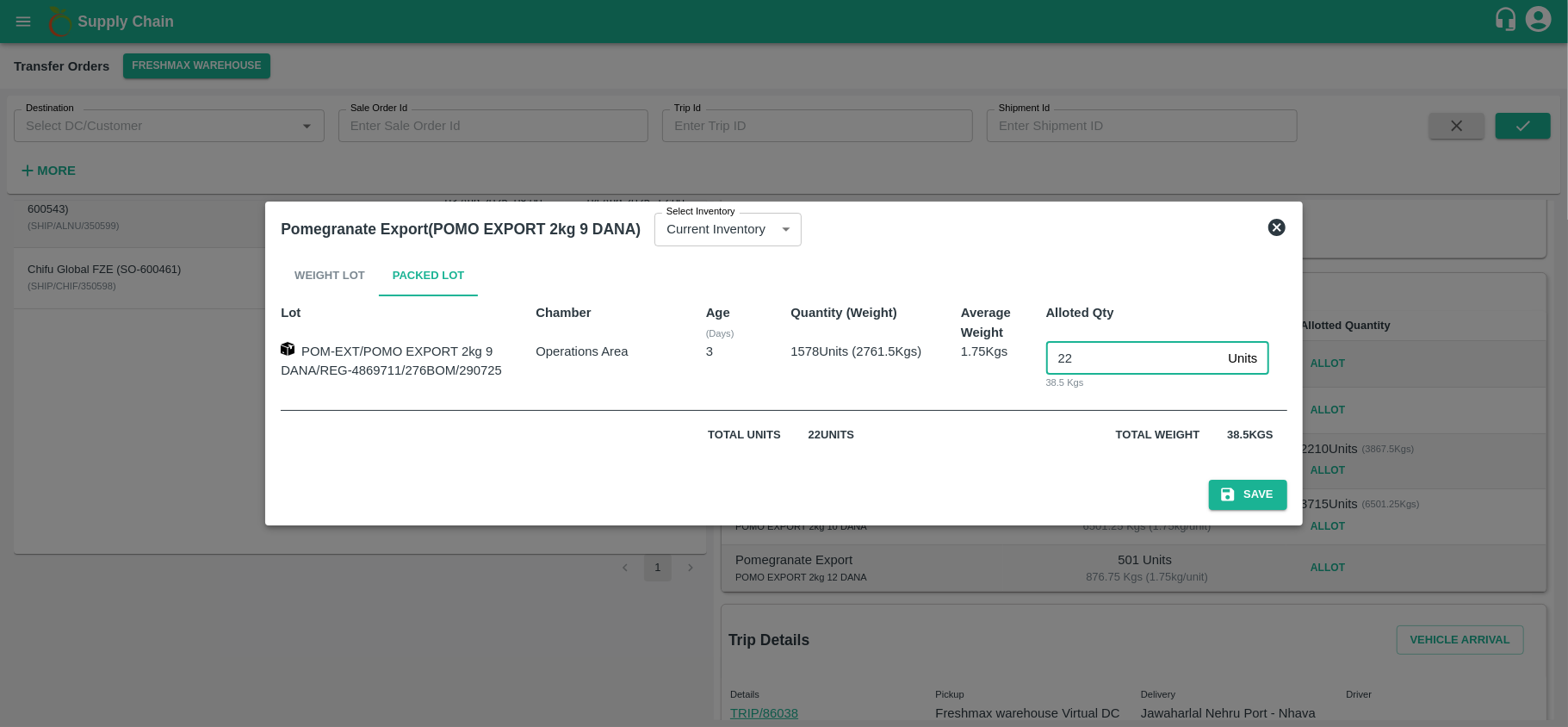 type on "2" 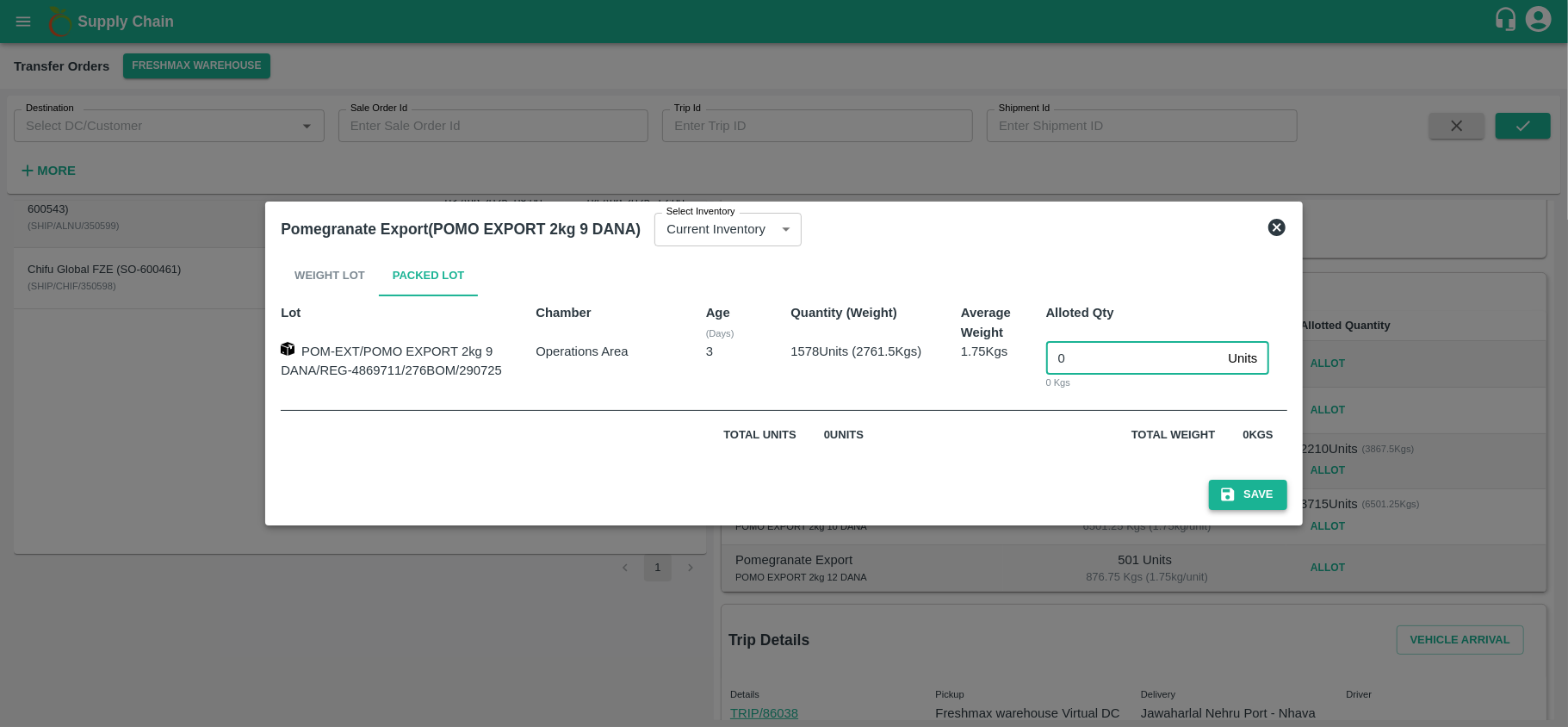type on "0" 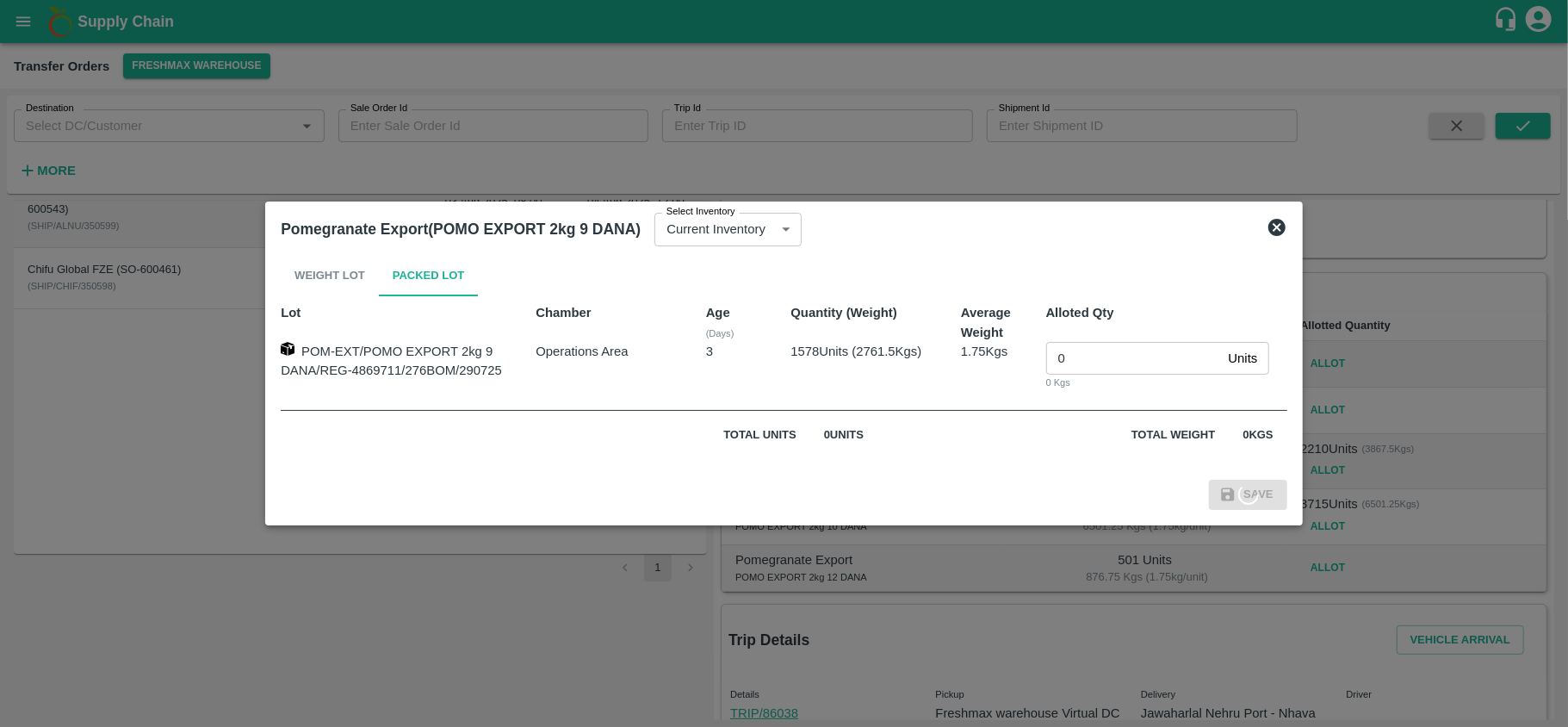 scroll, scrollTop: 0, scrollLeft: 0, axis: both 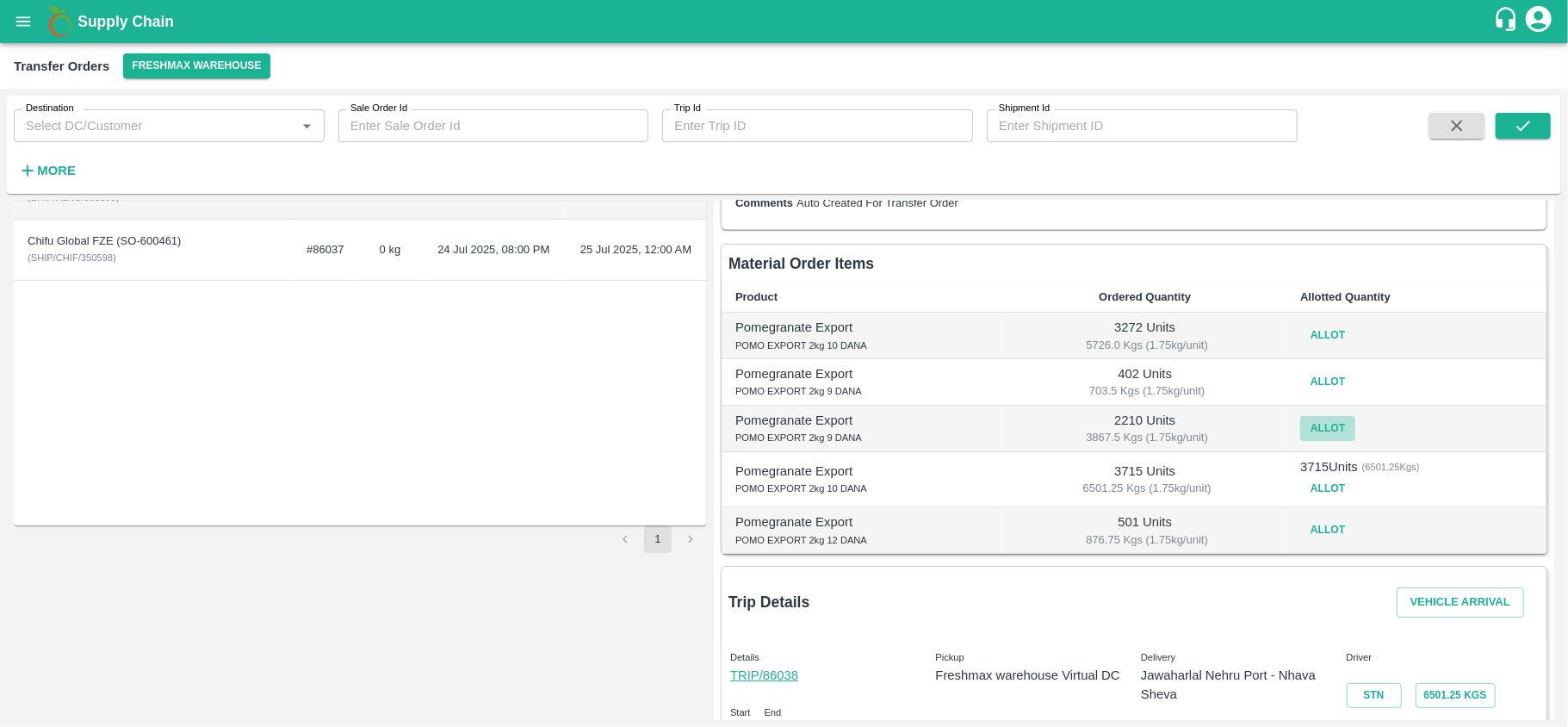 click on "Allot" at bounding box center [1328, 428] 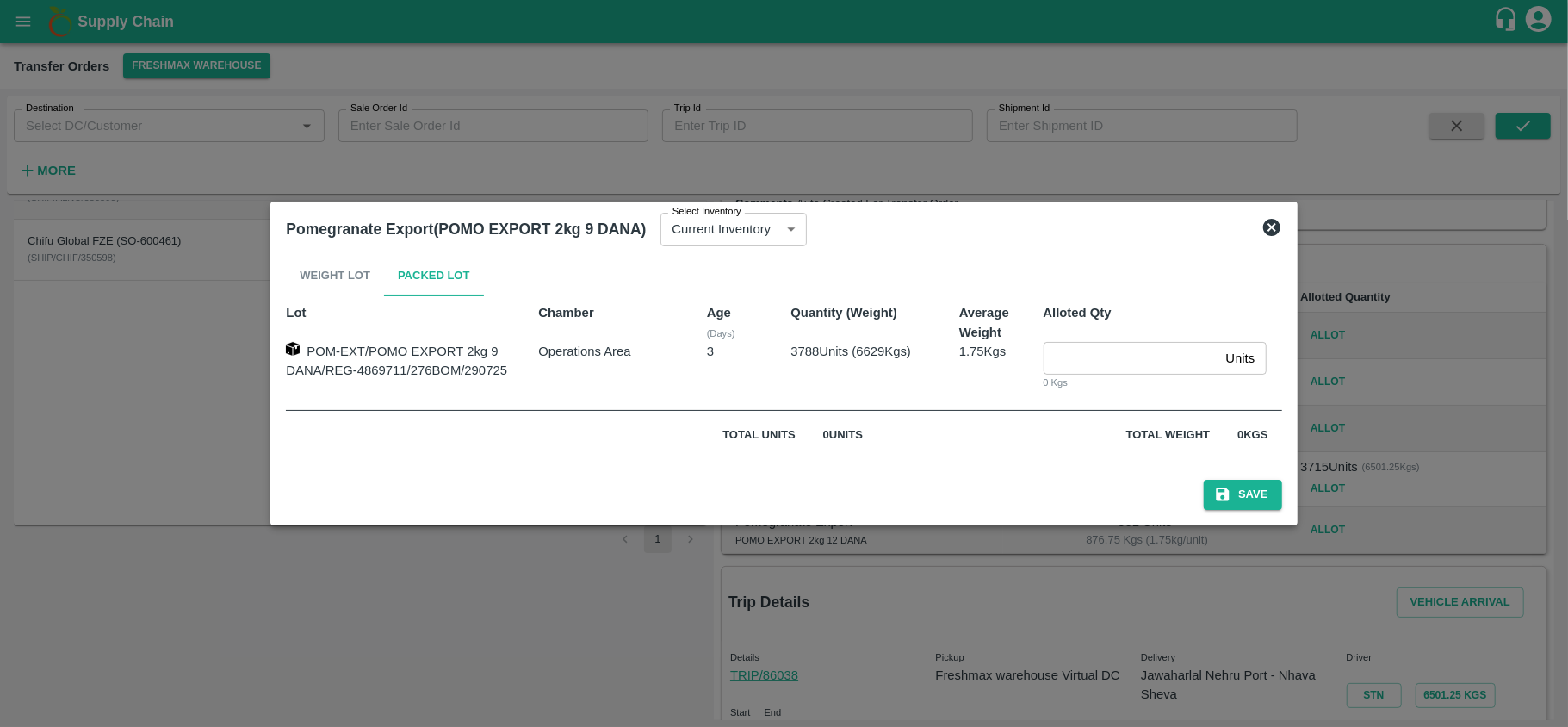 click 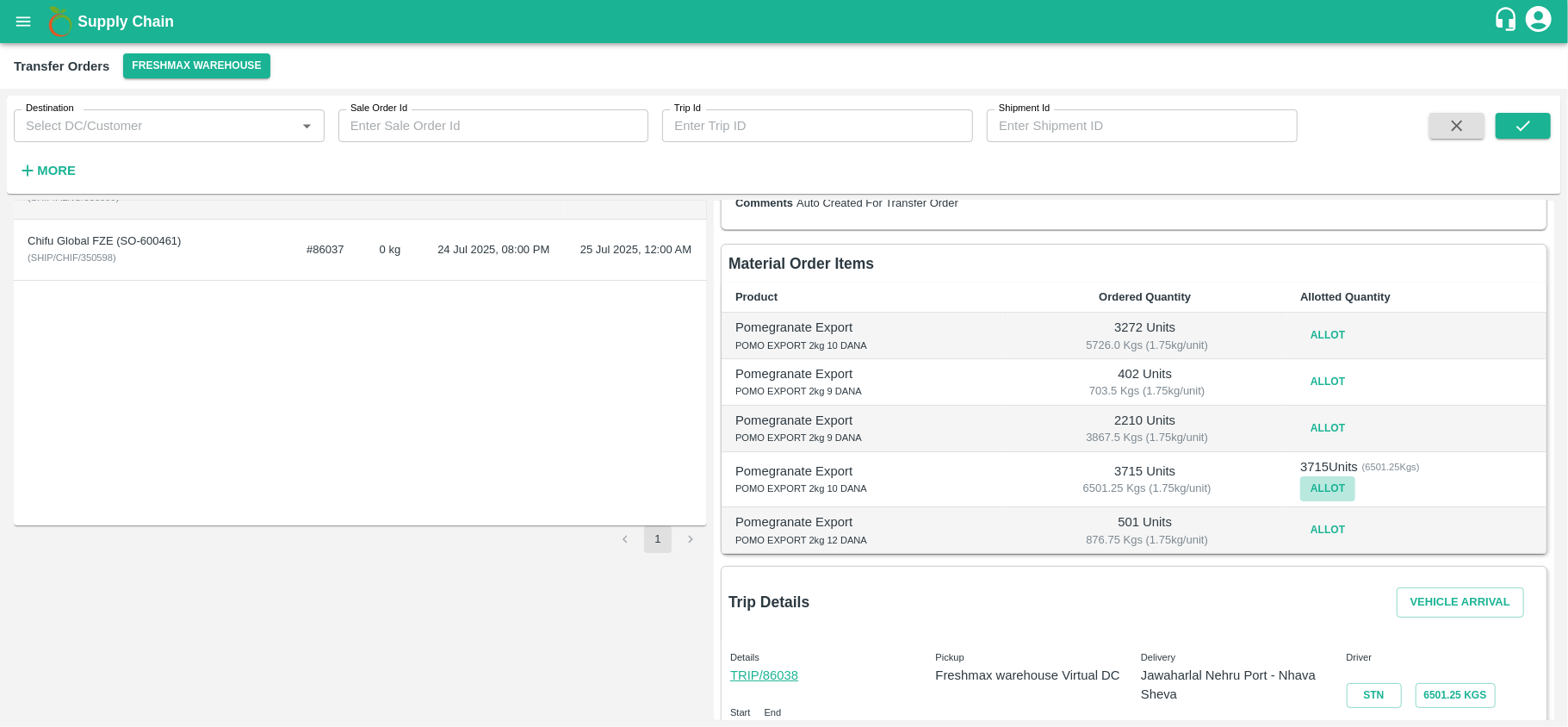 click on "Allot" at bounding box center (1328, 488) 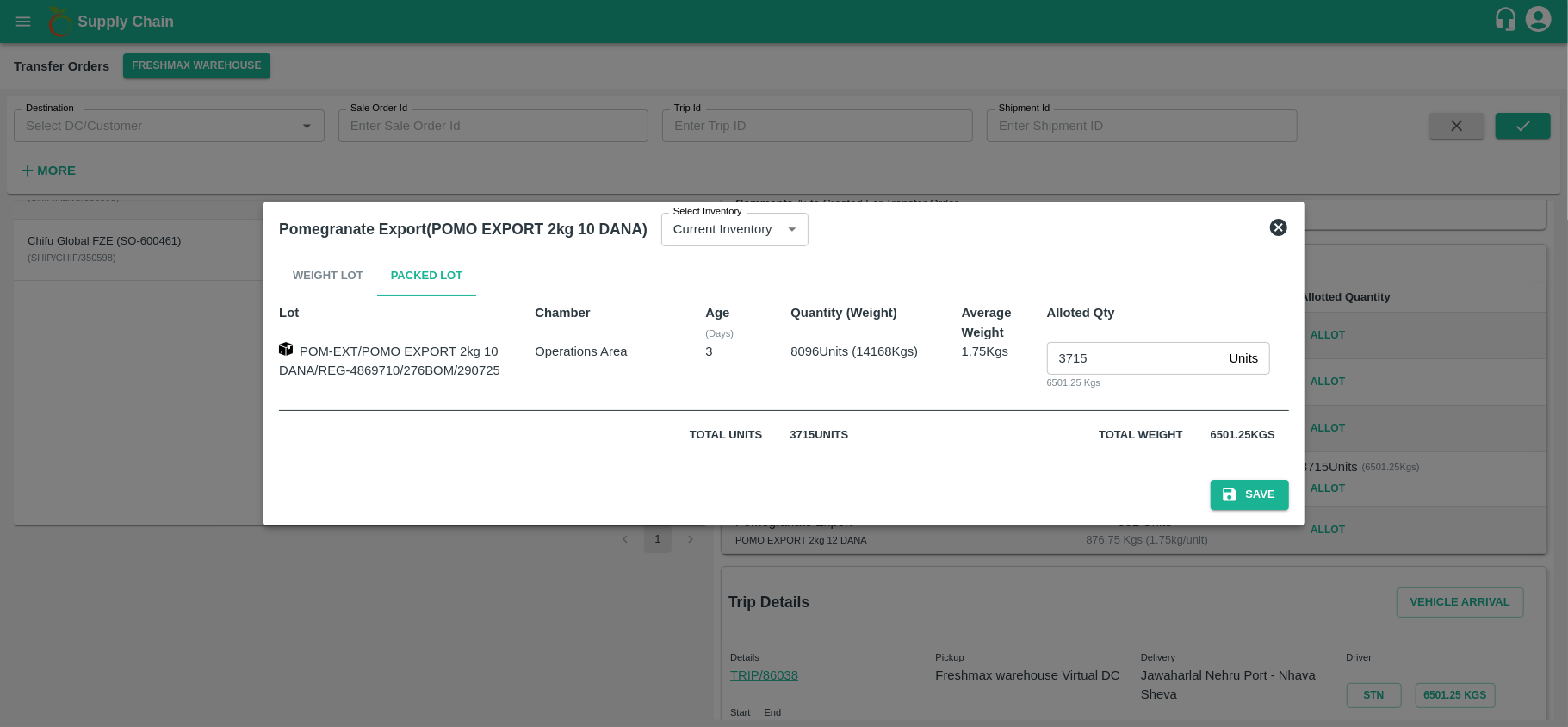 click on "3715" at bounding box center (1135, 358) 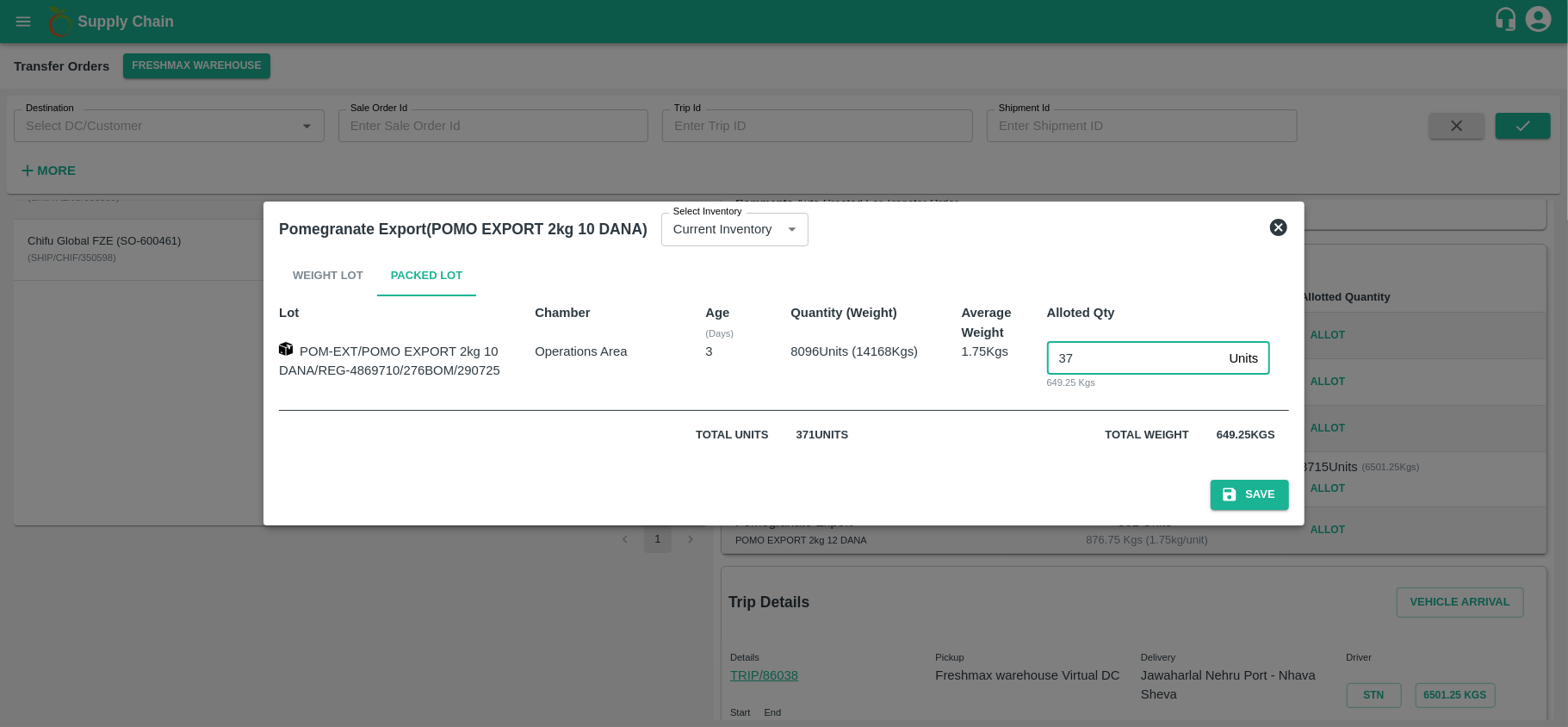 type on "3" 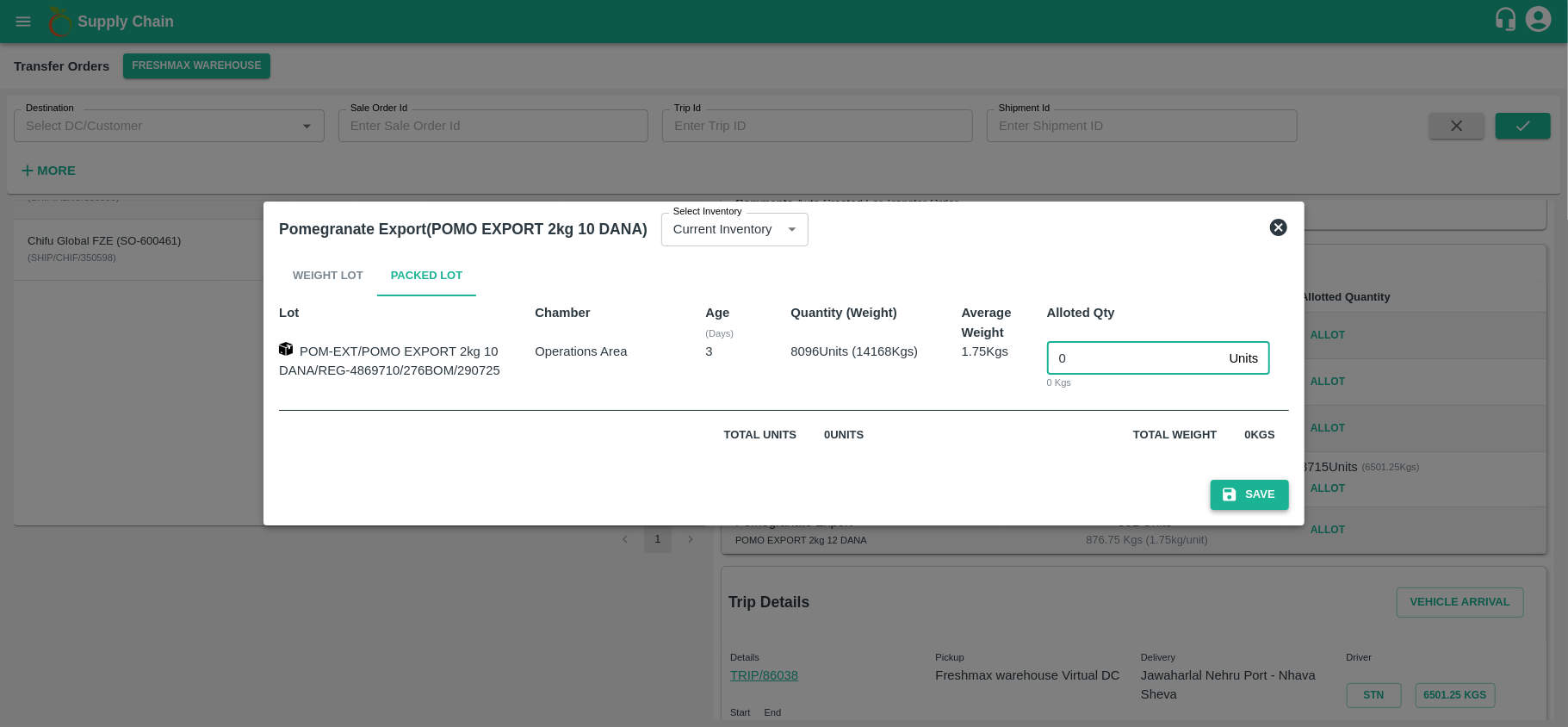 type on "0" 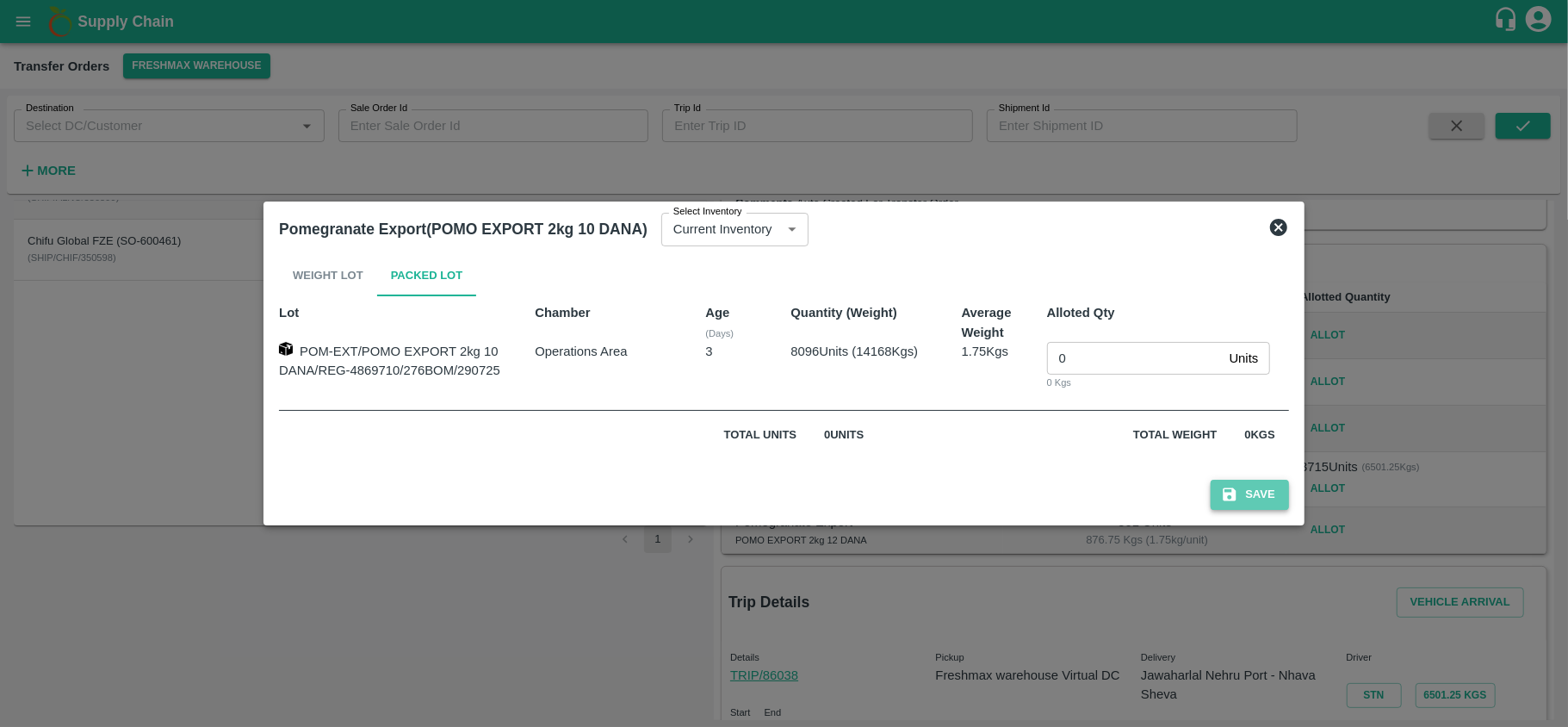 click 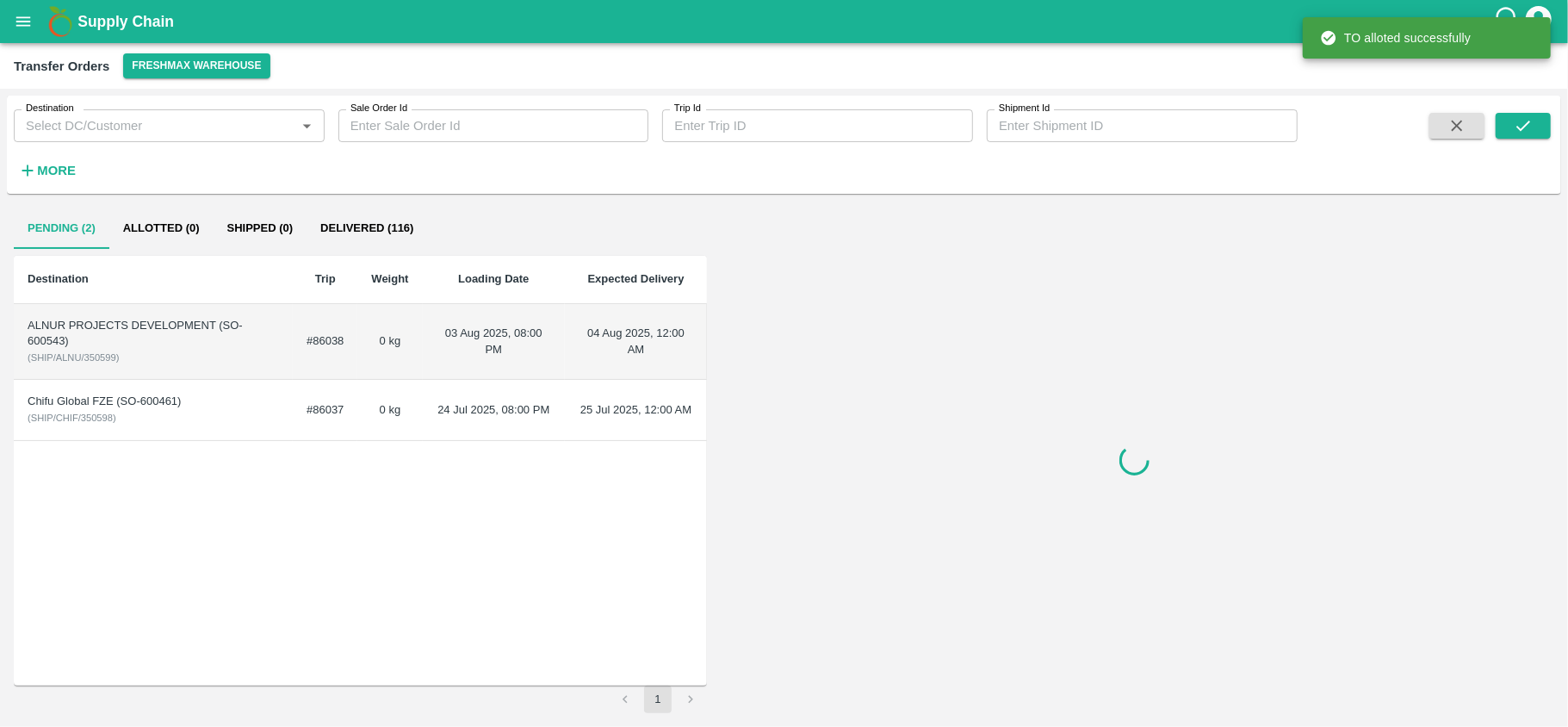scroll, scrollTop: 0, scrollLeft: 0, axis: both 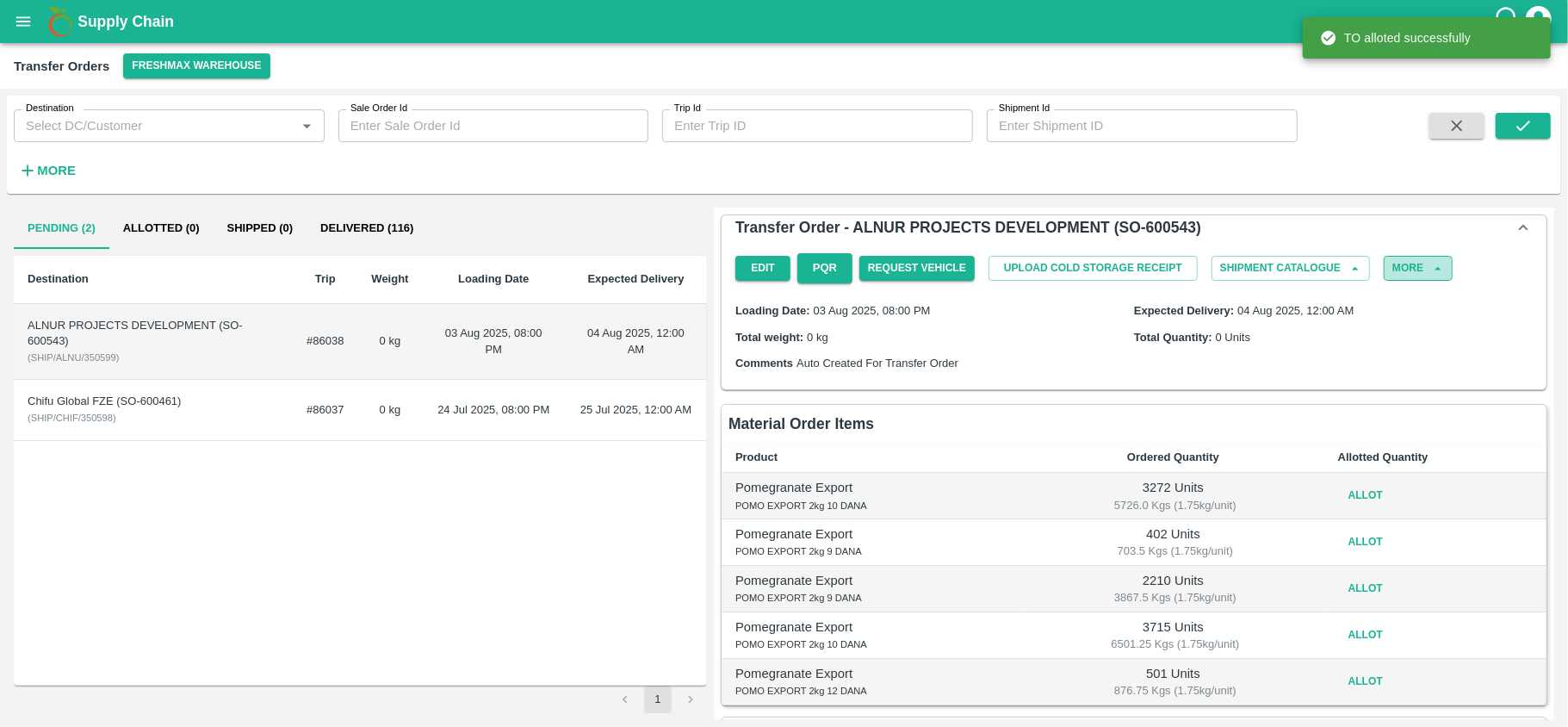 click on "More" at bounding box center (1418, 268) 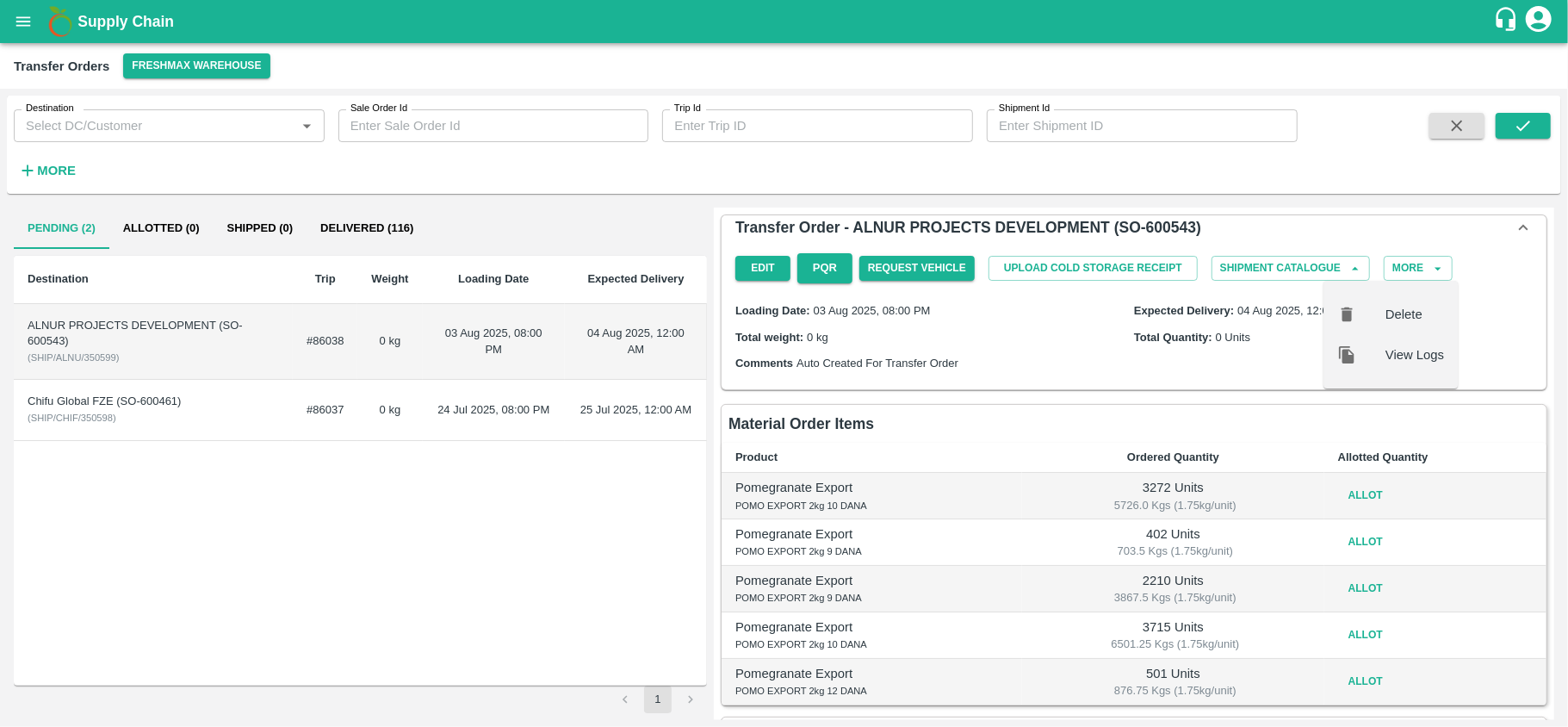 click on "Delete" at bounding box center (1415, 314) 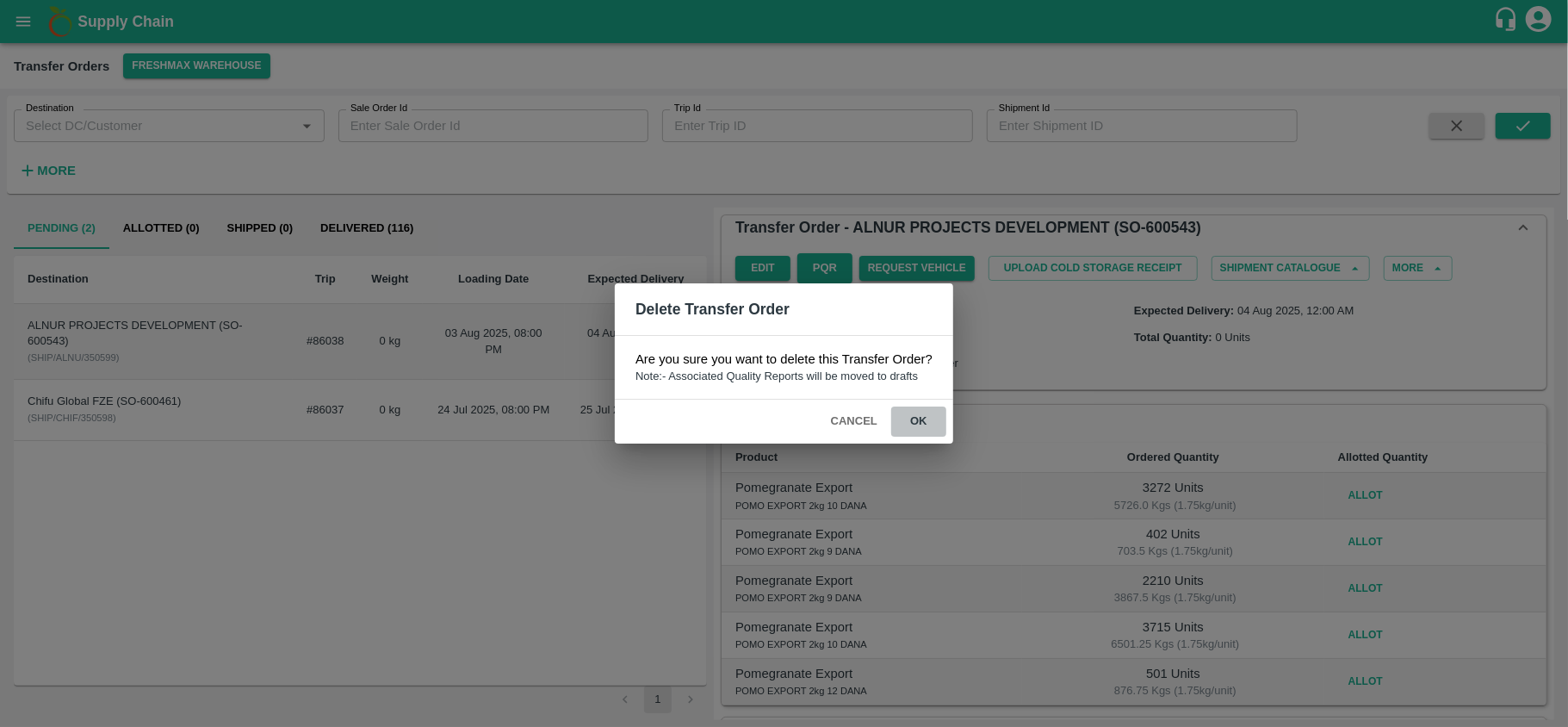 click on "ok" at bounding box center [919, 421] 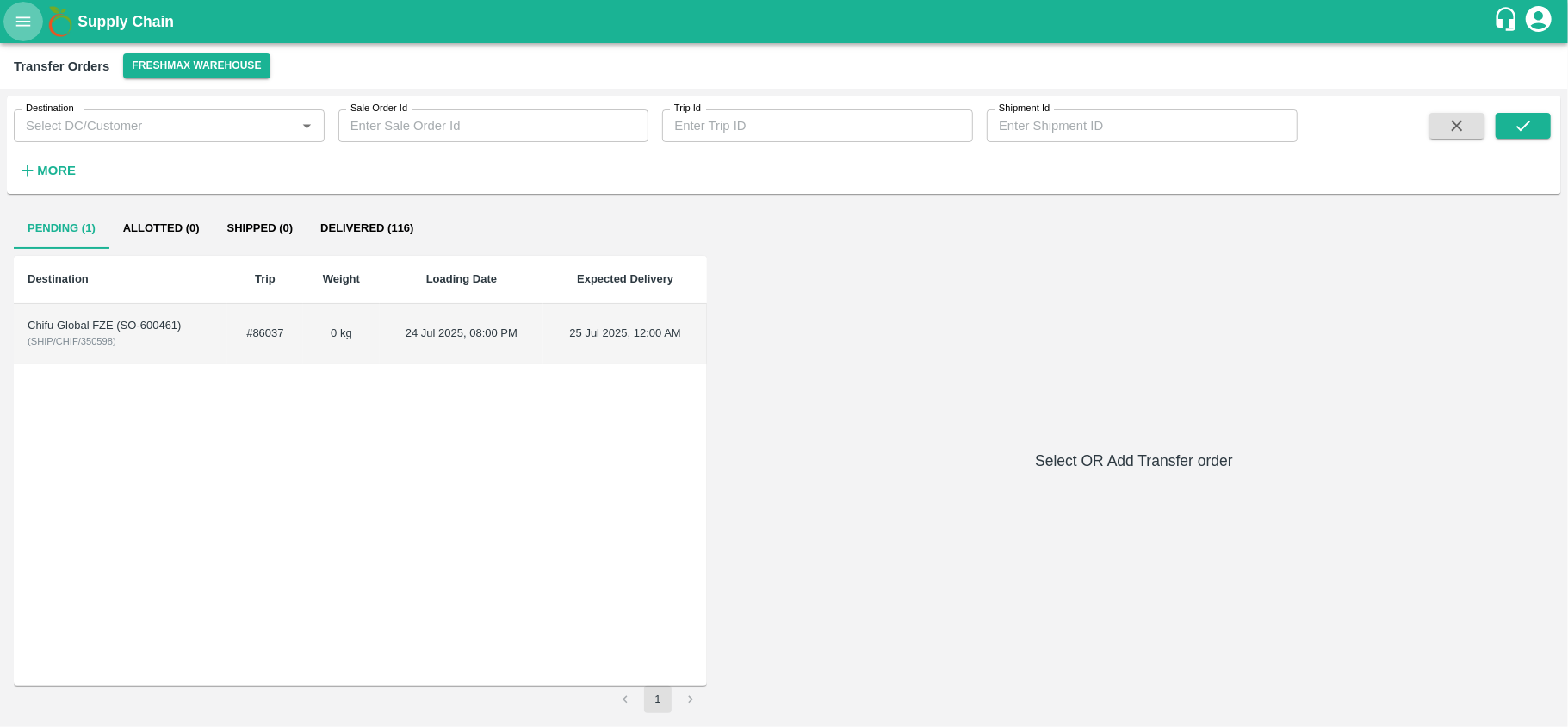 click 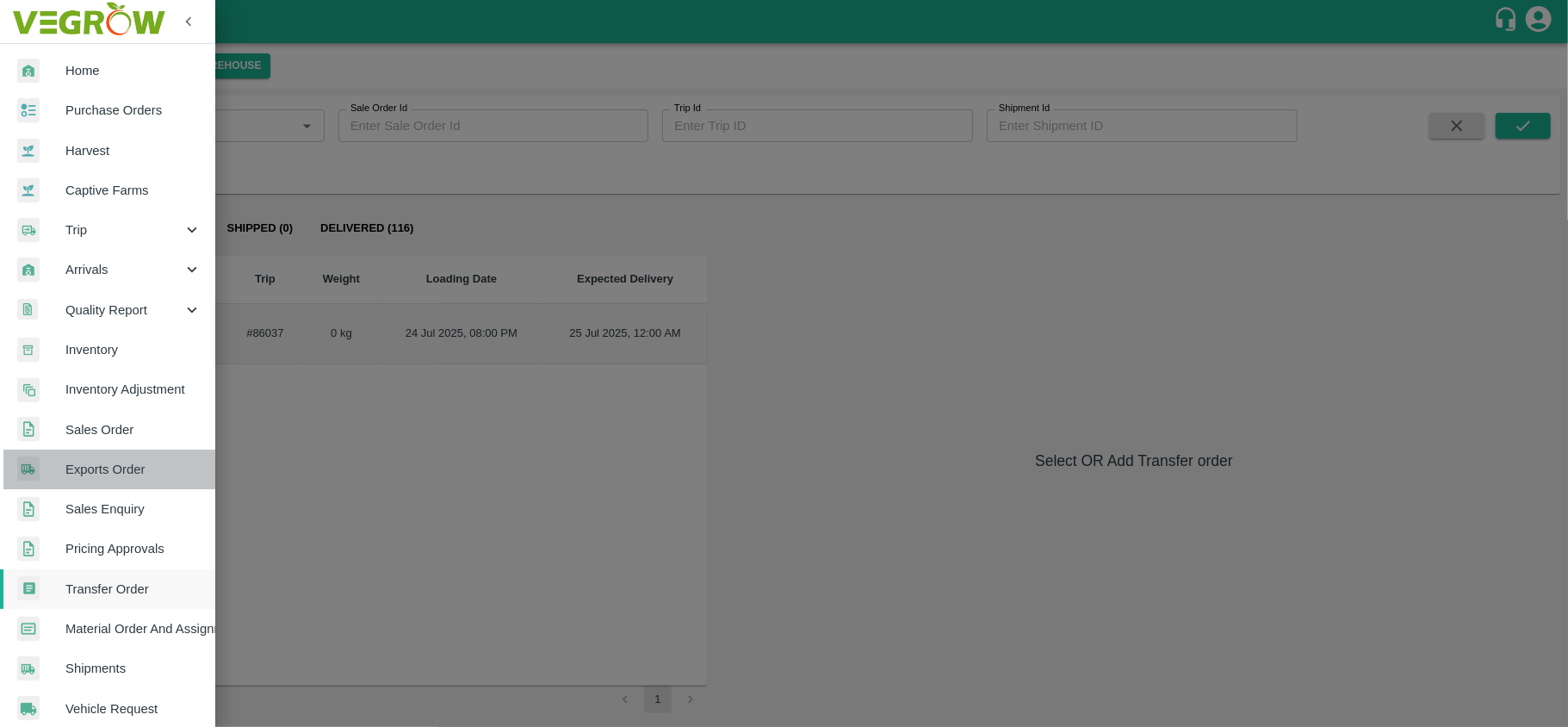 click on "Exports Order" at bounding box center (133, 469) 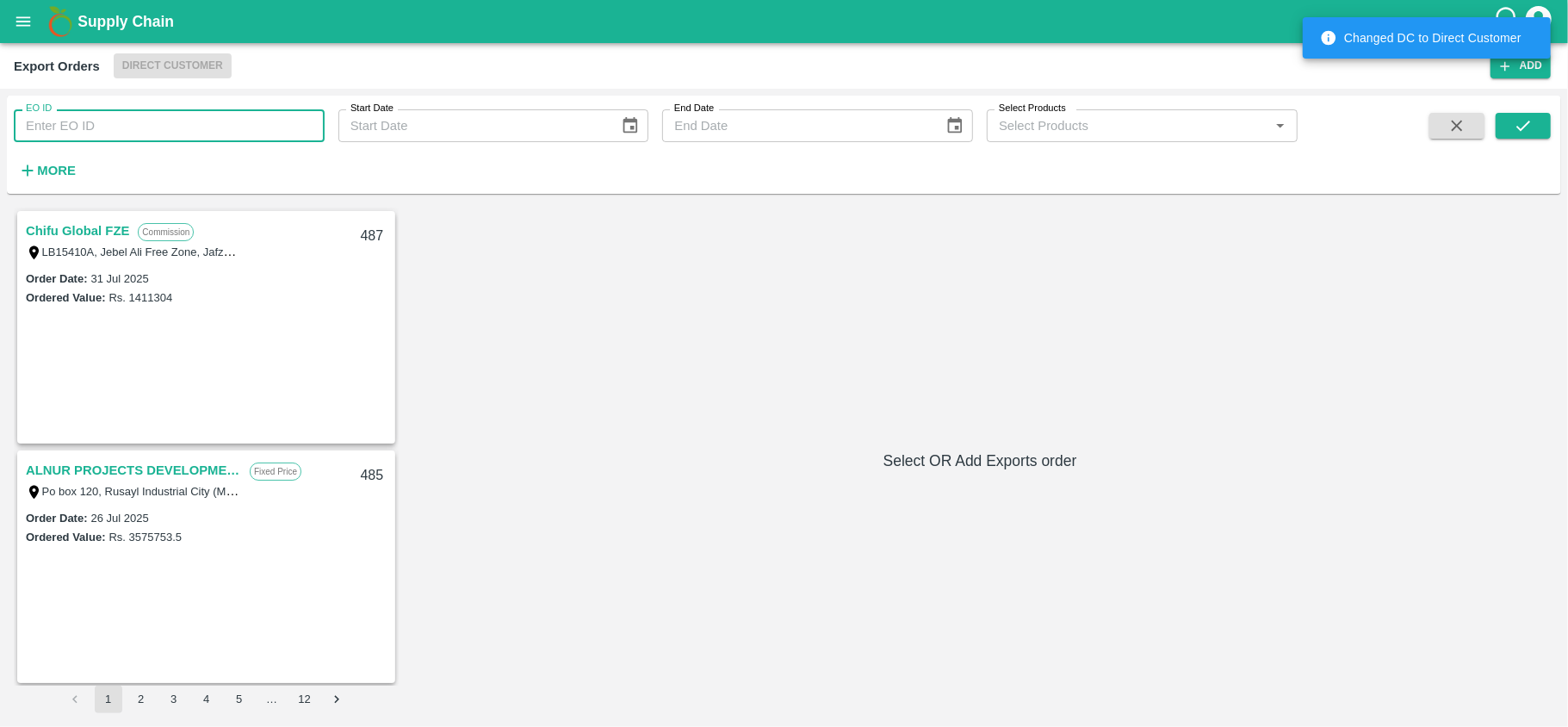 click on "EO ID" at bounding box center [169, 126] 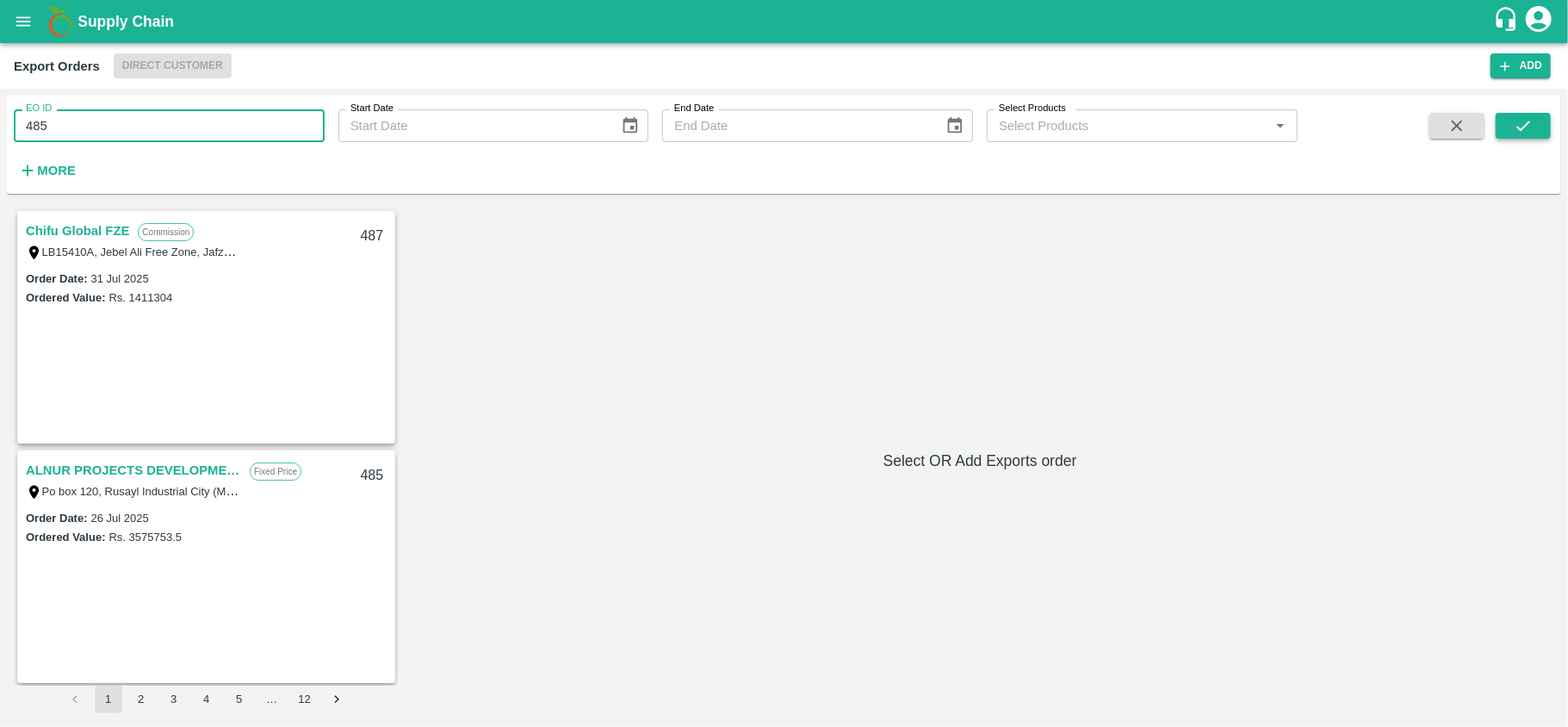 type on "485" 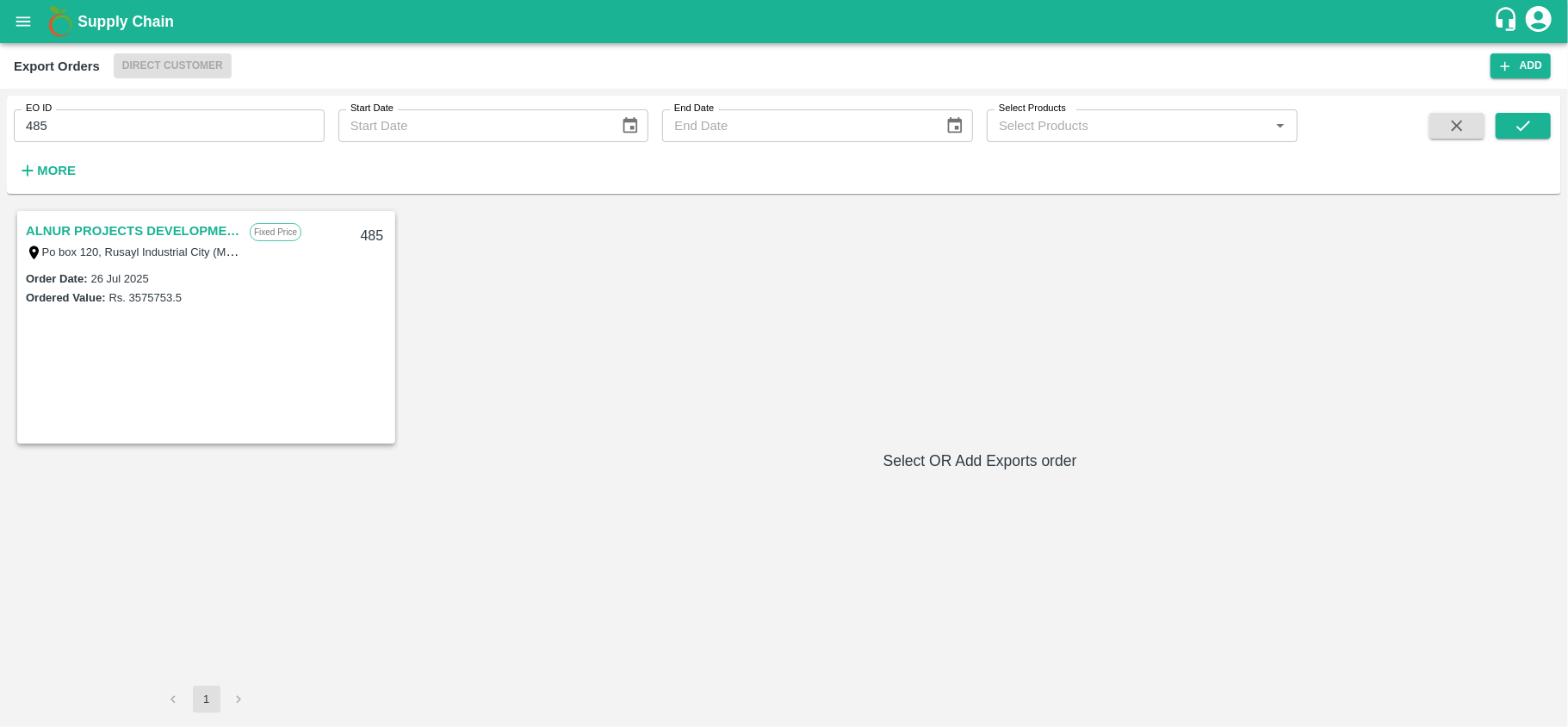 click on "ALNUR PROJECTS DEVELOPMENT" at bounding box center (133, 231) 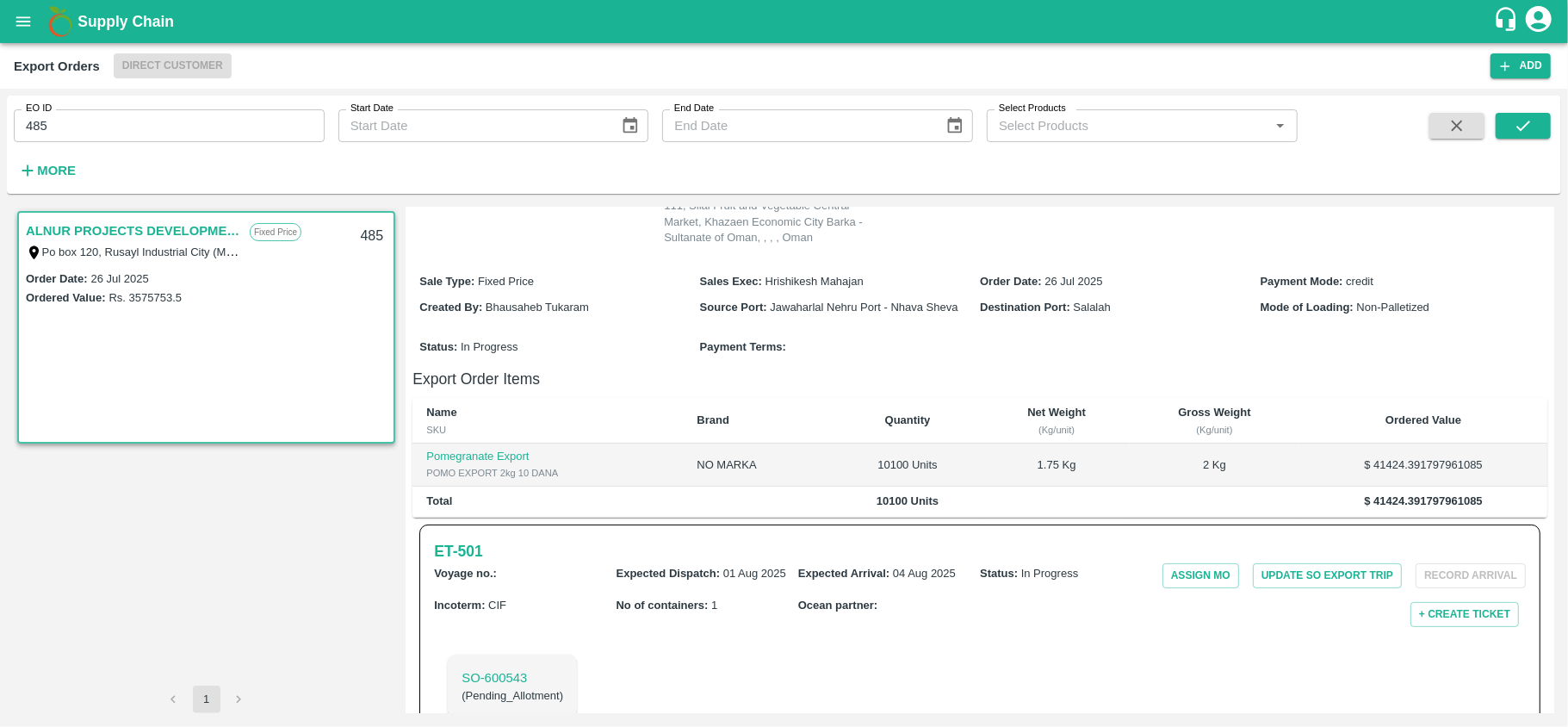 scroll, scrollTop: 242, scrollLeft: 0, axis: vertical 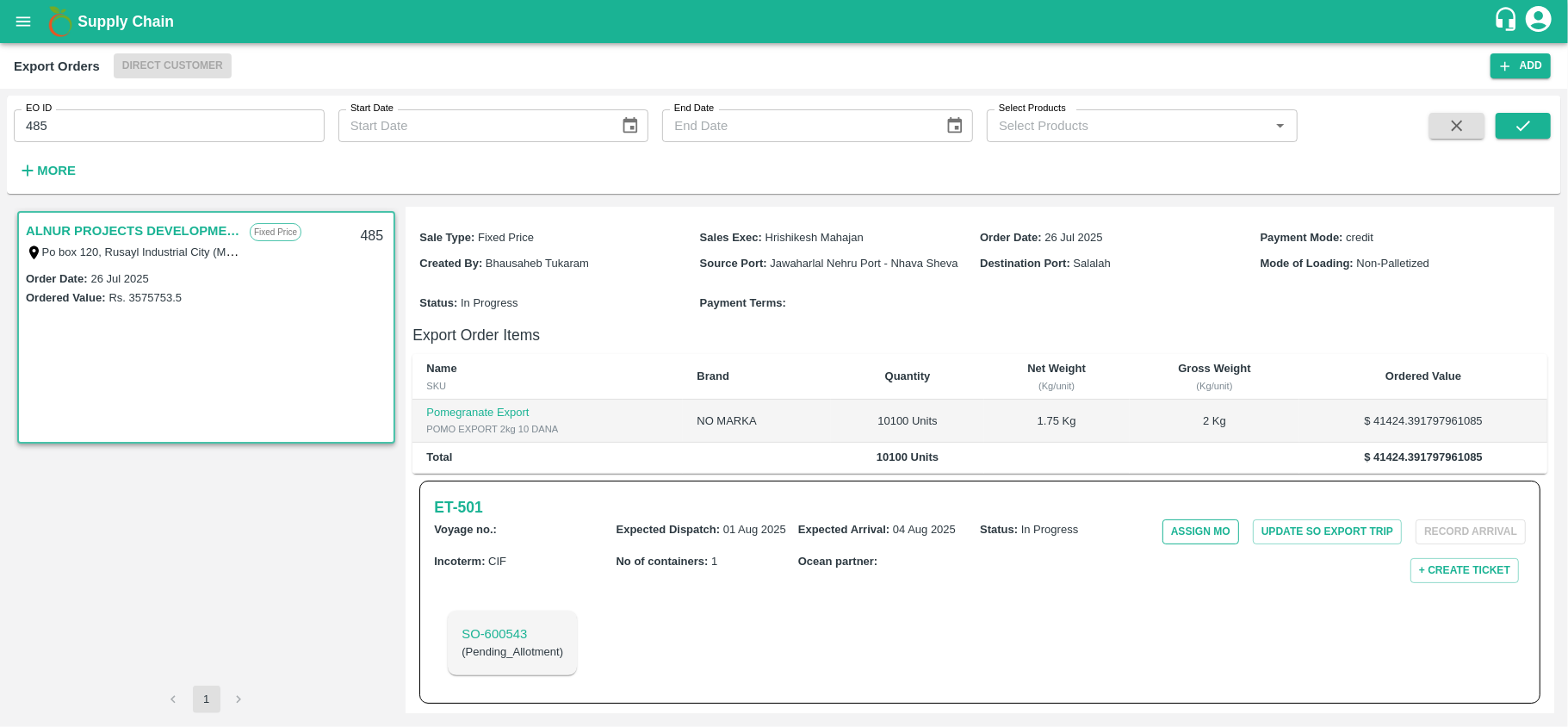 click on "Assign MO" at bounding box center [1200, 531] 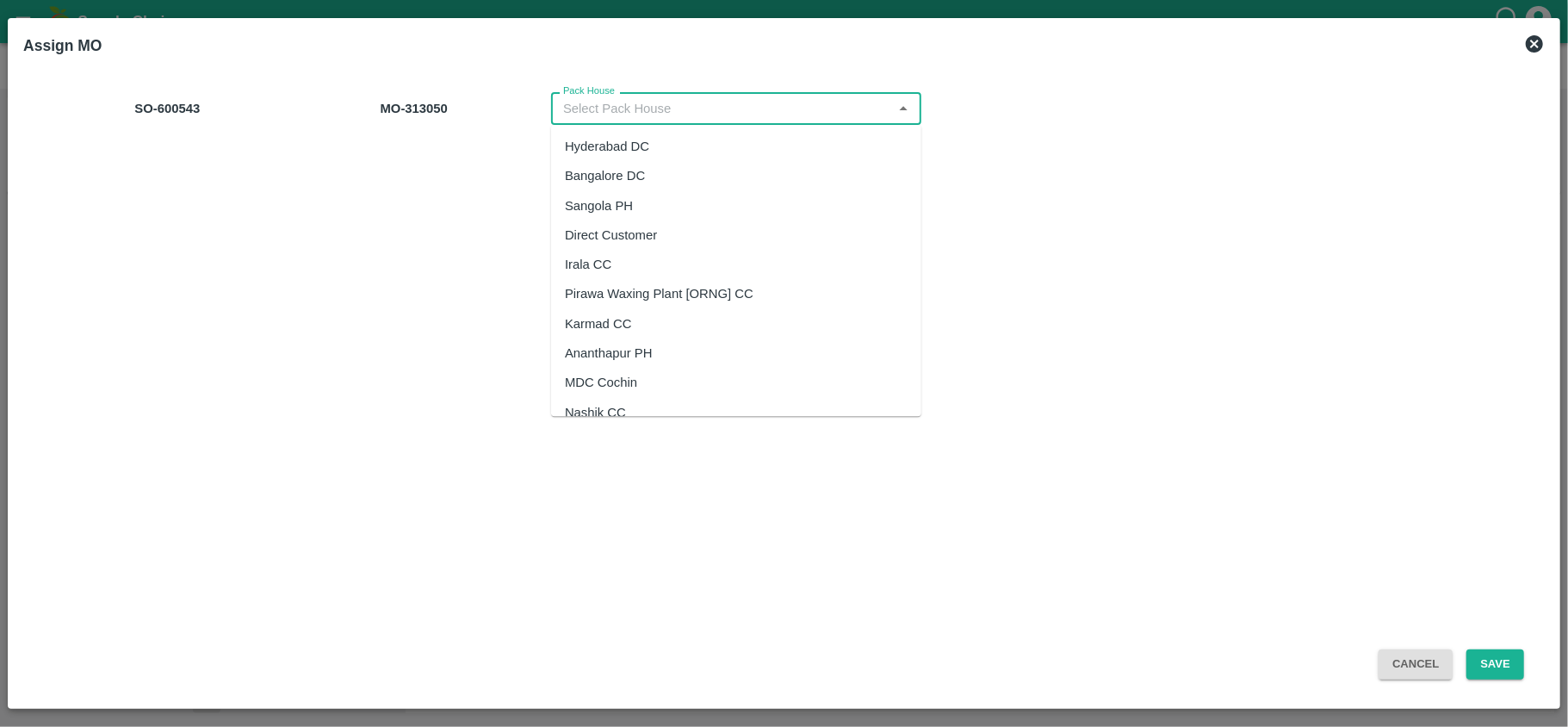 click on "Pack House" at bounding box center [722, 109] 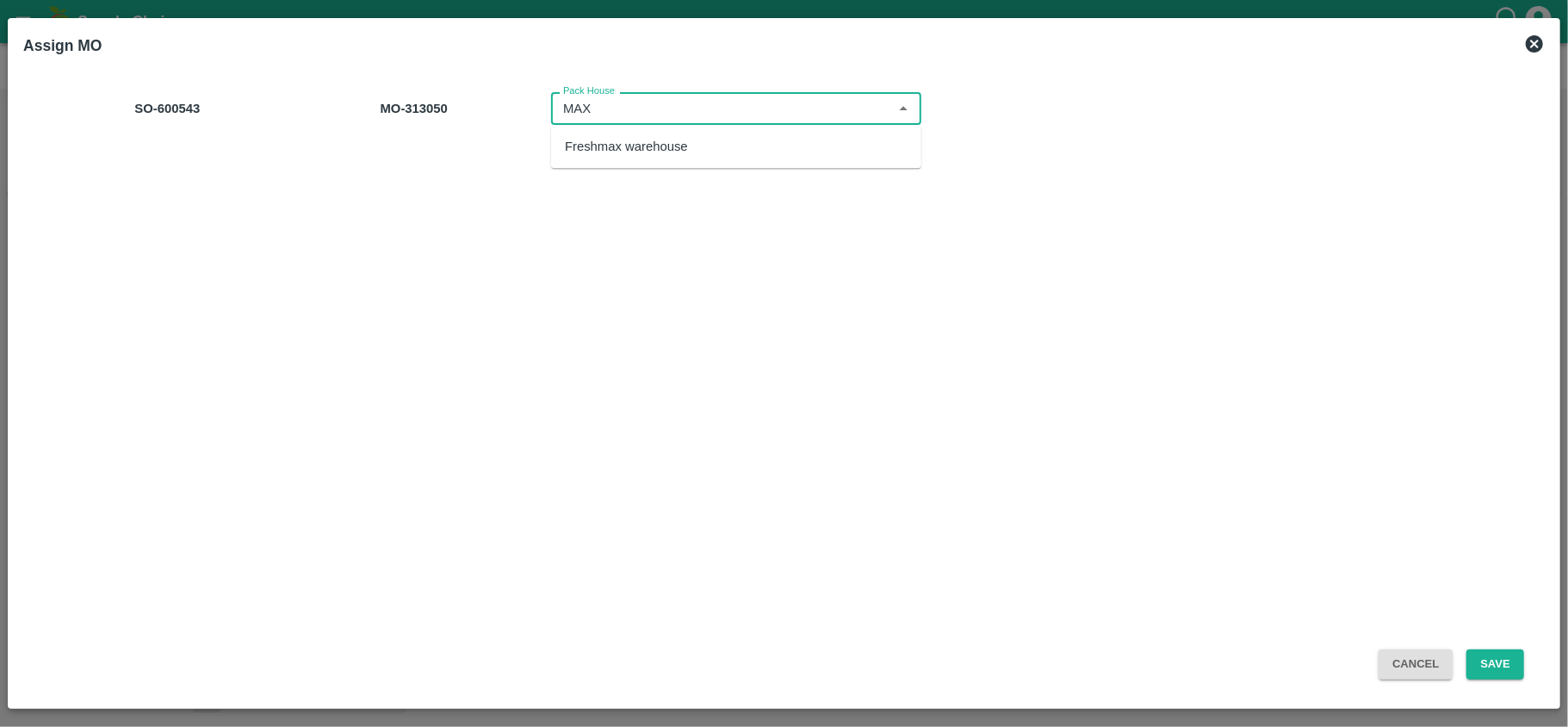 click on "Freshmax warehouse" at bounding box center (626, 146) 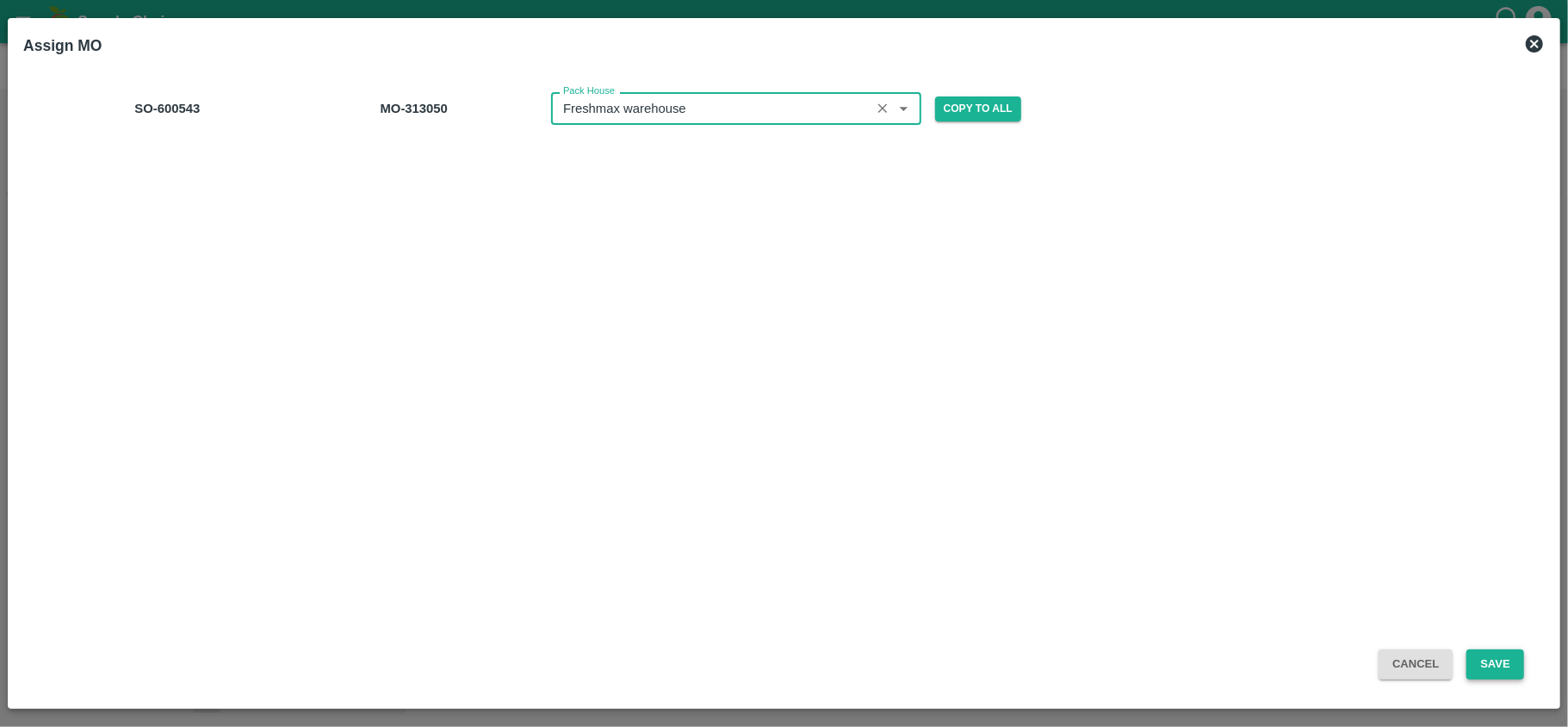type on "Freshmax warehouse" 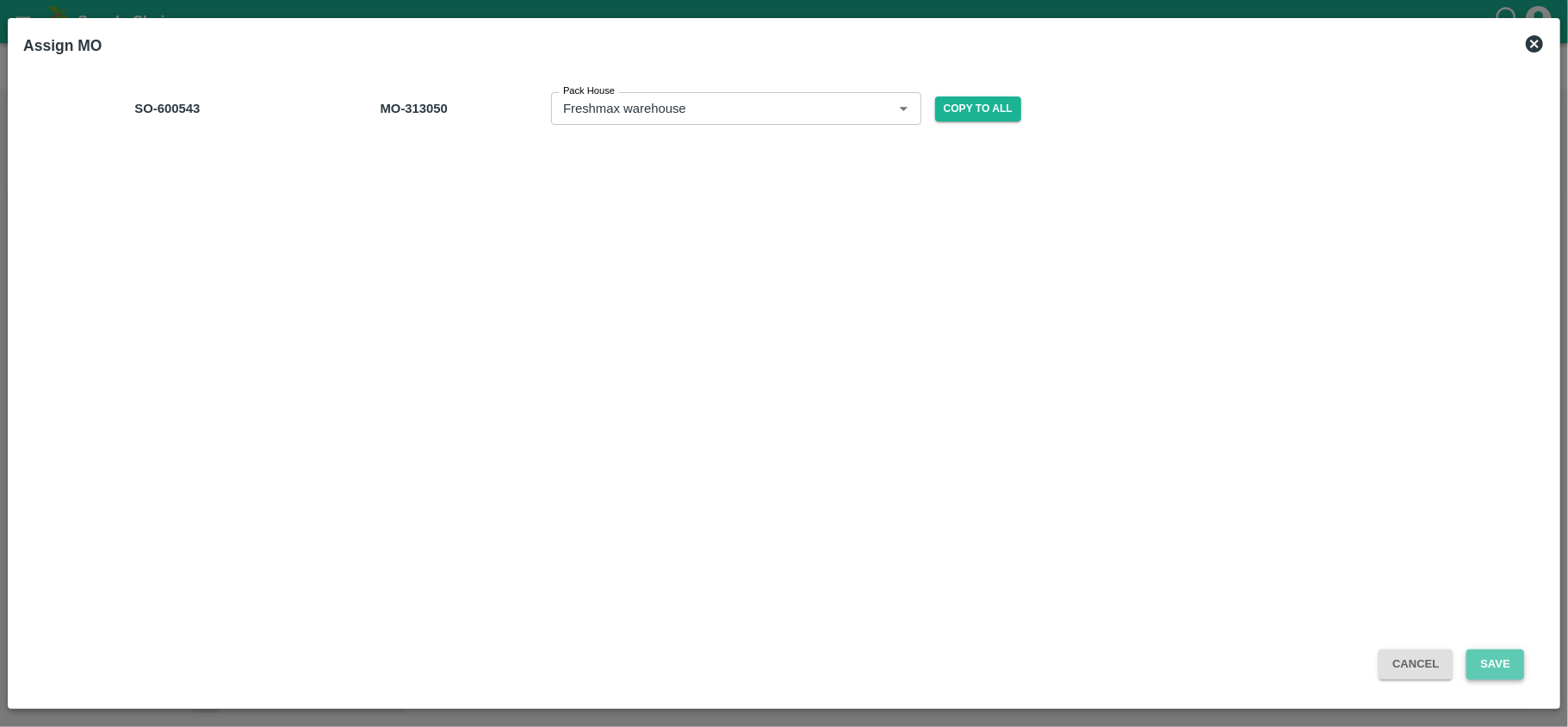 click on "Save" at bounding box center [1495, 664] 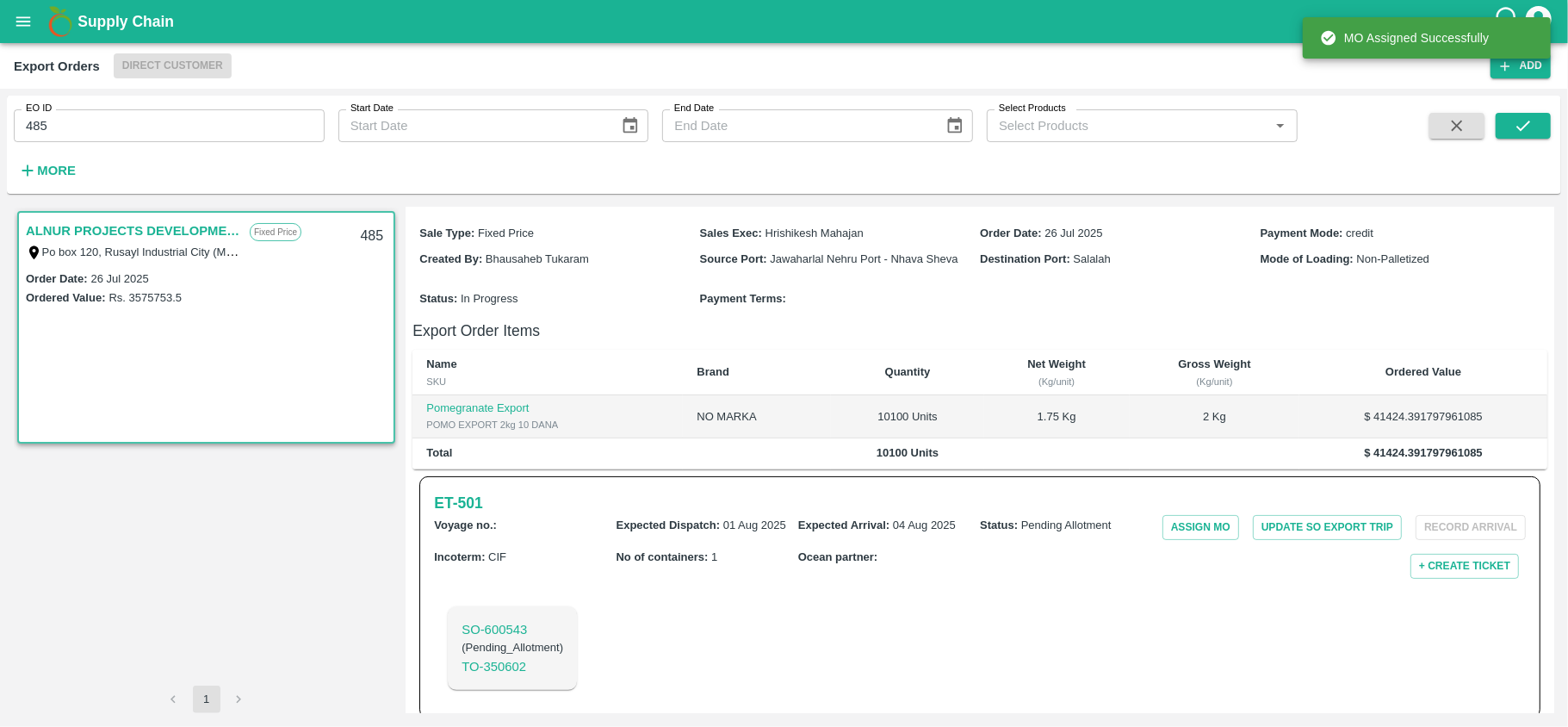 click 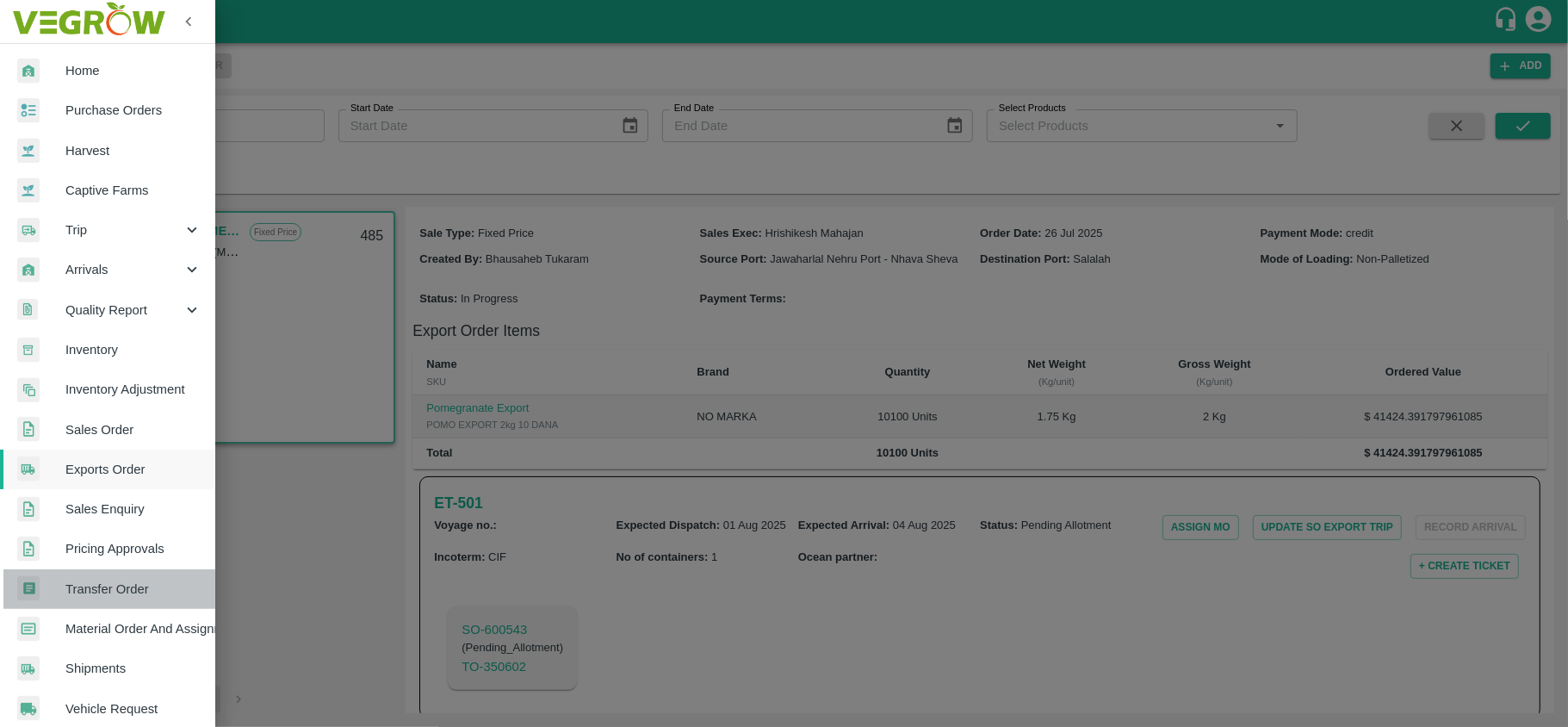 click on "Transfer Order" at bounding box center [133, 589] 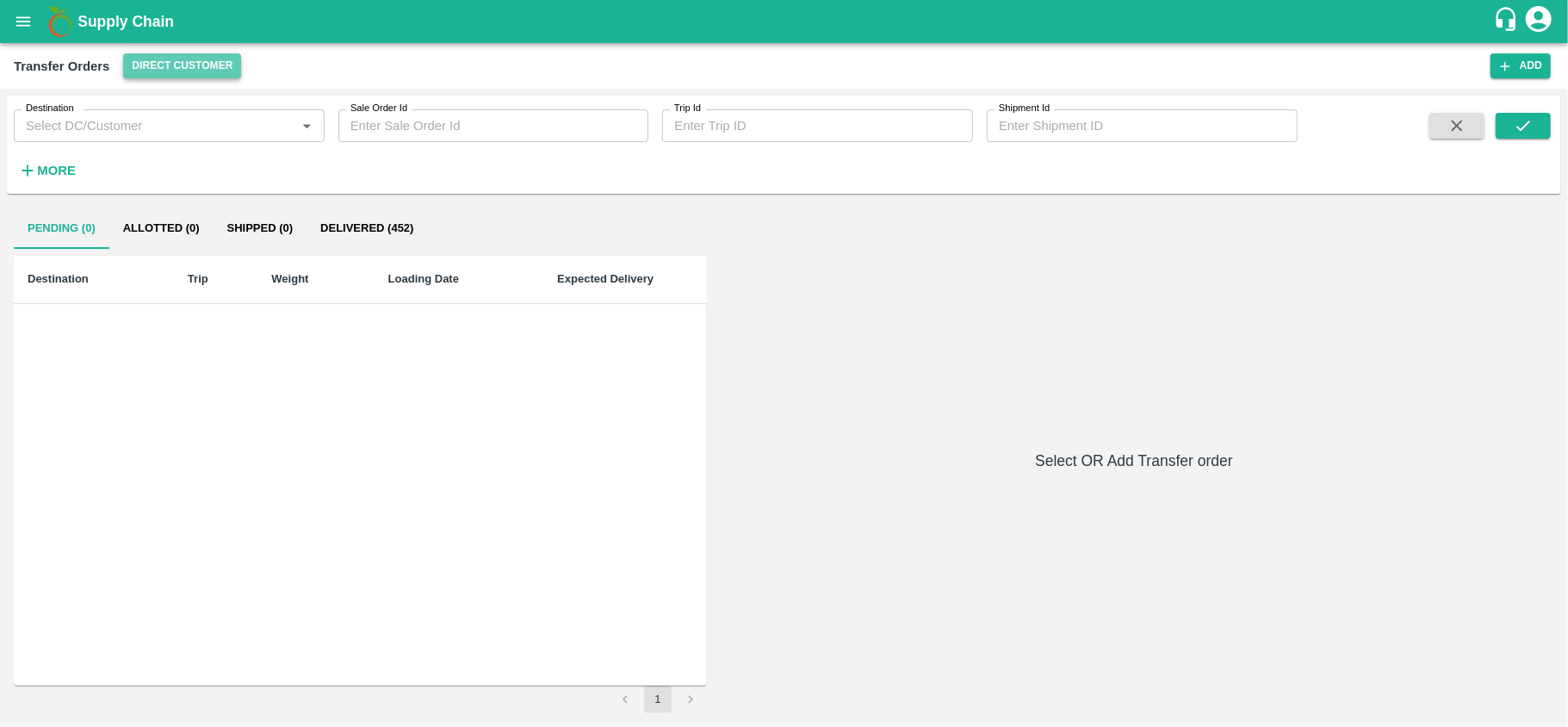 click on "Direct Customer" at bounding box center (182, 65) 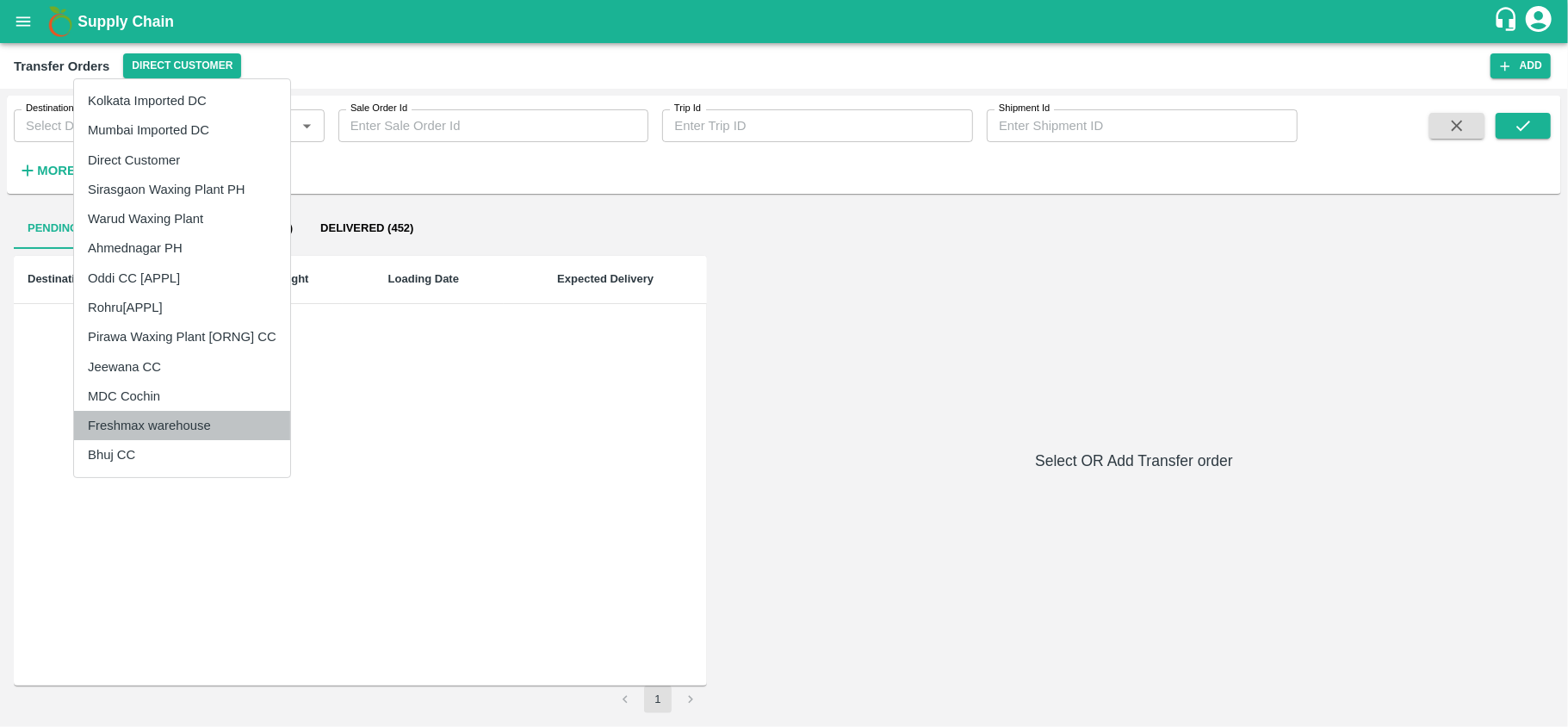 click on "Freshmax warehouse" at bounding box center [182, 426] 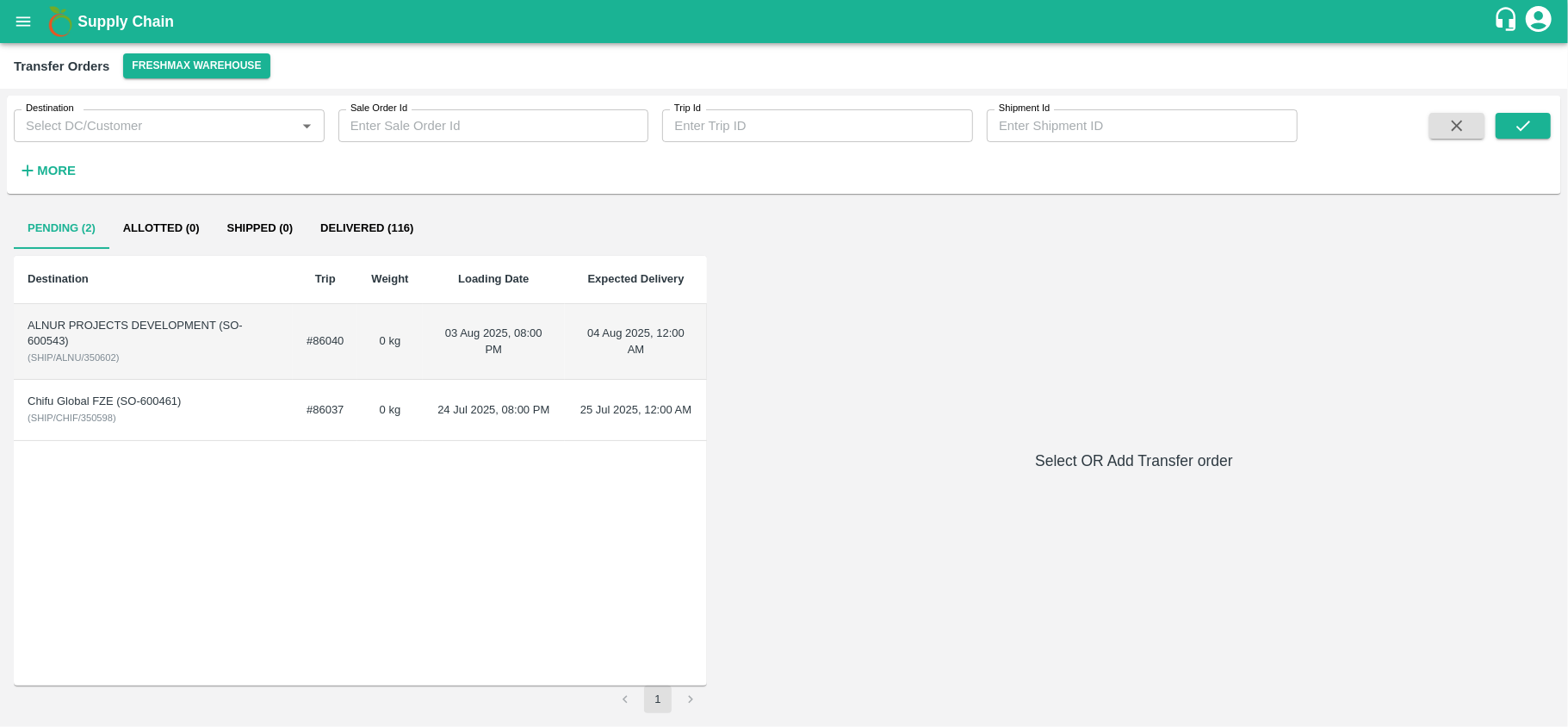 click on "ALNUR PROJECTS DEVELOPMENT (SO-600543) ( SHIP/ALNU/350602 )" at bounding box center (153, 342) 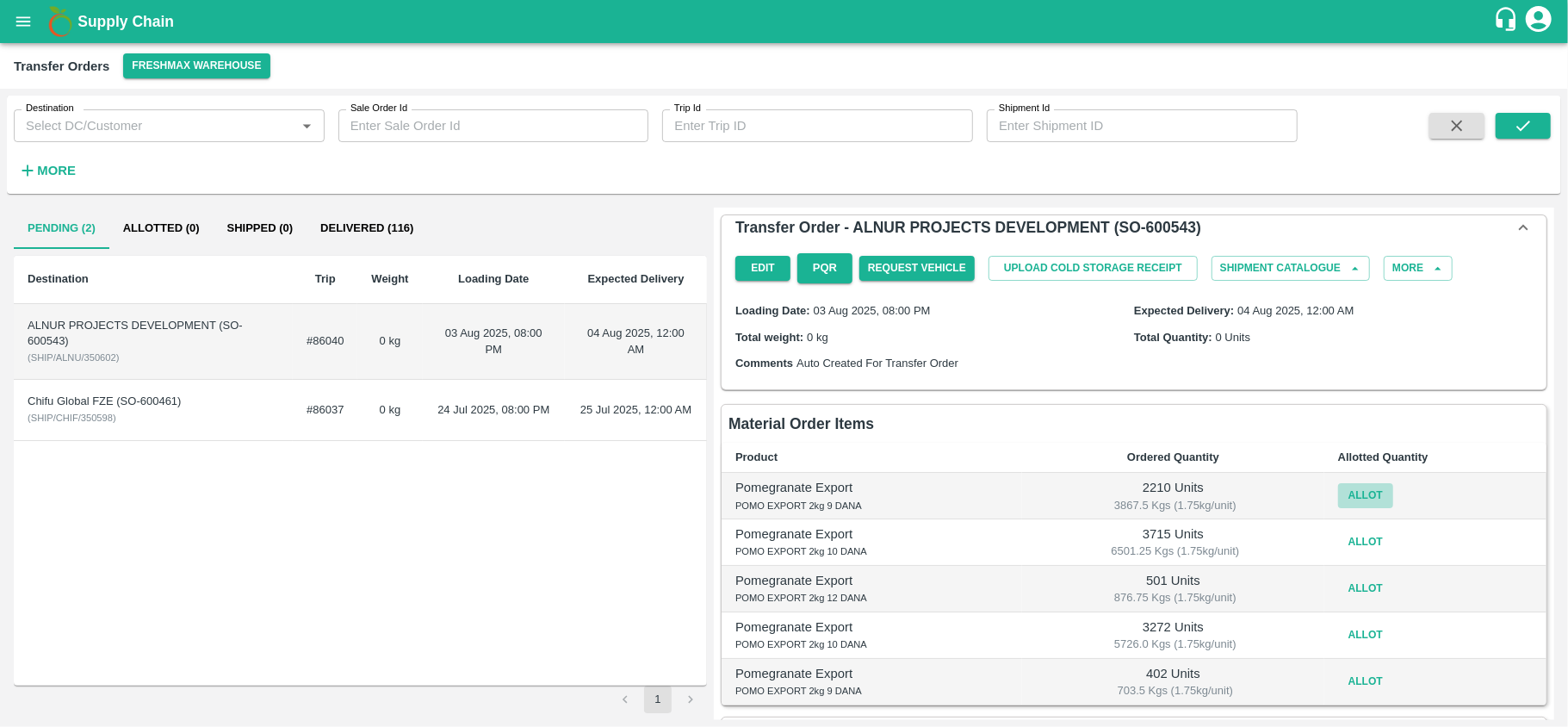 click on "Allot" at bounding box center (1366, 495) 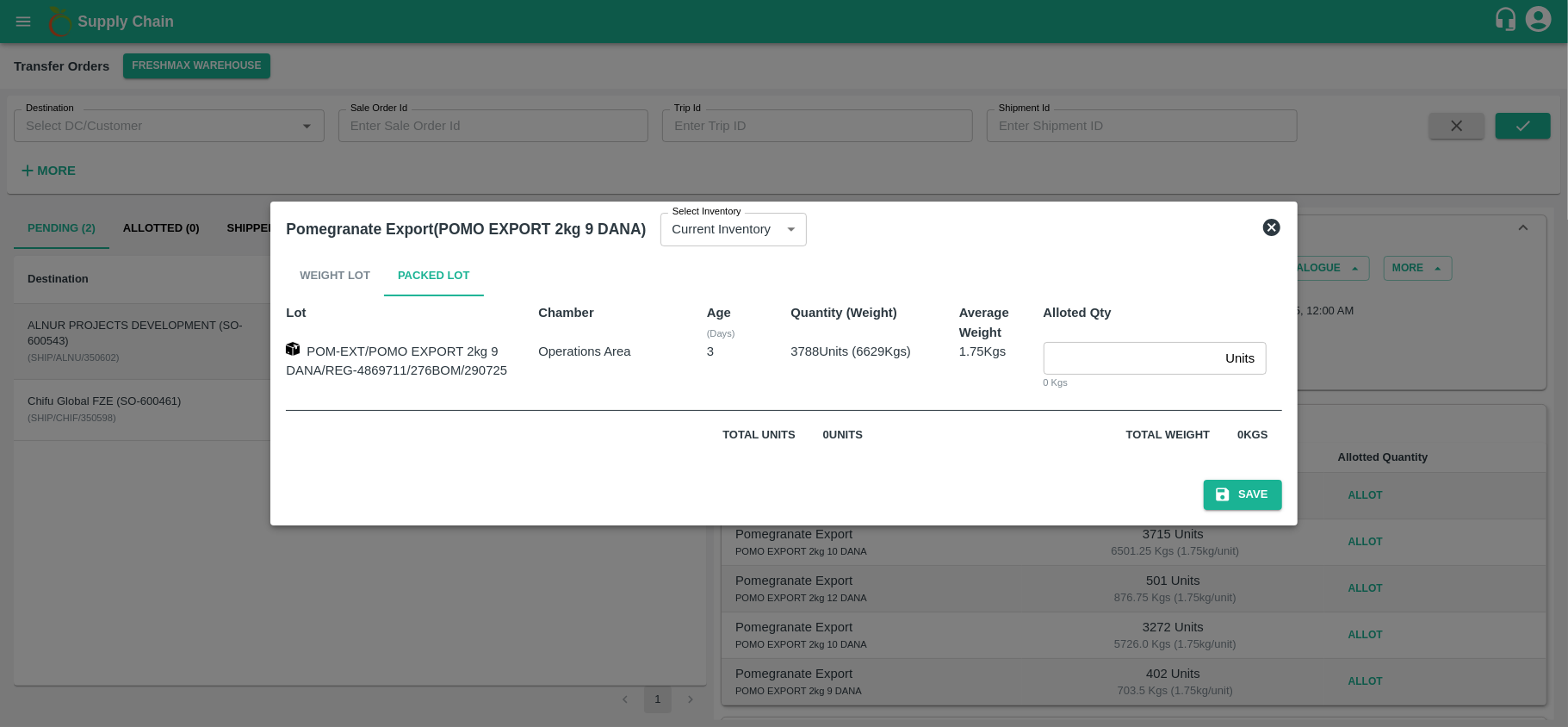 click 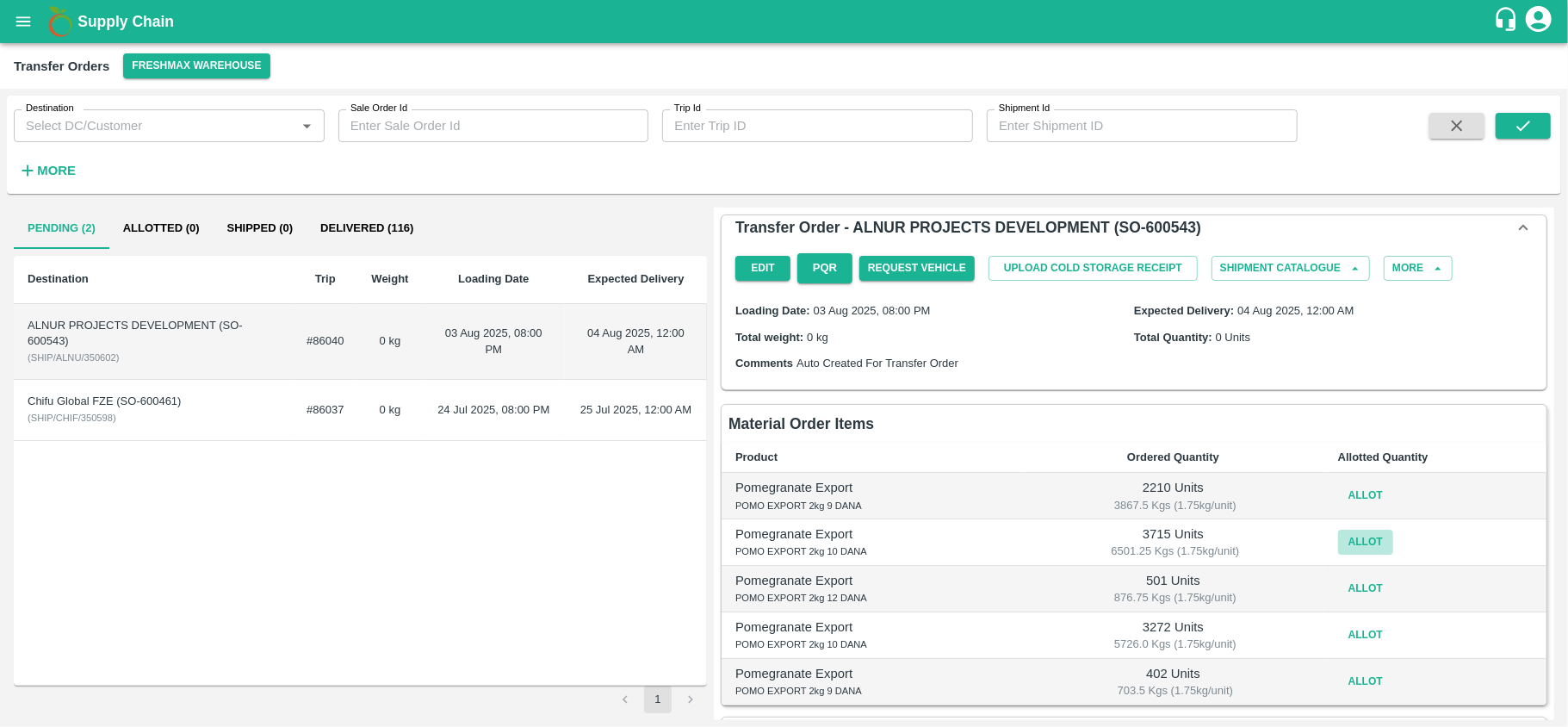 click on "Allot" at bounding box center (1366, 542) 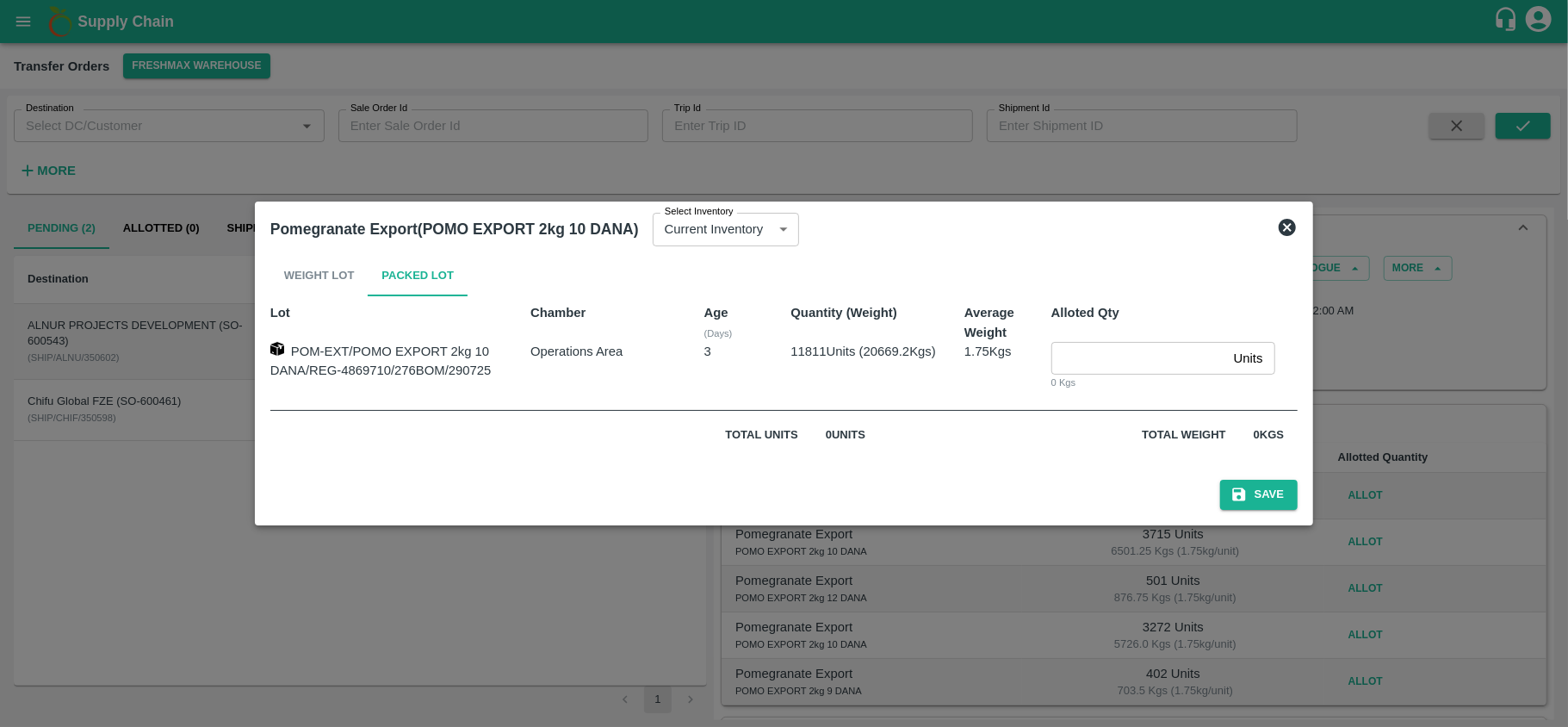 click 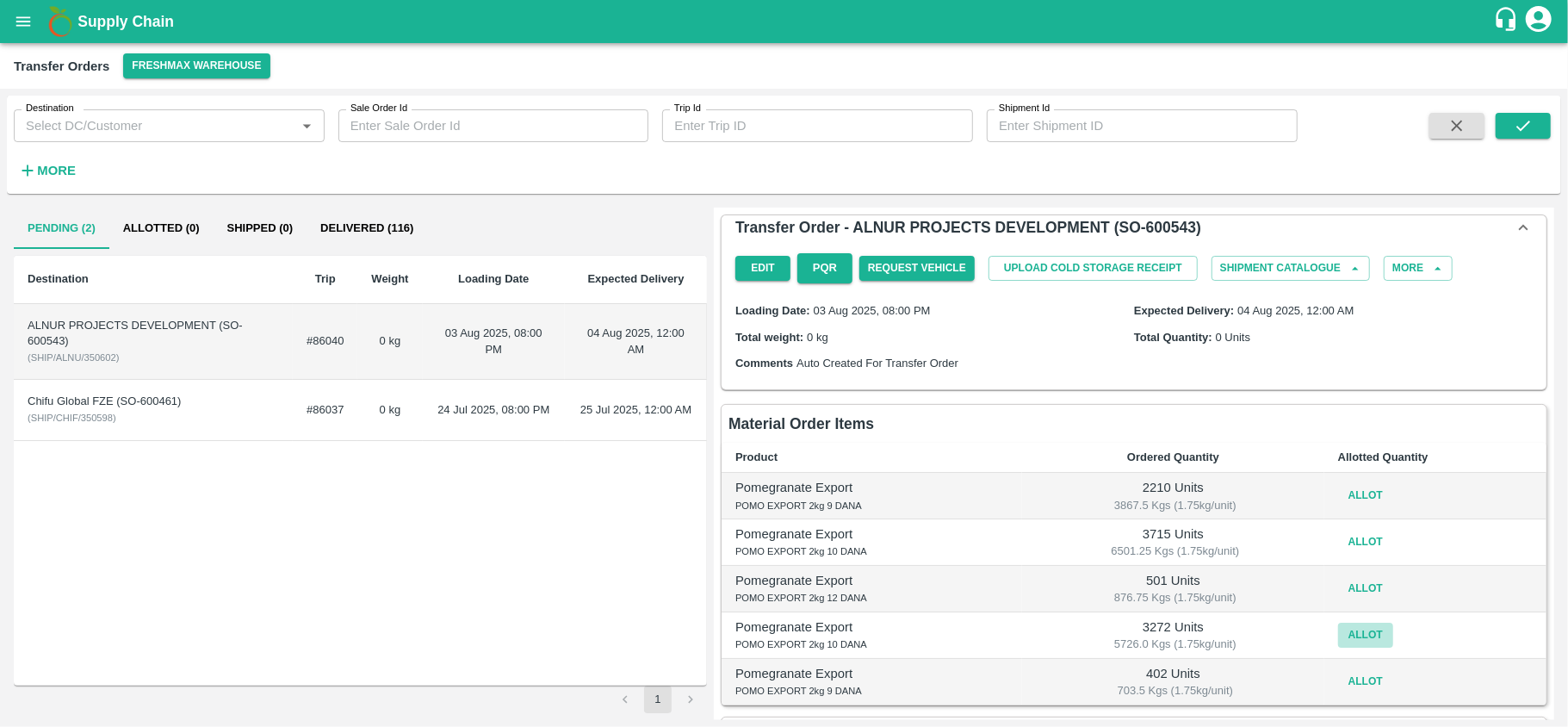 click on "Allot" at bounding box center (1366, 635) 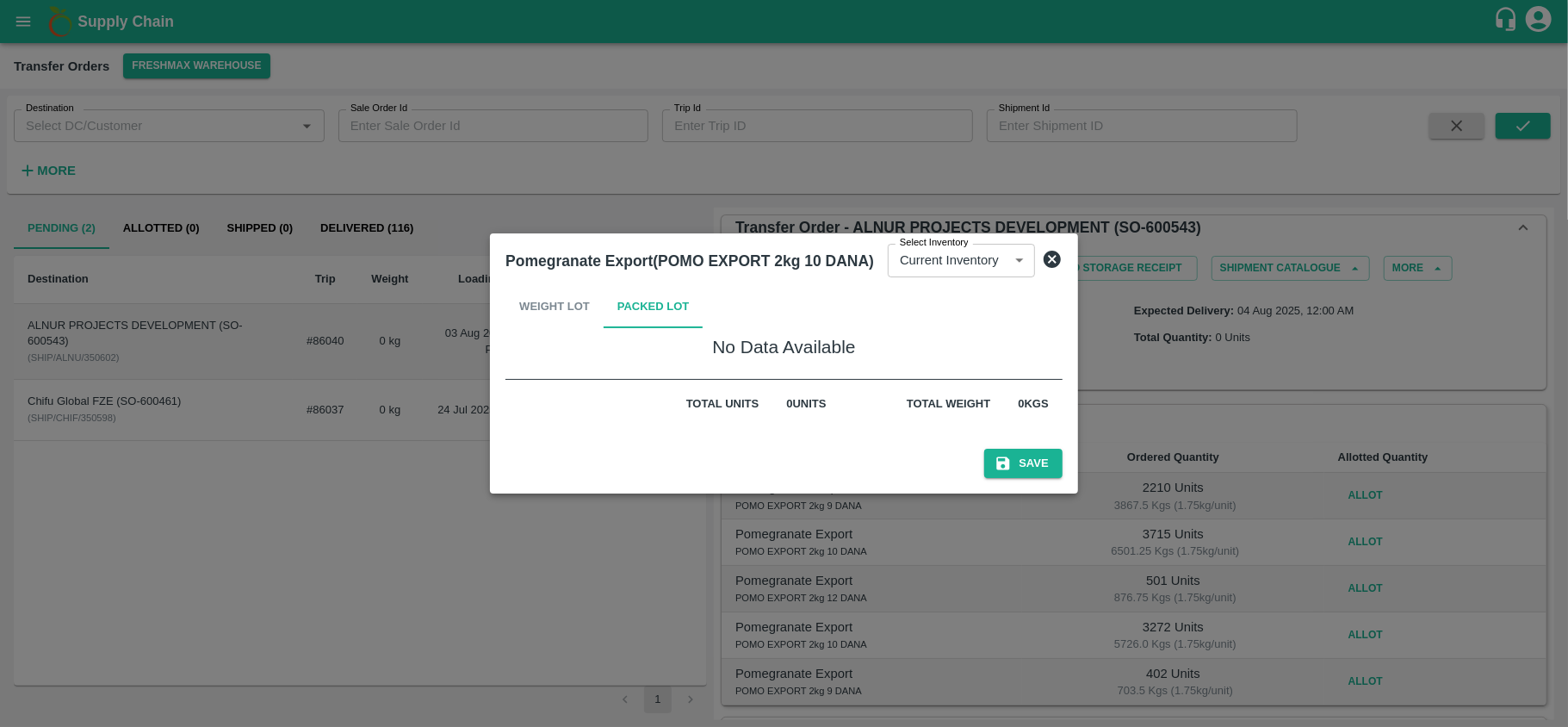 click 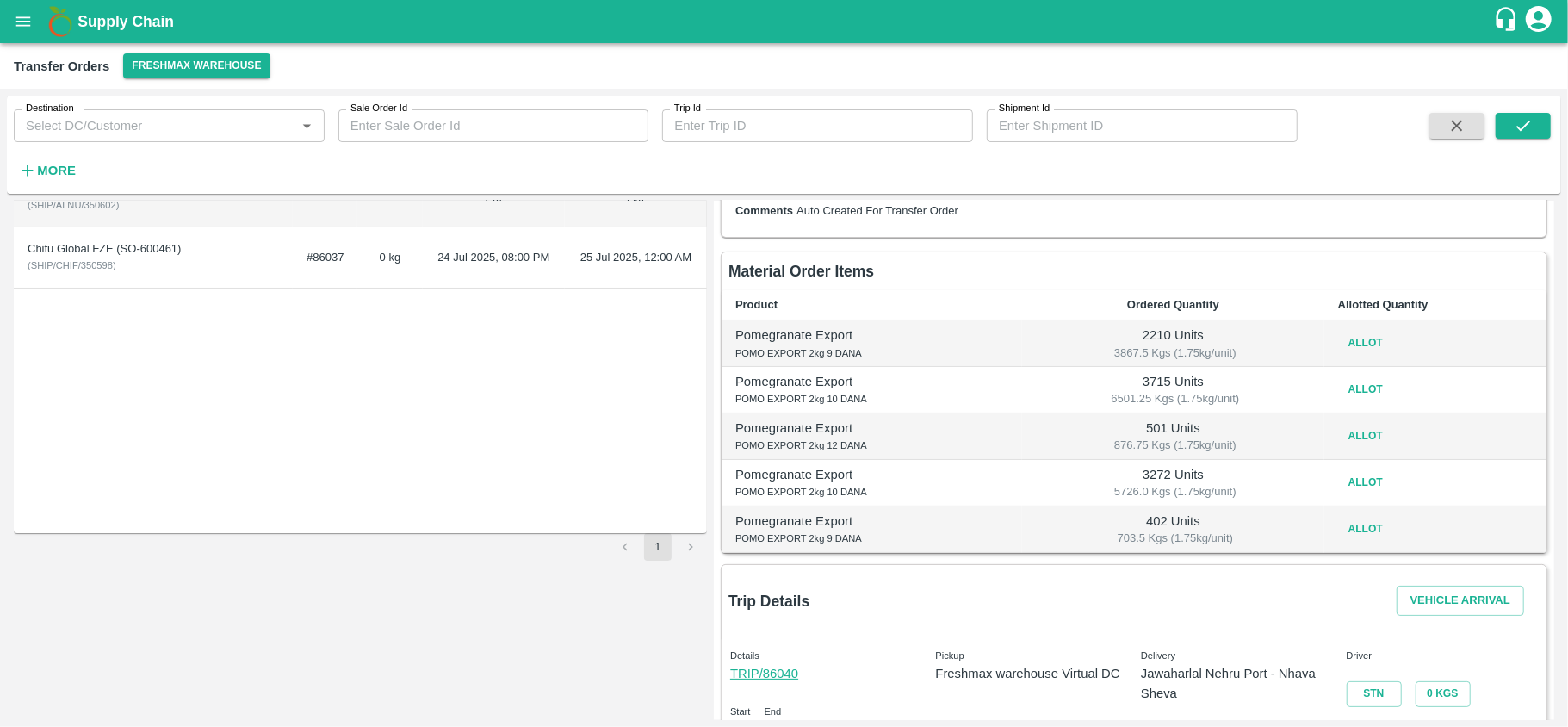 scroll, scrollTop: 153, scrollLeft: 0, axis: vertical 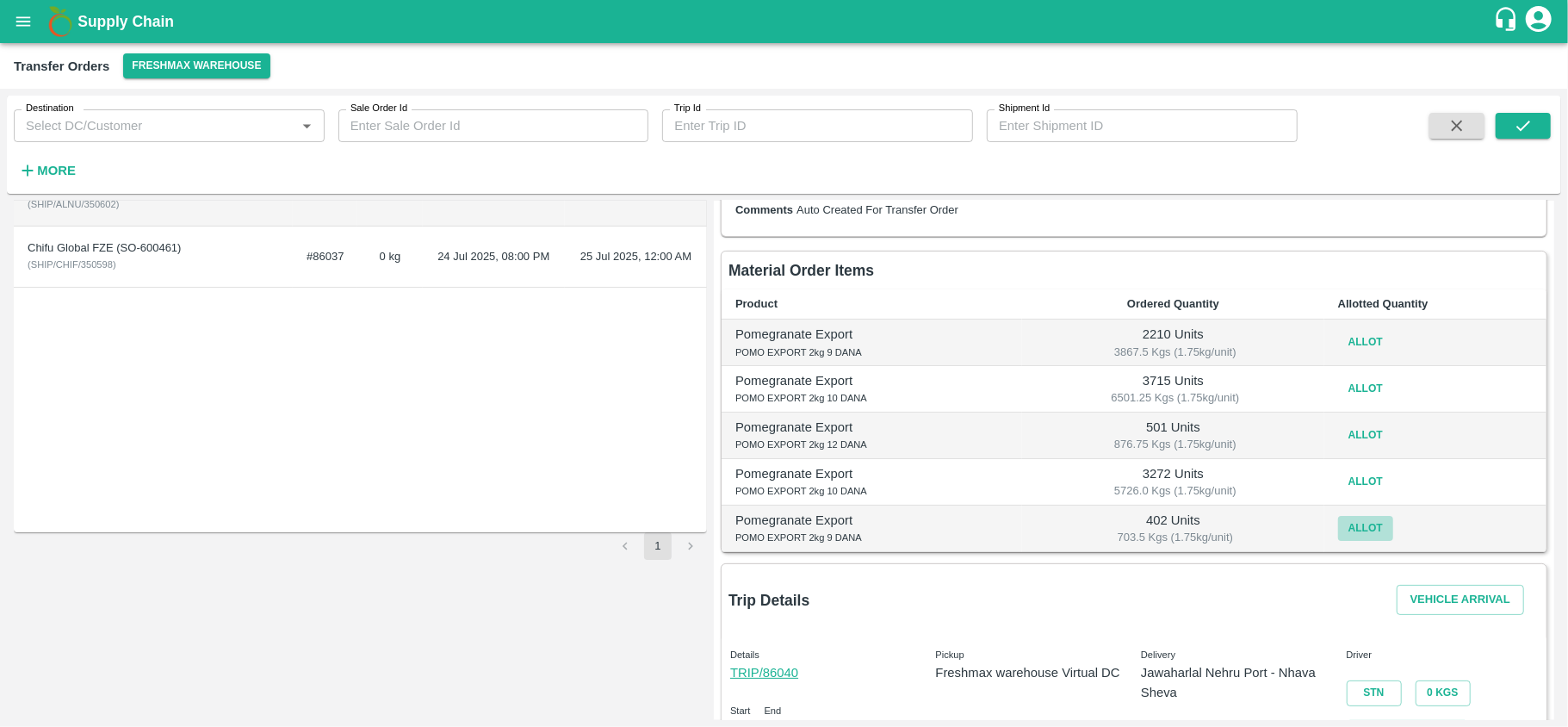 click on "Allot" at bounding box center [1366, 528] 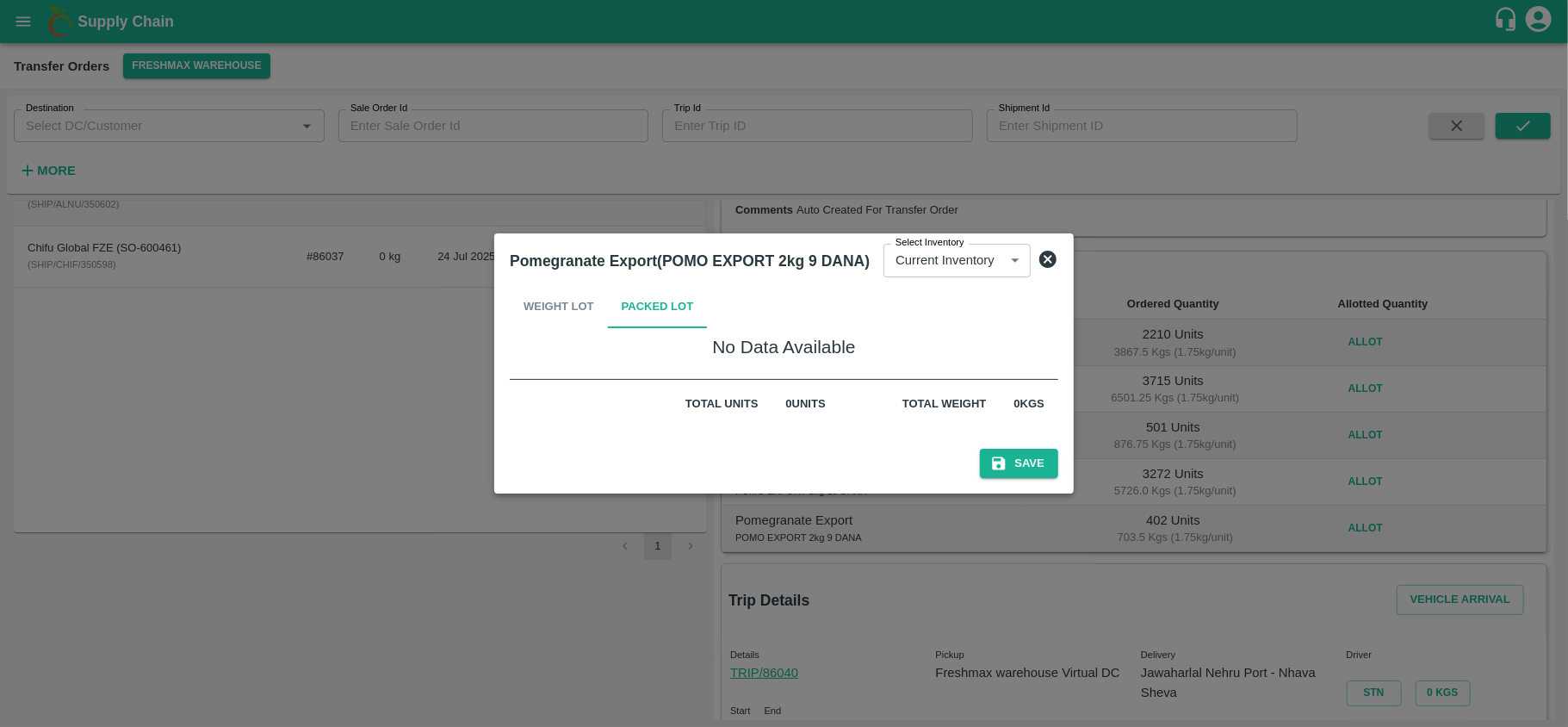 click on "Pomegranate Export(POMO EXPORT 2kg 9 DANA) Select Inventory Current Inventory e0e3ecc9-62aa-4525-be7d-239c8c426c7e Select Inventory" at bounding box center (784, 261) 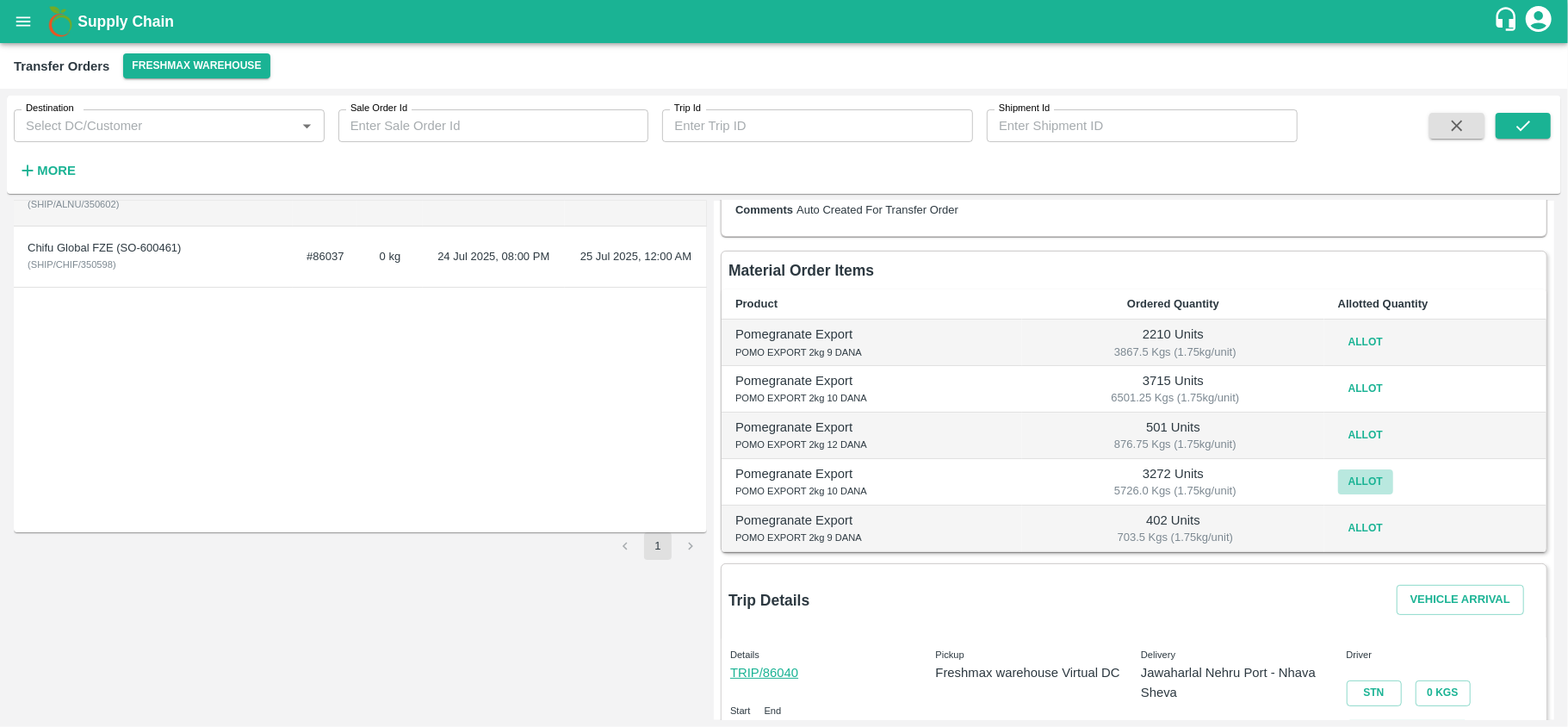 click on "Allot" at bounding box center [1366, 482] 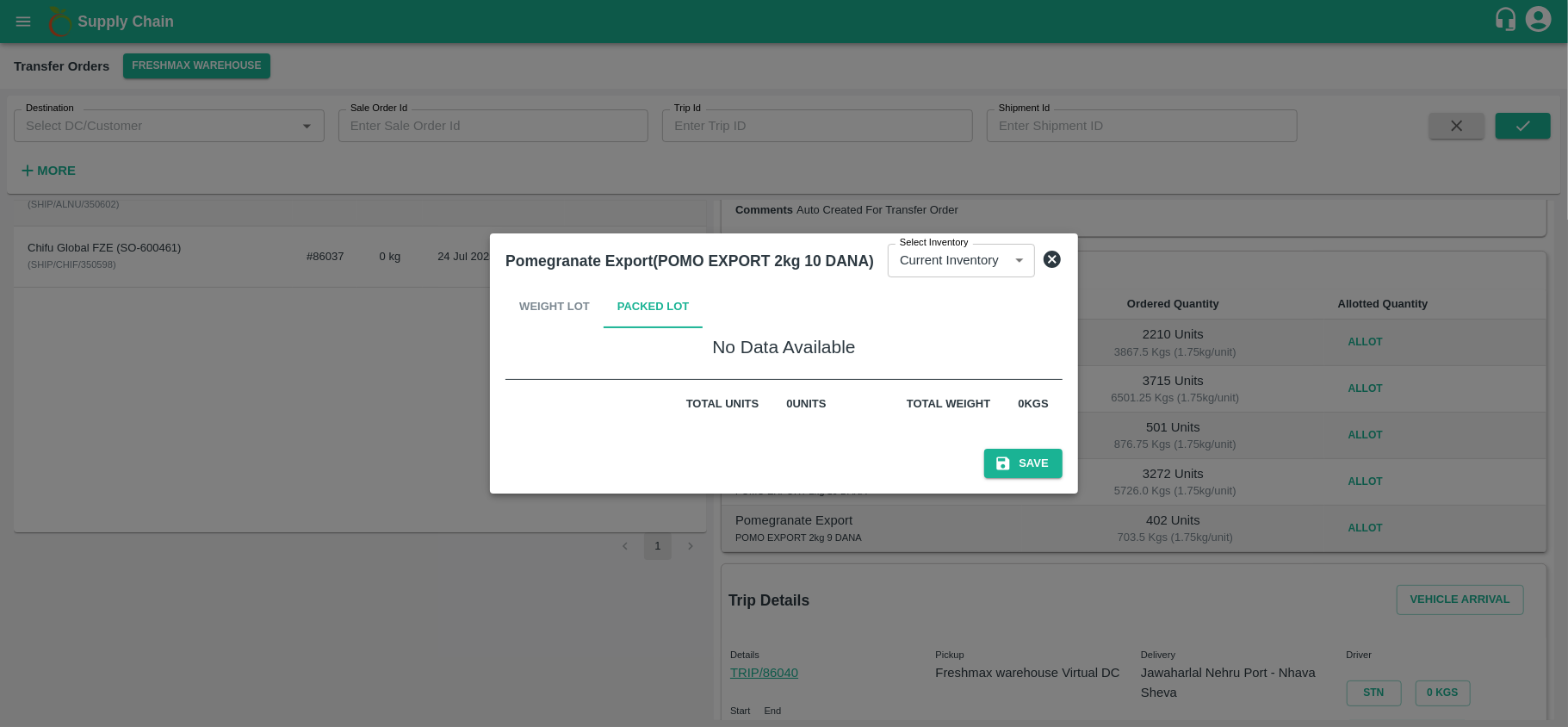 click 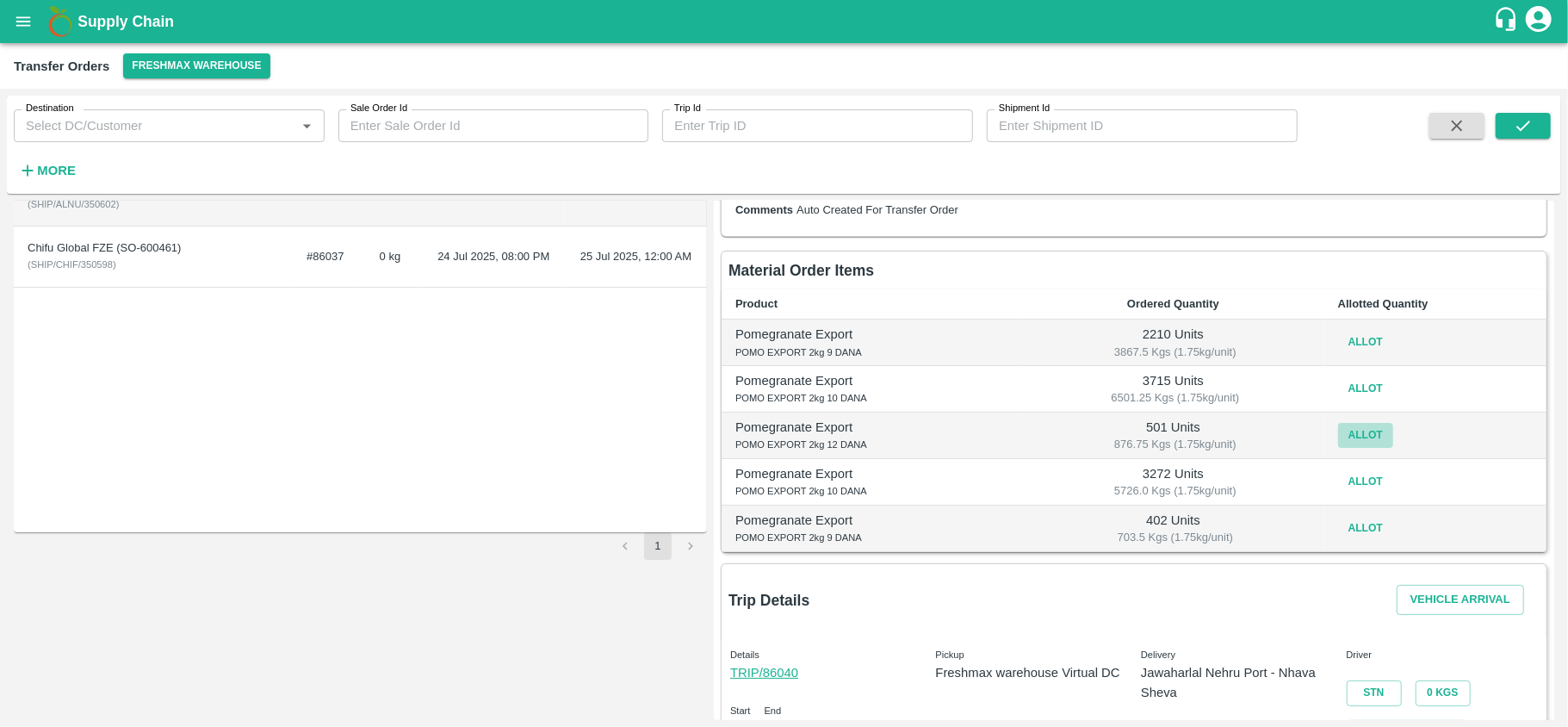 click on "Allot" at bounding box center [1366, 435] 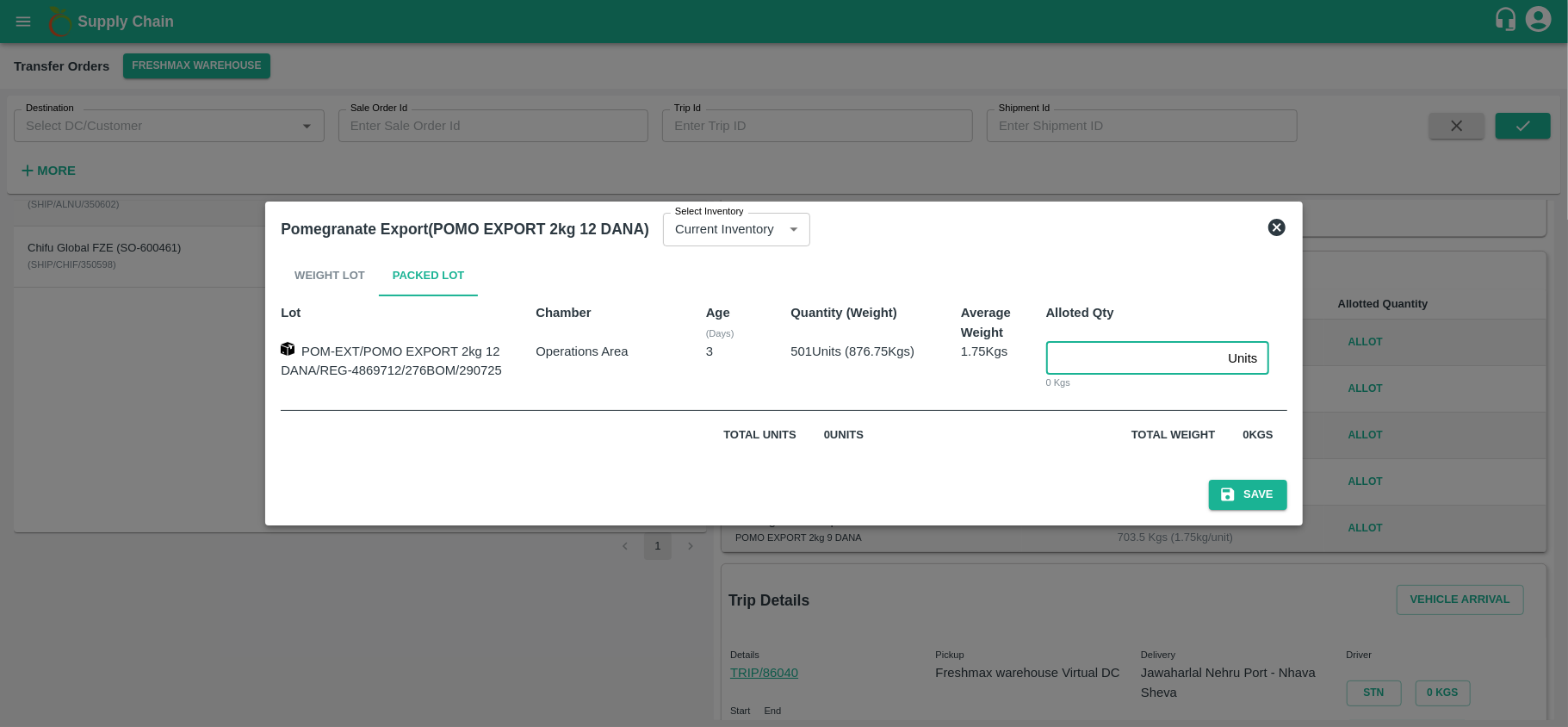 click at bounding box center (1134, 358) 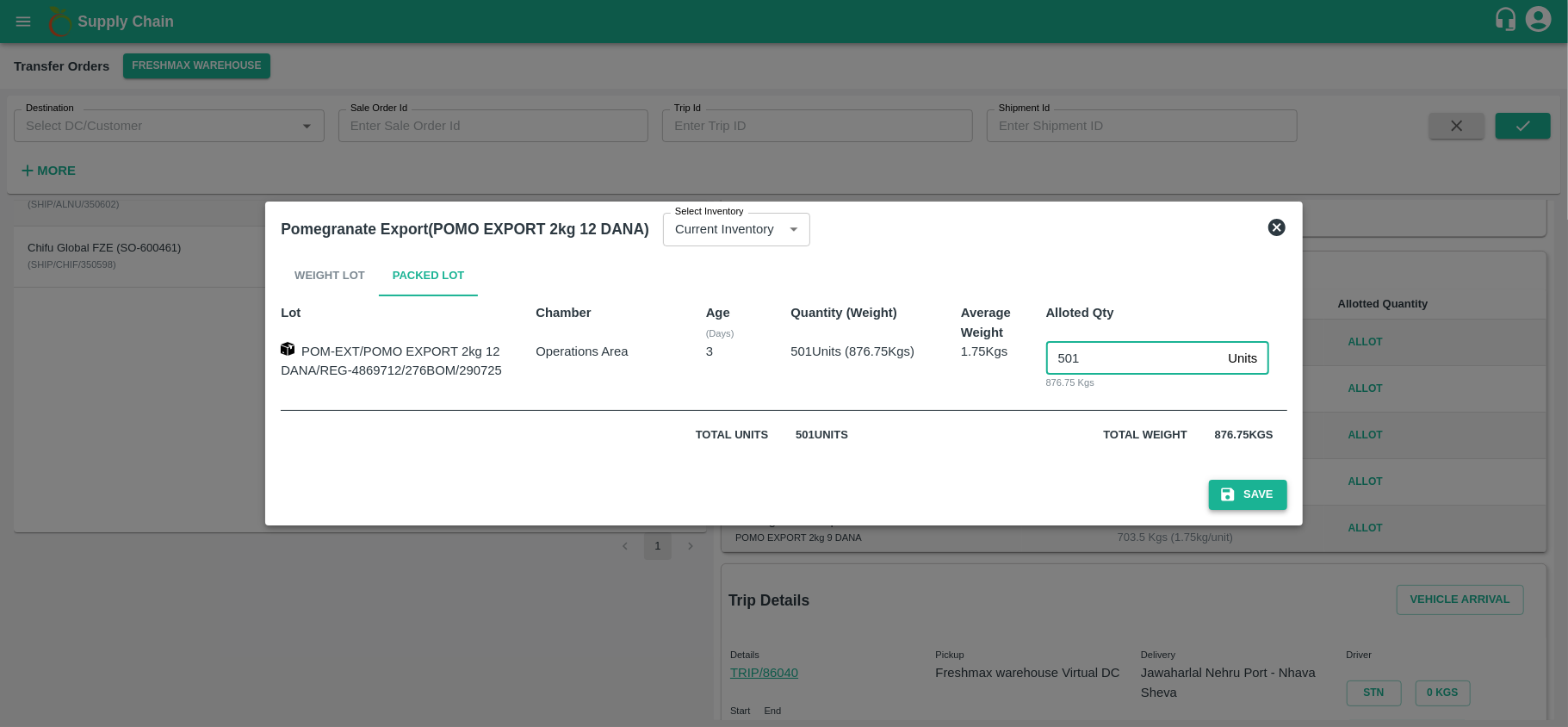 type on "501" 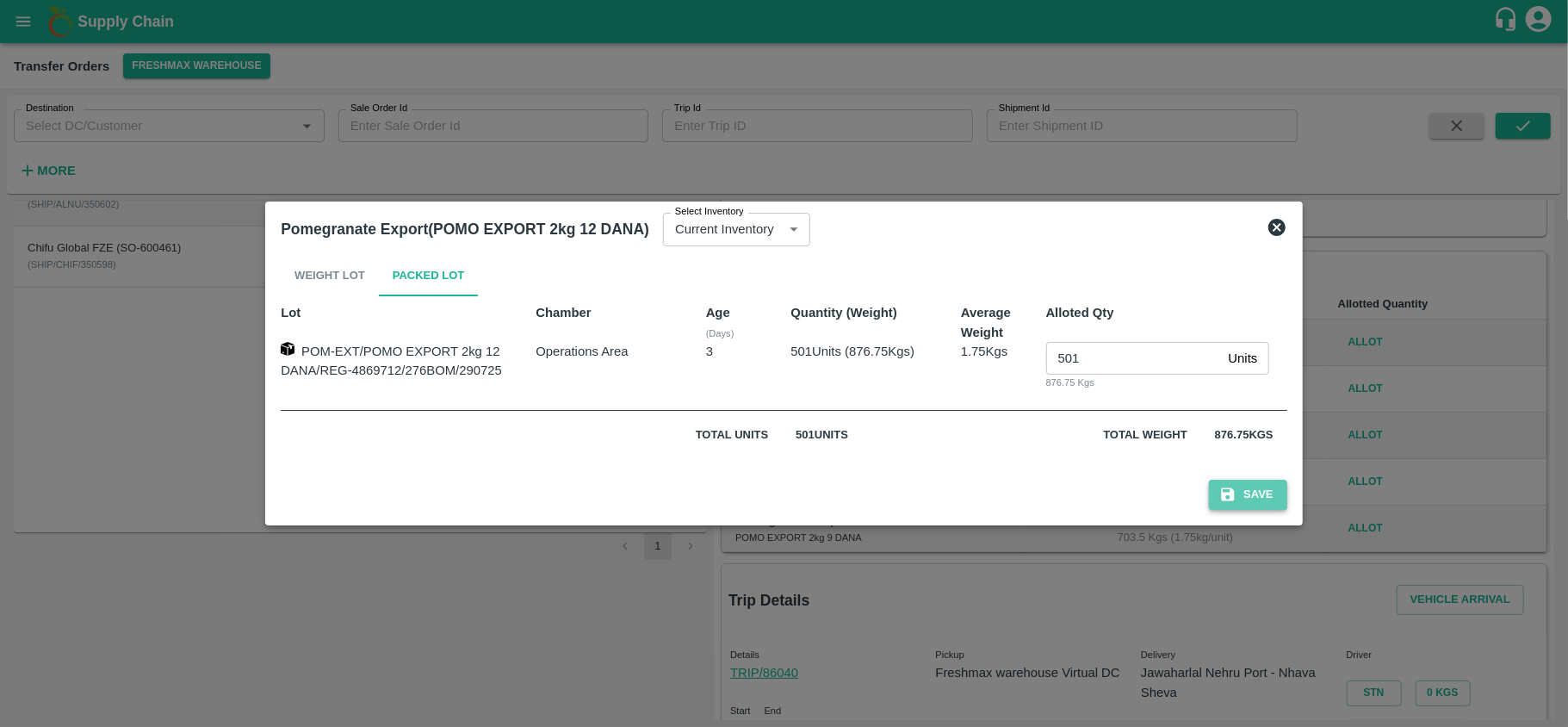 click 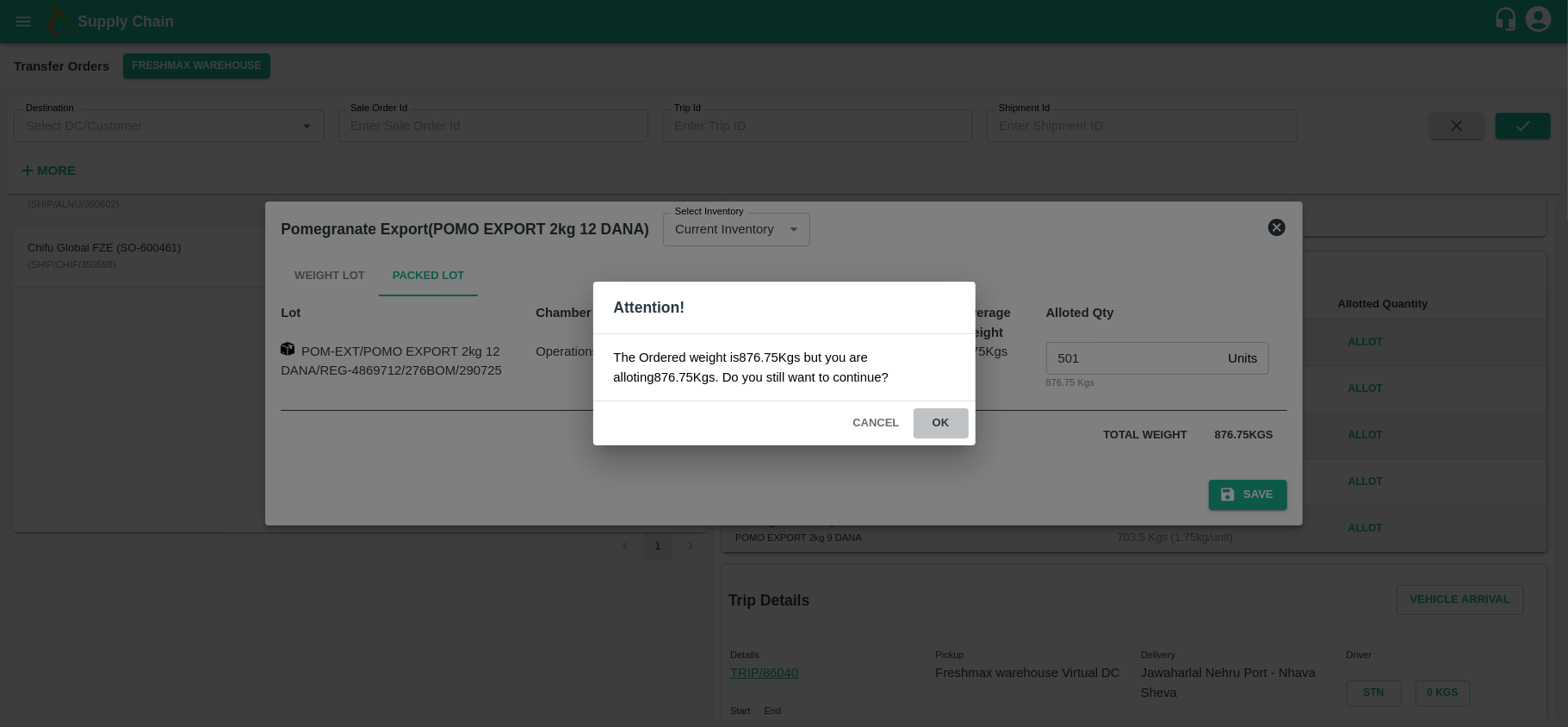 click on "ok" at bounding box center (941, 423) 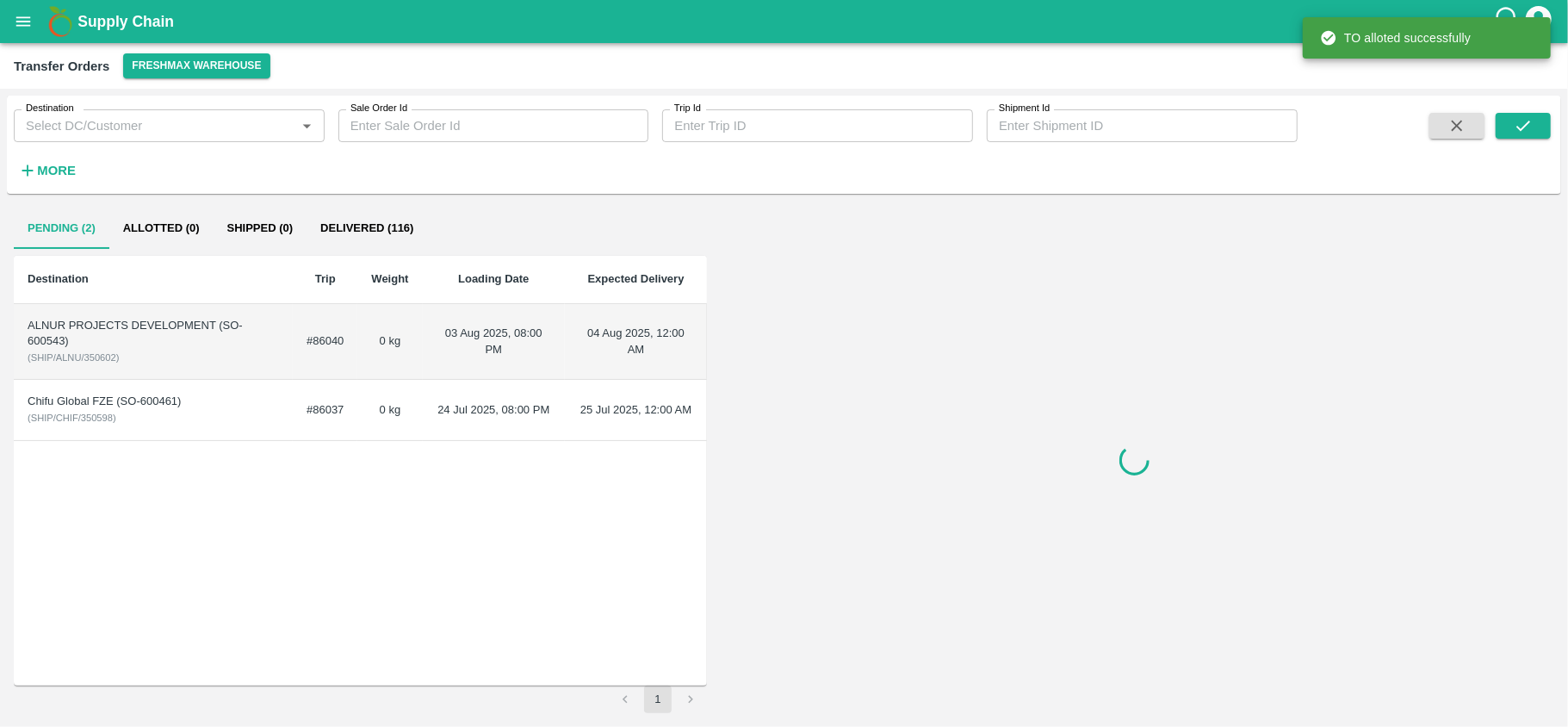 scroll, scrollTop: 0, scrollLeft: 0, axis: both 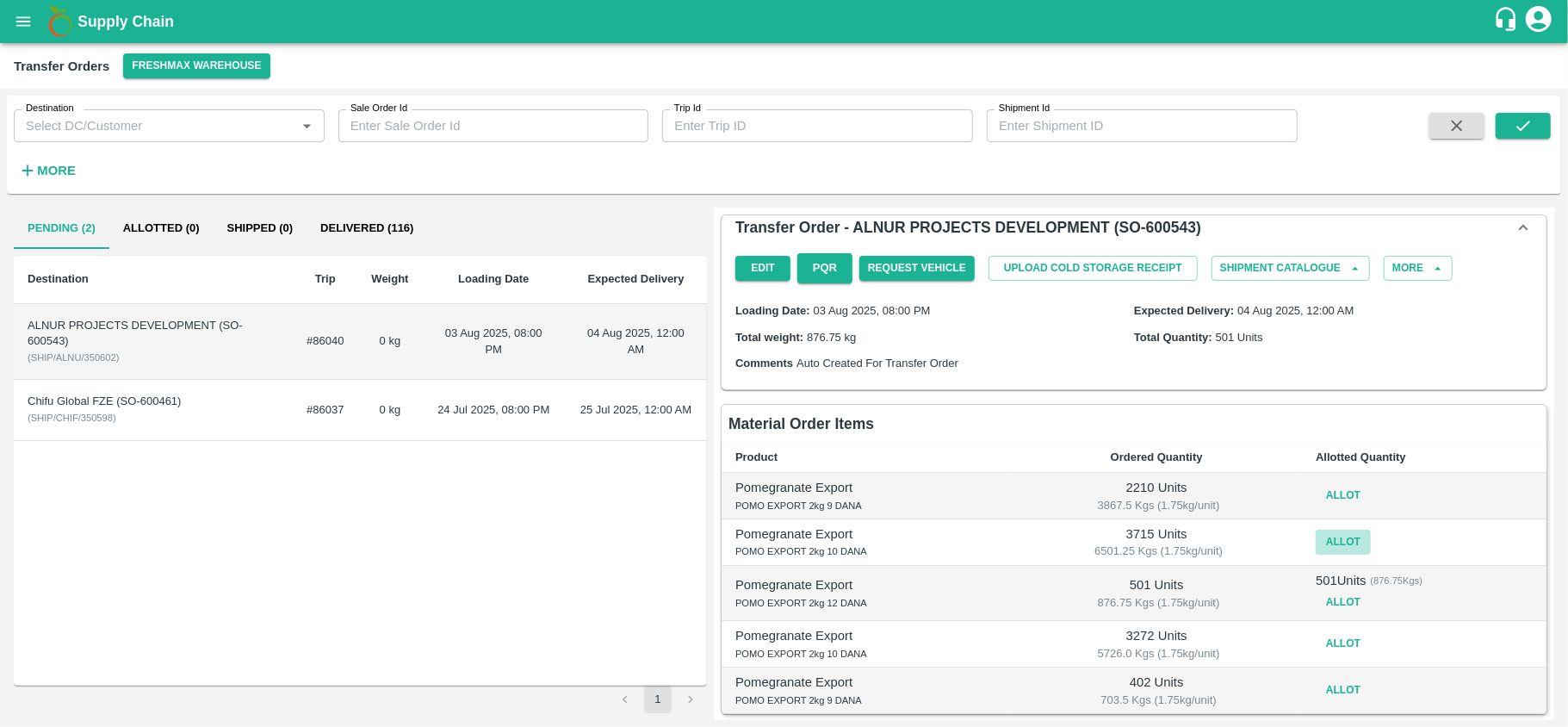 click on "Allot" at bounding box center (1343, 542) 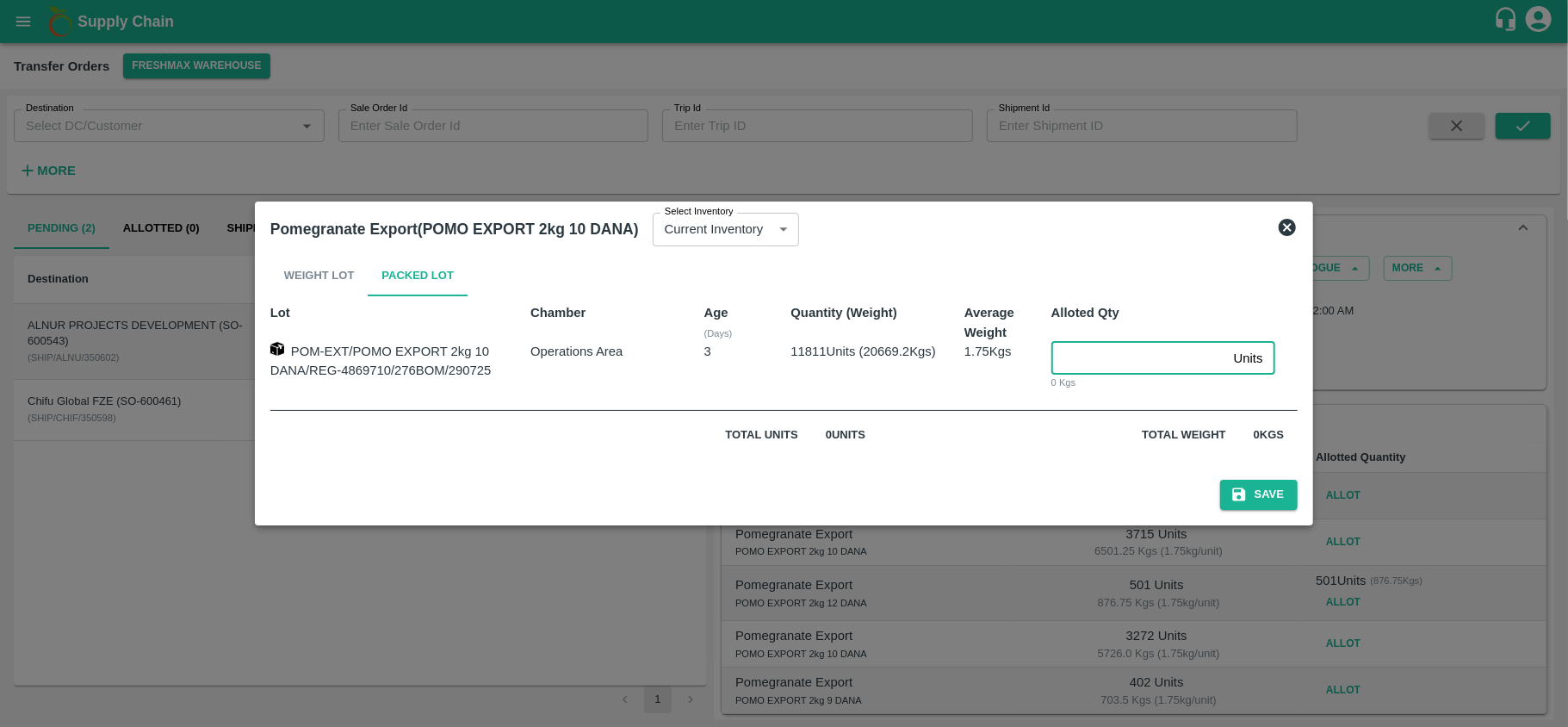 click at bounding box center [1139, 358] 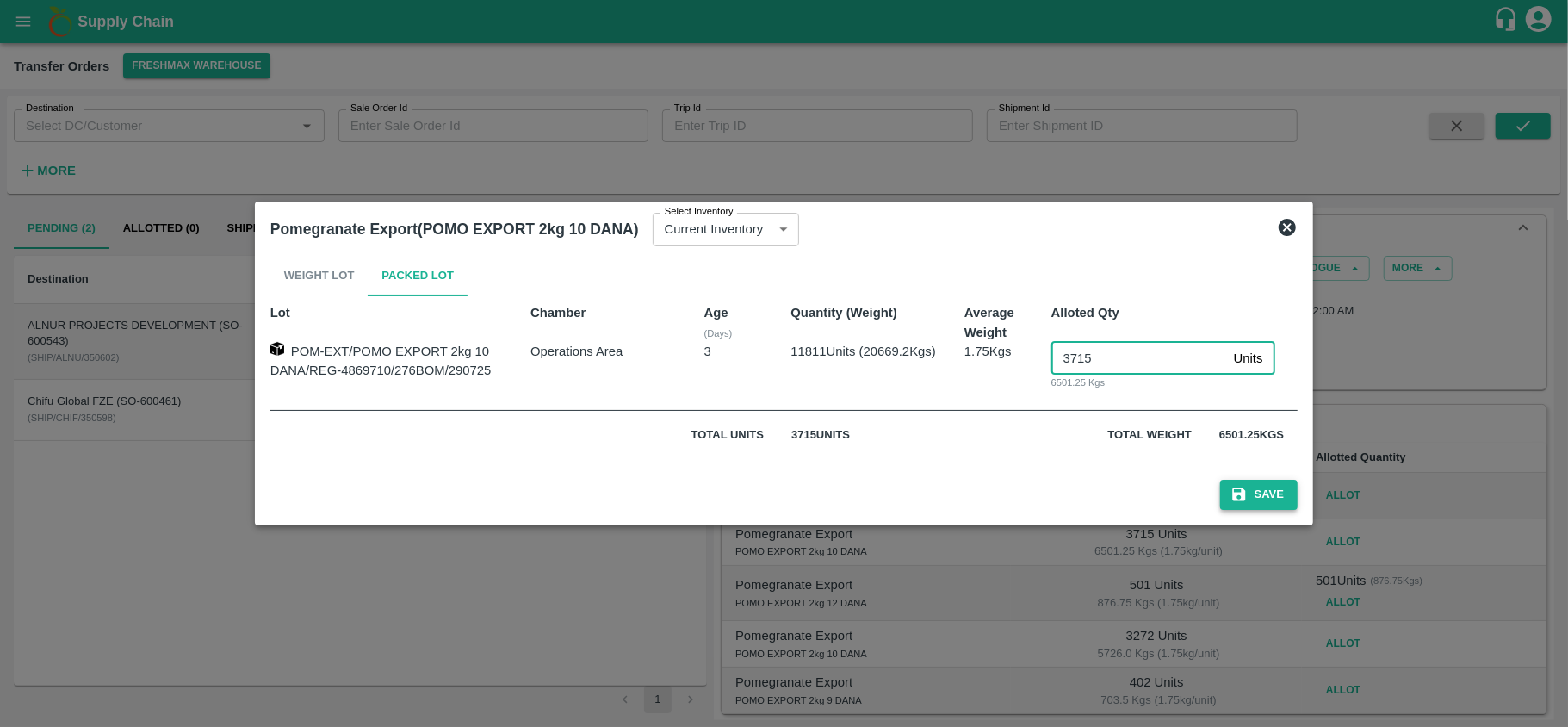 type on "3715" 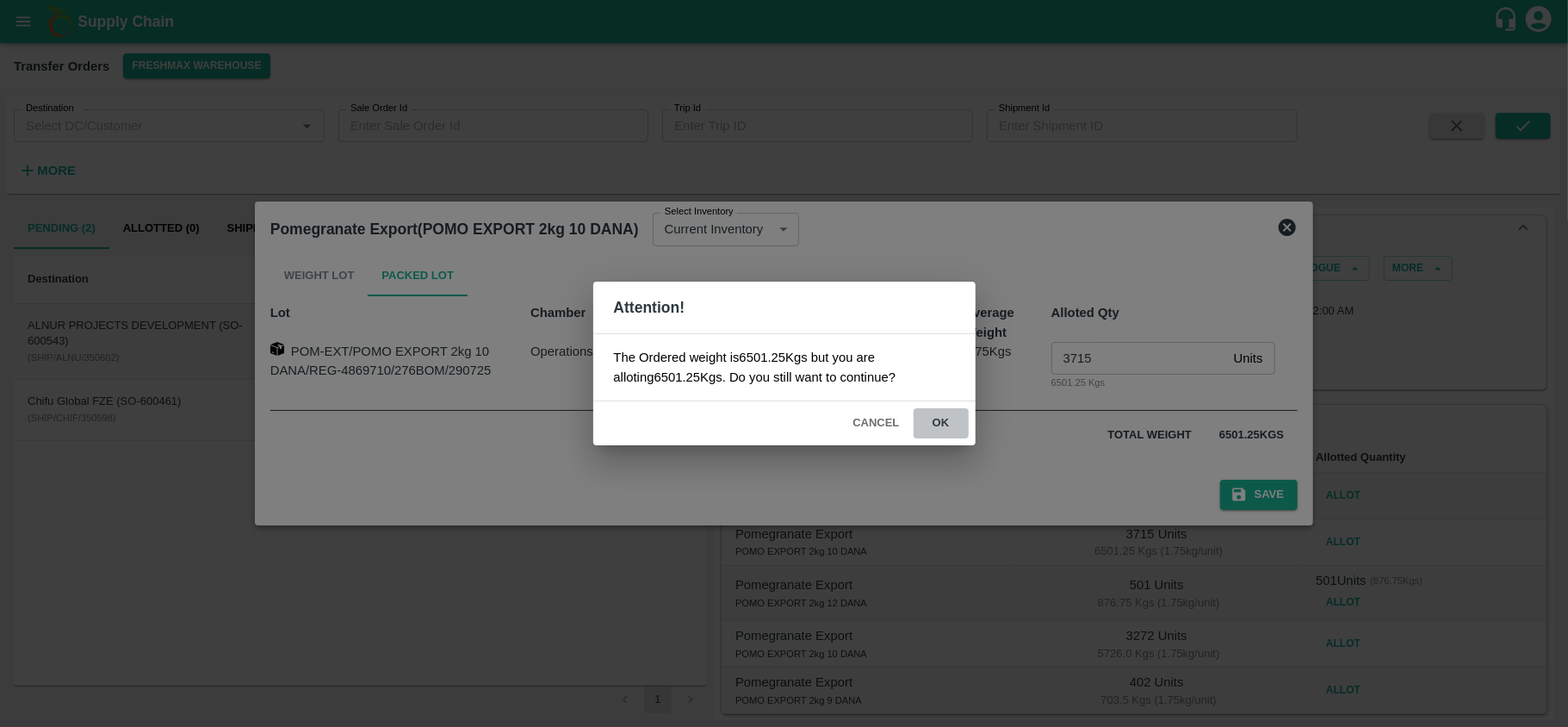 click on "ok" at bounding box center (941, 423) 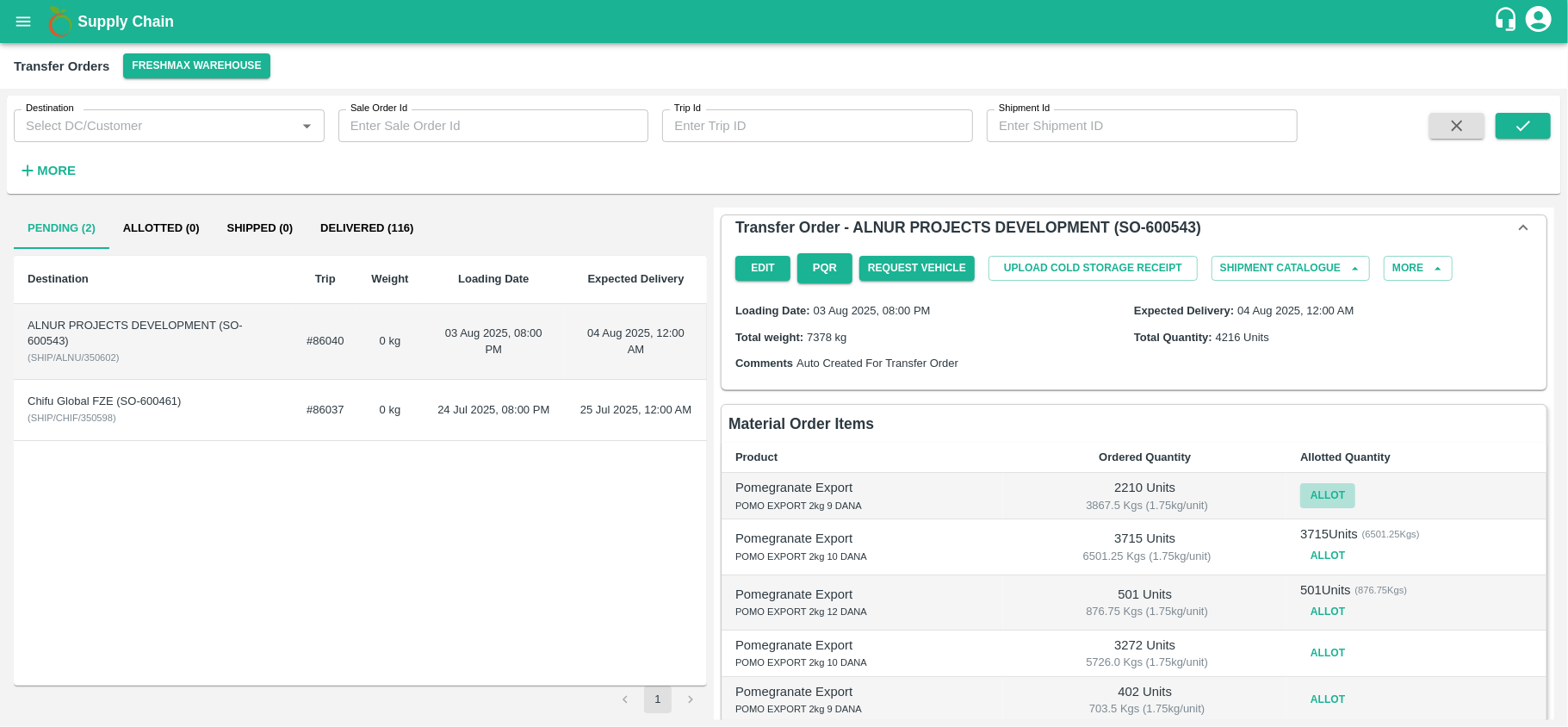 click on "Allot" at bounding box center (1328, 495) 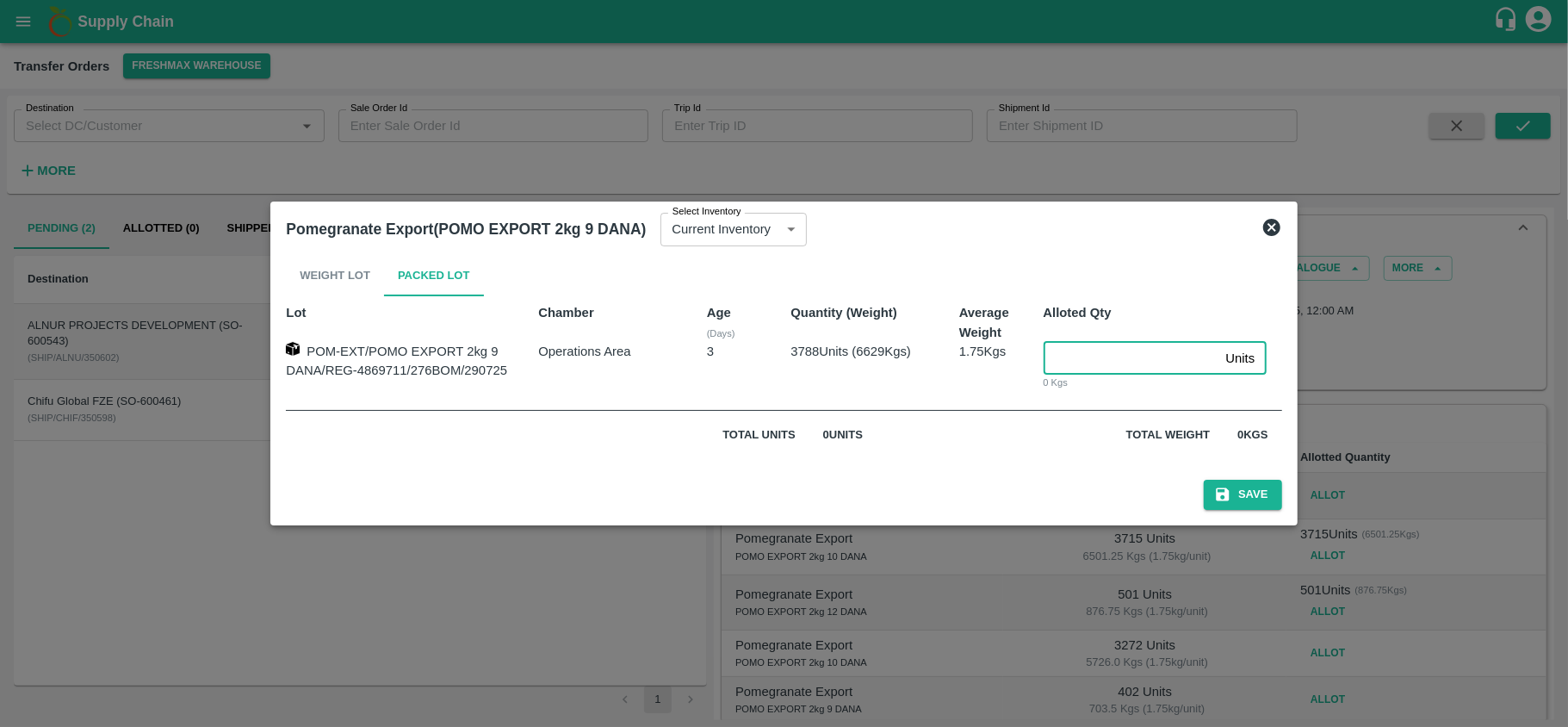 click at bounding box center (1131, 358) 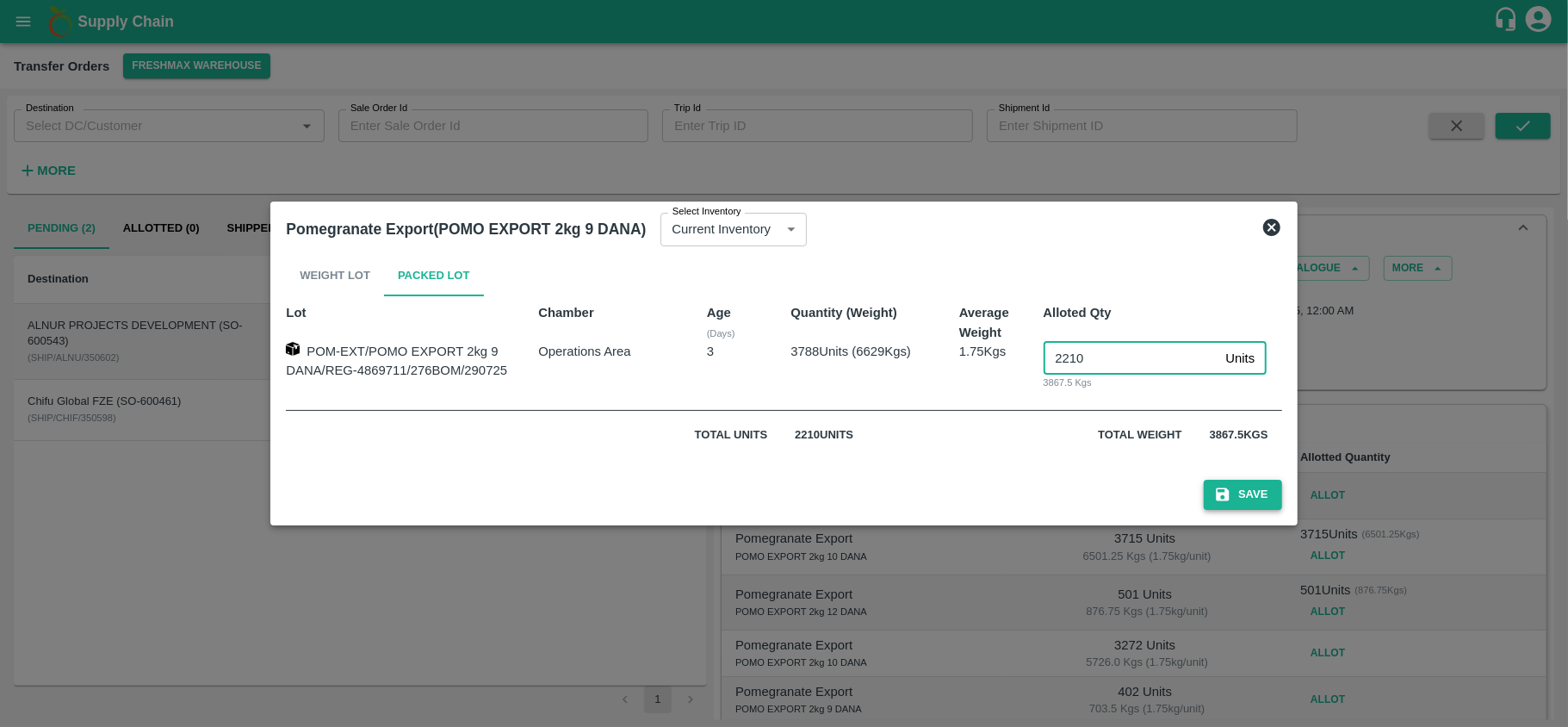 type on "2210" 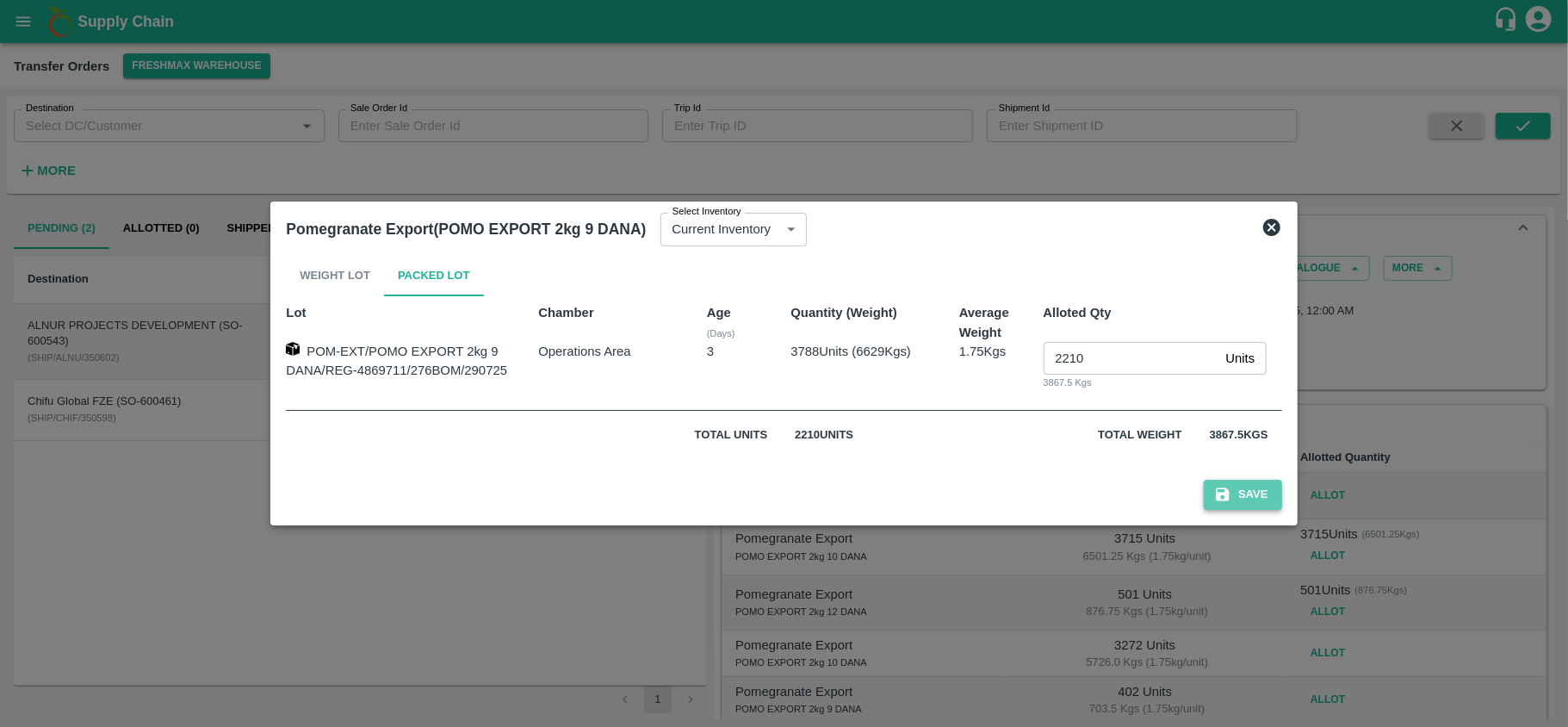 click on "Save" at bounding box center [1243, 494] 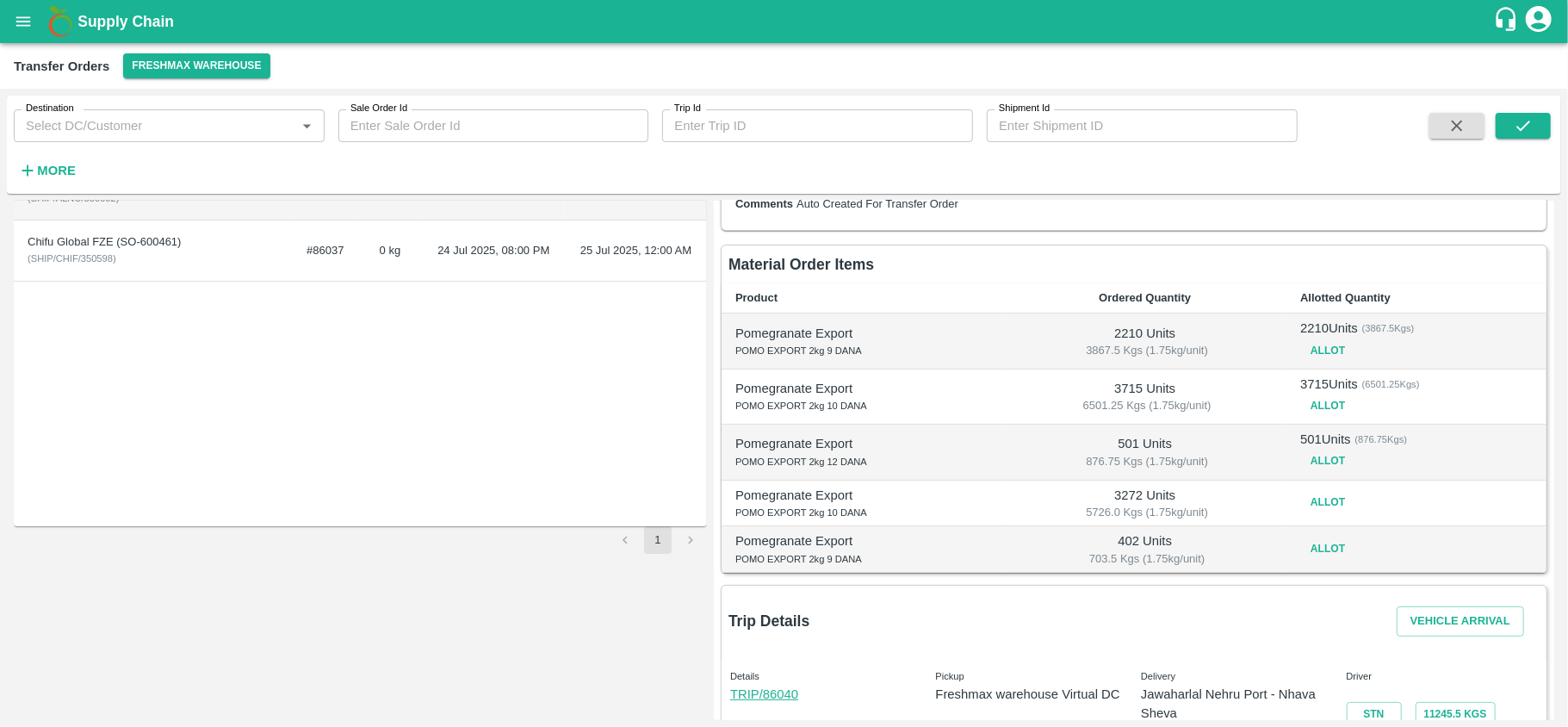 scroll, scrollTop: 0, scrollLeft: 0, axis: both 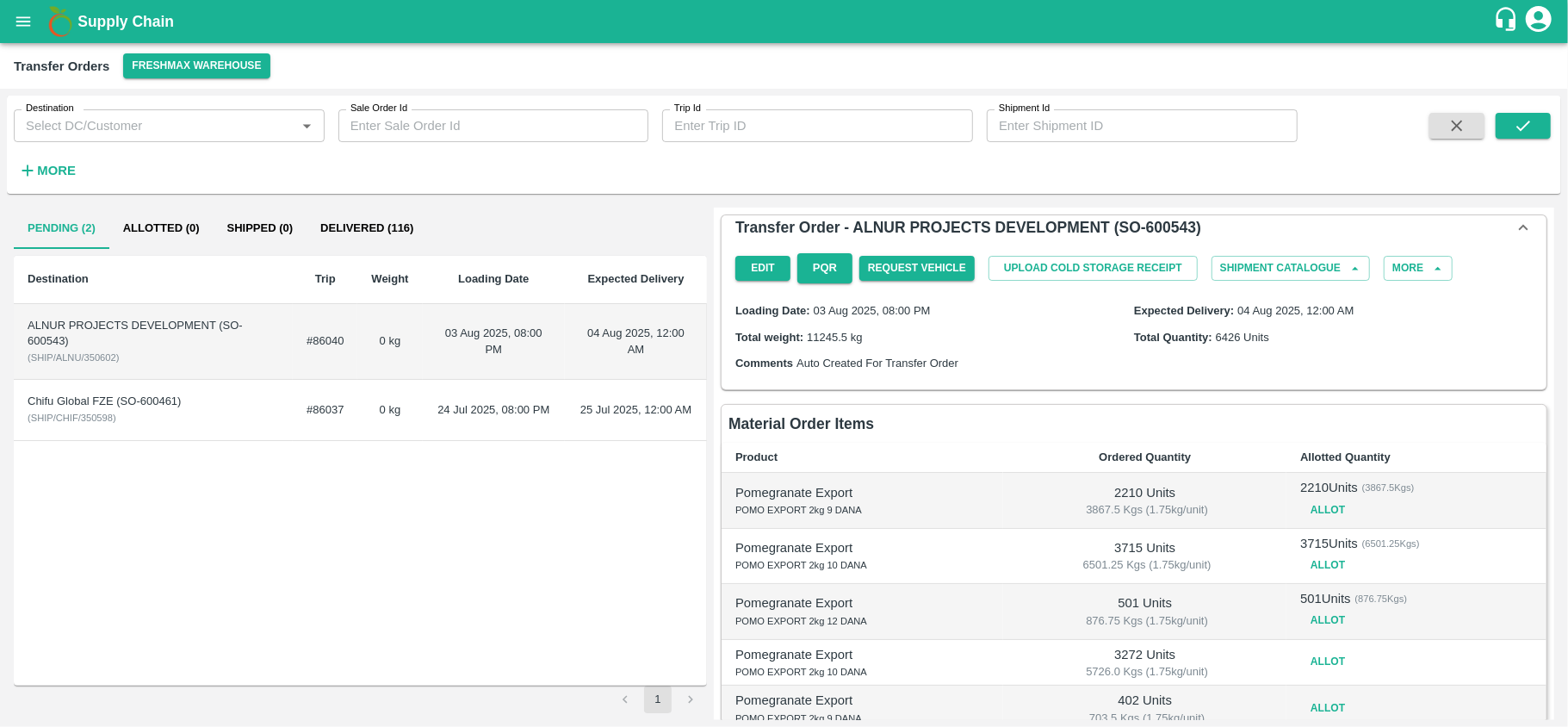 click on "24 Jul 2025, 08:00 PM" at bounding box center (494, 410) 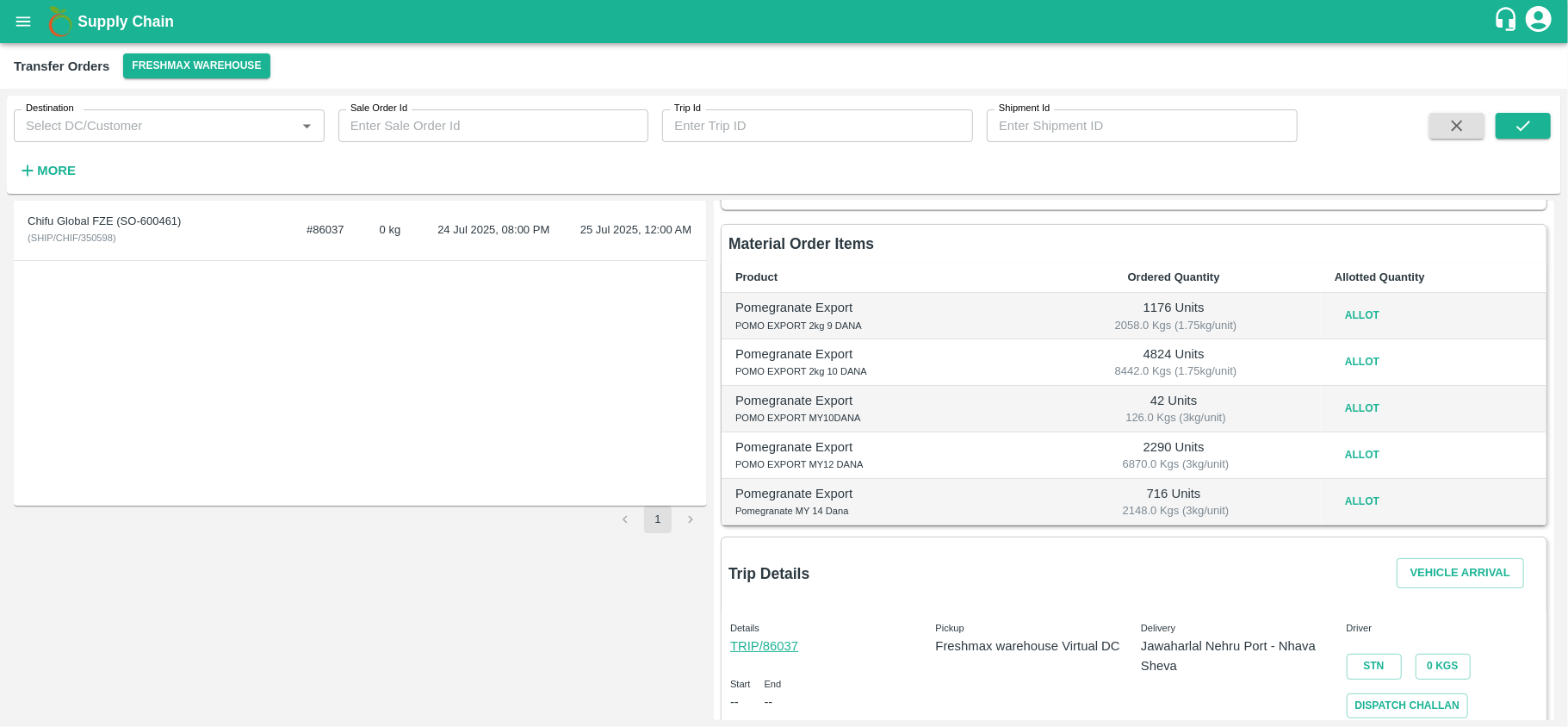 scroll, scrollTop: 194, scrollLeft: 0, axis: vertical 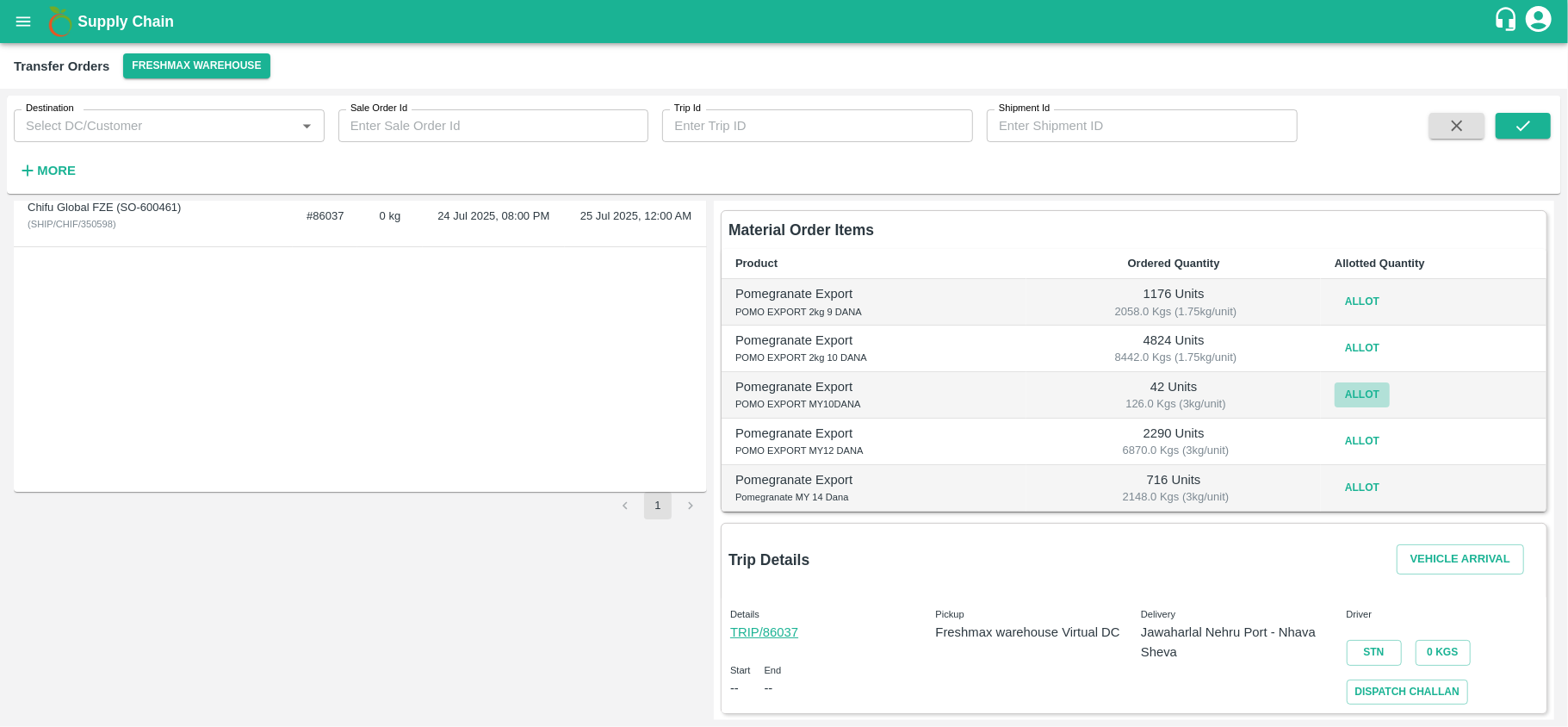 click on "Allot" at bounding box center [1362, 395] 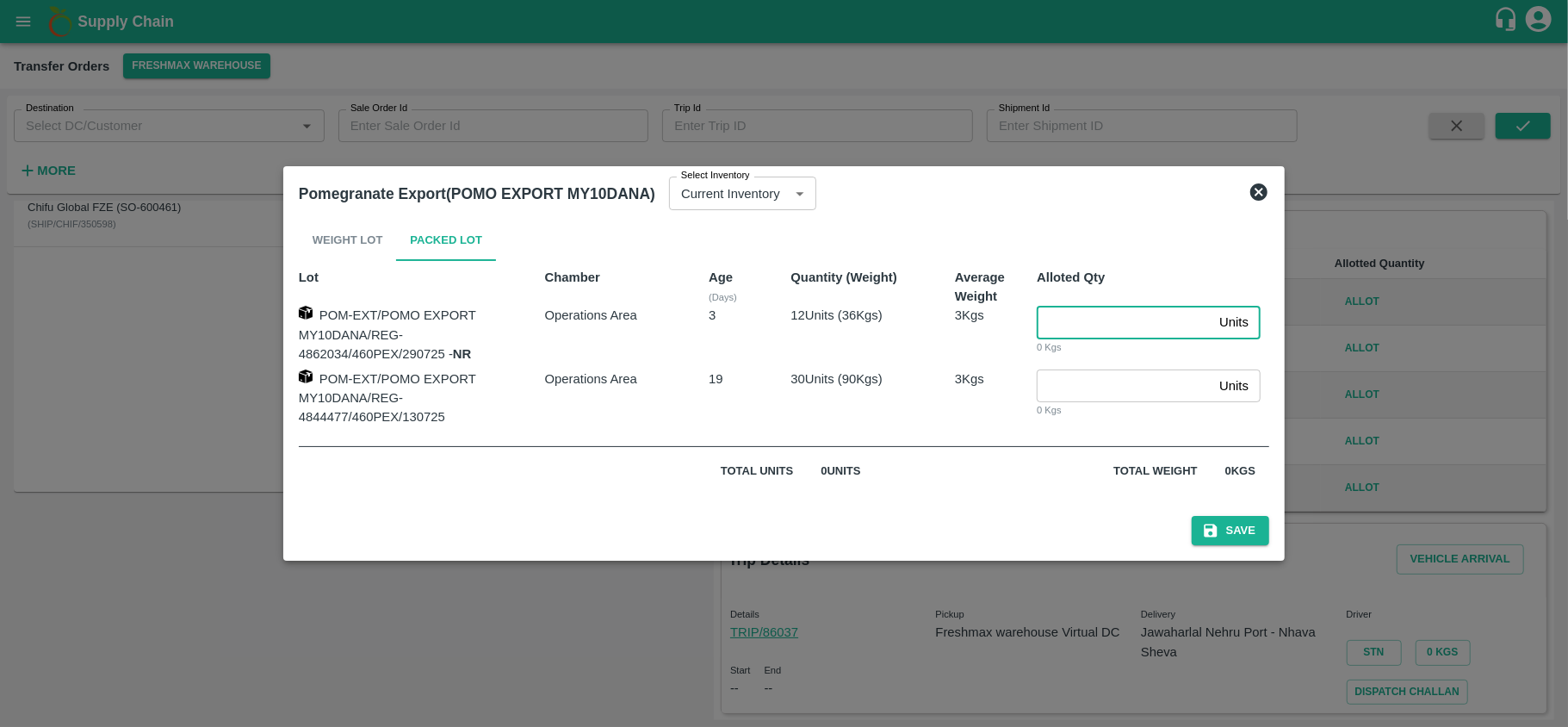 click at bounding box center (1125, 322) 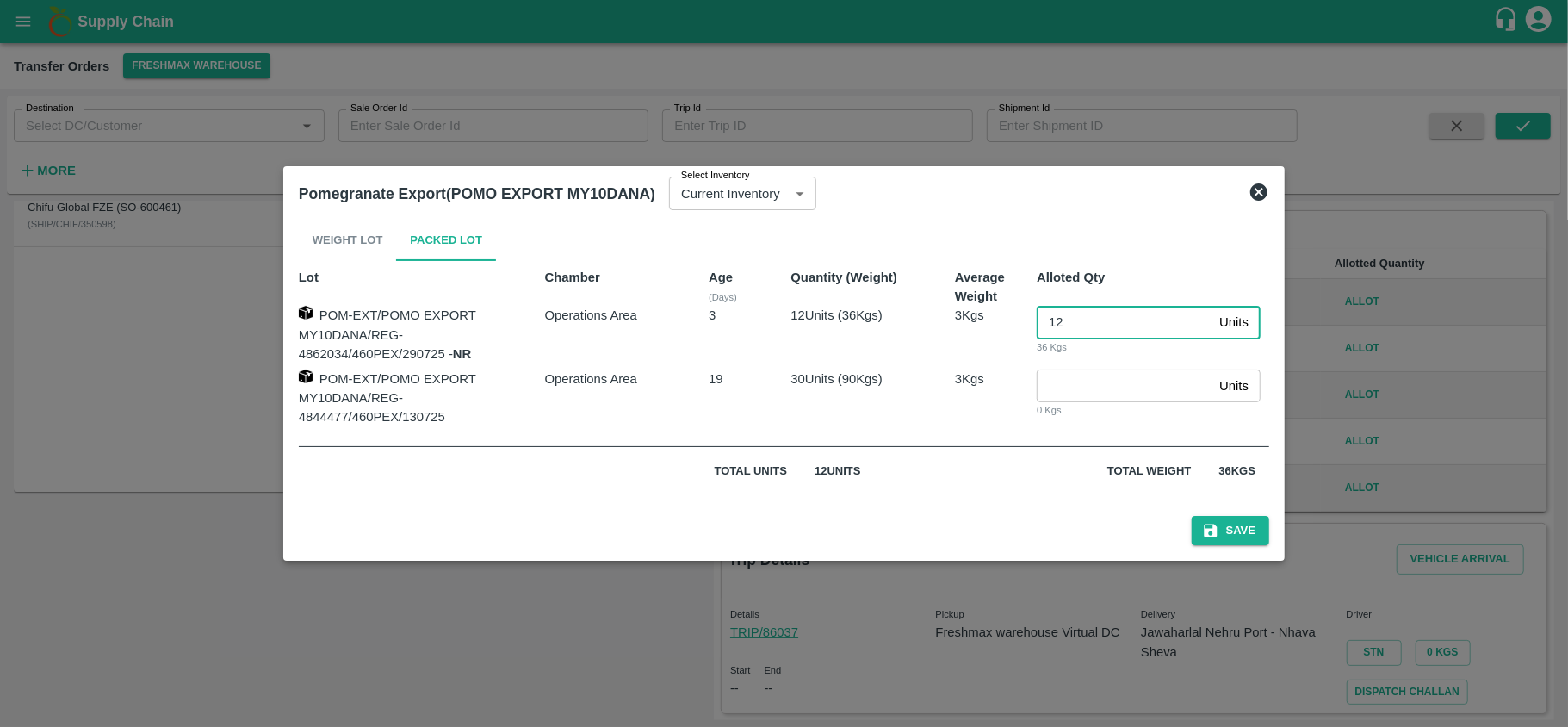 type on "12" 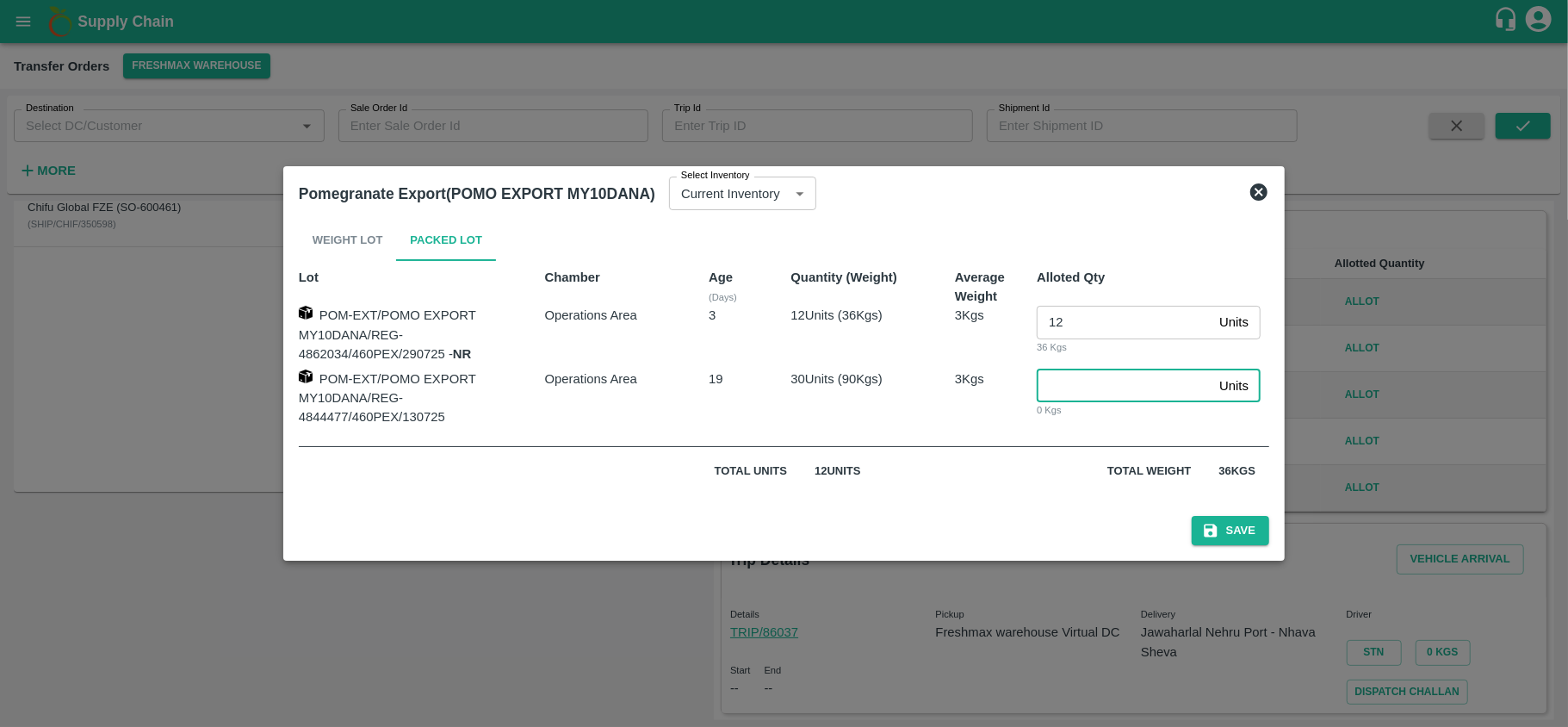 click at bounding box center [1125, 386] 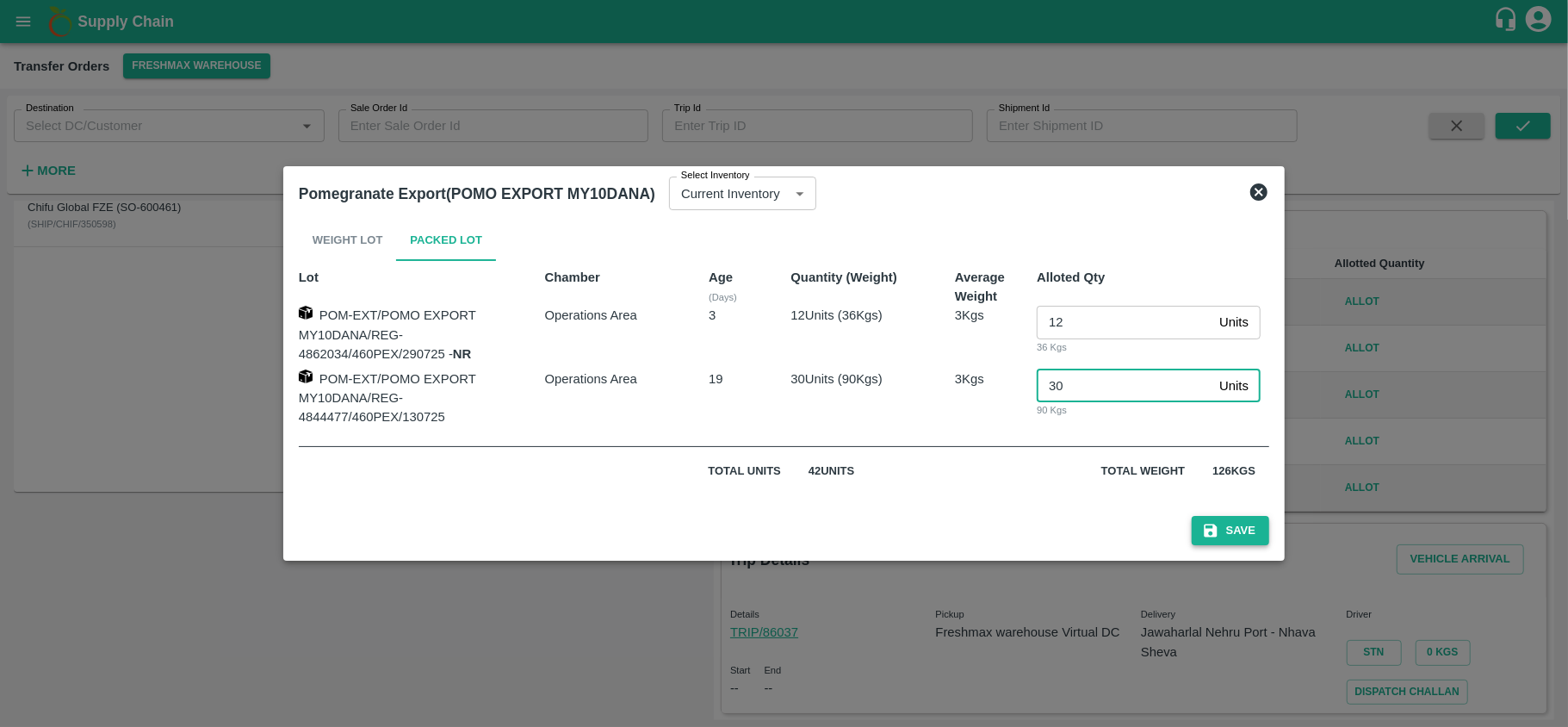 type on "30" 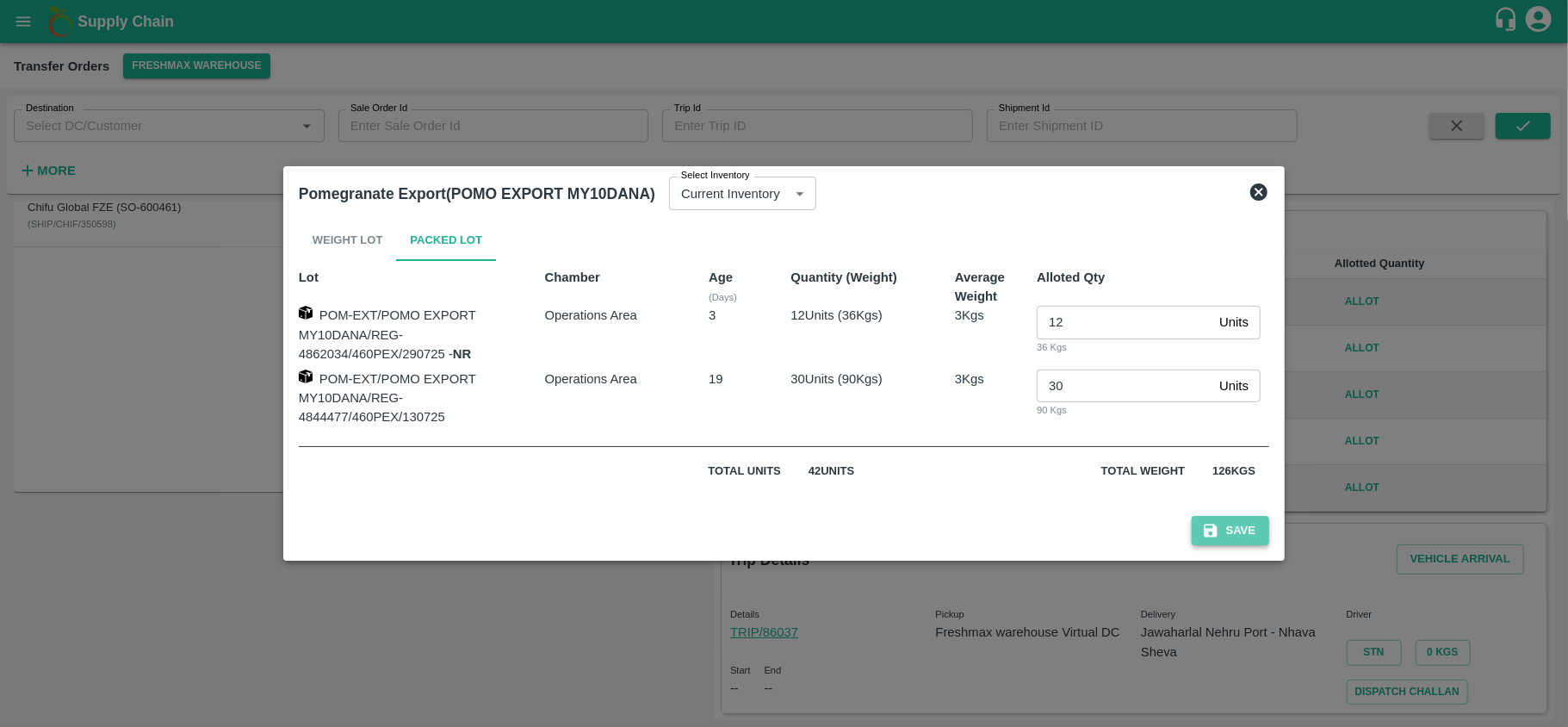 click on "Save" at bounding box center (1230, 531) 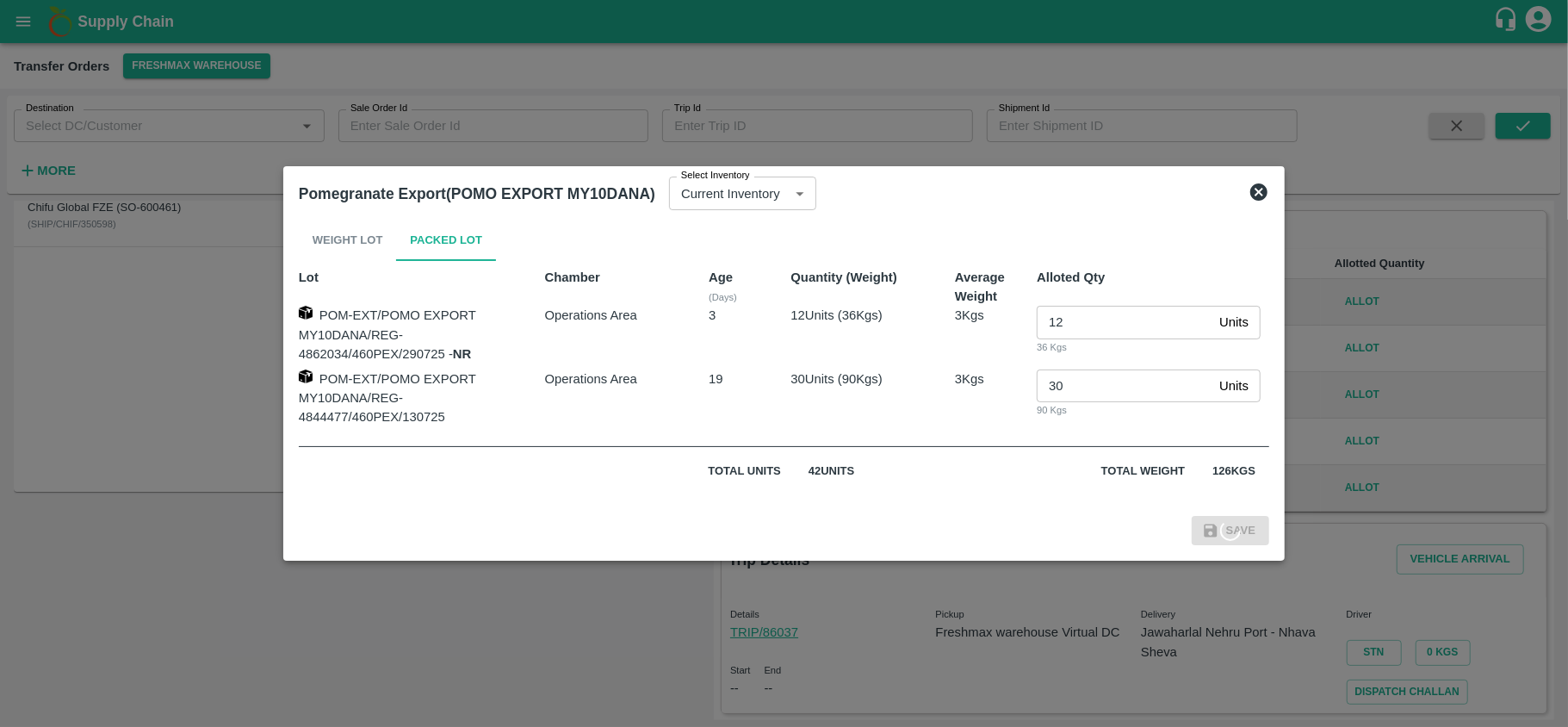 scroll, scrollTop: 0, scrollLeft: 0, axis: both 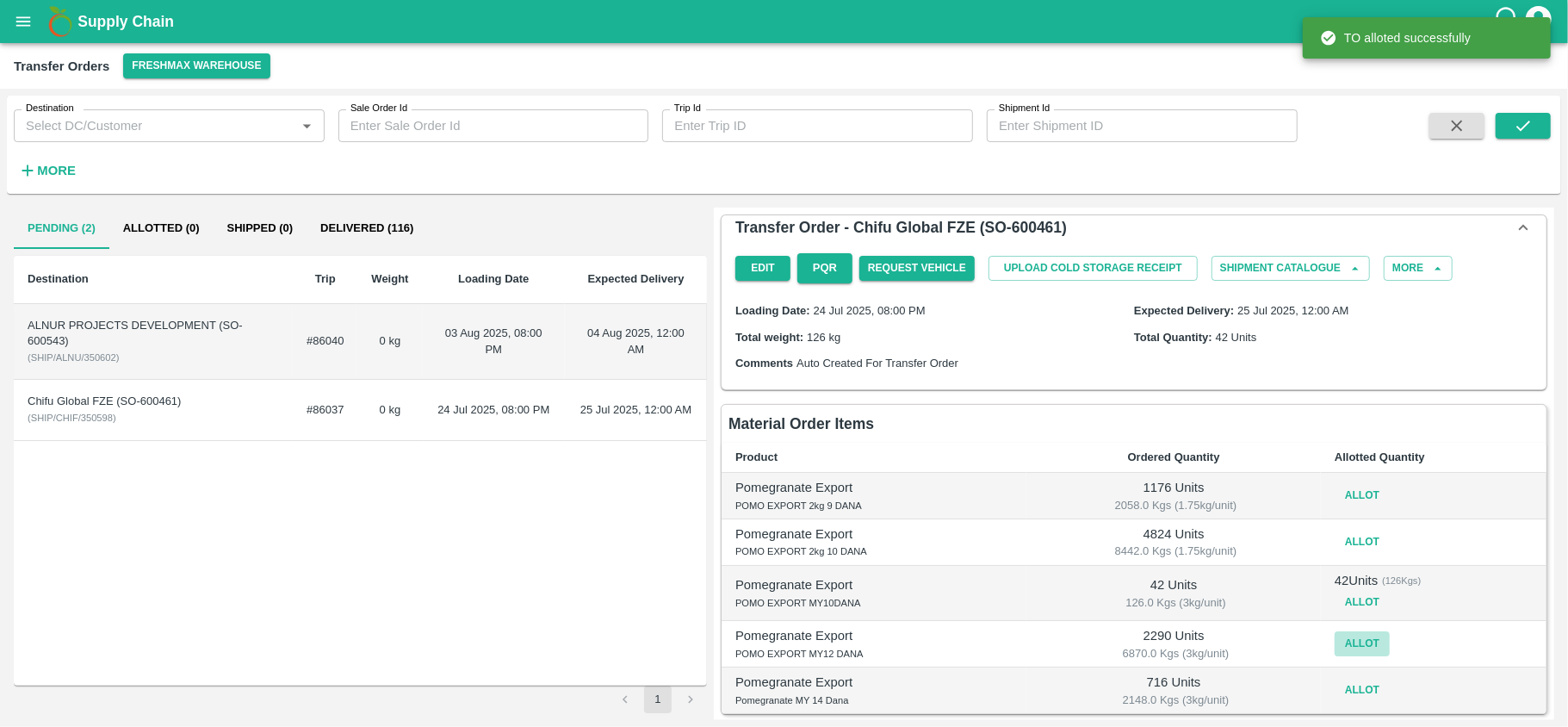 click on "Allot" at bounding box center (1362, 643) 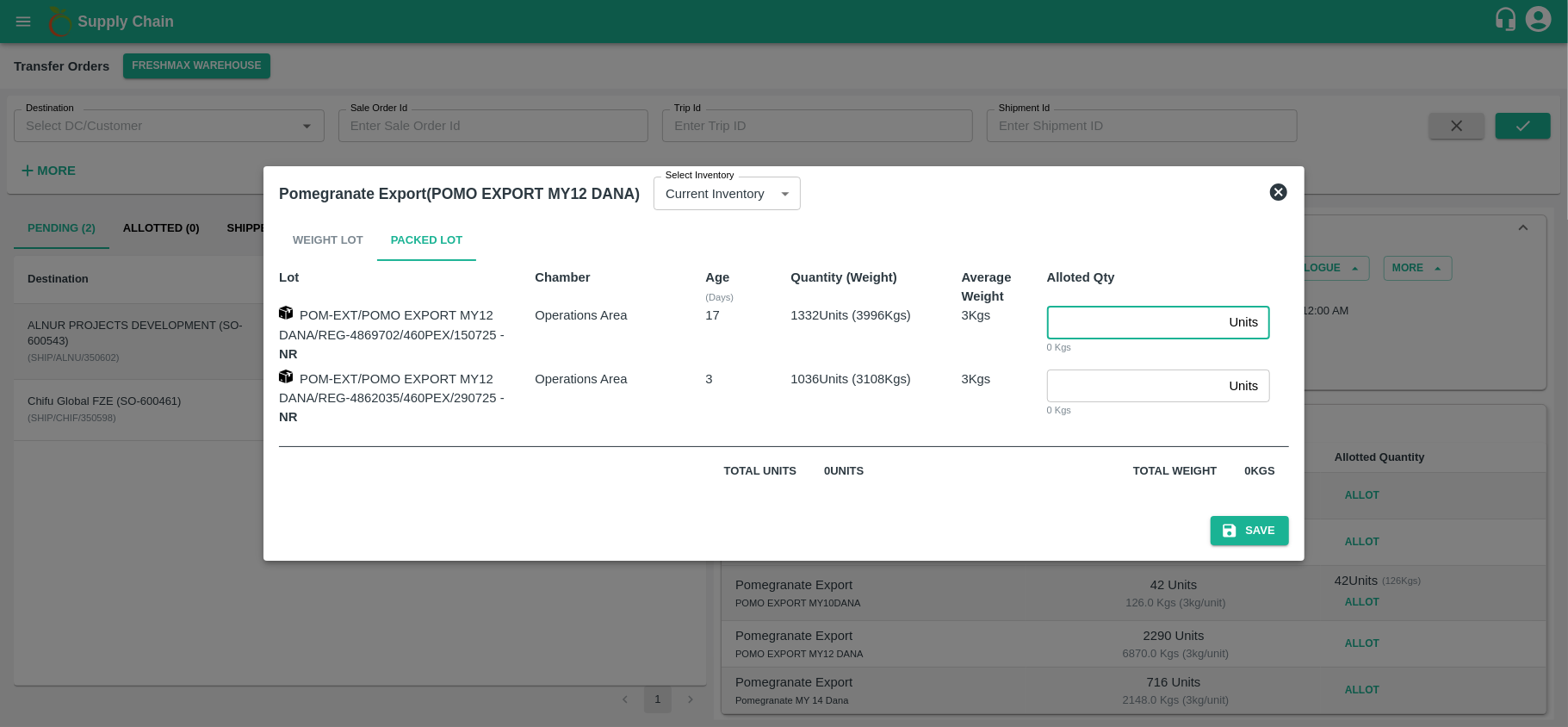 click at bounding box center (1135, 322) 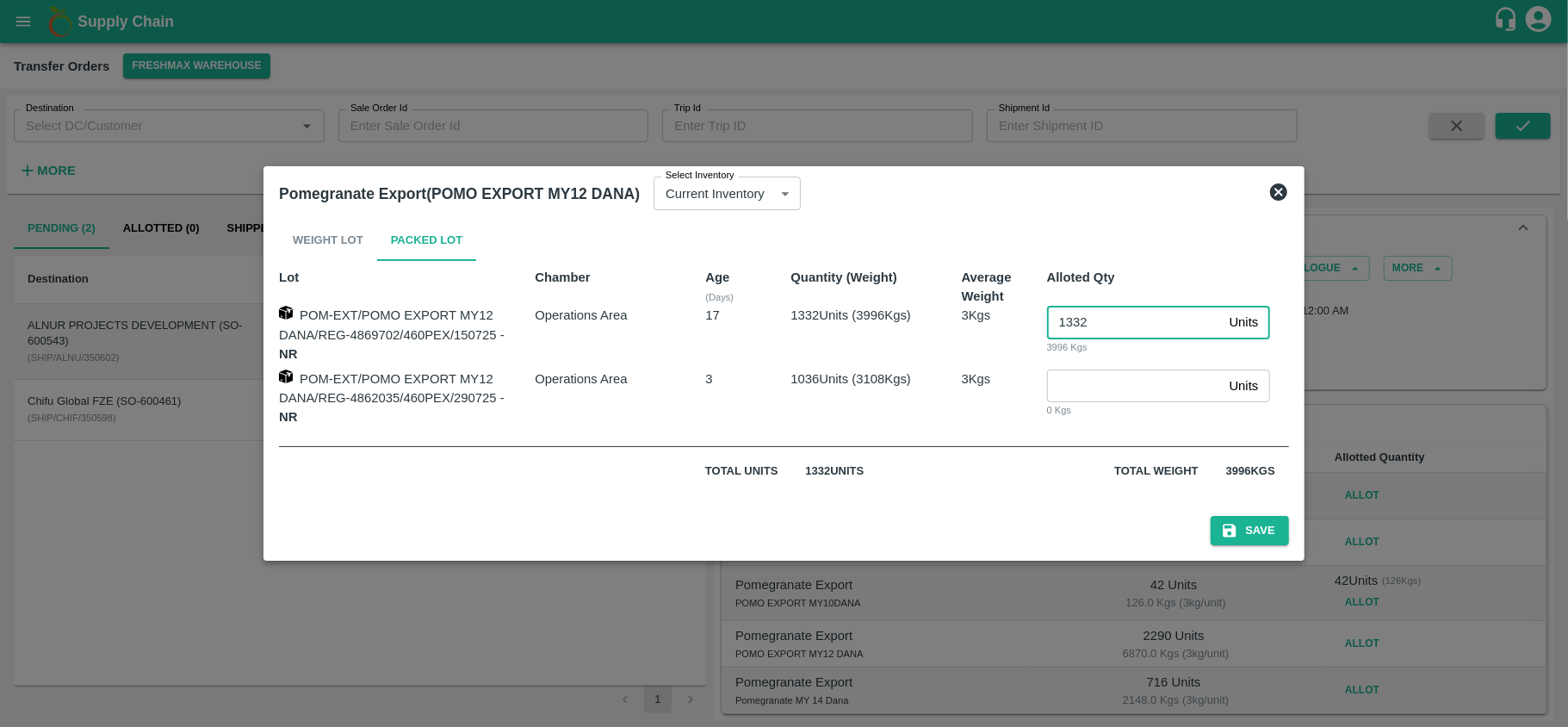 type on "1332" 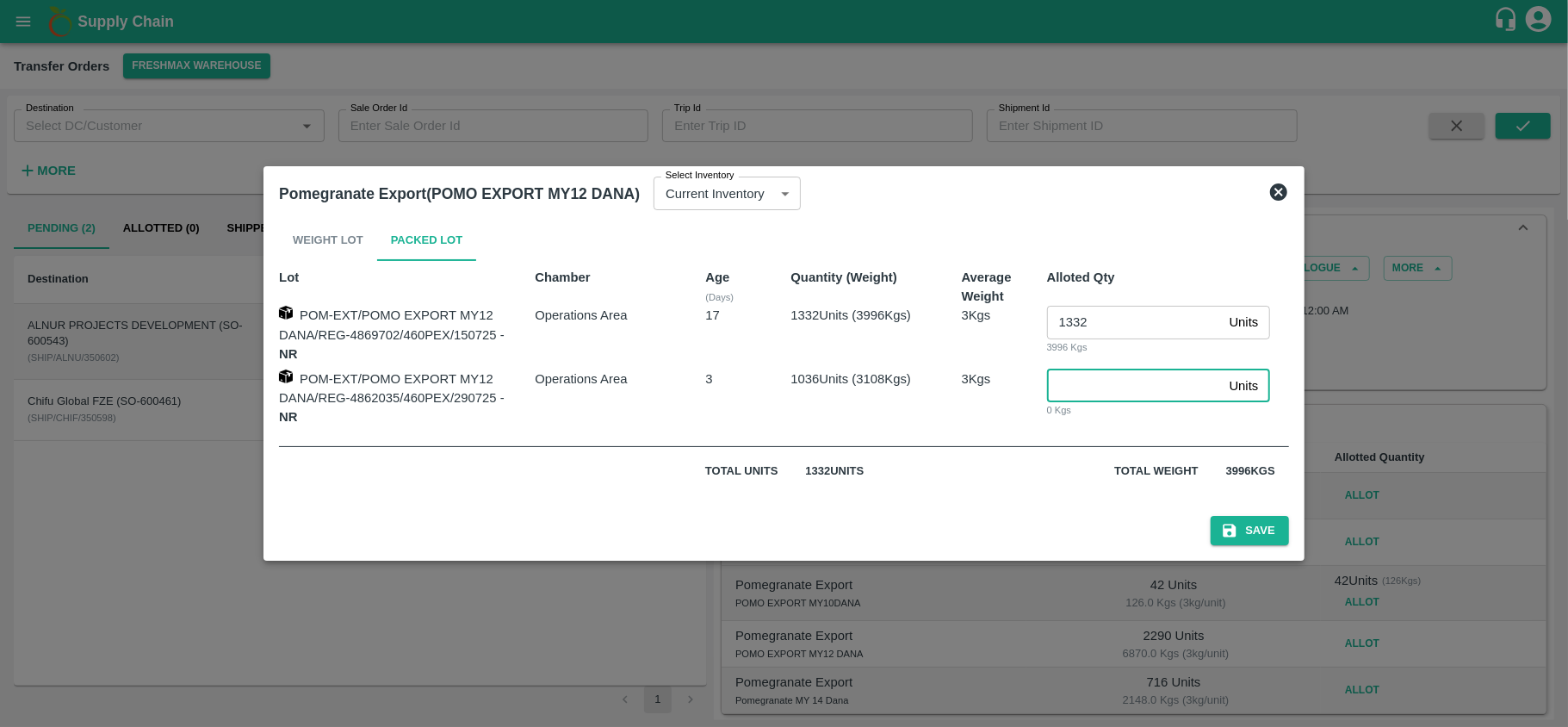 click at bounding box center [1135, 386] 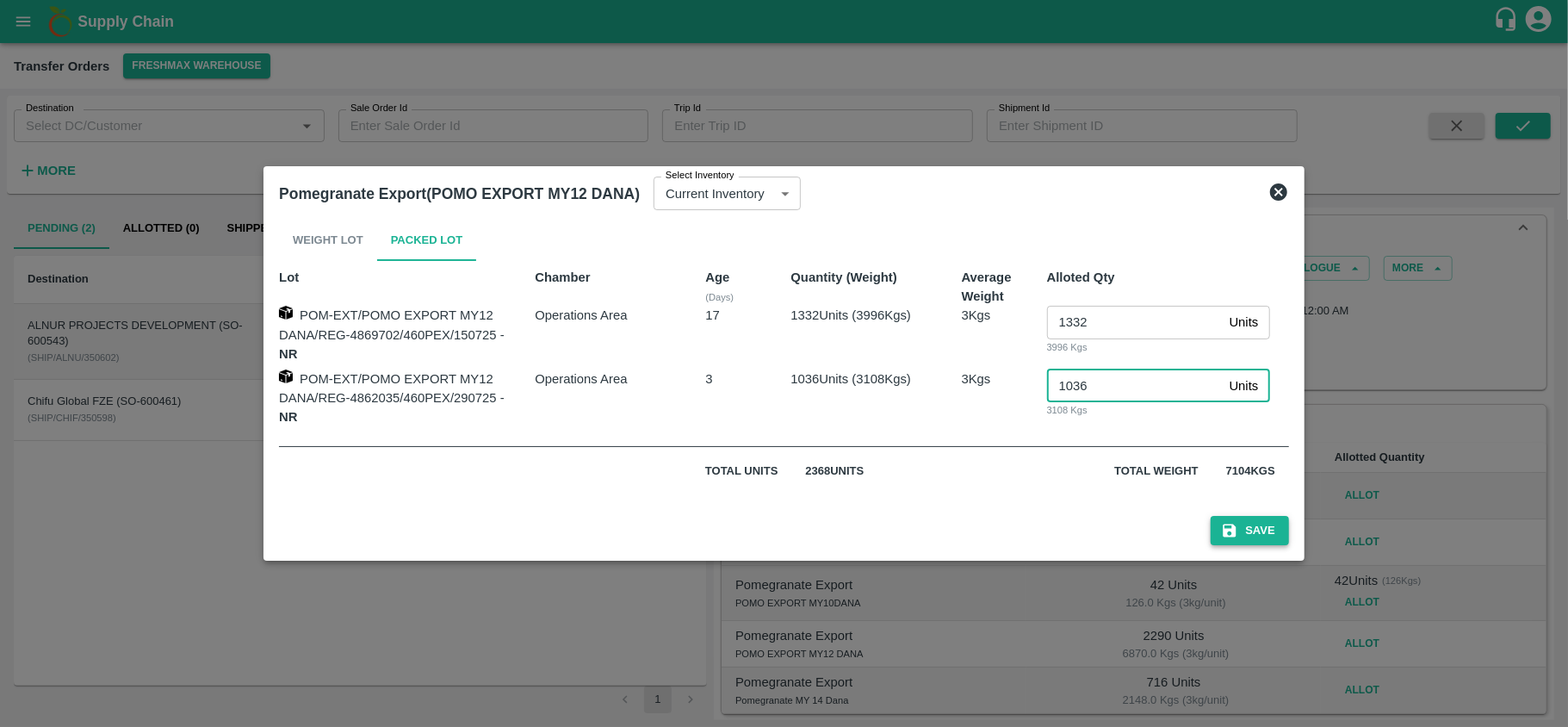 type on "1036" 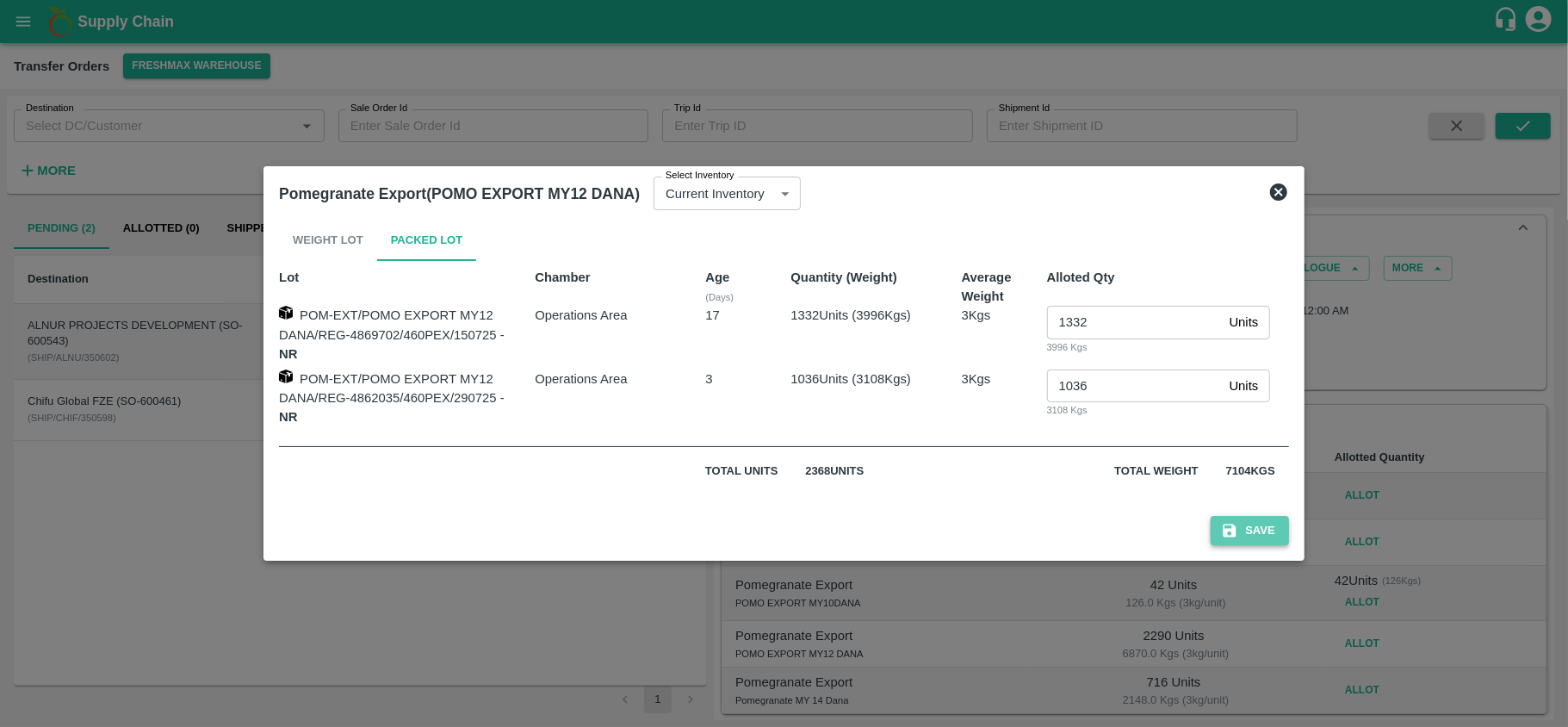 click on "Save" at bounding box center (1249, 531) 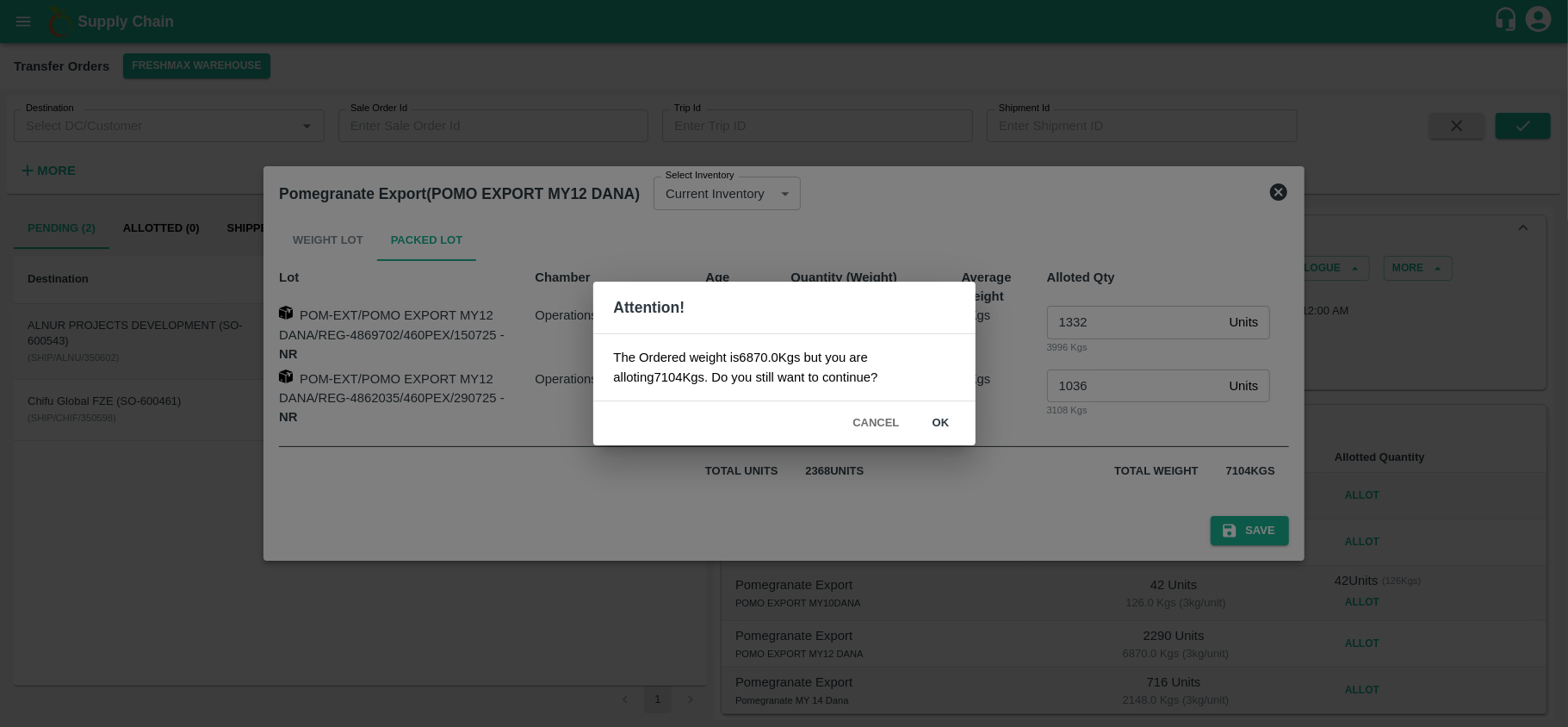 click on "Attention! The Ordered weight is  6870.0  Kgs but you are alloting  7104  Kgs. Do you still want to continue? Cancel ok" at bounding box center [784, 364] 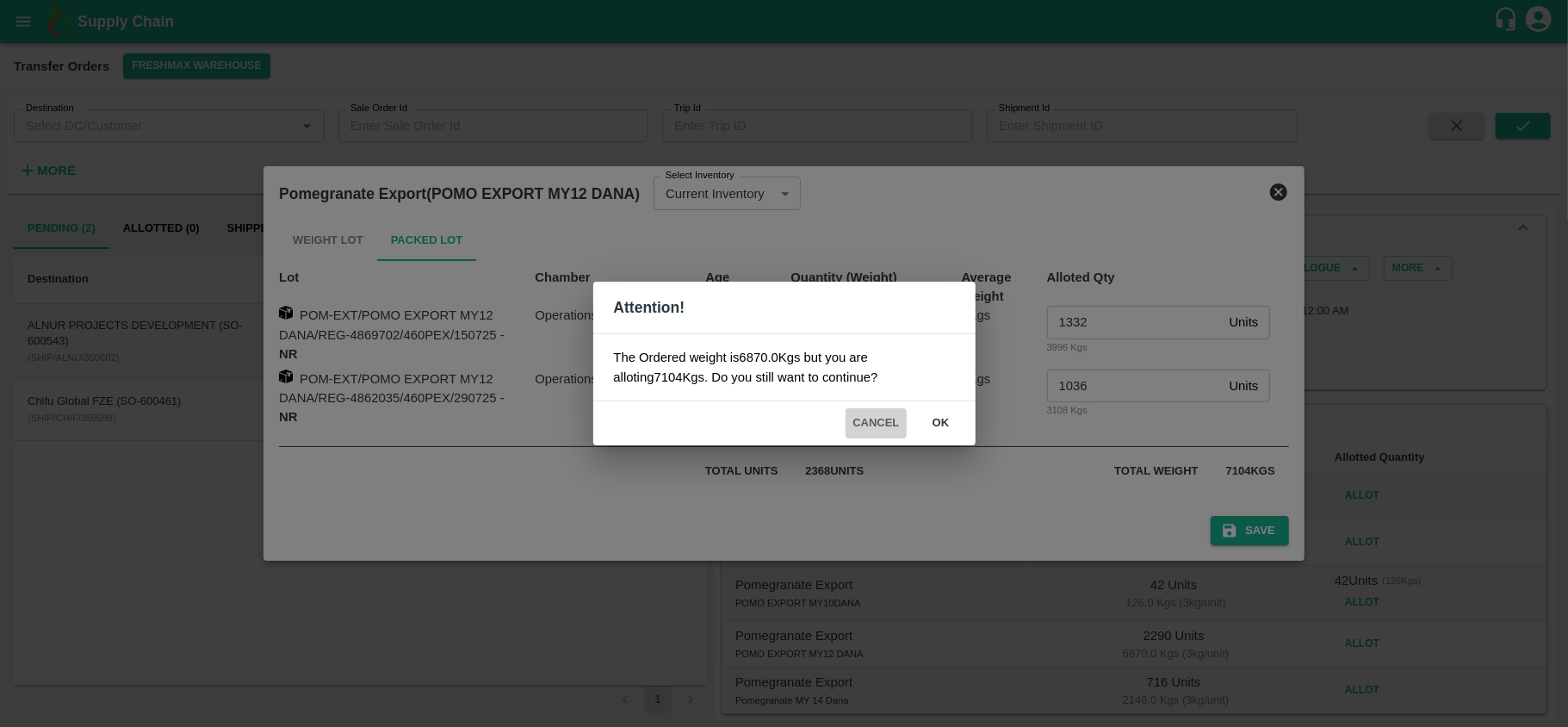 click on "Cancel" at bounding box center (876, 423) 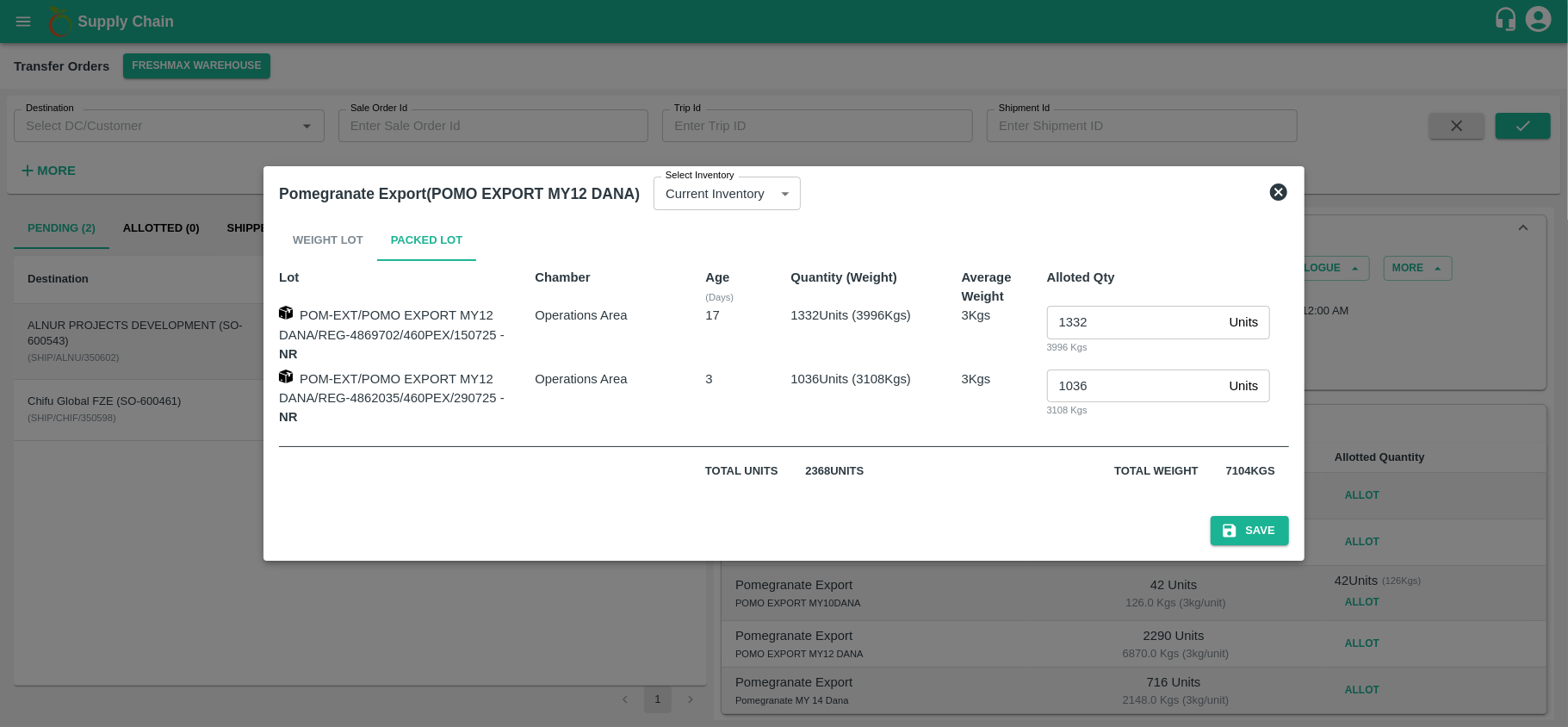 click 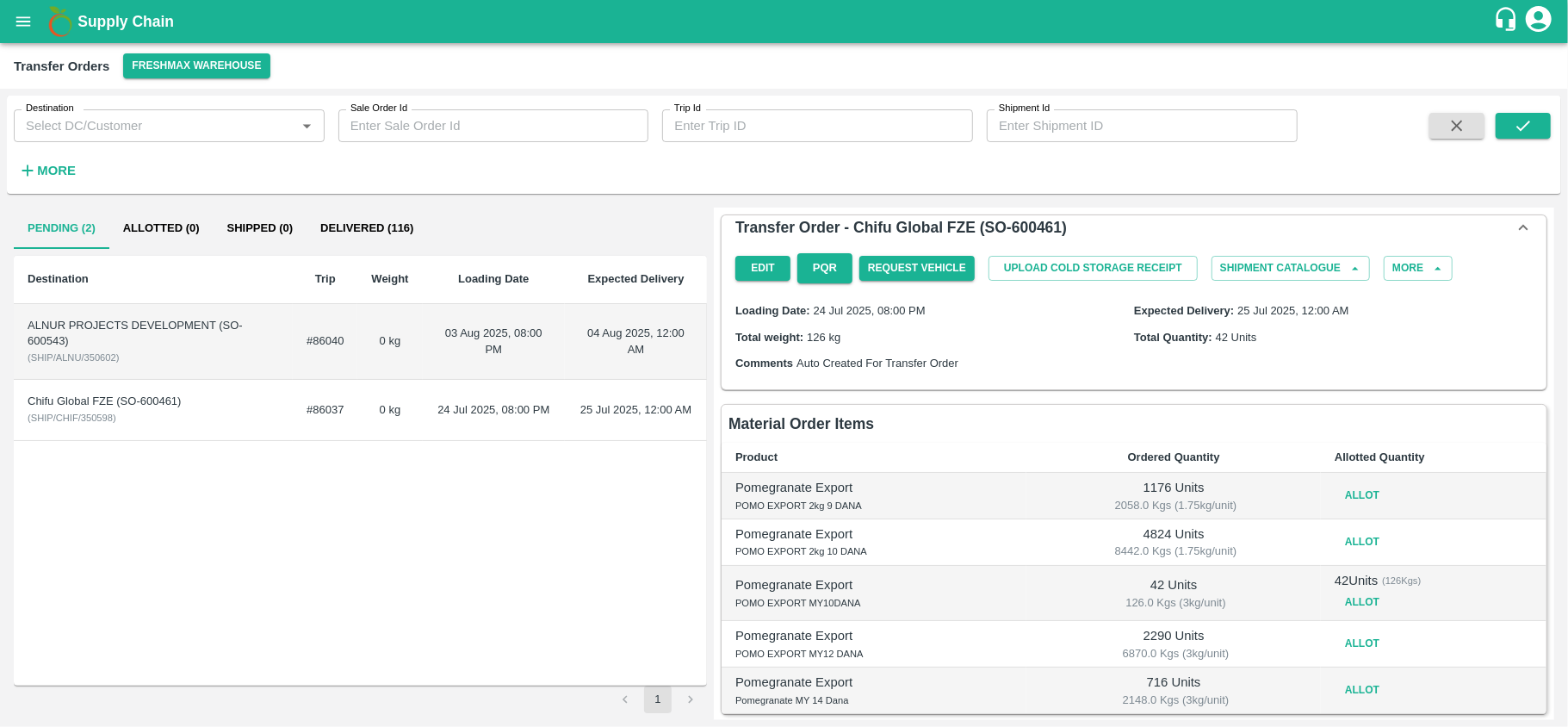 click on "Allot" at bounding box center (1362, 643) 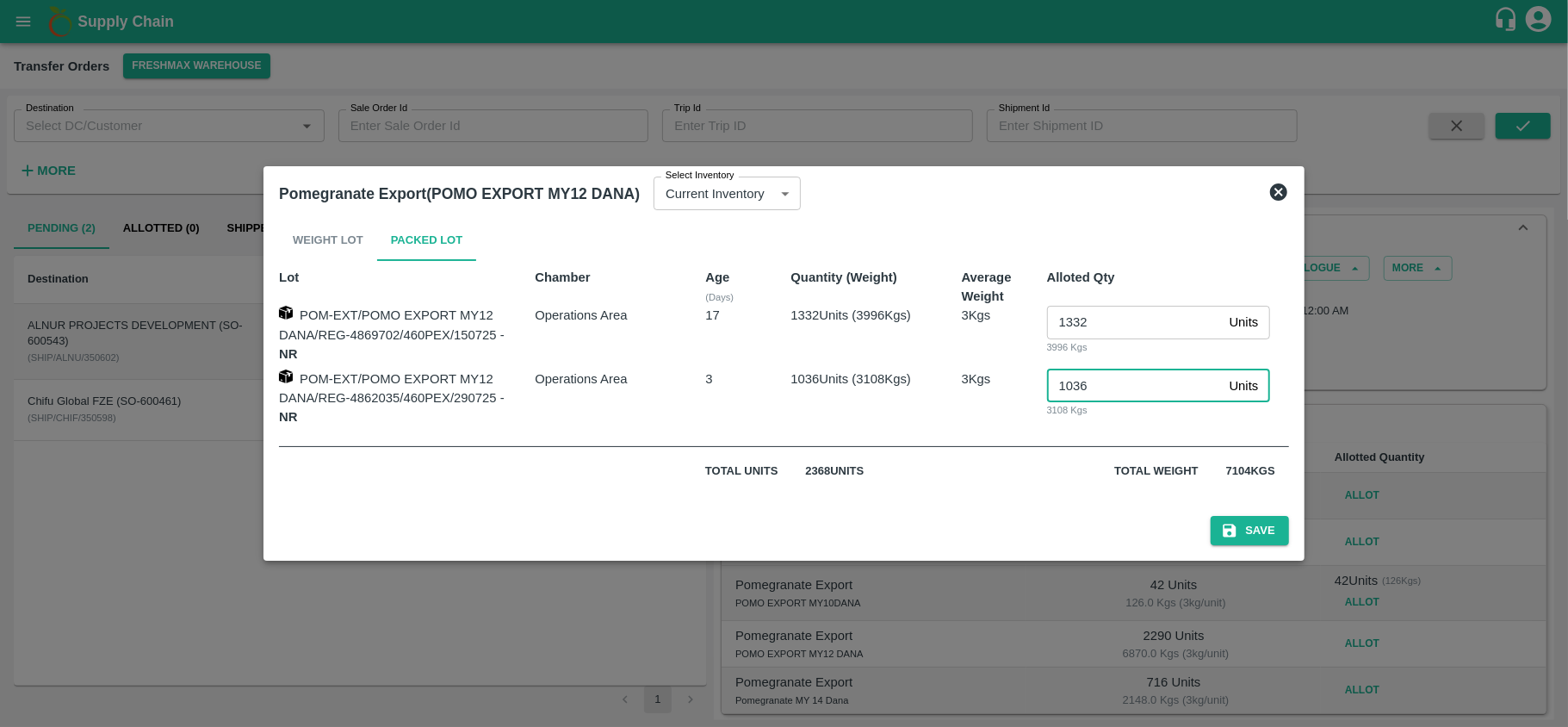 click on "1036" at bounding box center (1135, 386) 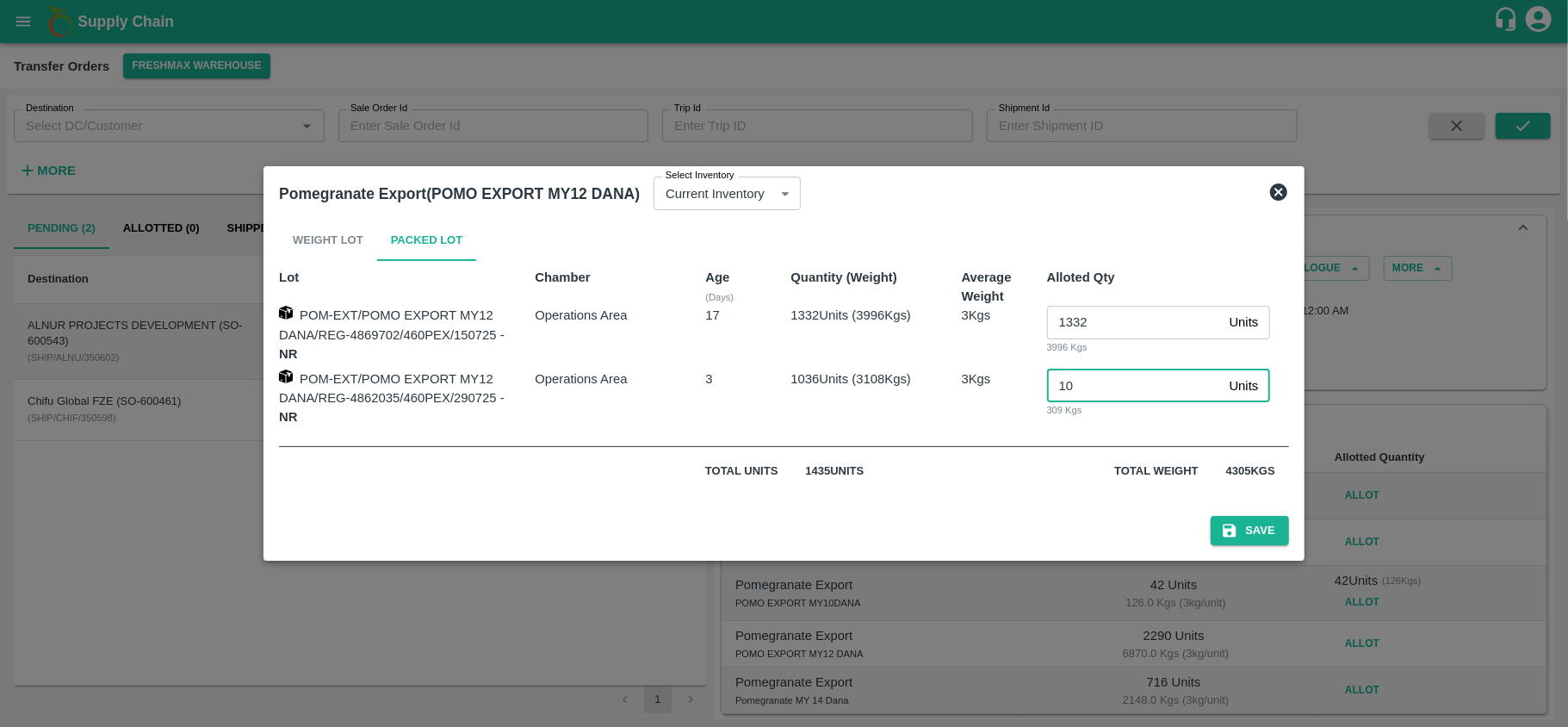 type on "1" 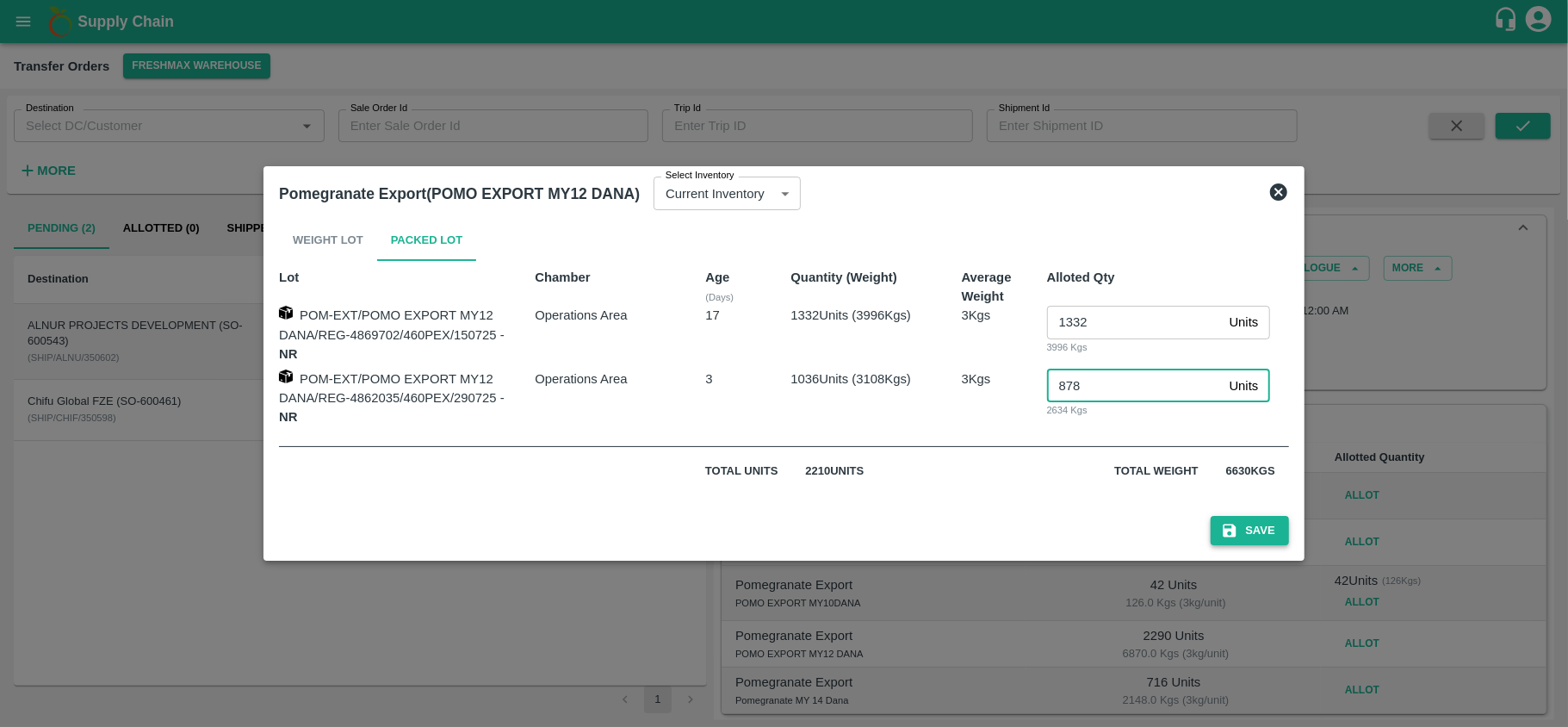 type on "878" 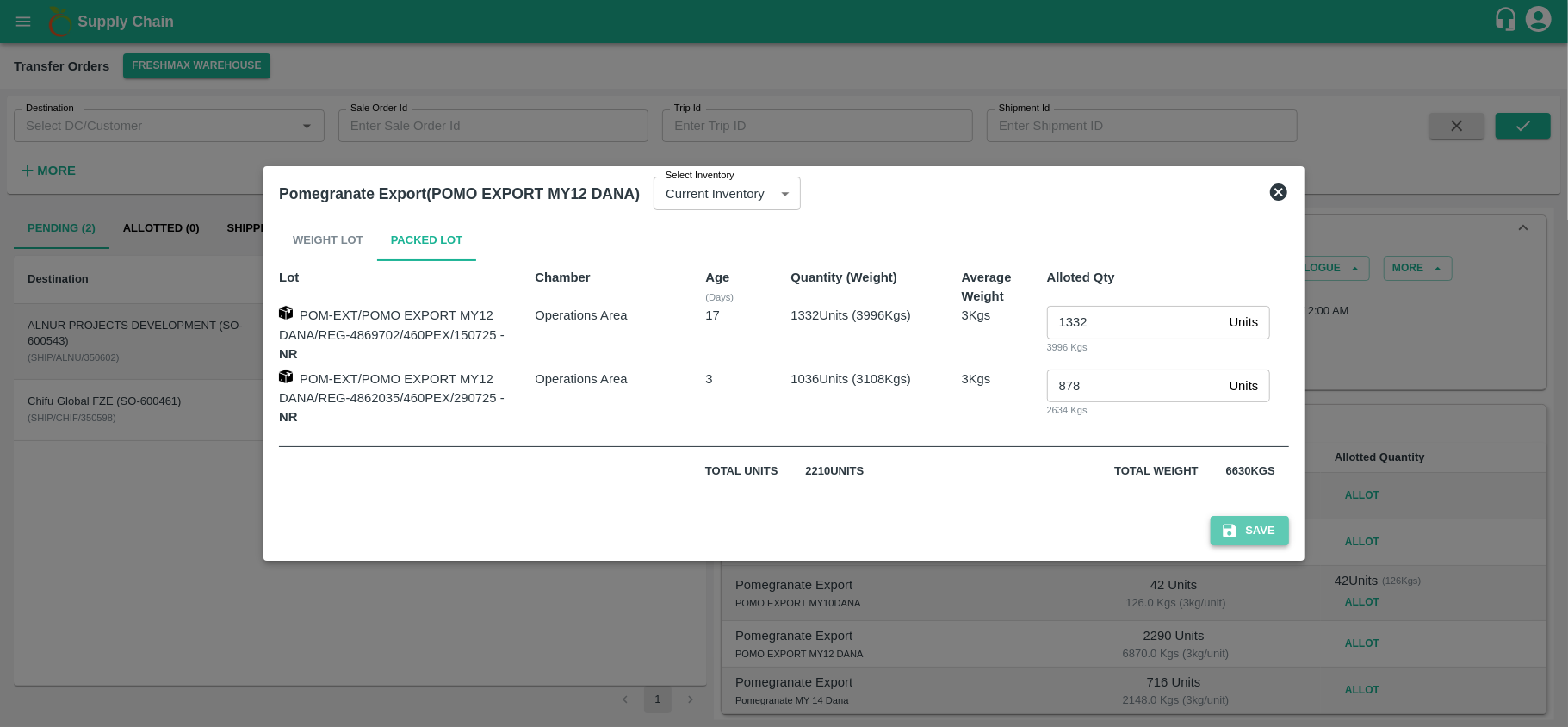 click on "Save" at bounding box center [1249, 531] 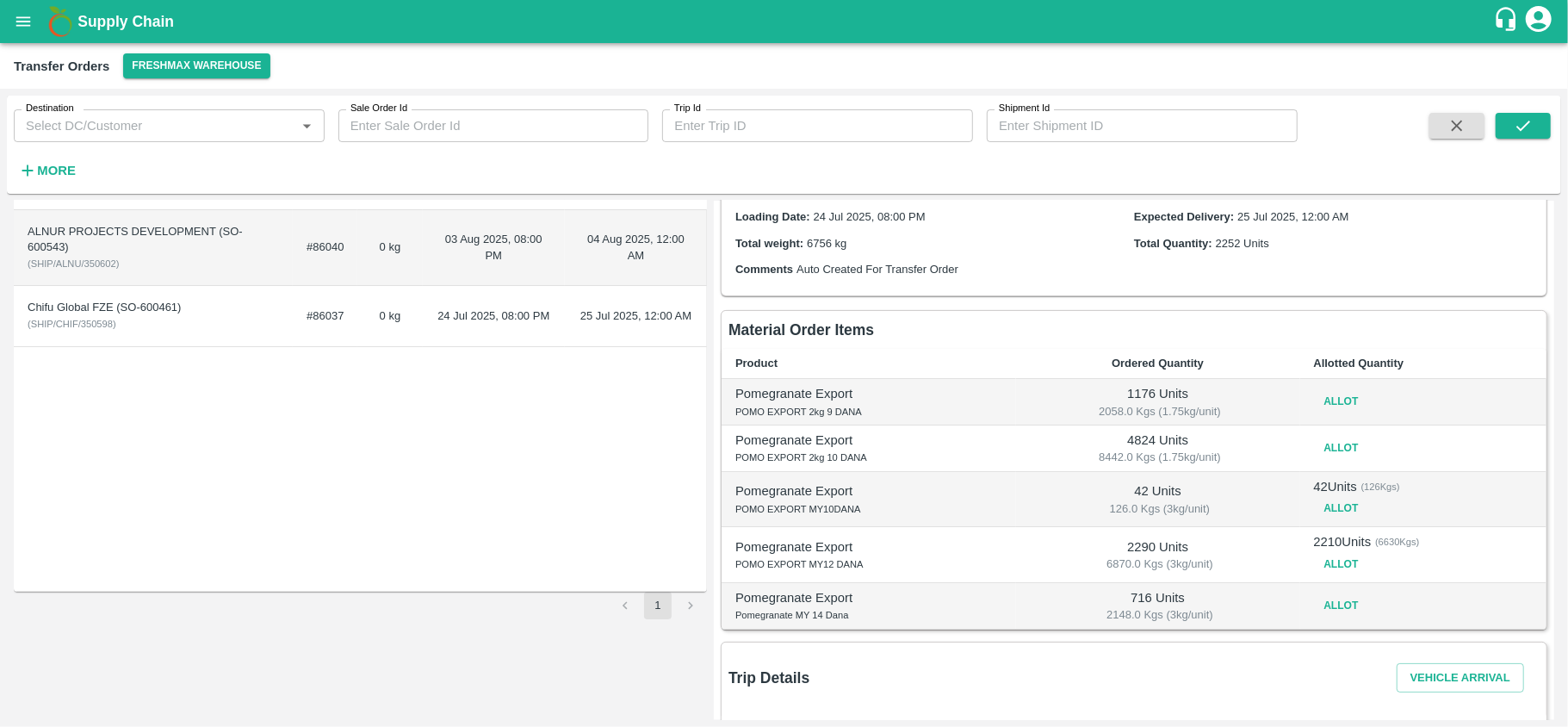 scroll, scrollTop: 101, scrollLeft: 0, axis: vertical 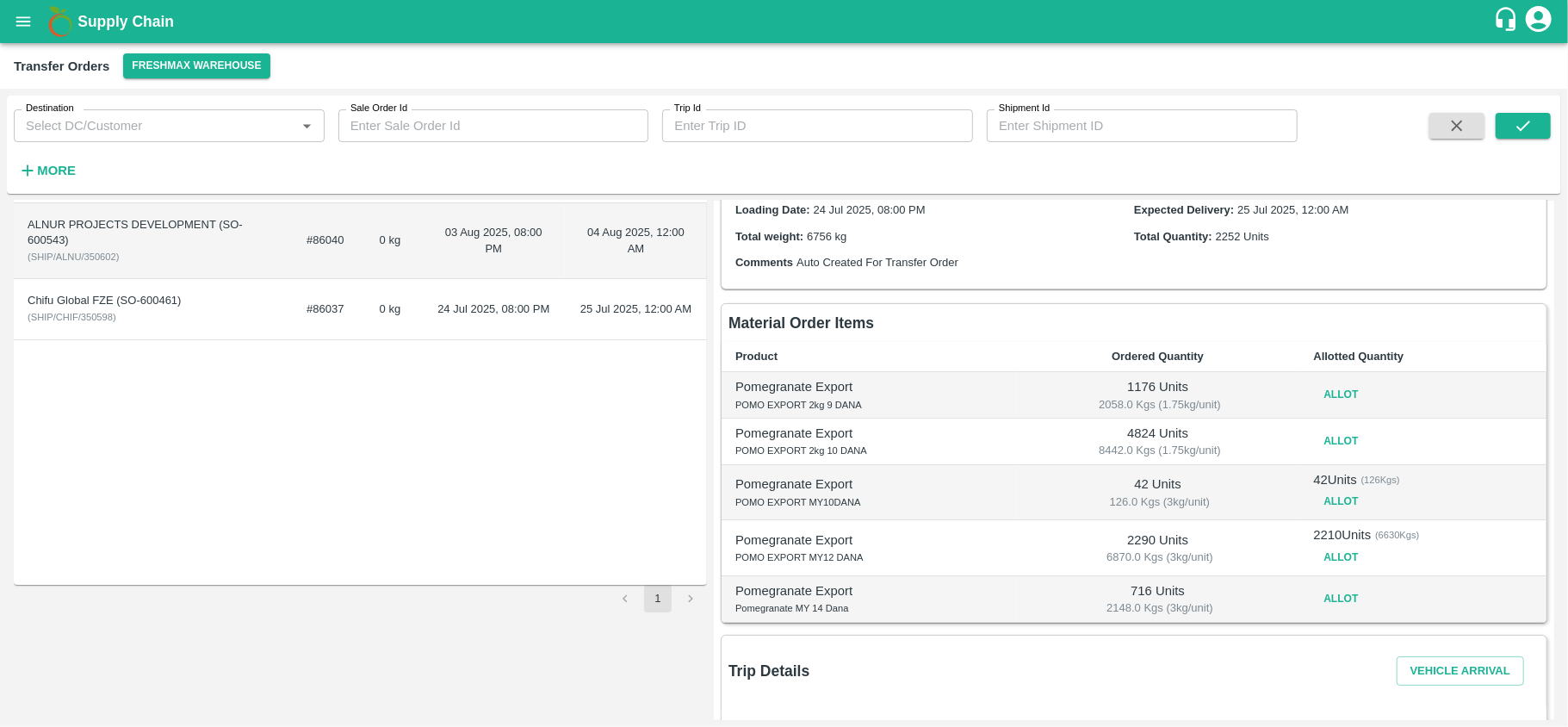 click on "Allot" at bounding box center (1342, 599) 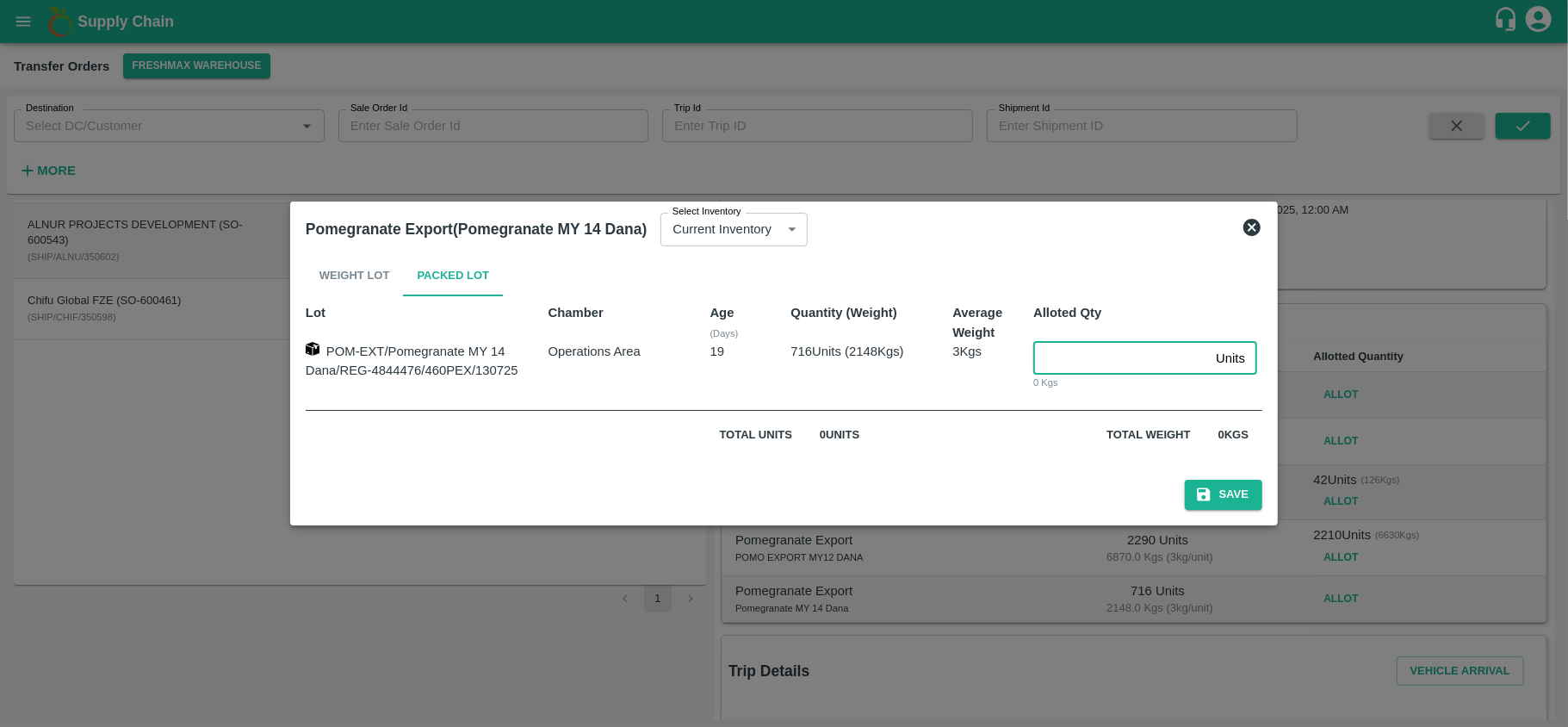 click at bounding box center (1121, 358) 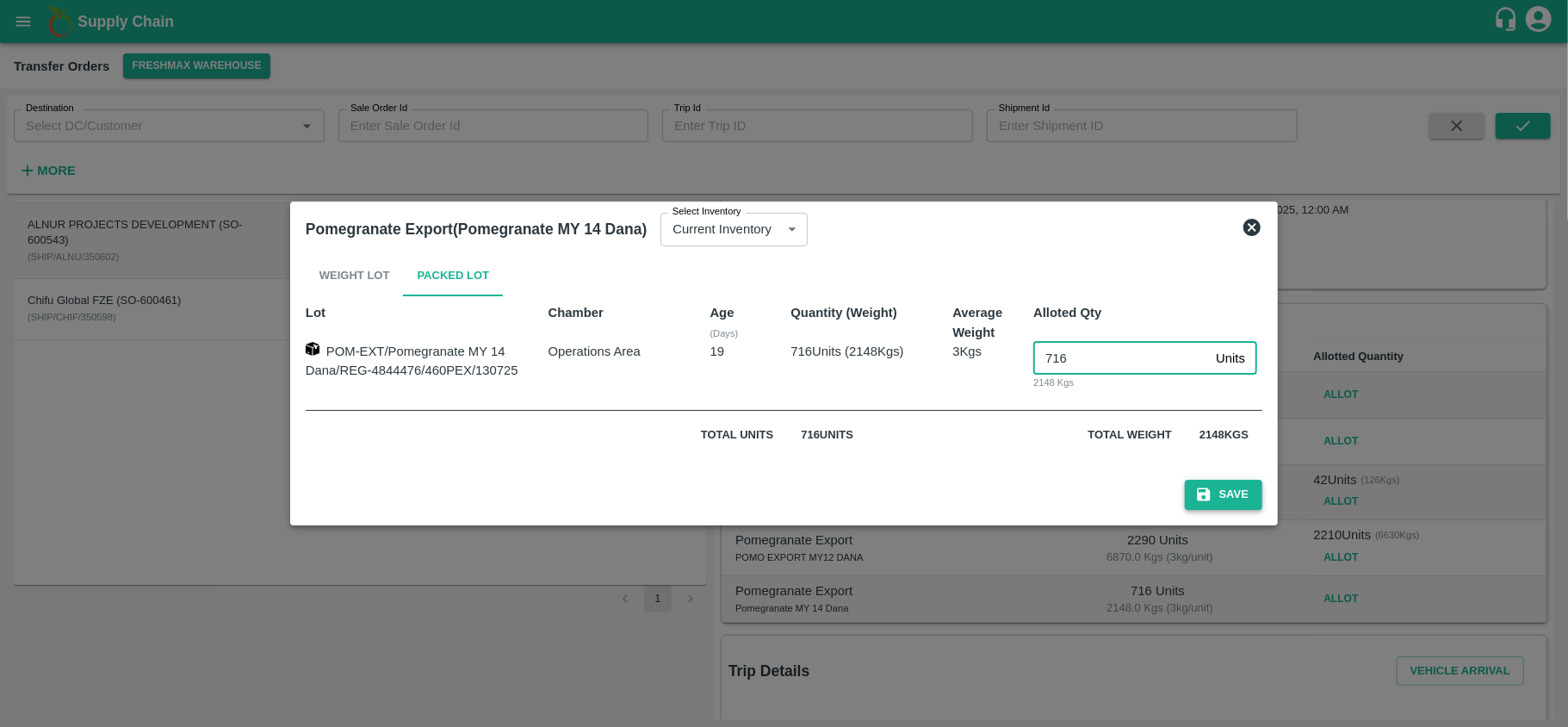 type on "716" 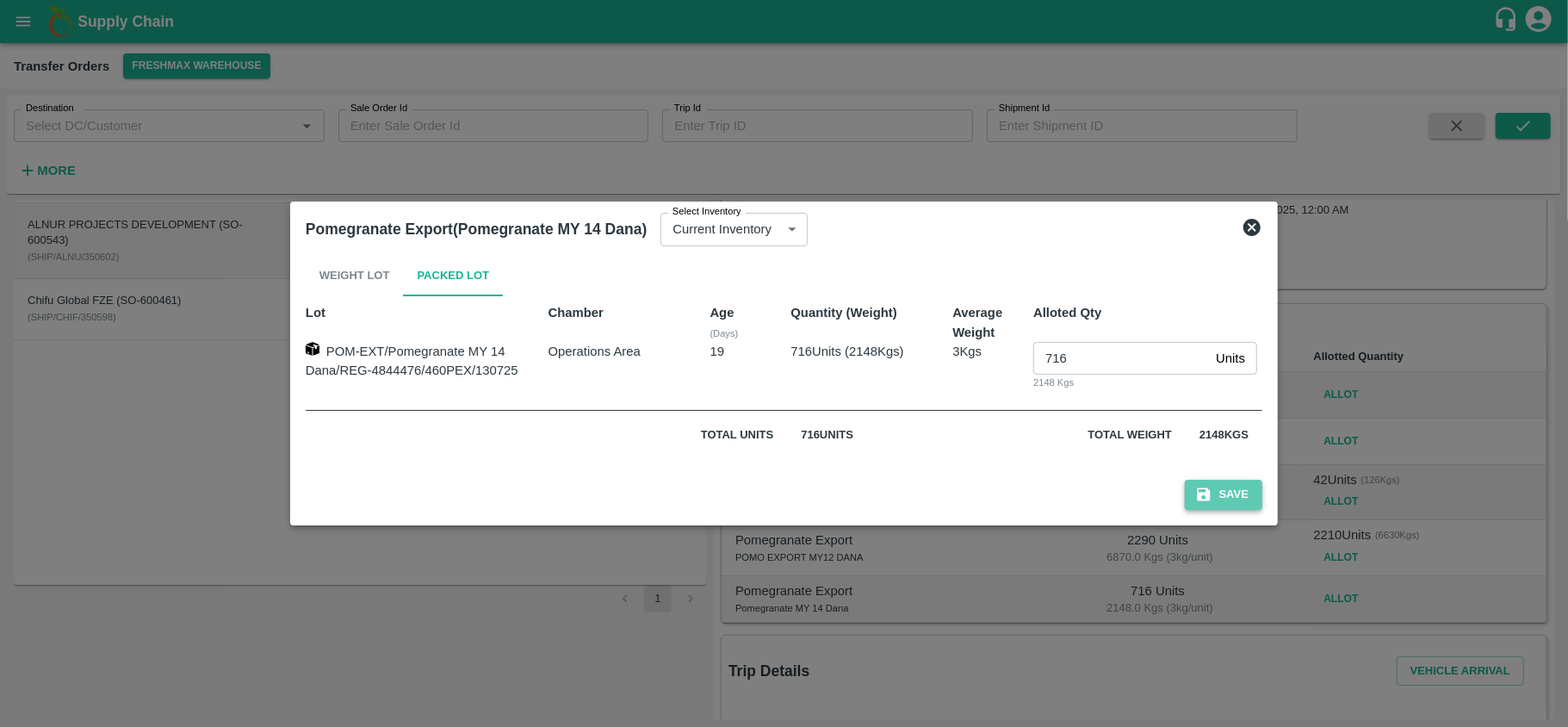 click on "Save" at bounding box center (1224, 494) 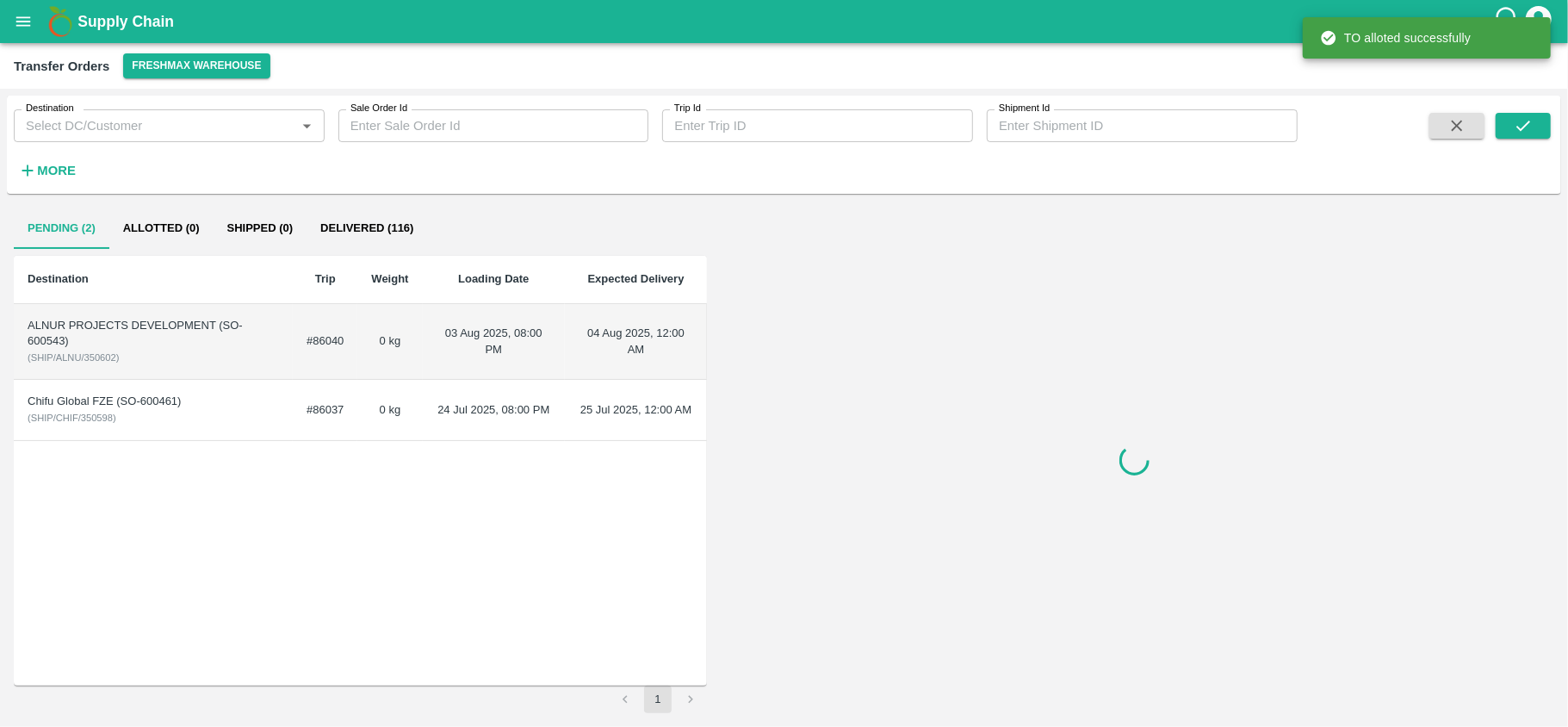 scroll, scrollTop: 0, scrollLeft: 0, axis: both 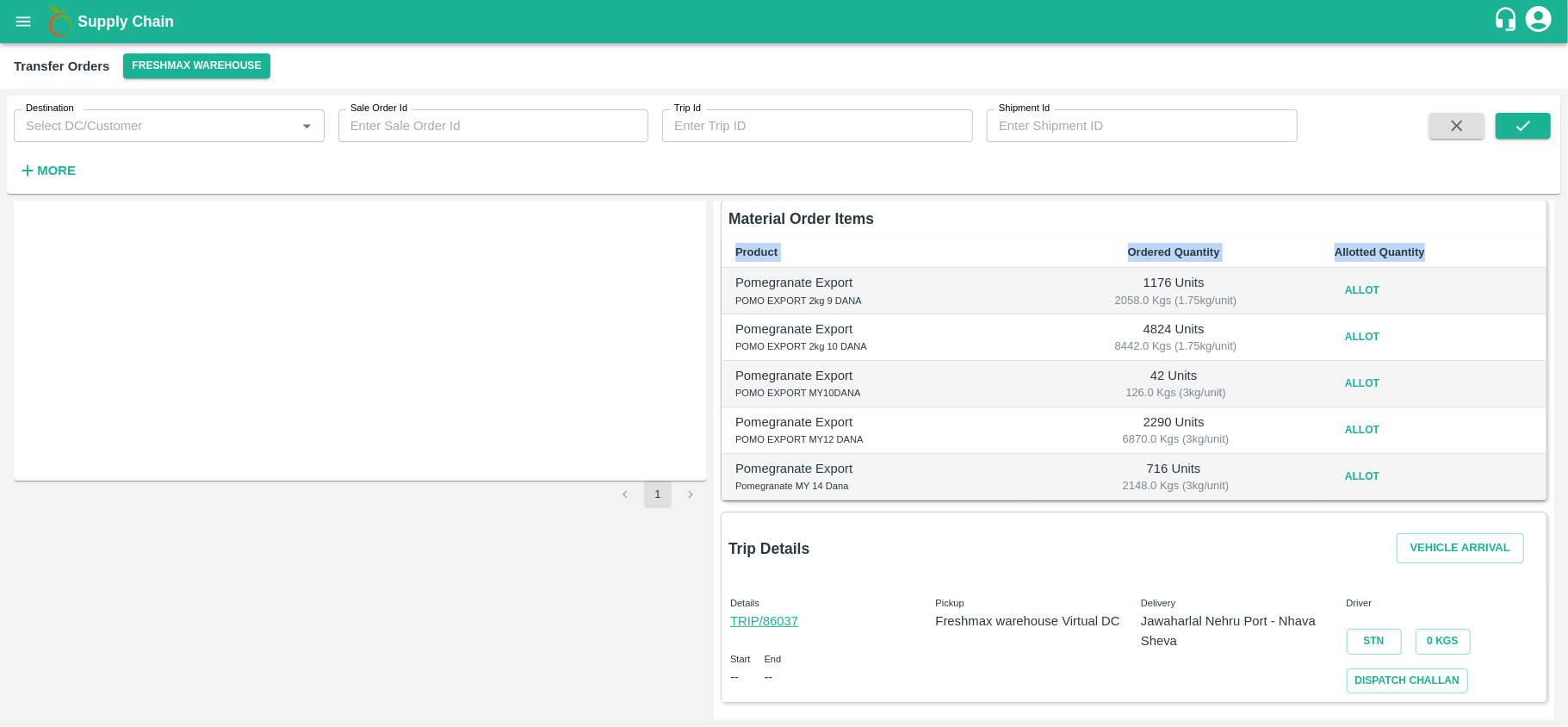 drag, startPoint x: 1561, startPoint y: 391, endPoint x: 1524, endPoint y: 253, distance: 142.8741 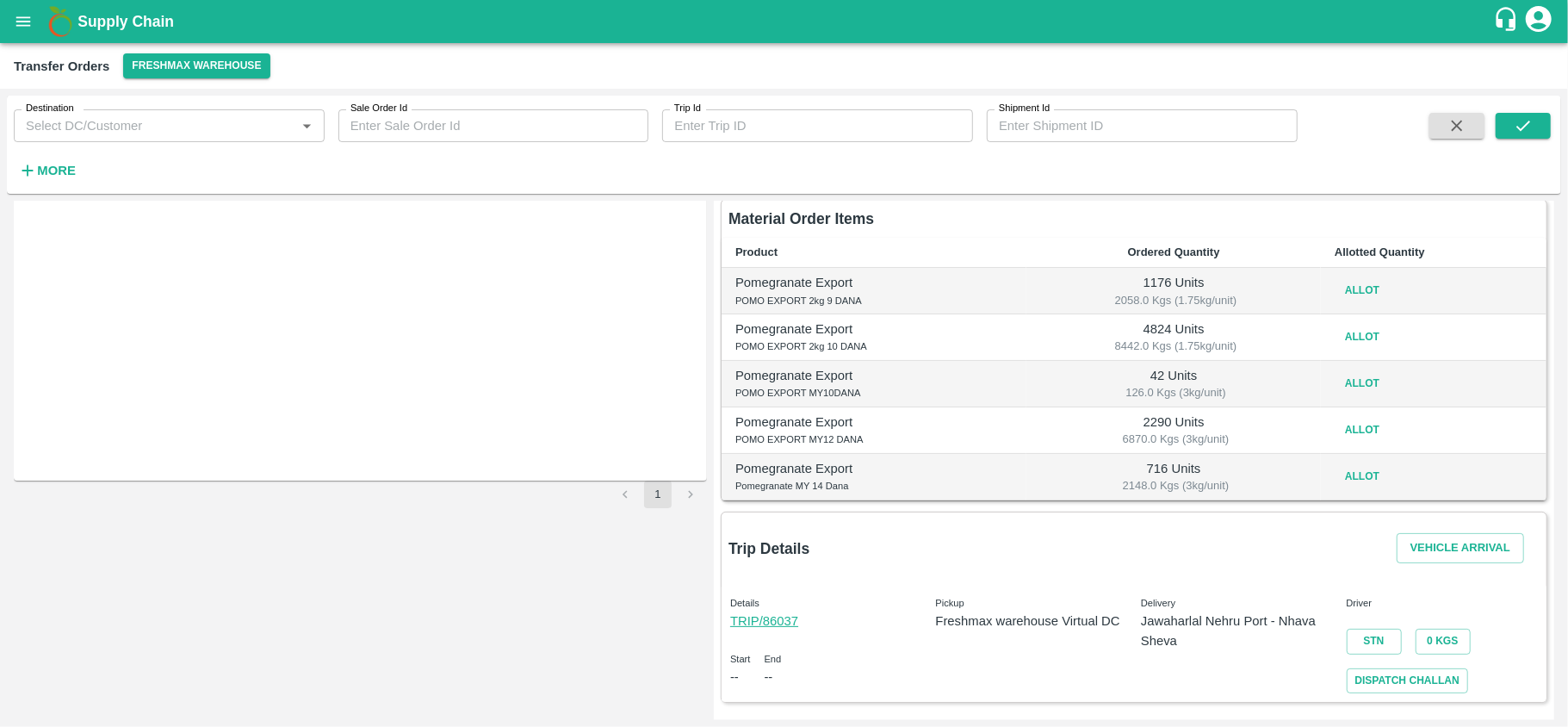 click on "Destination Trip Weight Loading Date Expected Delivery [COMPANY] ([ORDER_ID]) ([SHIPMENT_ID]) #[SHIPMENT_NUMBER] 0 kg [DATE], [TIME] [DATE], [TIME]" at bounding box center [360, 265] 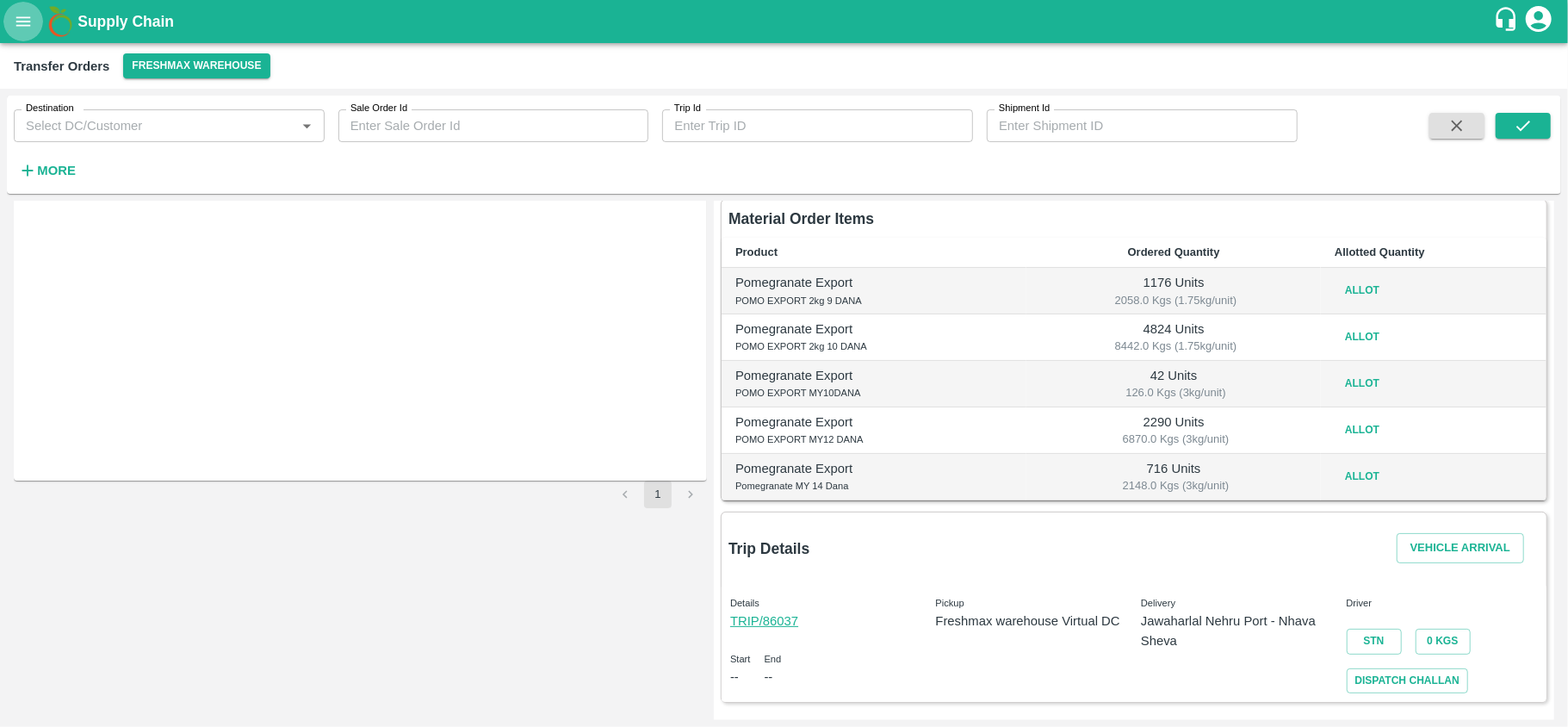 click 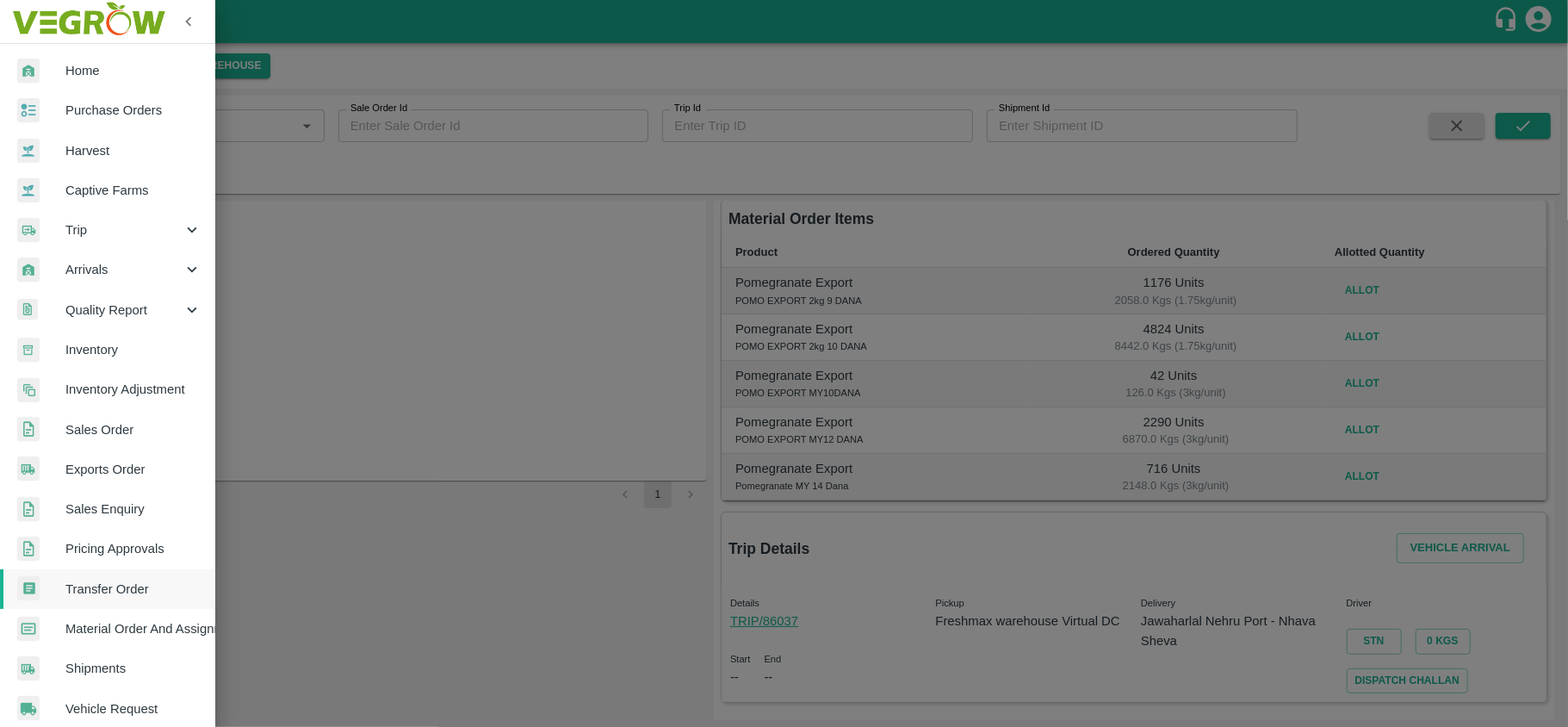 click on "Sales Order" at bounding box center (108, 430) 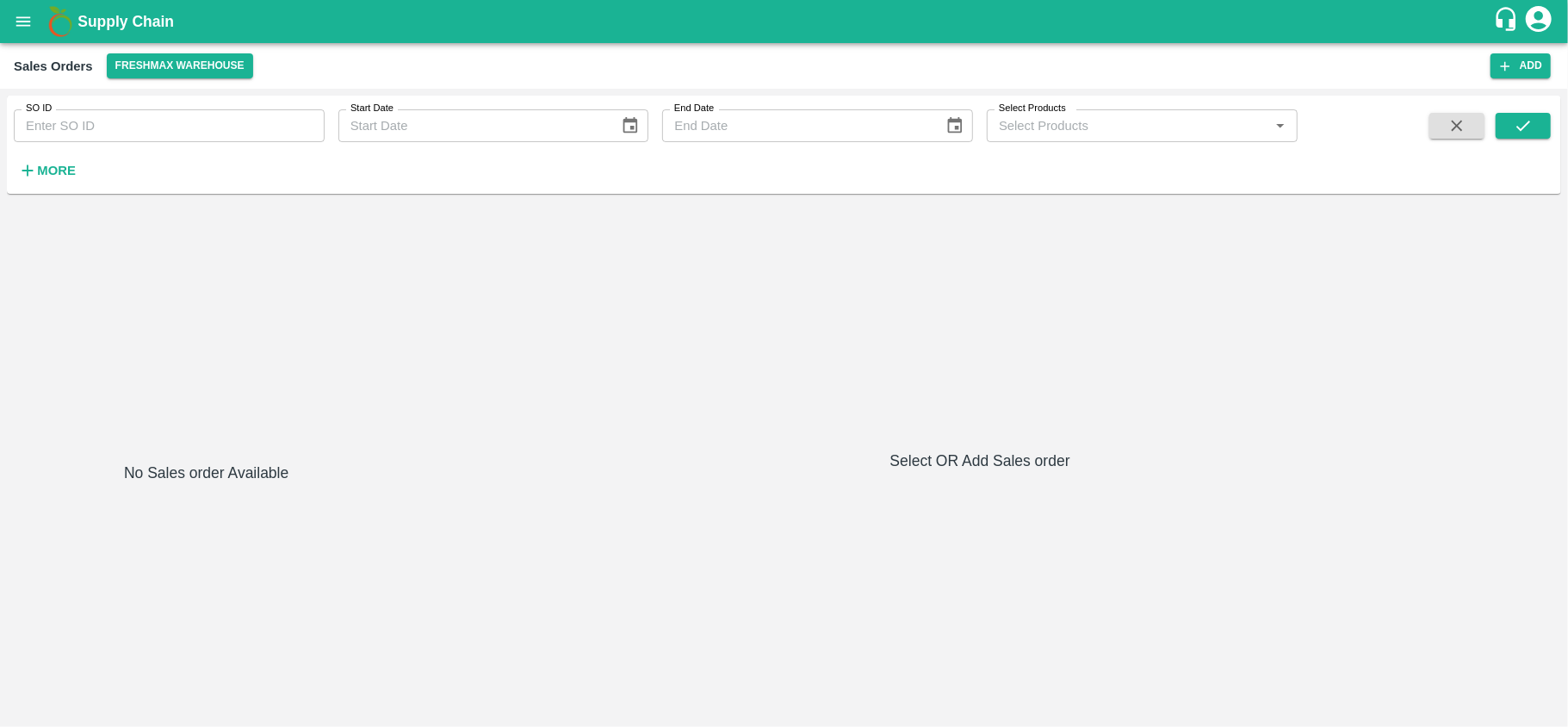 click on "SO ID" at bounding box center [169, 126] 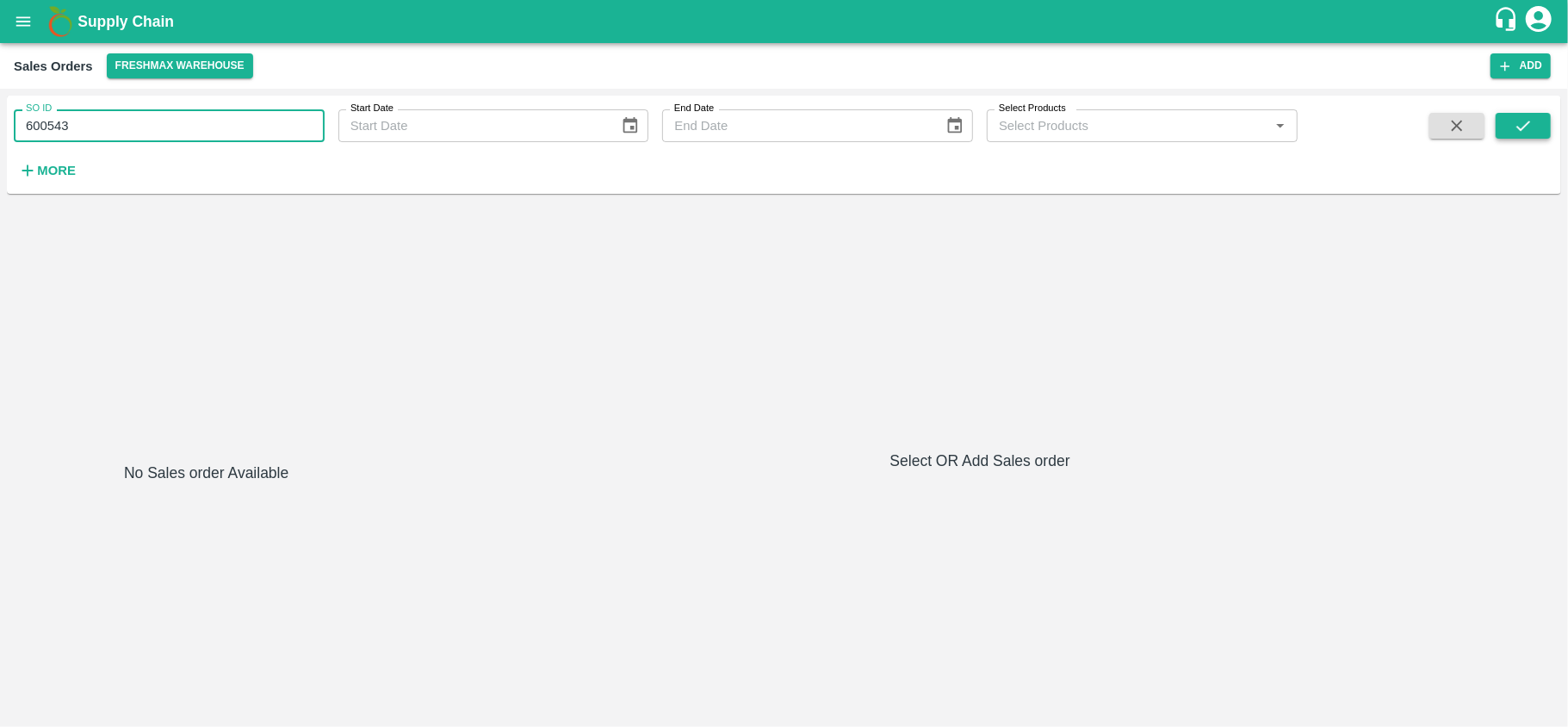 type on "600543" 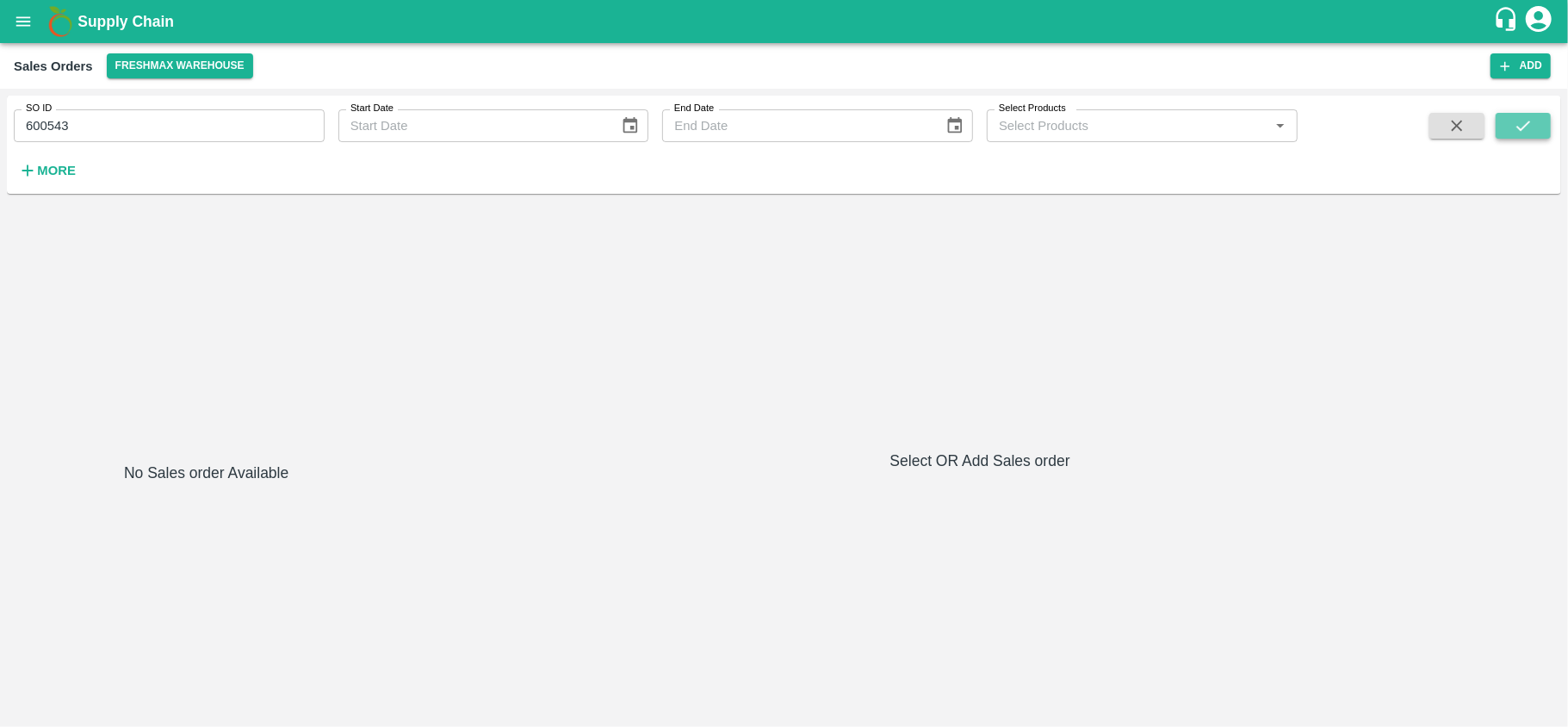 click 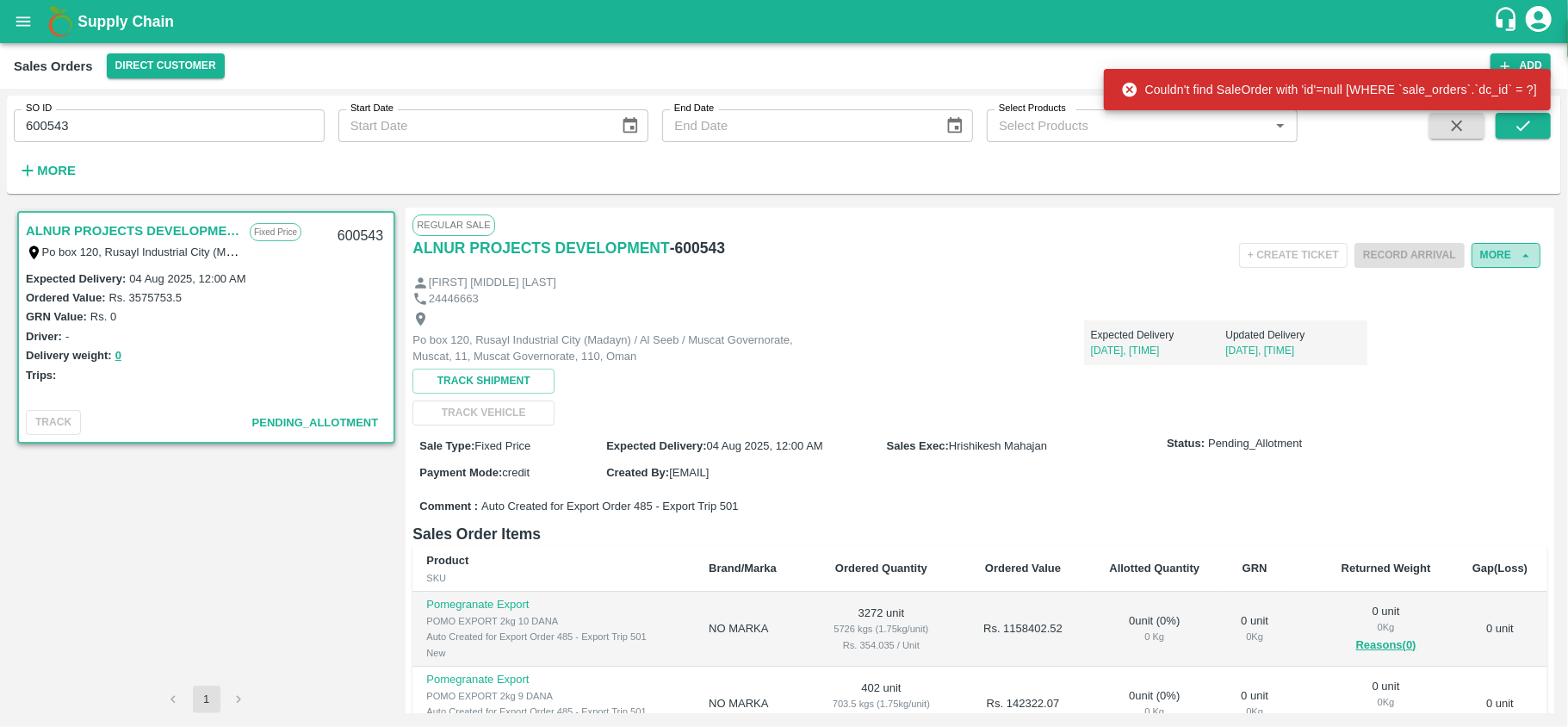 click on "More" at bounding box center (1506, 255) 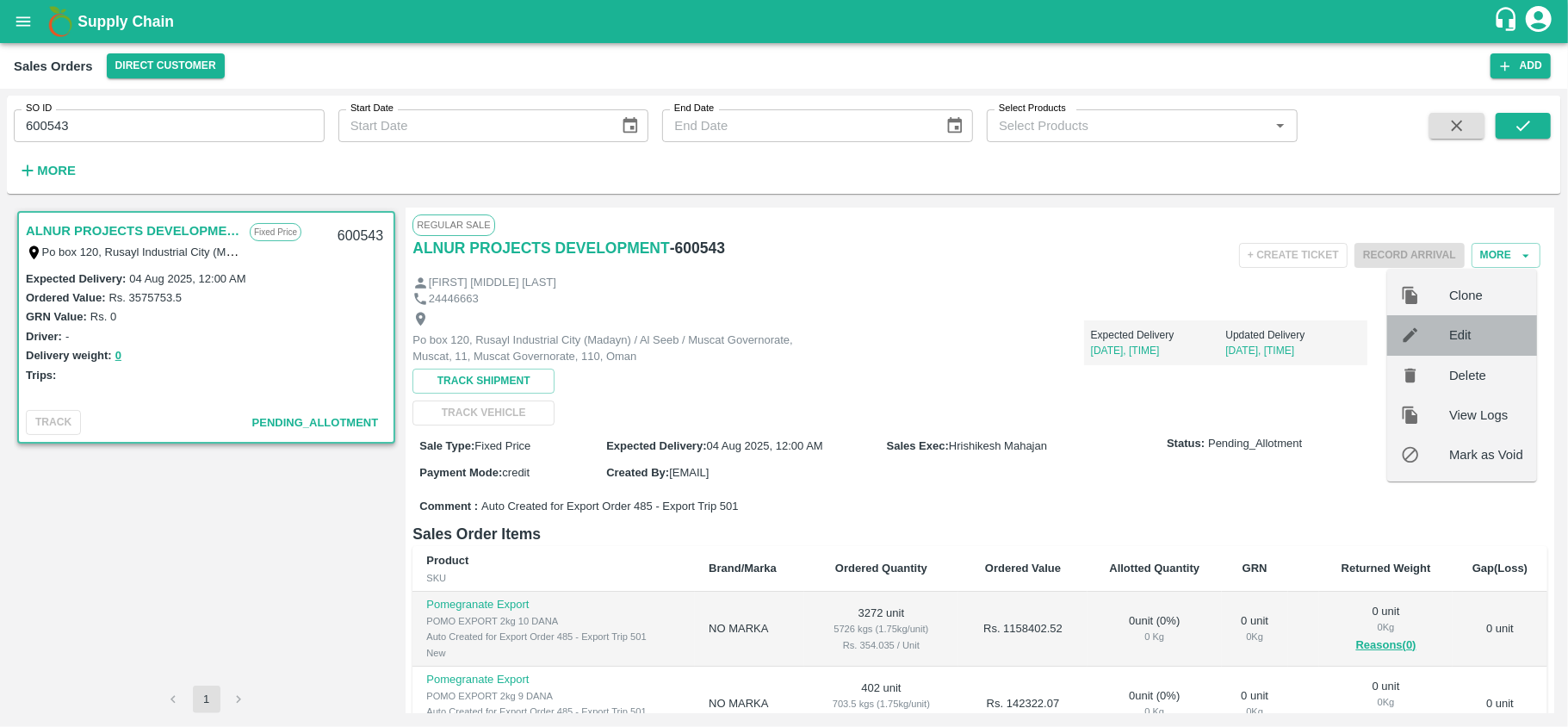 click on "Edit" at bounding box center (1462, 335) 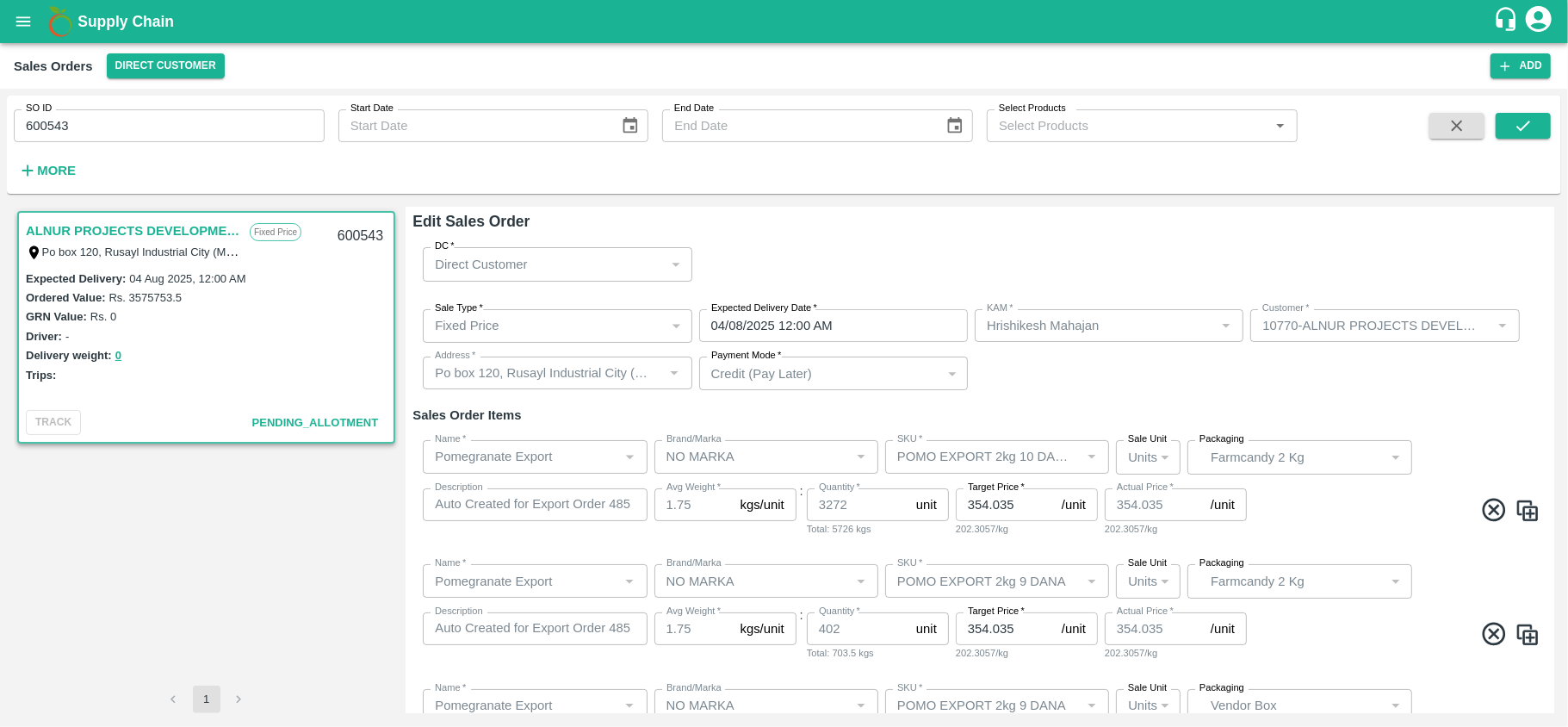 scroll, scrollTop: 0, scrollLeft: 0, axis: both 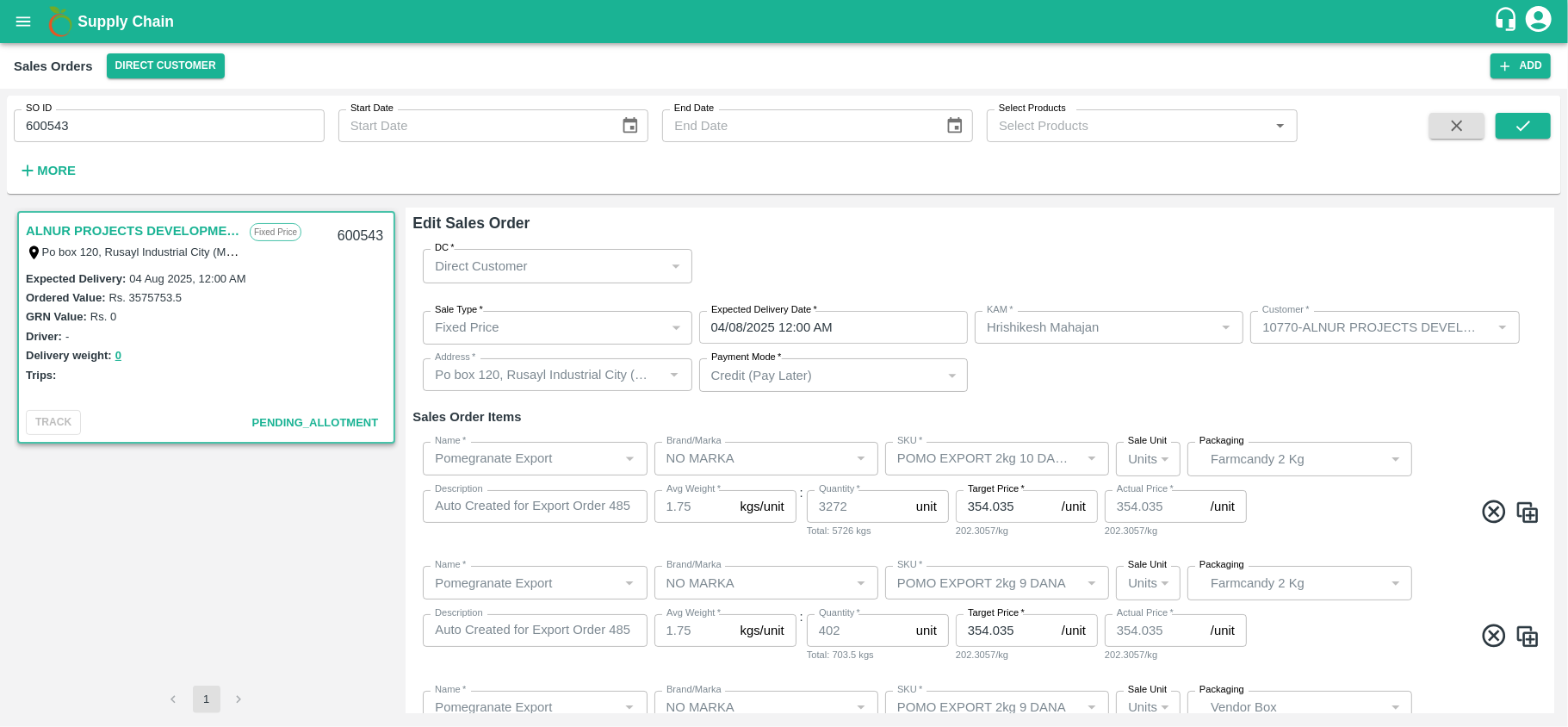 click on "Farmcandy 2 Kg" at bounding box center (1298, 459) 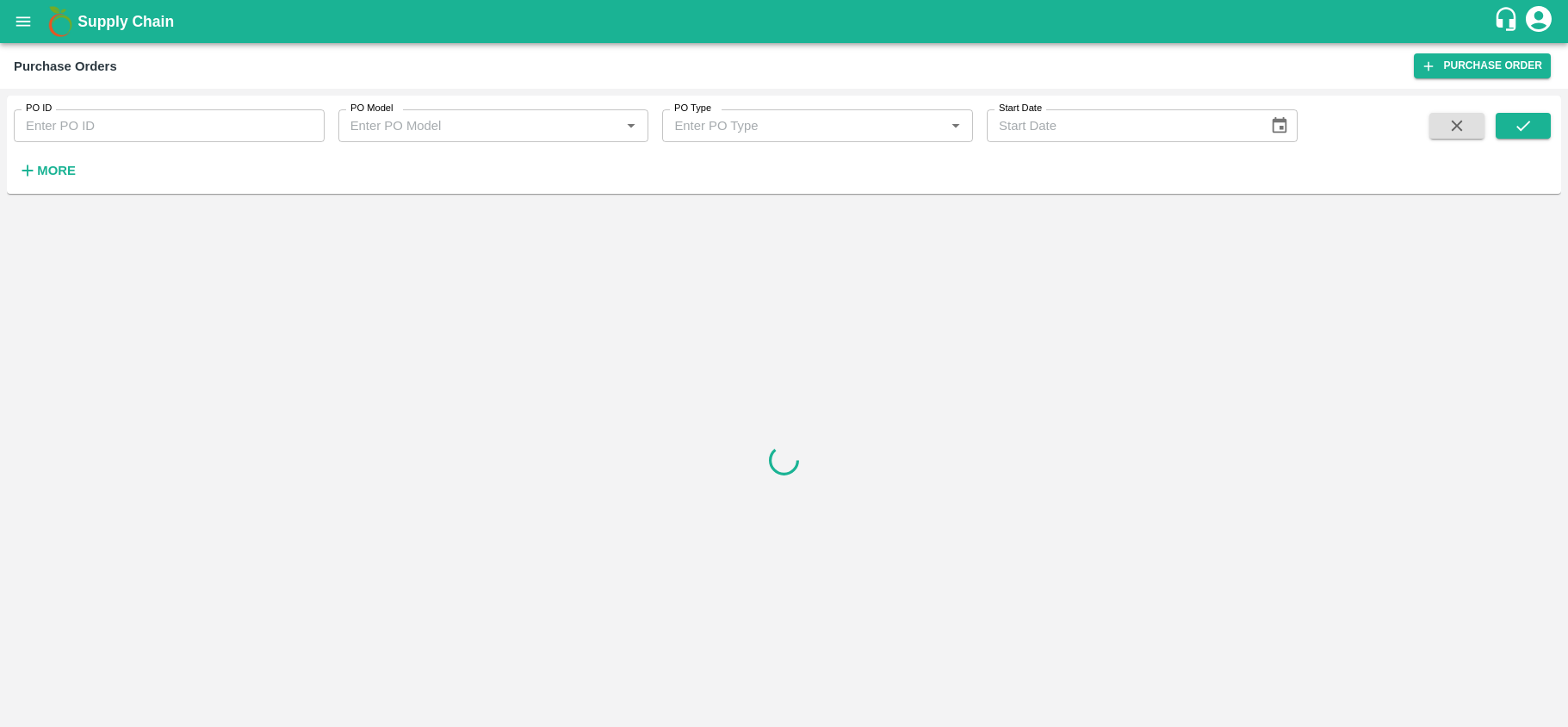 scroll, scrollTop: 0, scrollLeft: 0, axis: both 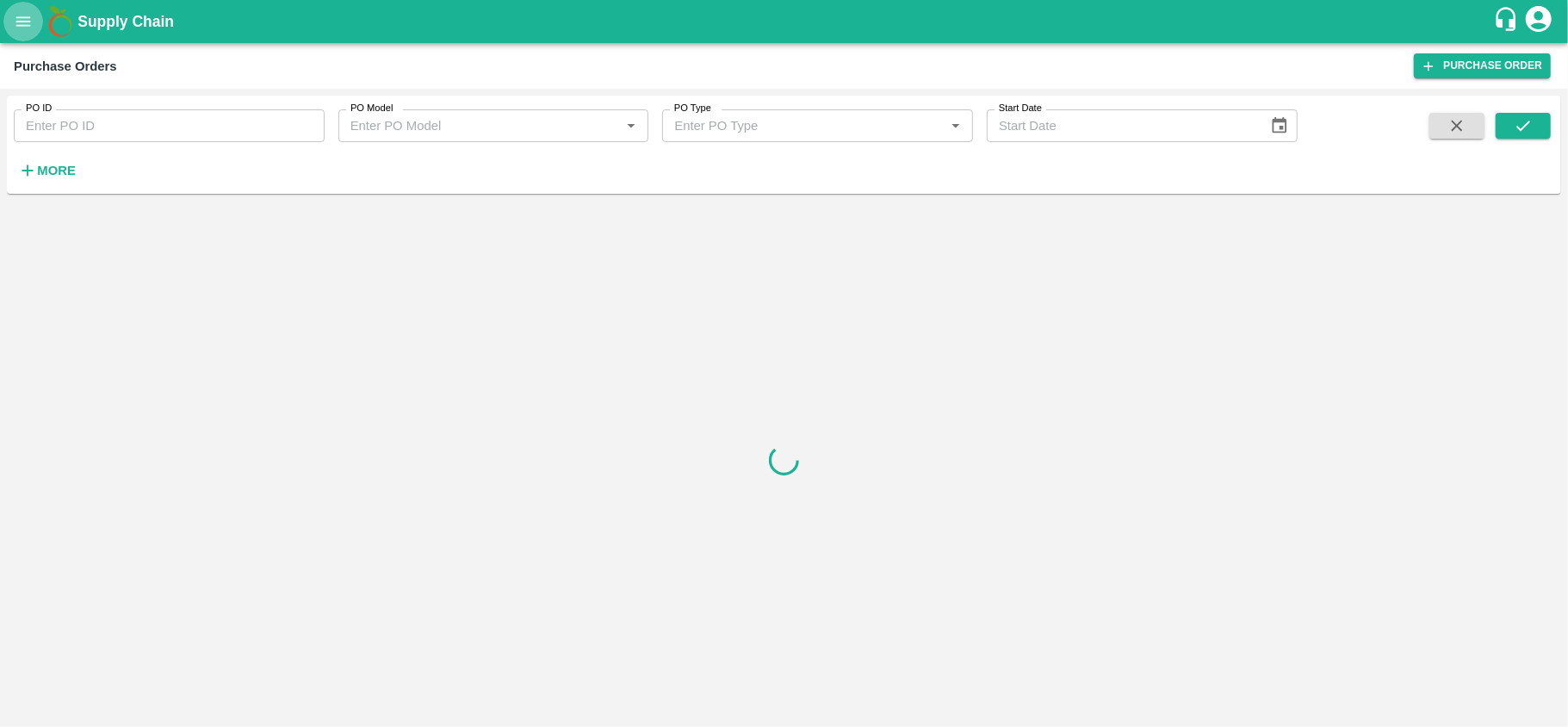 click 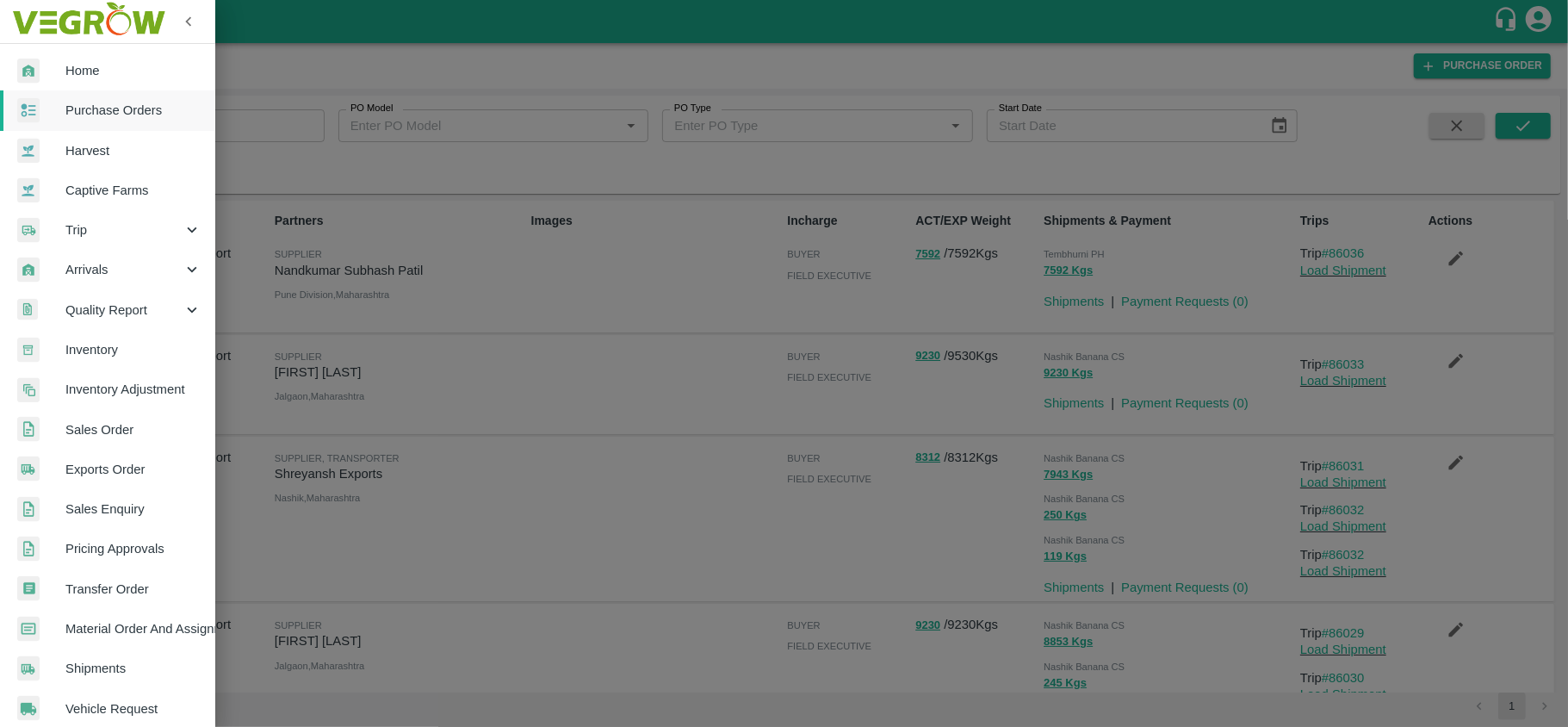 click on "Exports Order" at bounding box center (133, 469) 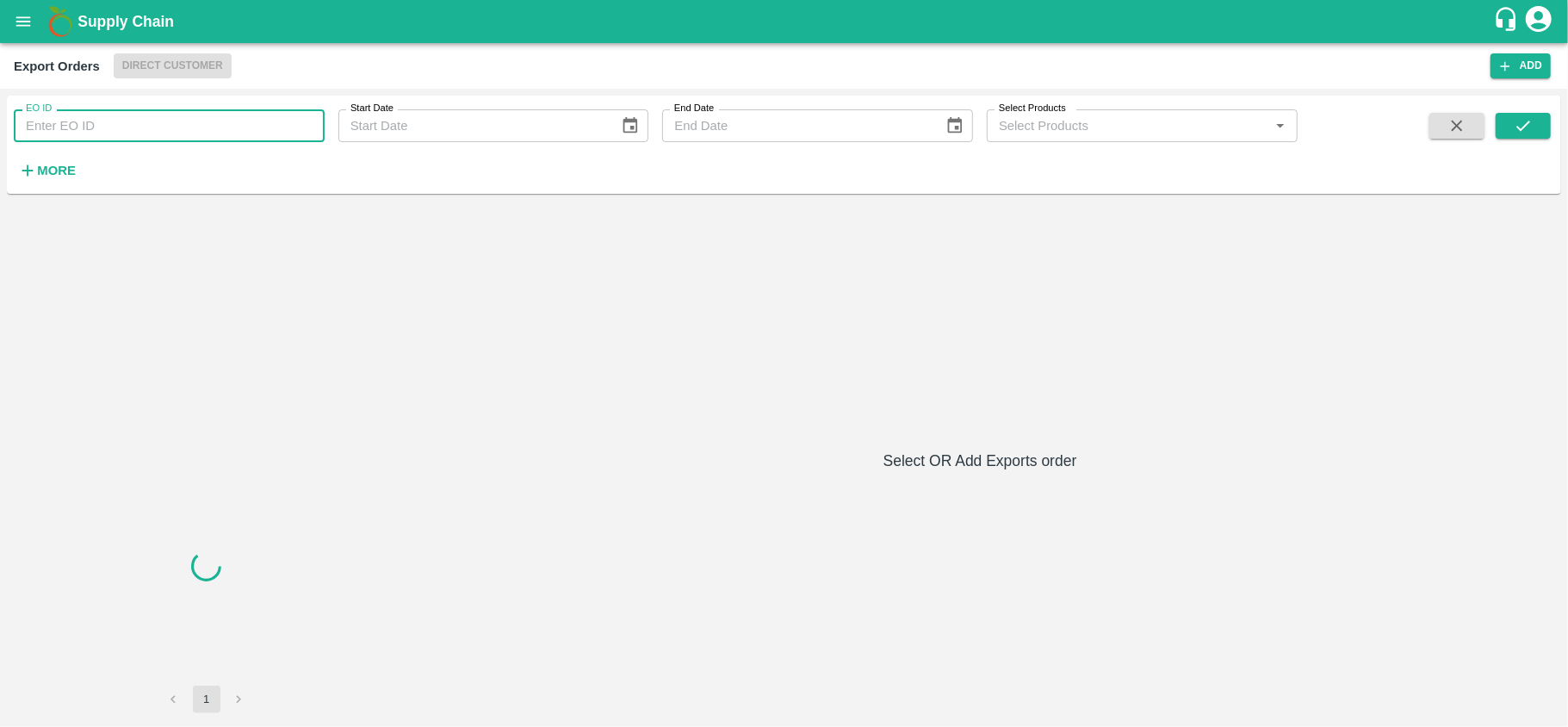 click on "EO ID" at bounding box center (169, 126) 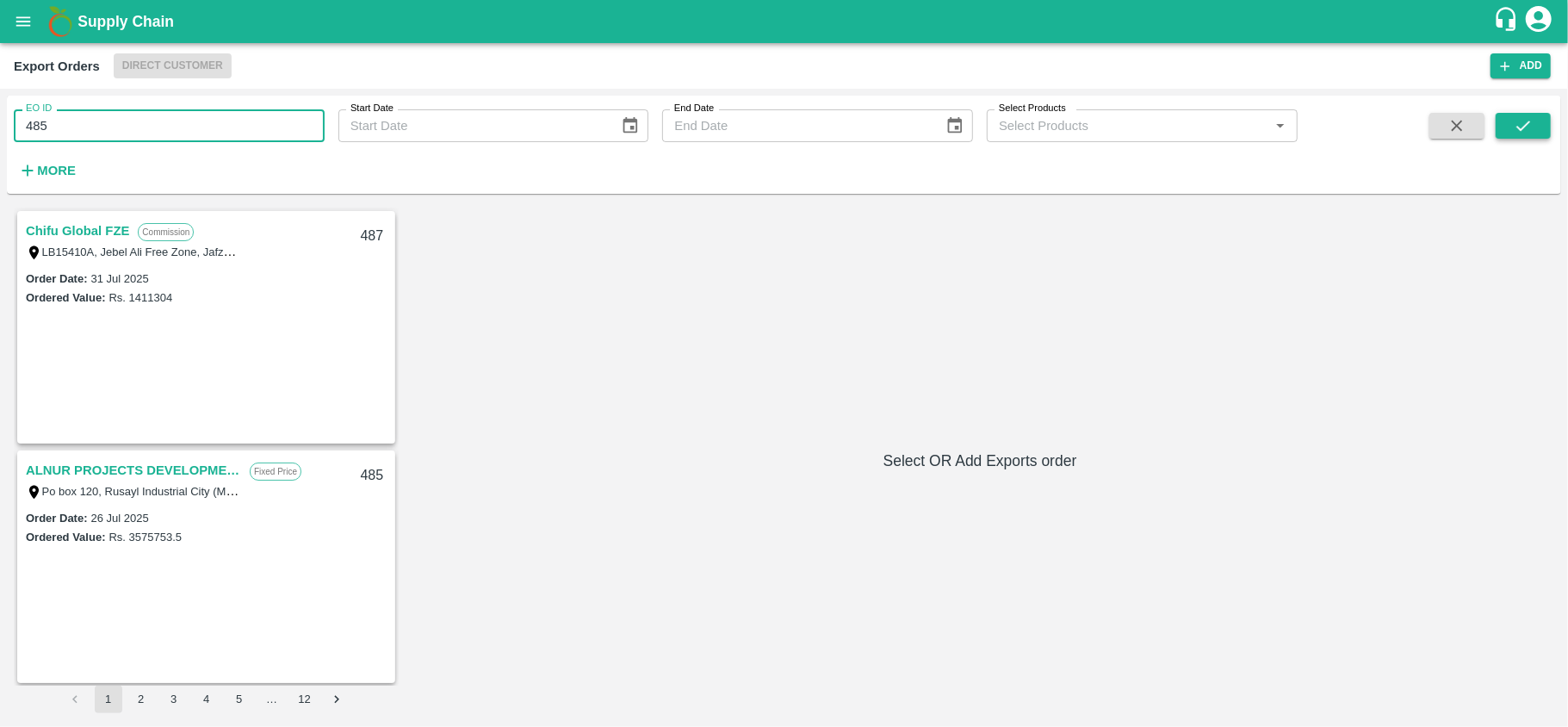 type on "485" 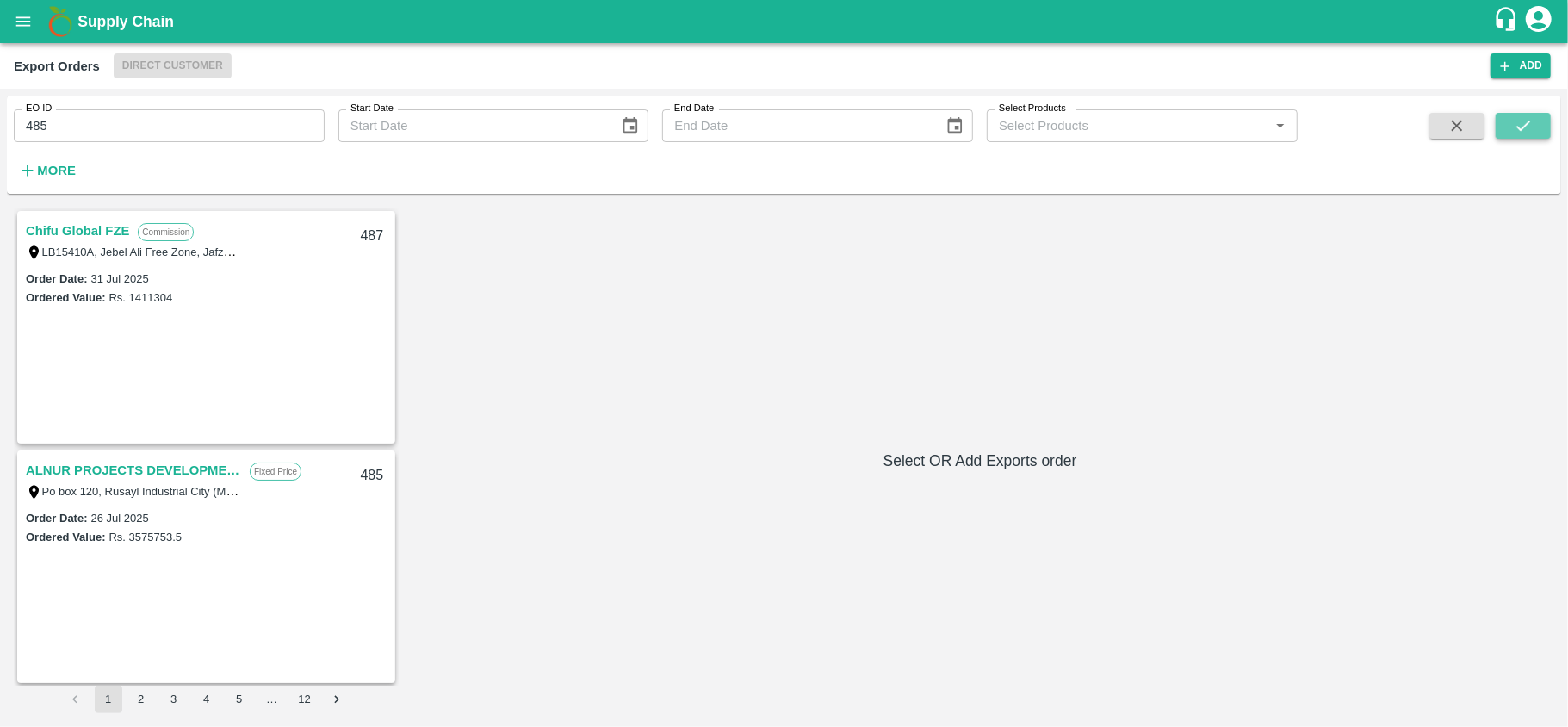 click 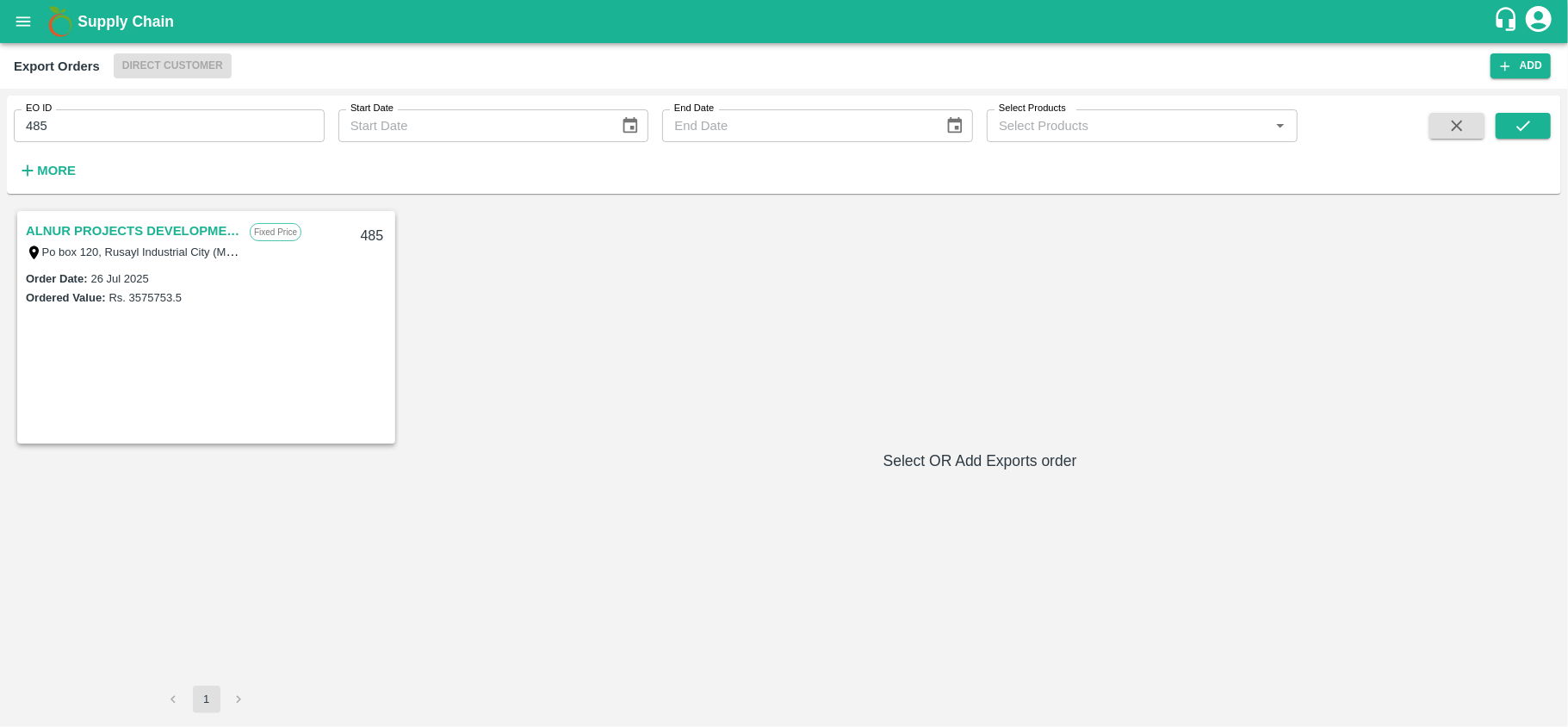 click on "ALNUR PROJECTS DEVELOPMENT" at bounding box center [133, 231] 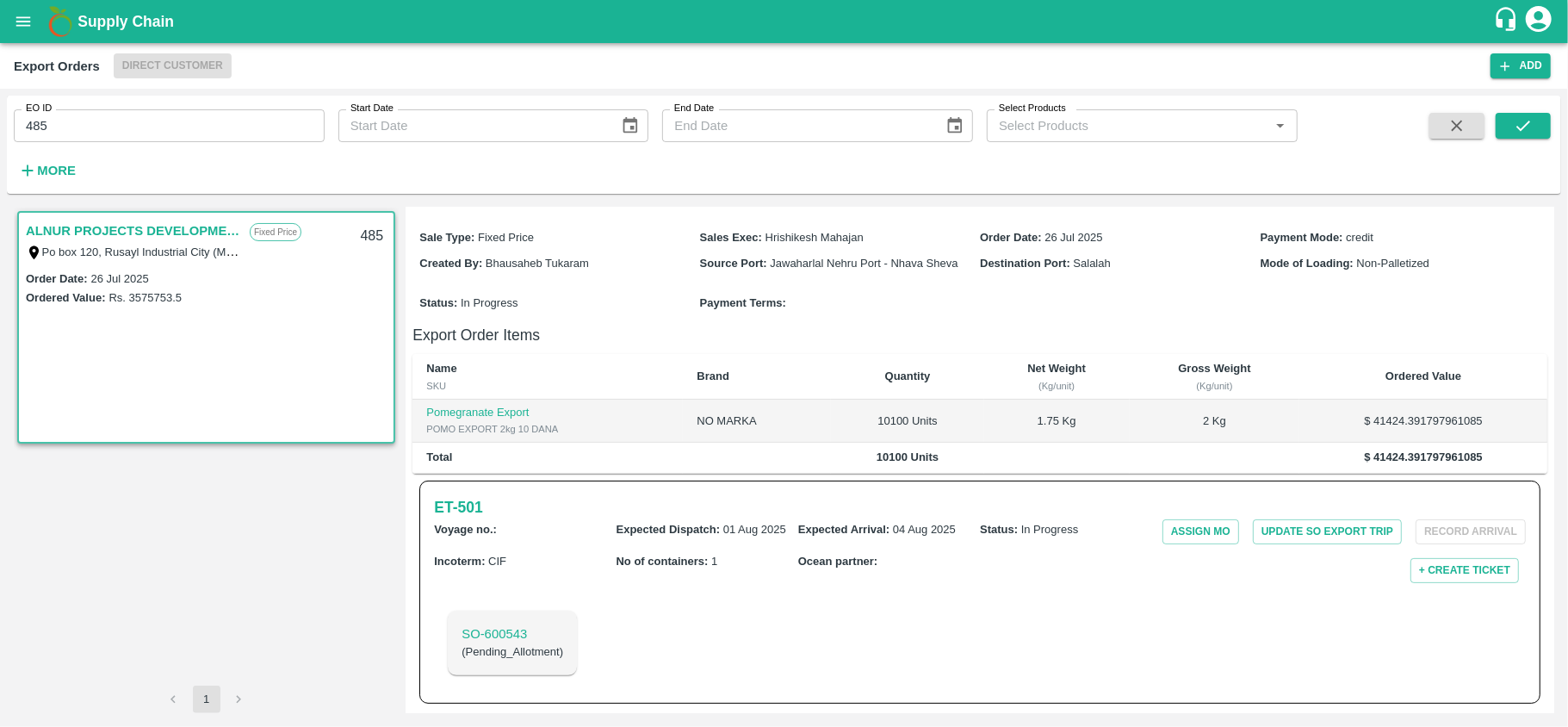 scroll, scrollTop: 242, scrollLeft: 0, axis: vertical 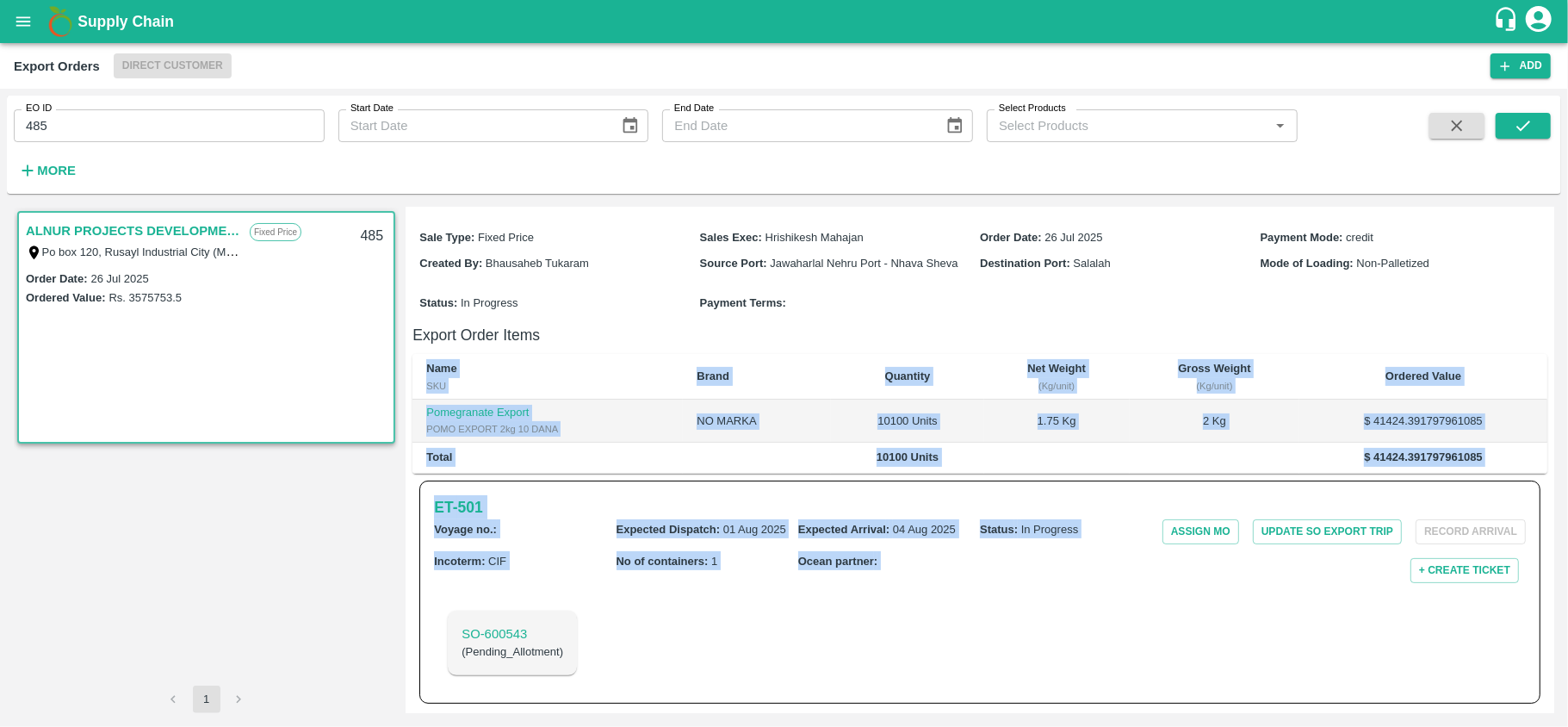 drag, startPoint x: 1553, startPoint y: 483, endPoint x: 1544, endPoint y: 332, distance: 151.26797 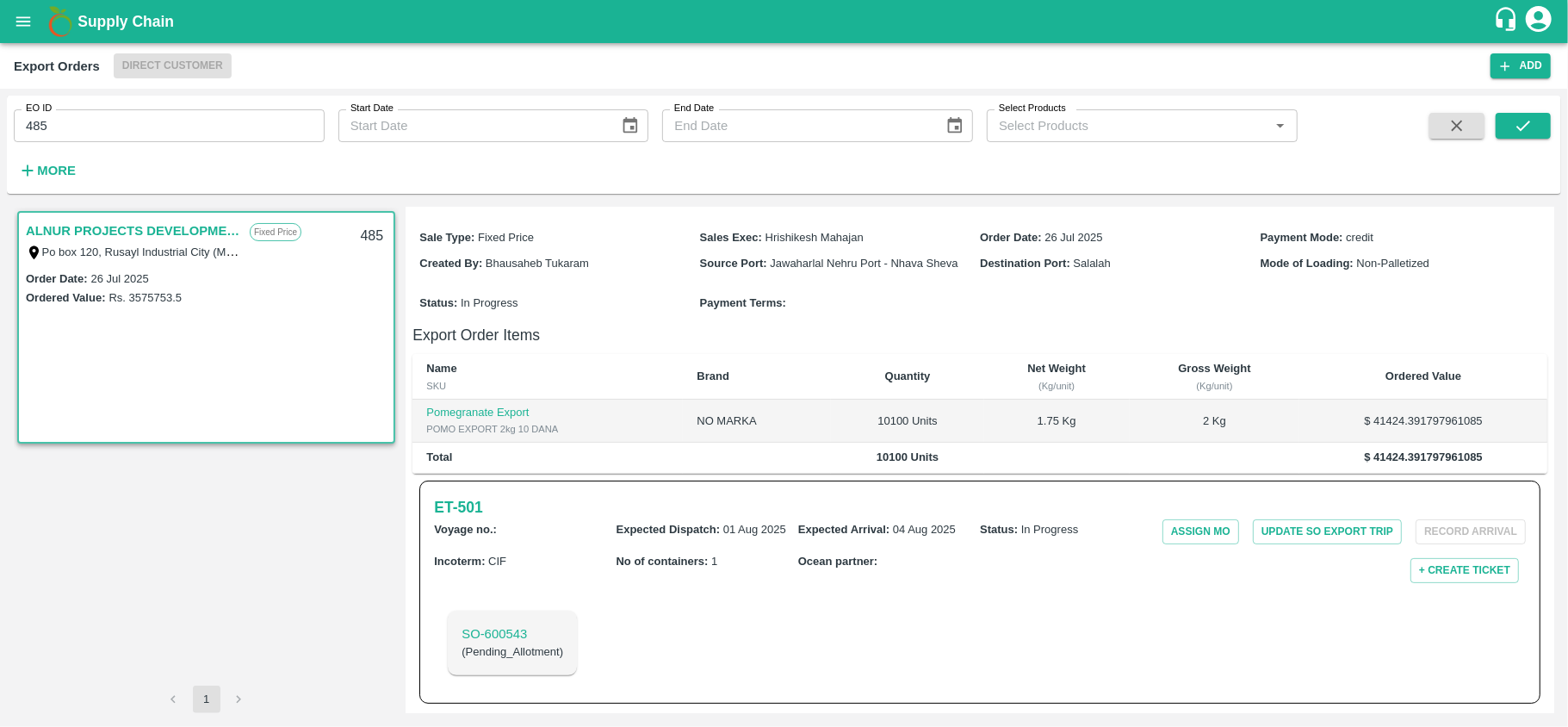 click on "ALNUR PROJECTS DEVELOPMENT Fixed Price Po box 120, Rusayl Industrial City (Madayn) / Al Seeb / Muscat Governorate, Muscat, 11, Muscat Governorate, 110, Oman 485 Order Date : 26 Jul 2025 Ordered Value: Rs.   3575753.5 1 Regular Sale ALNUR PROJECTS DEVELOPMENT   - 485   Create Export Trip More MOHAMMED AHMED MOHAMMED DAGHMASH 24446663 Buyer Address Po box 120, Rusayl Industrial City (Madayn) / Al Seeb / Muscat Governorate, Muscat, 11, Muscat Governorate, 110, Oman Consignee Al Nur for Marketing Agriculture Produces L.L.C Office No: FFO-22 P.O. Box No: 706, PC 111,  Silal Fruit and Vegetable Central Market, Khazaen Economic City Barka - Sultanate of Oman, , , , Oman Sale Type :   Fixed Price Sales Exec :   Hrishikesh Mahajan Order Date :   26 Jul 2025 Payment Mode :   credit Created By :   Bhausaheb Tukaram Source Port :   Jawaharlal Nehru Port - Nhava Sheva Destination Port :   Salalah Mode of Loading :   Non-Palletized Status :   In Progress Payment Terms :   Export Order Items Name SKU Brand 1.75 Kg" at bounding box center [784, 460] 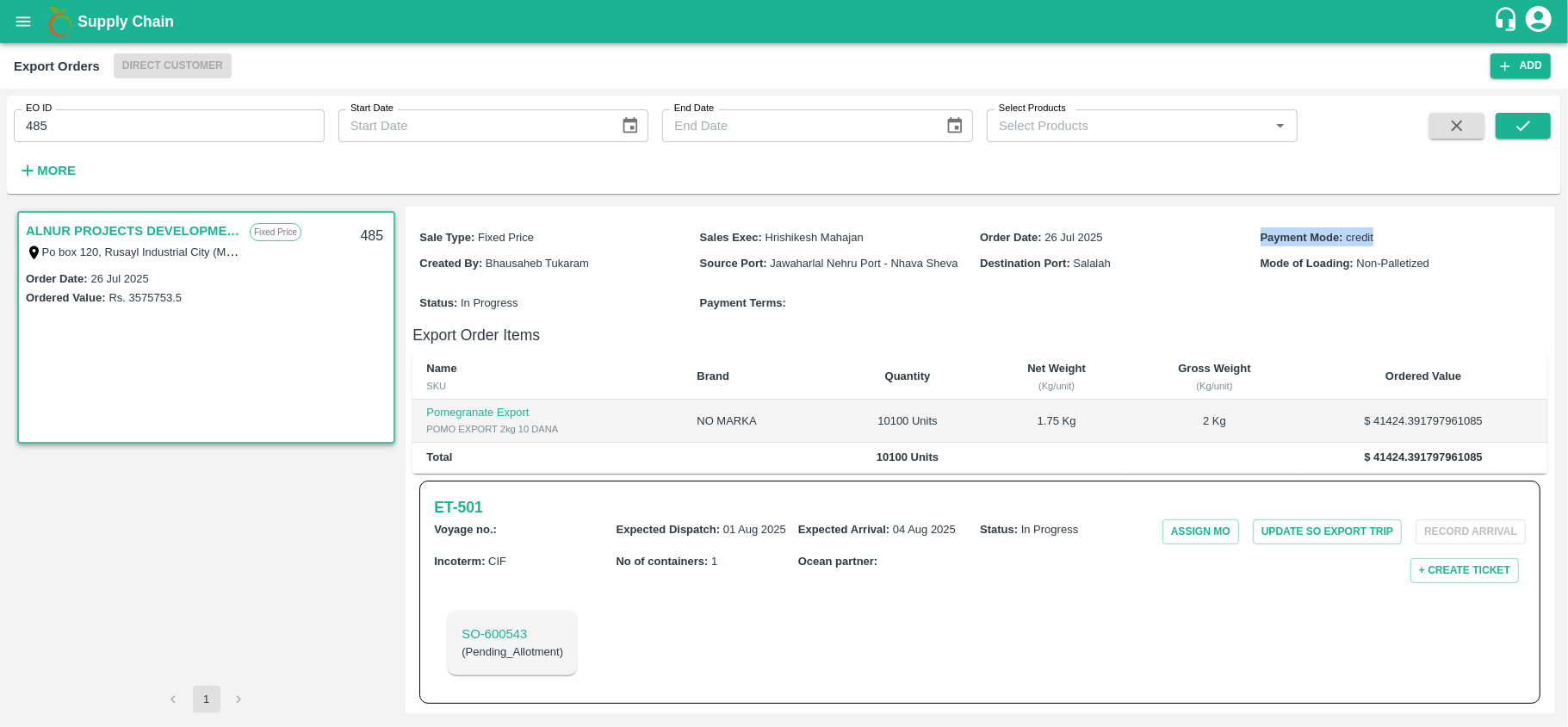 click on "ALNUR PROJECTS DEVELOPMENT Fixed Price Po box 120, Rusayl Industrial City (Madayn) / Al Seeb / Muscat Governorate, Muscat, 11, Muscat Governorate, 110, Oman 485 Order Date : 26 Jul 2025 Ordered Value: Rs.   3575753.5 1 Regular Sale ALNUR PROJECTS DEVELOPMENT   - 485   Create Export Trip More MOHAMMED AHMED MOHAMMED DAGHMASH 24446663 Buyer Address Po box 120, Rusayl Industrial City (Madayn) / Al Seeb / Muscat Governorate, Muscat, 11, Muscat Governorate, 110, Oman Consignee Al Nur for Marketing Agriculture Produces L.L.C Office No: FFO-22 P.O. Box No: 706, PC 111,  Silal Fruit and Vegetable Central Market, Khazaen Economic City Barka - Sultanate of Oman, , , , Oman Sale Type :   Fixed Price Sales Exec :   Hrishikesh Mahajan Order Date :   26 Jul 2025 Payment Mode :   credit Created By :   Bhausaheb Tukaram Source Port :   Jawaharlal Nehru Port - Nhava Sheva Destination Port :   Salalah Mode of Loading :   Non-Palletized Status :   In Progress Payment Terms :   Export Order Items Name SKU Brand 1.75 Kg" at bounding box center (784, 460) 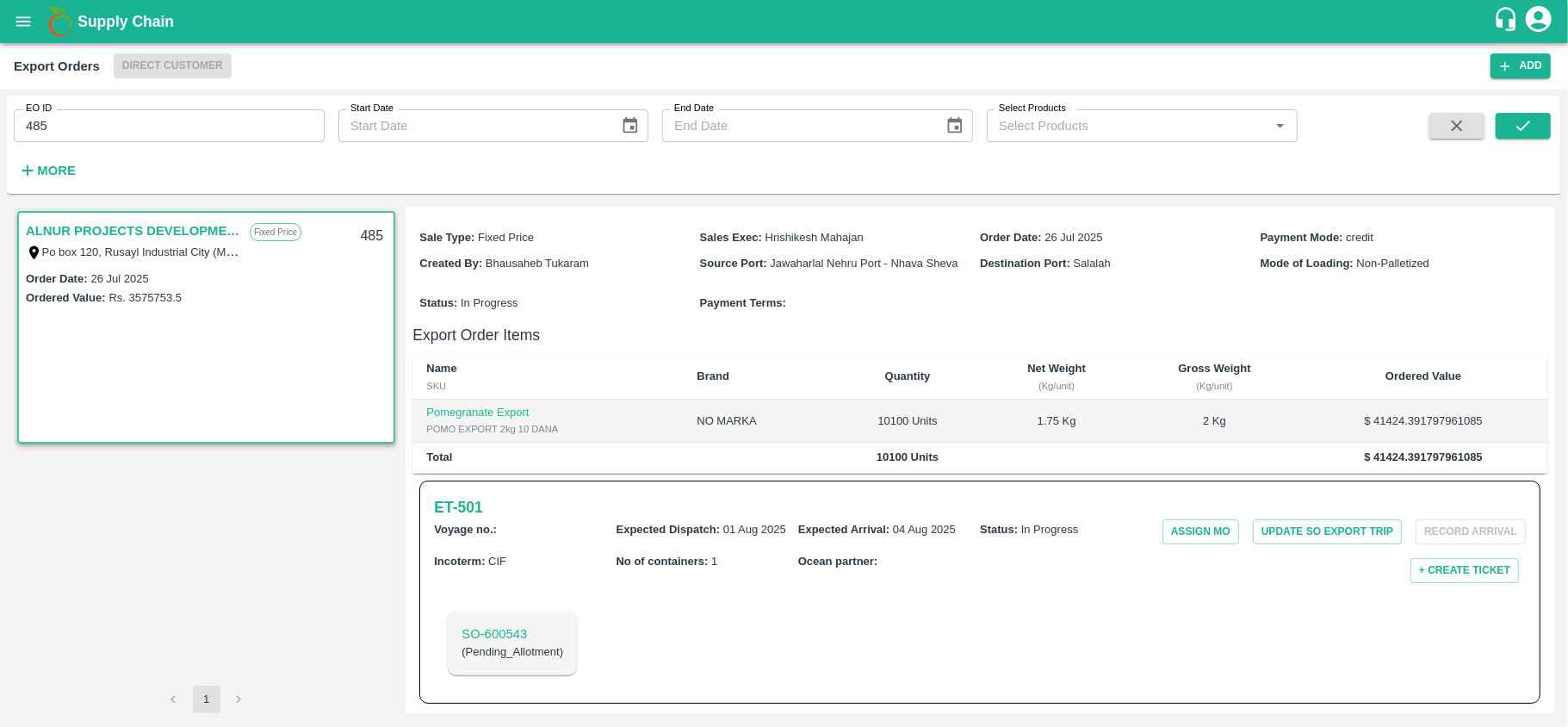 click on "Status :   In Progress Payment Terms :" at bounding box center (980, 302) 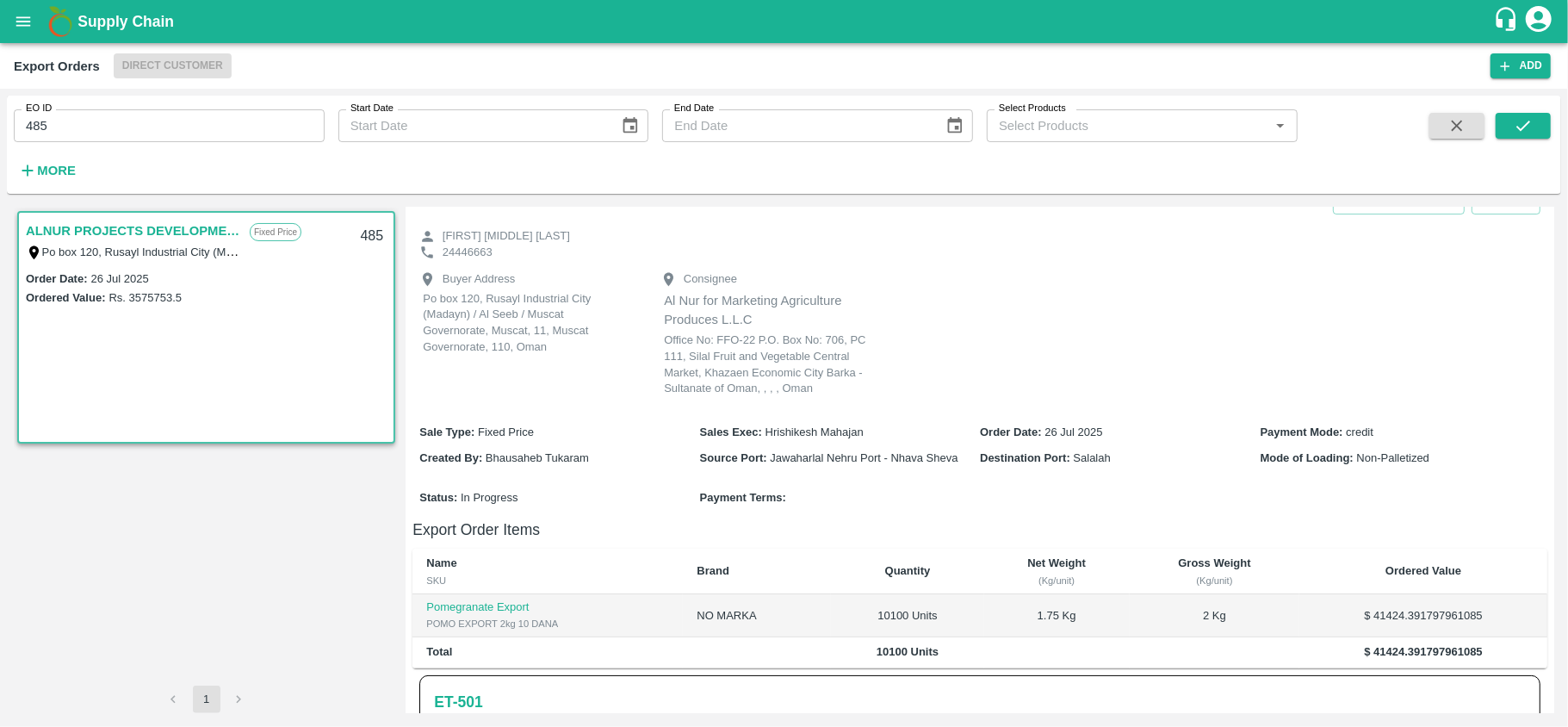 scroll, scrollTop: 38, scrollLeft: 0, axis: vertical 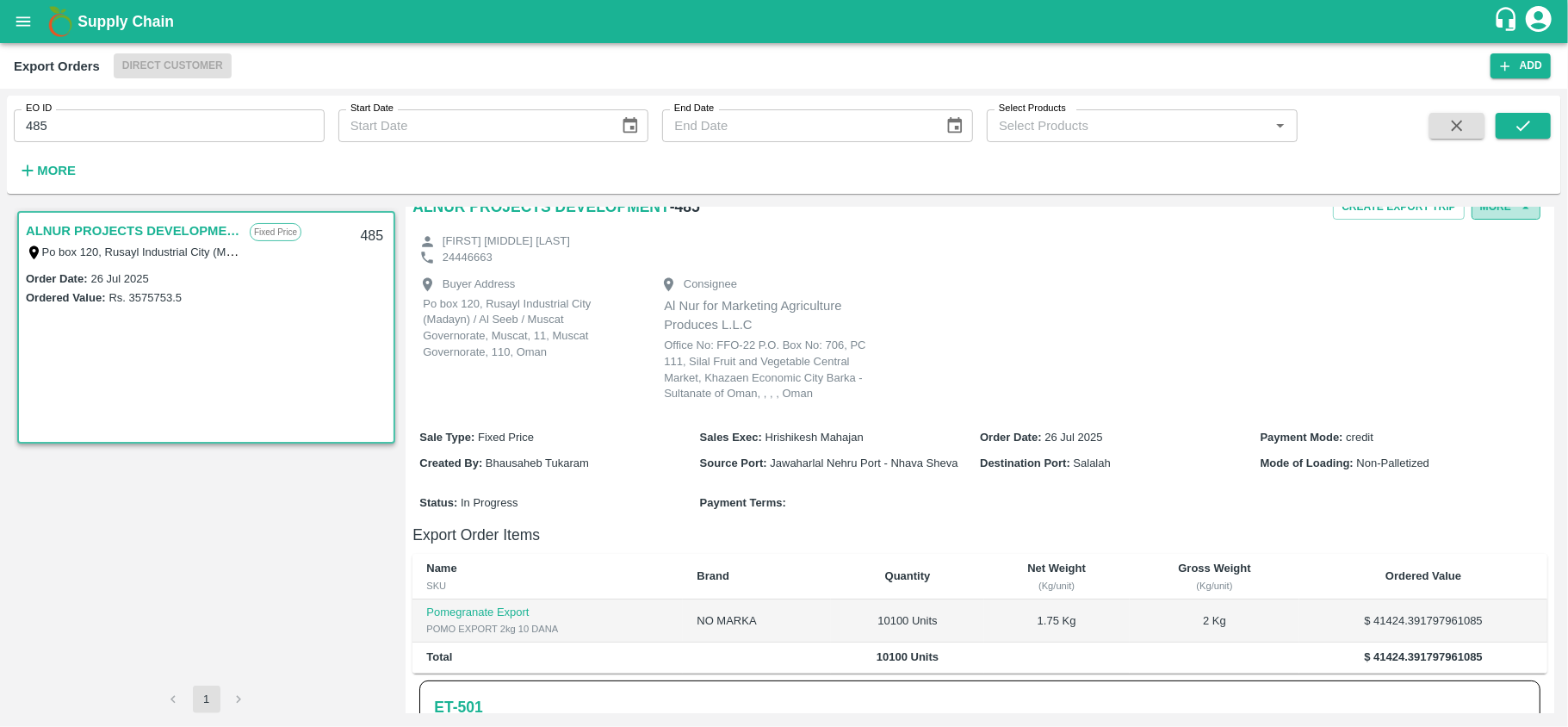 click on "More" at bounding box center [1506, 207] 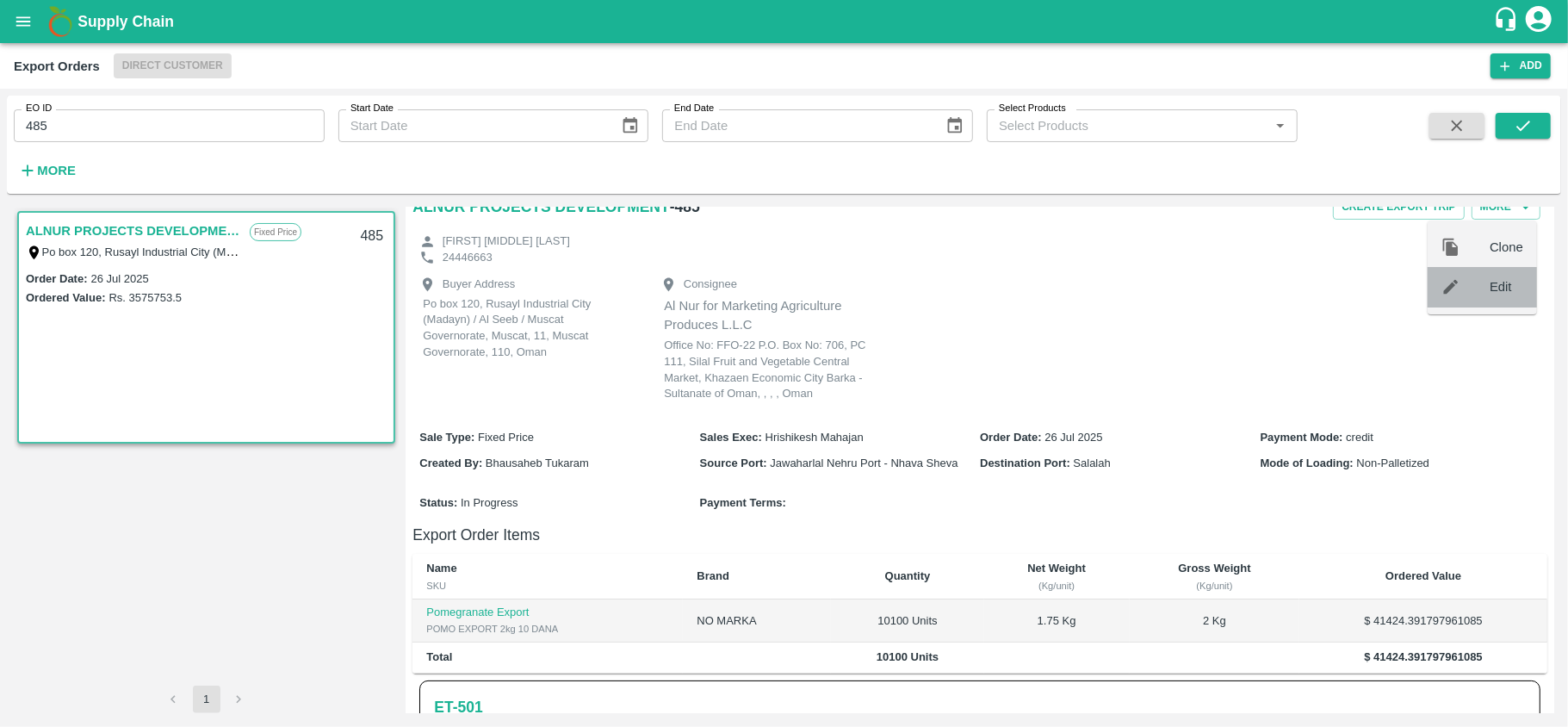 click on "Edit" at bounding box center (1506, 287) 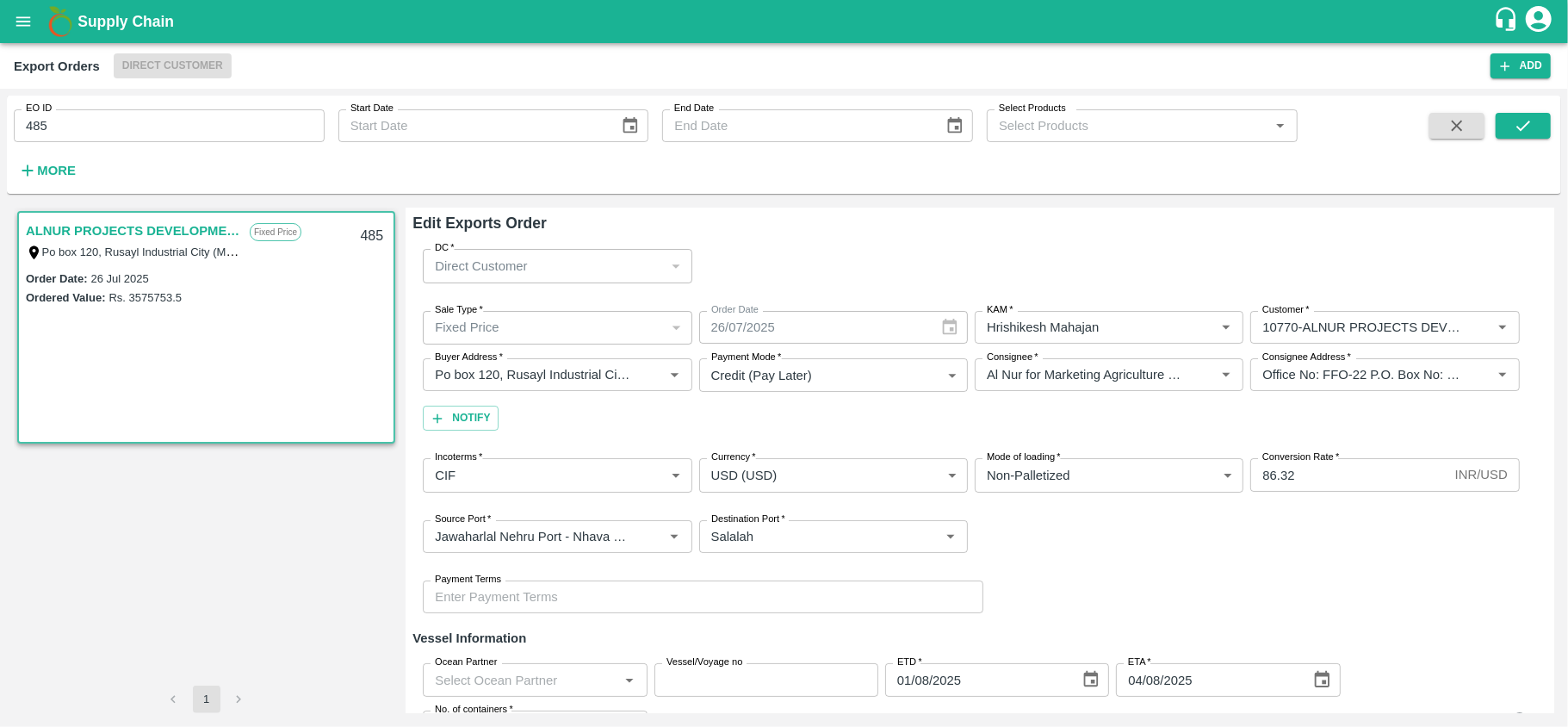 click on "Edit Exports Order DC   * Direct Customer 6 DC Sale Type   * Fixed Price 1 Sale Type Order Date 26/07/2025 Order Date KAM   * KAM   * Customer   * Customer   * Buyer Address   * Buyer Address   * Payment Mode   * Credit (Pay Later) credit Payment Mode Consignee   * Consignee   * Consignee Address   * Consignee Address   * Notify Incoterms   * CIF 1 Incoterms Currency   * USD (USD) 25 Currency Mode of loading   * Non-Palletized Non-Palletized Mode of loading Conversion Rate   * 86.32 INR/ USD Conversion Rate Source Port   * Source Port   * Destination Port   * Destination Port   * Payment Terms Payment Terms  Vessel Information Ocean Partner Ocean Partner Vessel/Voyage no Vessel/Voyage no ETD   * 01/08/2025 ETD ETA   * 04/08/2025 ETA No. of containers   * 1 No. of containers Order Items Composition Name   * Name   * SKU   * SKU   * Brand/Marka   * Brand/Marka   * Quantity   * 10100 unit Quantity Packaging   * Farmcandy 2 Kg BOM/477 Packaging   *" at bounding box center (980, 460) 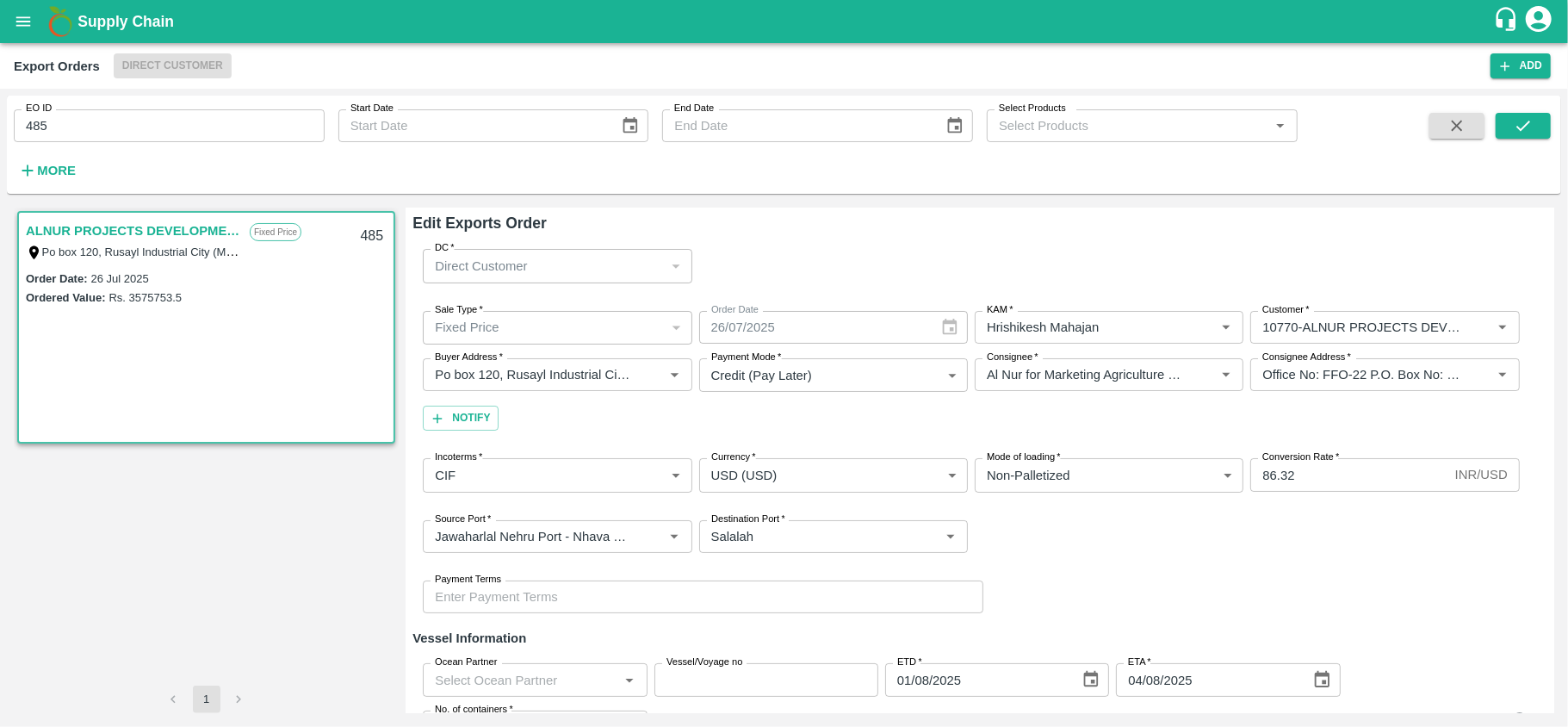 click on "Edit Exports Order DC   * Direct Customer 6 DC Sale Type   * Fixed Price 1 Sale Type Order Date 26/07/2025 Order Date KAM   * KAM   * Customer   * Customer   * Buyer Address   * Buyer Address   * Payment Mode   * Credit (Pay Later) credit Payment Mode Consignee   * Consignee   * Consignee Address   * Consignee Address   * Notify Incoterms   * CIF 1 Incoterms Currency   * USD (USD) 25 Currency Mode of loading   * Non-Palletized Non-Palletized Mode of loading Conversion Rate   * 86.32 INR/ USD Conversion Rate Source Port   * Source Port   * Destination Port   * Destination Port   * Payment Terms Payment Terms  Vessel Information Ocean Partner Ocean Partner Vessel/Voyage no Vessel/Voyage no ETD   * 01/08/2025 ETD ETA   * 04/08/2025 ETA No. of containers   * 1 No. of containers Order Items Composition Name   * Name   * SKU   * SKU   * Brand/Marka   * Brand/Marka   * Quantity   * 10100 unit Quantity Packaging   * Farmcandy 2 Kg BOM/477 Packaging   *" at bounding box center (980, 460) 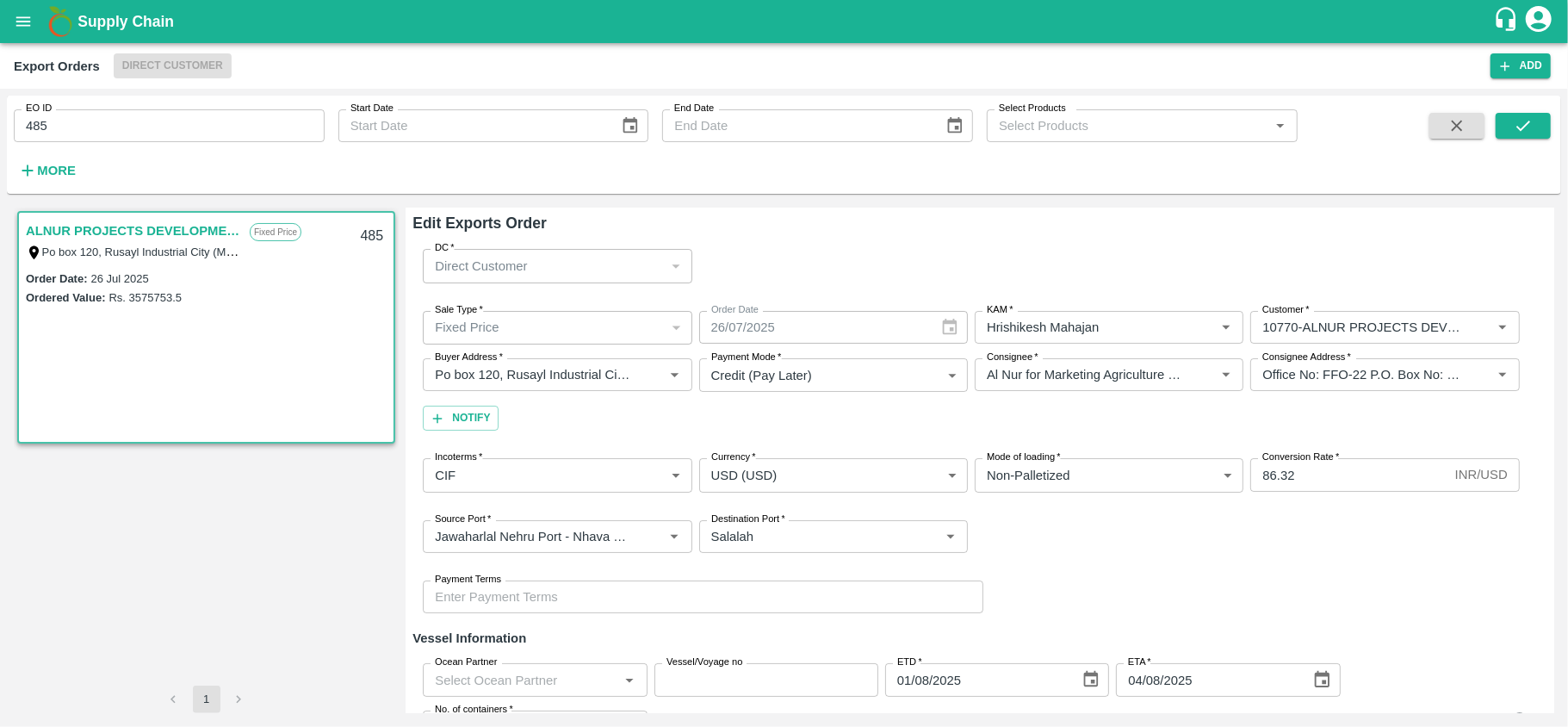 click on "Edit Exports Order DC   * Direct Customer 6 DC Sale Type   * Fixed Price 1 Sale Type Order Date 26/07/2025 Order Date KAM   * KAM   * Customer   * Customer   * Buyer Address   * Buyer Address   * Payment Mode   * Credit (Pay Later) credit Payment Mode Consignee   * Consignee   * Consignee Address   * Consignee Address   * Notify Incoterms   * CIF 1 Incoterms Currency   * USD (USD) 25 Currency Mode of loading   * Non-Palletized Non-Palletized Mode of loading Conversion Rate   * 86.32 INR/ USD Conversion Rate Source Port   * Source Port   * Destination Port   * Destination Port   * Payment Terms Payment Terms  Vessel Information Ocean Partner Ocean Partner Vessel/Voyage no Vessel/Voyage no ETD   * 01/08/2025 ETD ETA   * 04/08/2025 ETA No. of containers   * 1 No. of containers Order Items Composition Name   * Name   * SKU   * SKU   * Brand/Marka   * Brand/Marka   * Quantity   * 10100 unit Quantity Packaging   * Farmcandy 2 Kg BOM/477 Packaging   *" at bounding box center [980, 460] 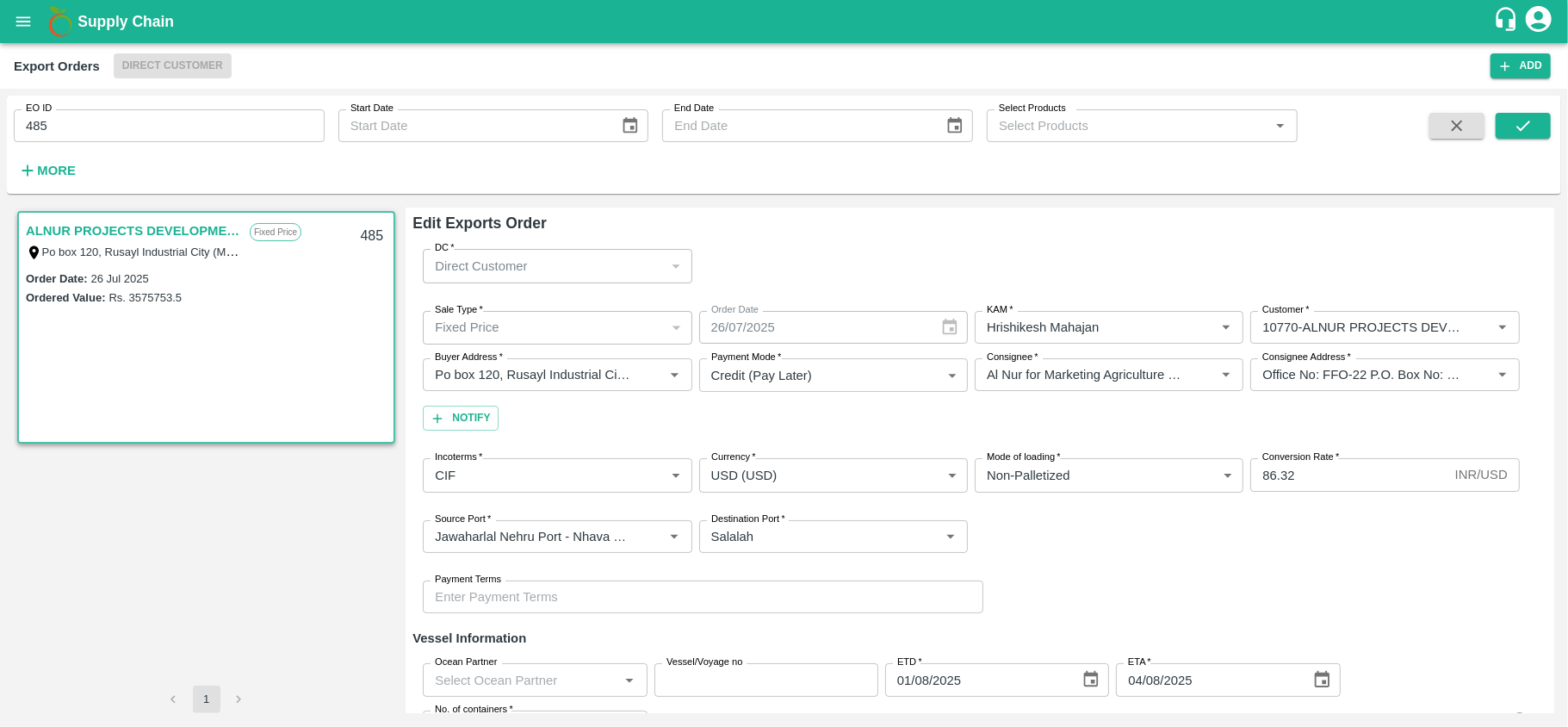 scroll, scrollTop: 235, scrollLeft: 0, axis: vertical 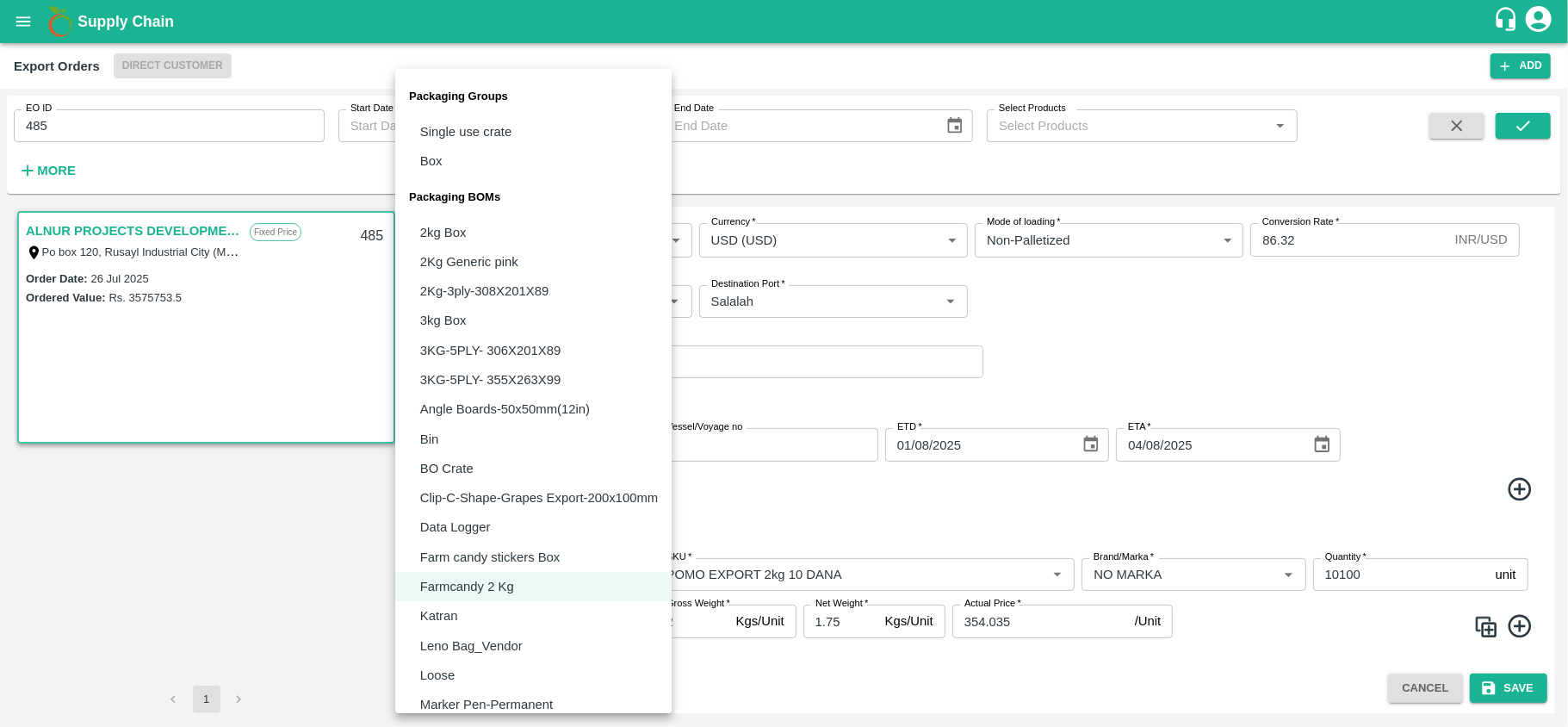 click on "Supply Chain Export Orders Direct Customer Add EO ID 485 EO ID Start Date Start Date End Date End Date Select Products Select Products   * More ALNUR PROJECTS DEVELOPMENT Fixed Price Po box 120, Rusayl Industrial City (Madayn) / Al Seeb / Muscat Governorate, Muscat, 11, Muscat Governorate, 110, Oman 485 Order Date : 26 Jul 2025 Ordered Value: Rs.   3575753.5 1 Edit Exports Order DC   * Direct Customer 6 DC Sale Type   * Fixed Price 1 Sale Type Order Date 26/07/2025 Order Date KAM   * KAM   * Customer   * Customer   * Buyer Address   * Buyer Address   * Payment Mode   * Credit (Pay Later) credit Payment Mode Consignee   * Consignee   * Consignee Address   * Consignee Address   * Notify Incoterms   * CIF 1 Incoterms Currency   * USD (USD) 25 Currency Mode of loading   * Non-Palletized Non-Palletized Mode of loading Conversion Rate   * 86.32 INR/ USD Conversion Rate Source Port   * Source Port   * Destination Port   * Destination Port   * Payment Terms Payment Terms *" at bounding box center [784, 364] 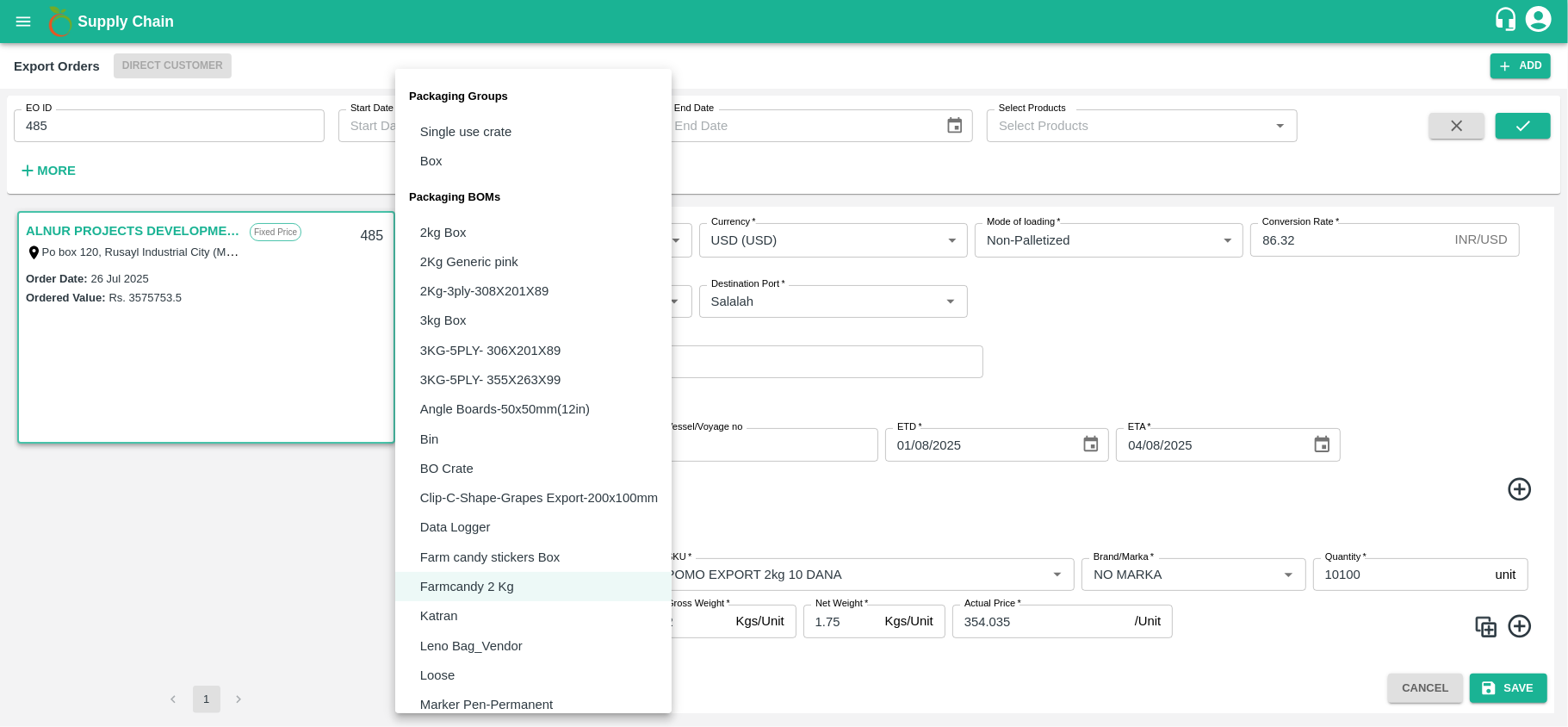 click at bounding box center [784, 364] 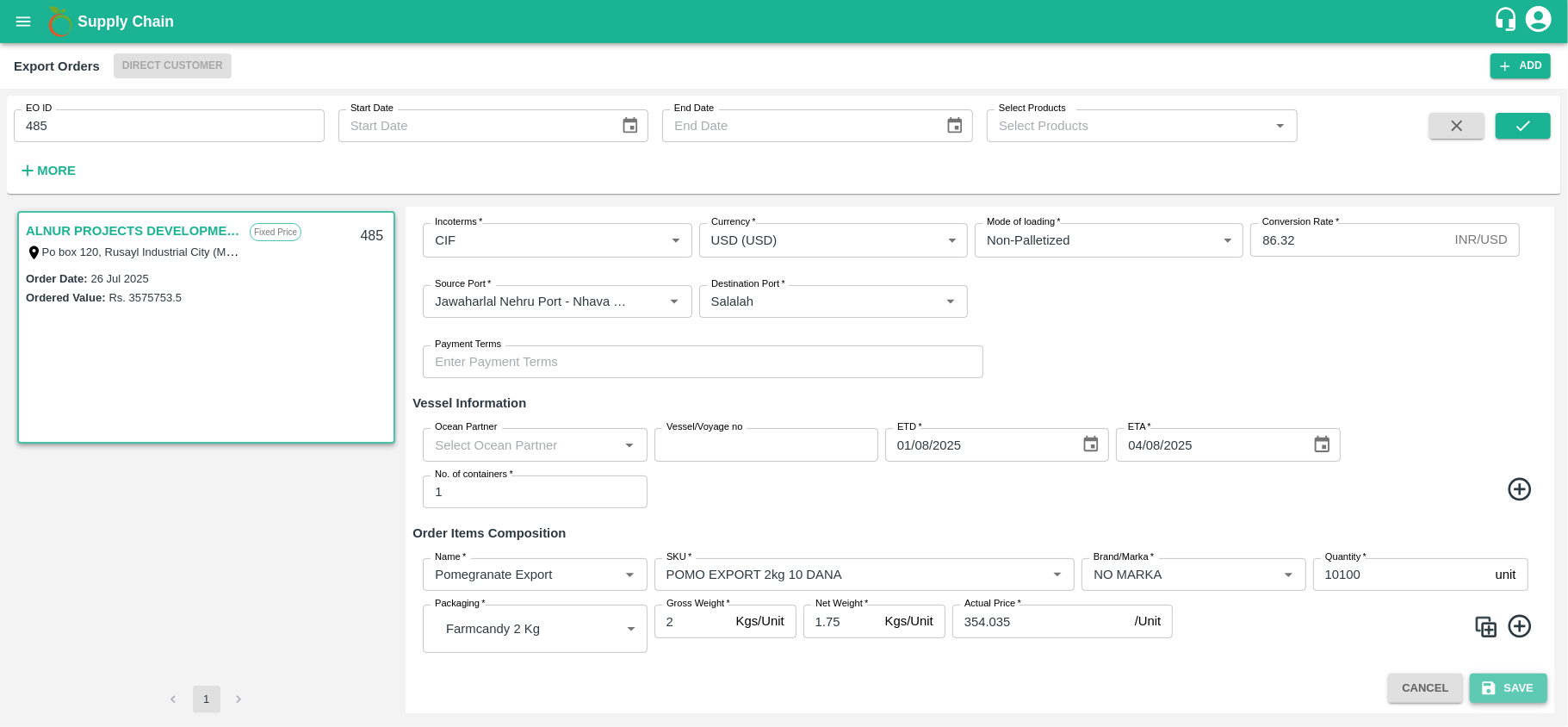 click on "Save" at bounding box center [1509, 688] 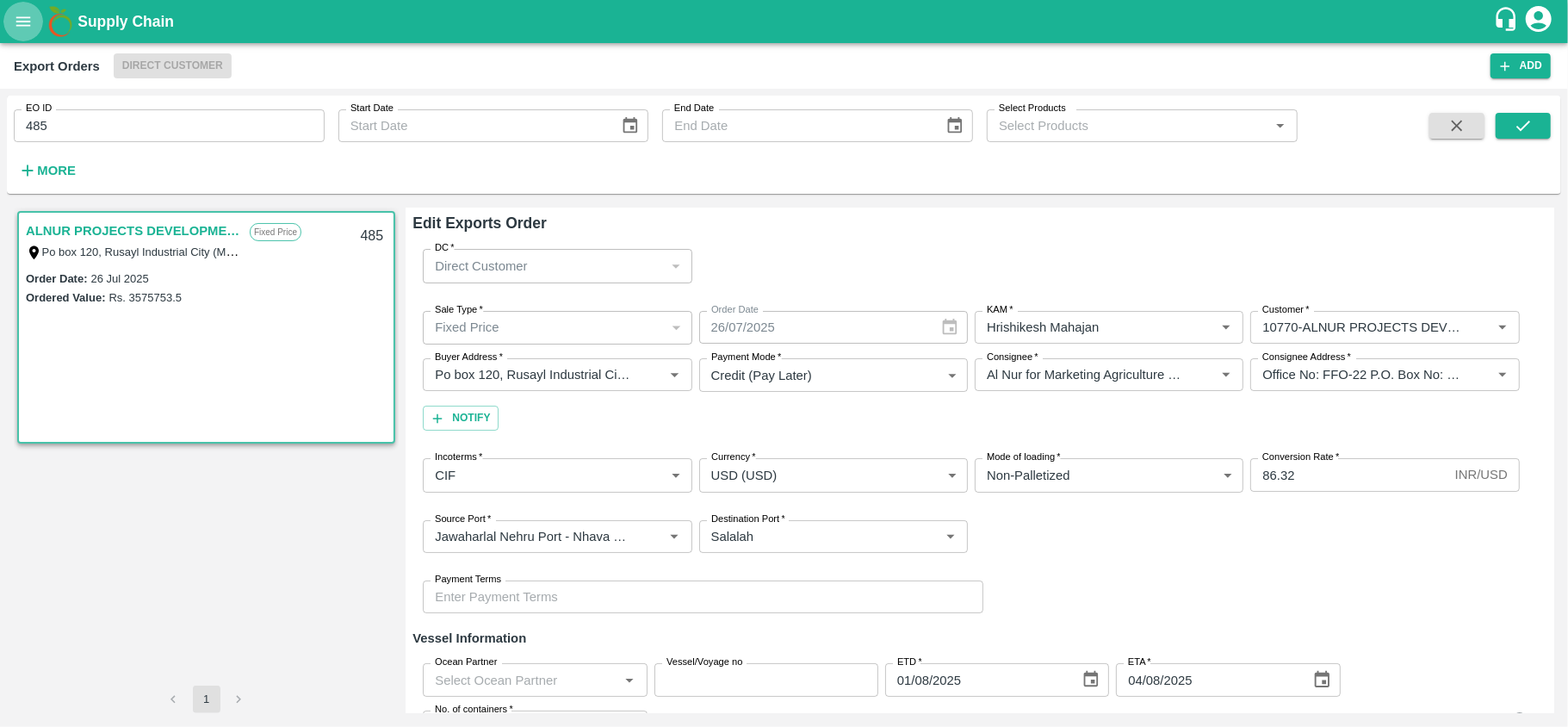 click 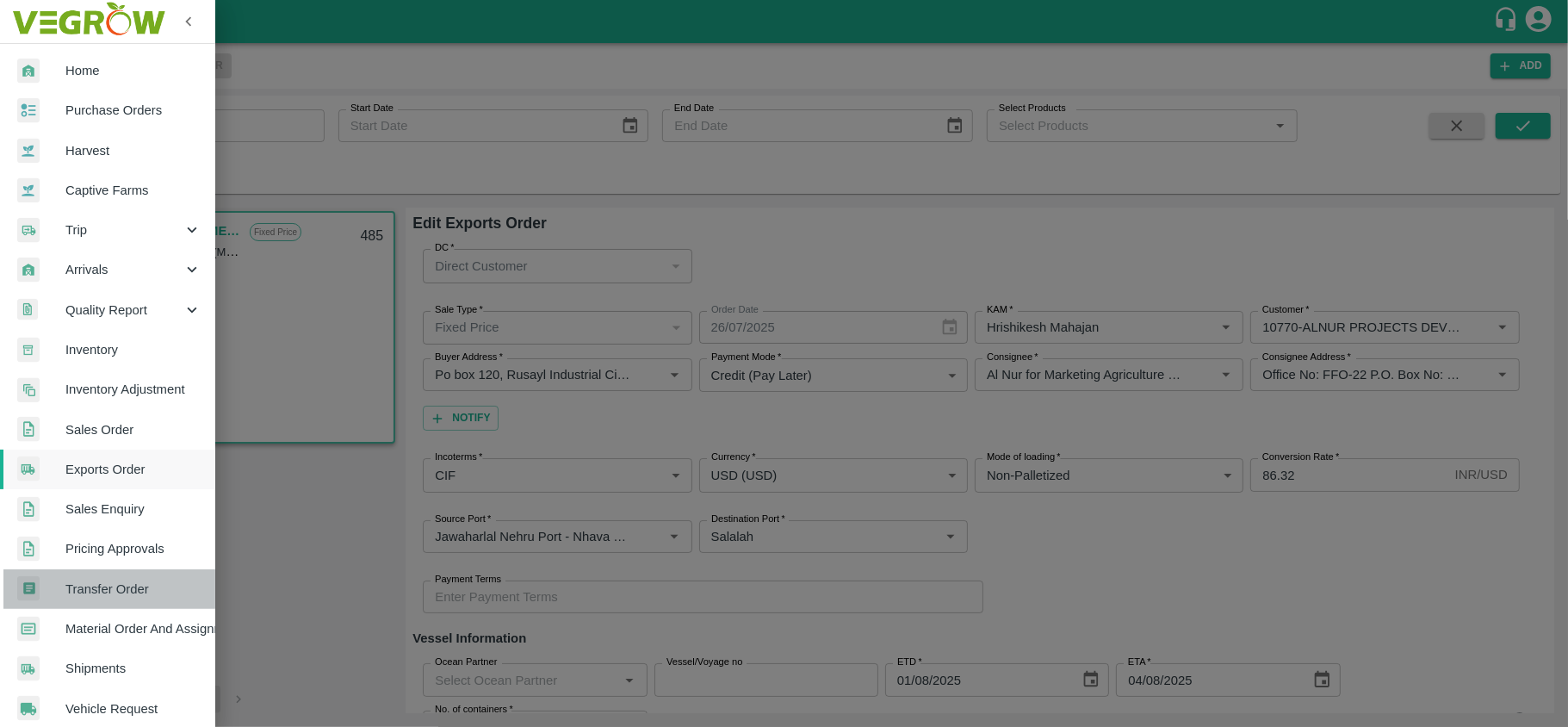 click on "Transfer Order" at bounding box center [133, 589] 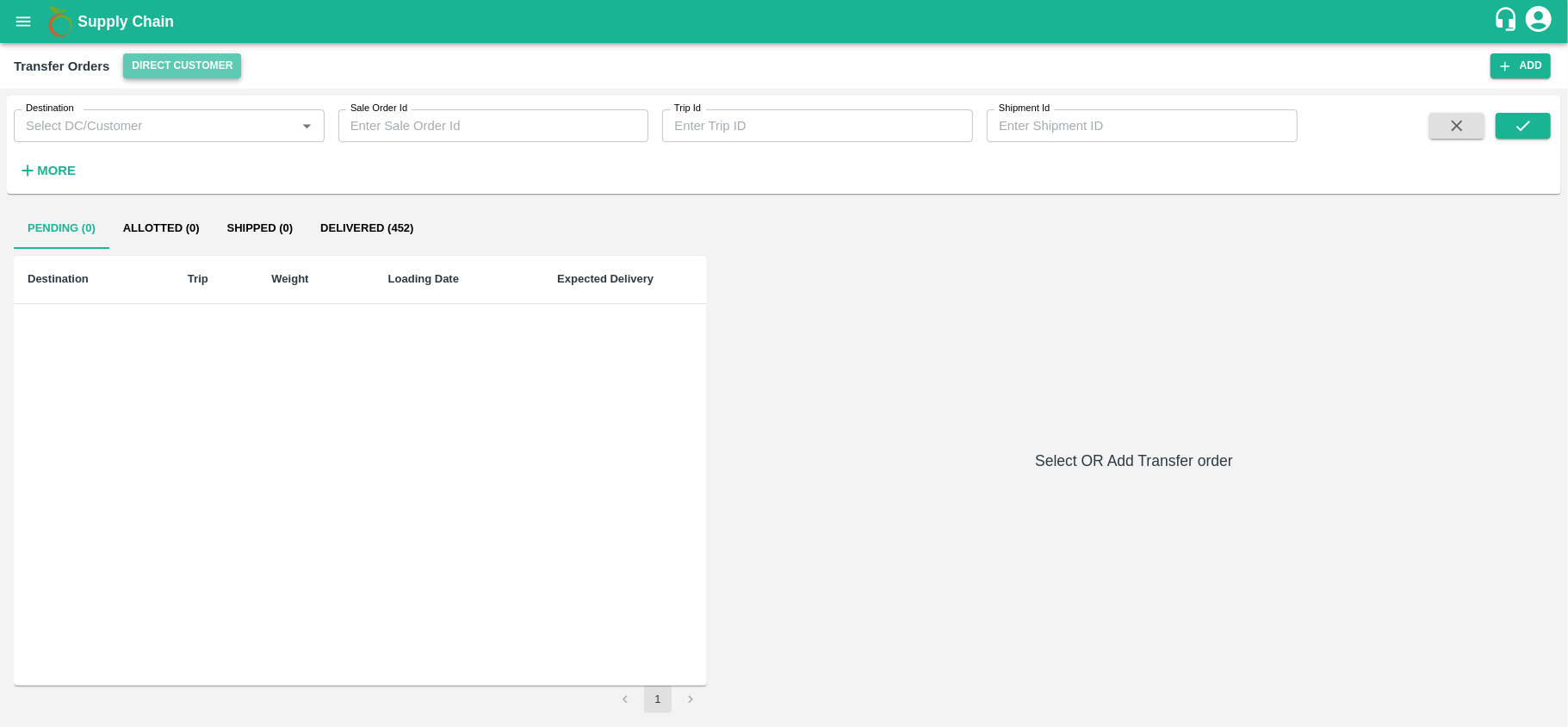 click on "Direct Customer" at bounding box center [182, 65] 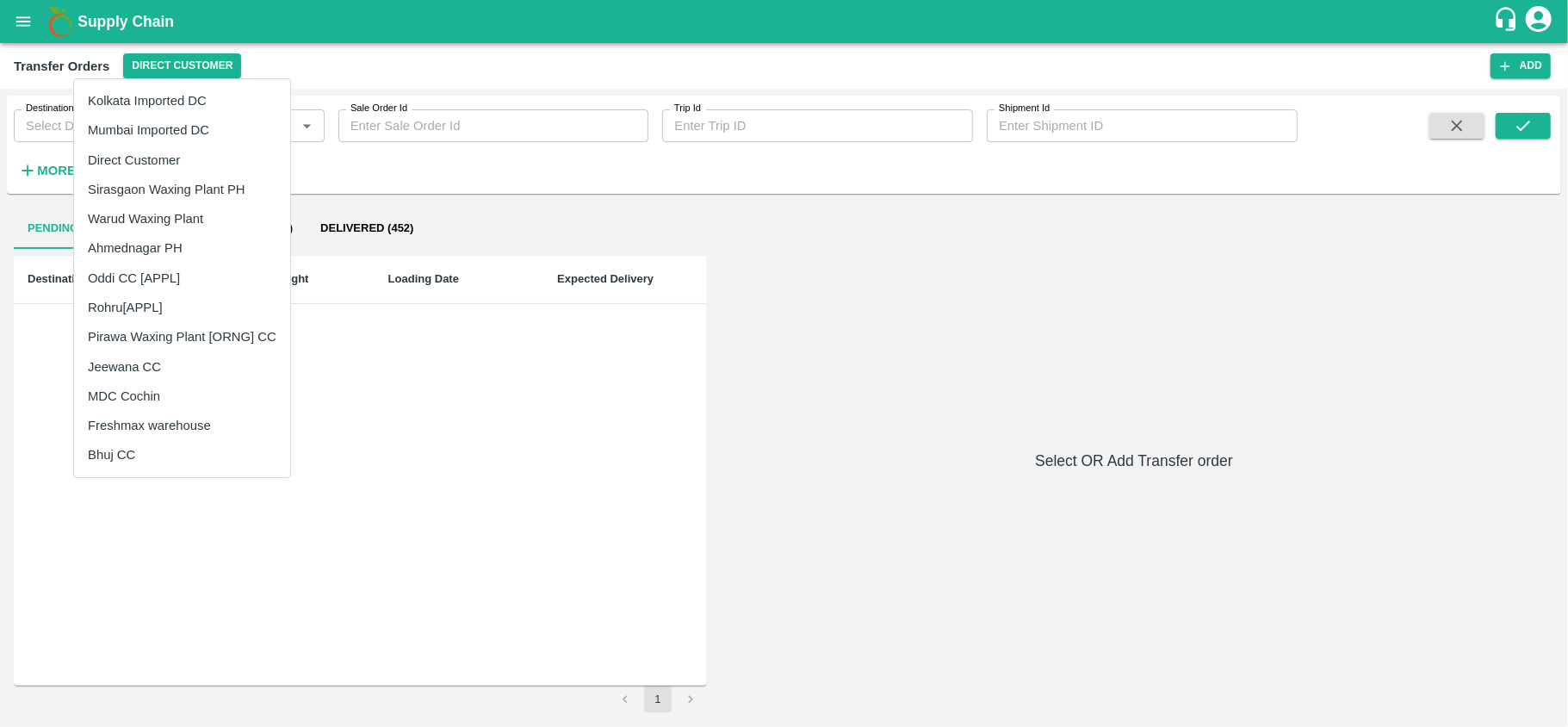 click on "Freshmax warehouse" at bounding box center (182, 426) 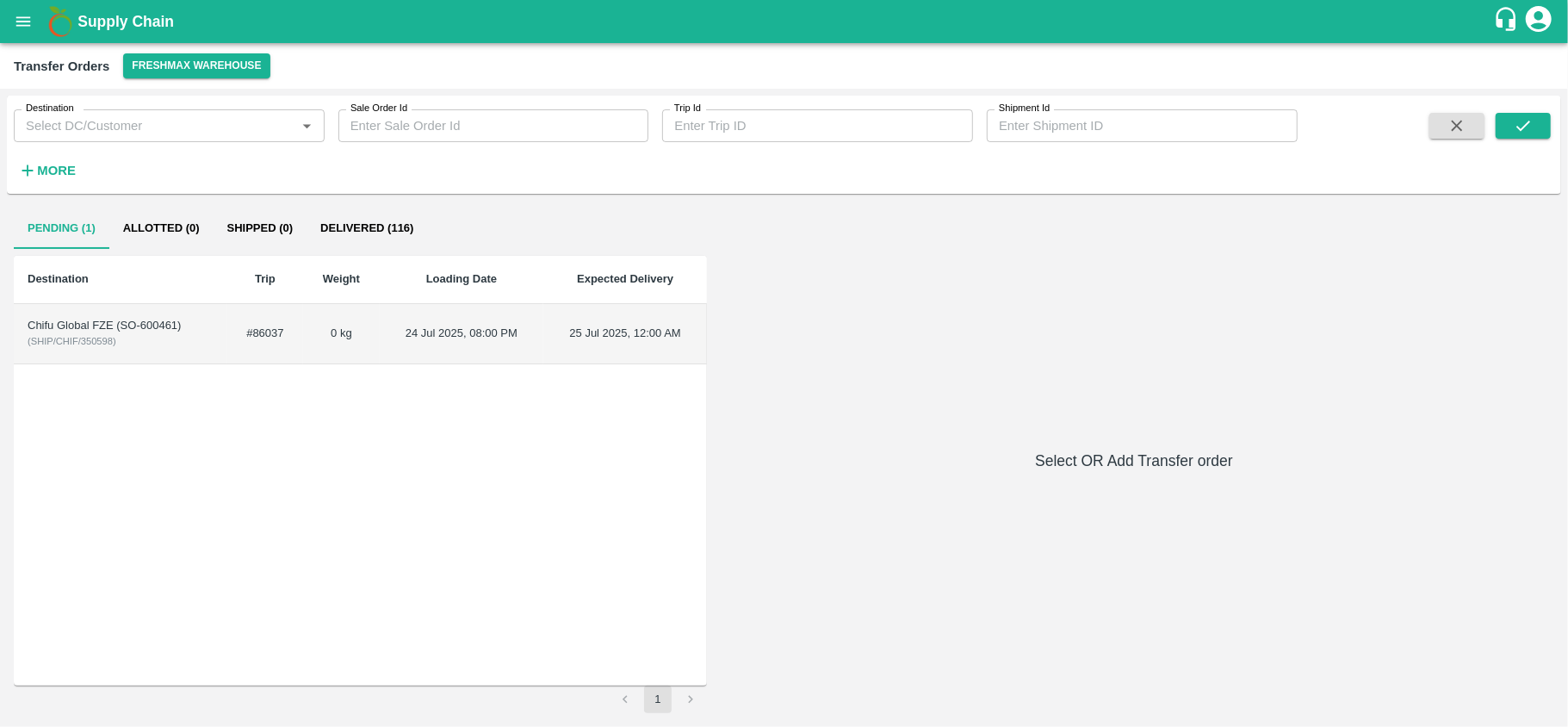 click on "Chifu Global FZE (SO-600461) ( SHIP/CHIF/350598 )" at bounding box center (121, 334) 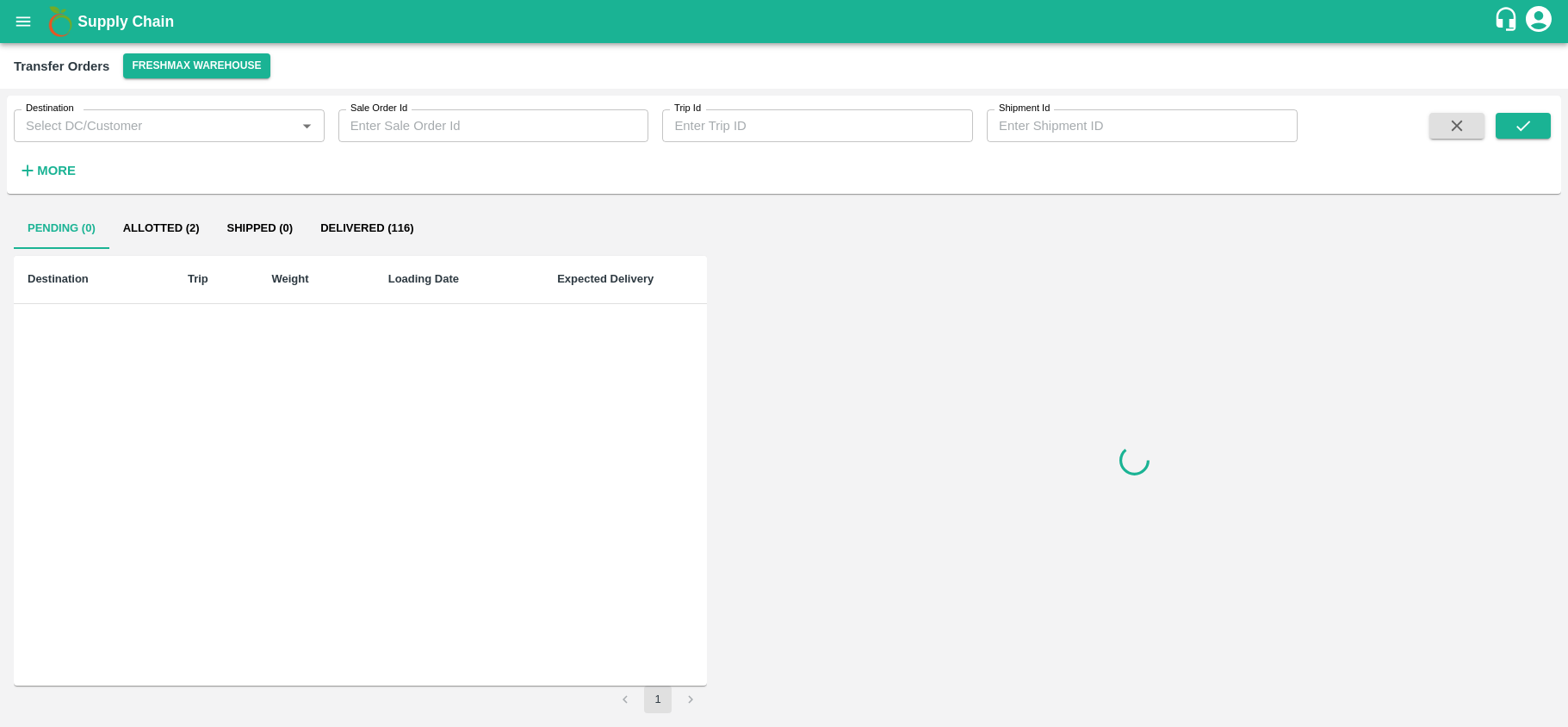 scroll, scrollTop: 0, scrollLeft: 0, axis: both 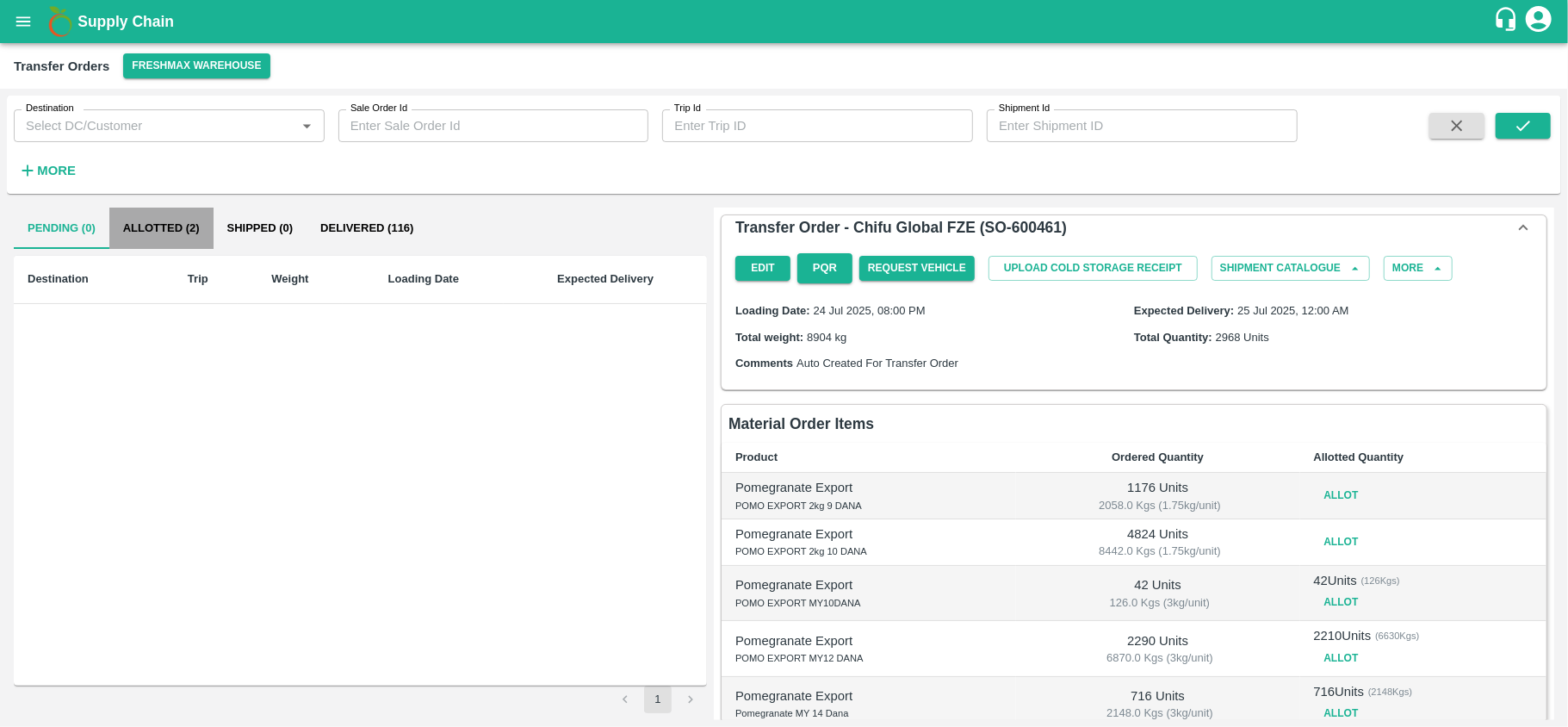 click on "Allotted (2)" at bounding box center (161, 228) 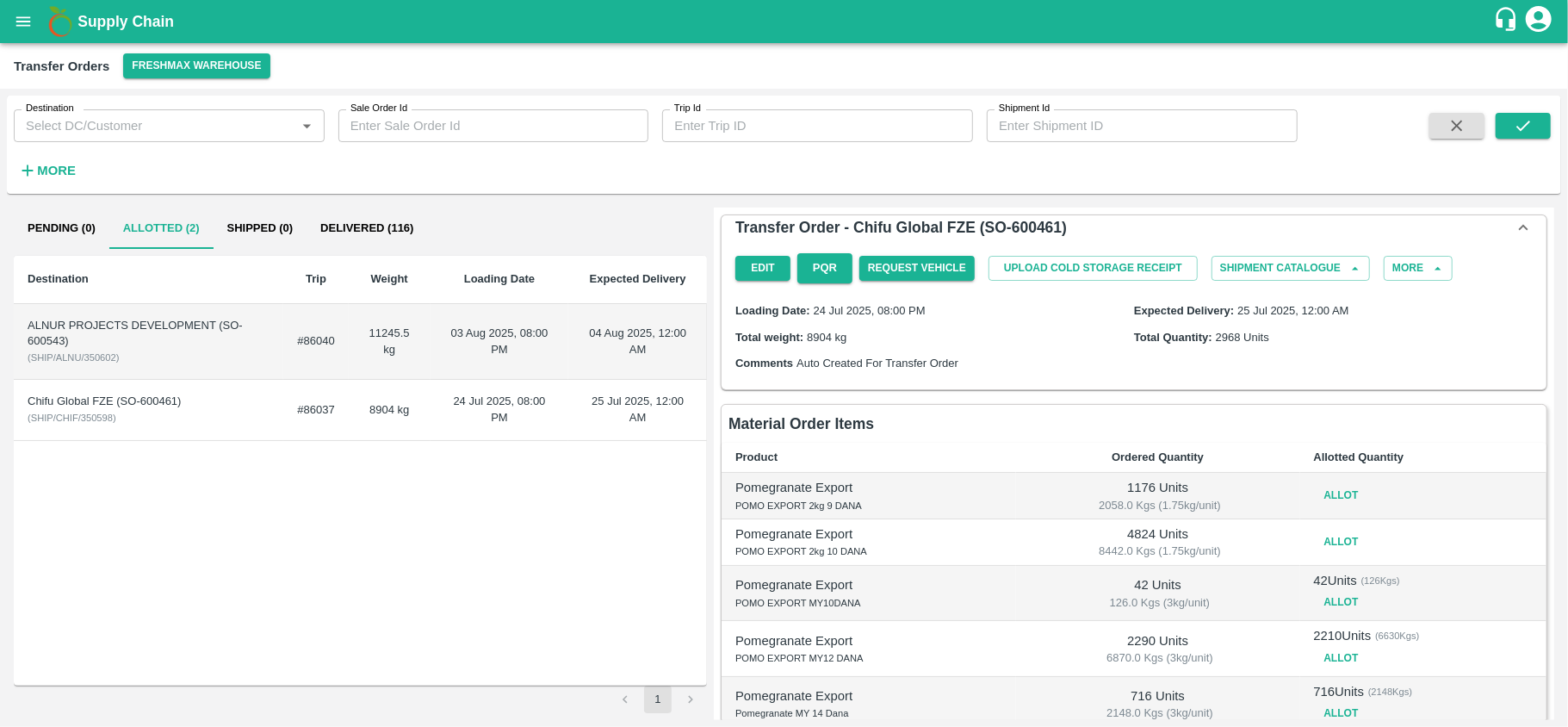 click on "#86037" at bounding box center (315, 410) 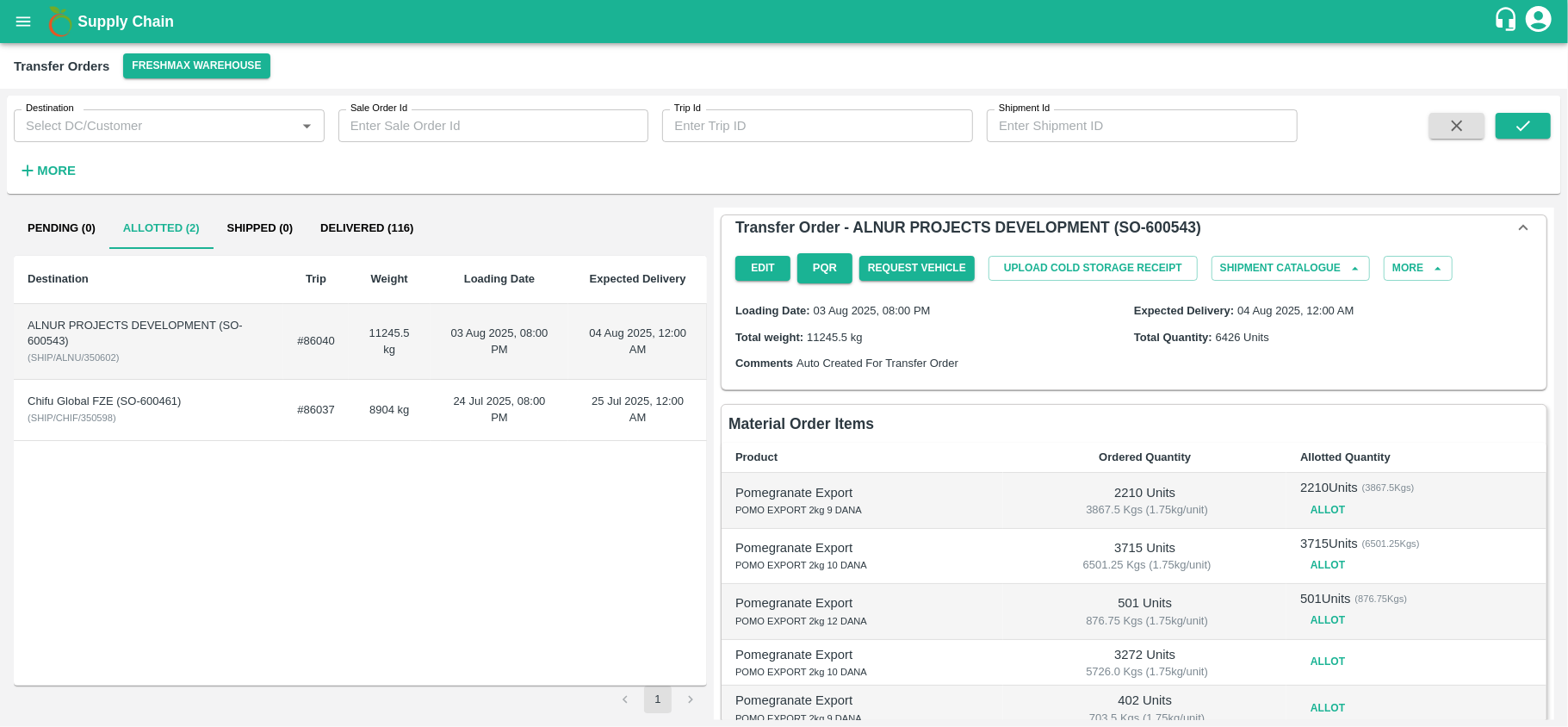 click on "8904 kg" at bounding box center [389, 410] 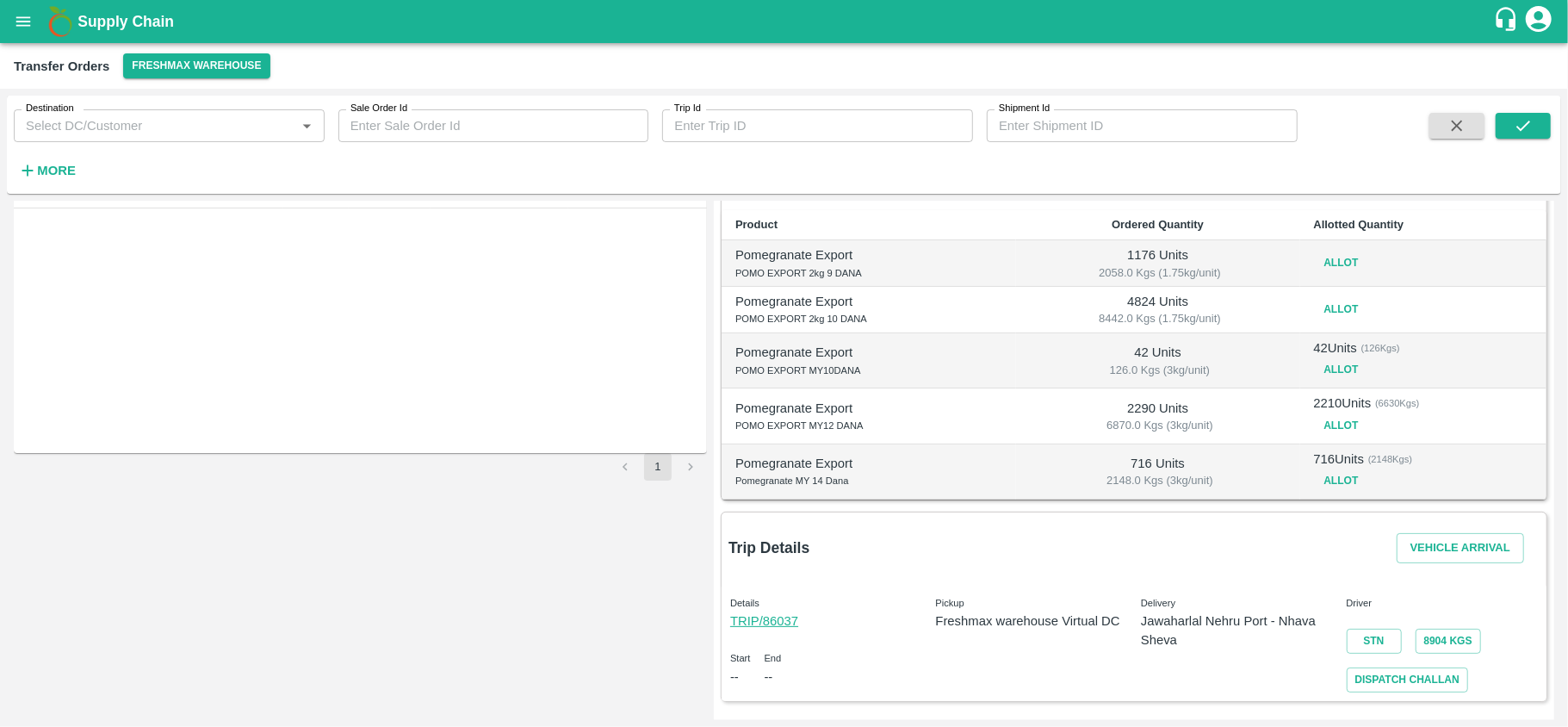 scroll, scrollTop: 0, scrollLeft: 0, axis: both 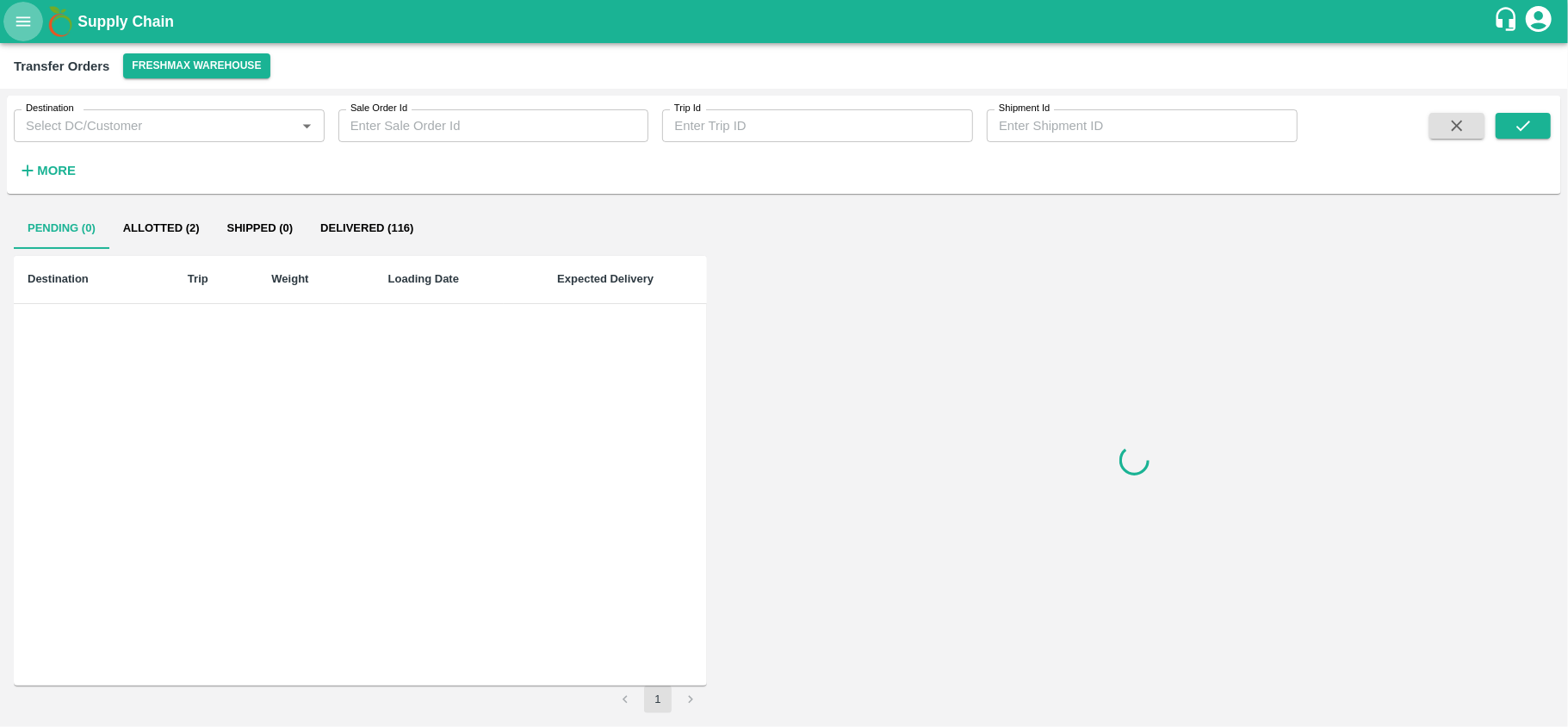click 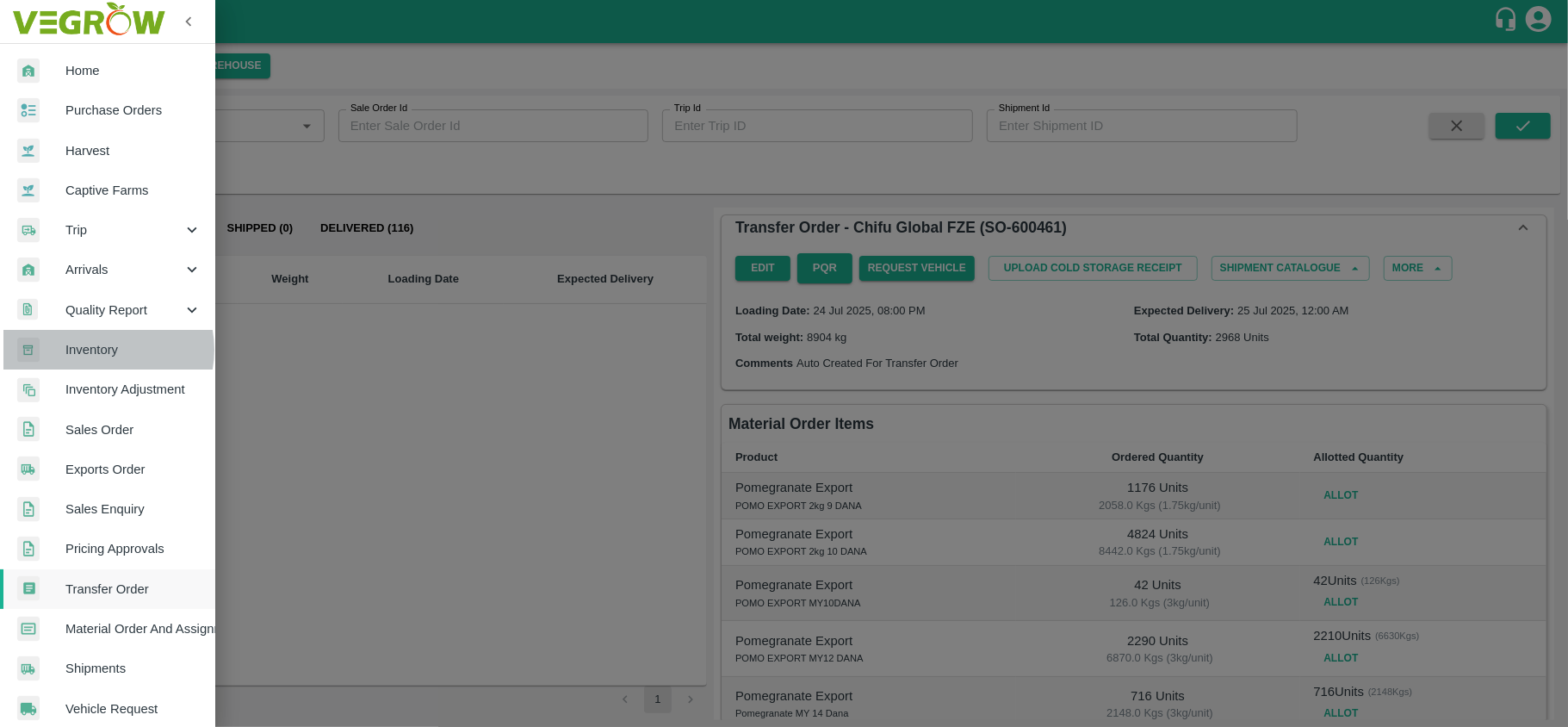click on "Inventory" at bounding box center [133, 350] 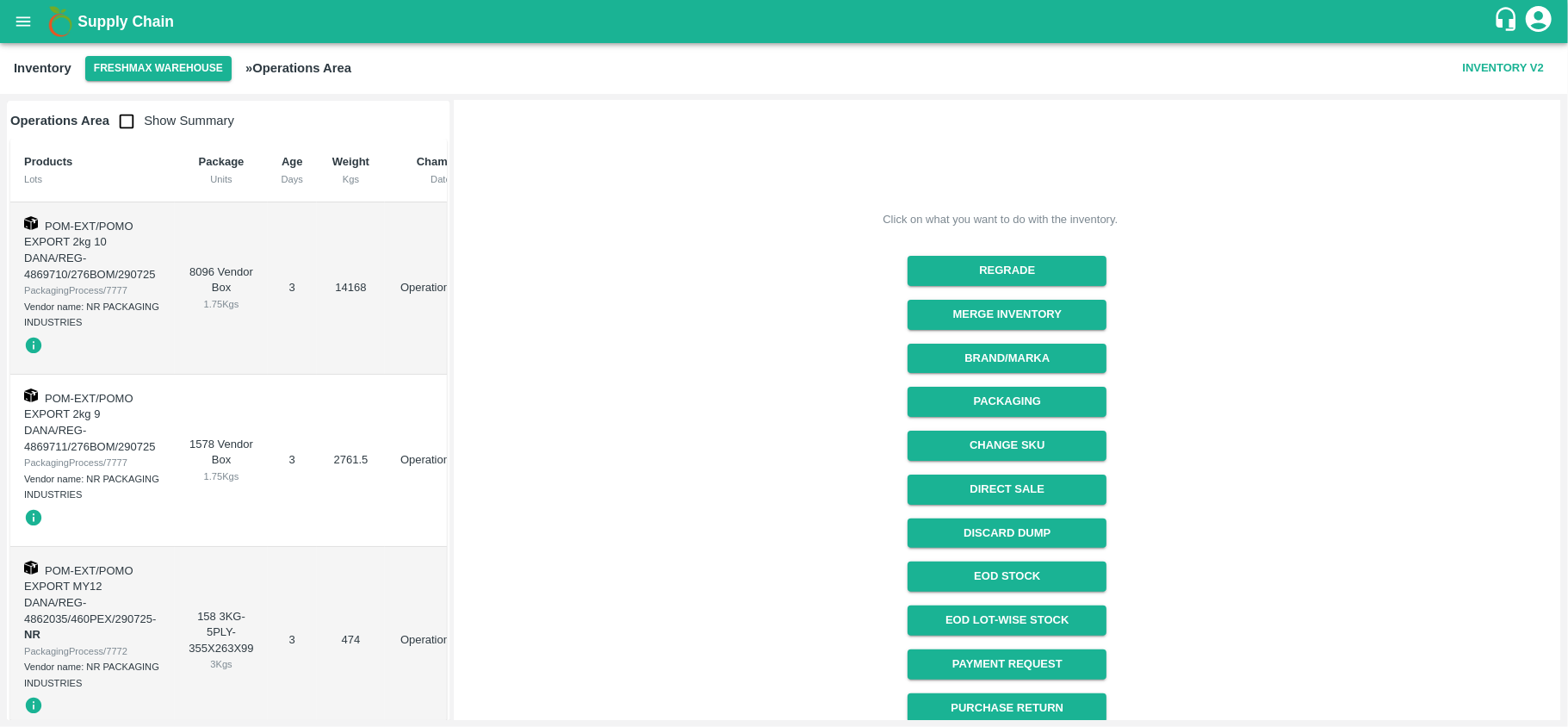 scroll, scrollTop: 186, scrollLeft: 0, axis: vertical 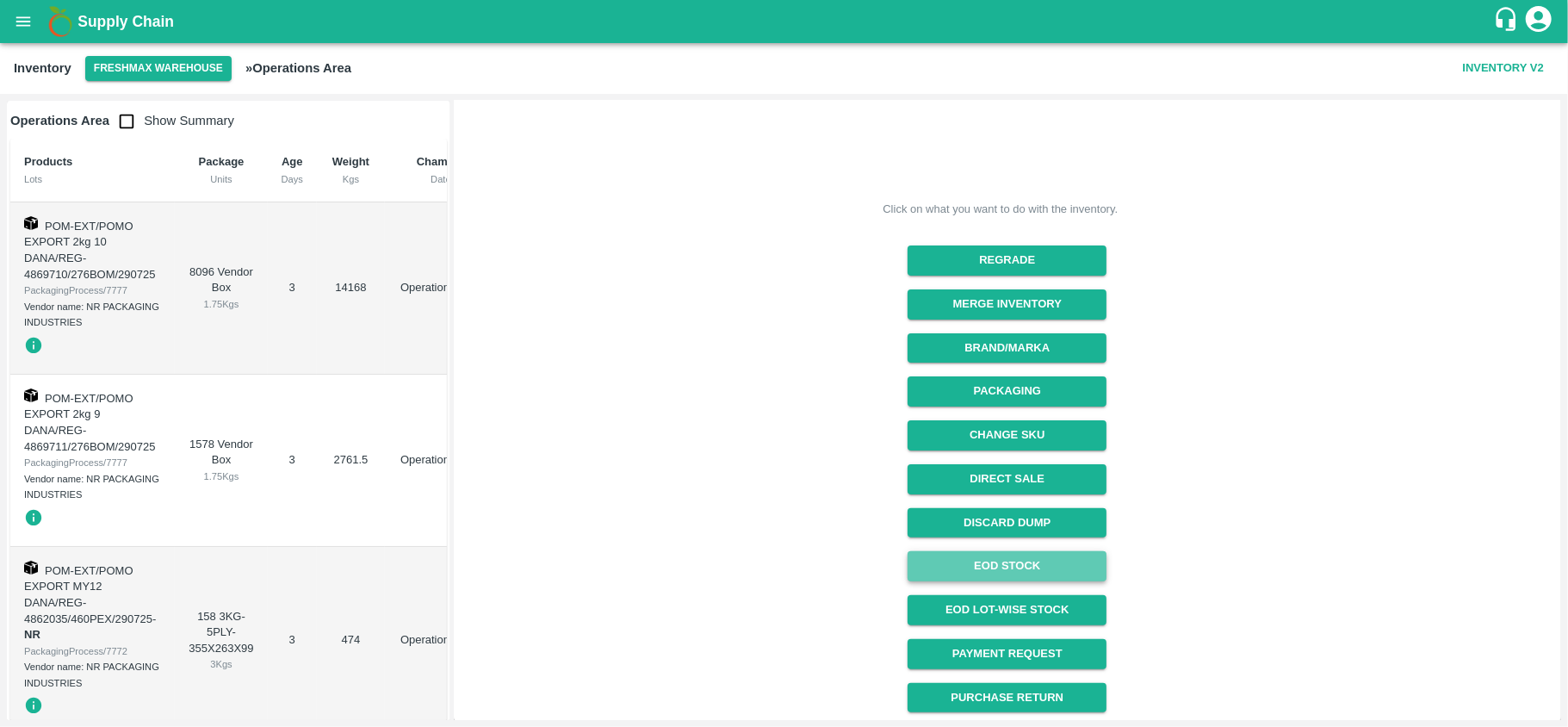 click on "EOD Stock" at bounding box center [1007, 566] 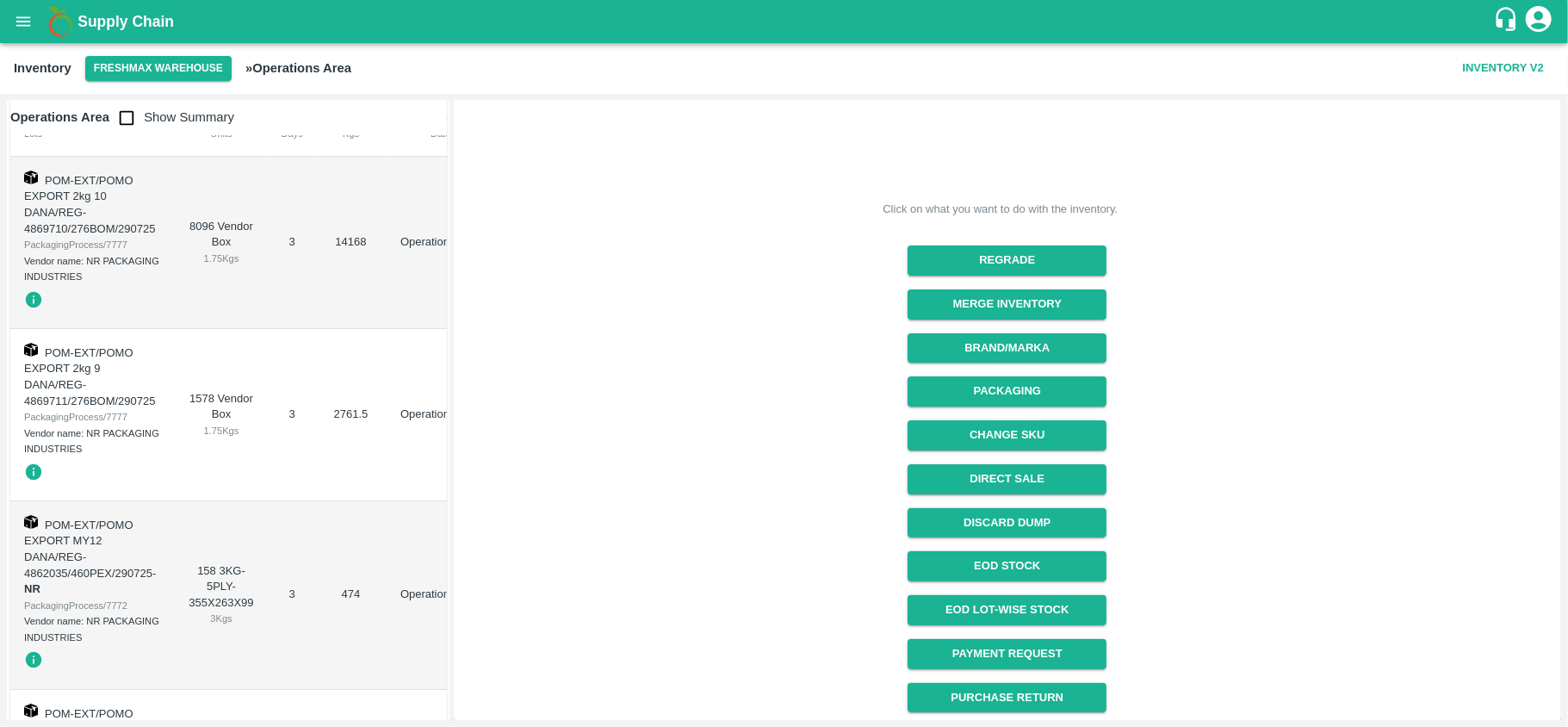 scroll, scrollTop: 0, scrollLeft: 0, axis: both 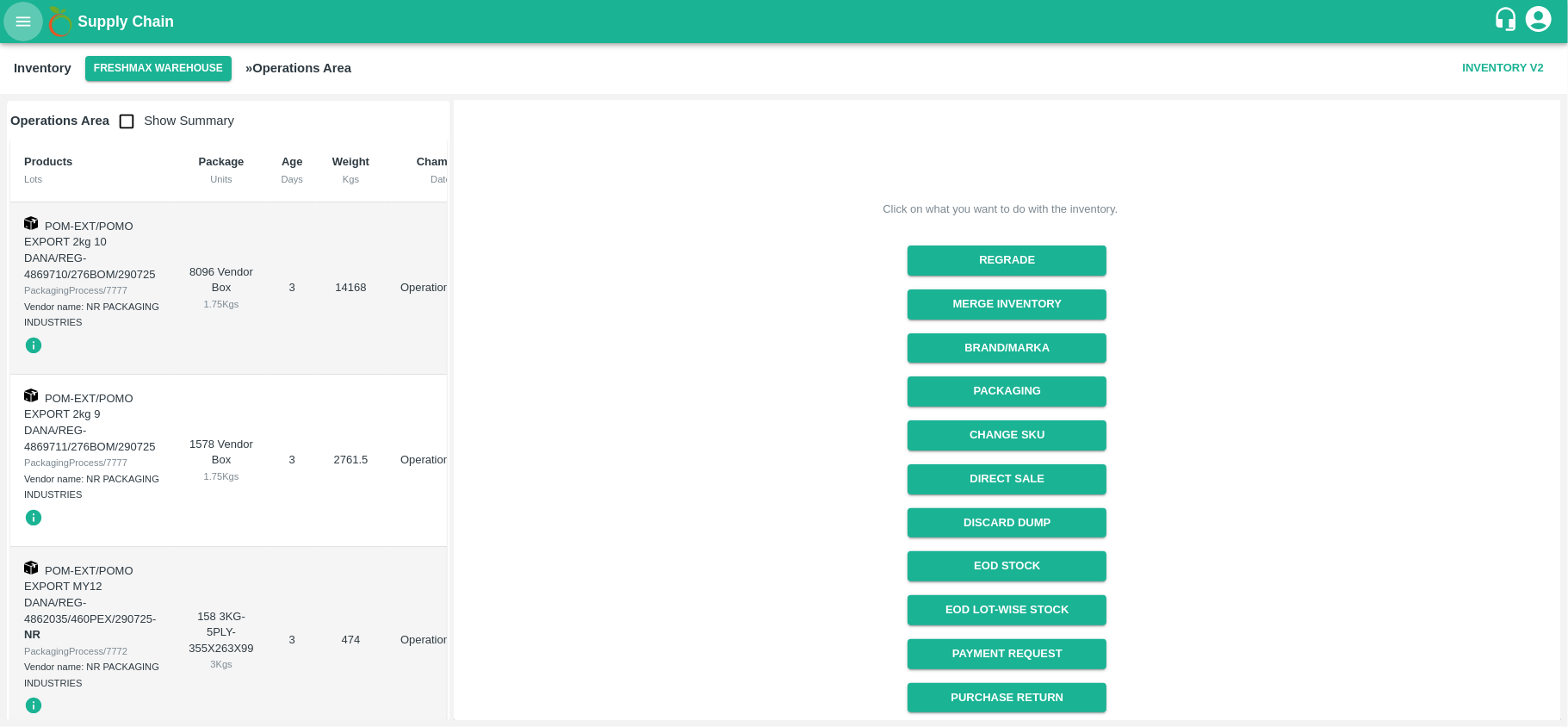 click 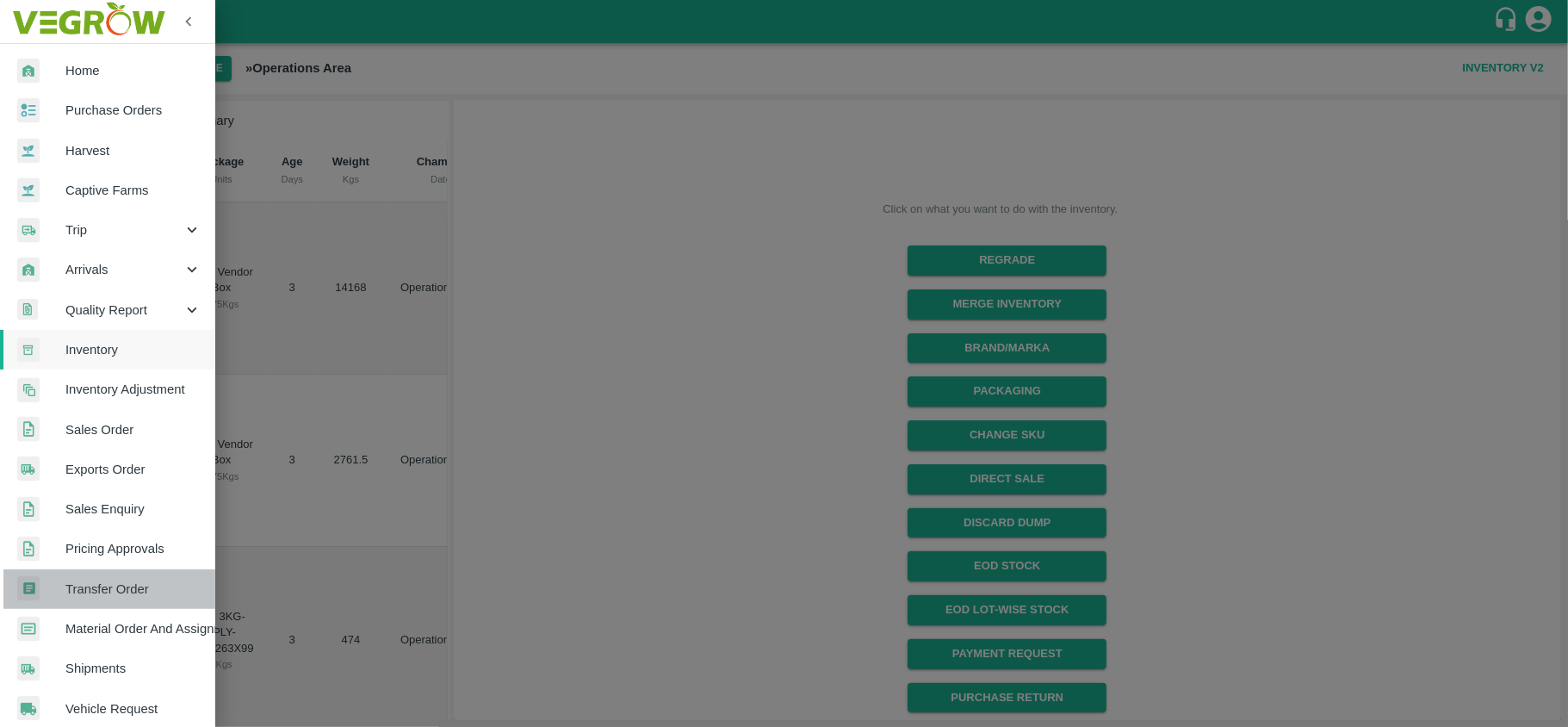 click on "Transfer Order" at bounding box center [133, 589] 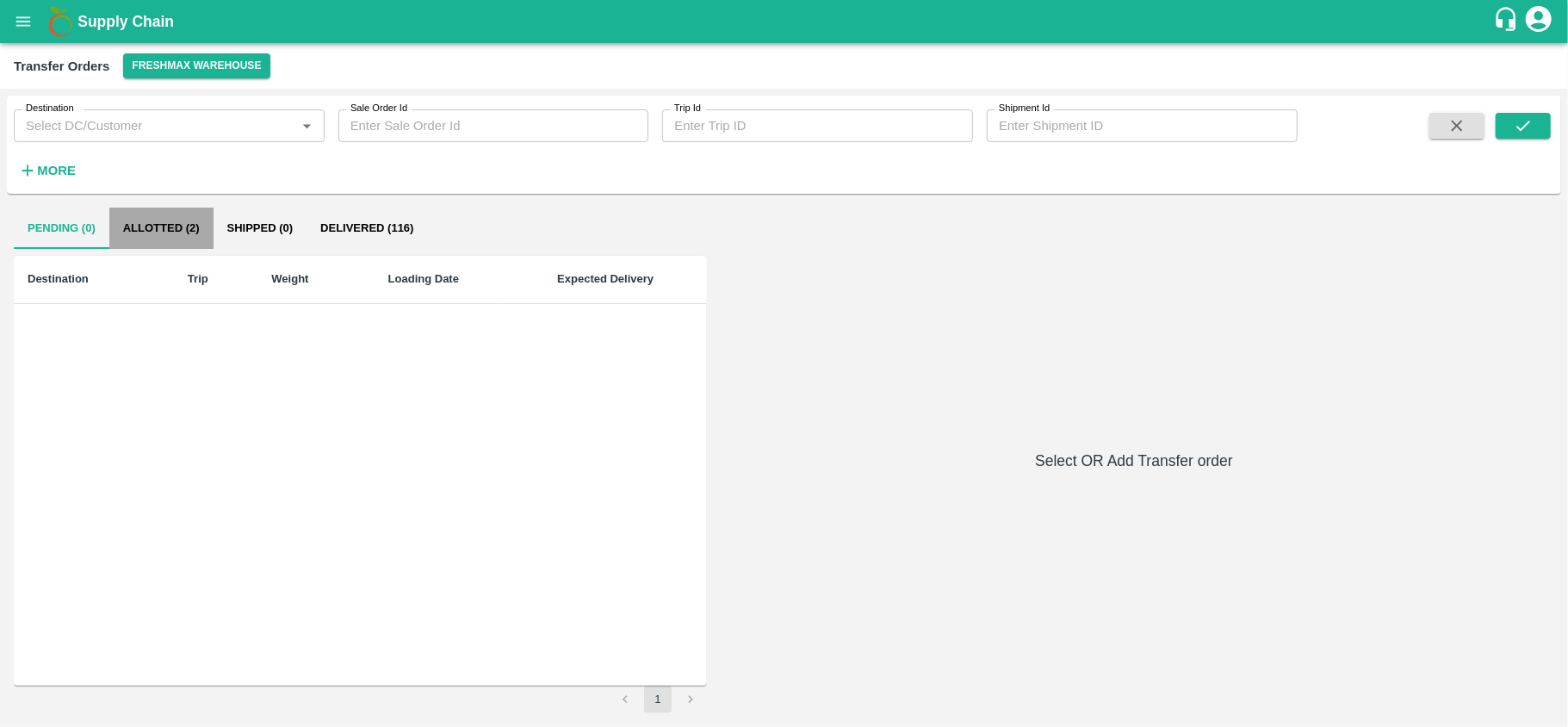 click on "Allotted (2)" at bounding box center [161, 228] 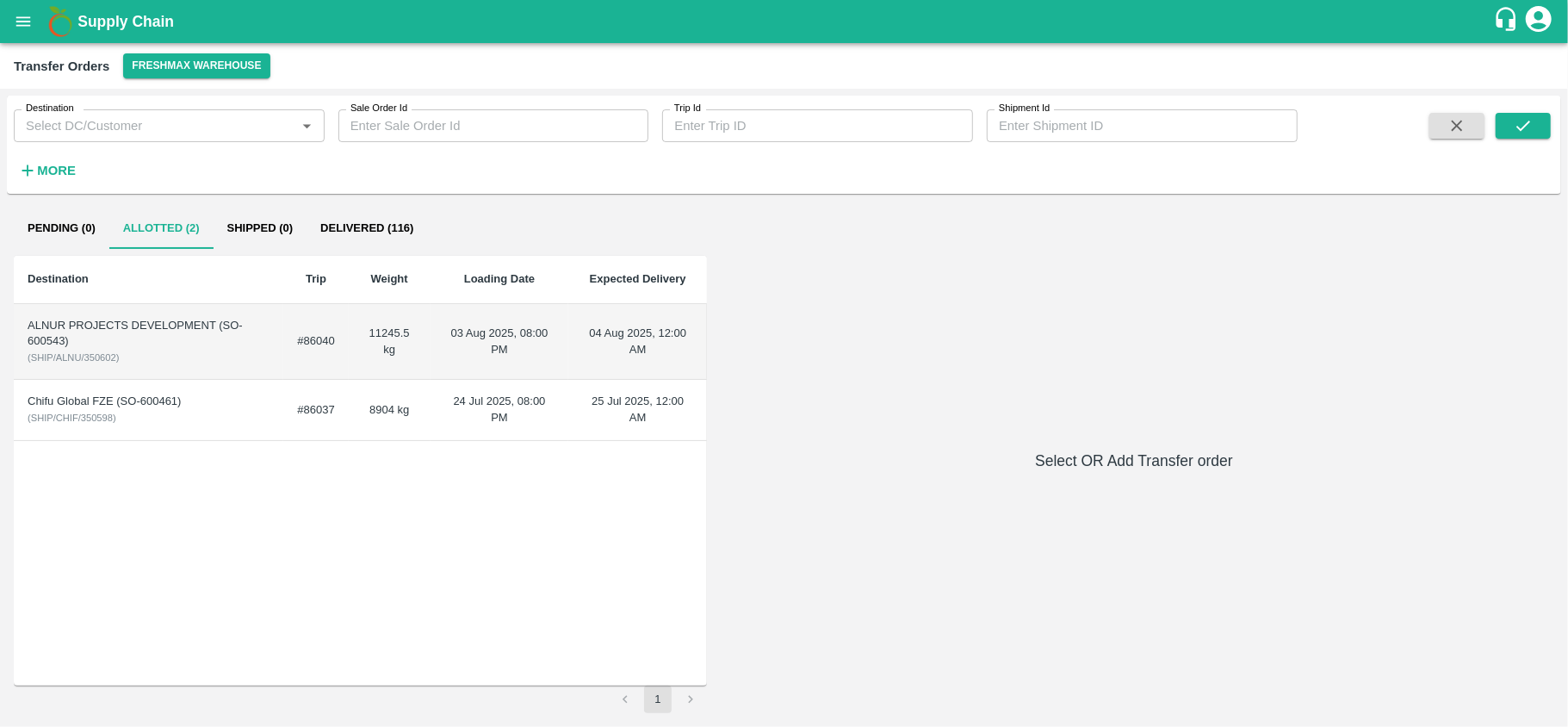 click on "ALNUR PROJECTS DEVELOPMENT (SO-600543)" at bounding box center [148, 333] 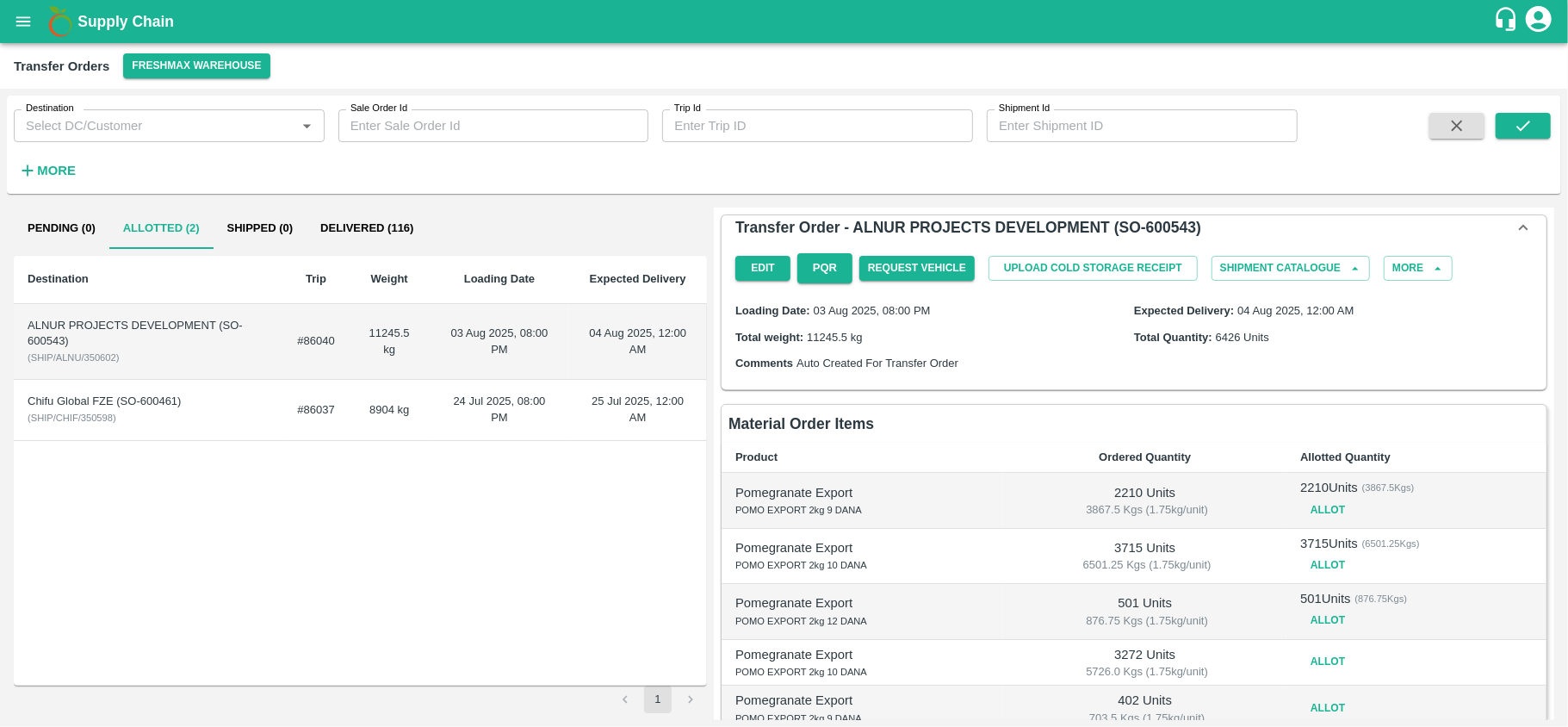 click on "Chifu Global FZE (SO-600461) ( SHIP/CHIF/350598 )" at bounding box center (148, 410) 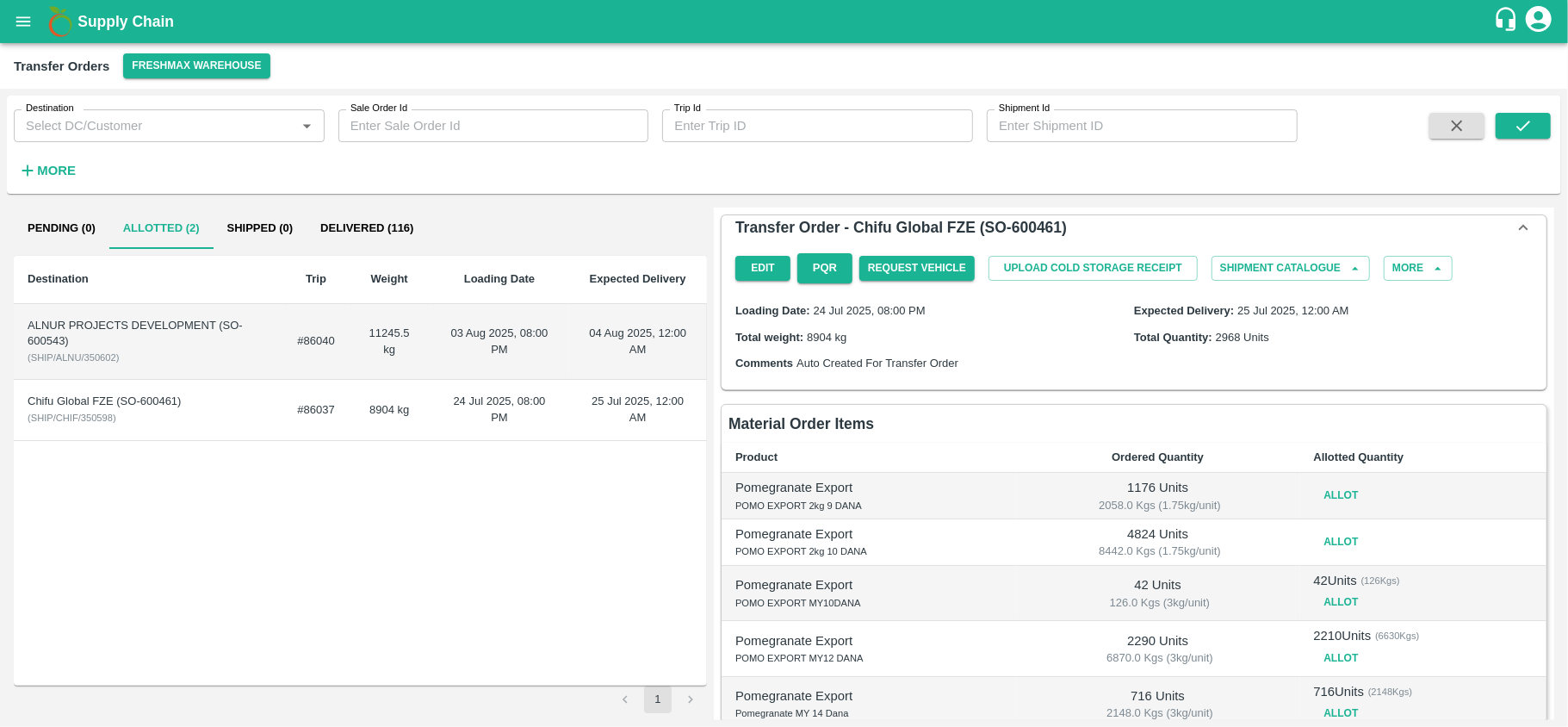 click on "Chifu Global FZE (SO-600461) ( SHIP/CHIF/350598 )" at bounding box center [148, 410] 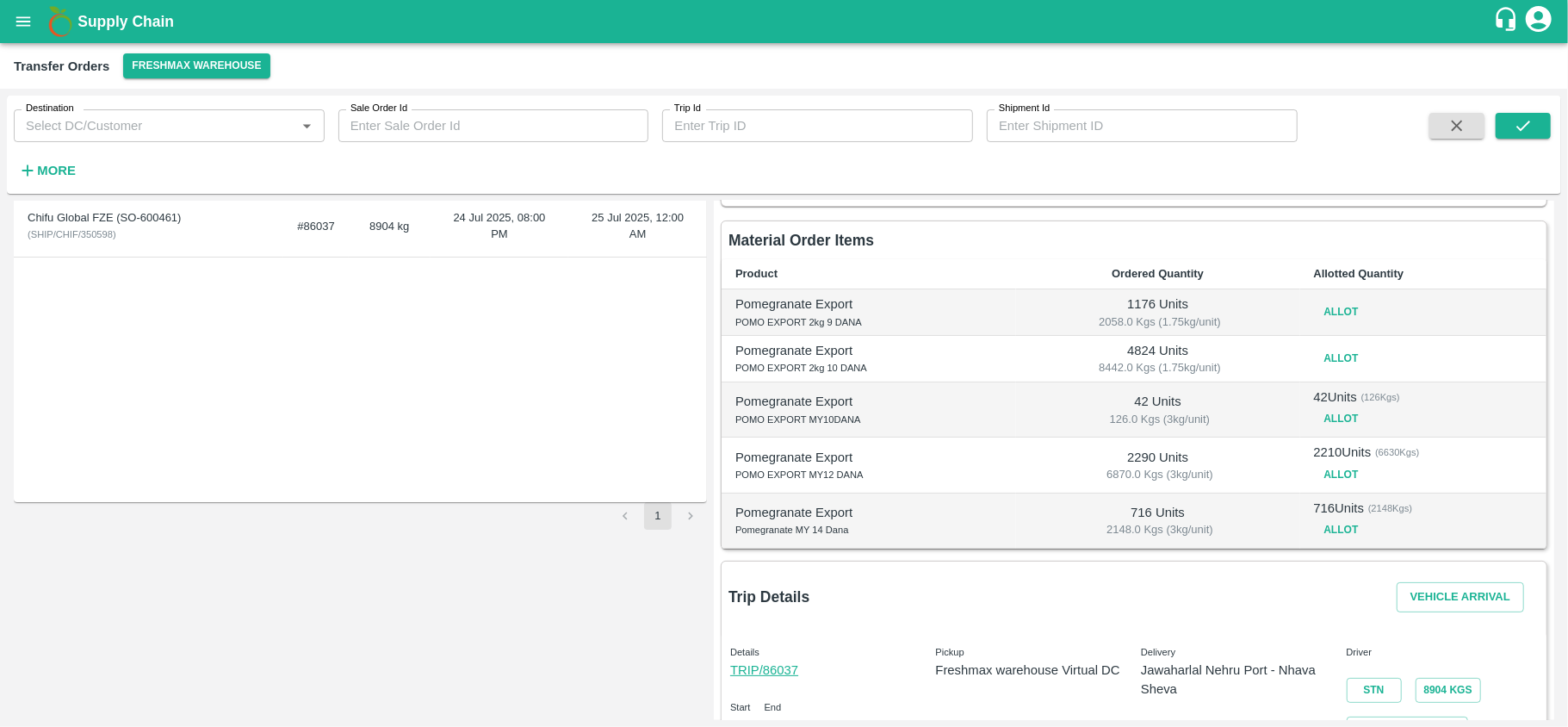 scroll, scrollTop: 186, scrollLeft: 0, axis: vertical 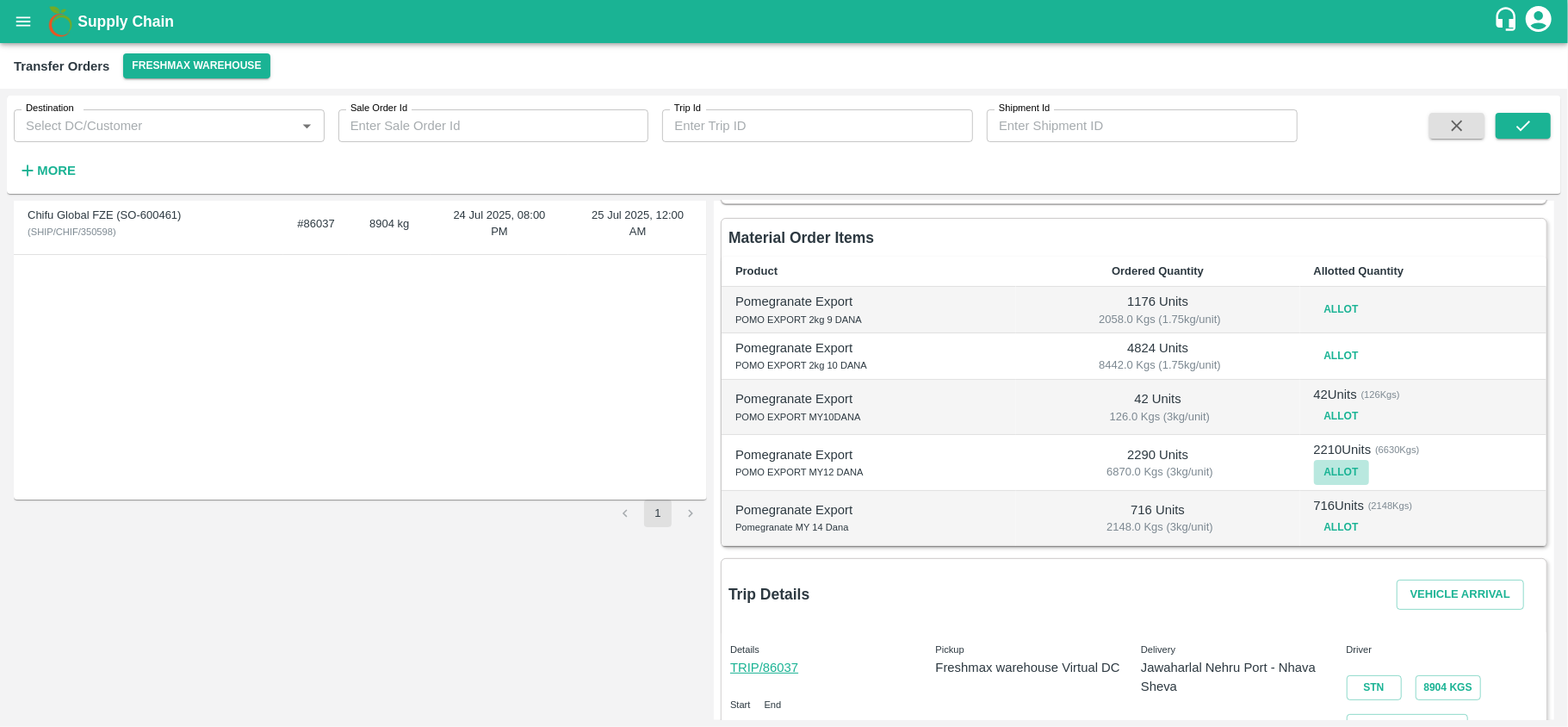 click on "Allot" at bounding box center (1342, 472) 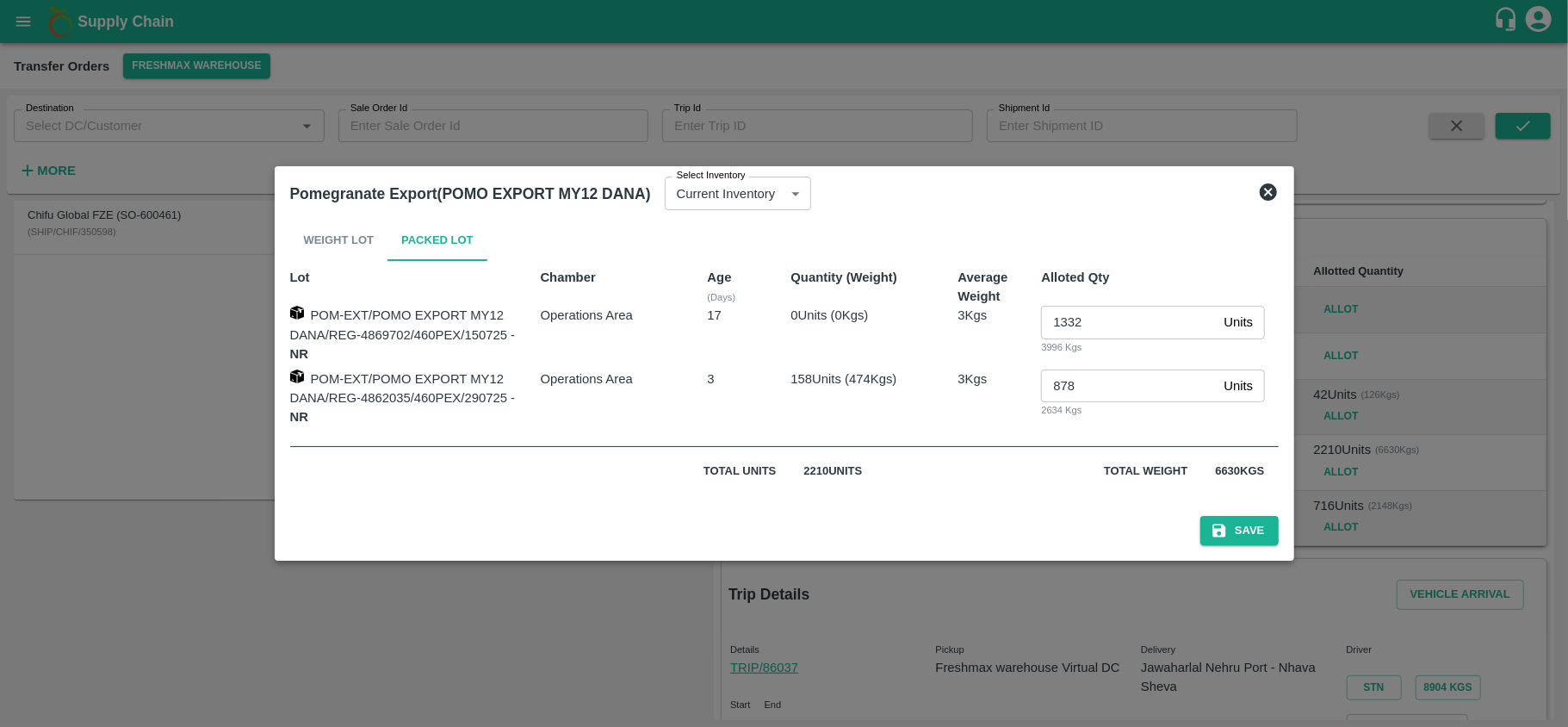 click on "878" at bounding box center (1129, 386) 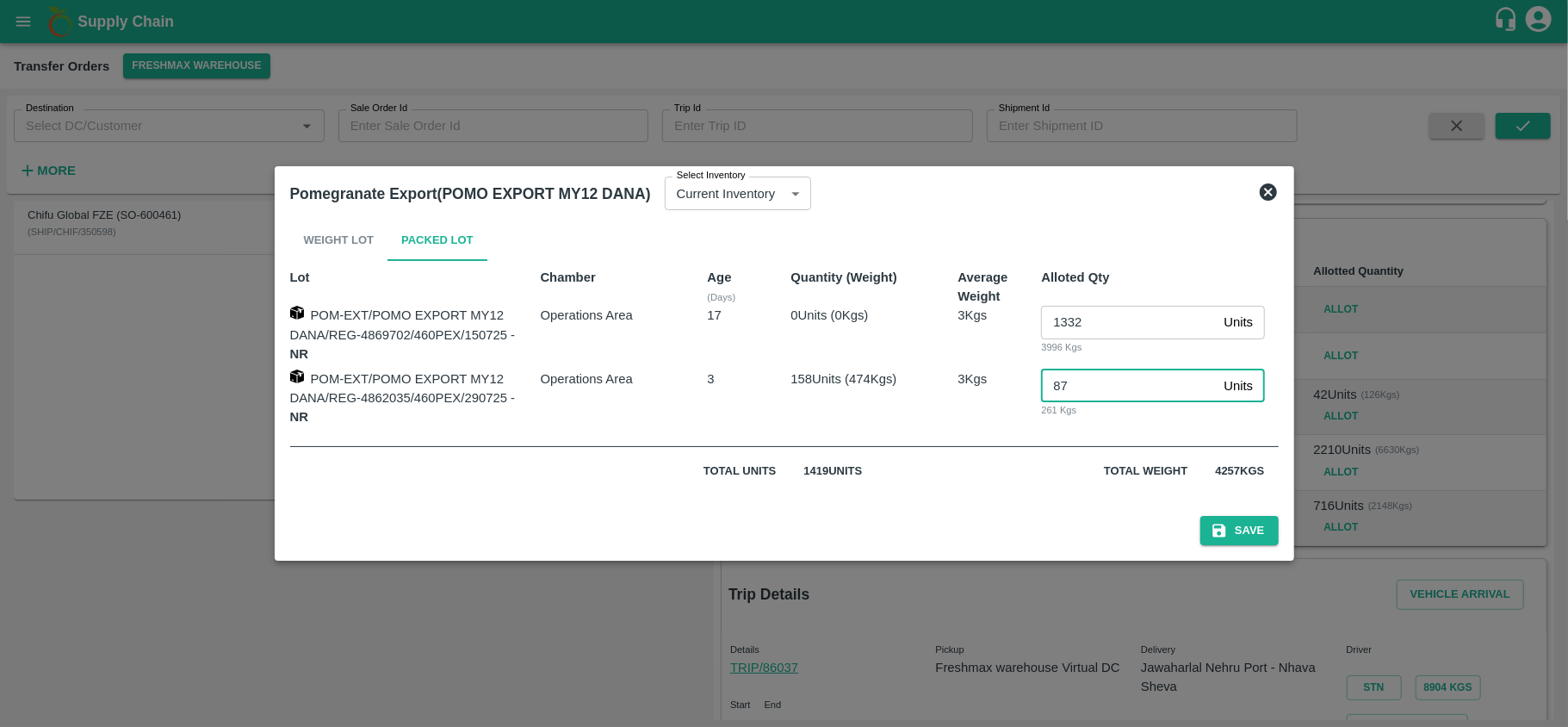 type on "8" 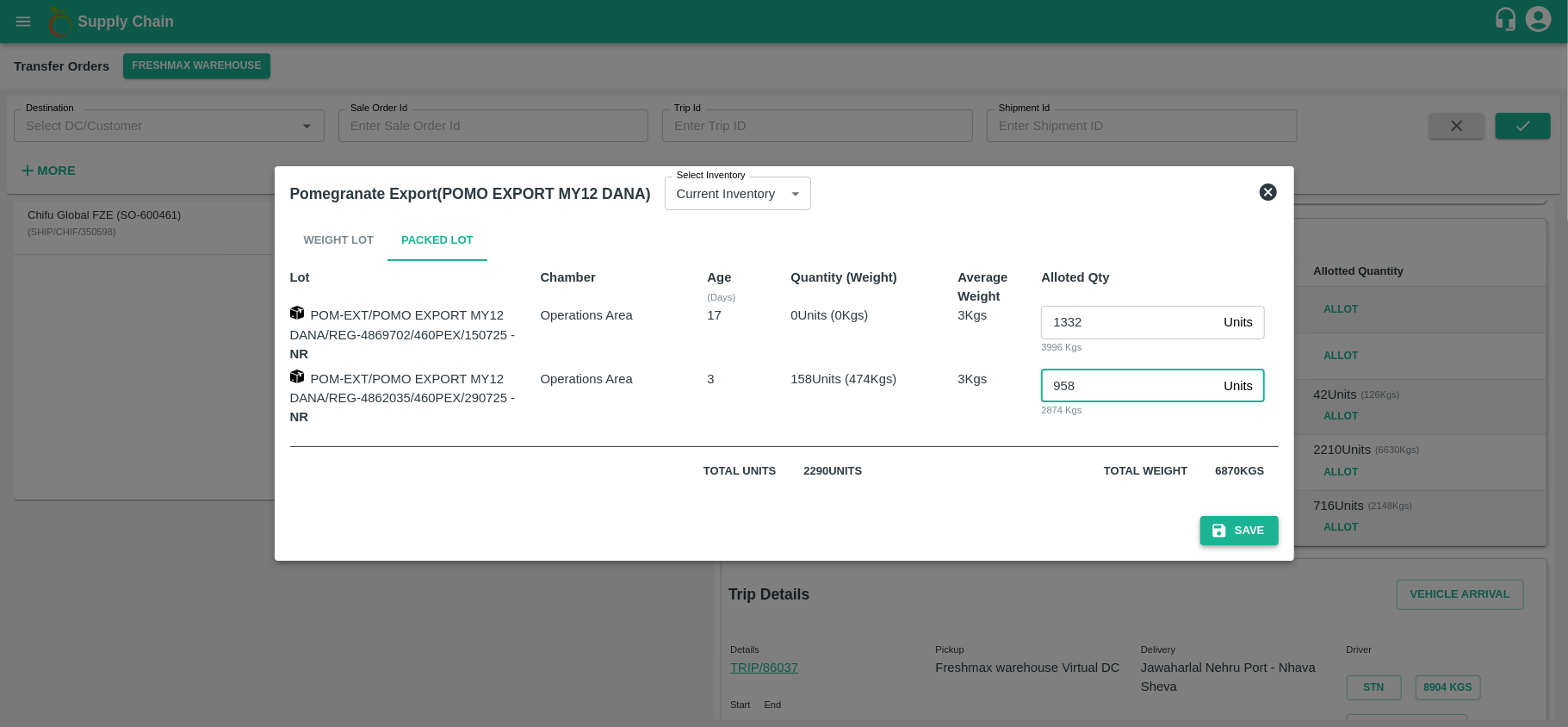 type on "958" 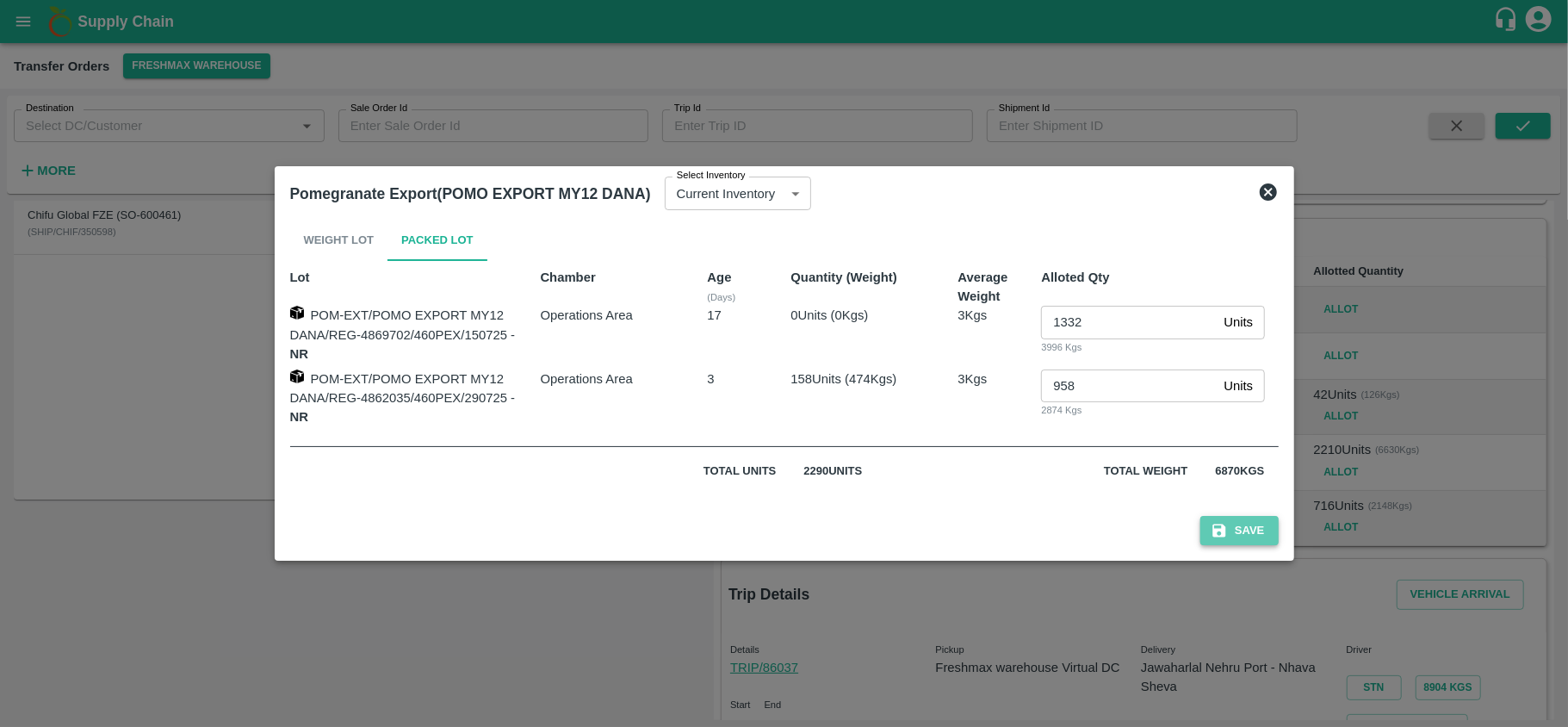 click on "Save" at bounding box center [1239, 531] 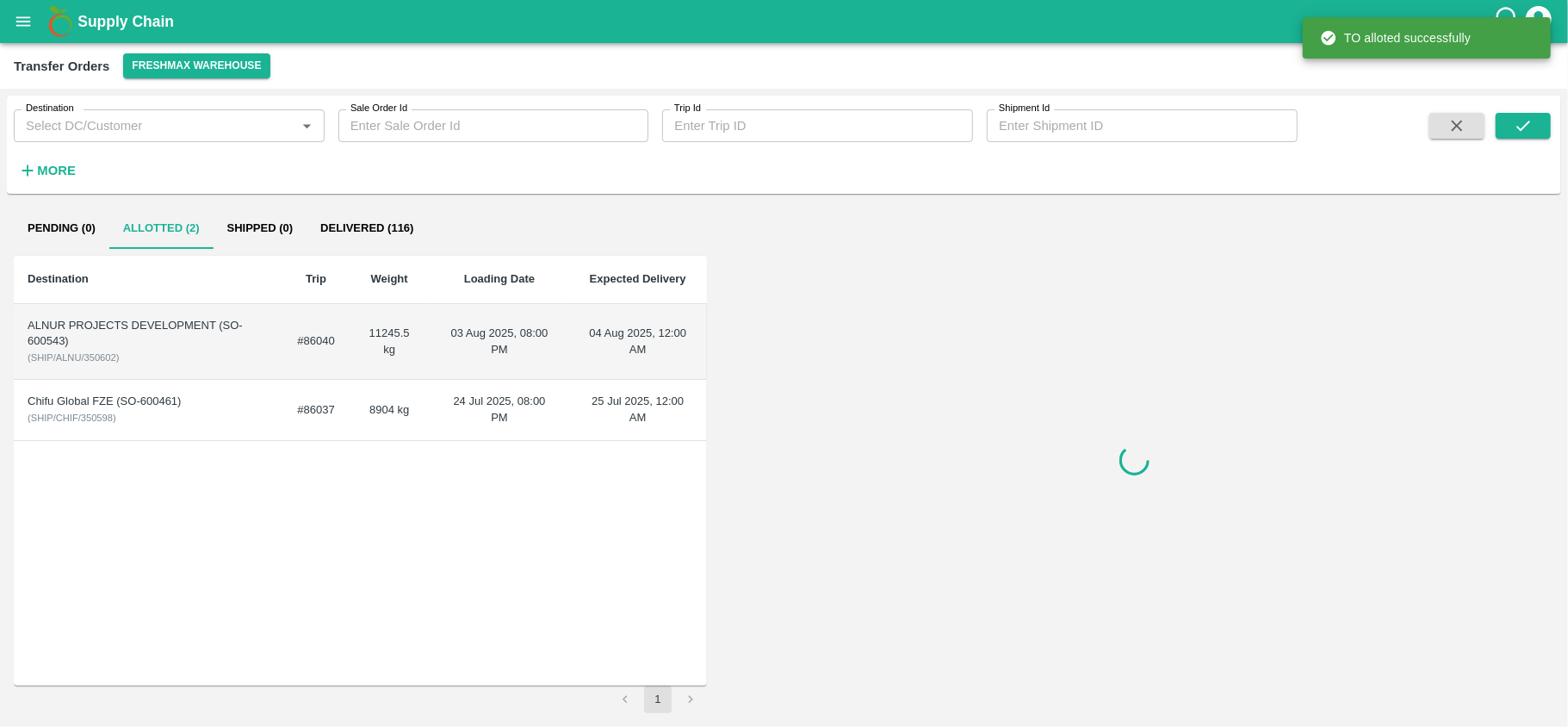scroll, scrollTop: 0, scrollLeft: 0, axis: both 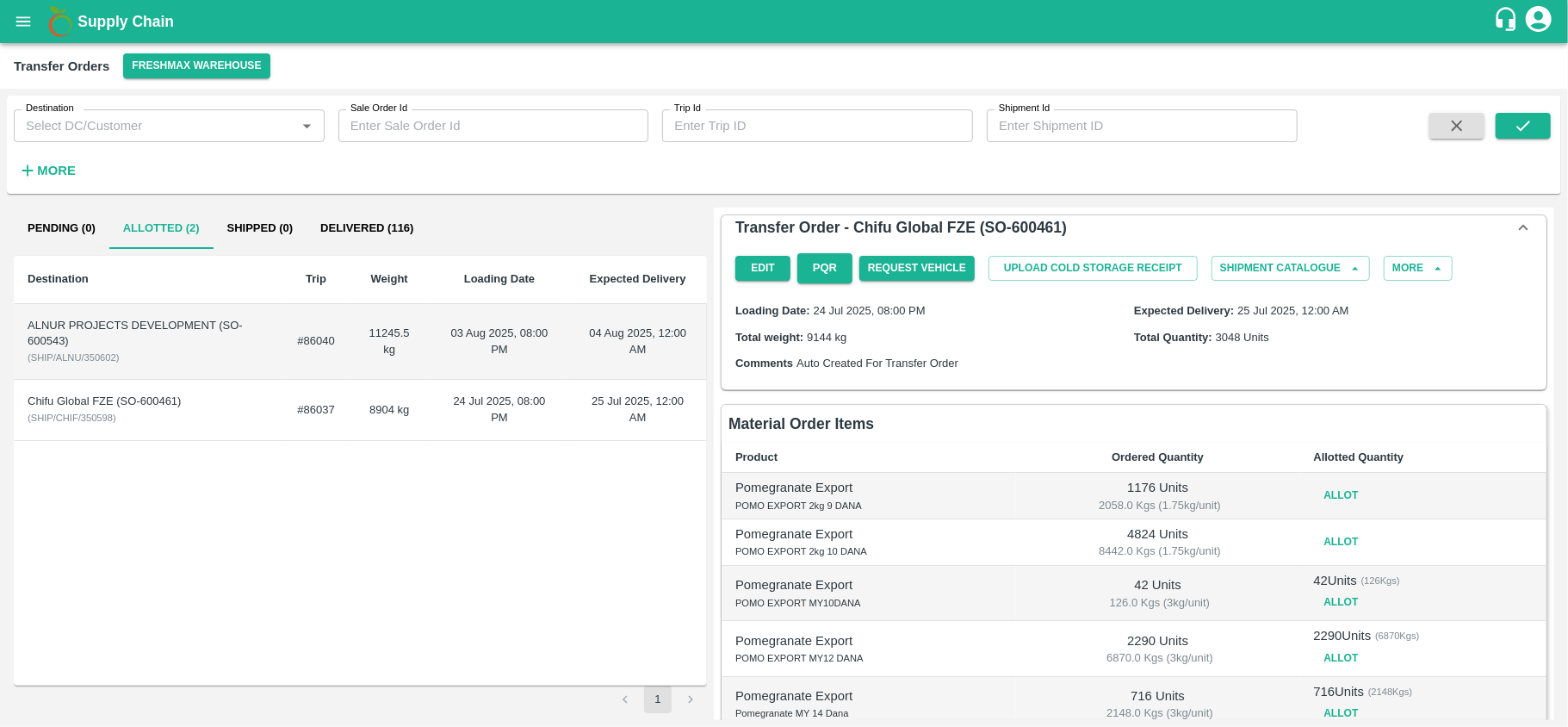 drag, startPoint x: 1561, startPoint y: 442, endPoint x: 1564, endPoint y: 469, distance: 27.166155 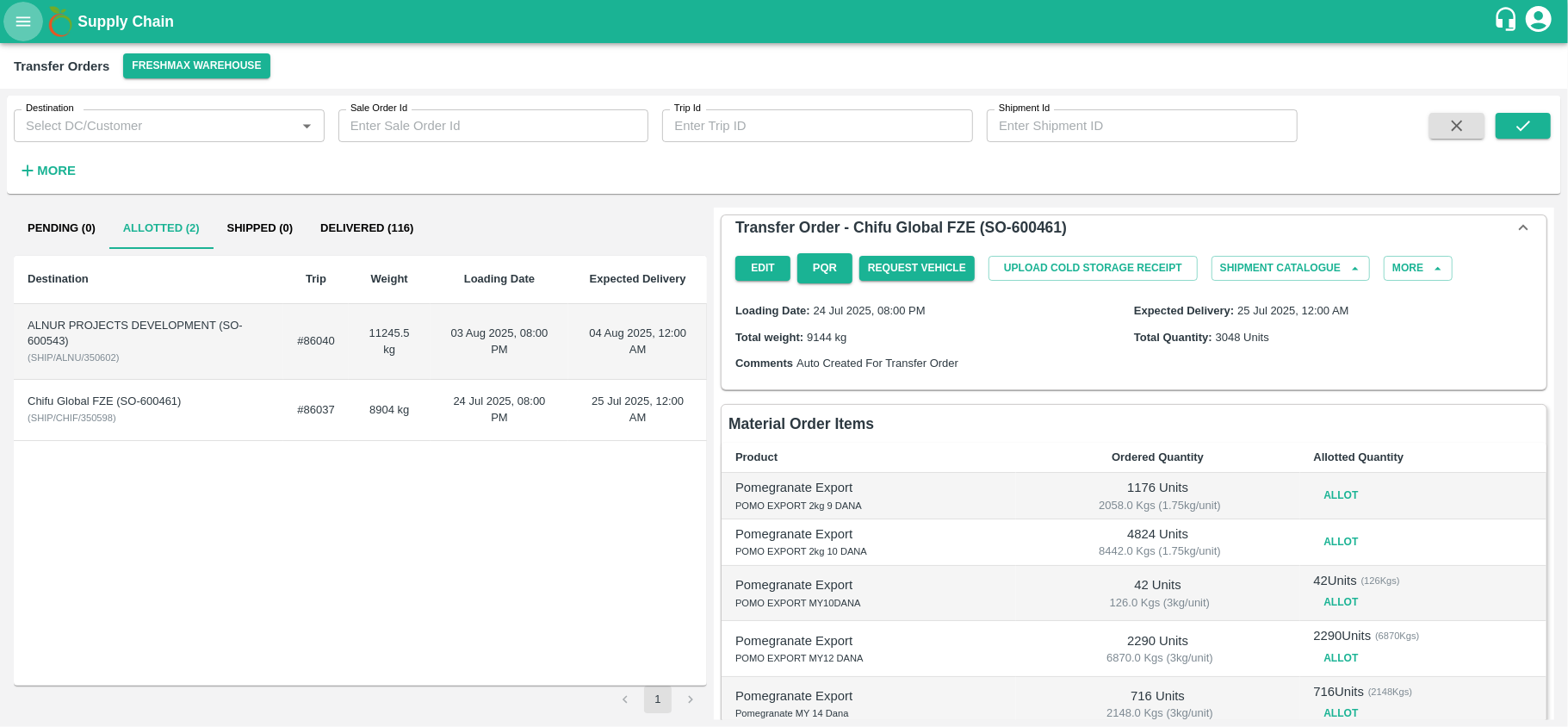 click 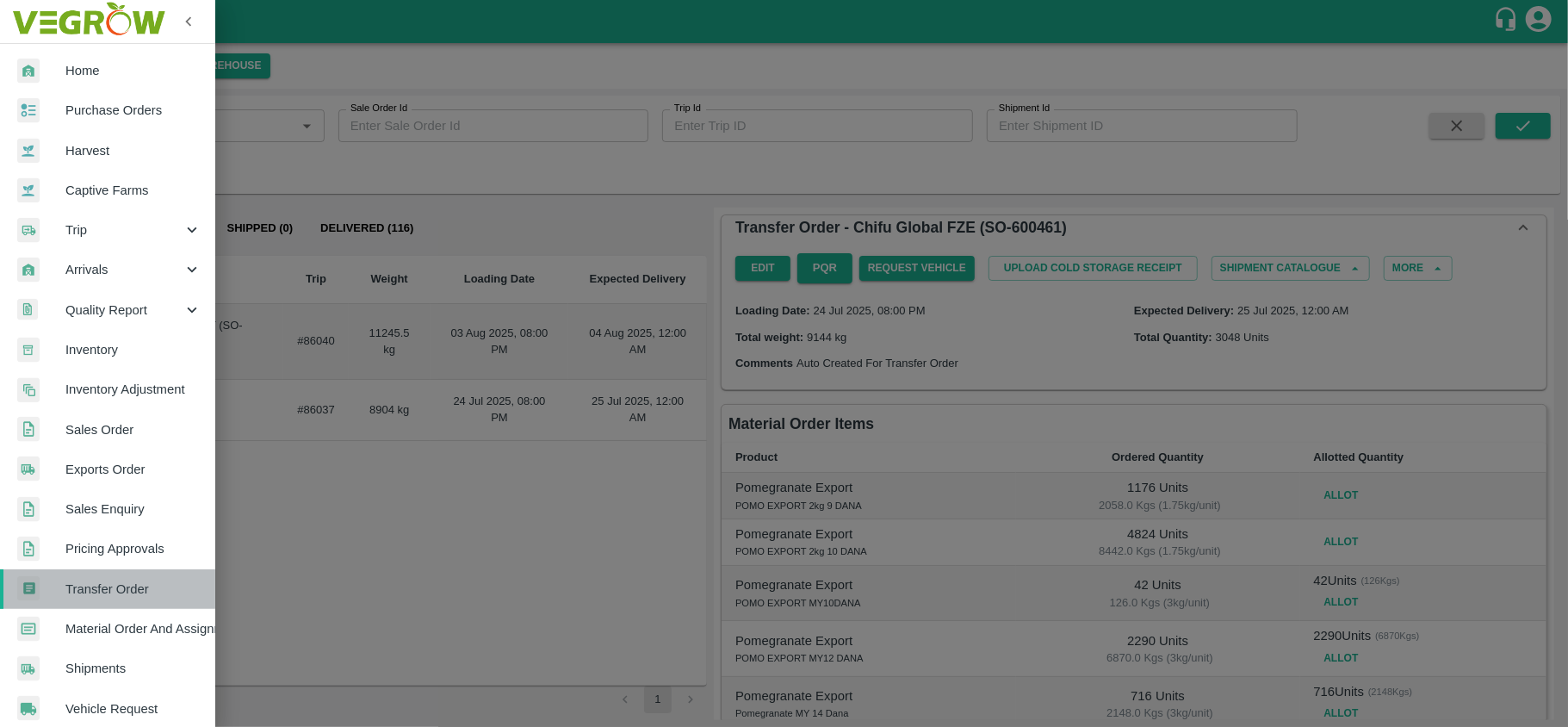 click on "Transfer Order" at bounding box center (133, 589) 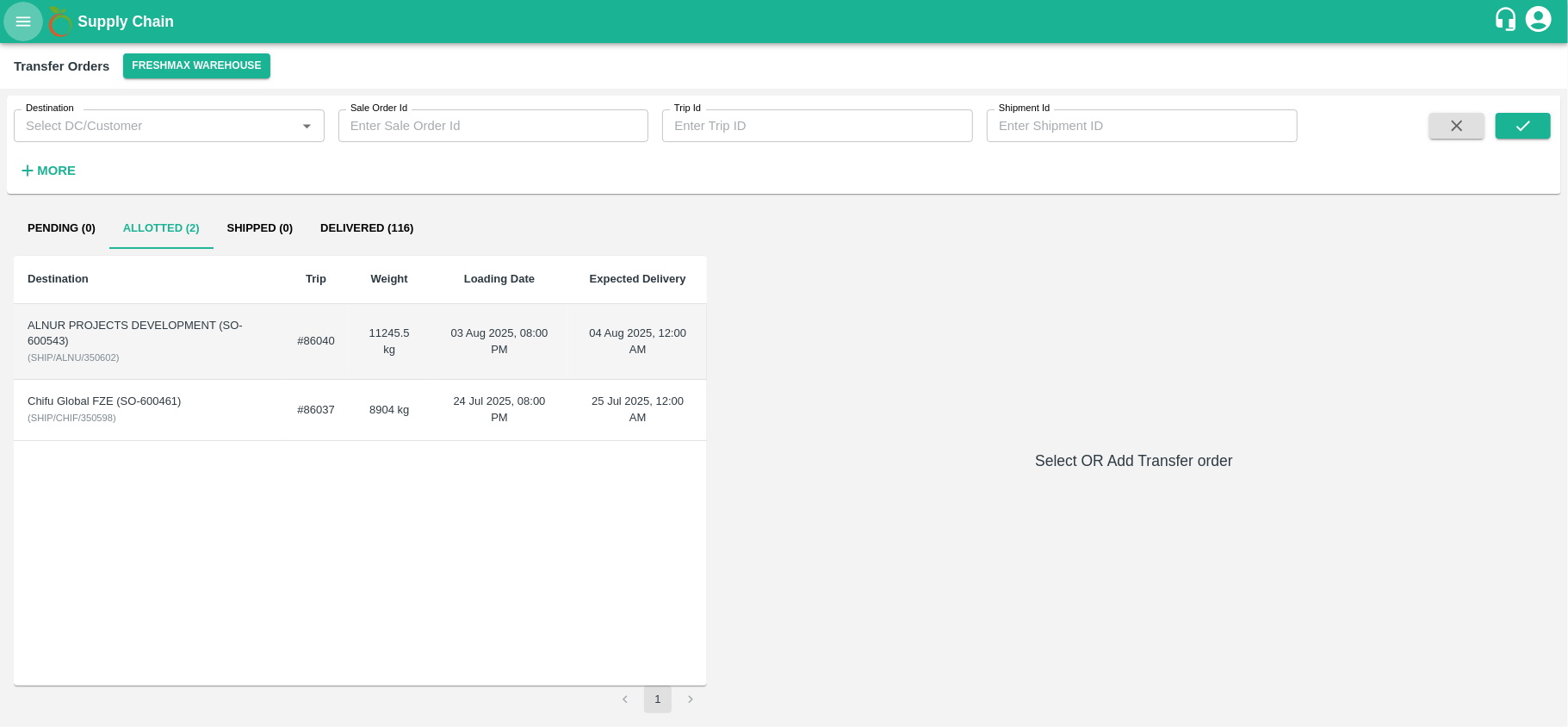 click at bounding box center [23, 22] 